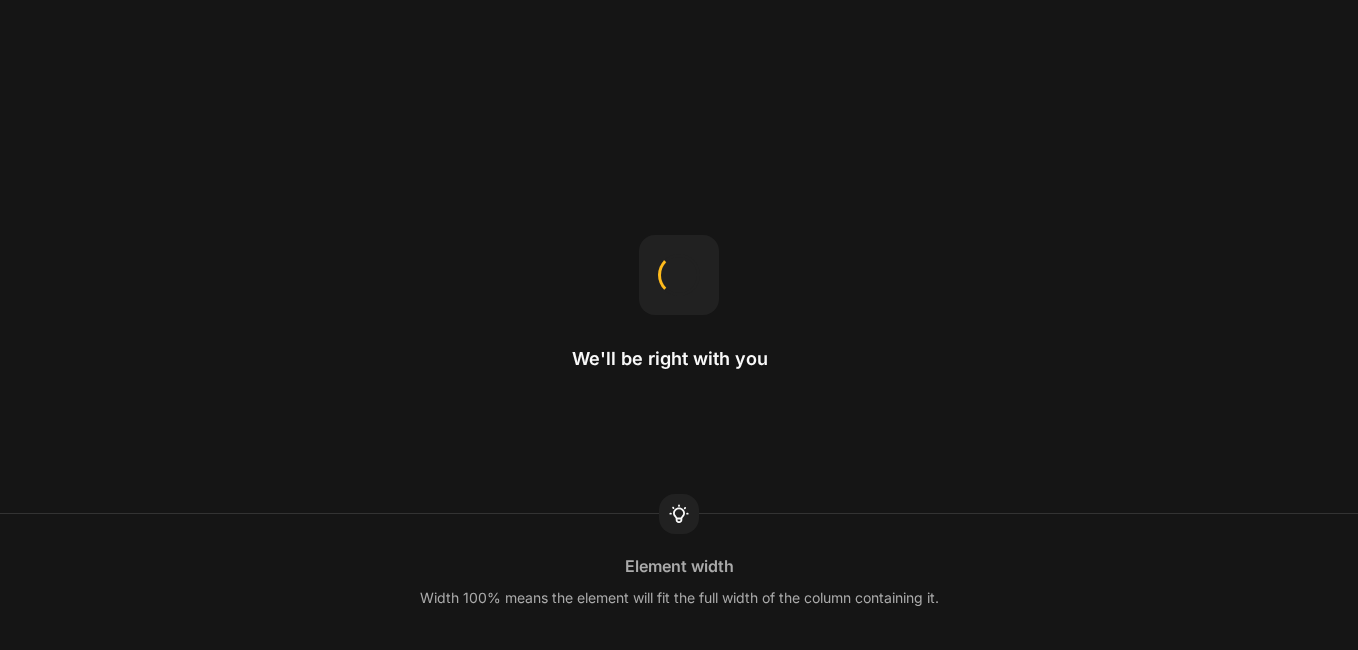 scroll, scrollTop: 0, scrollLeft: 0, axis: both 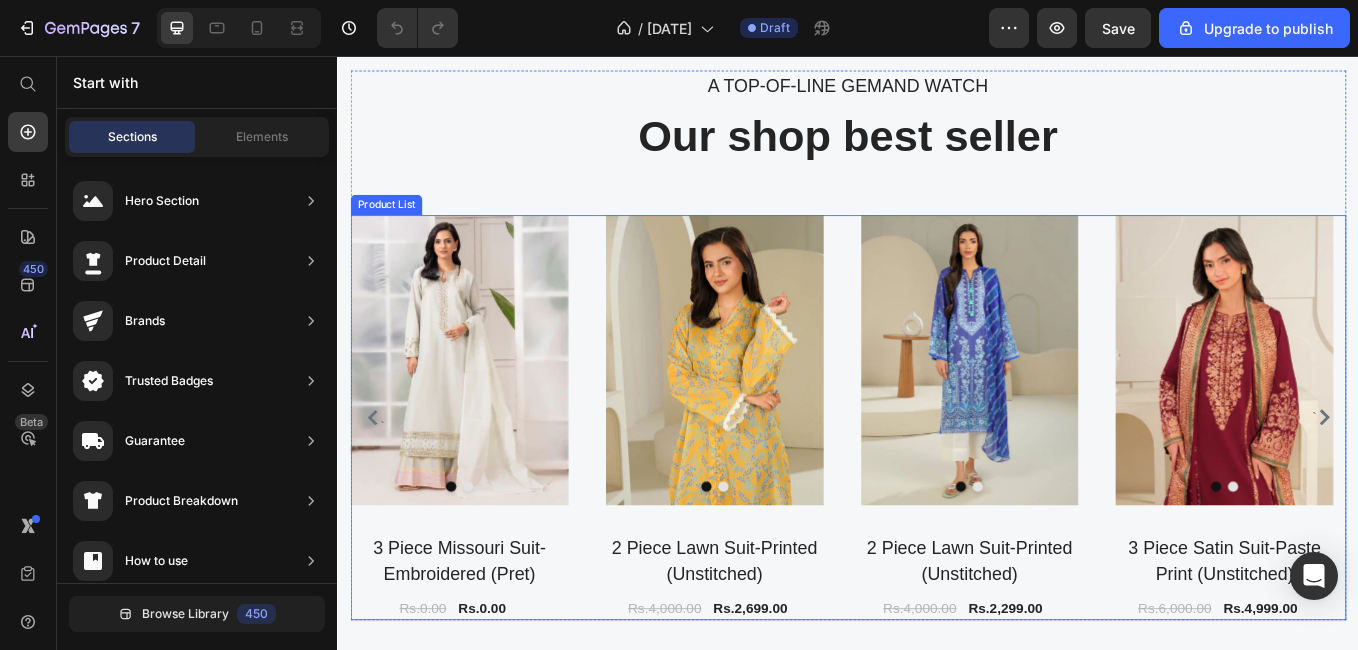 click on "(P) Images 3 Piece Missouri Suit-Embroidered (Pret) (P) Title Rs.0.00 (P) Price Rs.0.00 (P) Price Row Row (P) Images 2 Piece Lawn Suit-Printed (Unstitched) (P) Title Rs.4,000.00 (P) Price Rs.2,699.00 (P) Price Row Row (P) Images 2 Piece Lawn Suit-Printed (Unstitched) (P) Title Rs.4,000.00 (P) Price Rs.2,299.00 (P) Price Row Row (P) Images 3 Piece Satin Suit-Paste Print (Unstitched) (P) Title Rs.6,000.00 (P) Price Rs.4,999.00 (P) Price Row Row" at bounding box center [937, 481] 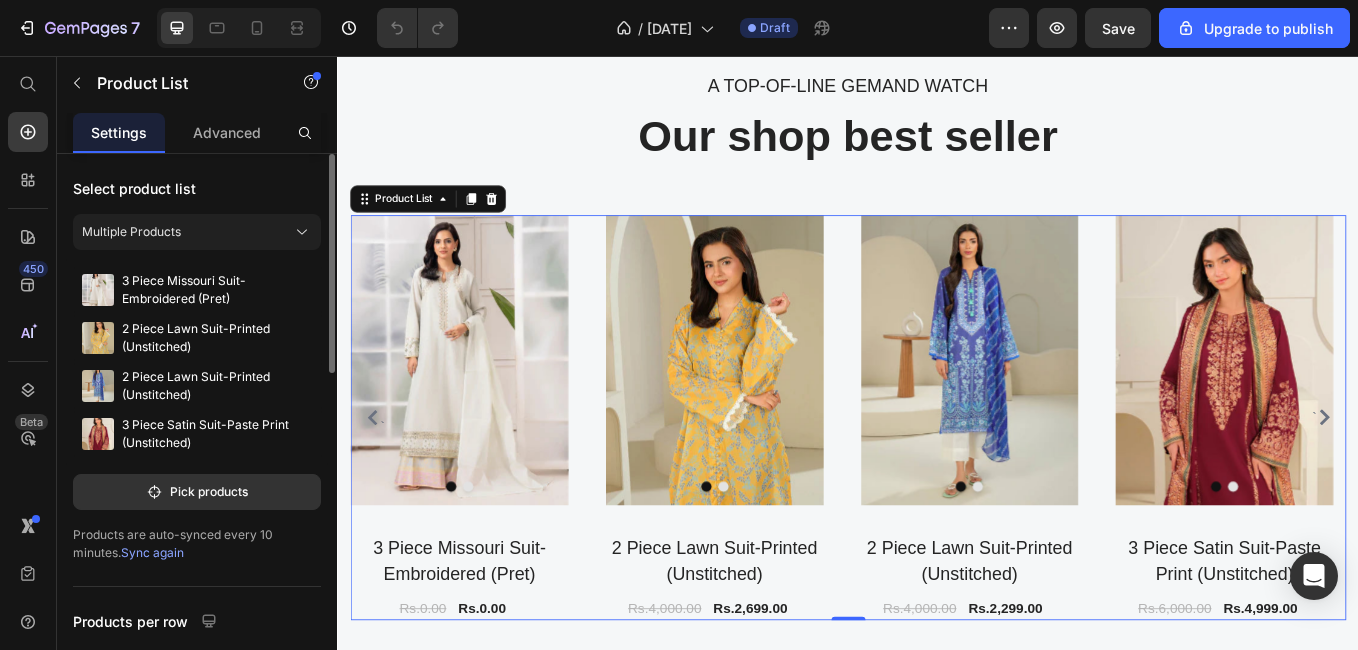 click on "Select product list" at bounding box center [197, 188] 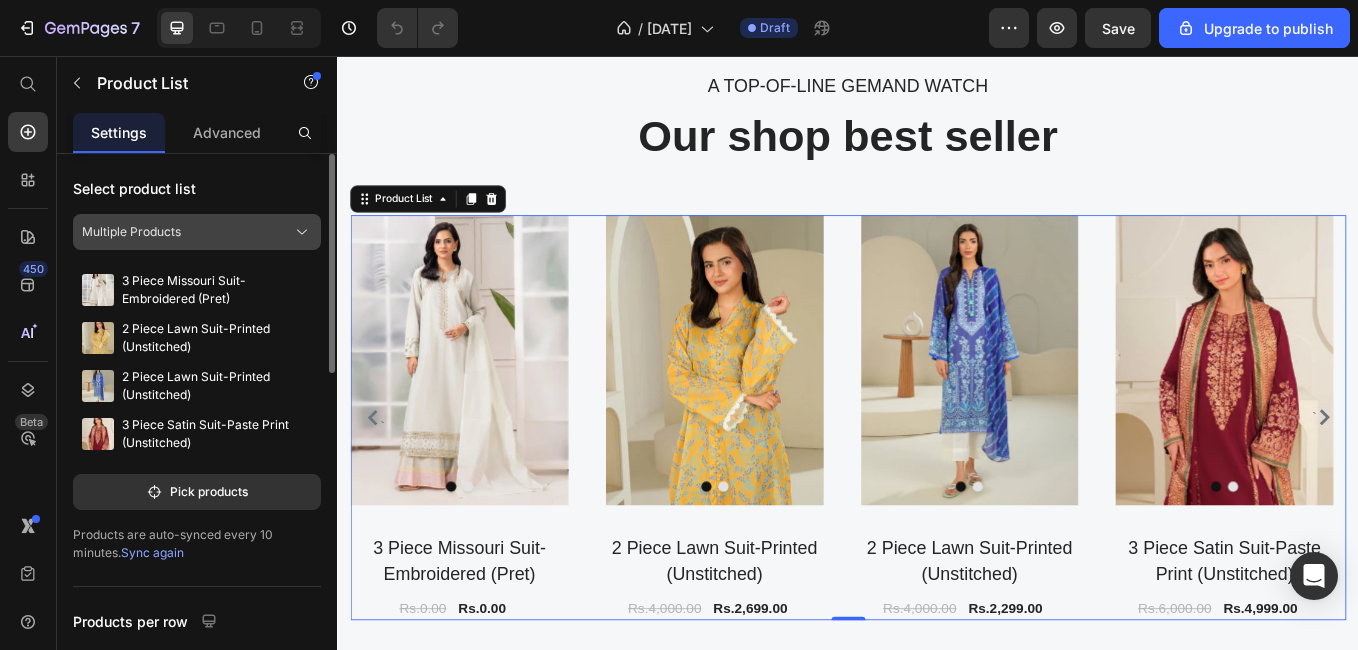 click on "Multiple Products" 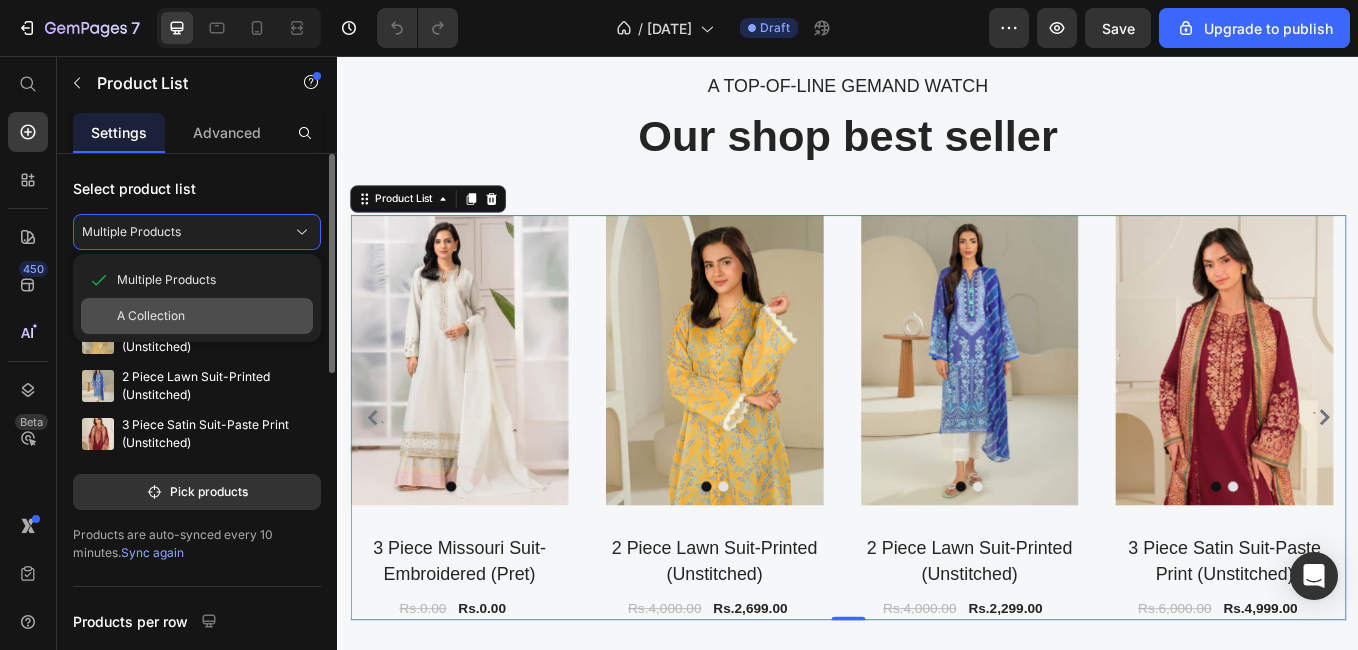 click on "A Collection" at bounding box center [211, 316] 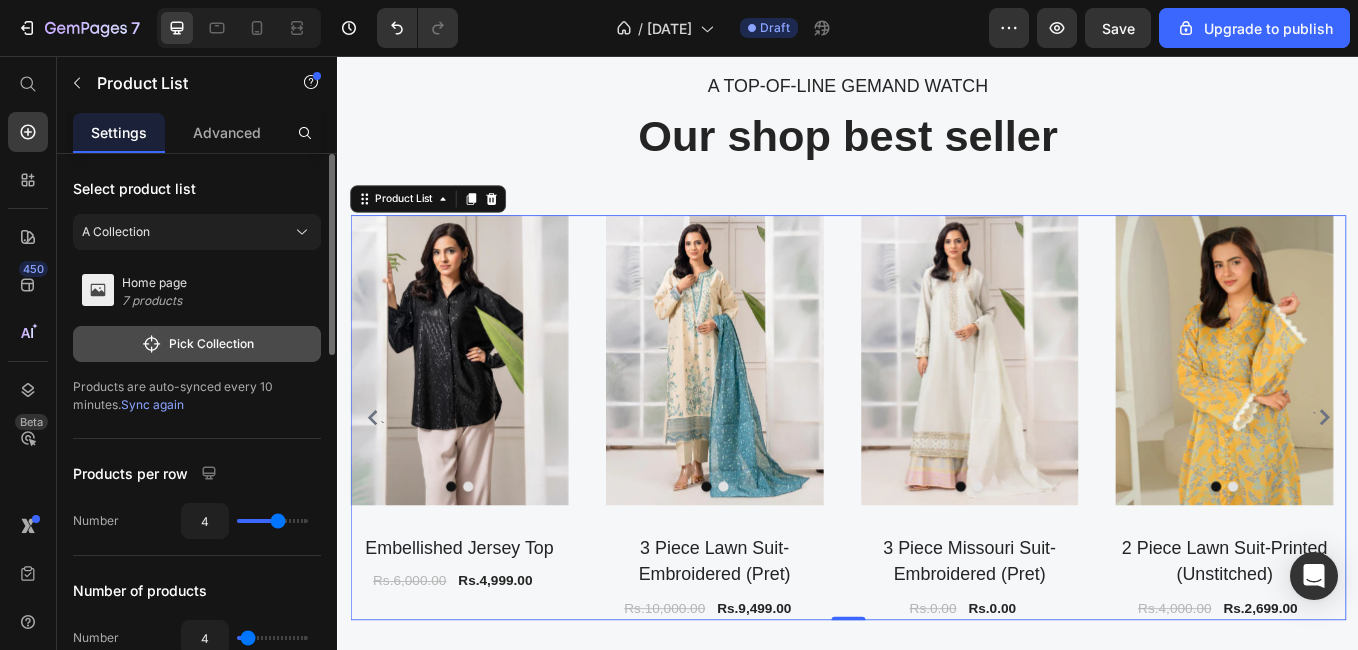 click on "Pick Collection" at bounding box center [197, 344] 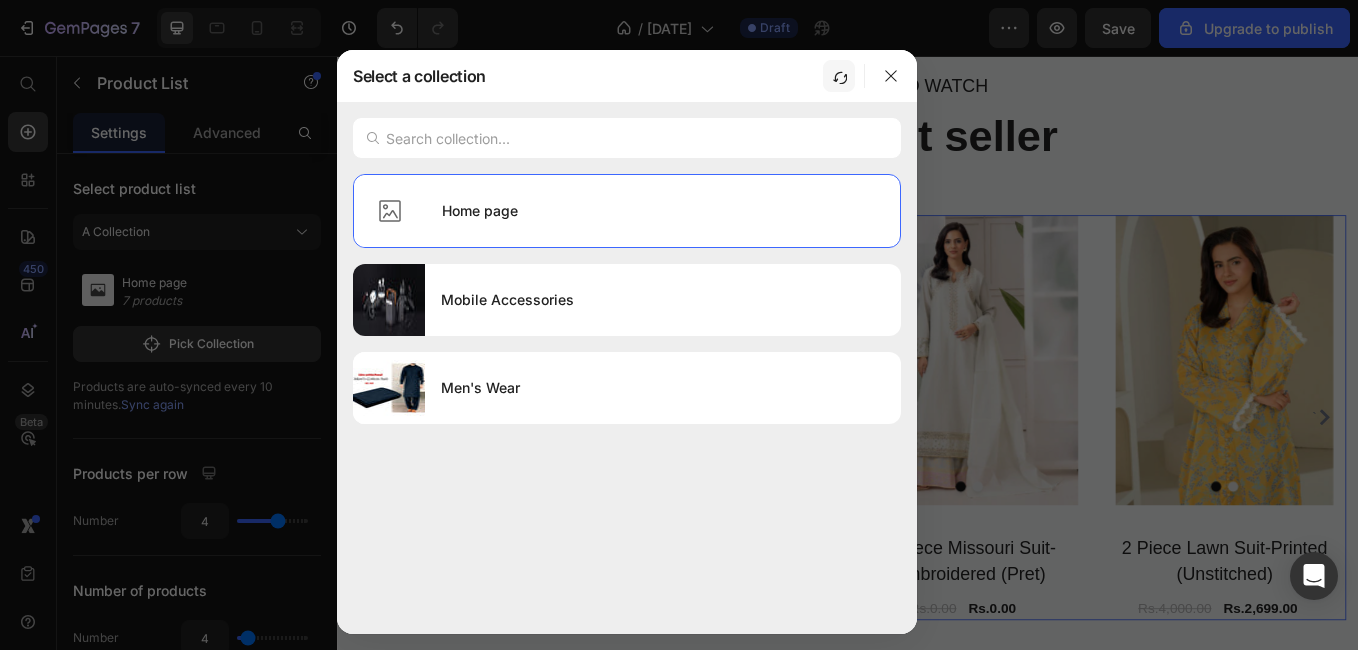 click 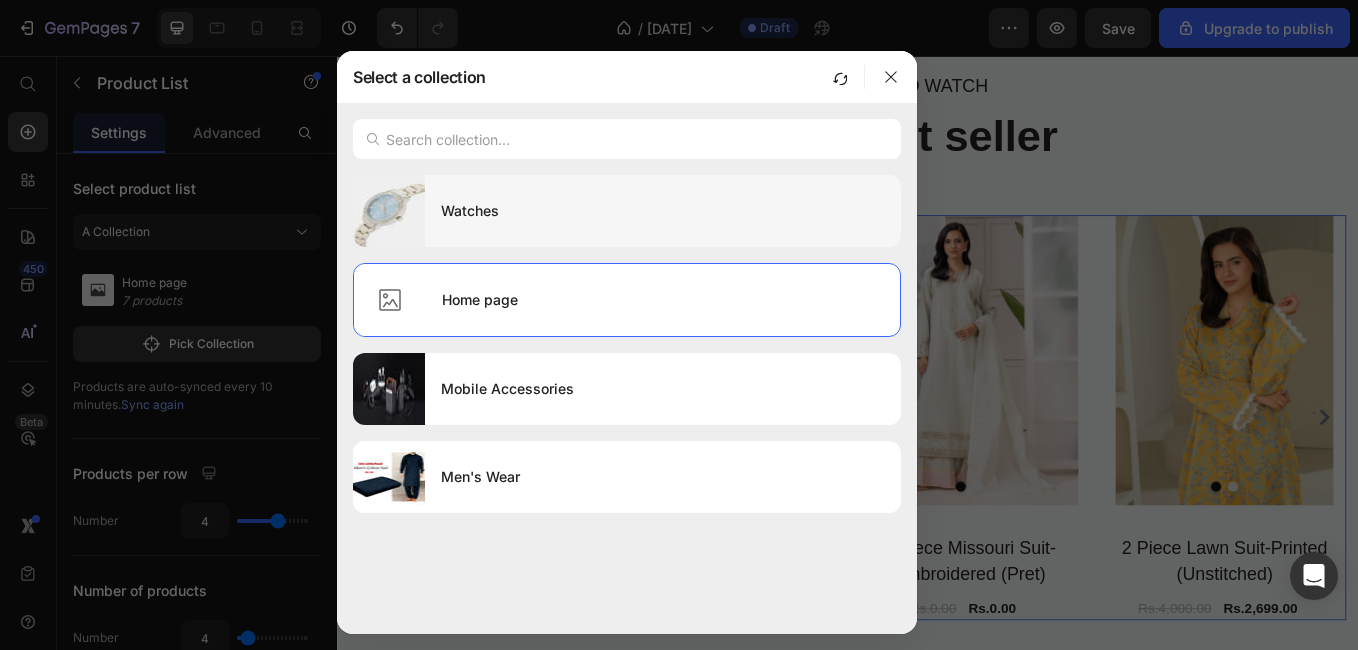 click on "Watches" at bounding box center (663, 211) 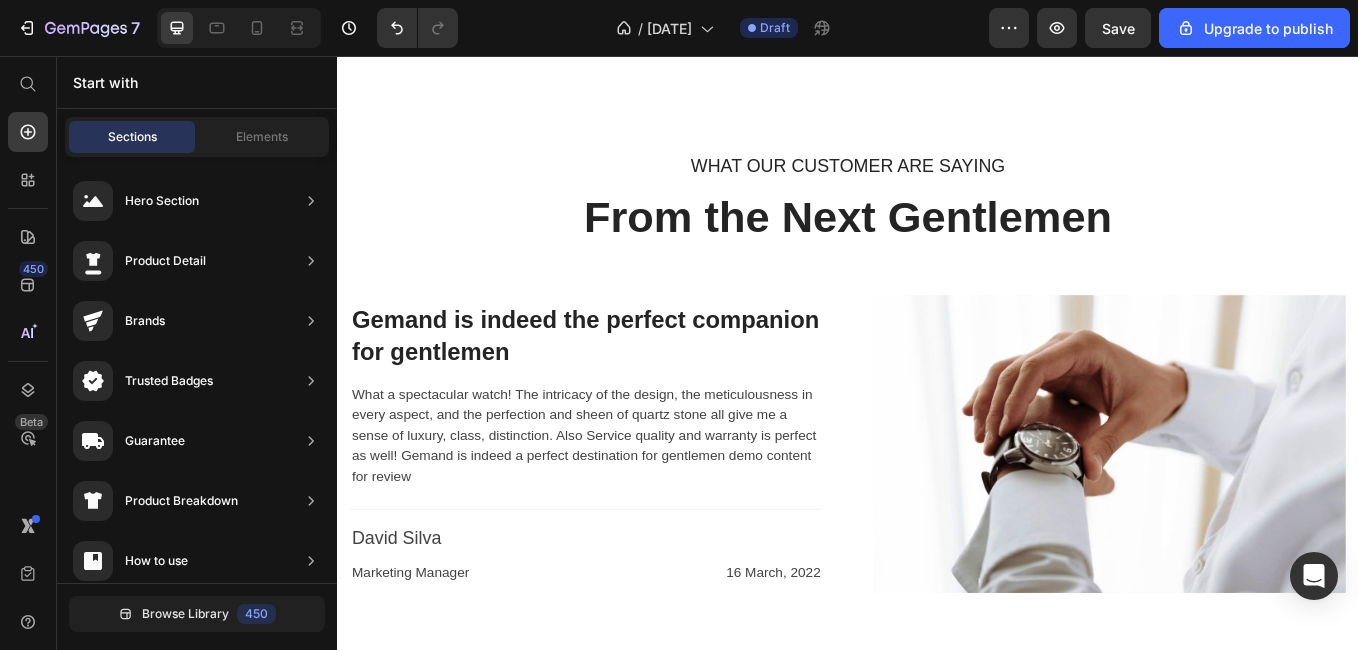 scroll, scrollTop: 4105, scrollLeft: 0, axis: vertical 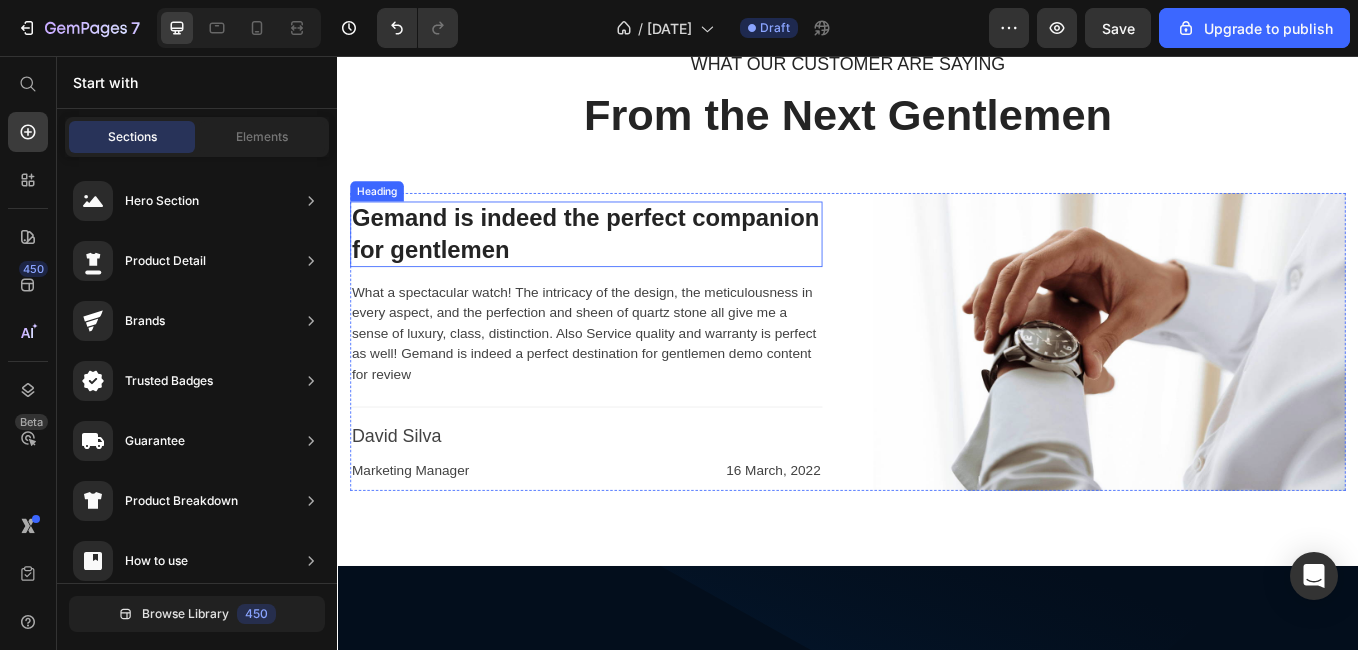 click on "Gemand is indeed the perfect companion for gentlemen" at bounding box center (629, 265) 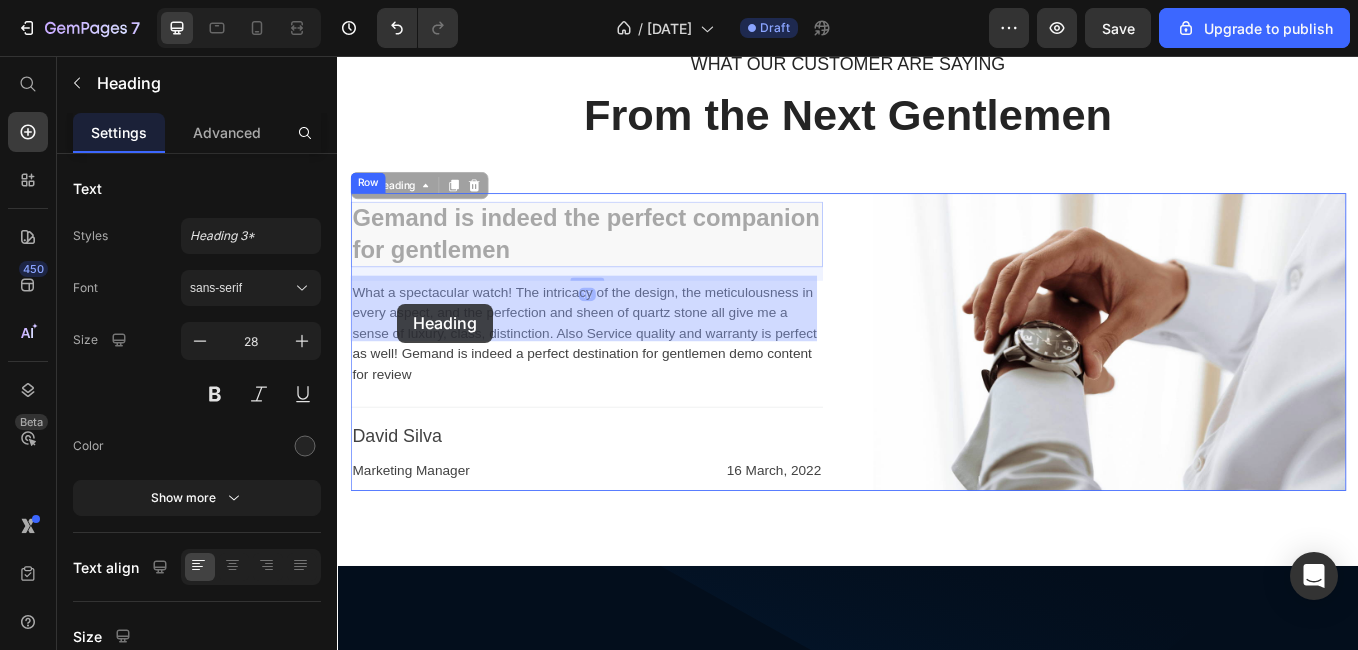 scroll, scrollTop: 4194, scrollLeft: 0, axis: vertical 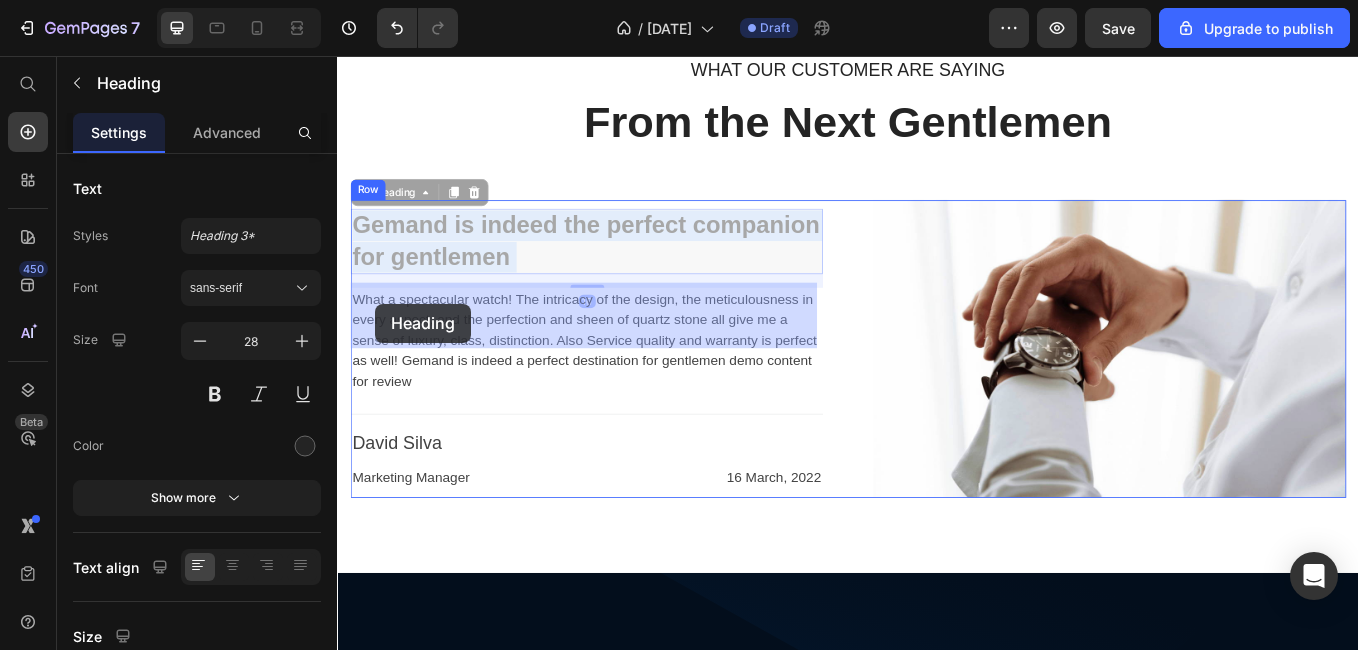 drag, startPoint x: 467, startPoint y: 331, endPoint x: 394, endPoint y: 350, distance: 75.43209 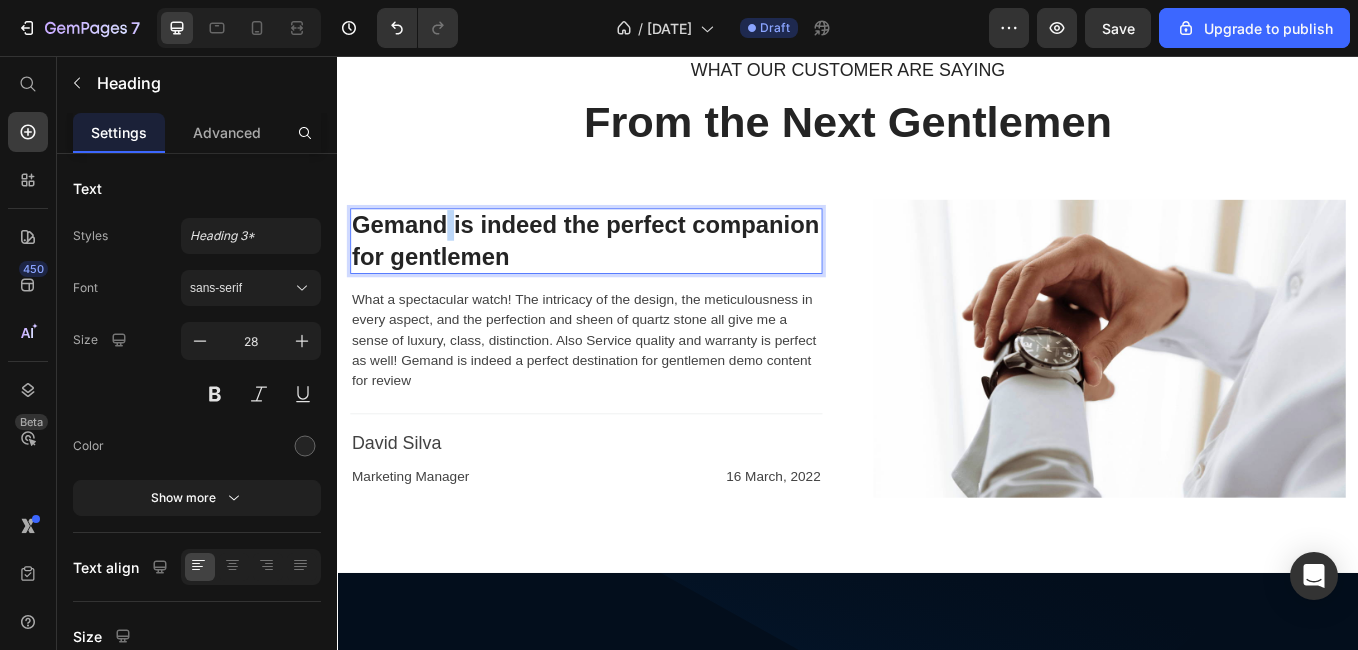 click on "Gemand is indeed the perfect companion for gentlemen" at bounding box center [629, 273] 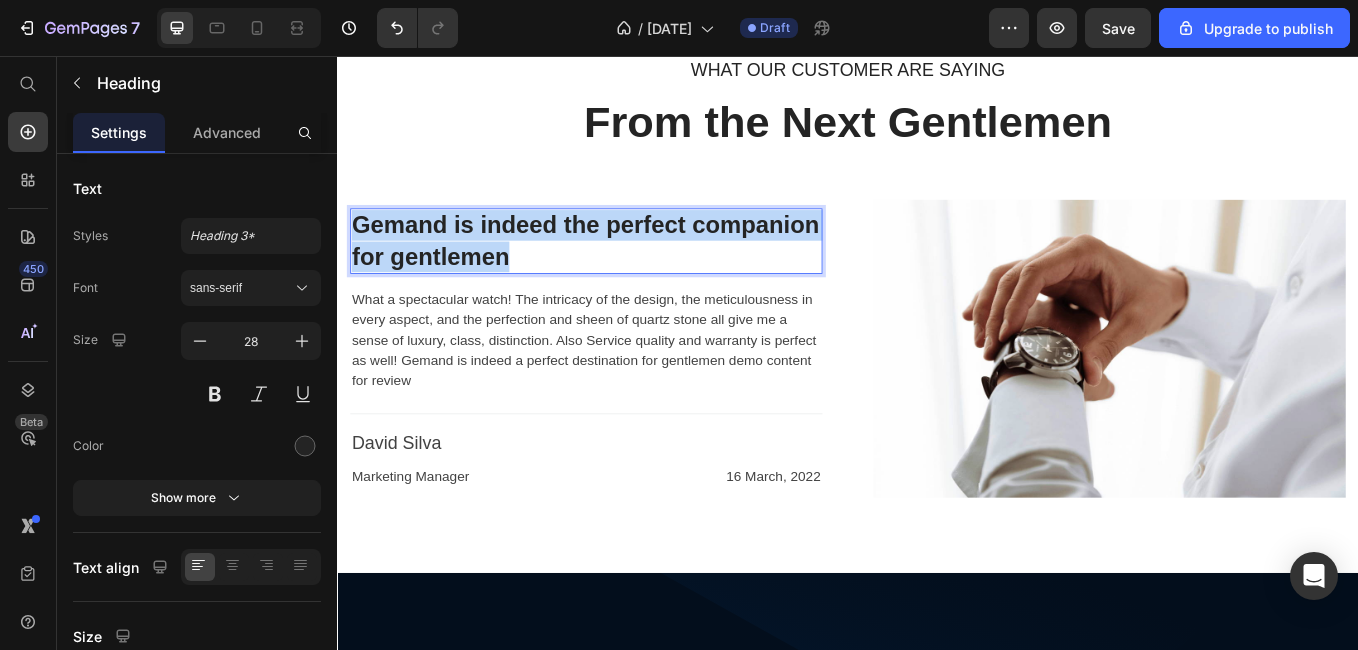click on "Gemand is indeed the perfect companion for gentlemen" at bounding box center (629, 273) 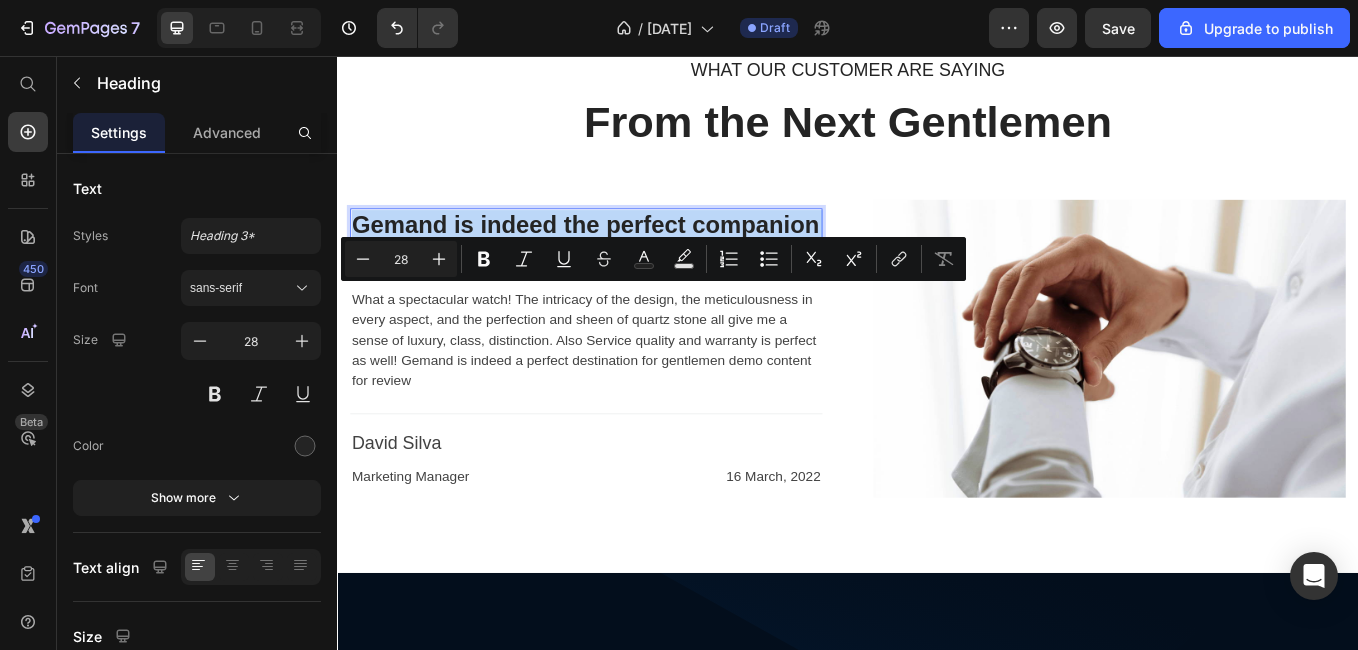 click on "Gemand is indeed the perfect companion for gentlemen" at bounding box center (629, 273) 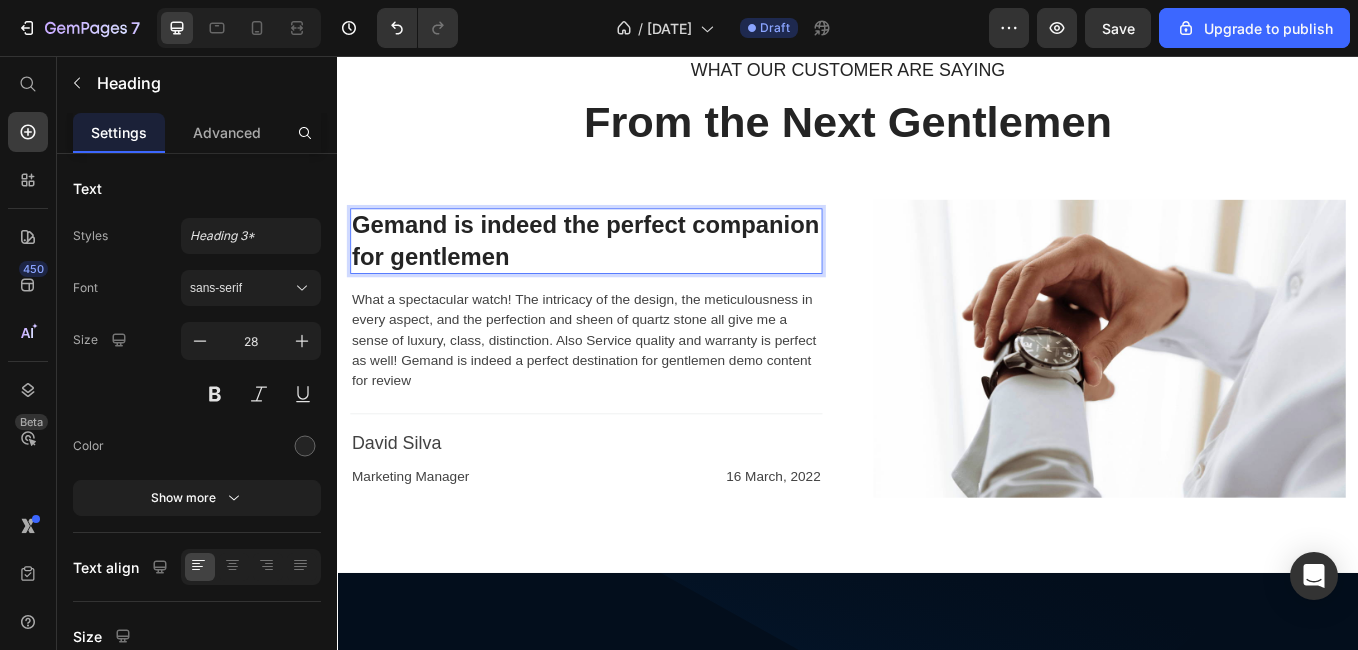 click on "Gemand is indeed the perfect companion for gentlemen" at bounding box center [629, 273] 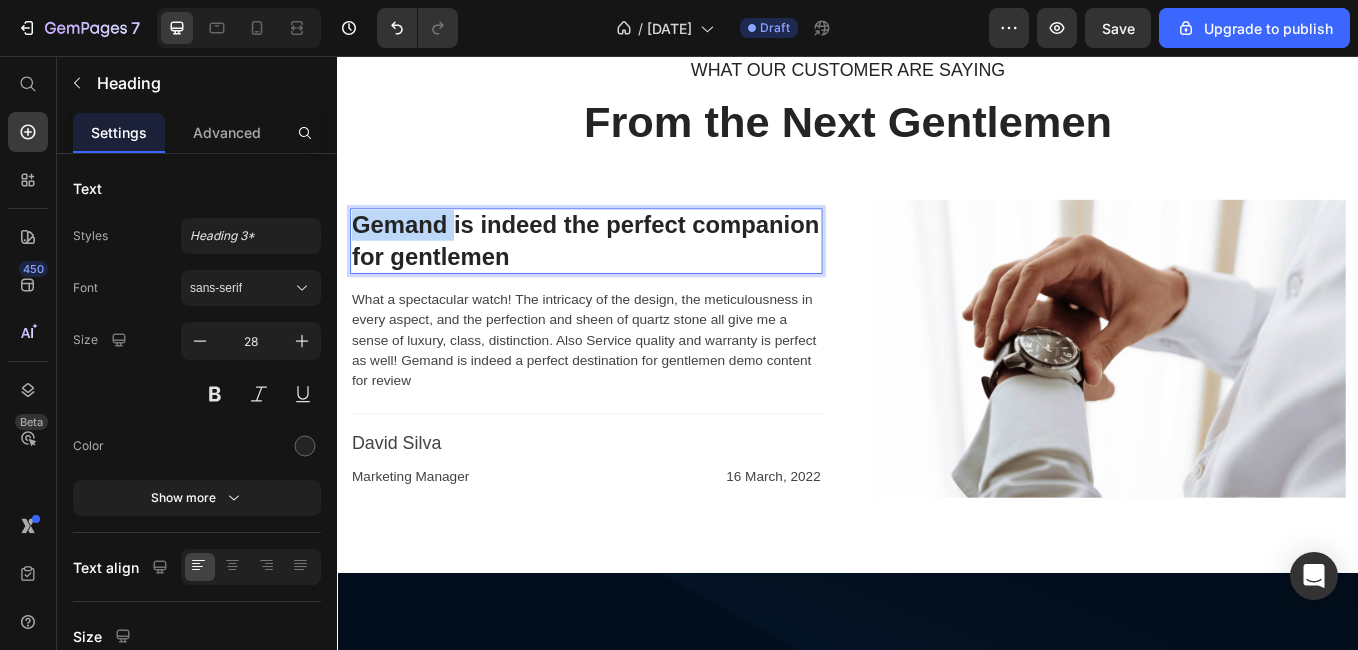 click on "Gemand is indeed the perfect companion for gentlemen" at bounding box center [629, 273] 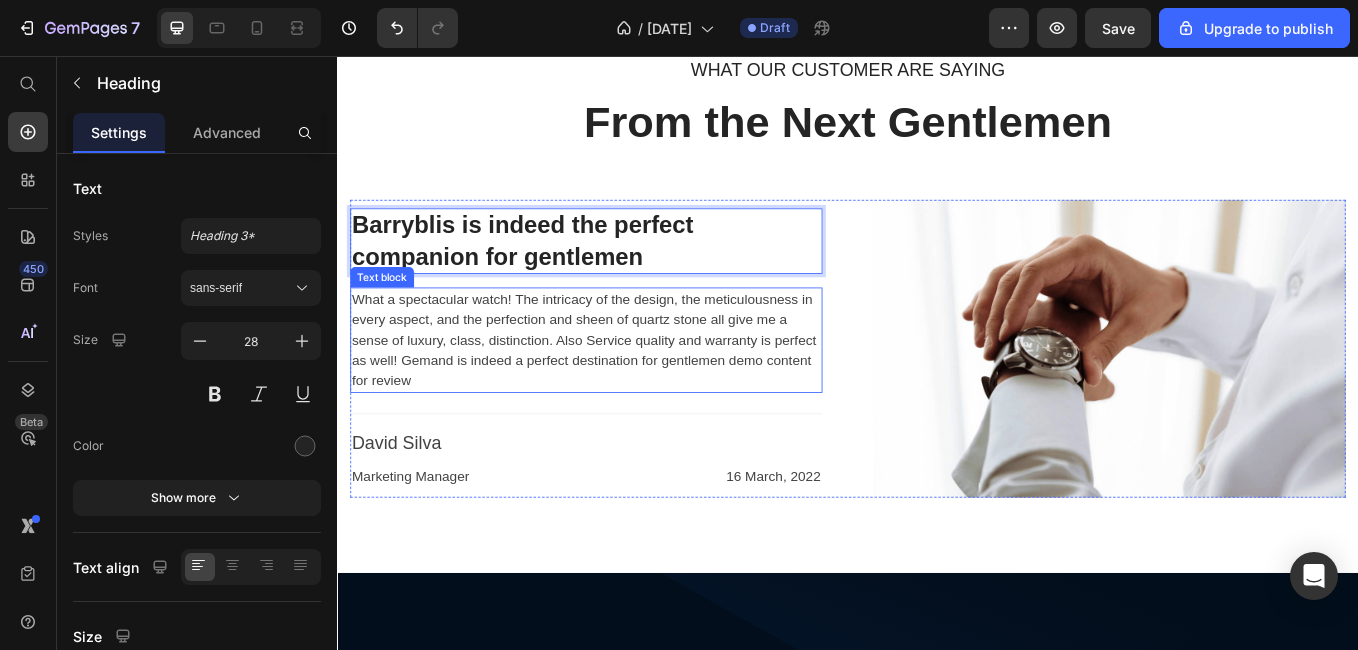 click on "What a spectacular watch! The intricacy of the design, the meticulousness in every aspect, and the perfection and sheen of quartz stone all give me a sense of luxury, class, distinction. Also Service quality and warranty is perfect as well! Gemand is indeed a perfect destination for gentlemen demo content for review" at bounding box center (629, 390) 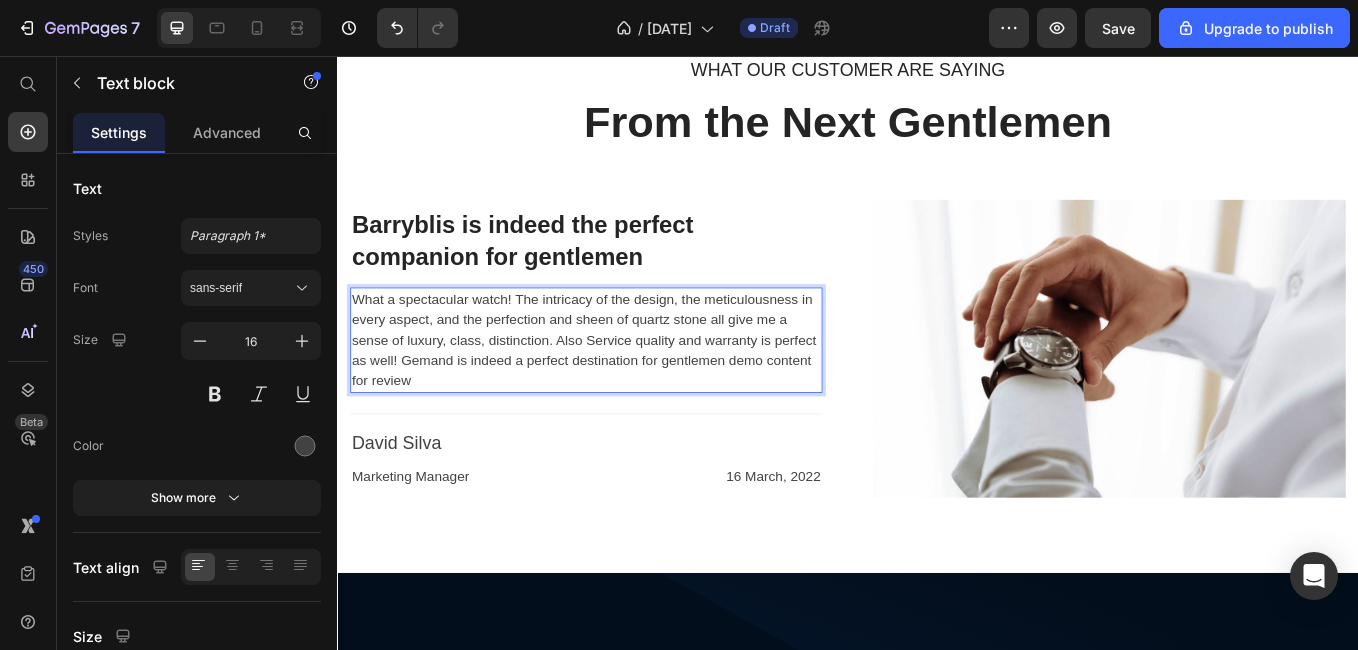 click on "What a spectacular watch! The intricacy of the design, the meticulousness in every aspect, and the perfection and sheen of quartz stone all give me a sense of luxury, class, distinction. Also Service quality and warranty is perfect as well! Gemand is indeed a perfect destination for gentlemen demo content for review" at bounding box center [629, 390] 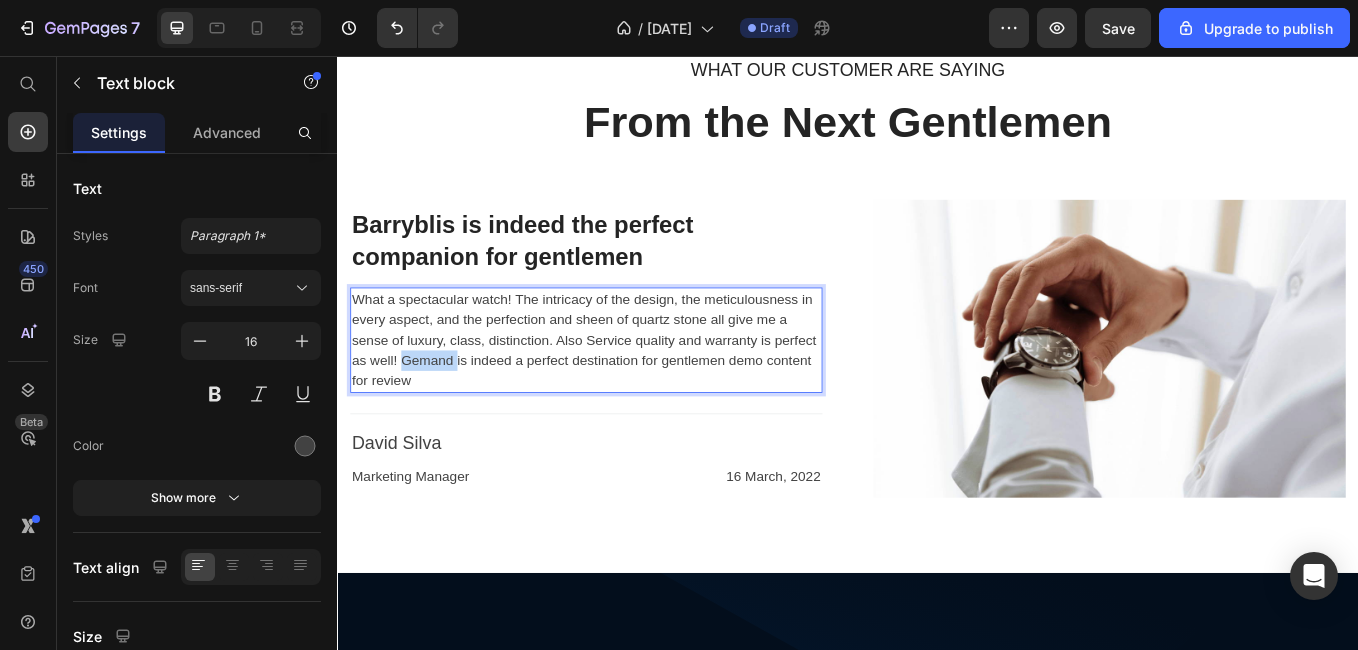 click on "What a spectacular watch! The intricacy of the design, the meticulousness in every aspect, and the perfection and sheen of quartz stone all give me a sense of luxury, class, distinction. Also Service quality and warranty is perfect as well! Gemand is indeed a perfect destination for gentlemen demo content for review" at bounding box center (629, 390) 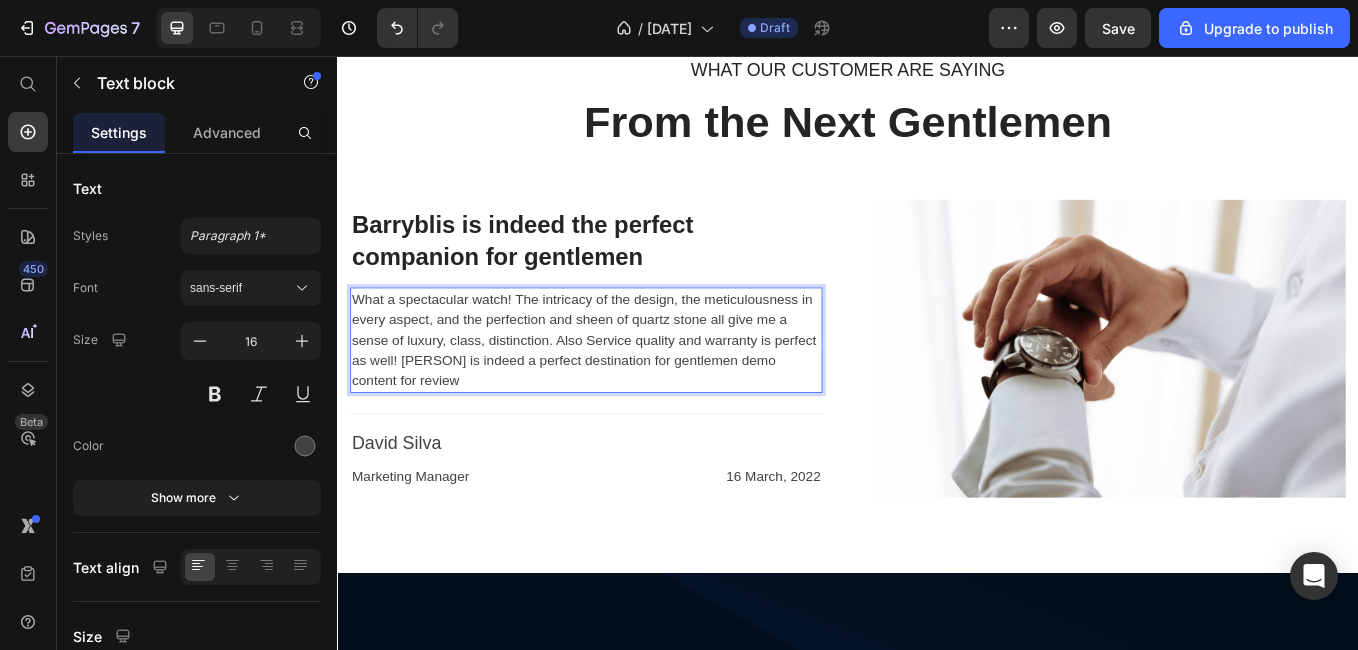 drag, startPoint x: 472, startPoint y: 502, endPoint x: 509, endPoint y: 507, distance: 37.336308 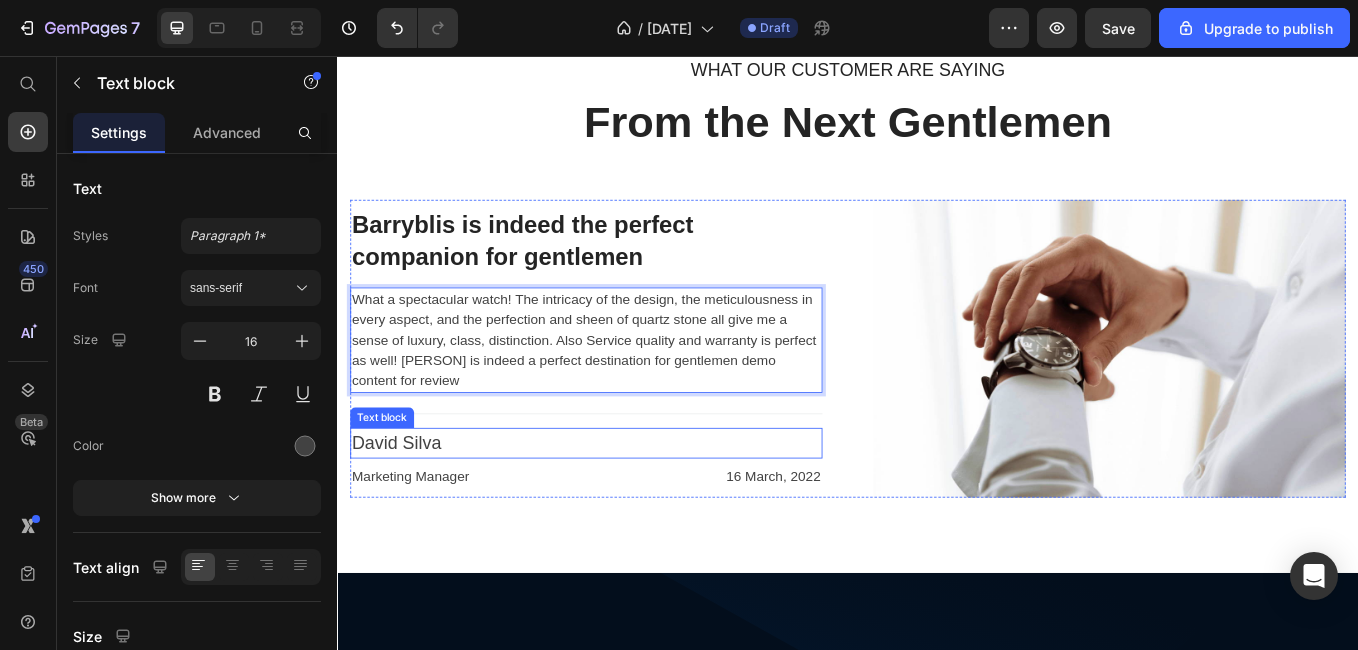 click on "David Silva" at bounding box center [629, 511] 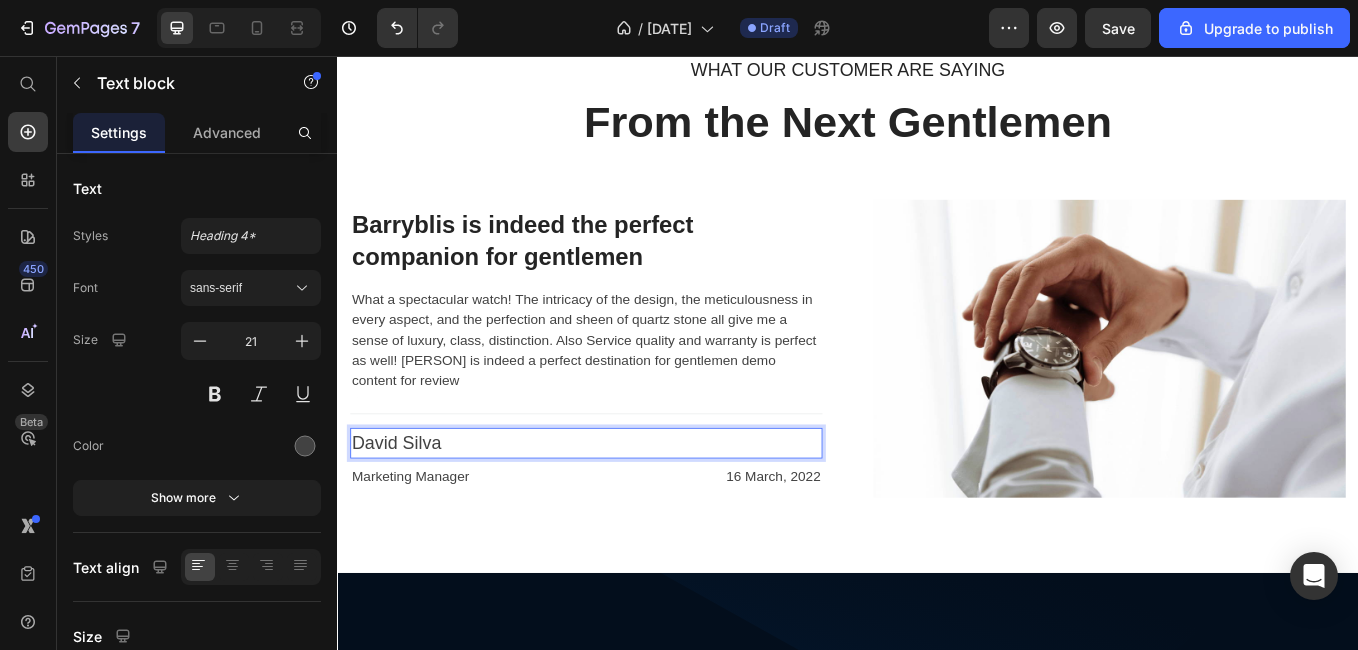 click on "David Silva" at bounding box center (629, 511) 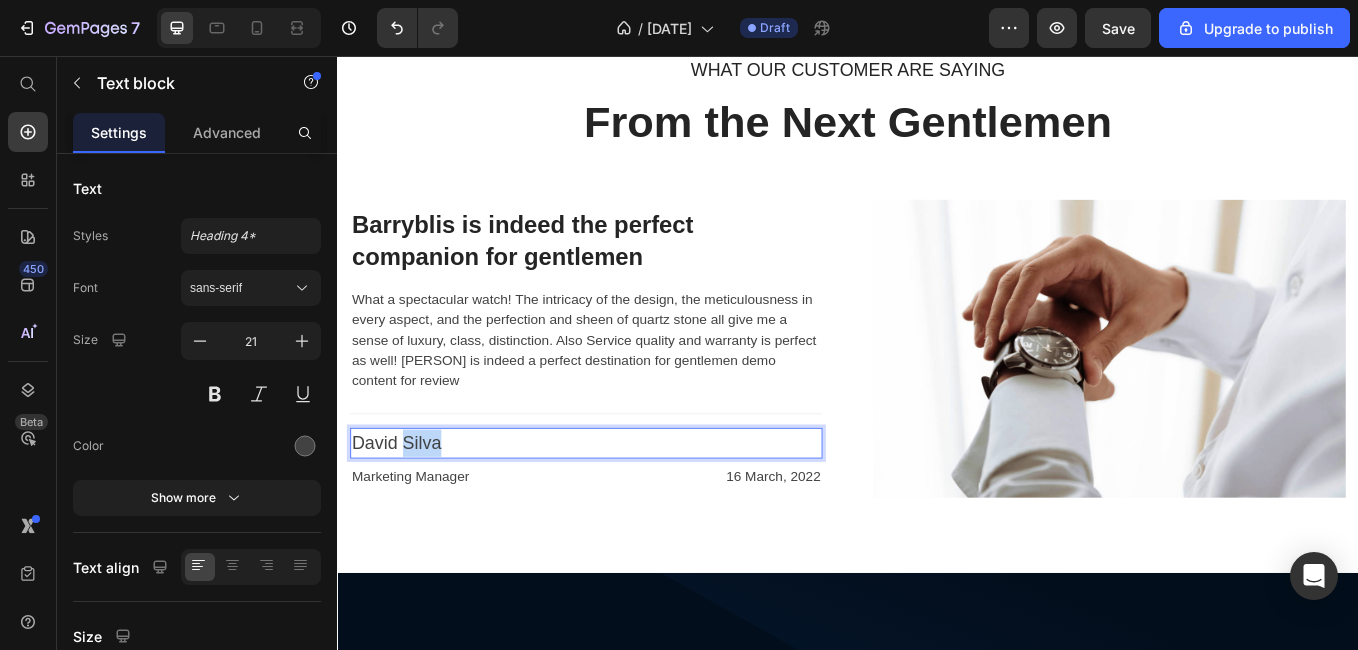 click on "David Silva" at bounding box center [629, 511] 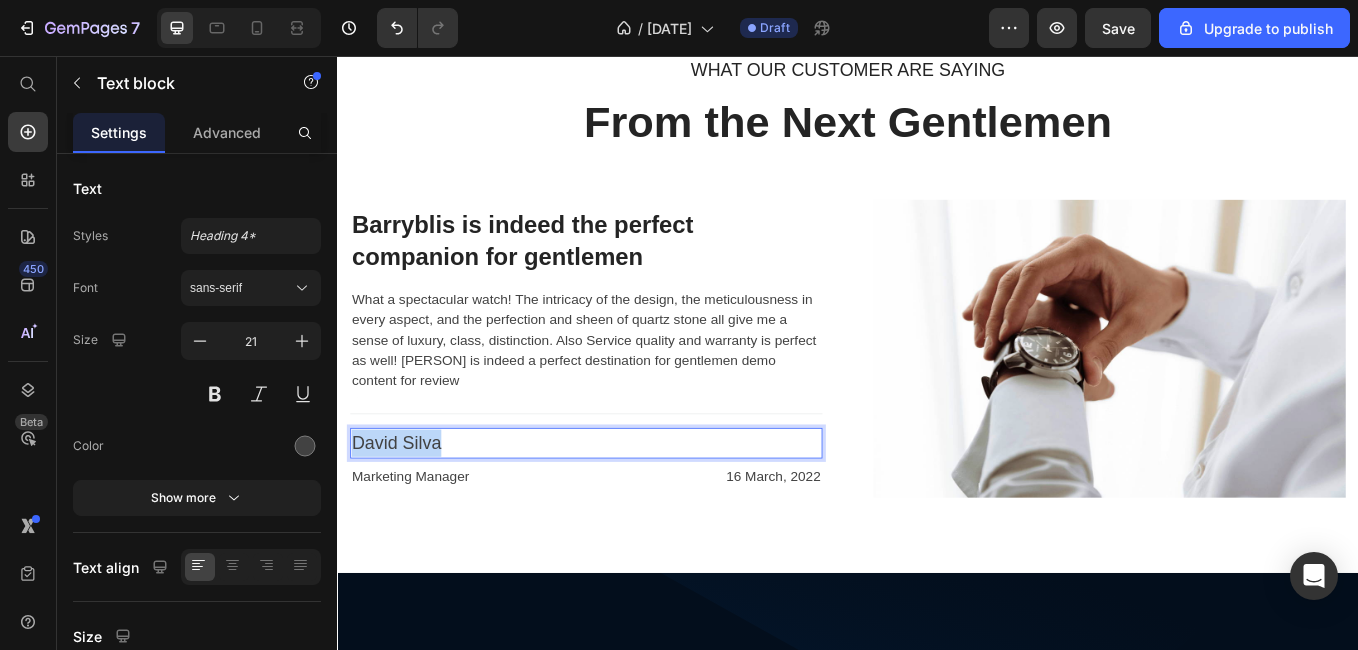 click on "David Silva" at bounding box center [629, 511] 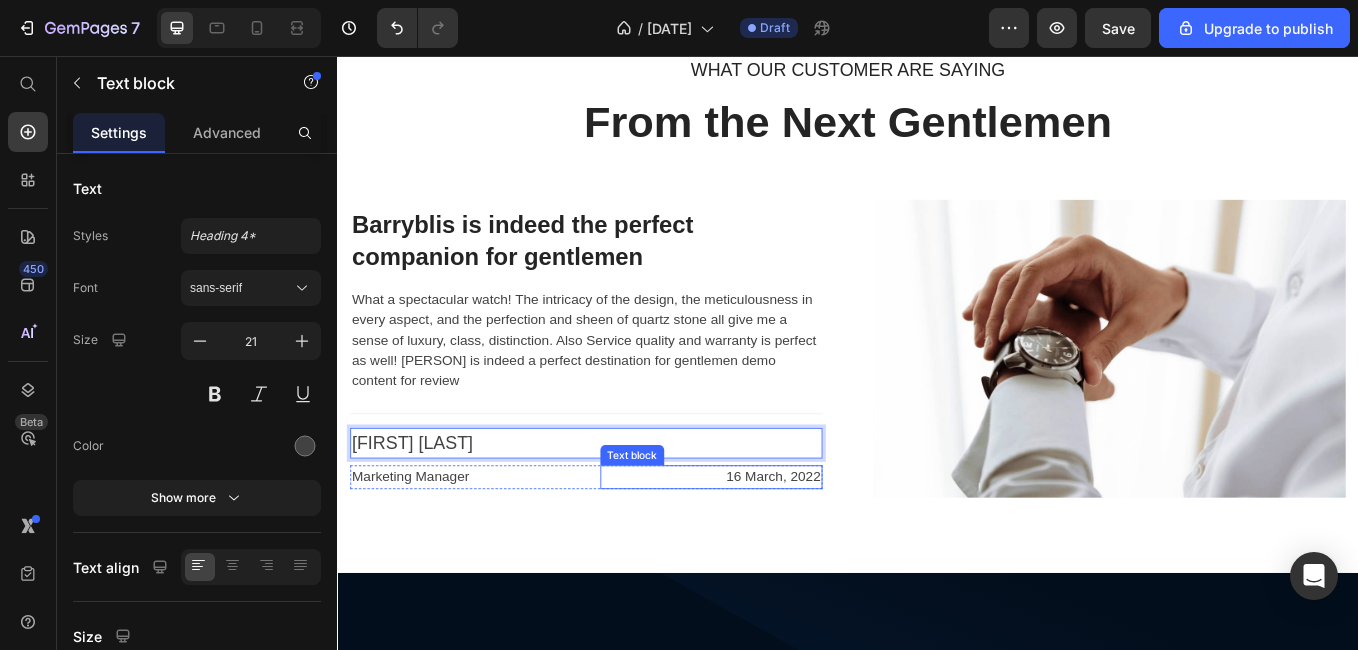 click on "16 March, 2022" at bounding box center (777, 551) 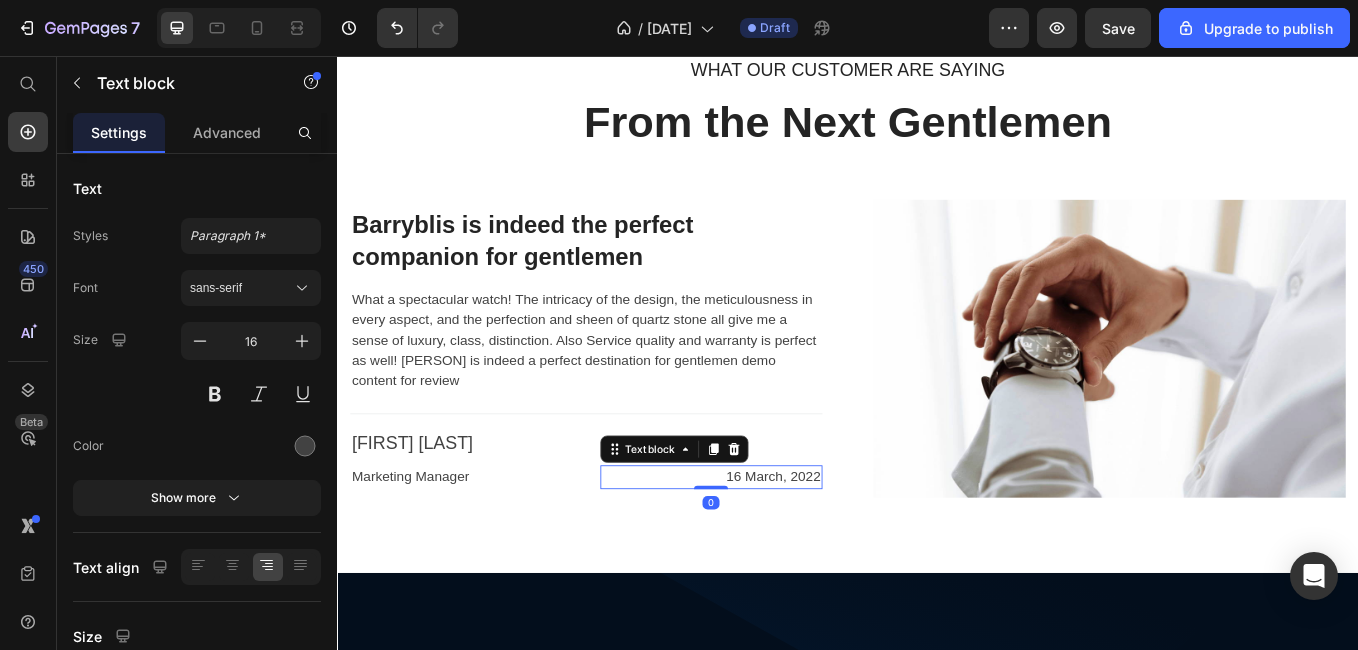click on "16 March, 2022" at bounding box center (777, 551) 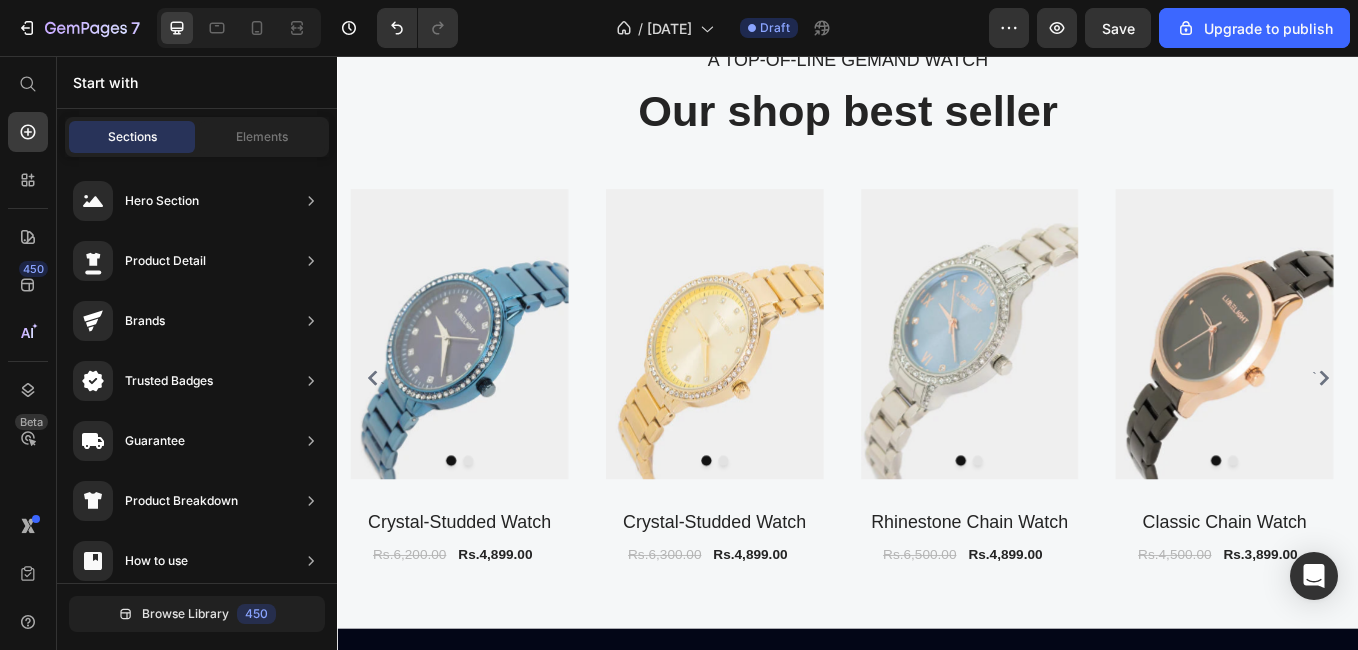 scroll, scrollTop: 1507, scrollLeft: 0, axis: vertical 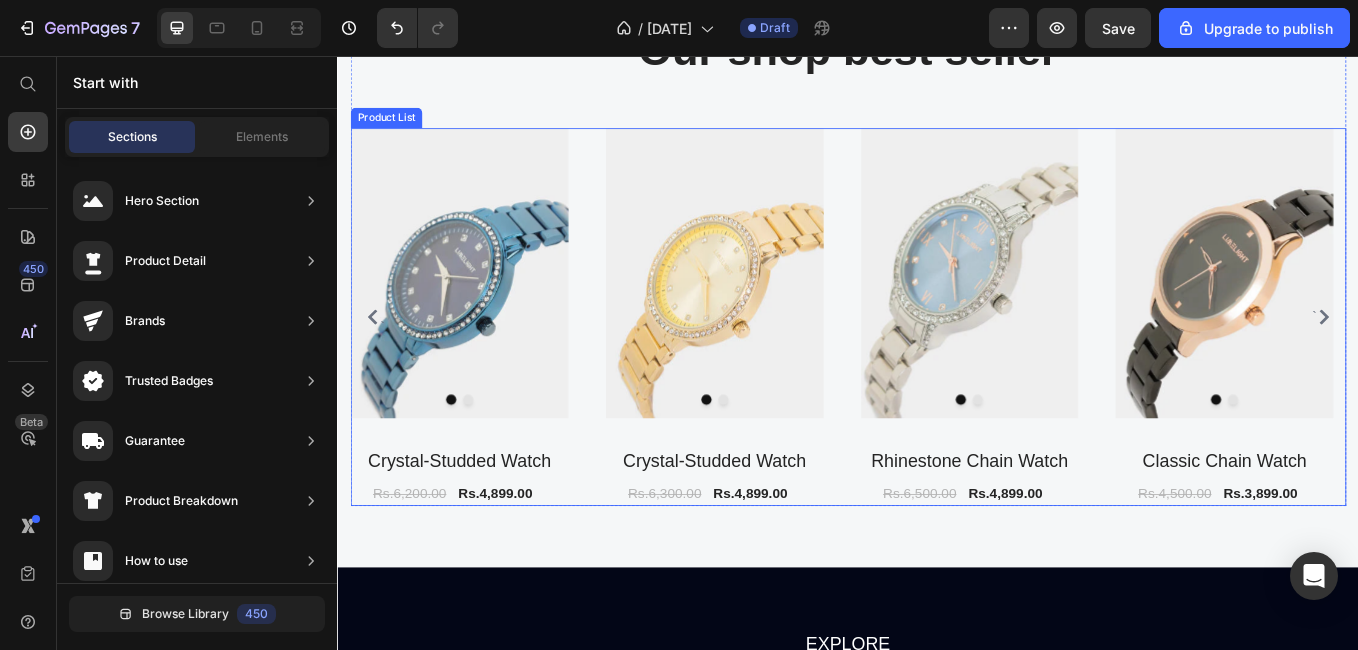 click 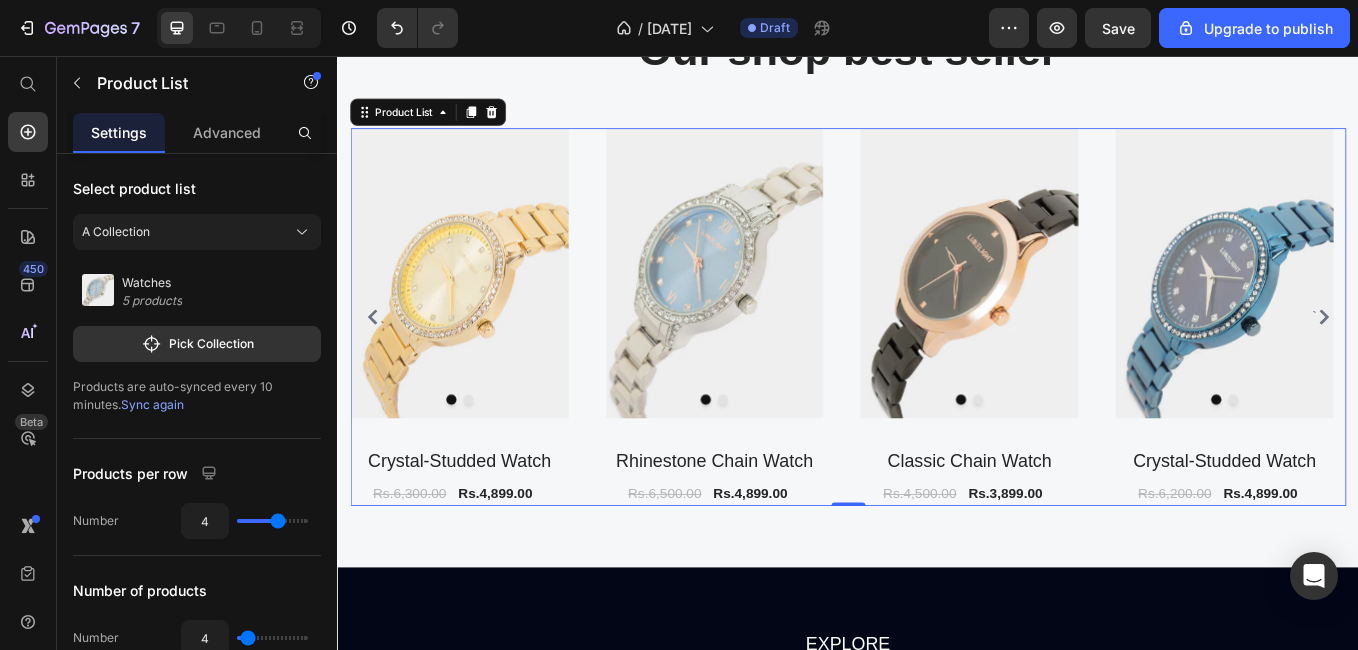 click 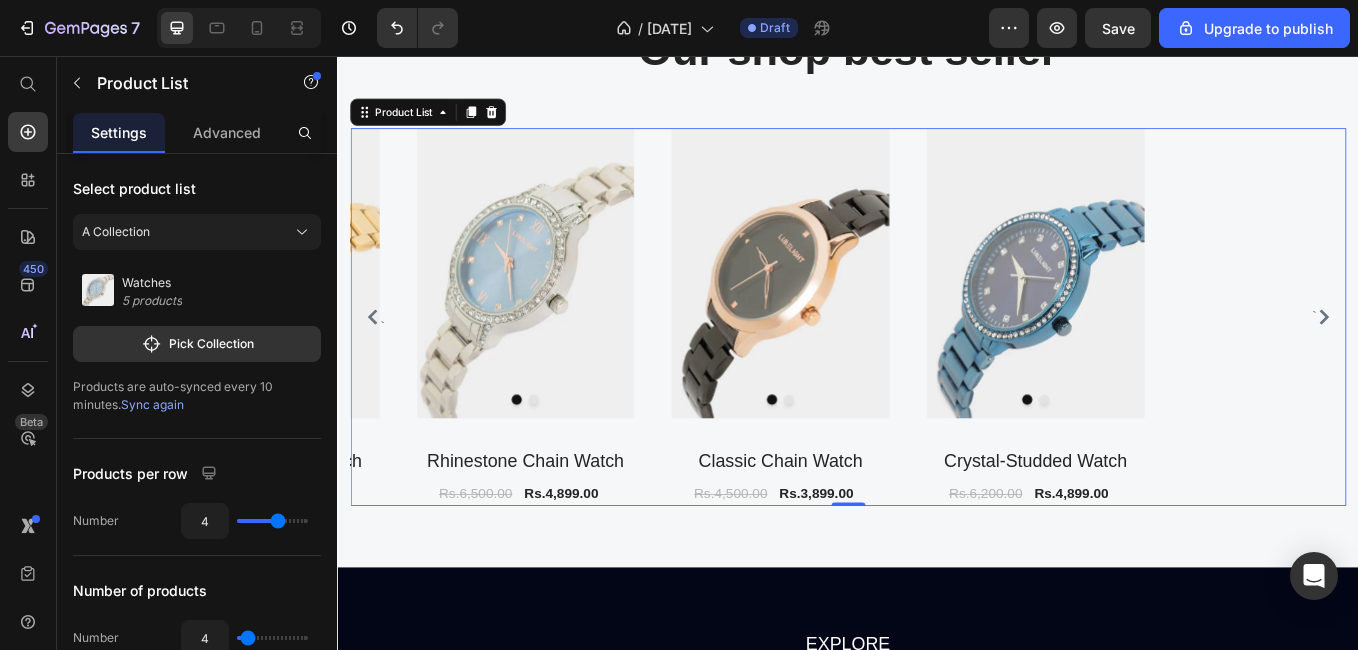 click 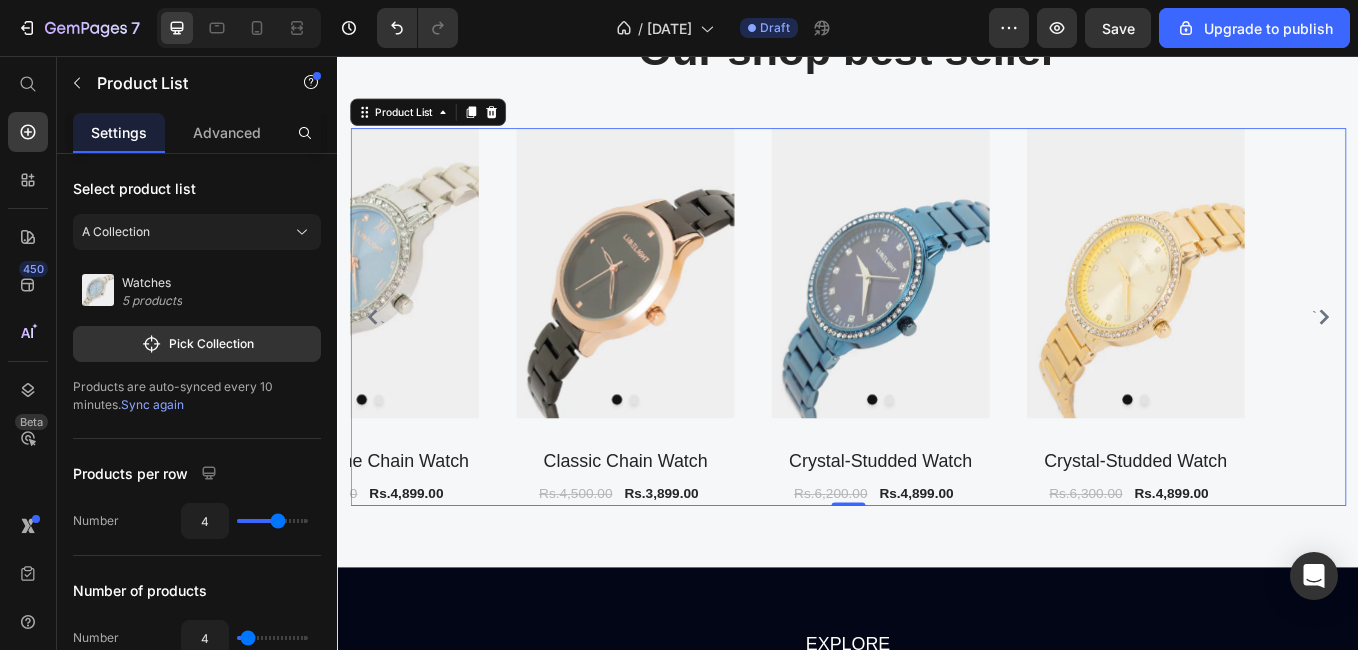 click 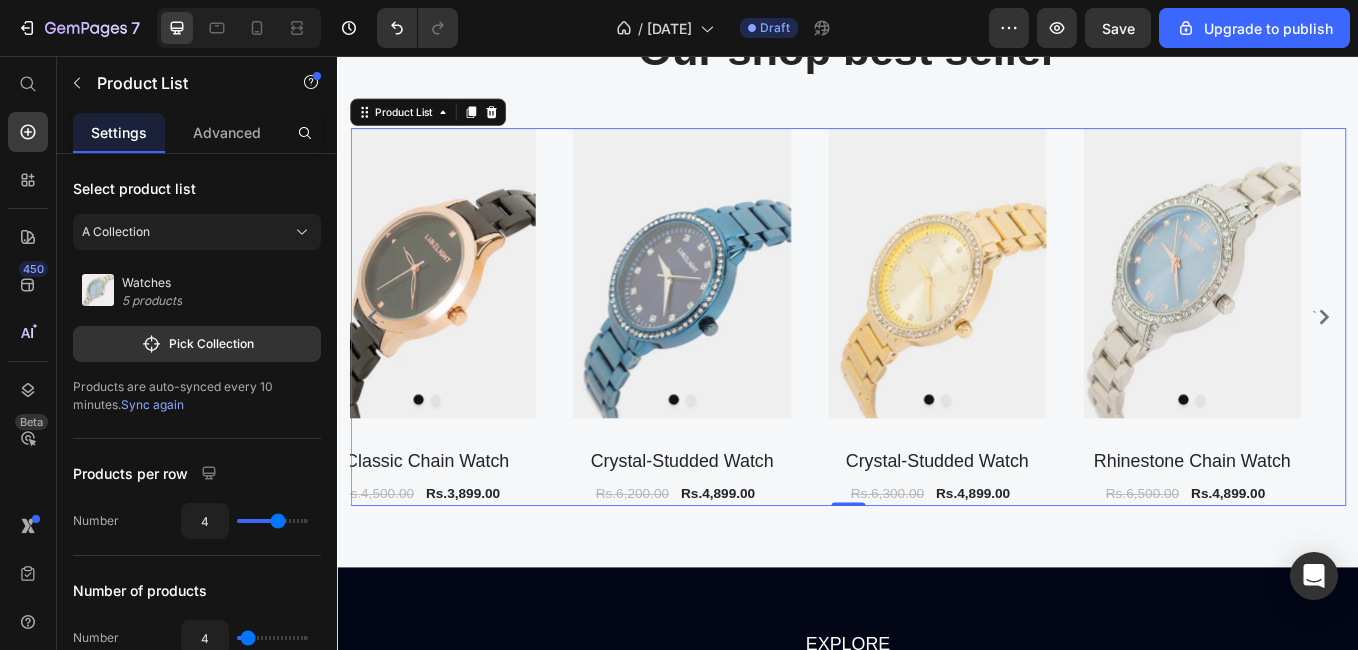 click 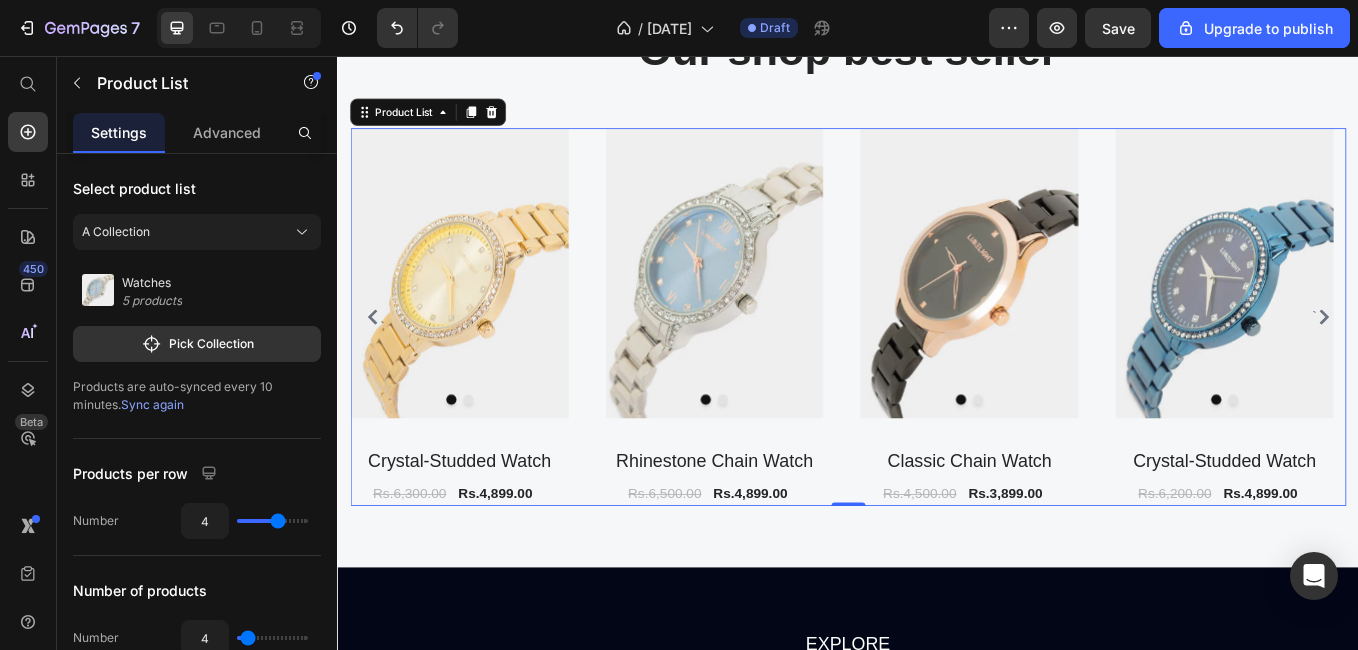click 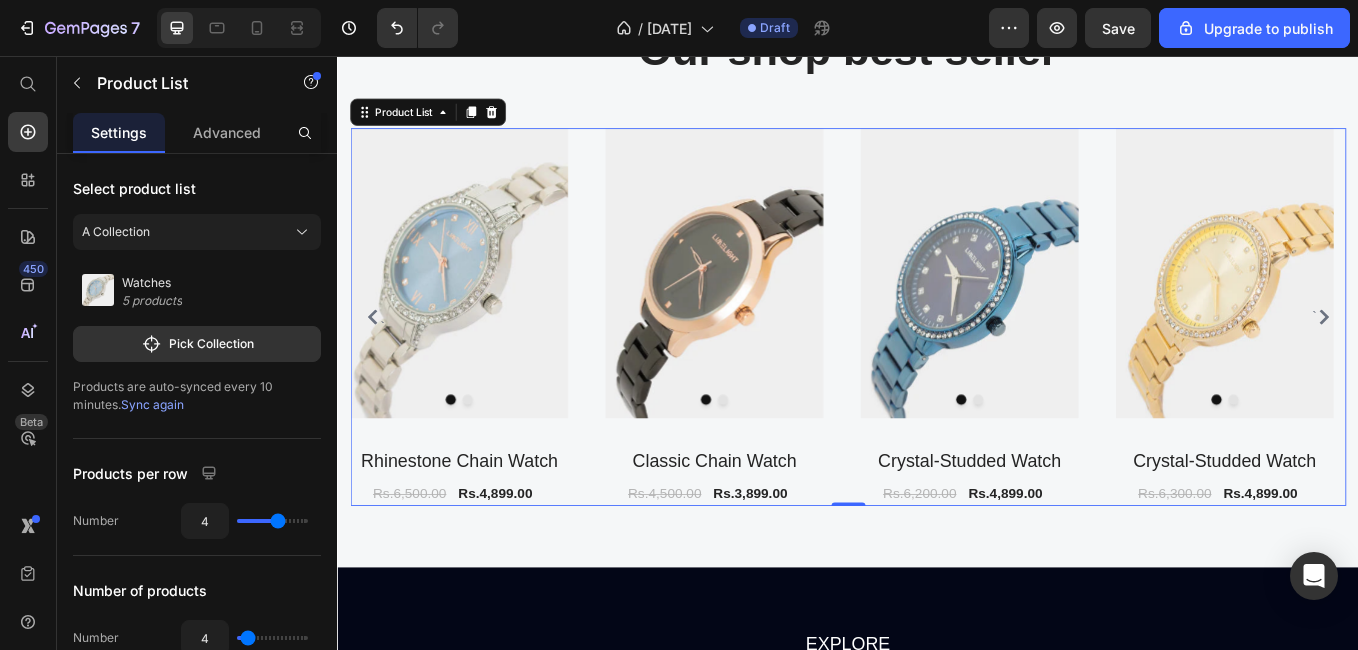 click 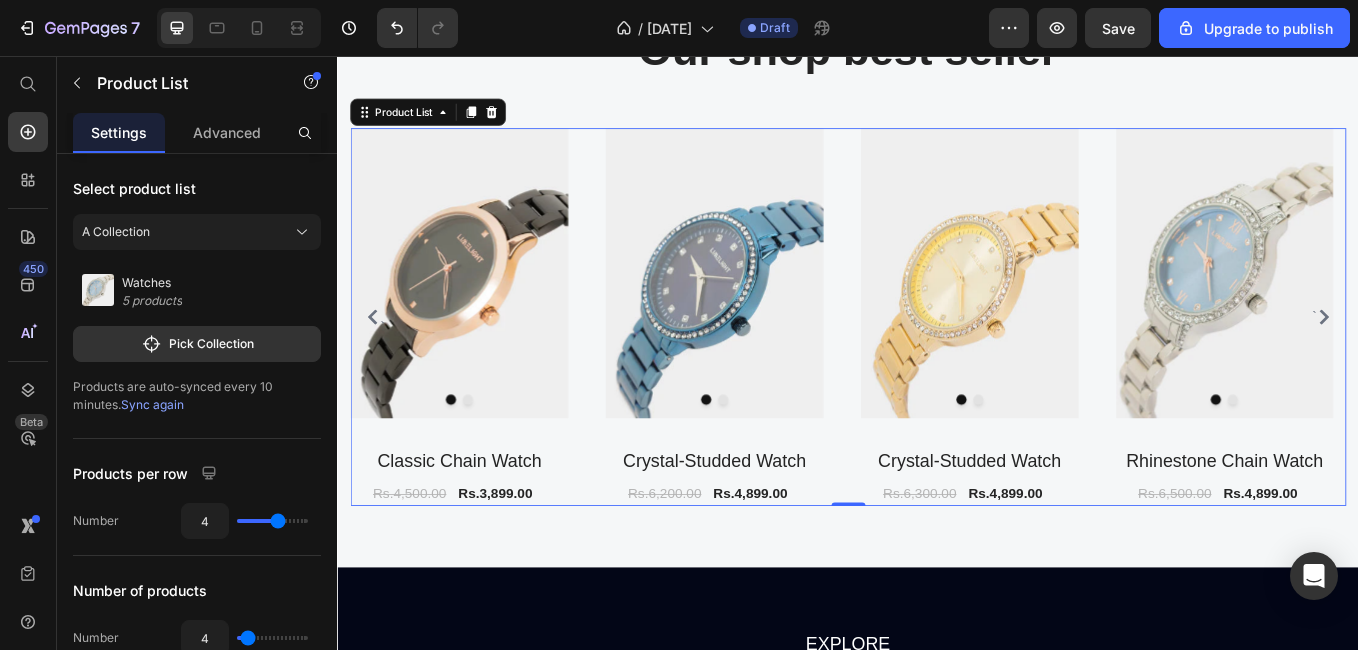 click 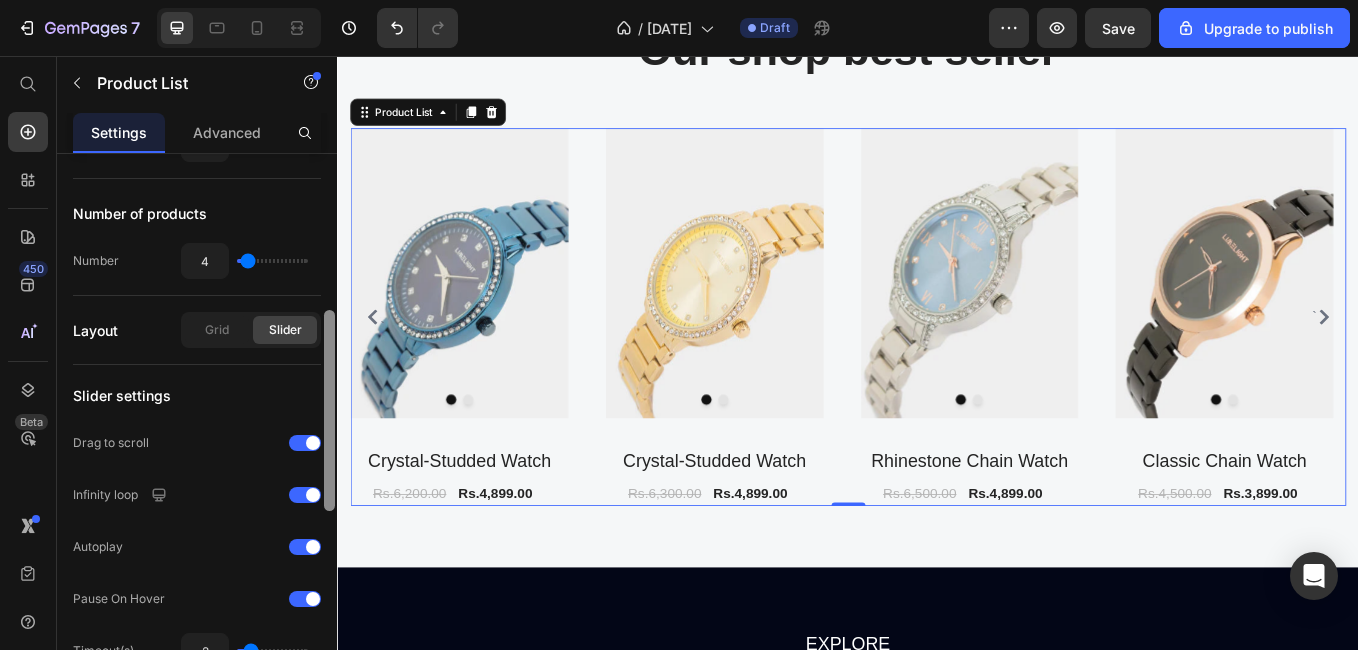 drag, startPoint x: 330, startPoint y: 295, endPoint x: 325, endPoint y: 427, distance: 132.09467 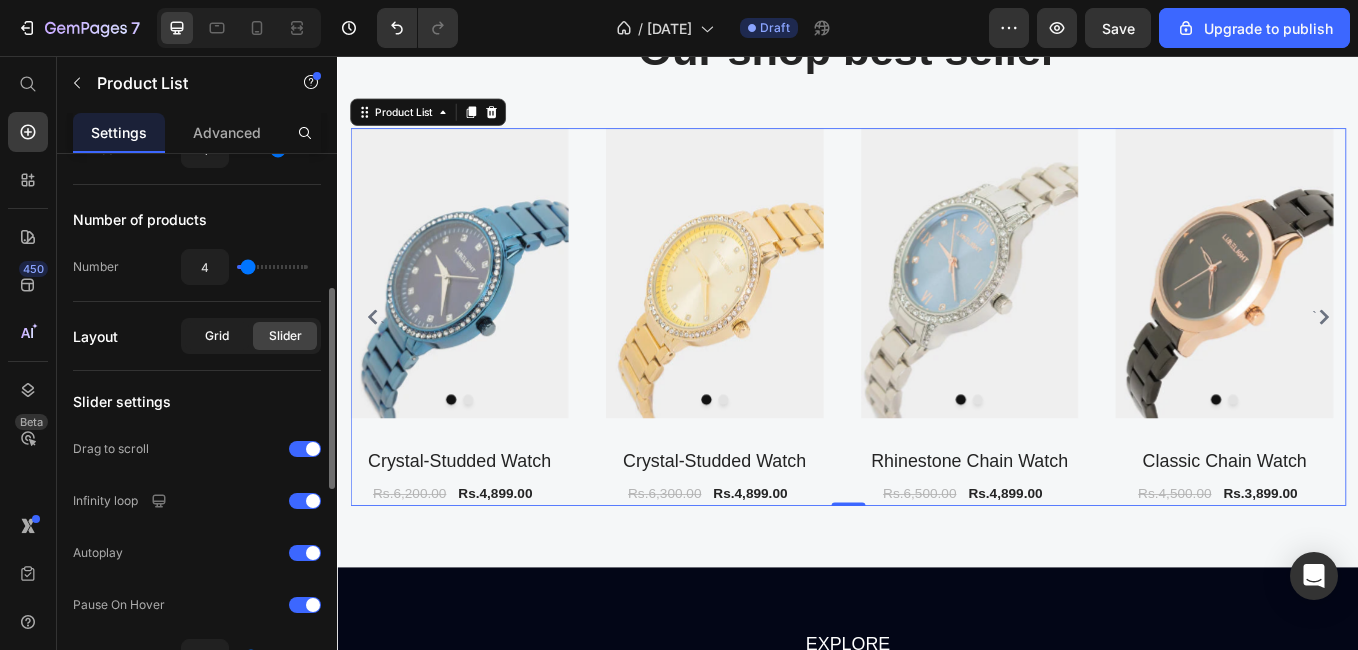 click on "Grid" 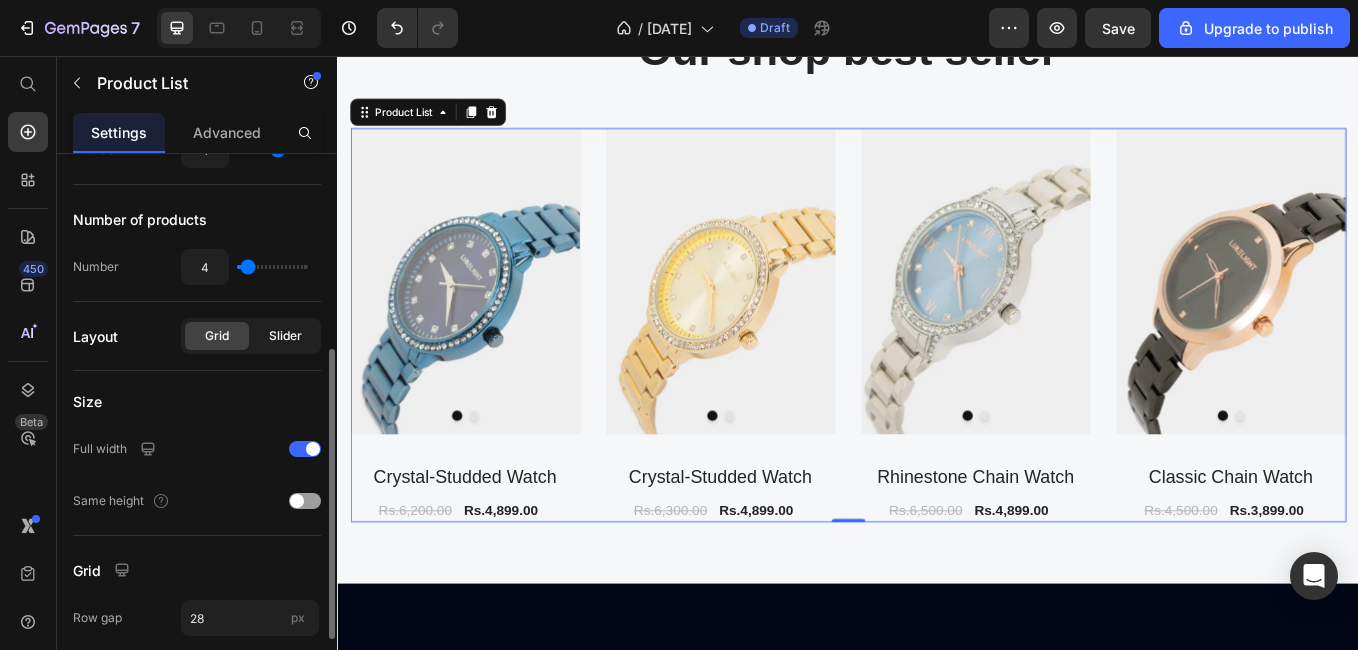 click on "Slider" 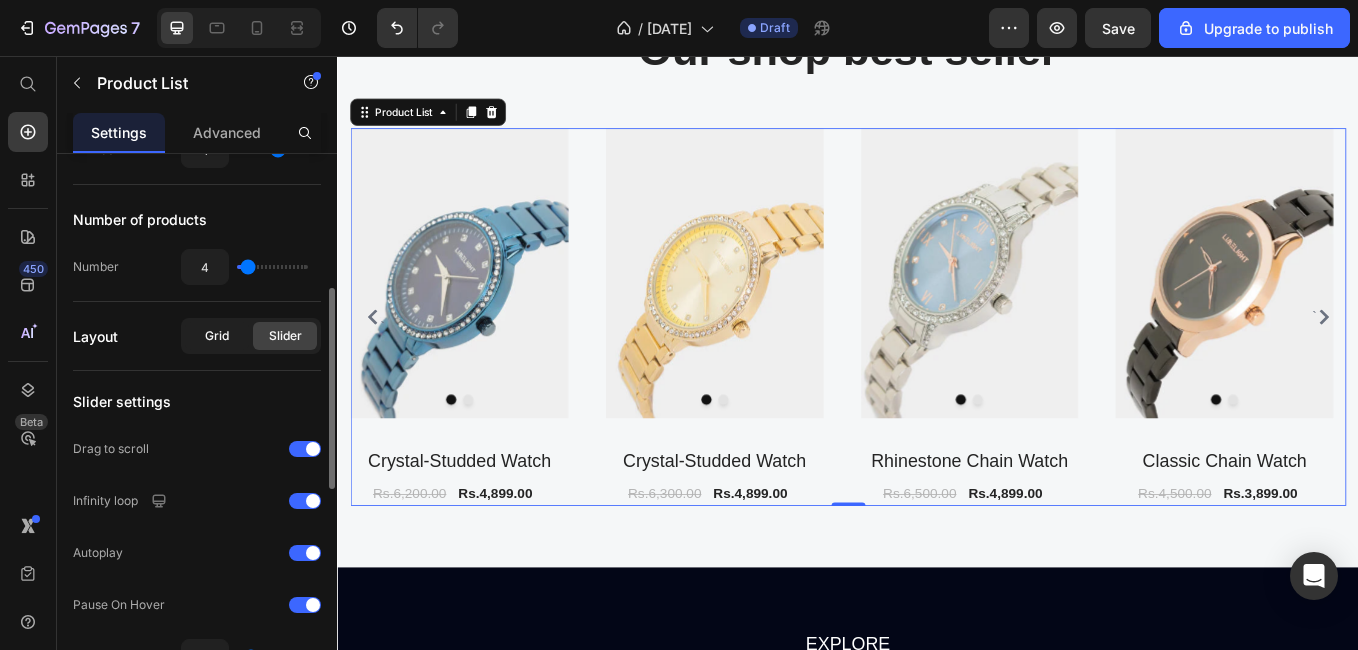 click on "Grid" 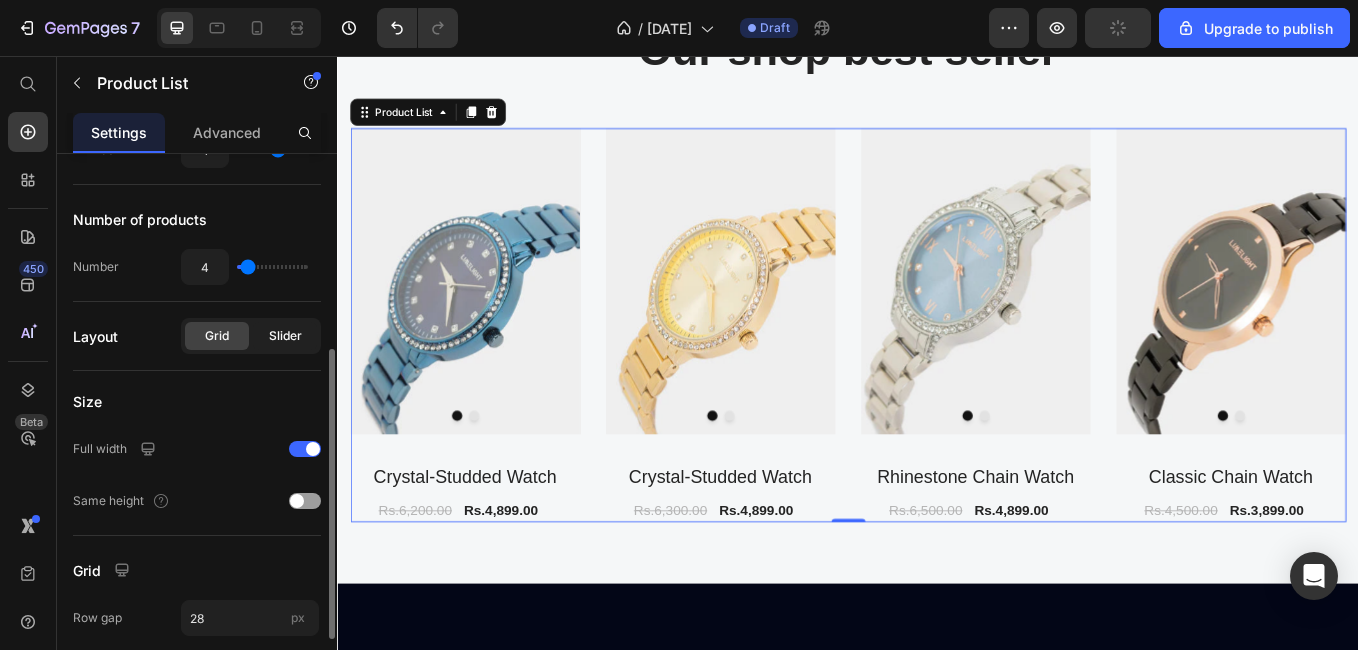 click on "Slider" 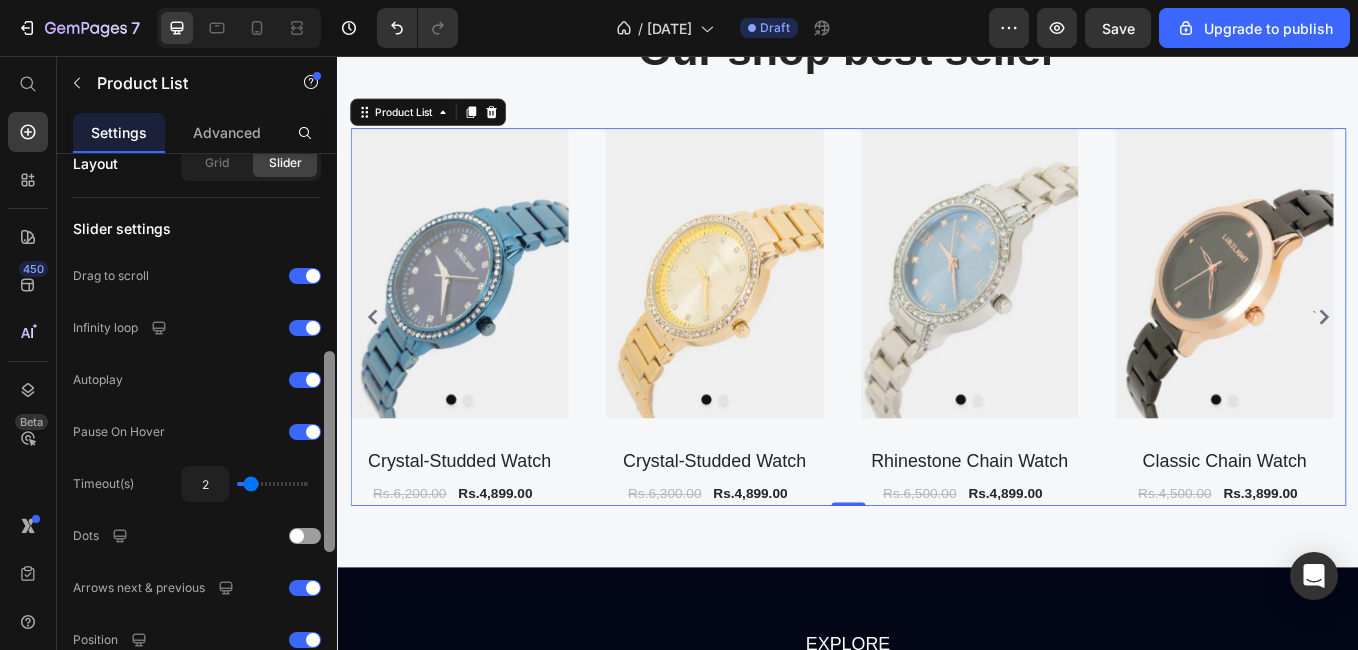 scroll, scrollTop: 550, scrollLeft: 0, axis: vertical 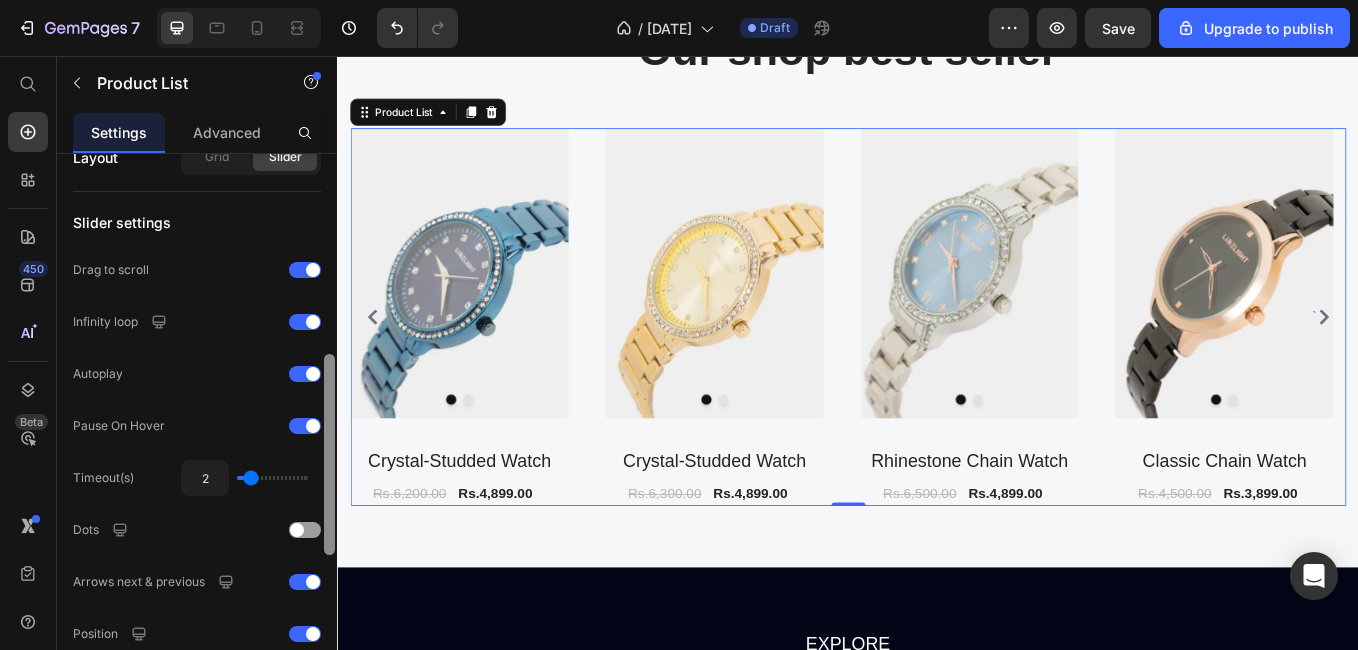 drag, startPoint x: 327, startPoint y: 385, endPoint x: 330, endPoint y: 450, distance: 65.06919 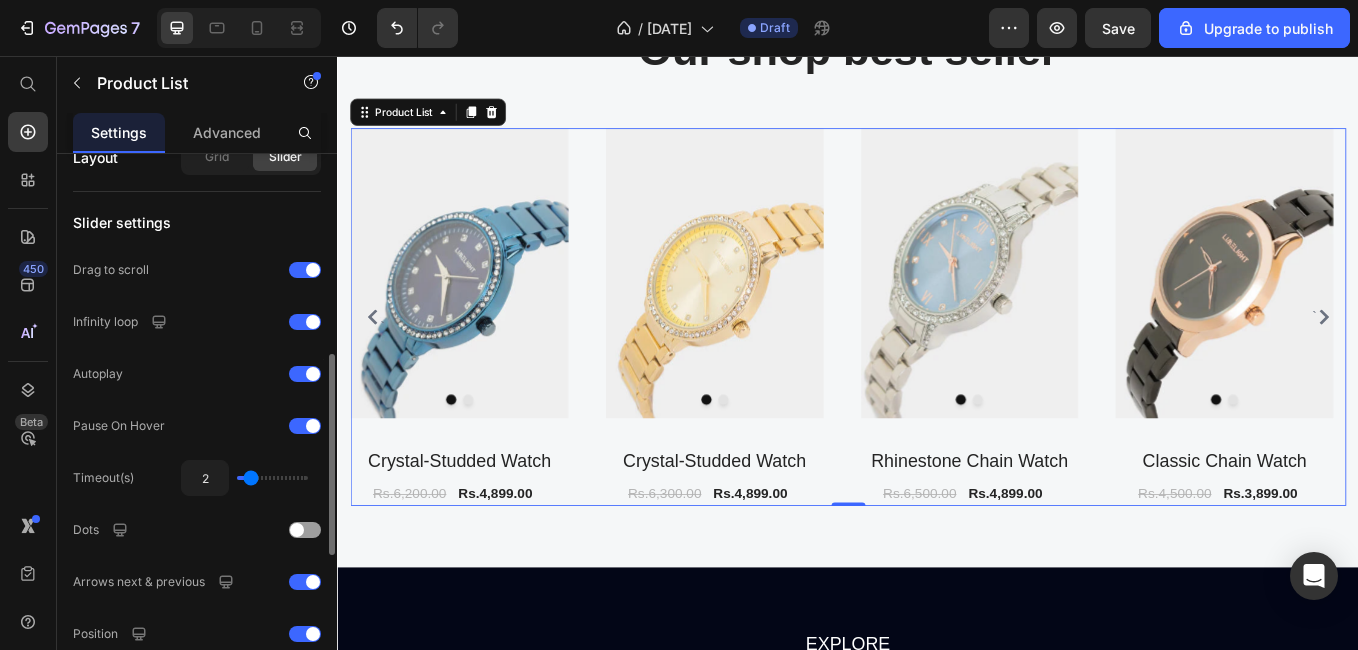 type on "2.3" 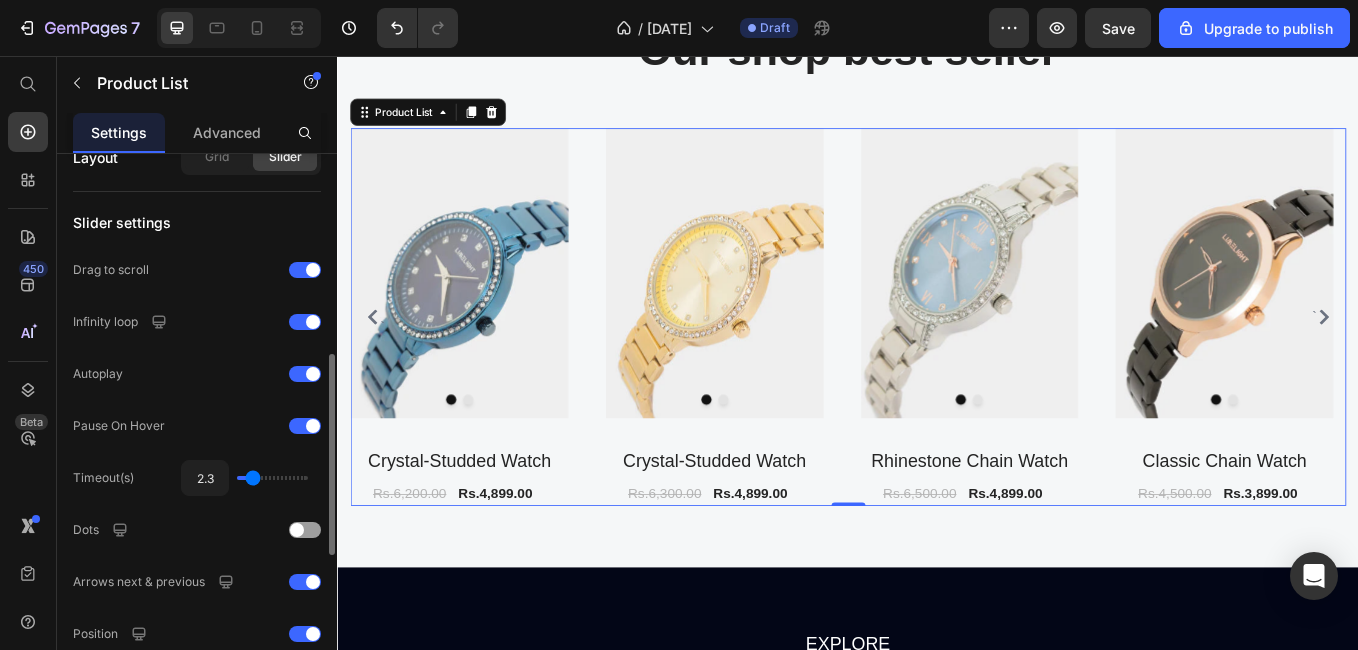 type on "2.1" 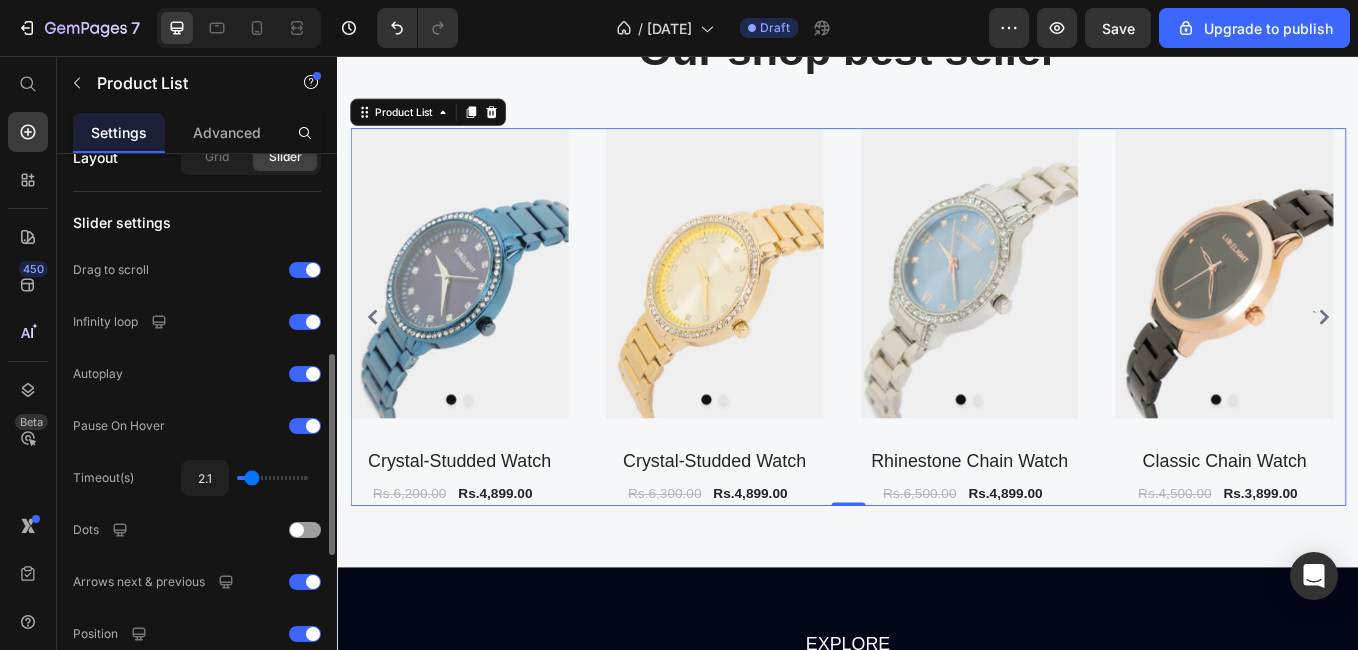 type on "2" 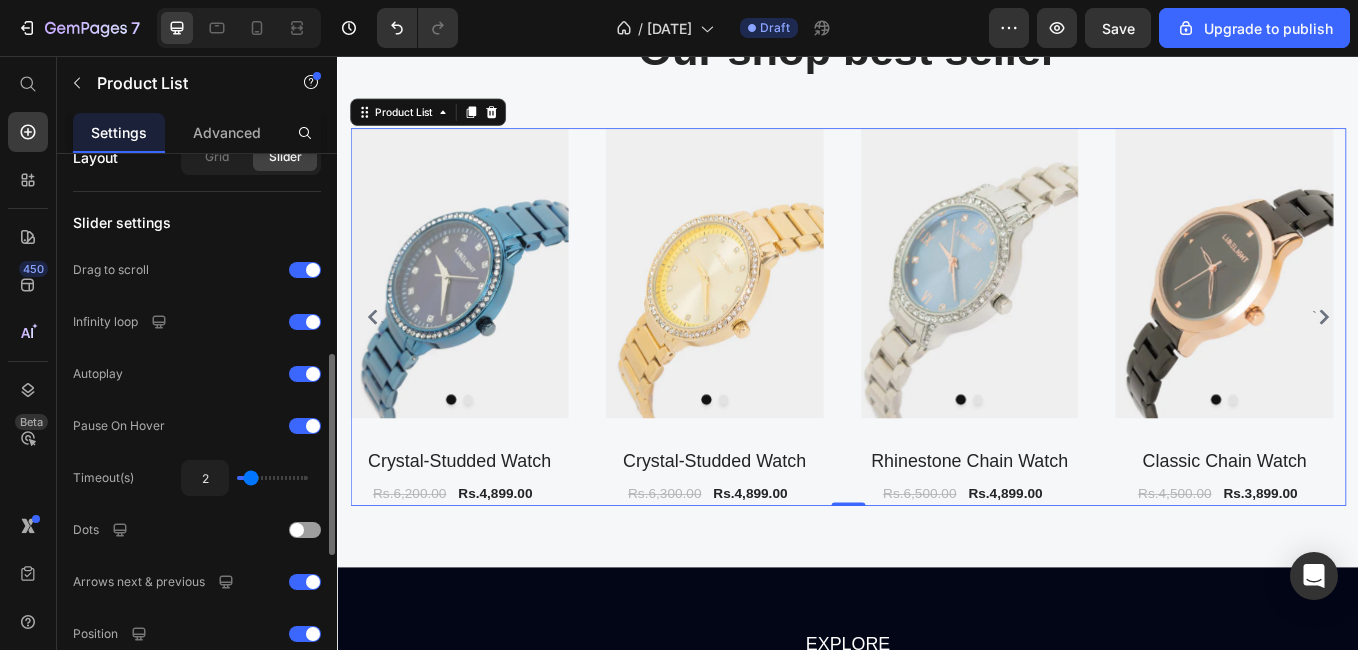 type on "1.8" 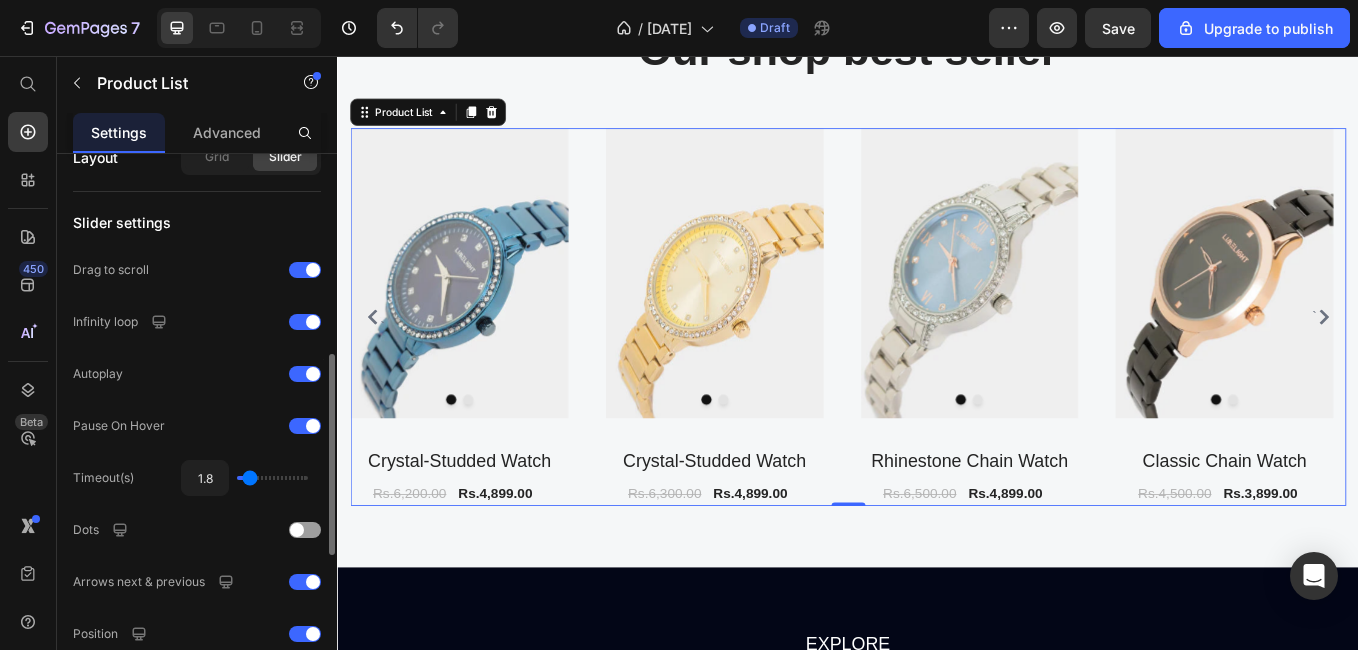 type on "1.7" 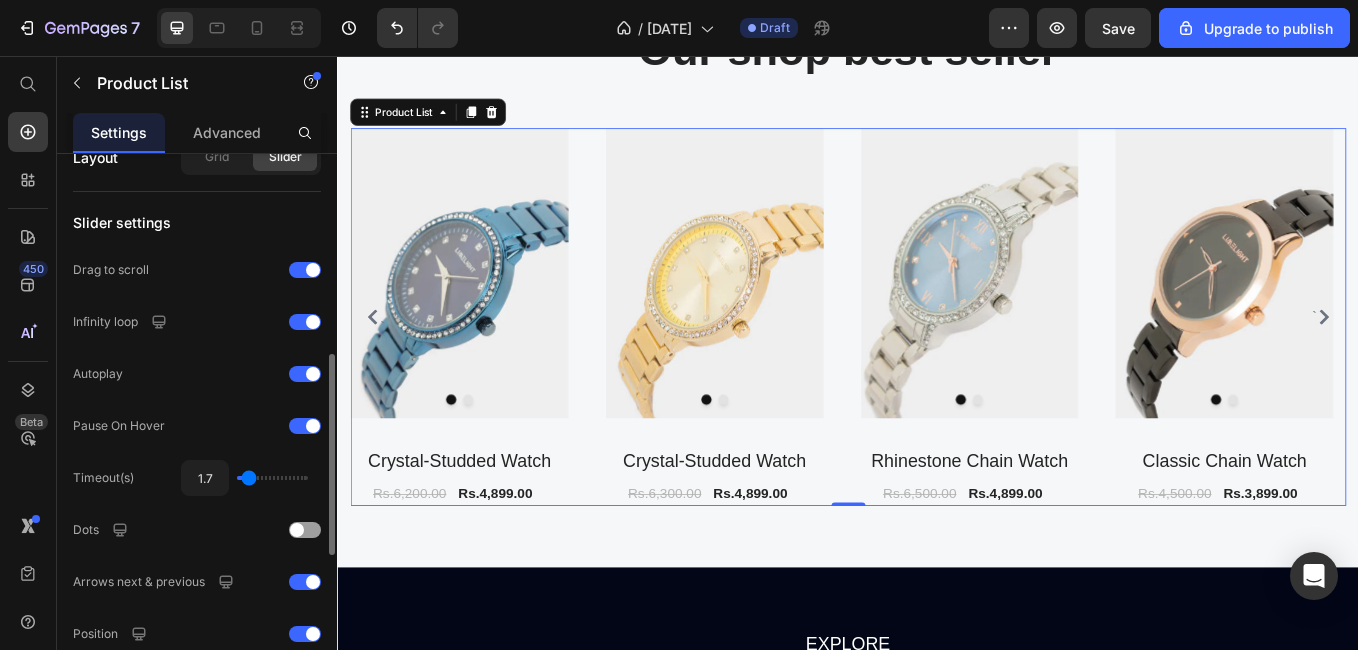 type on "1.3" 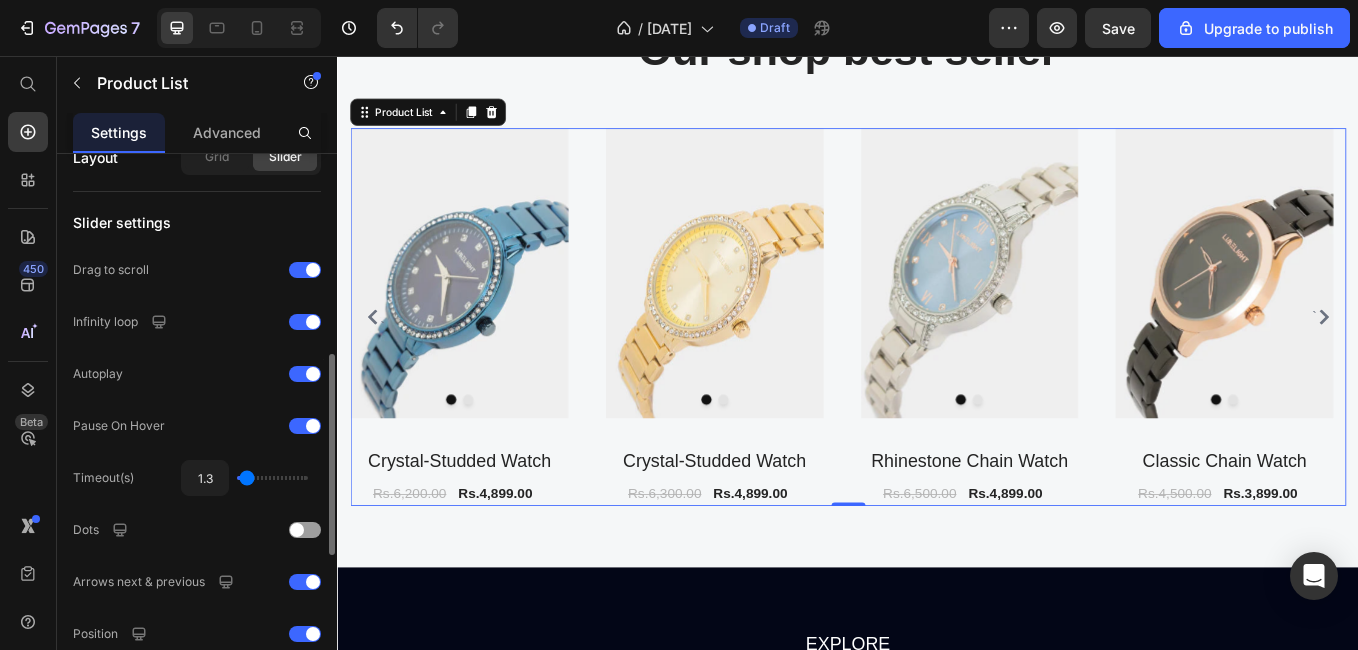 type on "1" 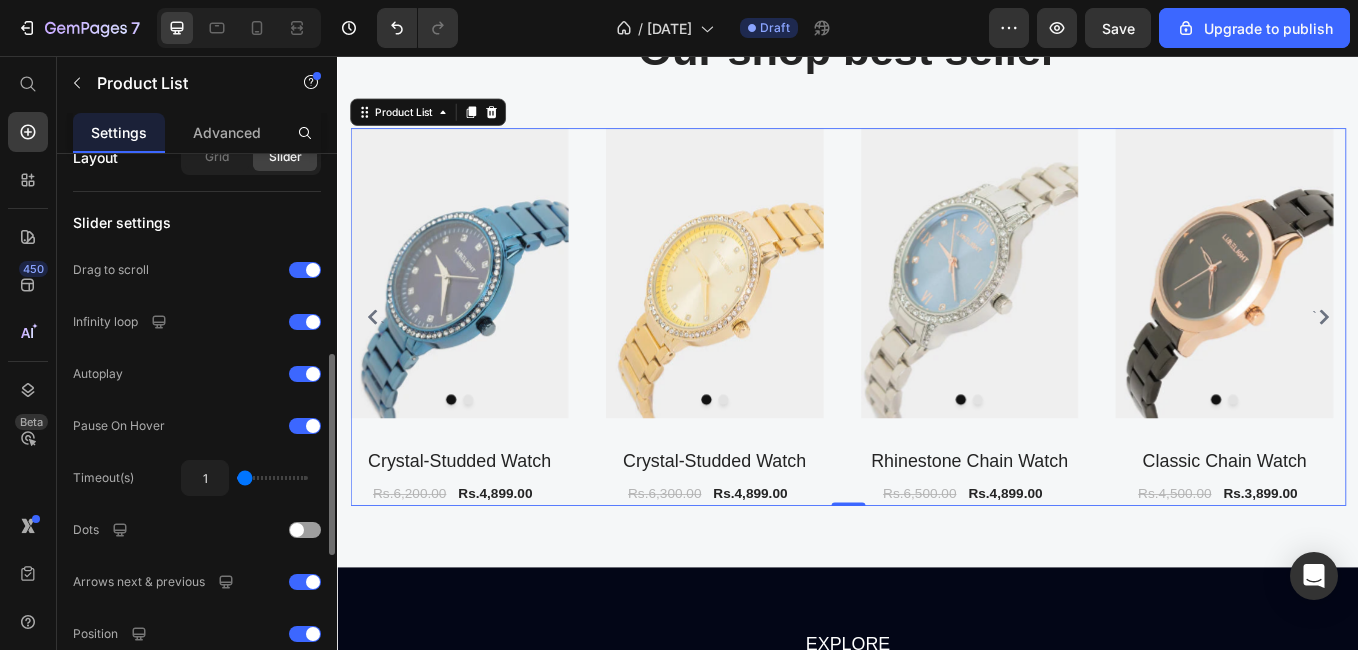 drag, startPoint x: 253, startPoint y: 479, endPoint x: 231, endPoint y: 480, distance: 22.022715 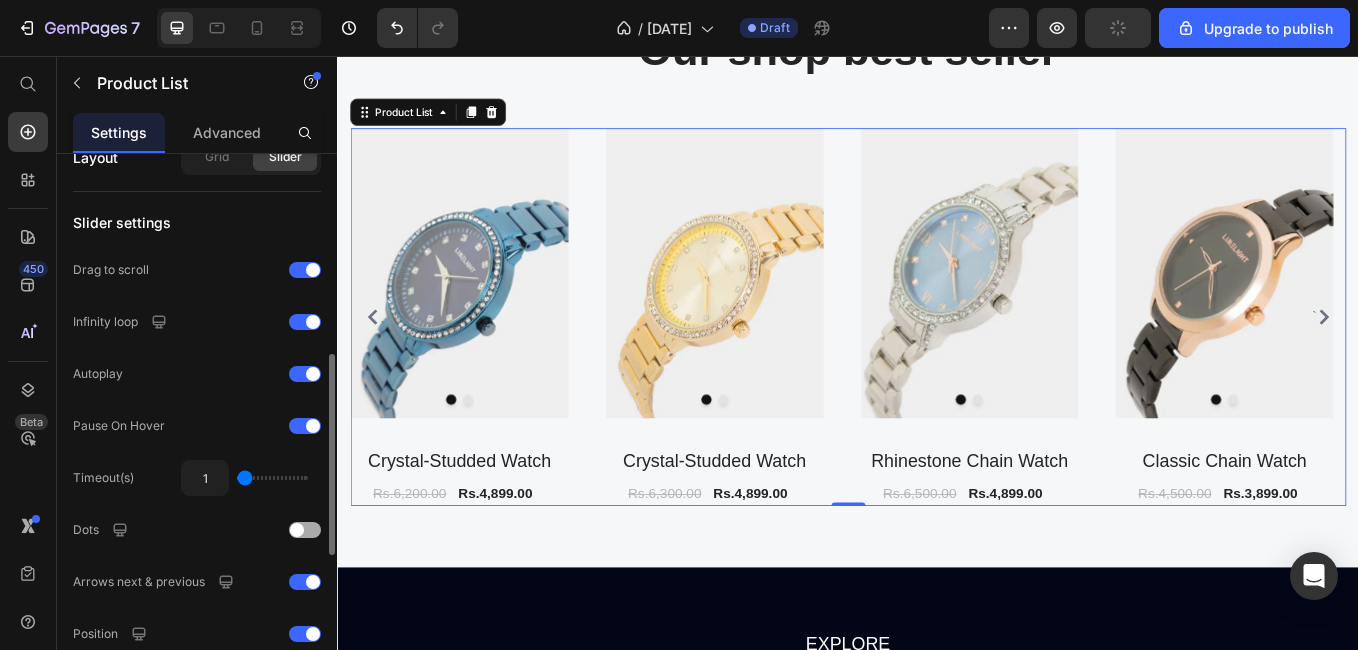 click at bounding box center [297, 530] 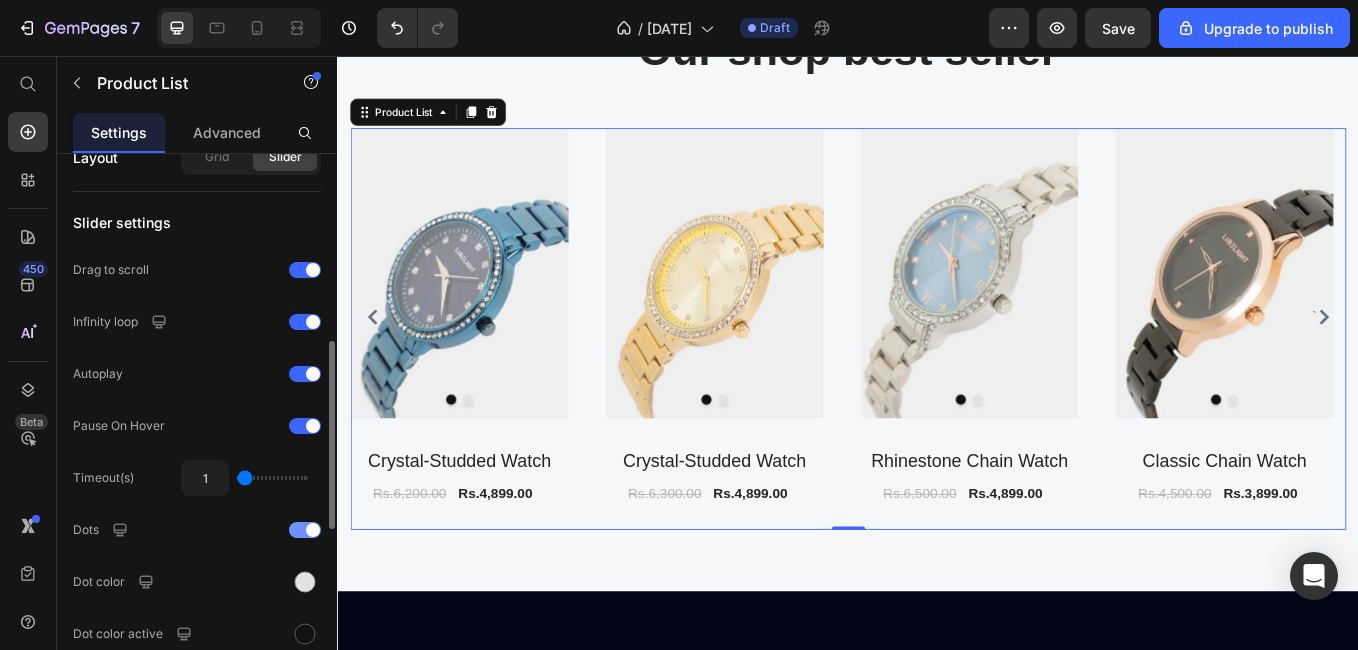 click at bounding box center [313, 530] 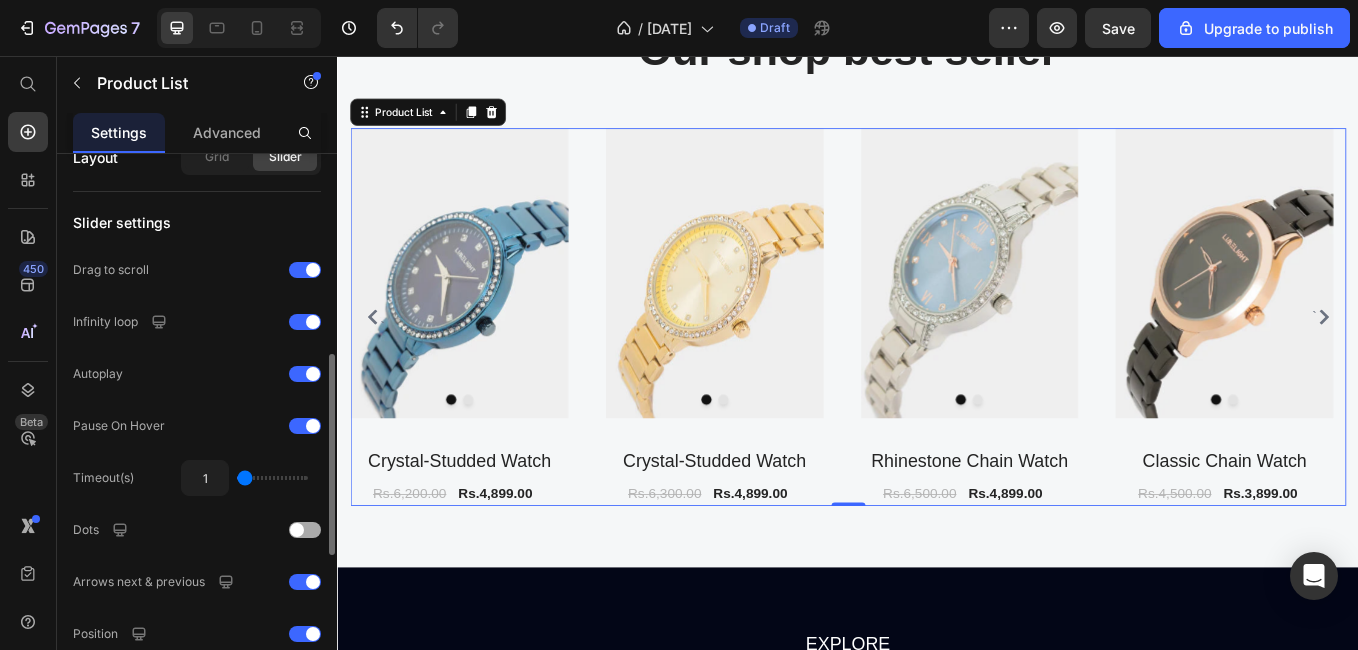 click at bounding box center [305, 530] 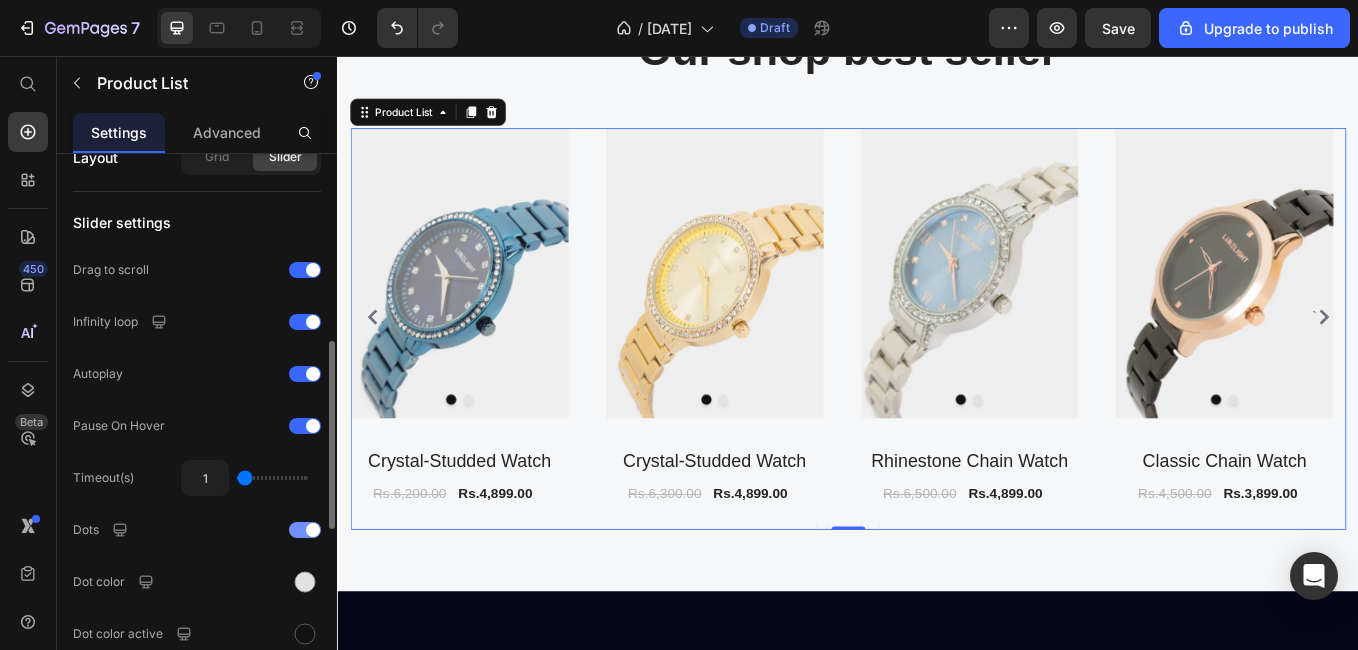 click at bounding box center (313, 530) 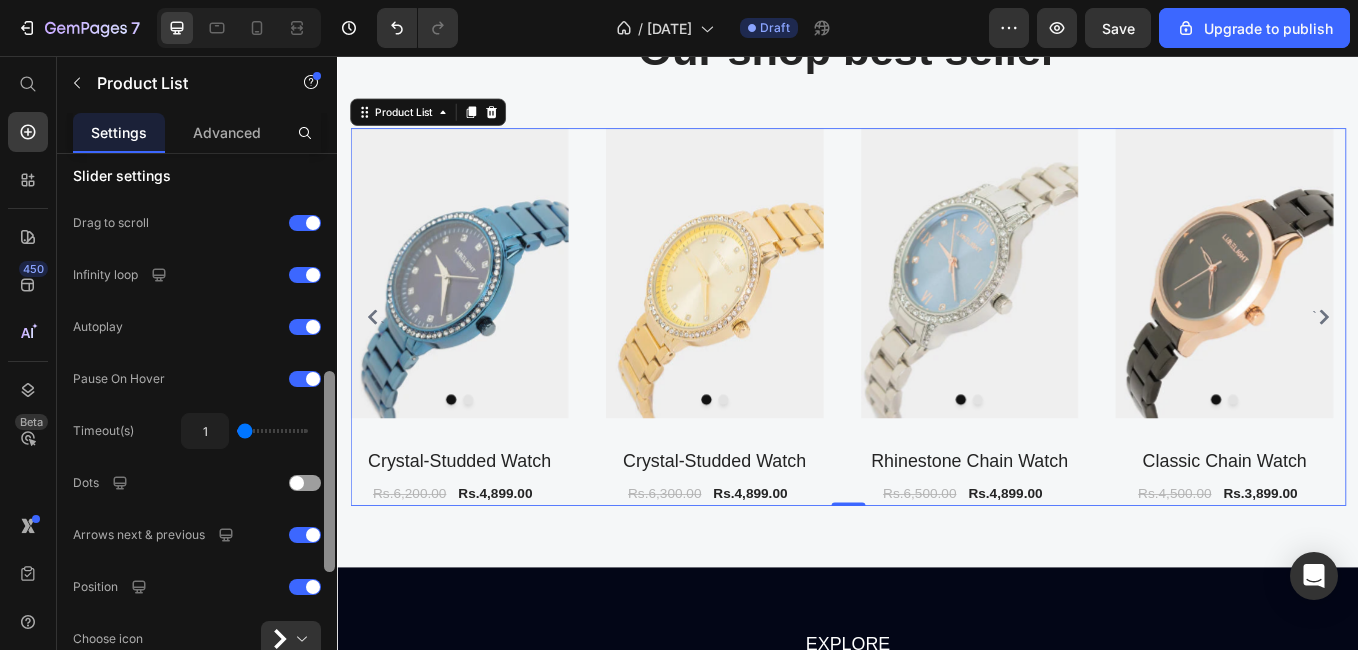 scroll, scrollTop: 622, scrollLeft: 0, axis: vertical 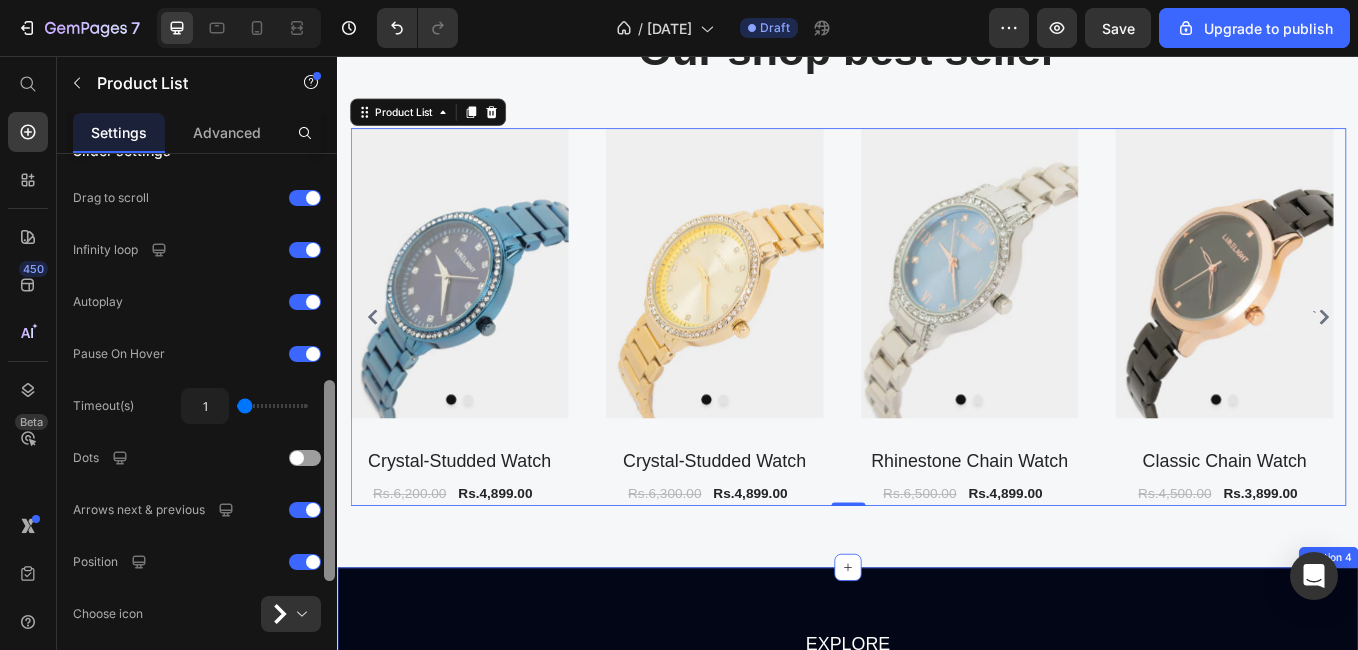 drag, startPoint x: 667, startPoint y: 592, endPoint x: 342, endPoint y: 685, distance: 338.04437 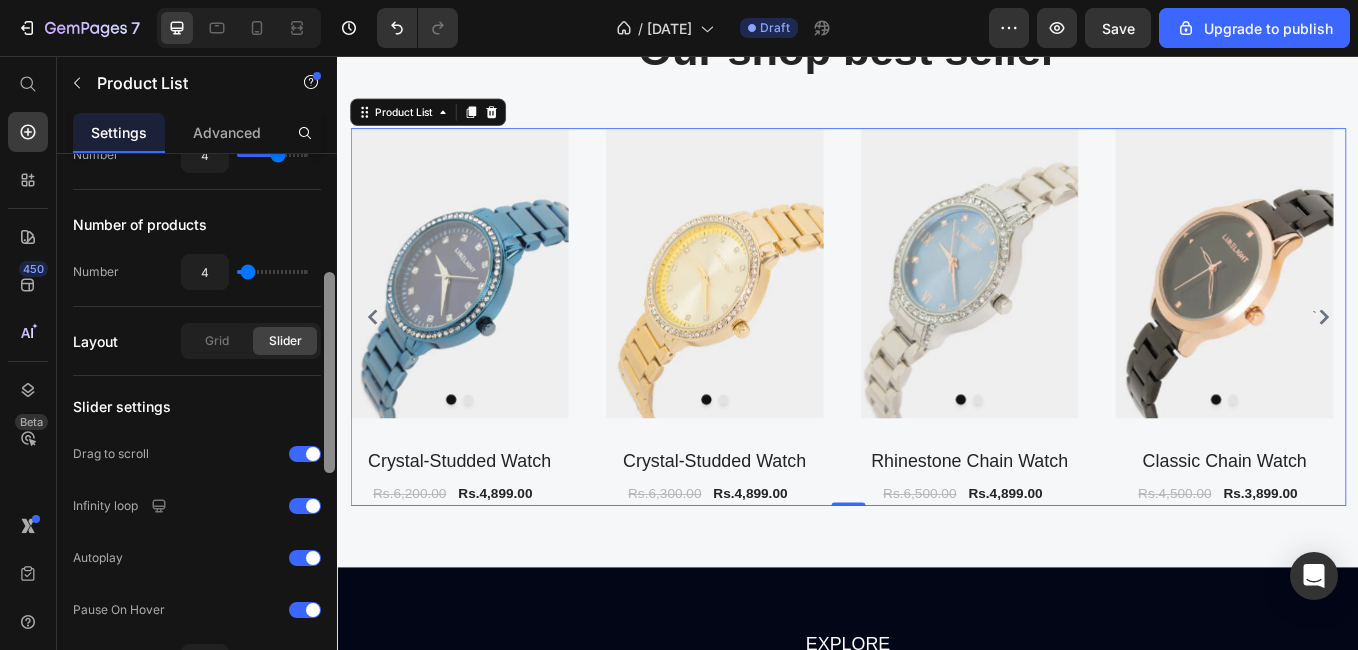 scroll, scrollTop: 272, scrollLeft: 0, axis: vertical 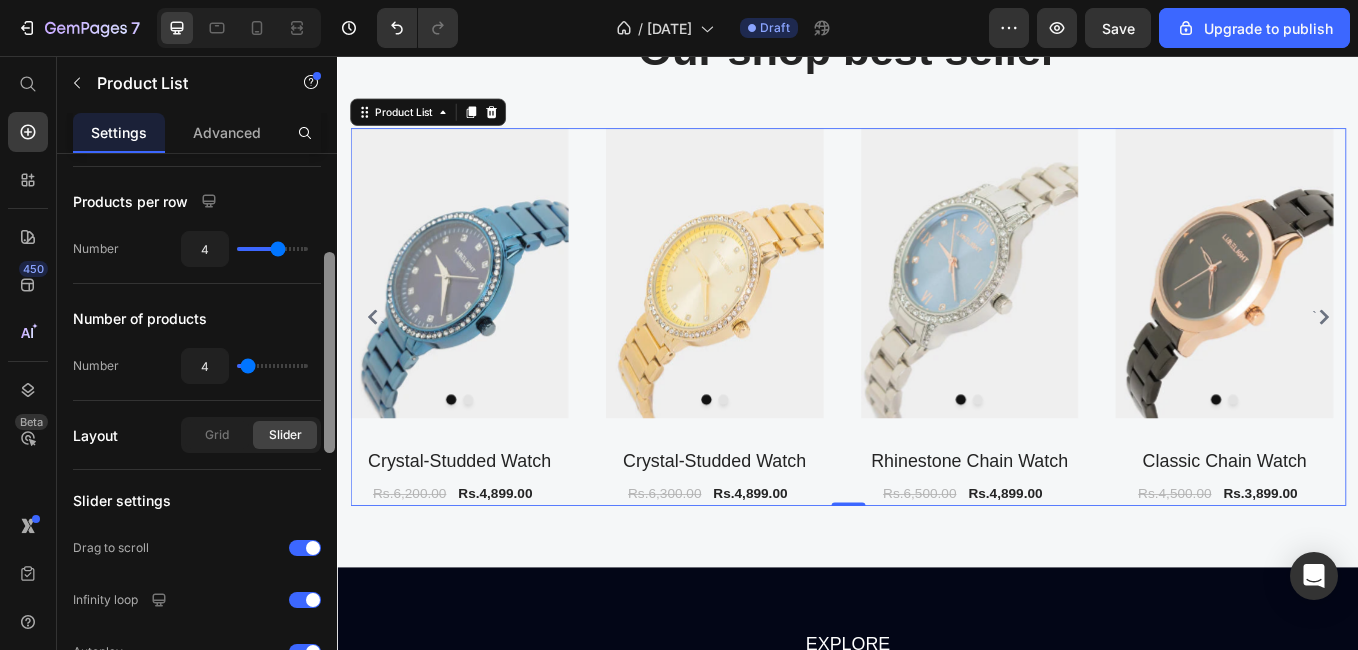 click 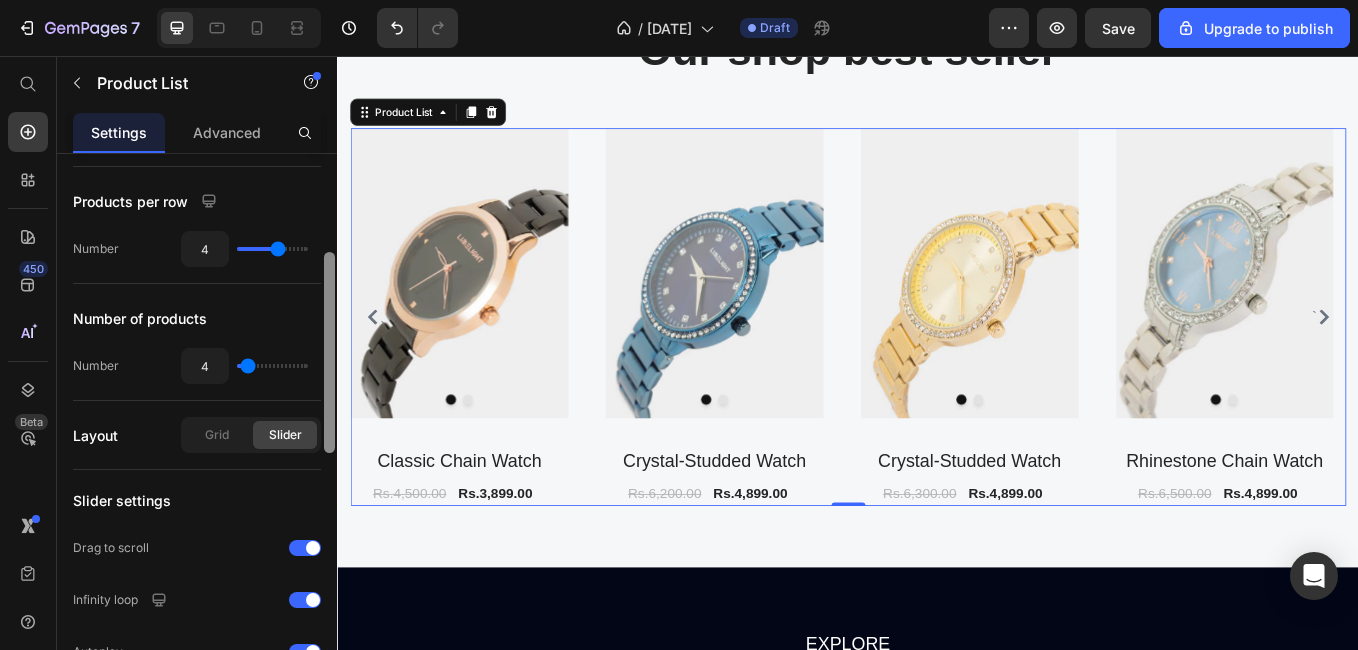 click 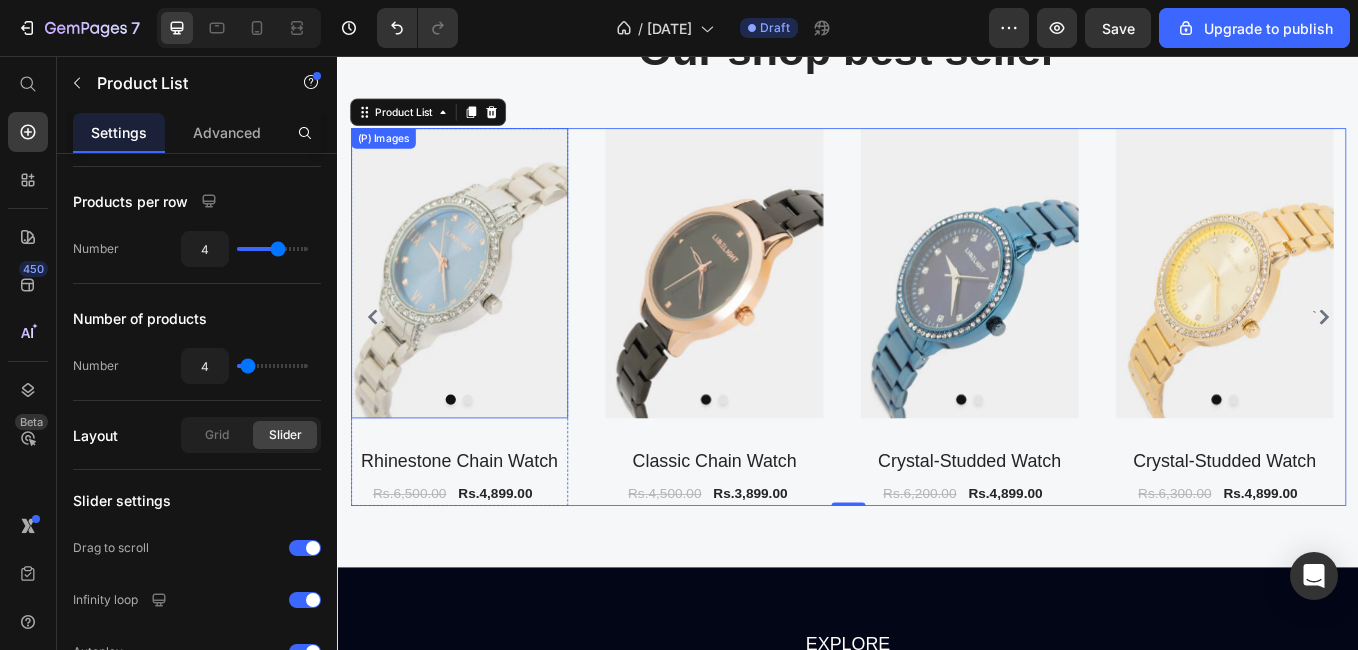 scroll, scrollTop: 0, scrollLeft: 0, axis: both 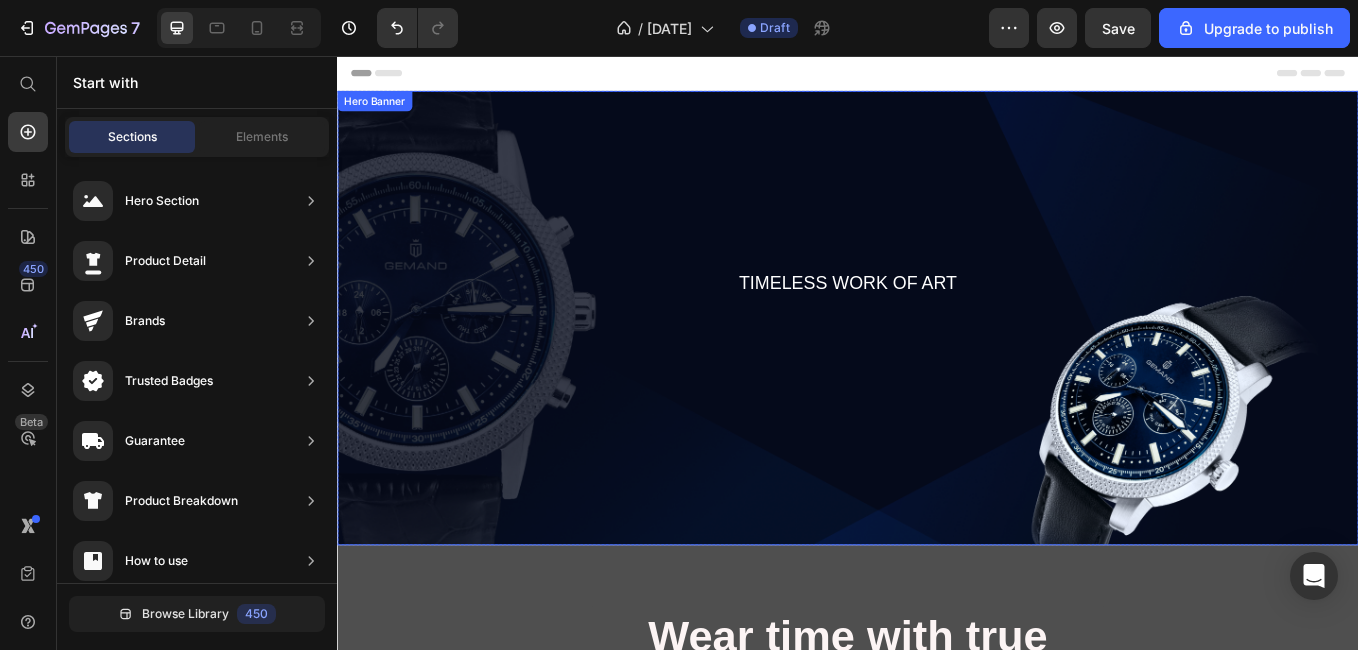 click on "TIMELESS WORK OF ART Text block Row" at bounding box center [937, 364] 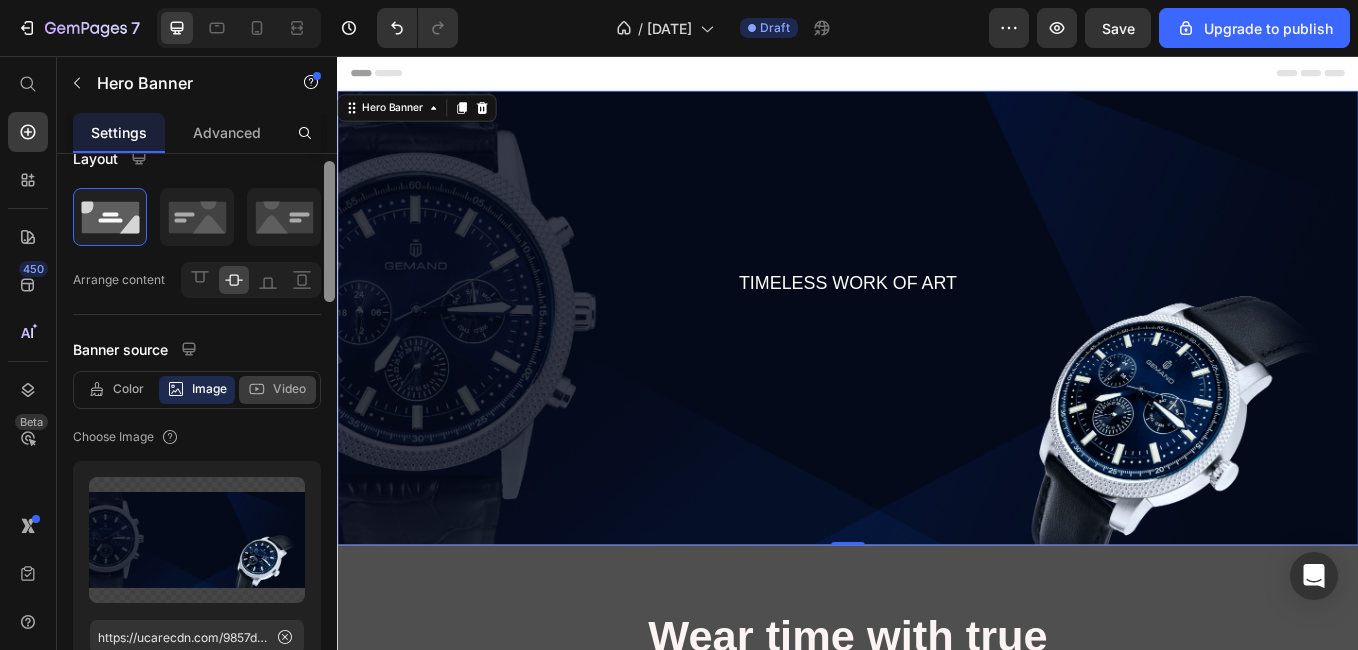 scroll, scrollTop: 66, scrollLeft: 0, axis: vertical 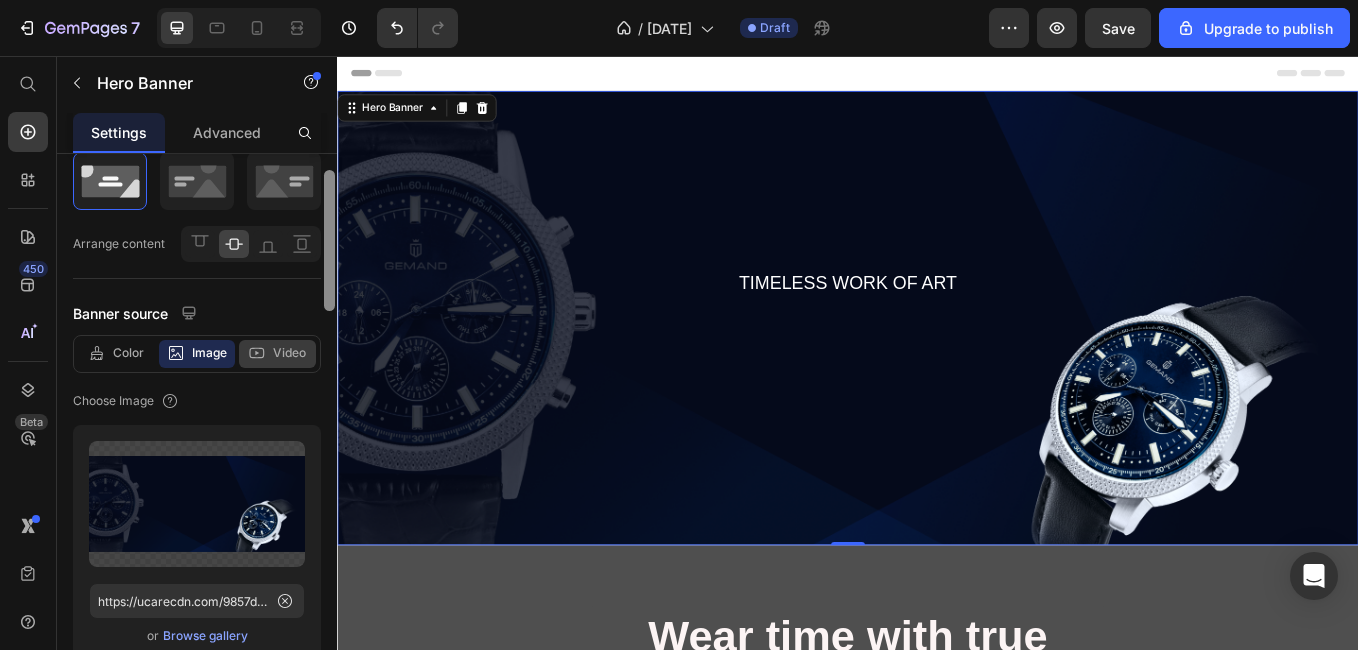 click on "Video" at bounding box center [289, 353] 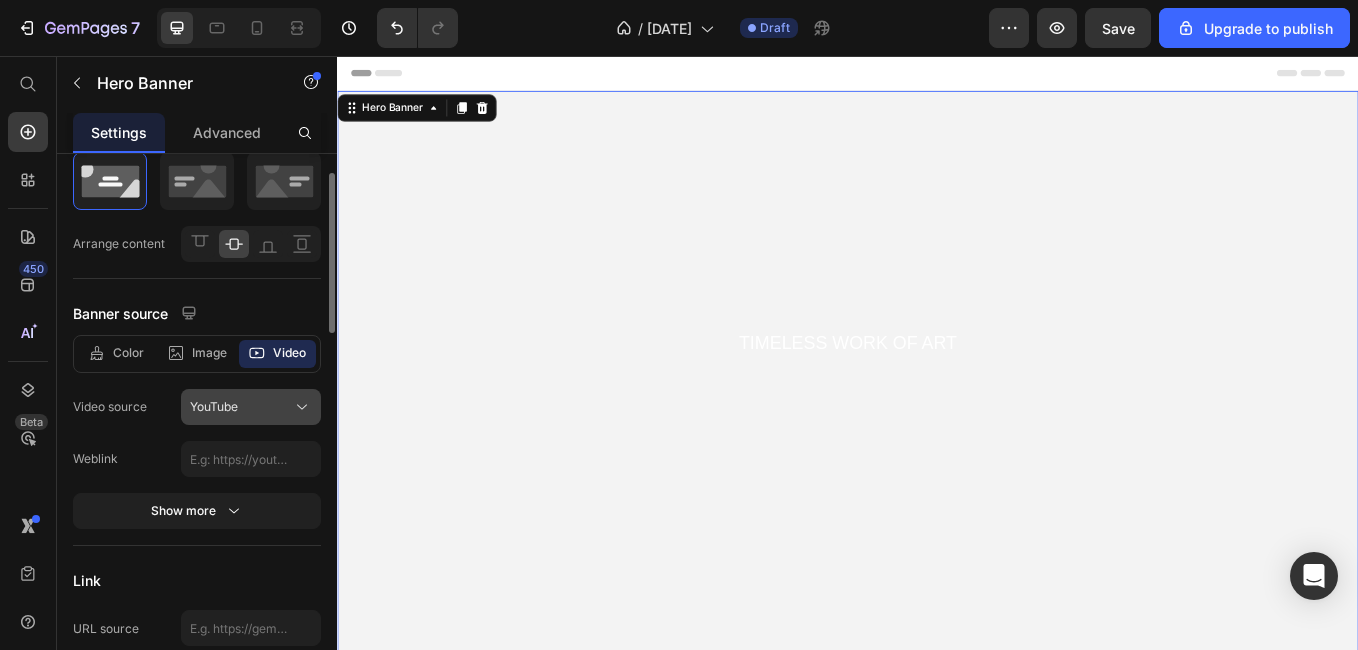 click on "YouTube" at bounding box center (251, 407) 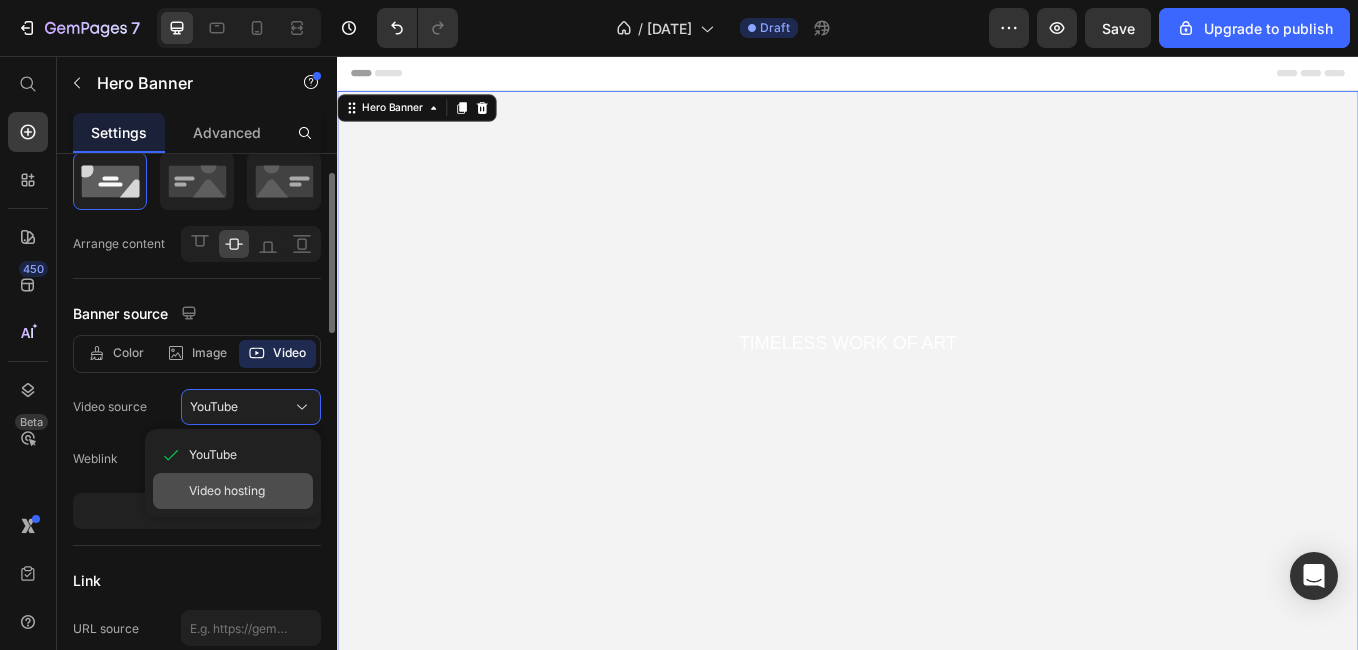 click on "Video hosting" at bounding box center [227, 491] 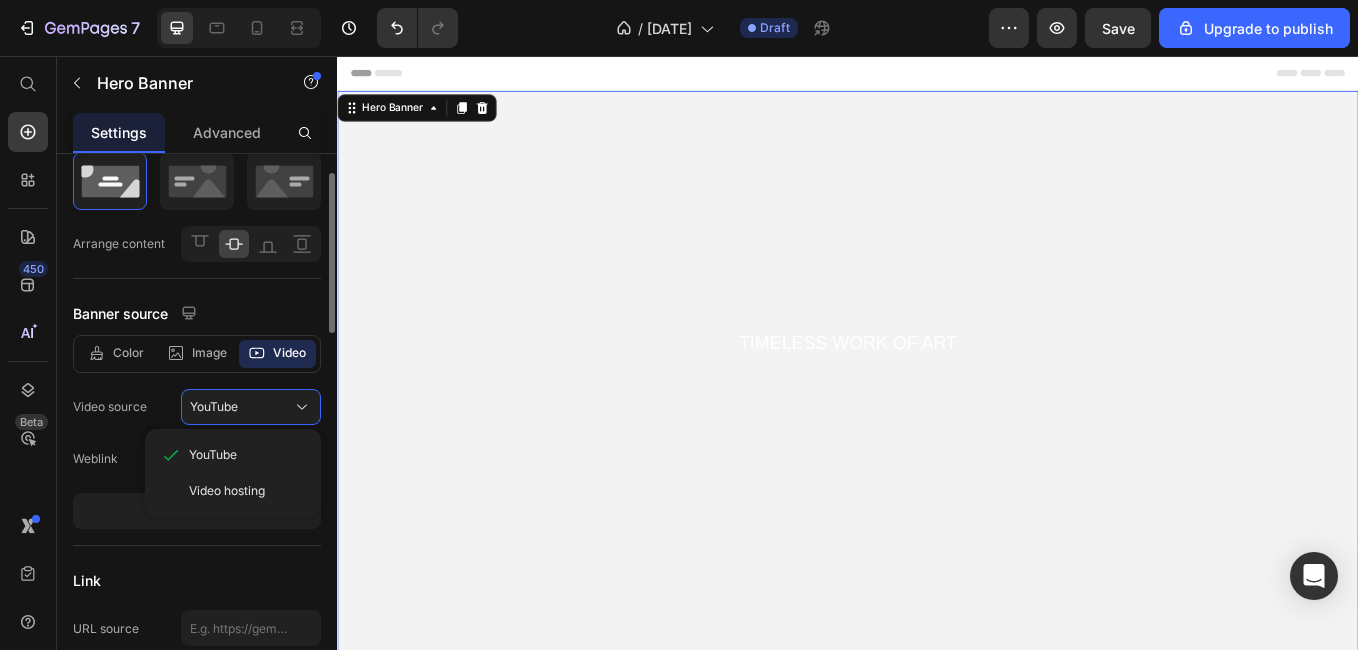 type on "https://media.w3.org/2010/05/sintel/trailer.mp4" 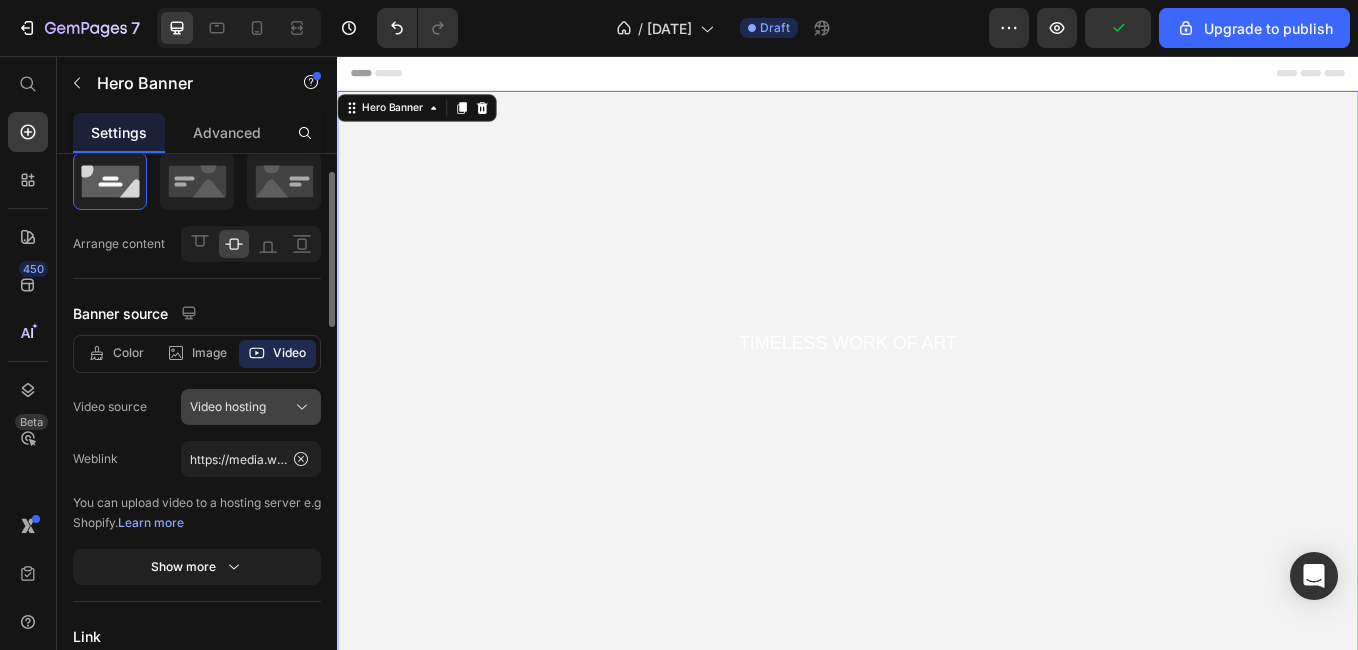 click on "Video hosting" 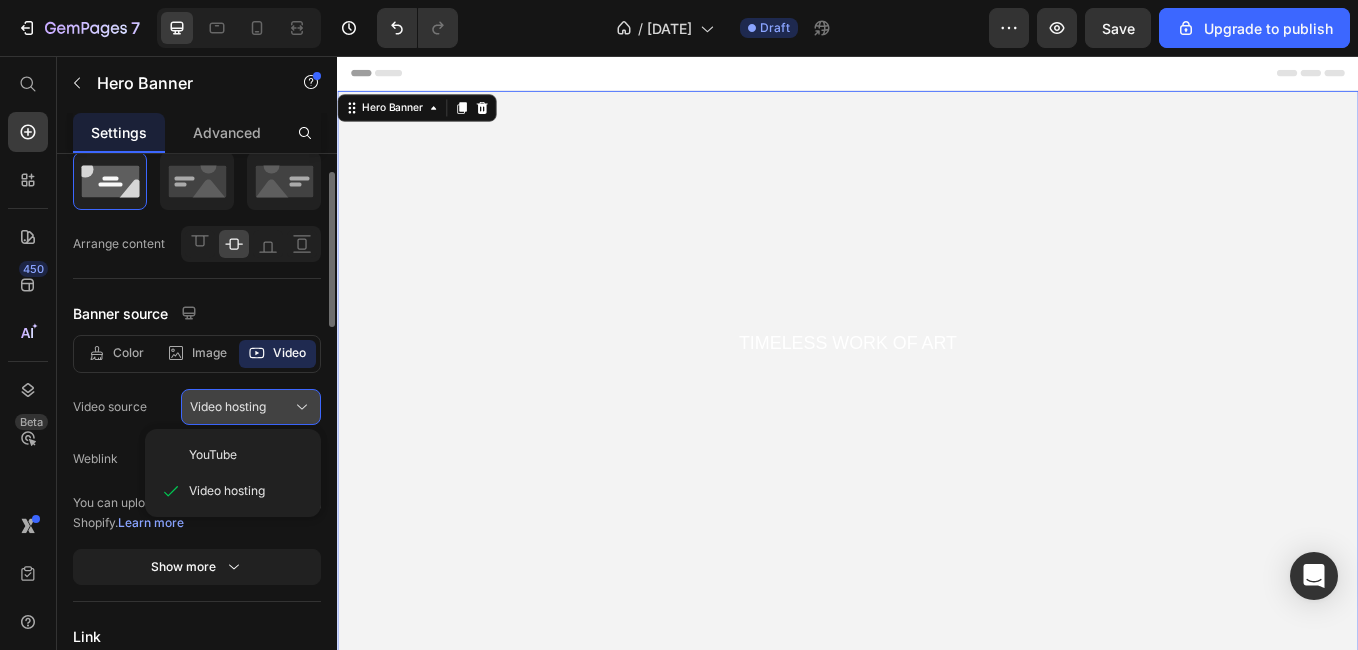click on "Video hosting" 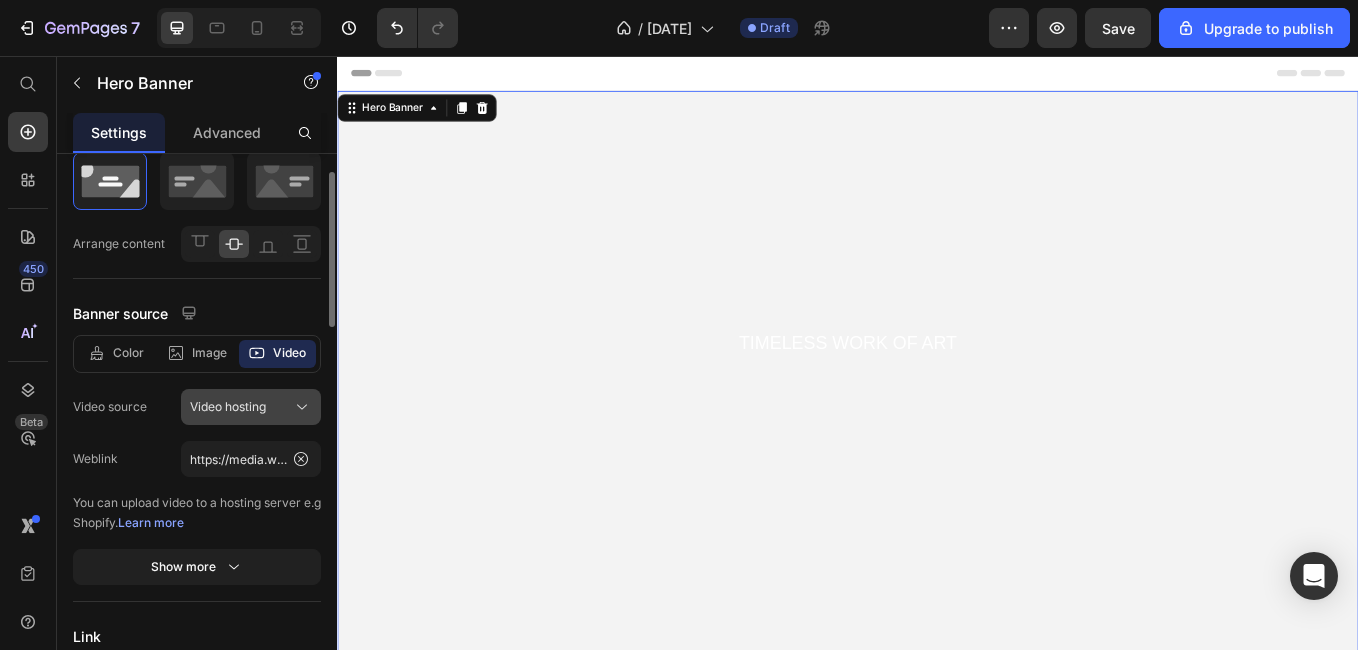 click on "Video hosting" 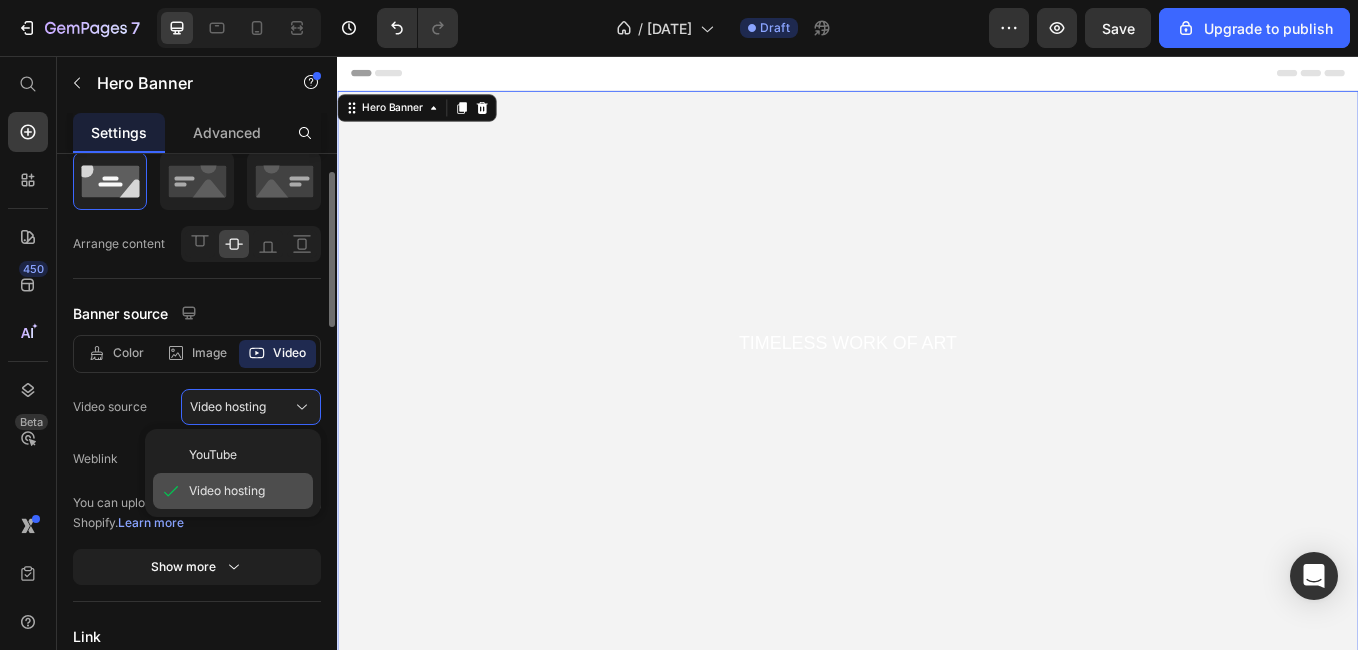 click on "Video hosting" at bounding box center (227, 491) 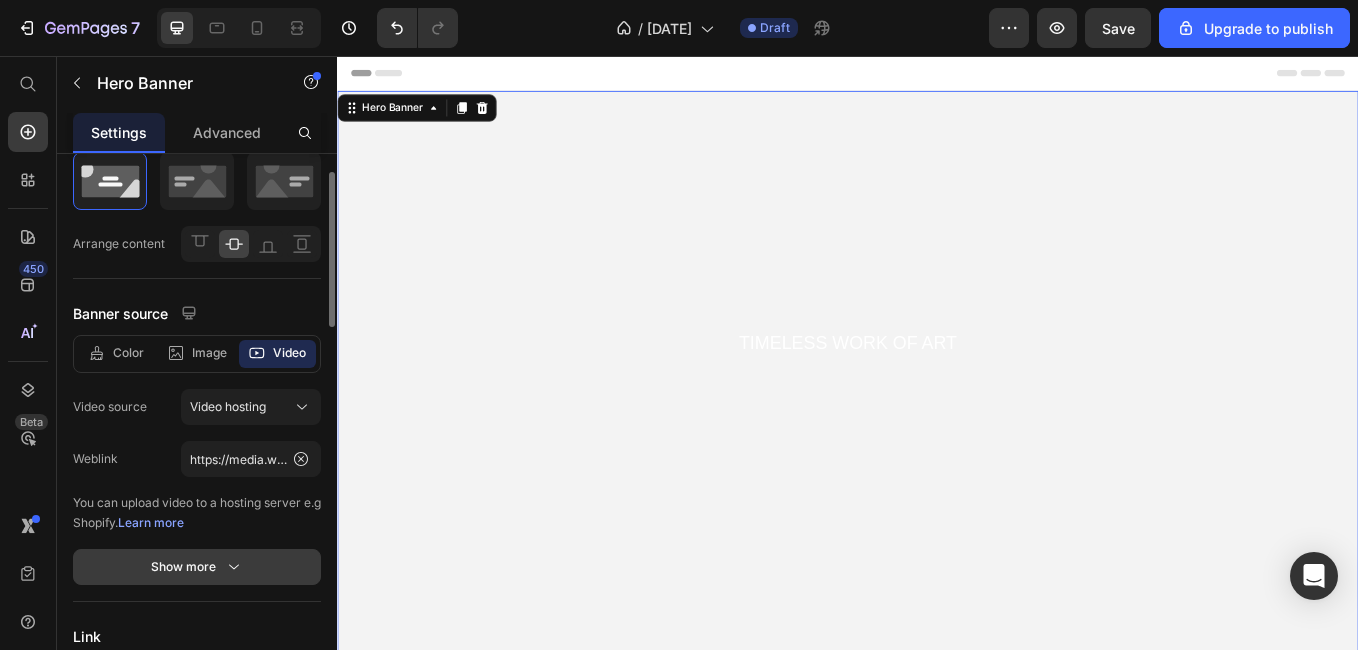 click on "Show more" at bounding box center (197, 567) 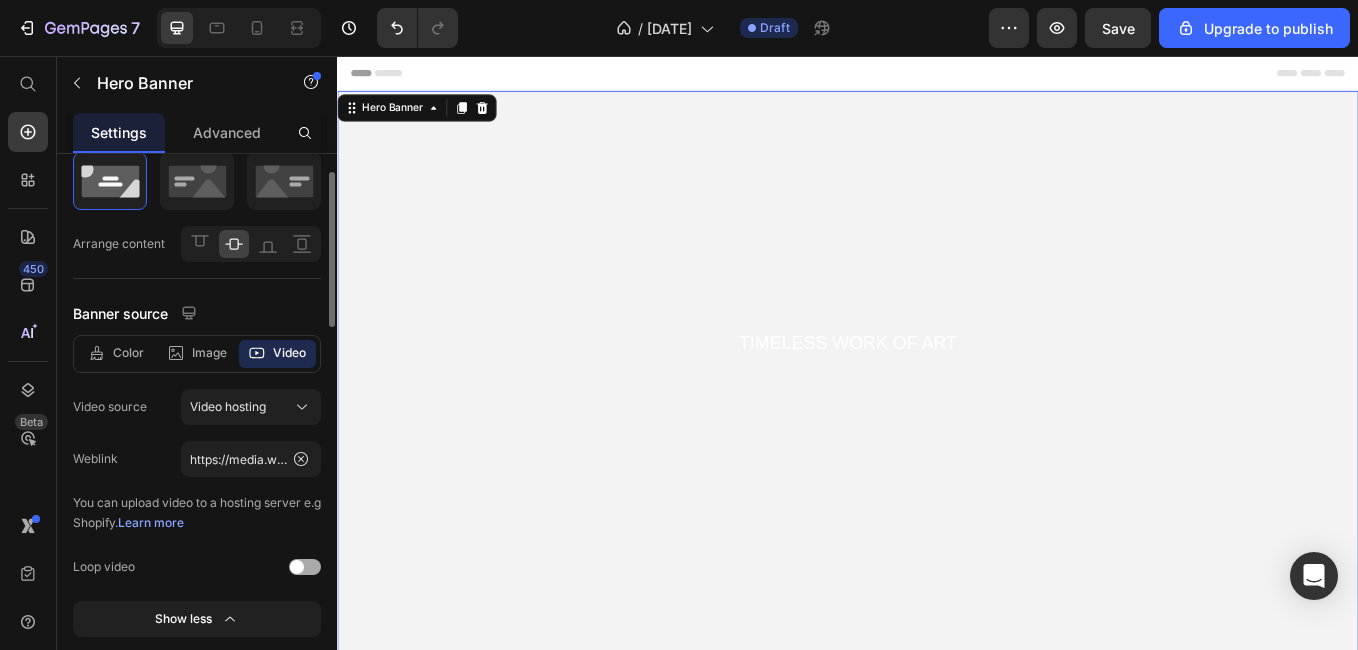 drag, startPoint x: 300, startPoint y: 574, endPoint x: 306, endPoint y: 545, distance: 29.614185 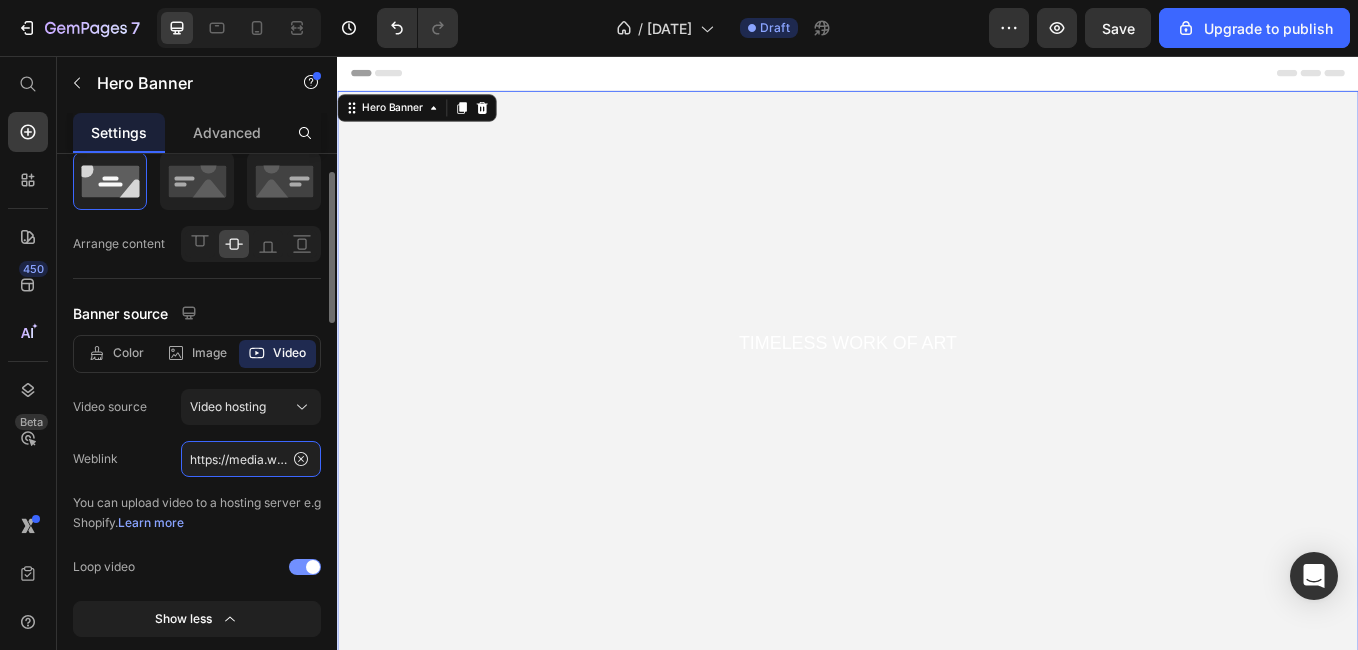click on "https://media.w3.org/2010/05/sintel/trailer.mp4" 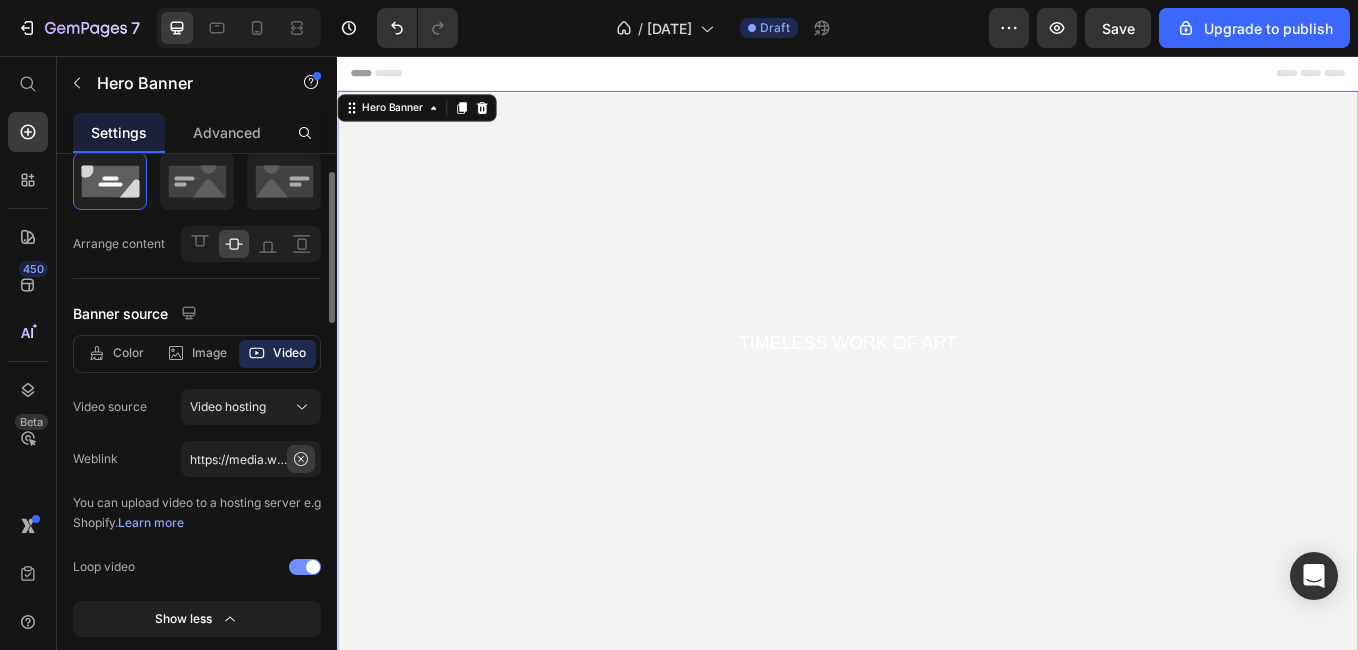 click 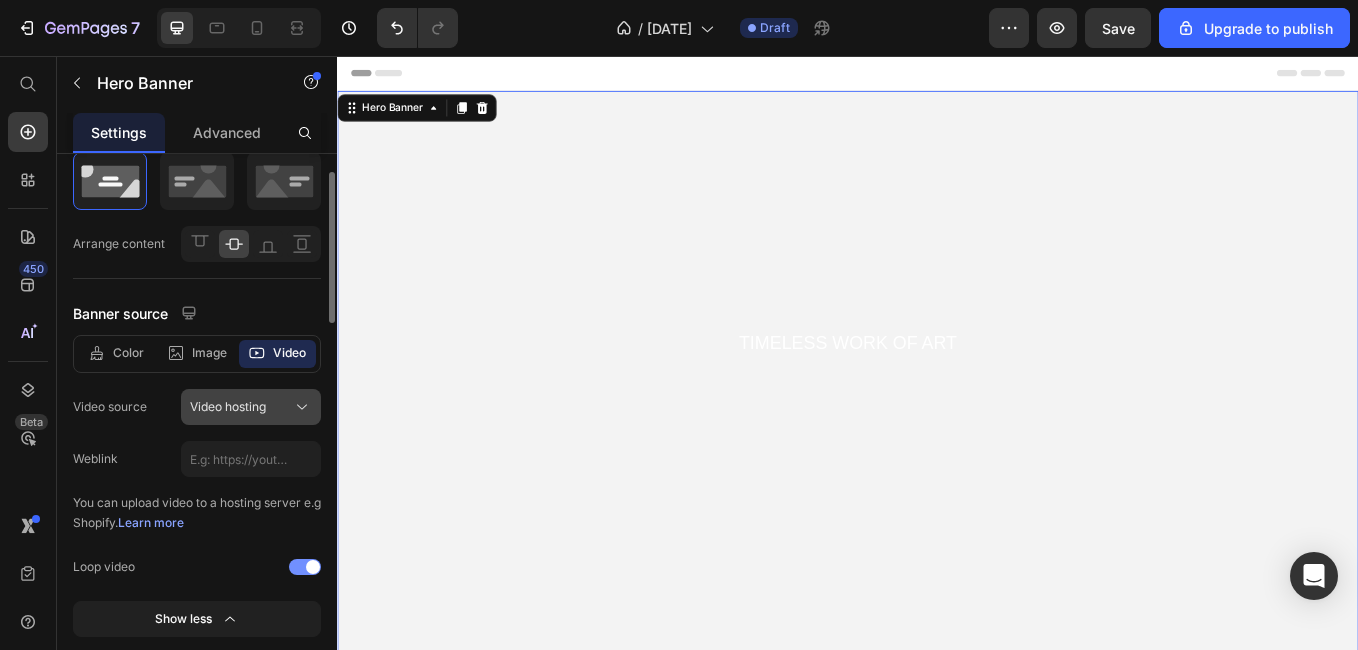 click on "Video hosting" 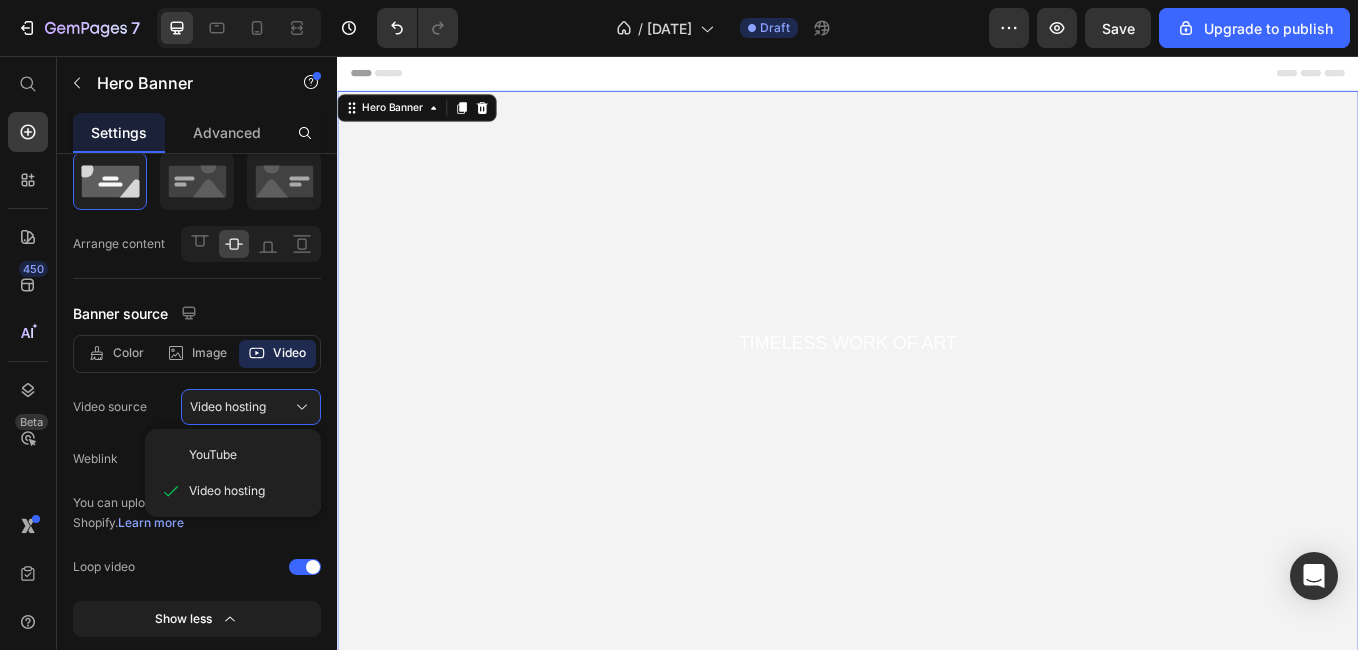 click on "YouTube" 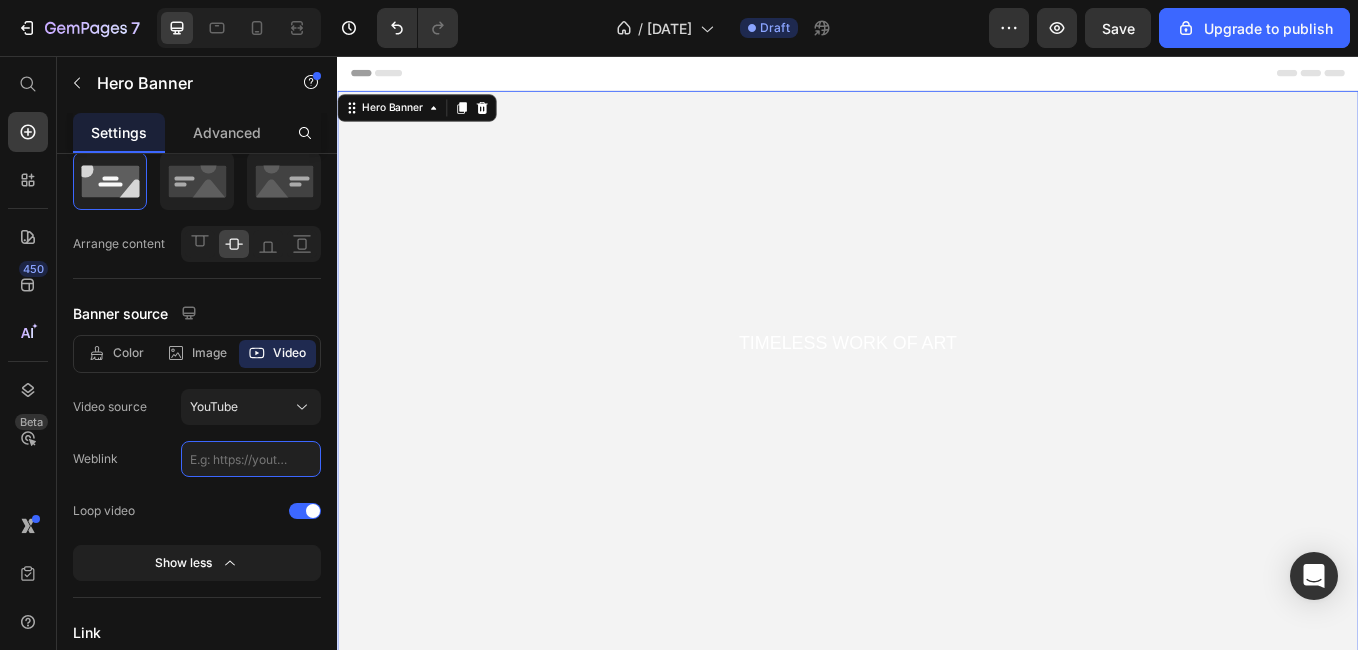 click 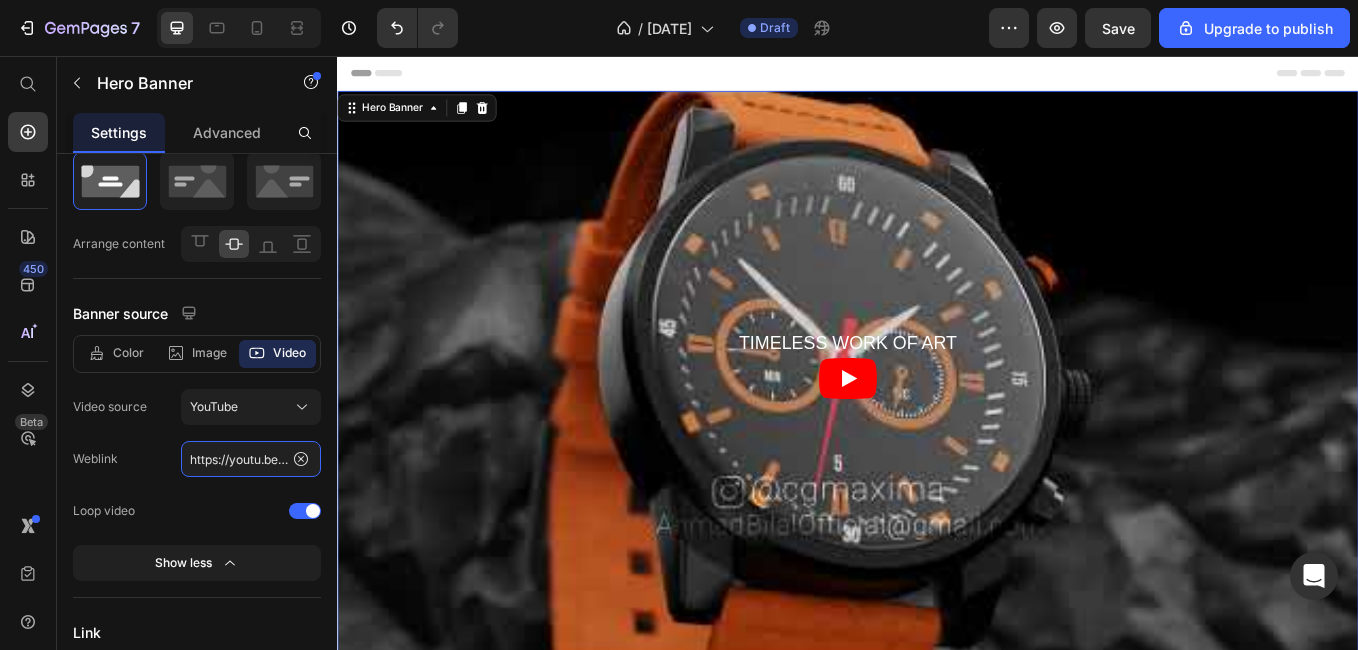scroll, scrollTop: 0, scrollLeft: 223, axis: horizontal 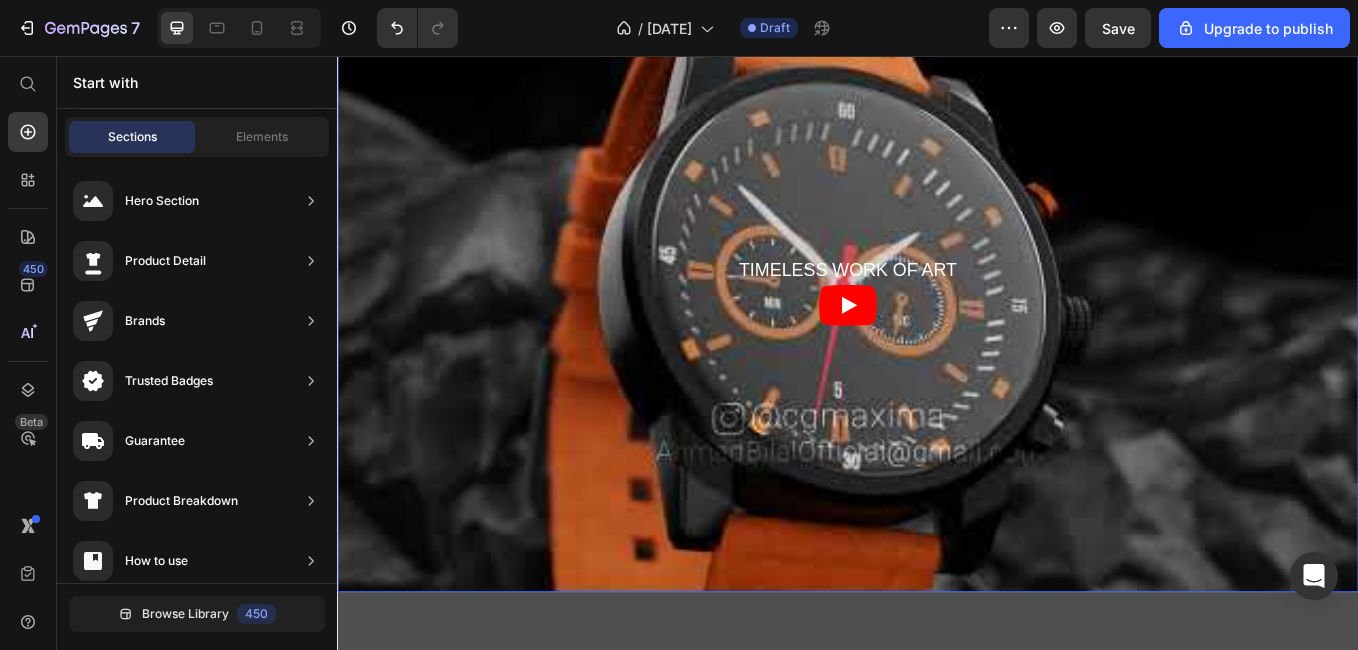 click on "TIMELESS WORK OF ART Text block Row" at bounding box center [937, 348] 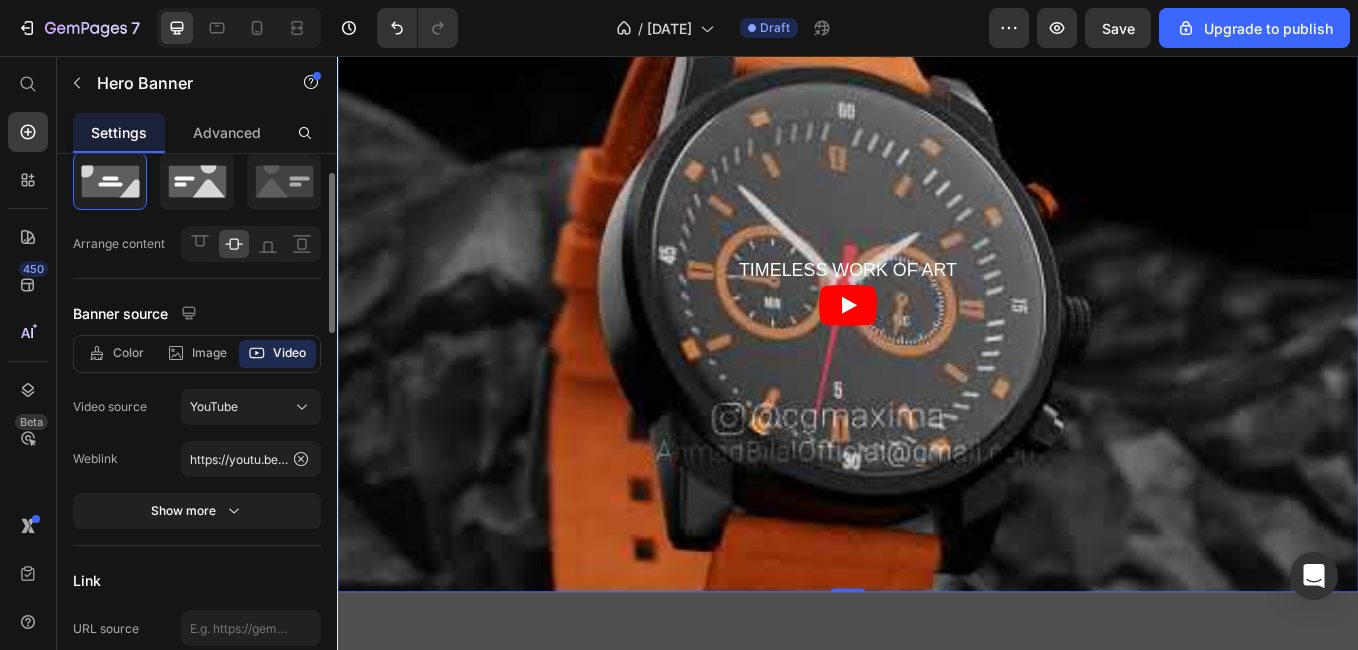 click 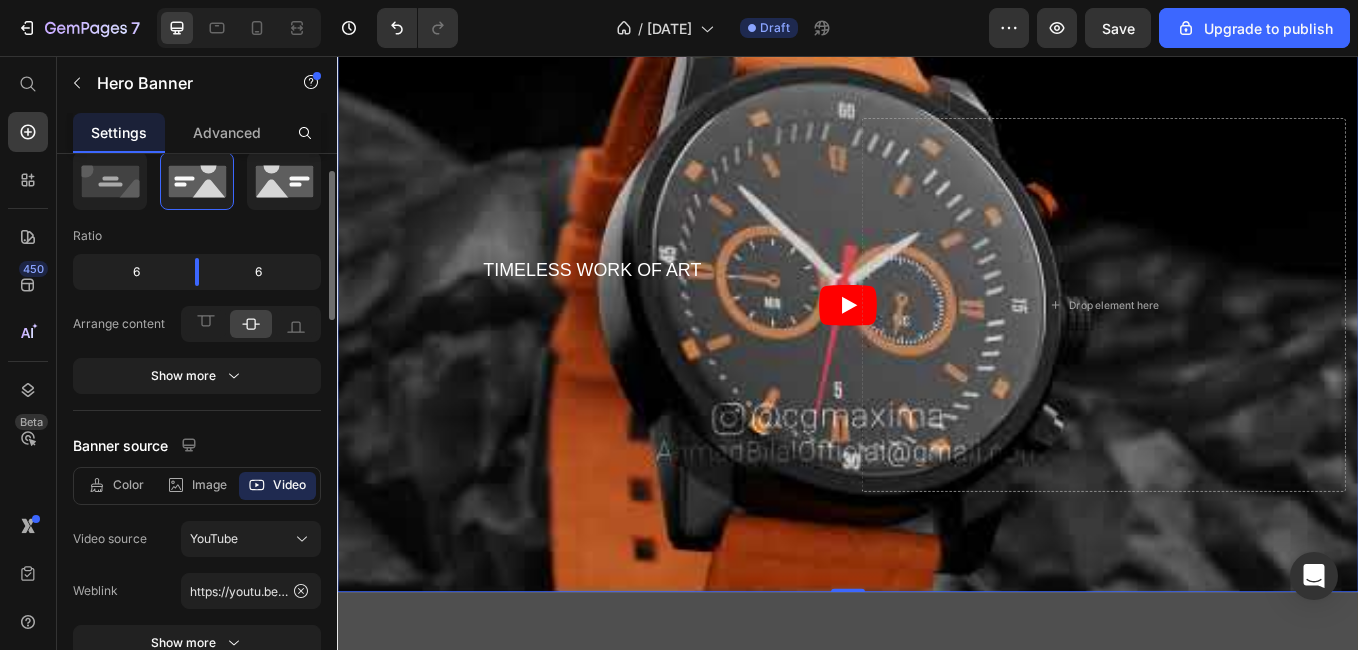 click 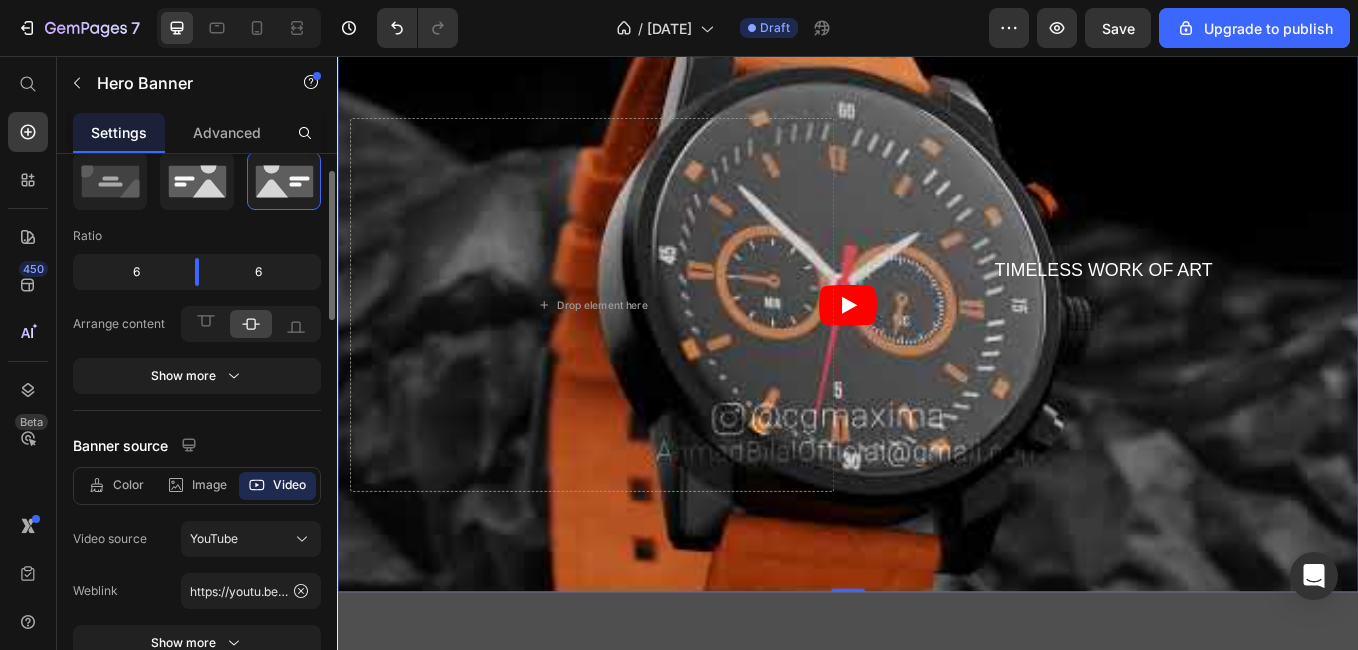 click 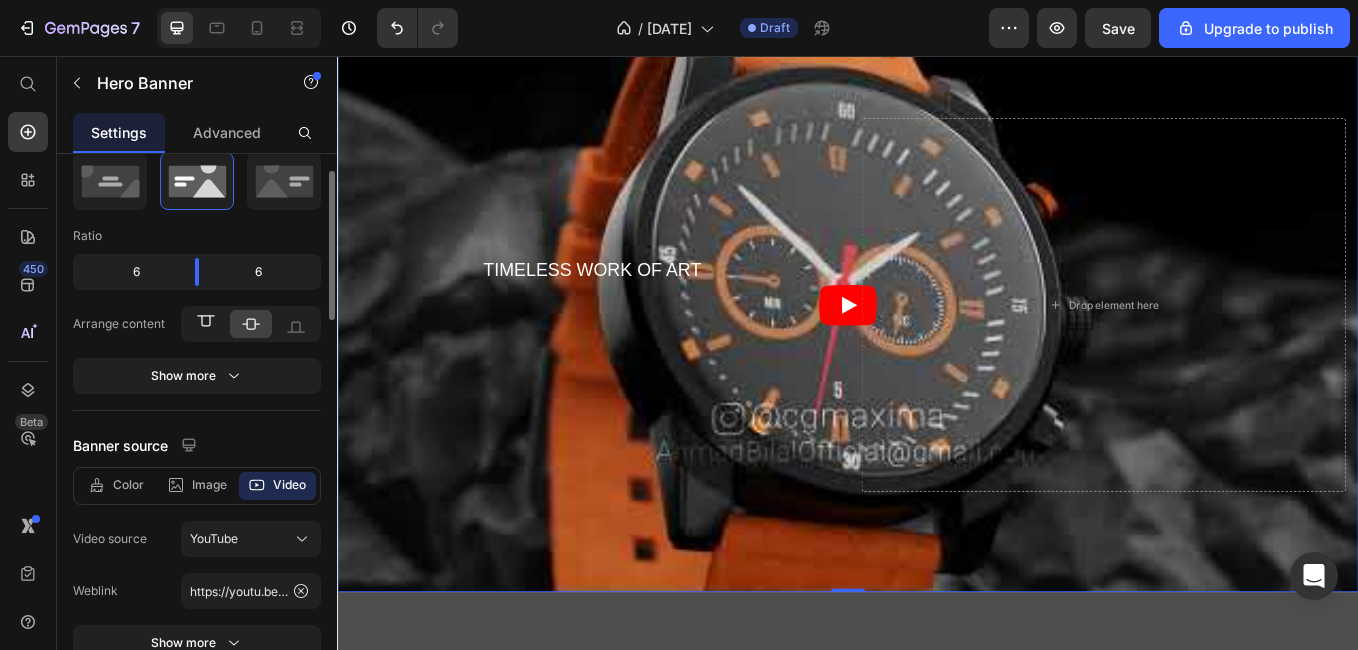 click 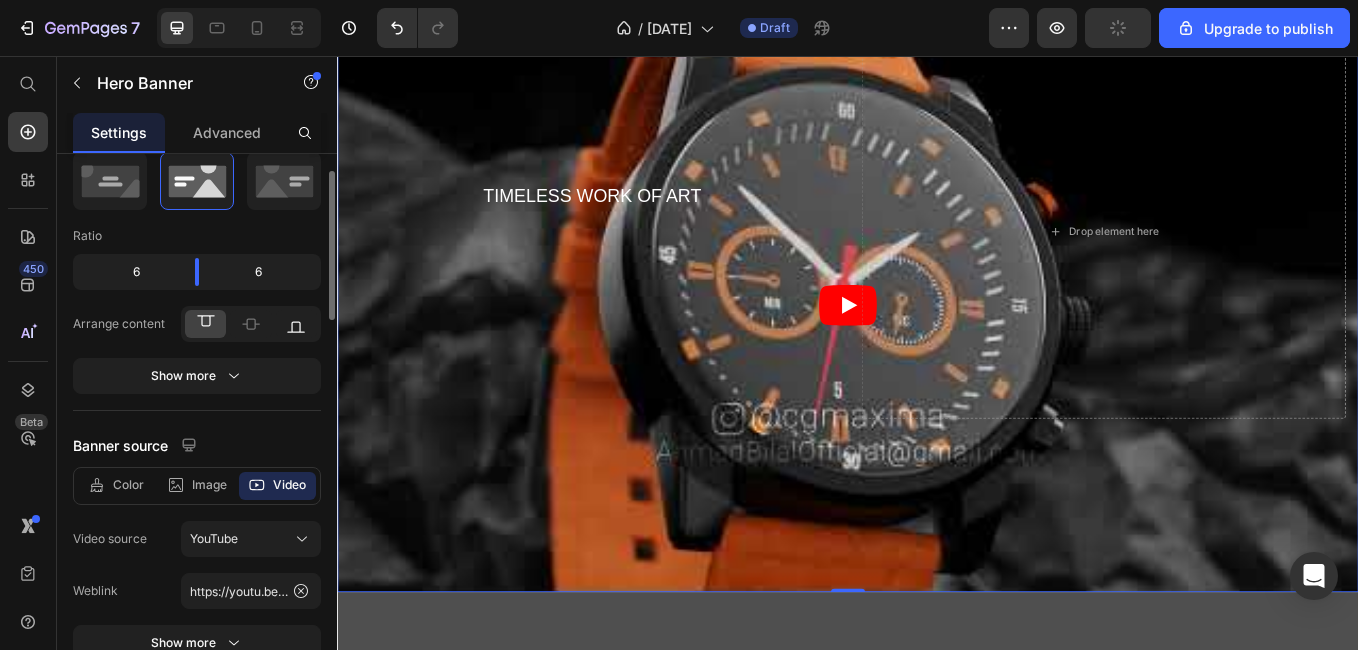 click 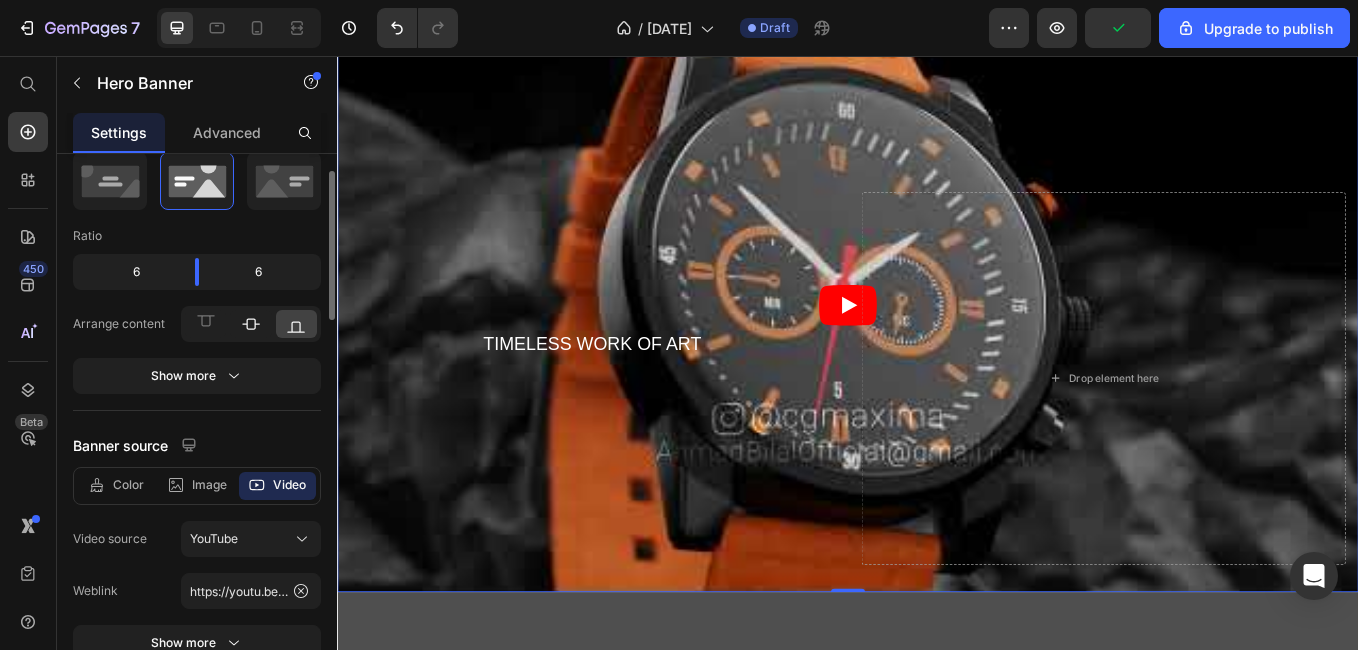 click 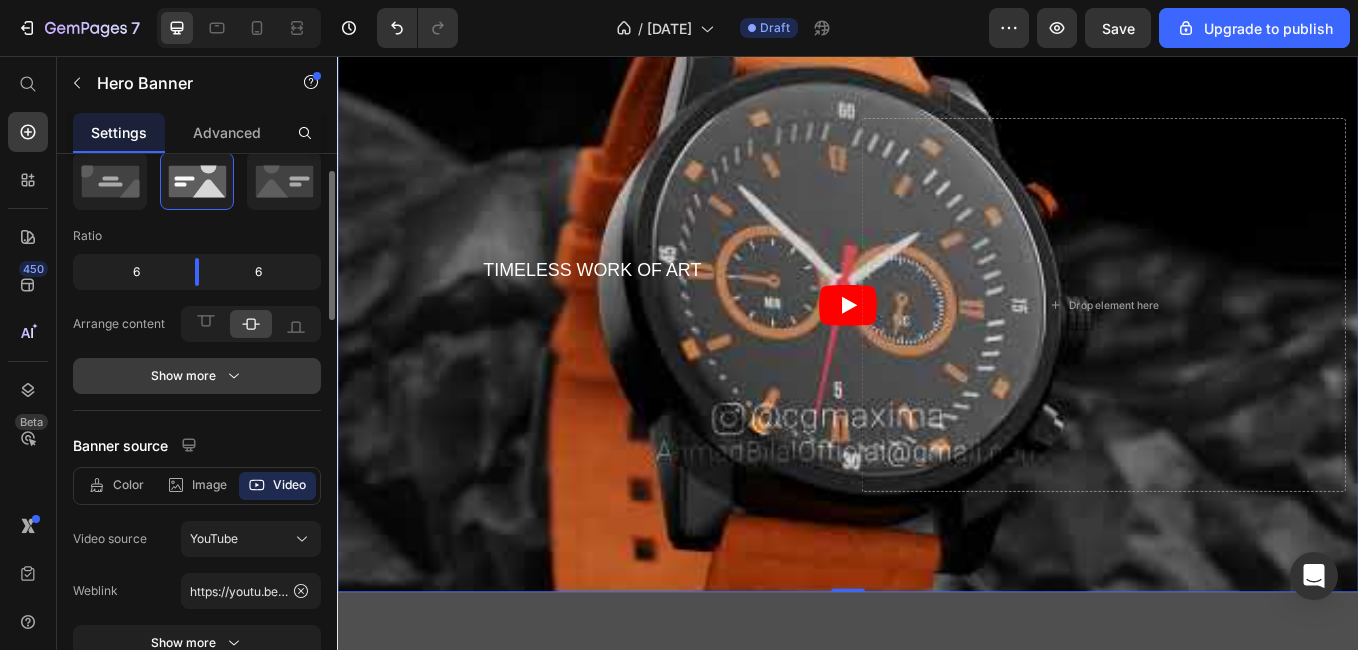 click on "Show more" at bounding box center (197, 376) 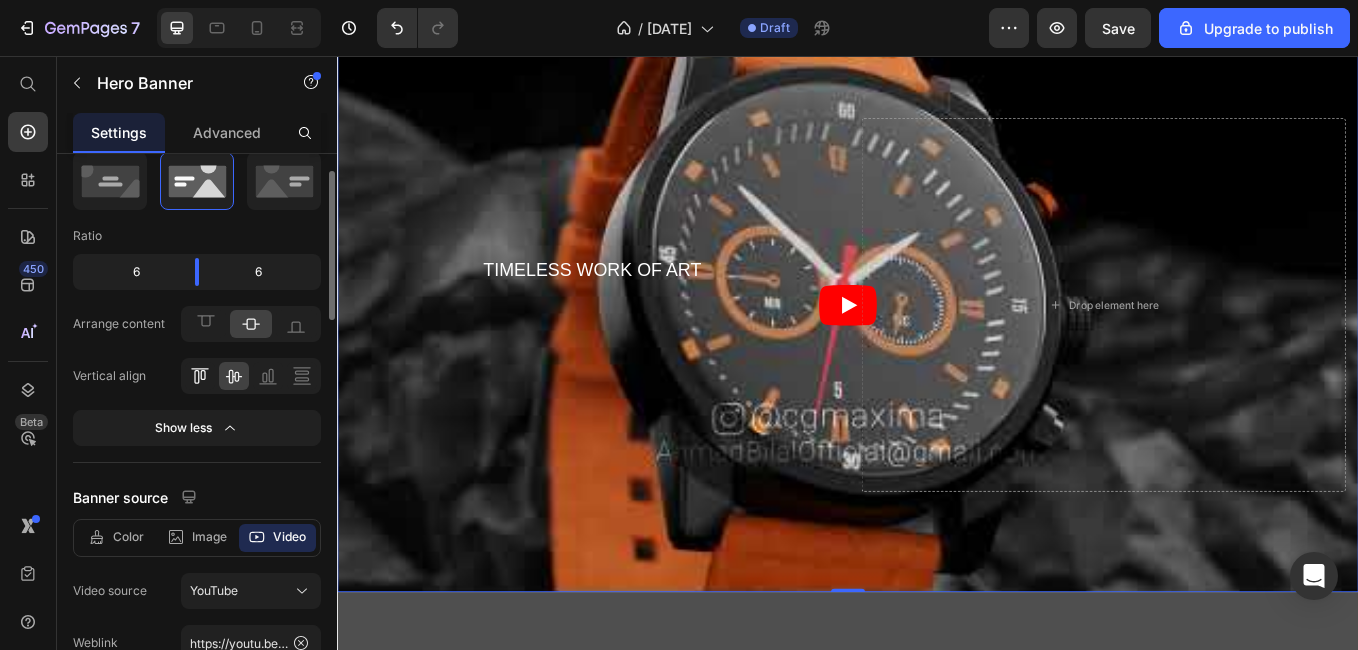 click 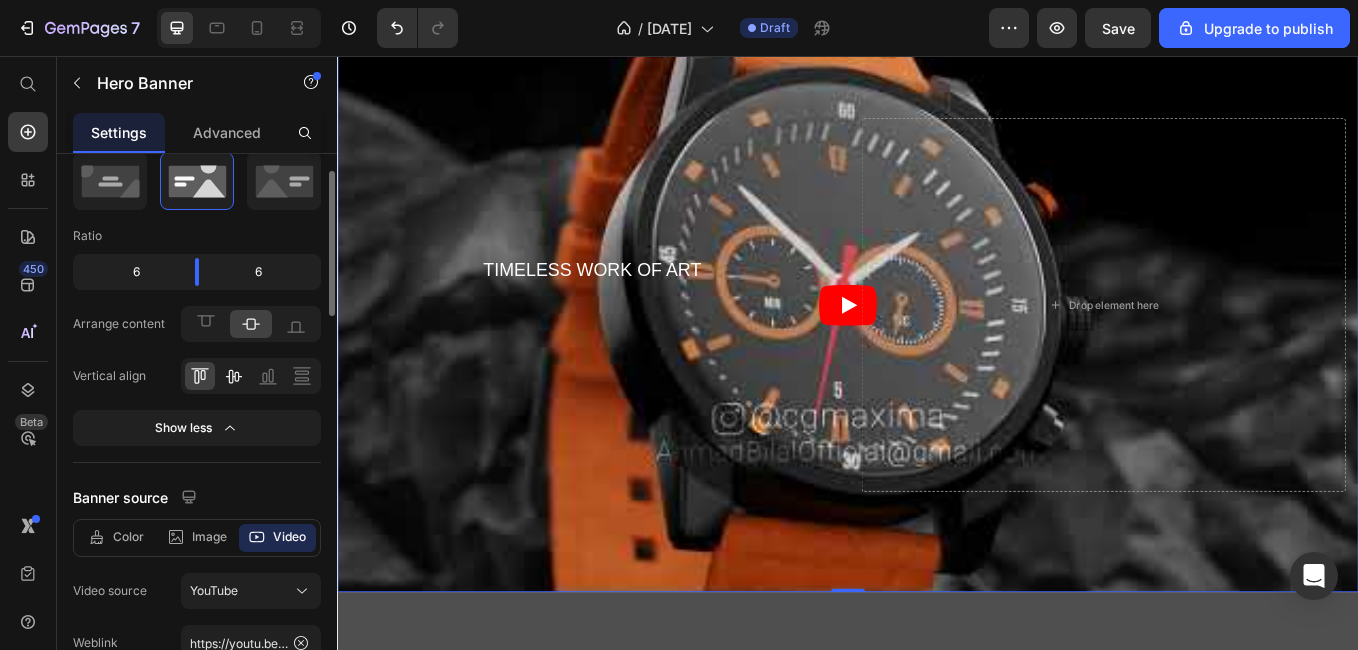 click 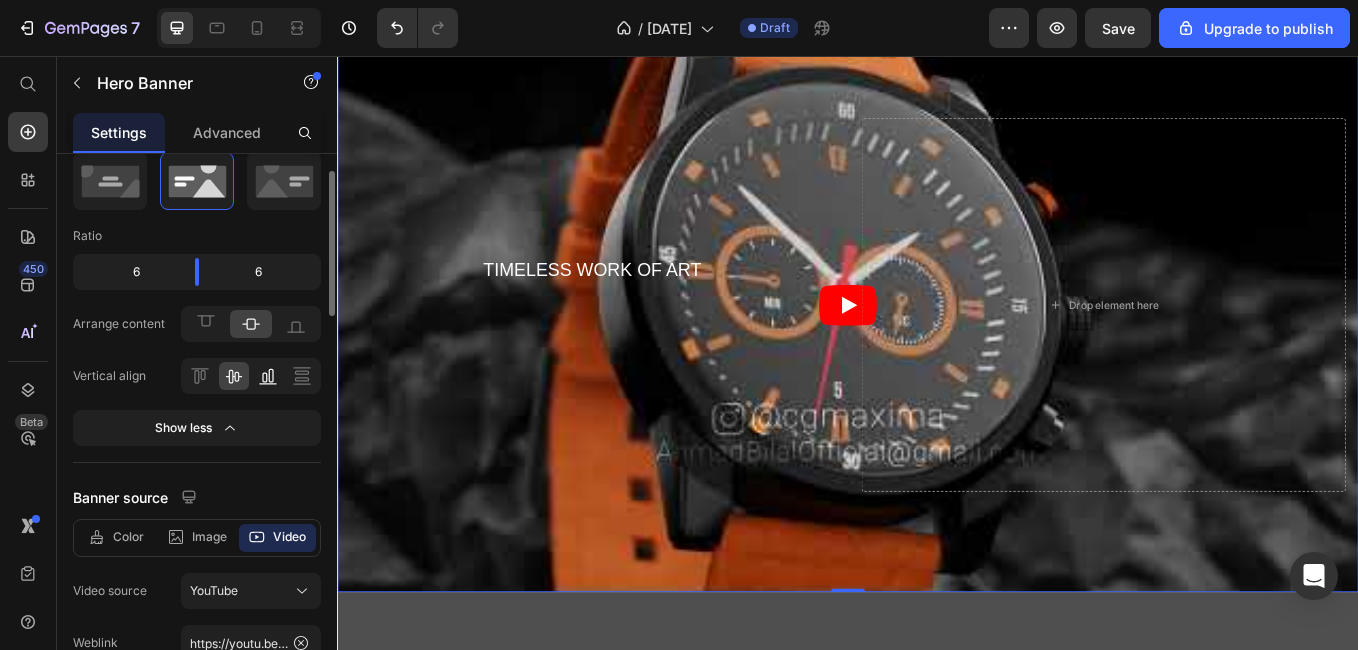 click 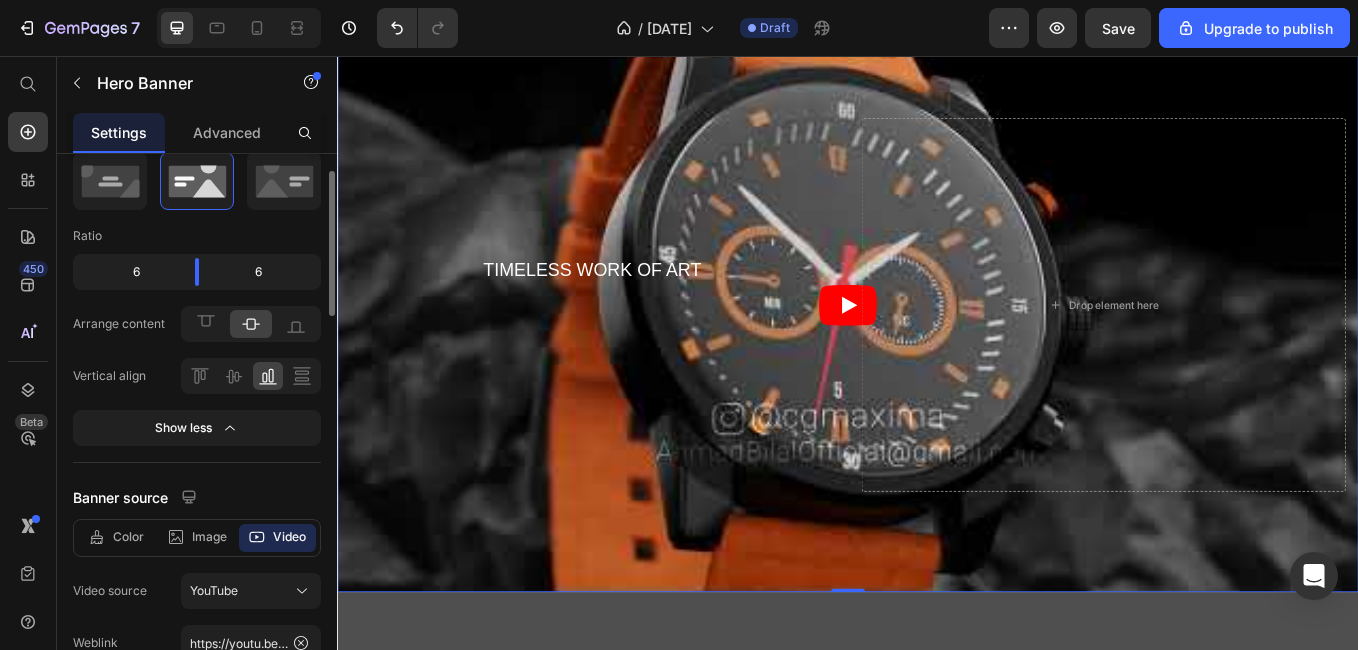 click 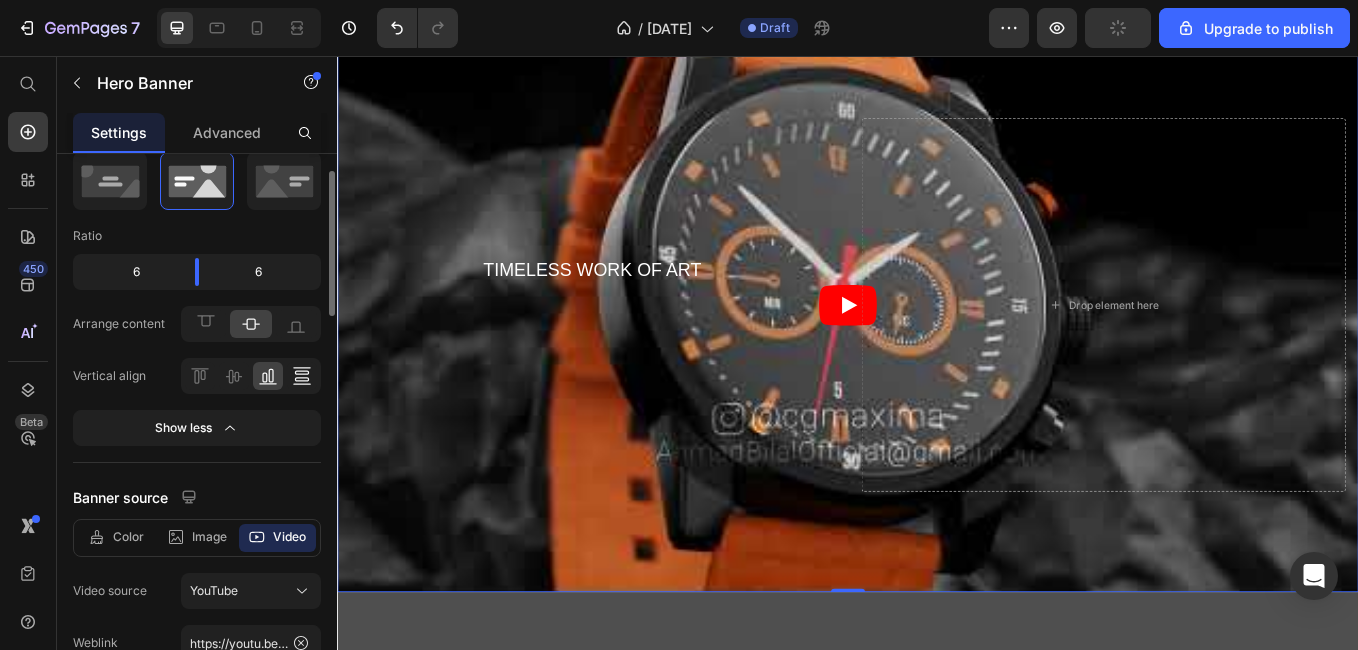 click 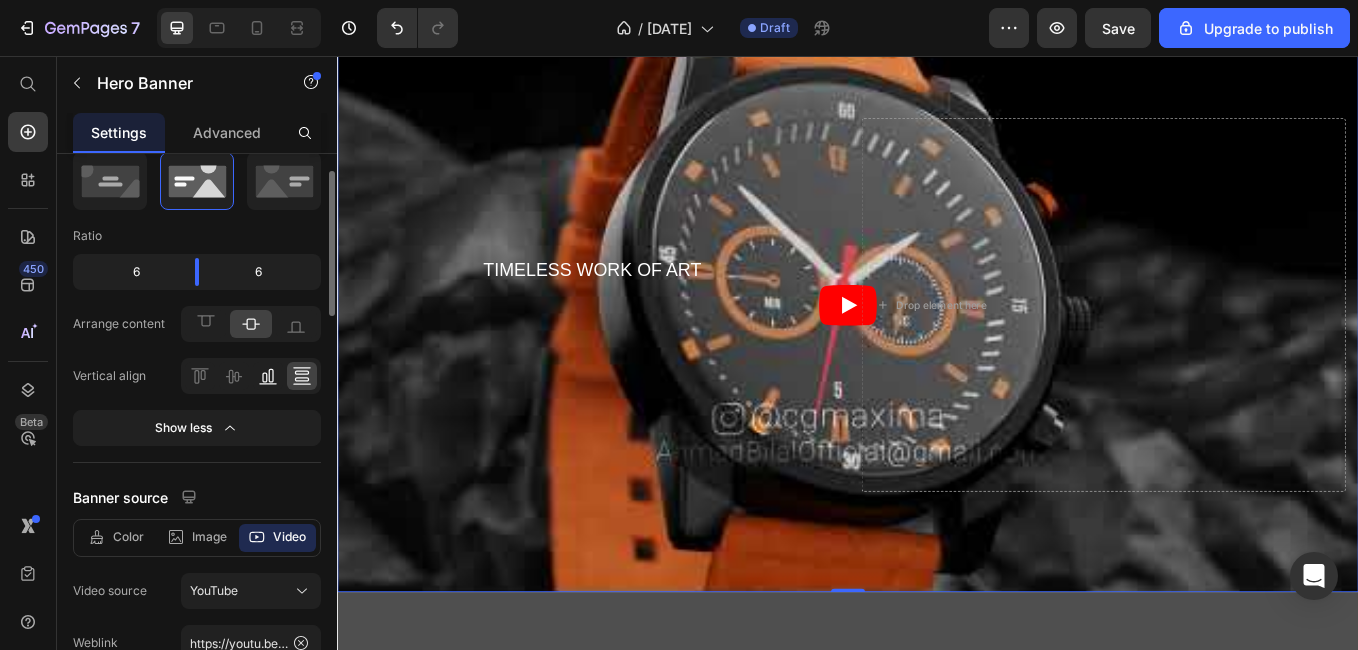click 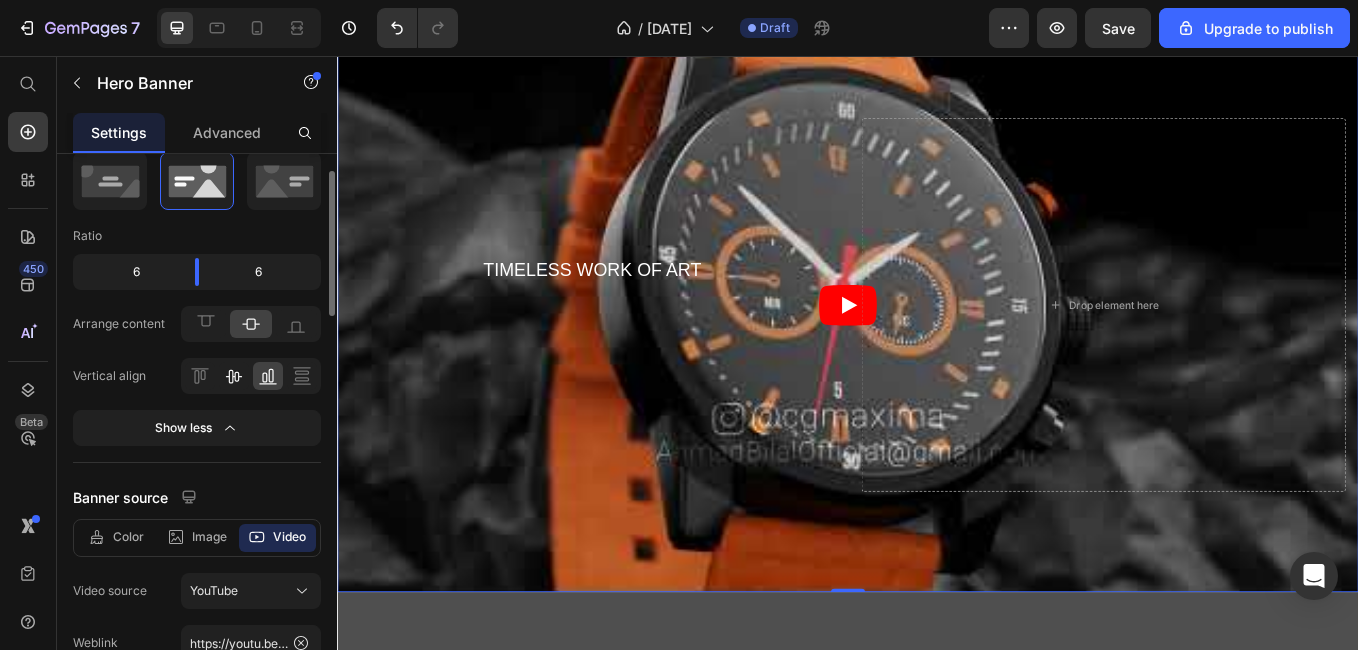 click 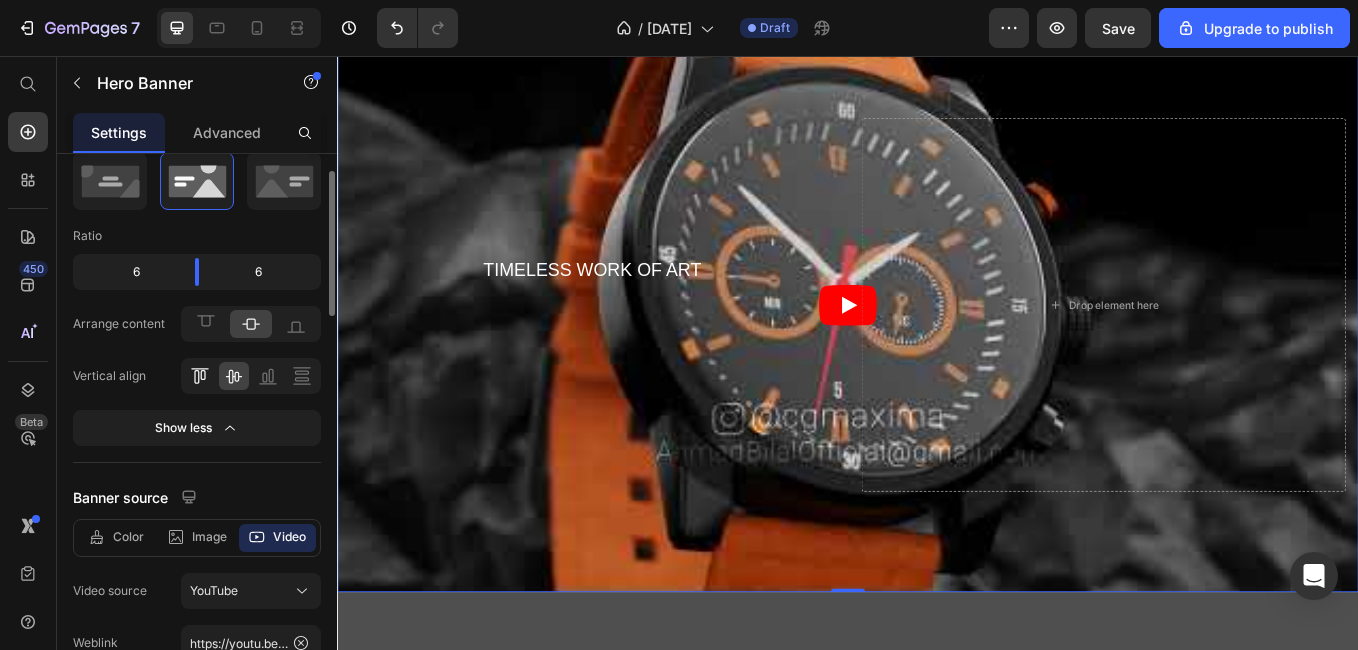 click 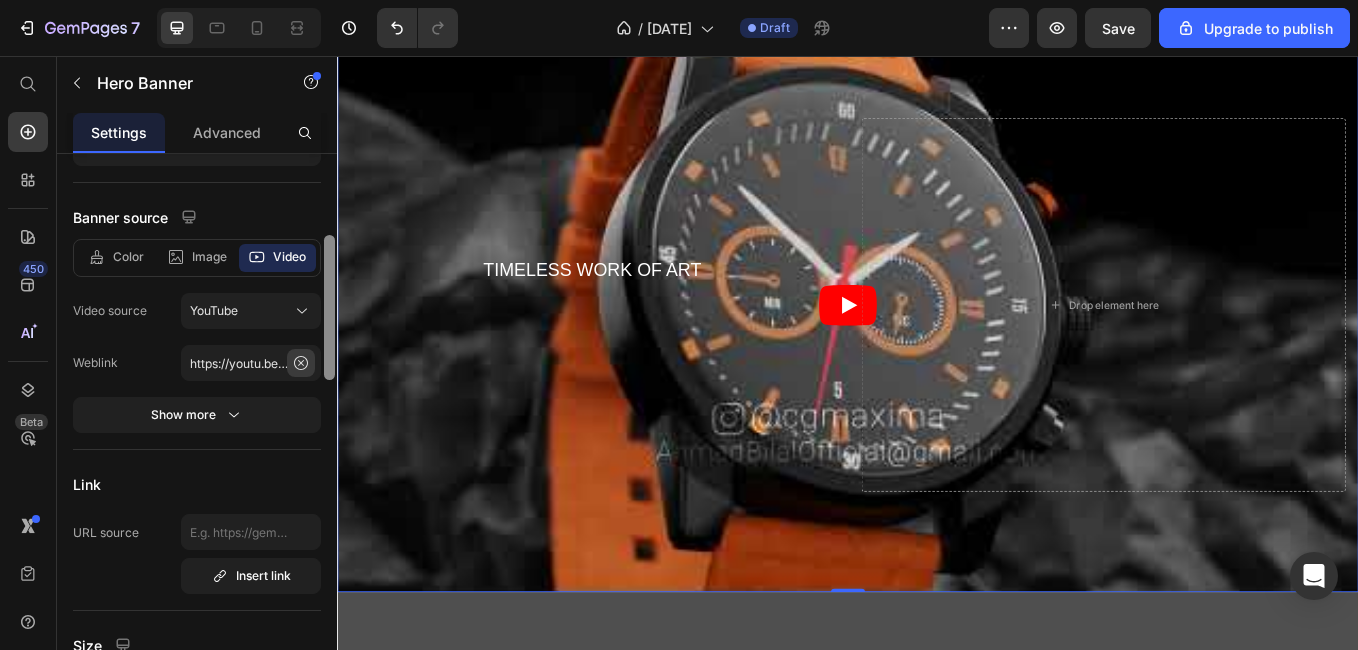 scroll, scrollTop: 349, scrollLeft: 0, axis: vertical 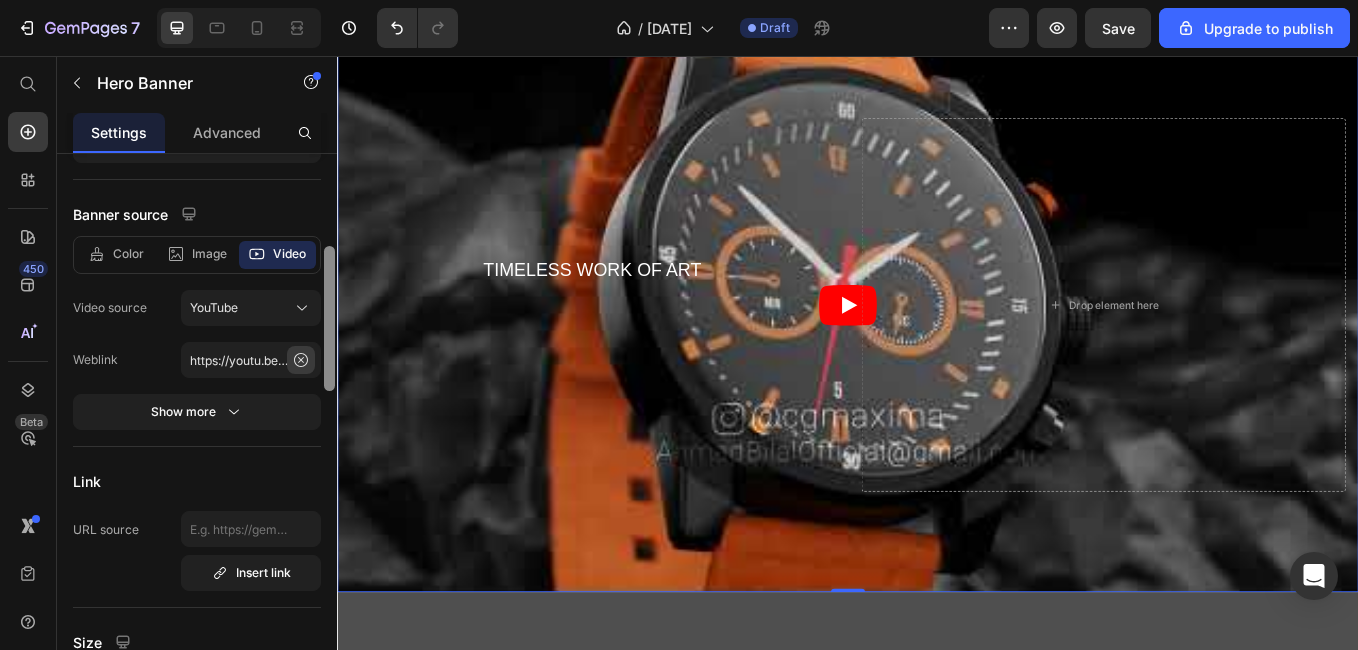 drag, startPoint x: 327, startPoint y: 296, endPoint x: 313, endPoint y: 371, distance: 76.29548 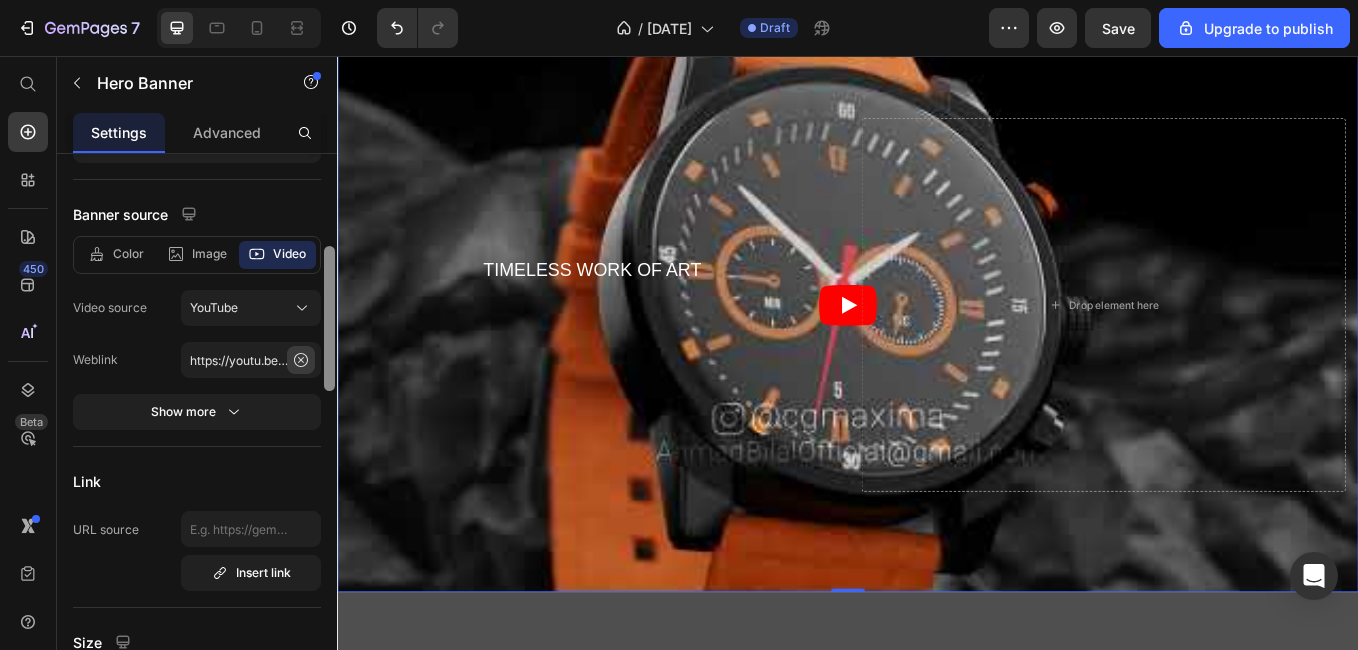 click on "Layout Ratio 6 6 Arrange content
Vertical align
Show less Banner source Color Image Video Video source YouTube Weblink https://youtu.be/JPmgUT_Bph4?si=7GWkKjV1ArmPDc7D Show more Link URL source  Insert link  Size Video Ratio 16:9 Banner ratio As banner source Banner width 100 px % Banner height px Content width 100 px % Show more Shape Border Corner Shadow Overlay Normal Hover Opacity 20 % Color Zoom when hover SEO Alt text Image title  Delete element" at bounding box center [197, 430] 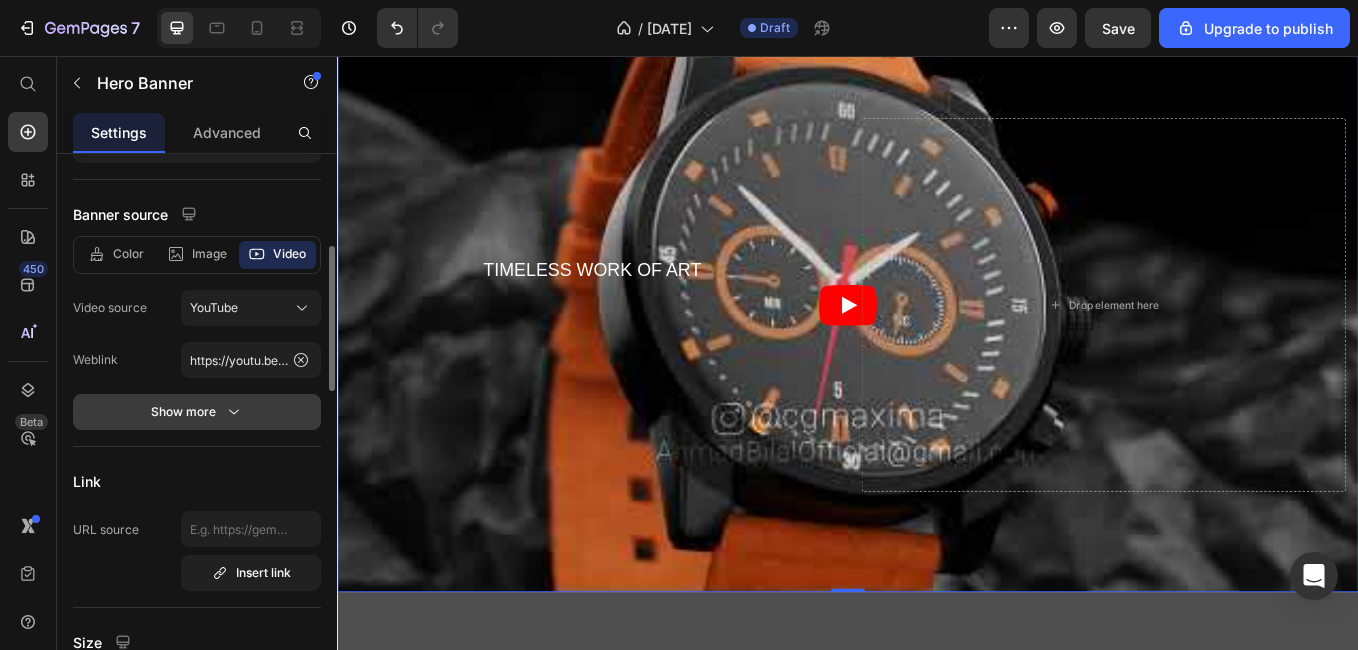 click on "Show more" at bounding box center (197, 412) 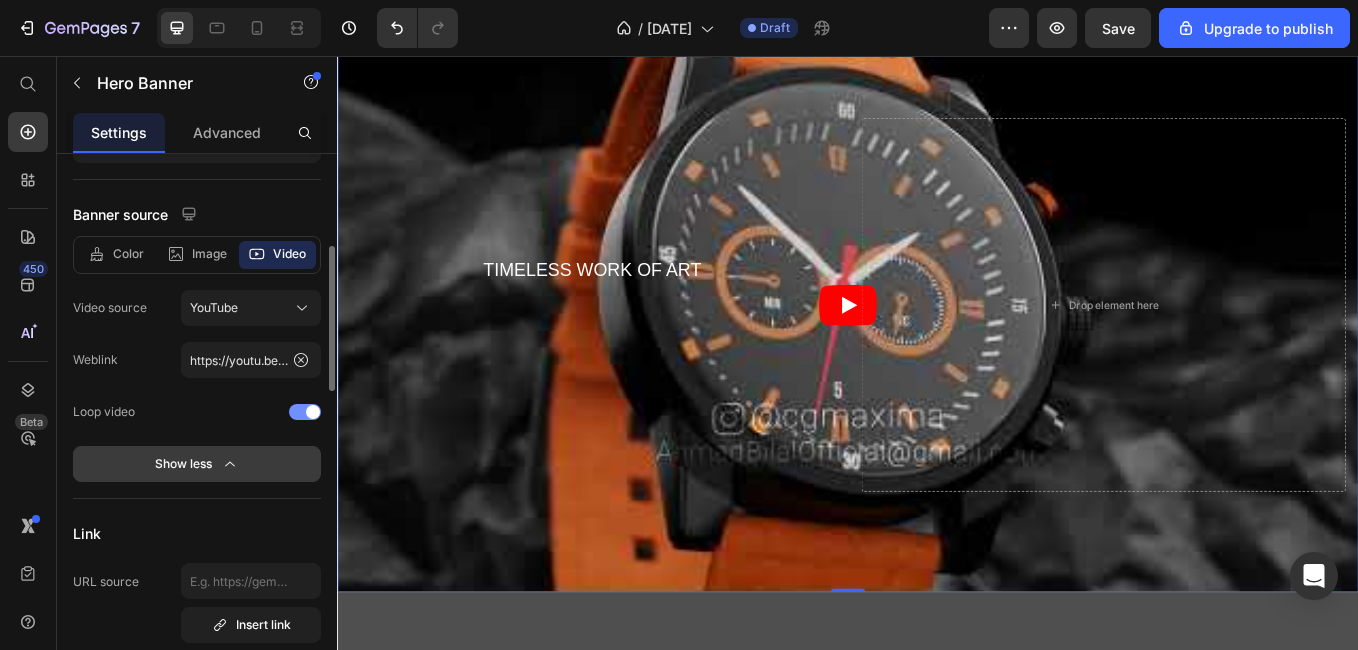 click on "Show less" at bounding box center [197, 464] 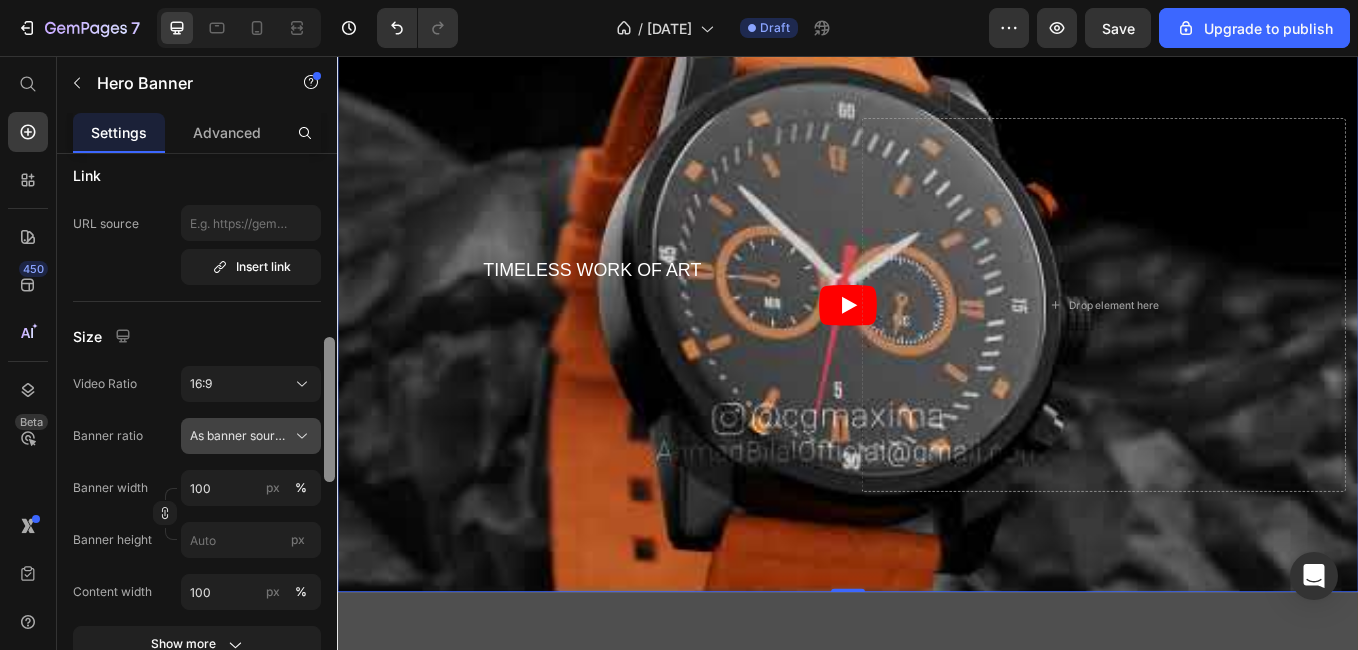 scroll, scrollTop: 663, scrollLeft: 0, axis: vertical 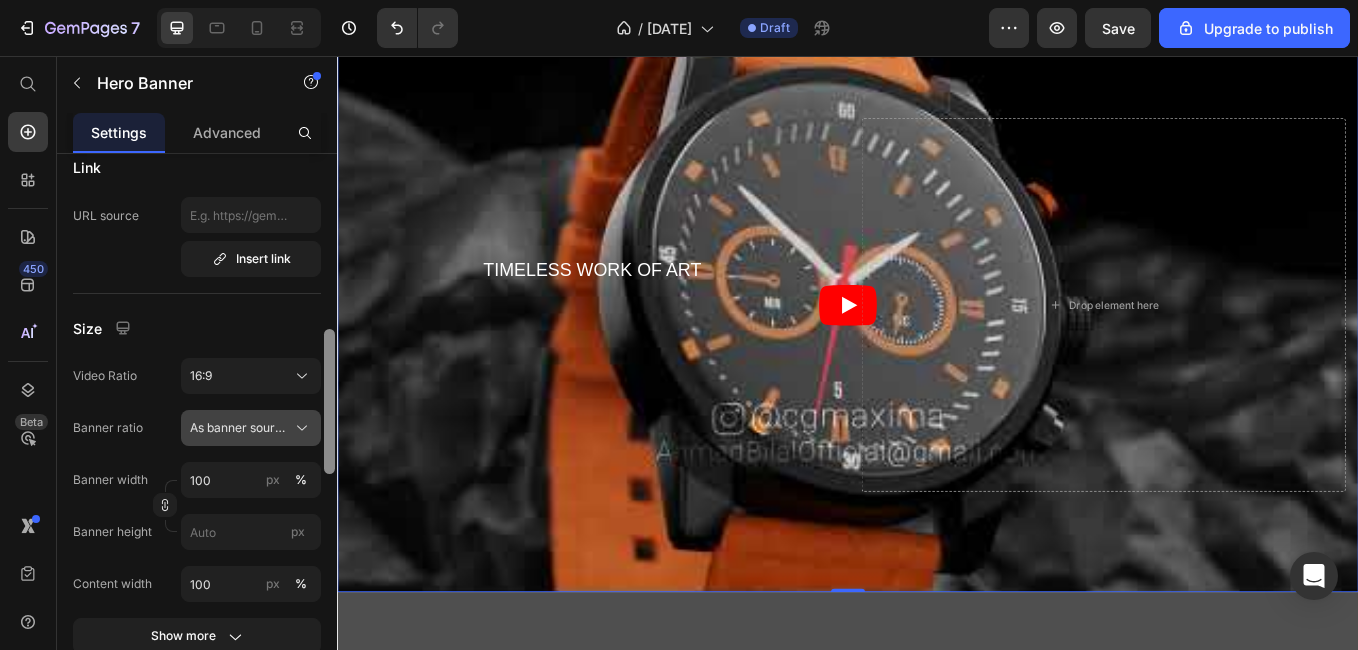 drag, startPoint x: 328, startPoint y: 355, endPoint x: 315, endPoint y: 438, distance: 84.0119 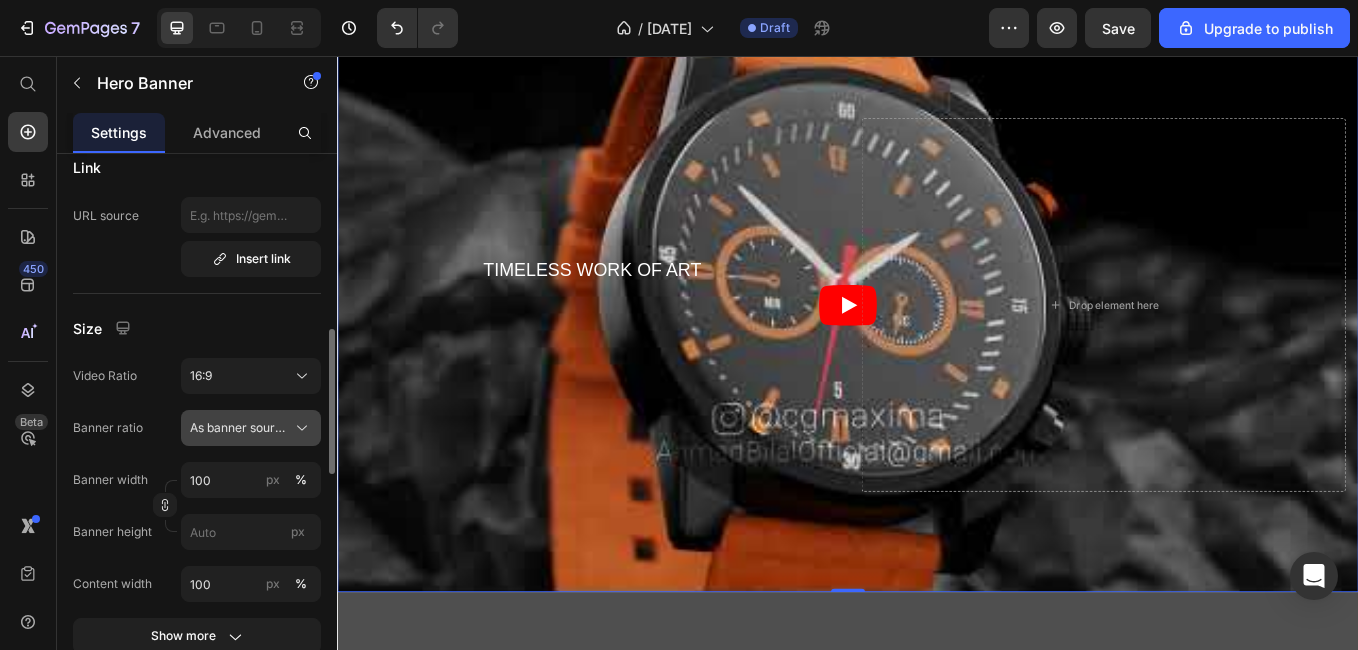 click on "As banner source" at bounding box center [239, 428] 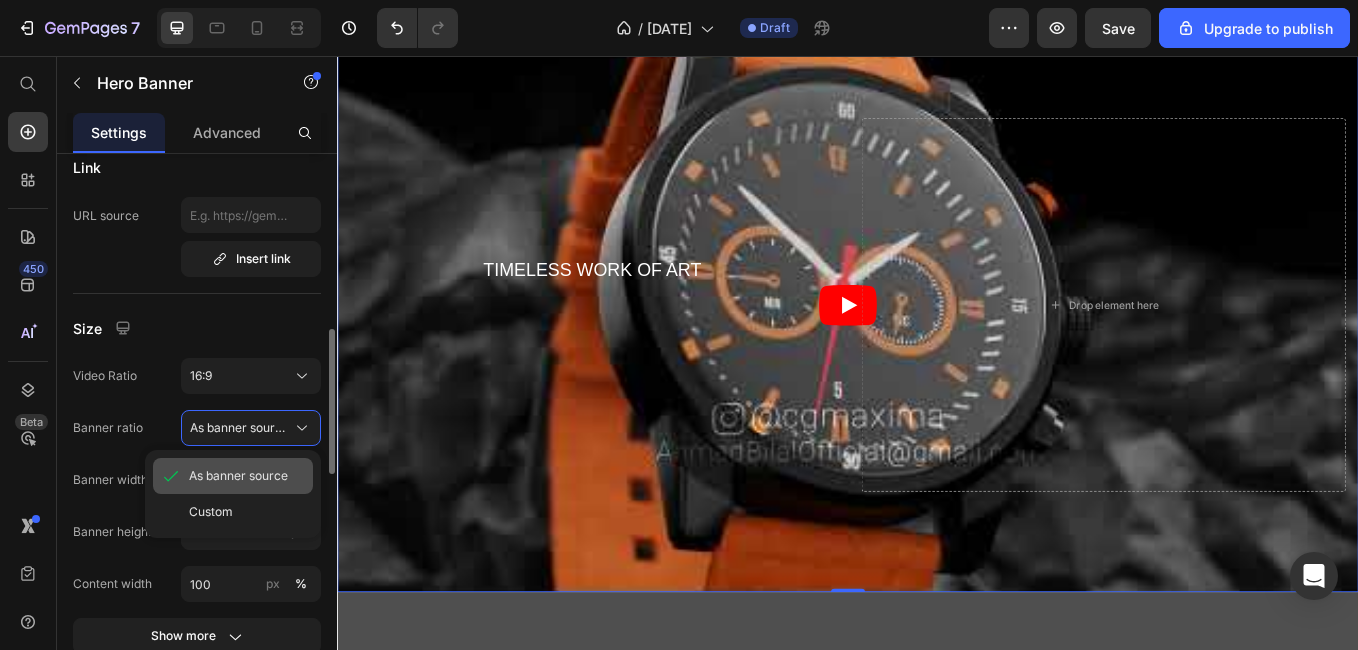 click on "As banner source" at bounding box center (238, 476) 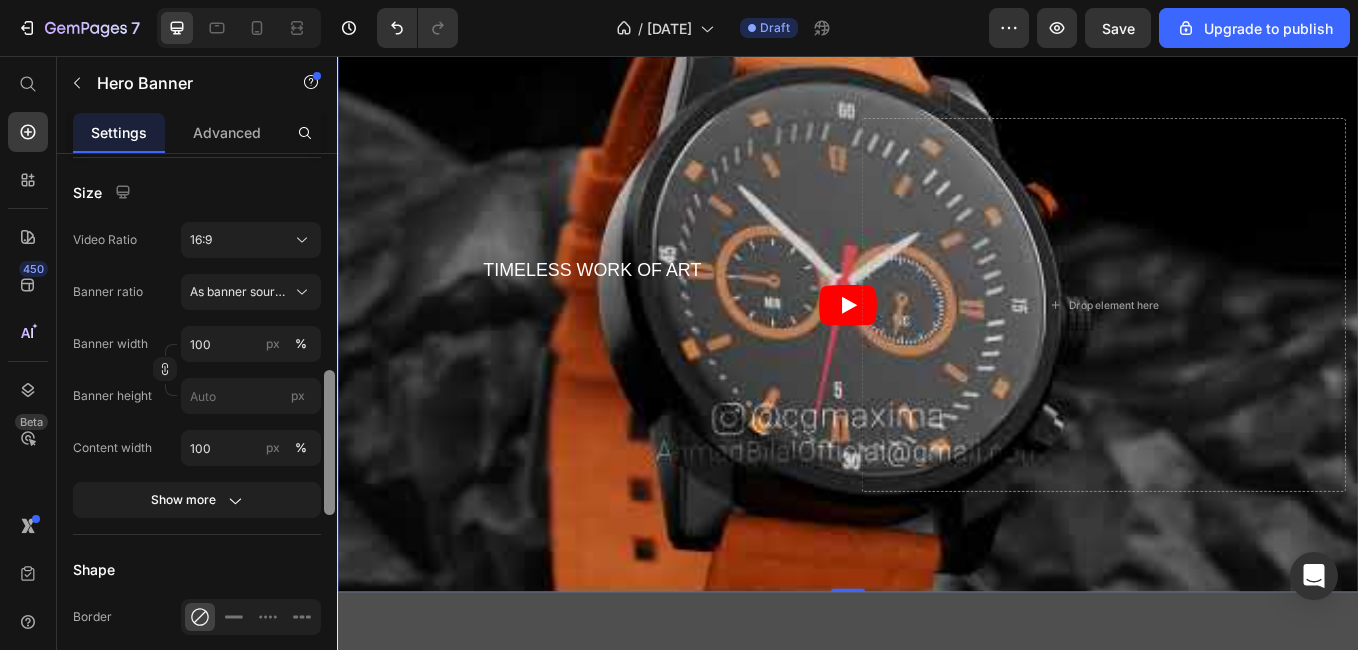 scroll, scrollTop: 803, scrollLeft: 0, axis: vertical 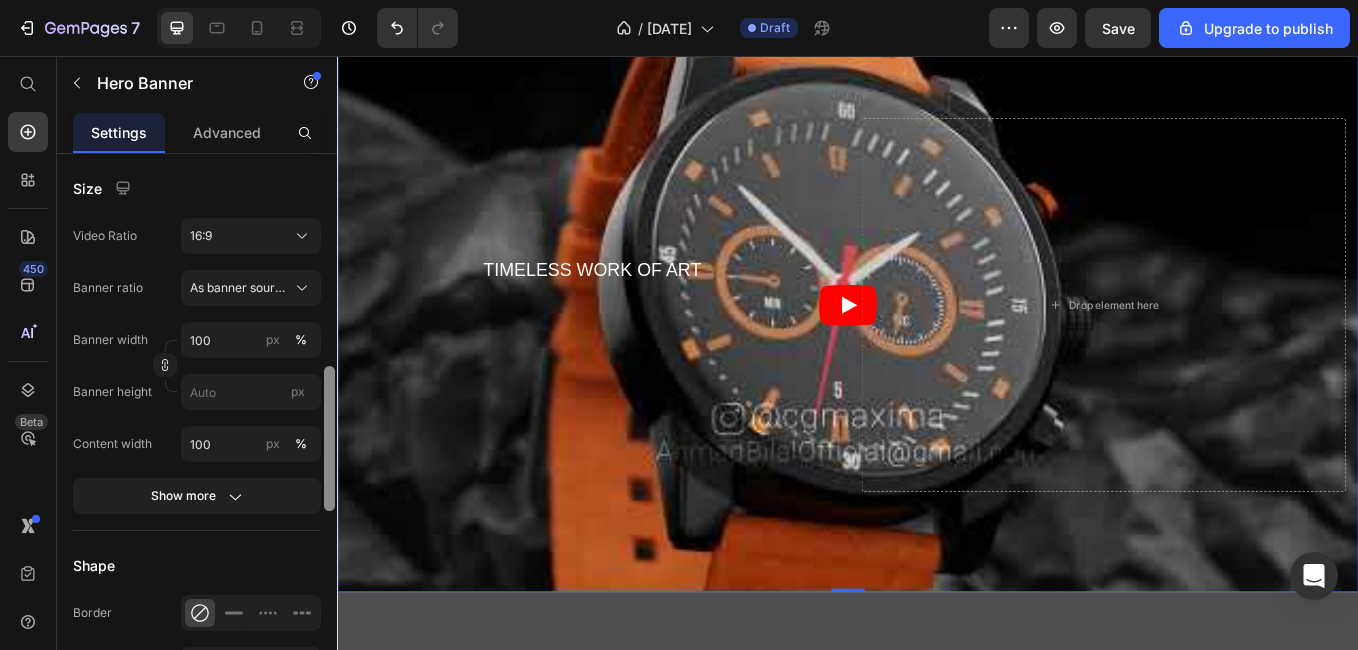 drag, startPoint x: 331, startPoint y: 428, endPoint x: 323, endPoint y: 465, distance: 37.85499 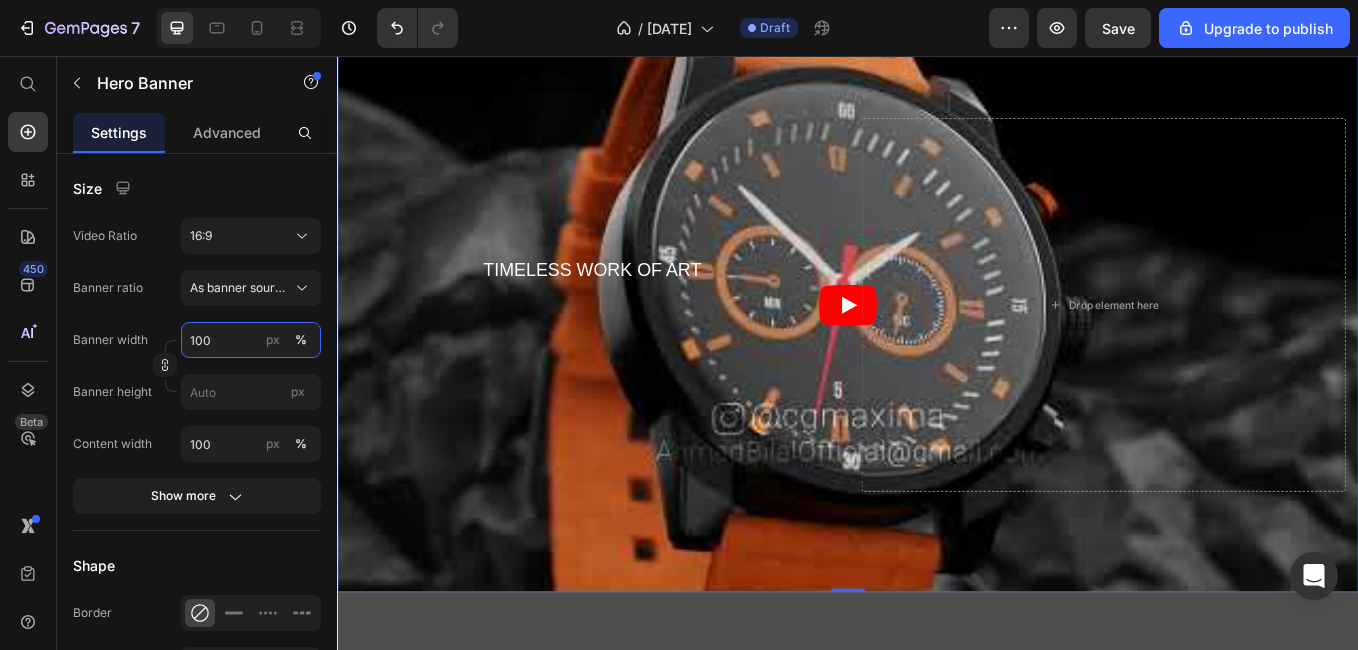 click on "100" at bounding box center (251, 340) 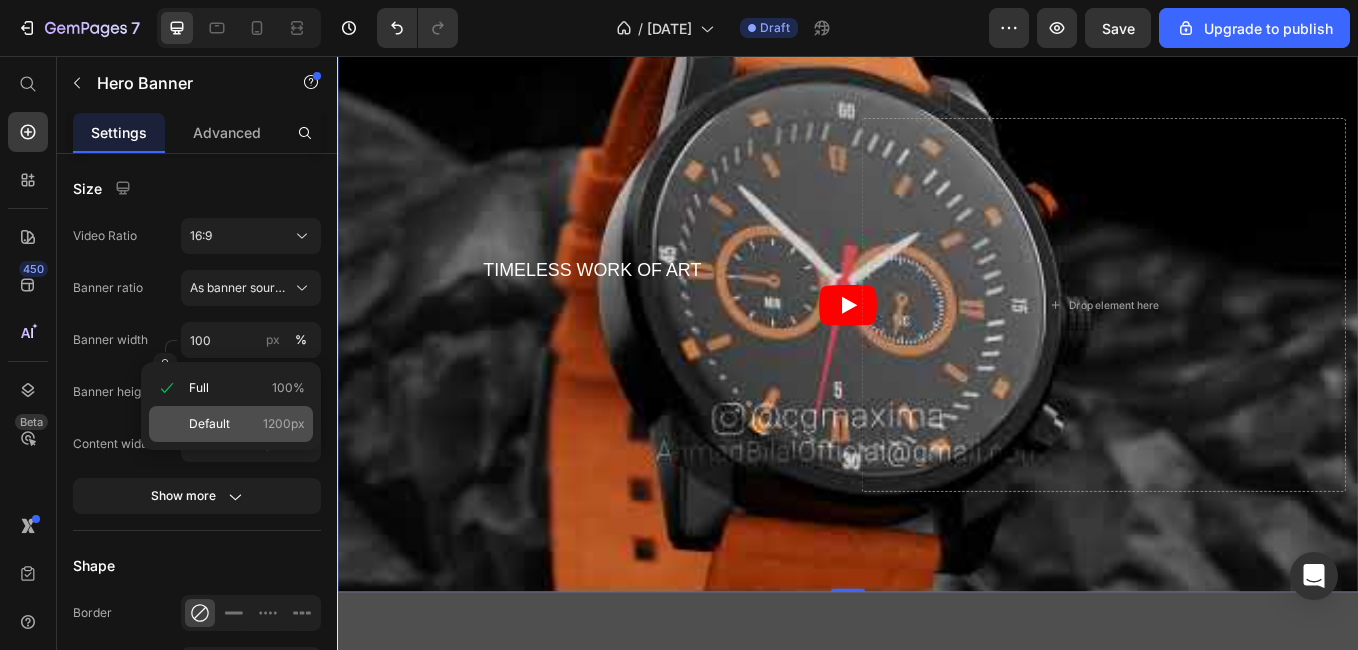 click on "Default" at bounding box center [209, 424] 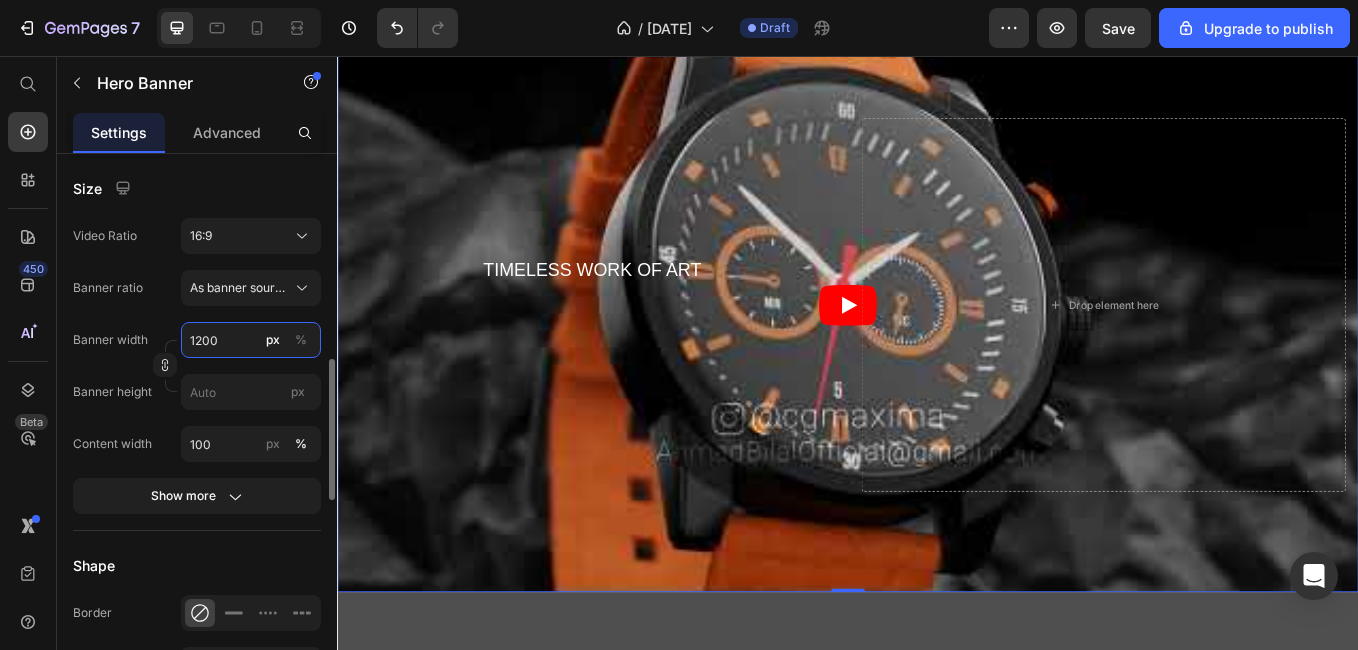 click on "1200" at bounding box center (251, 340) 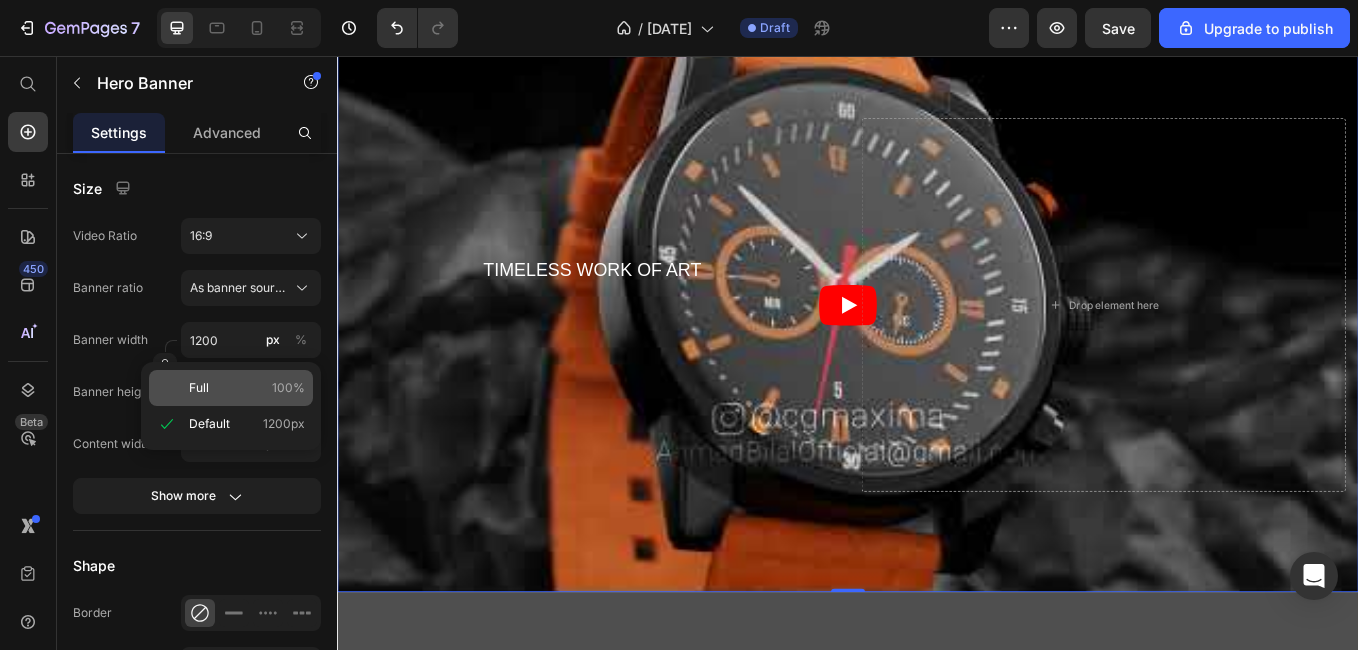 click on "Full 100%" 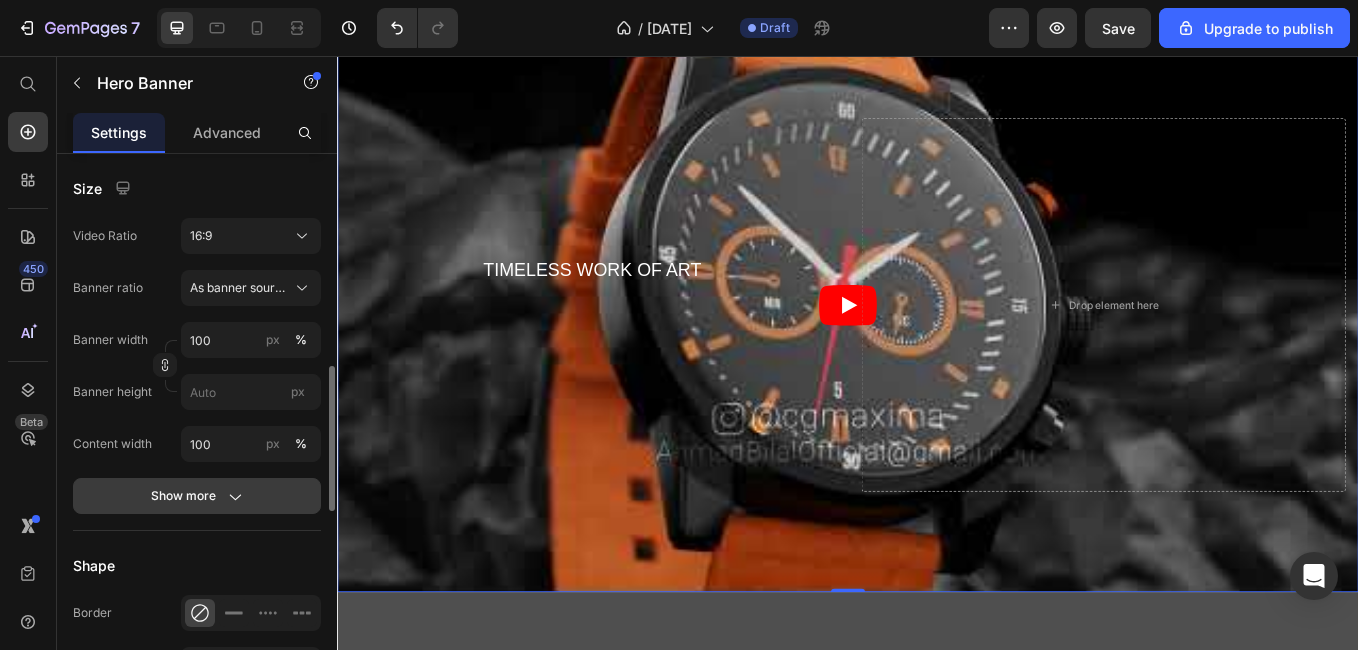 click 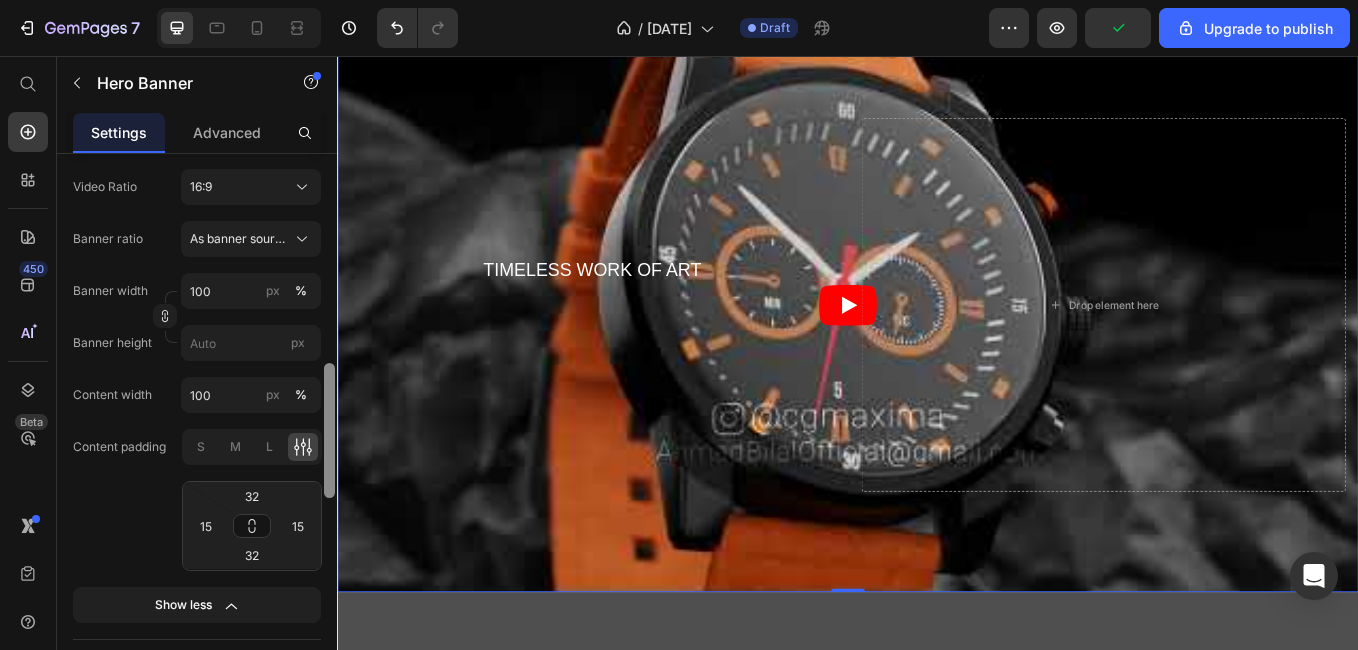 scroll, scrollTop: 860, scrollLeft: 0, axis: vertical 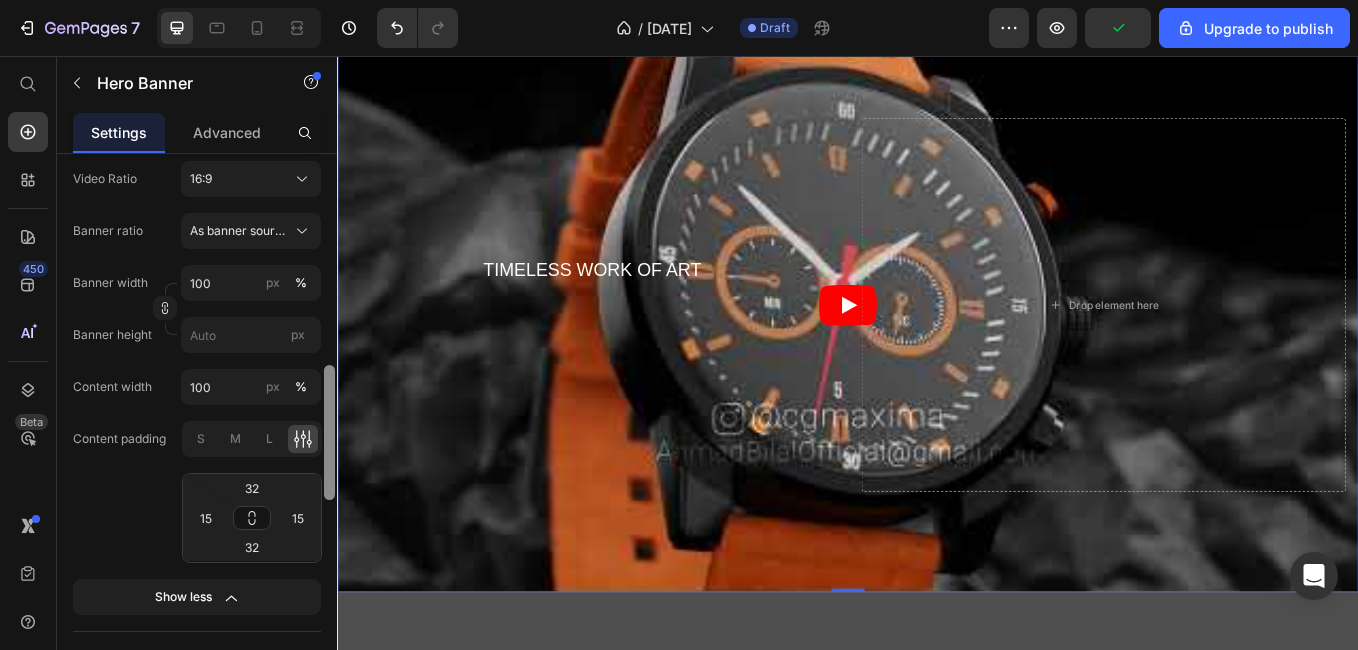 drag, startPoint x: 334, startPoint y: 469, endPoint x: 331, endPoint y: 484, distance: 15.297058 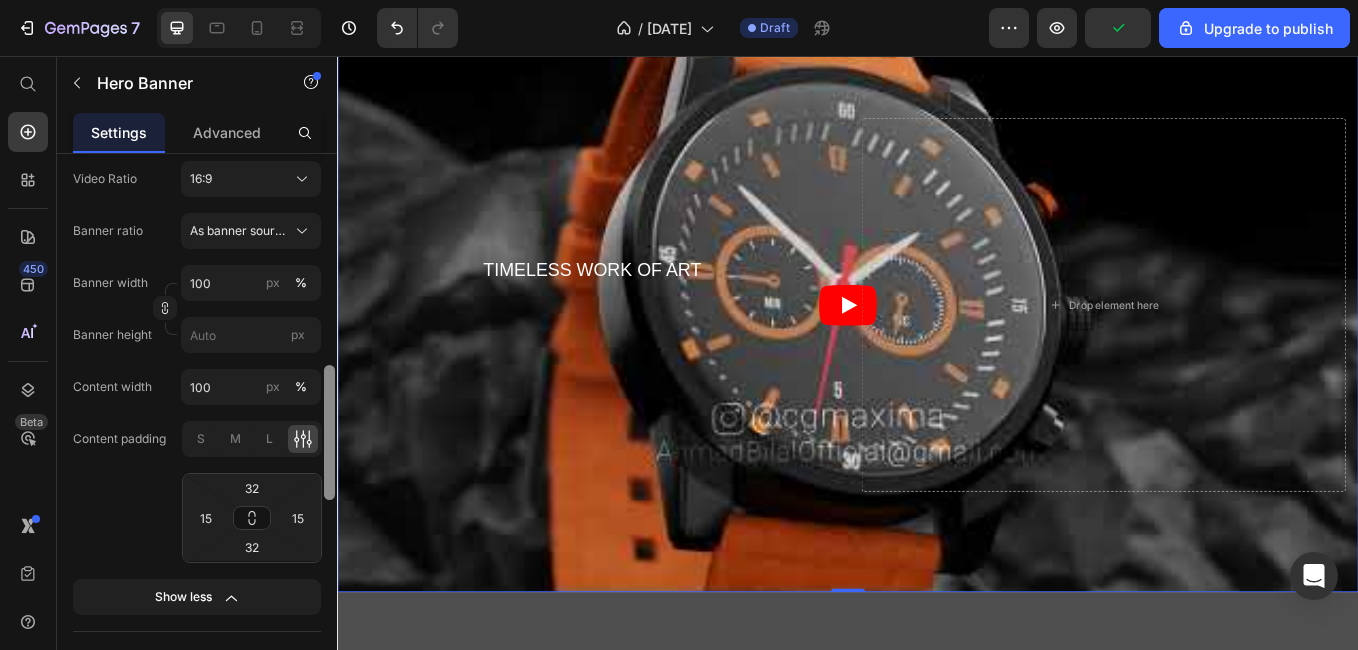 click at bounding box center [329, 432] 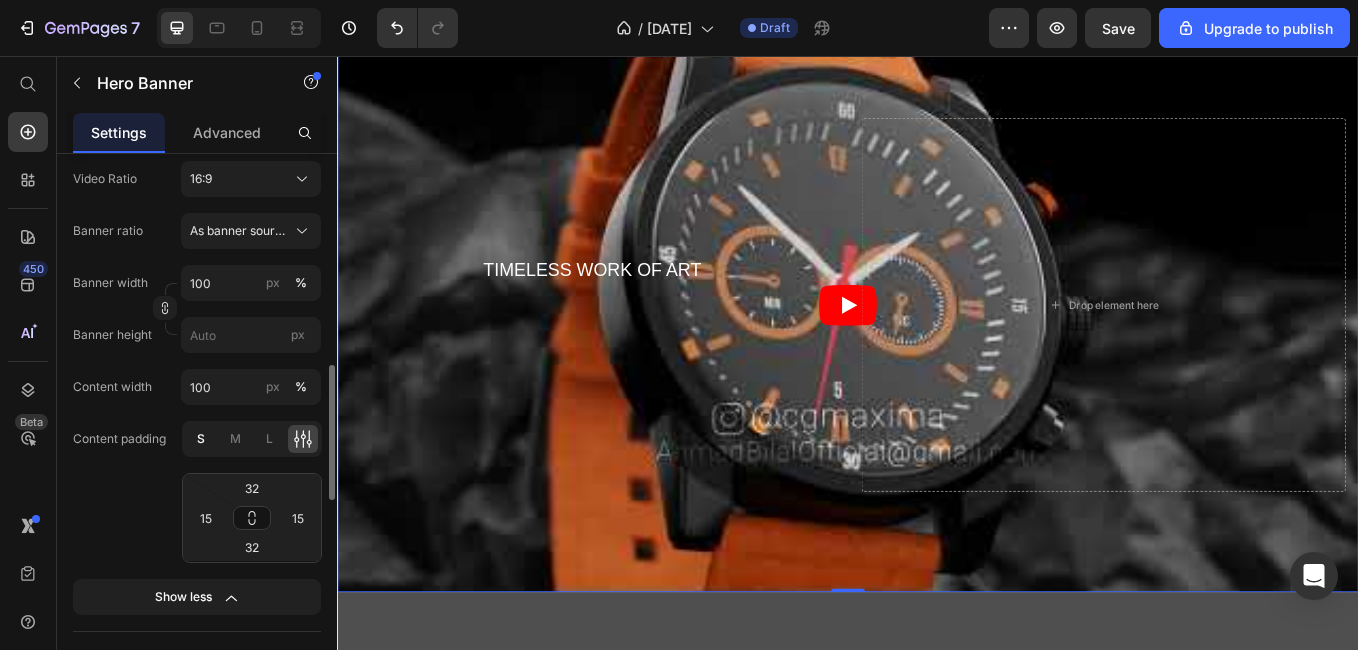 click on "S" 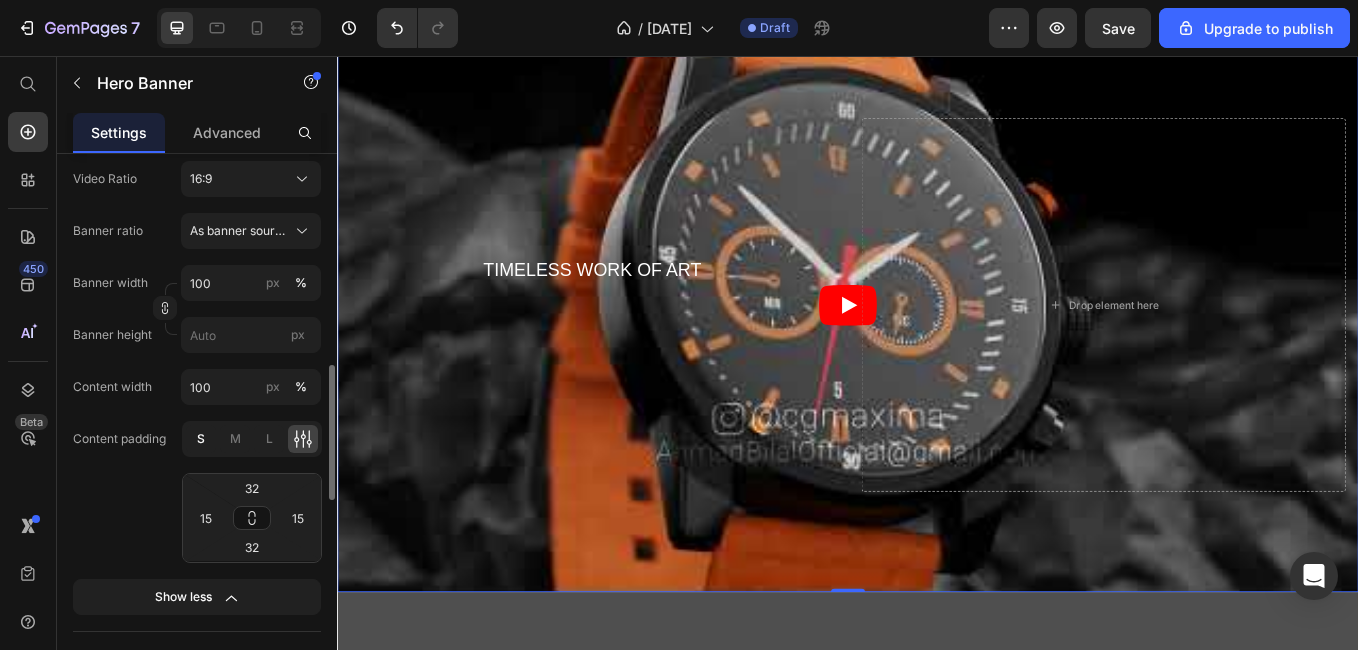 type on "16" 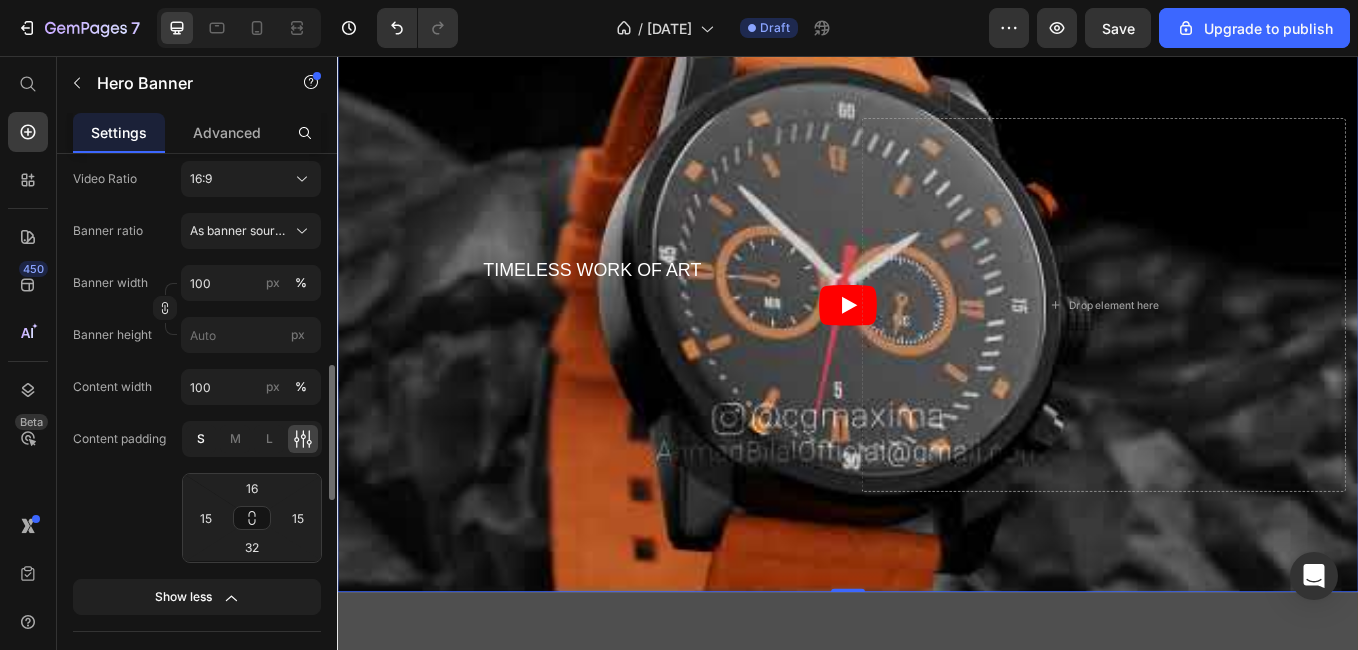 type on "16" 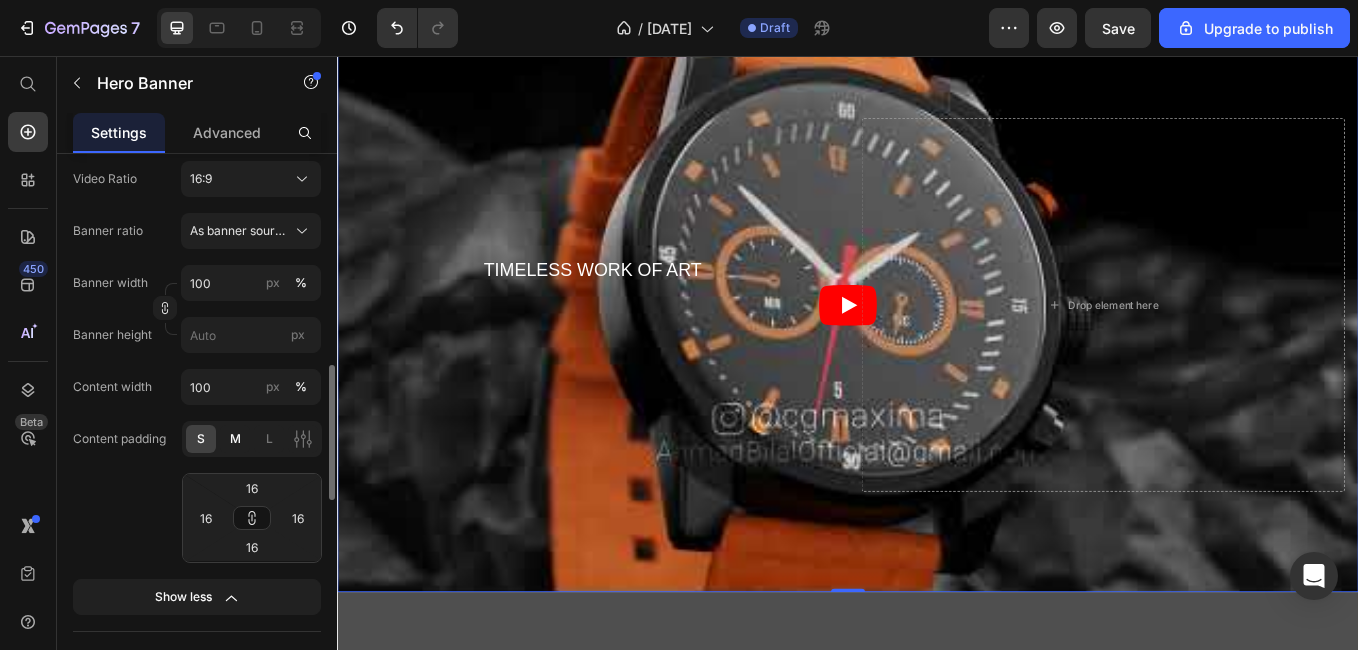 click on "M" 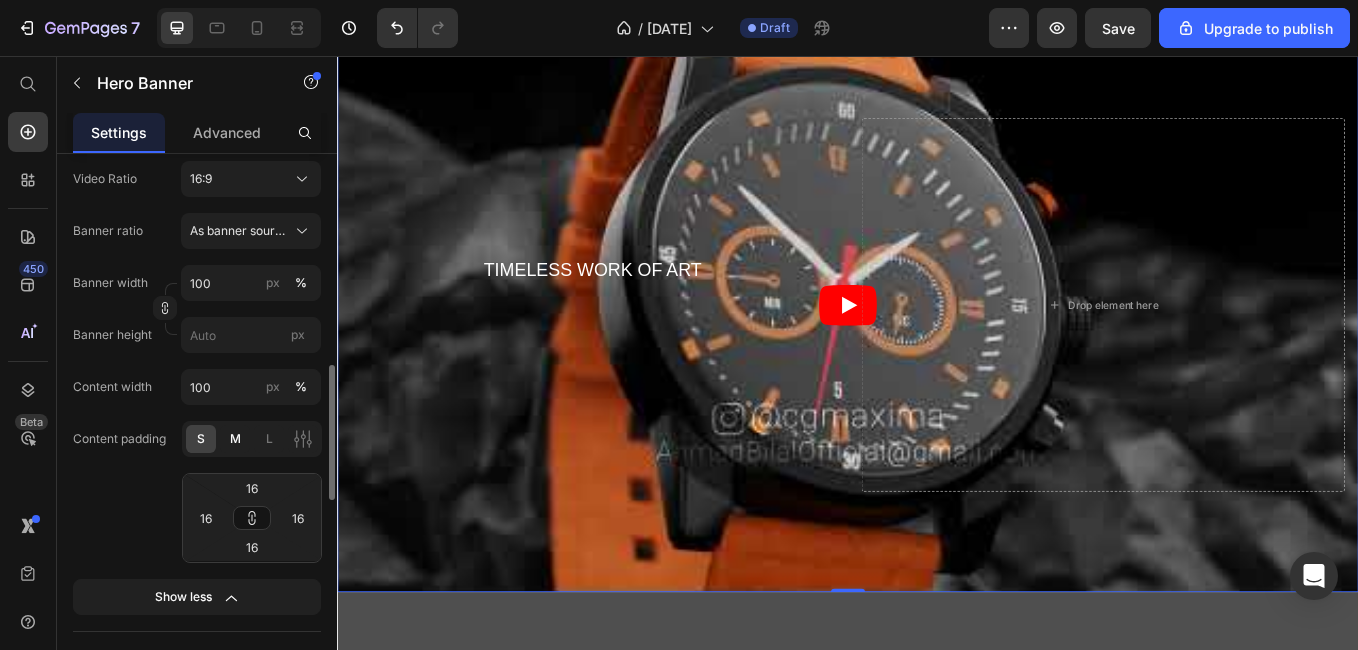 type on "32" 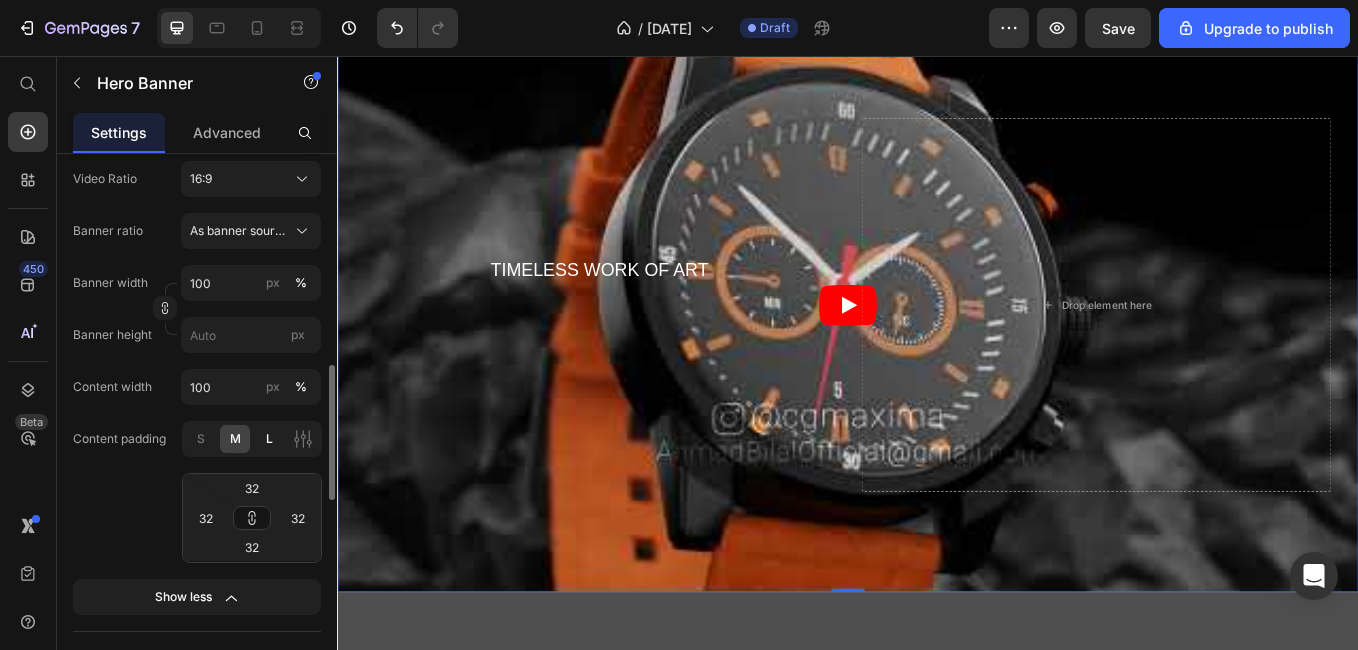 click on "L" 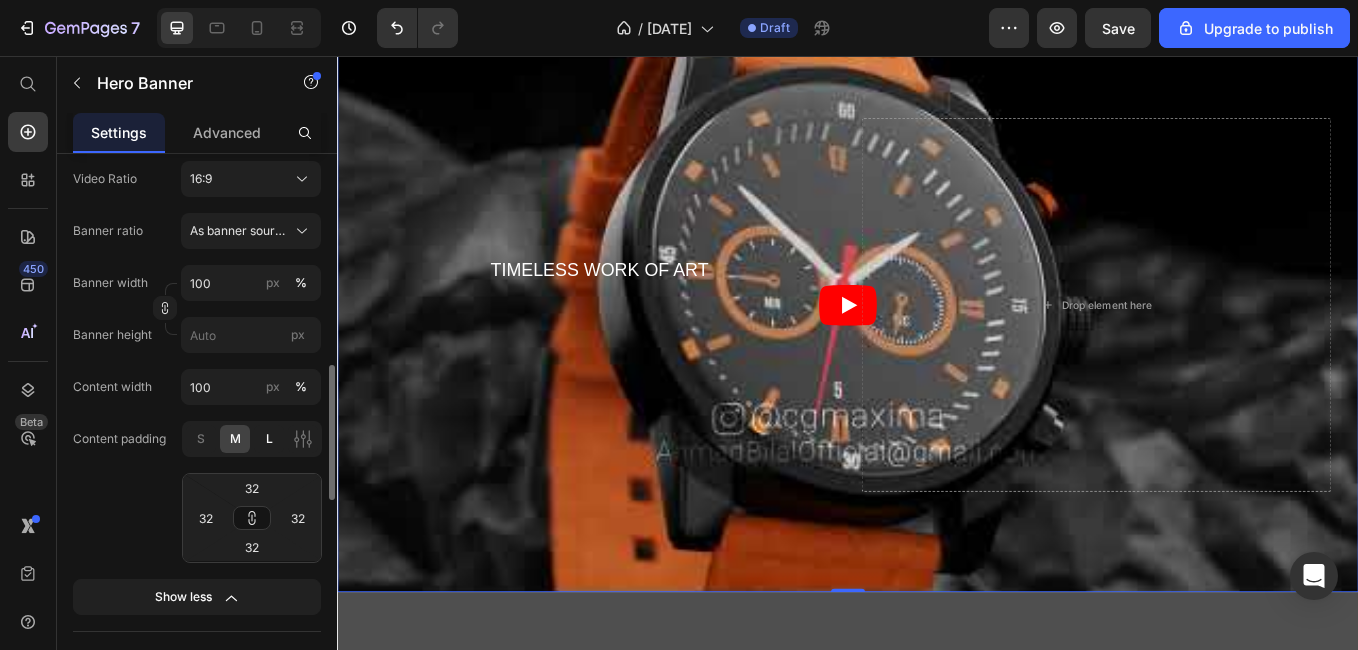 type on "64" 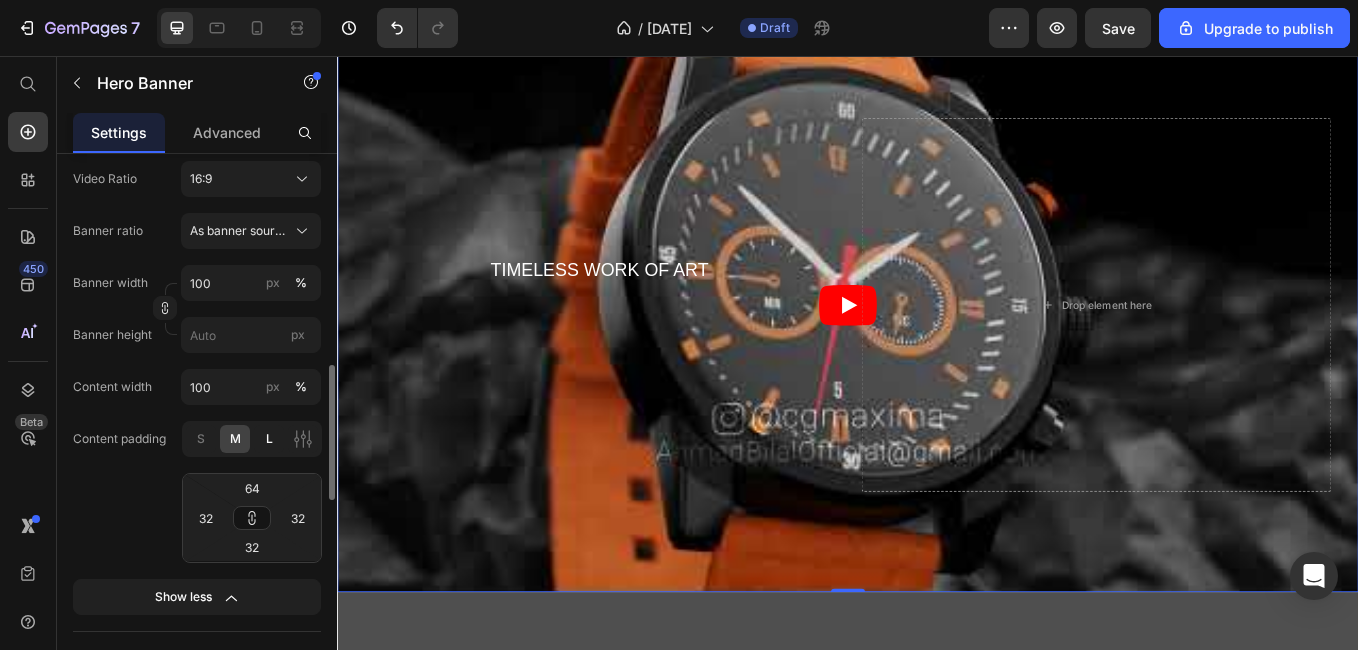 type on "64" 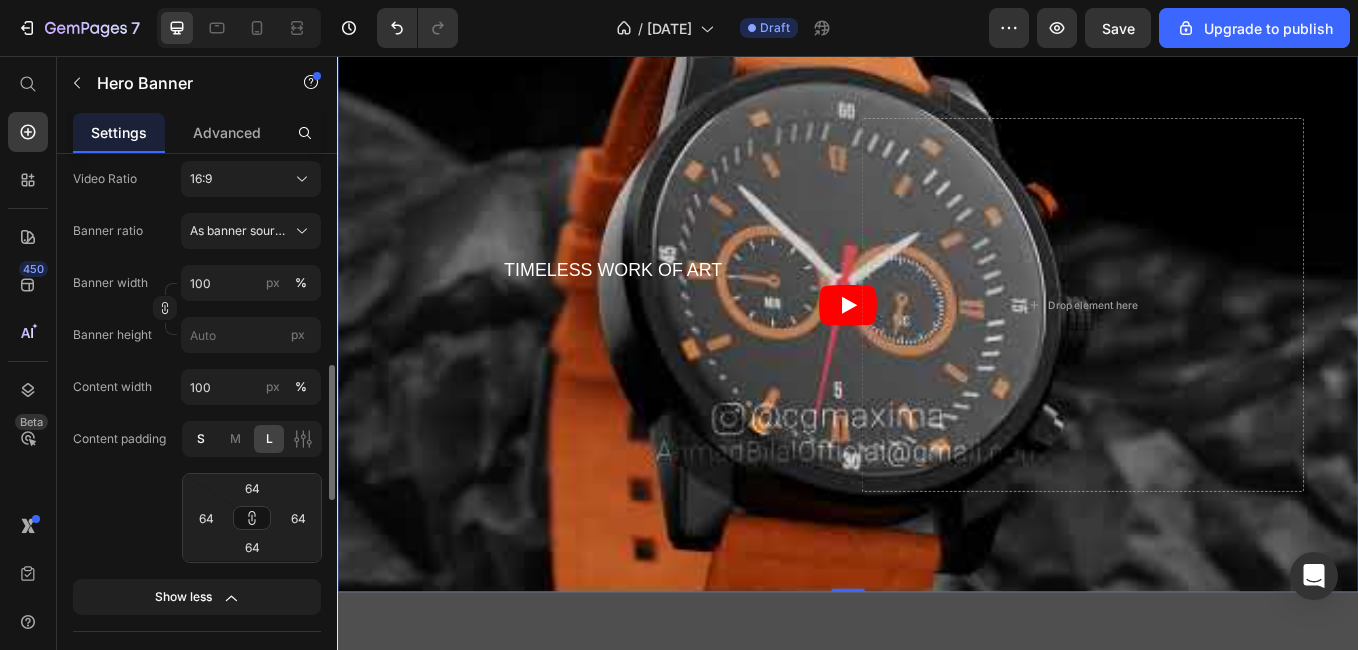click on "S" 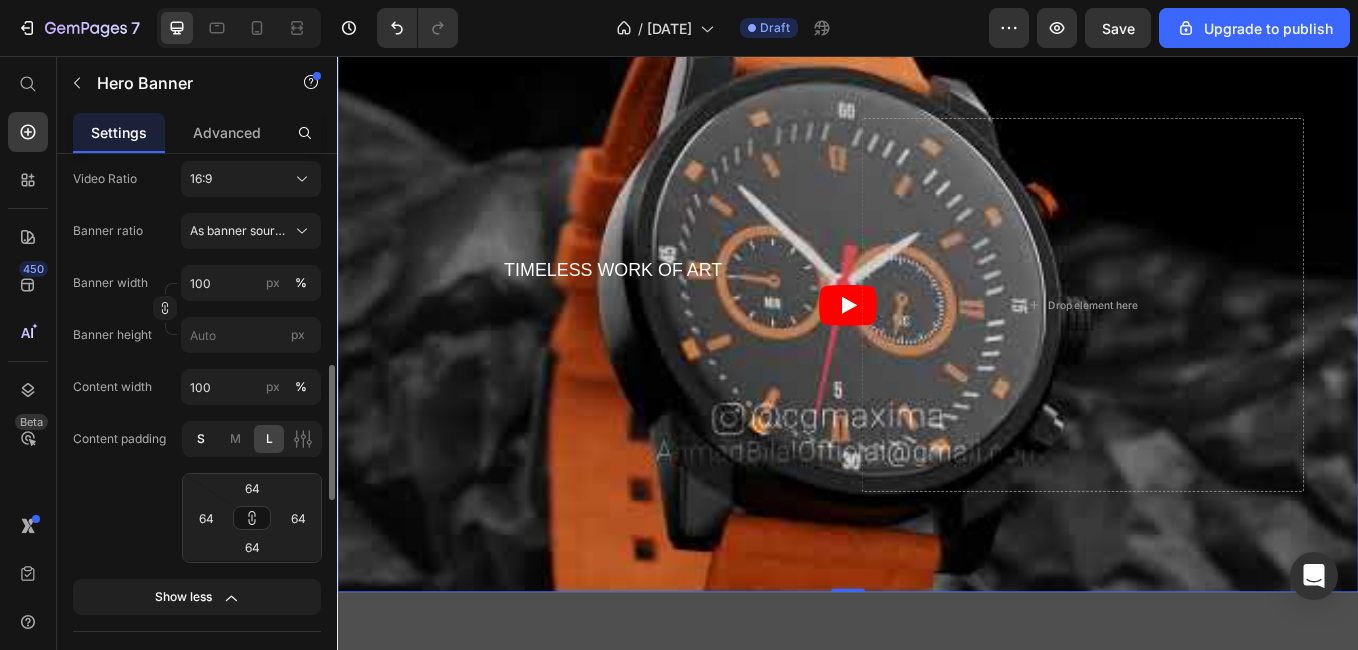 type on "16" 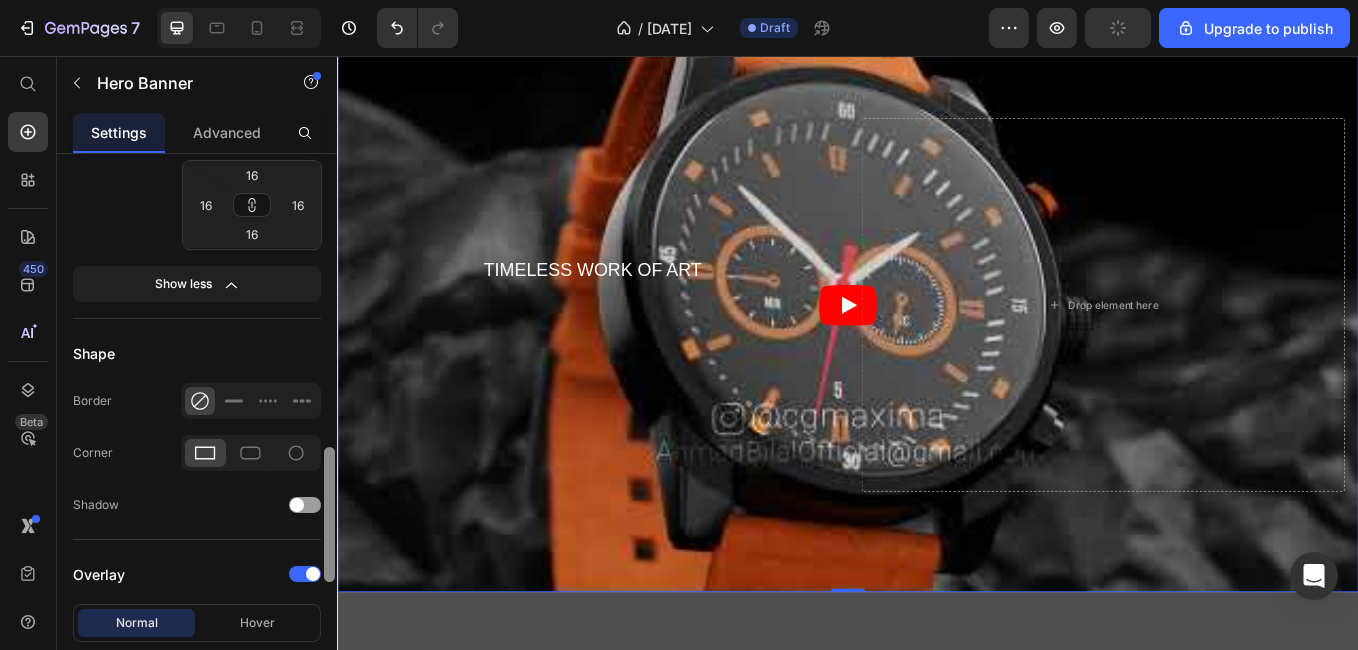 scroll, scrollTop: 1177, scrollLeft: 0, axis: vertical 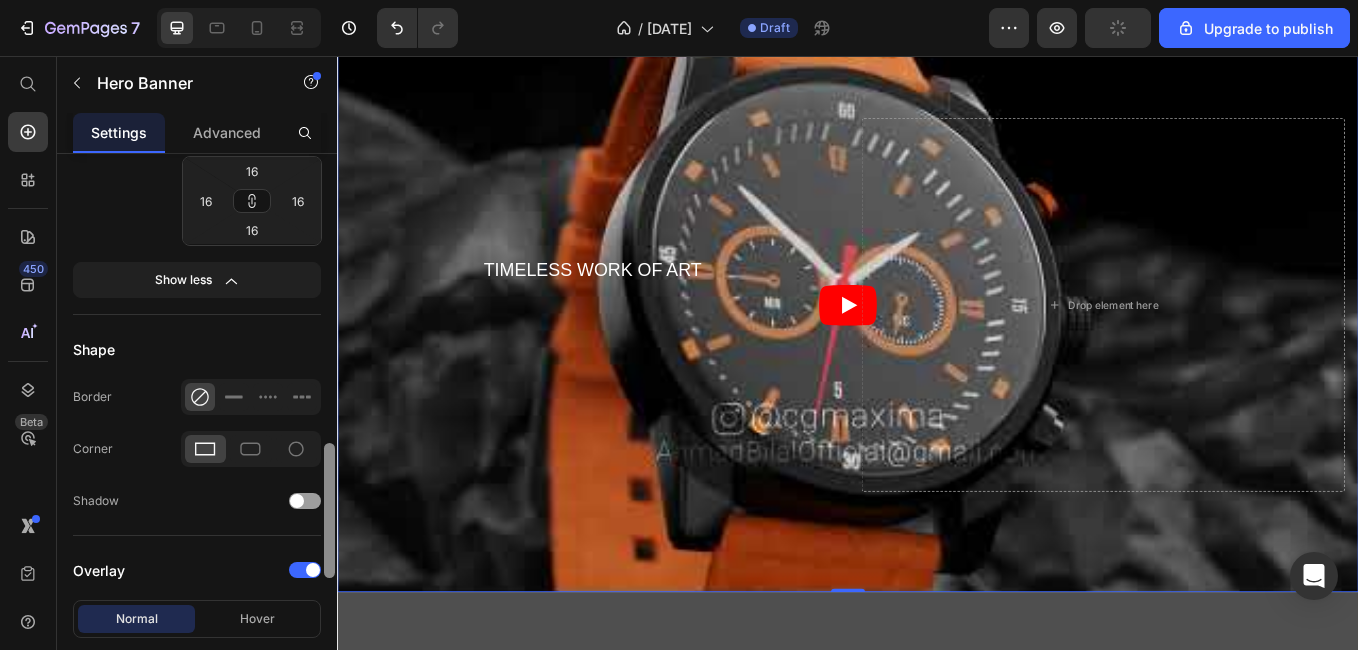 drag, startPoint x: 333, startPoint y: 465, endPoint x: 317, endPoint y: 543, distance: 79.624115 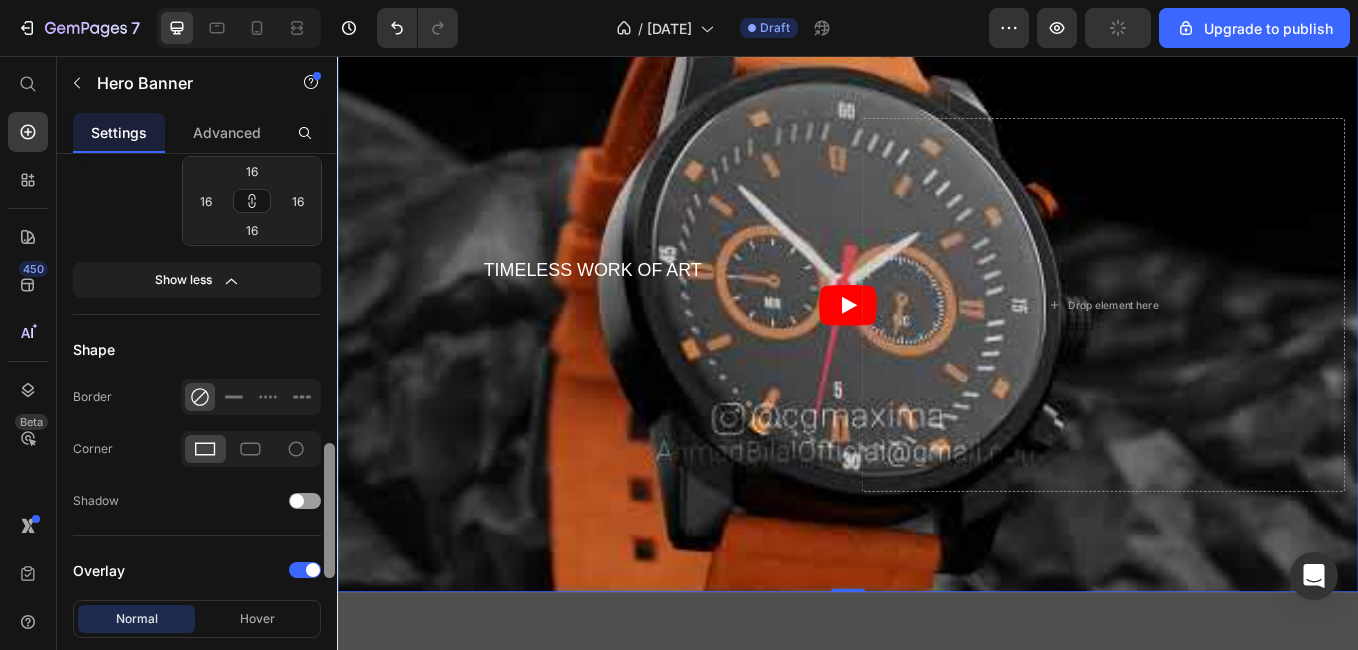 click on "Layout Ratio 6 6 Arrange content
Vertical align
Show less Banner source Color Image Video Video source YouTube Weblink https://youtu.be/JPmgUT_Bph4?si=7GWkKjV1ArmPDc7D Show more Link URL source  Insert link  Size Video Ratio 16:9 Banner ratio As banner source Banner width 100 px % Banner height px Content width 100 px % Content padding S M L 16 16 16 16 Show less Shape Border Corner Shadow Overlay Normal Hover Opacity 20 % Color Zoom when hover SEO Alt text Image title  Delete element" at bounding box center (197, 430) 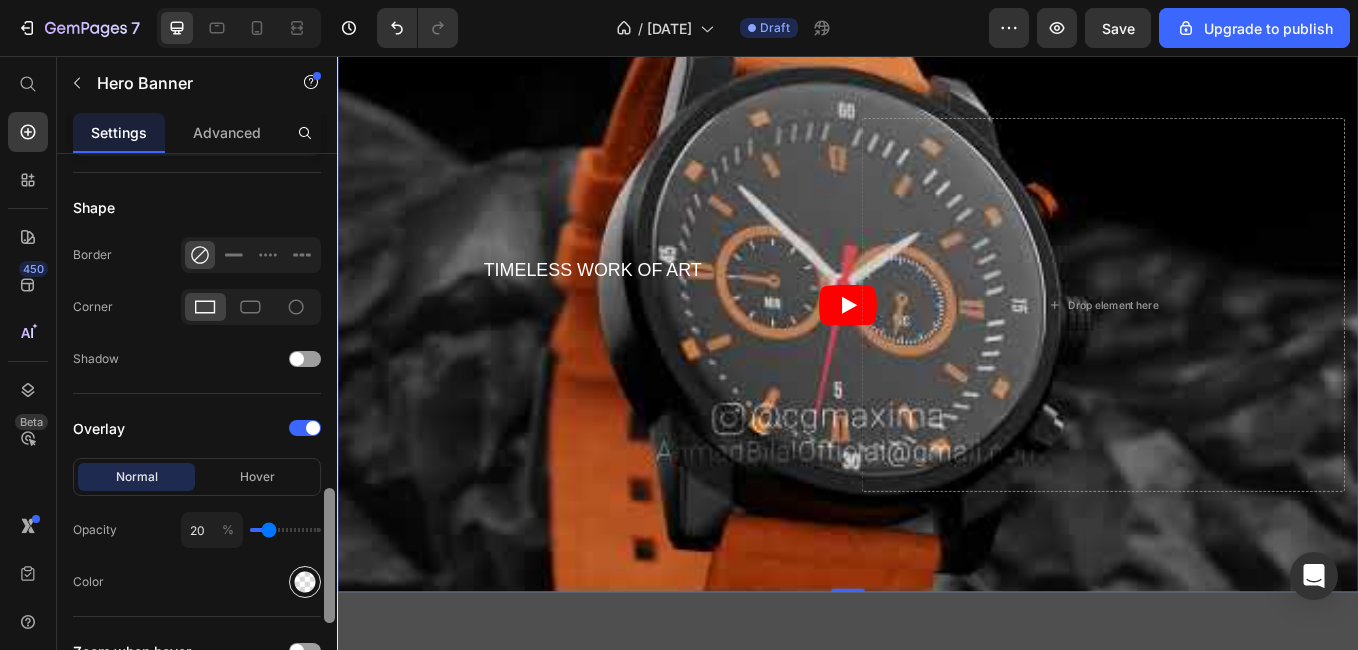 scroll, scrollTop: 1327, scrollLeft: 0, axis: vertical 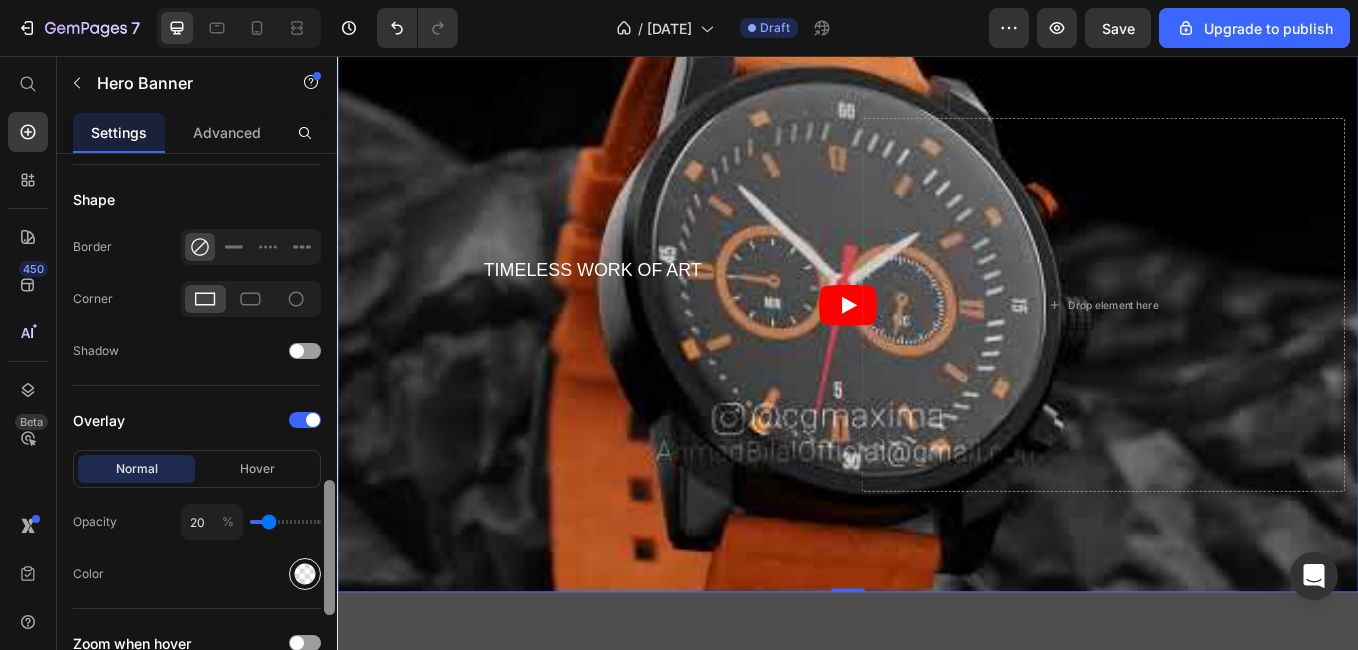 drag, startPoint x: 329, startPoint y: 544, endPoint x: 320, endPoint y: 581, distance: 38.078865 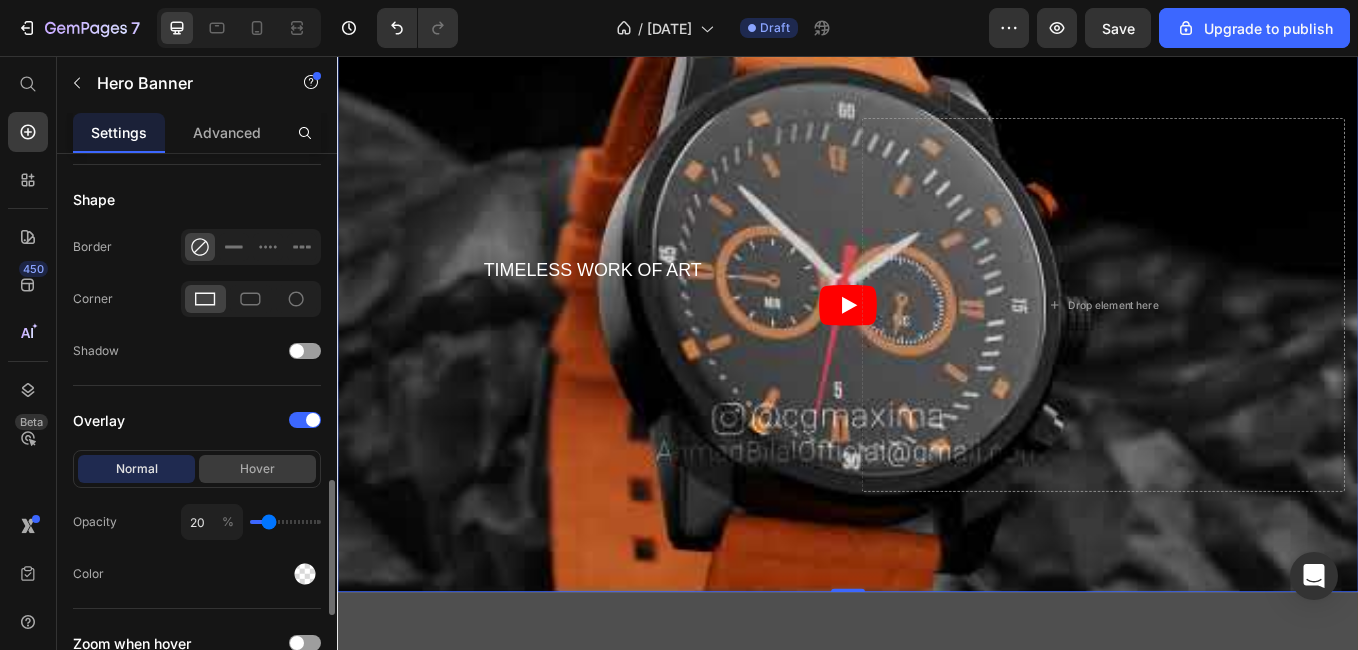 click on "Hover" at bounding box center [257, 469] 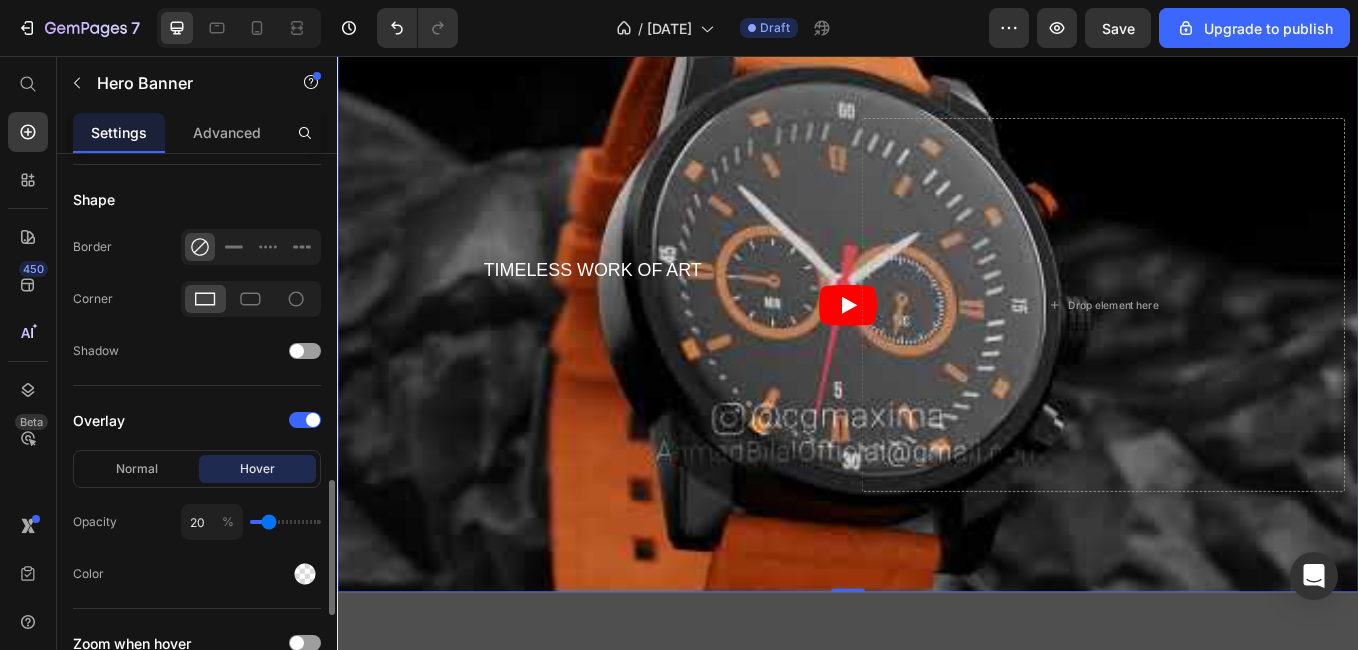 type on "33" 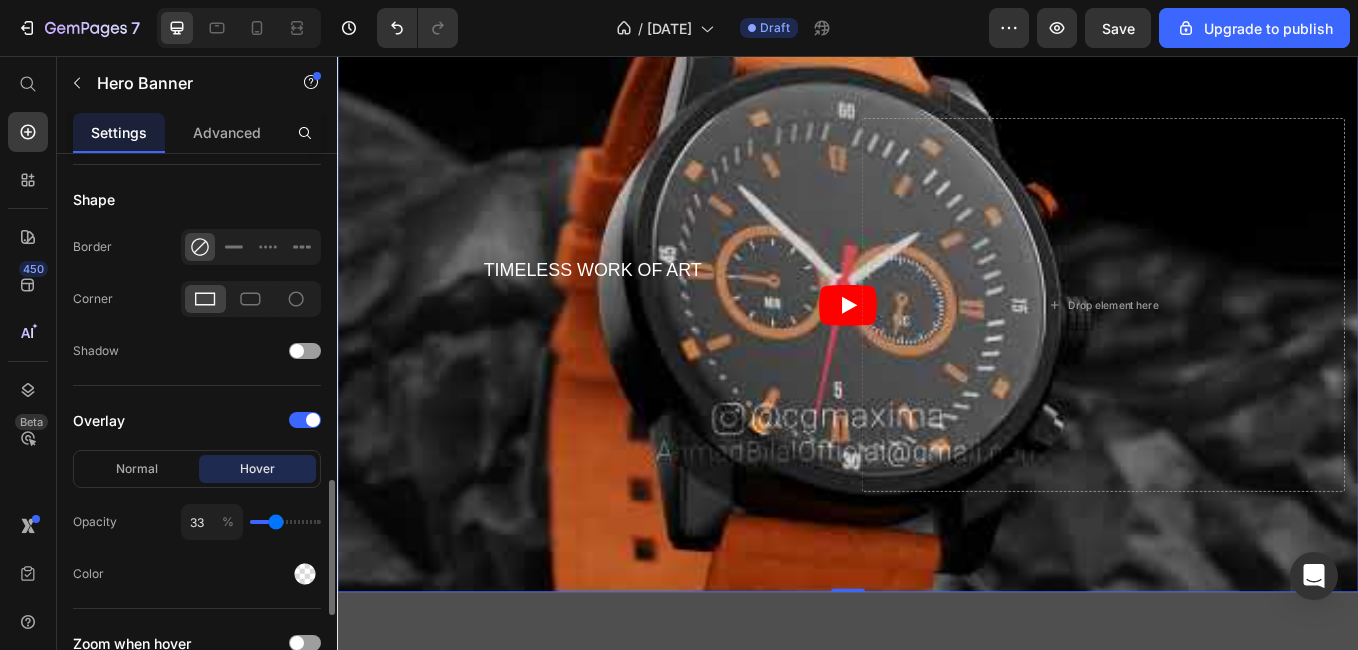 type on "44" 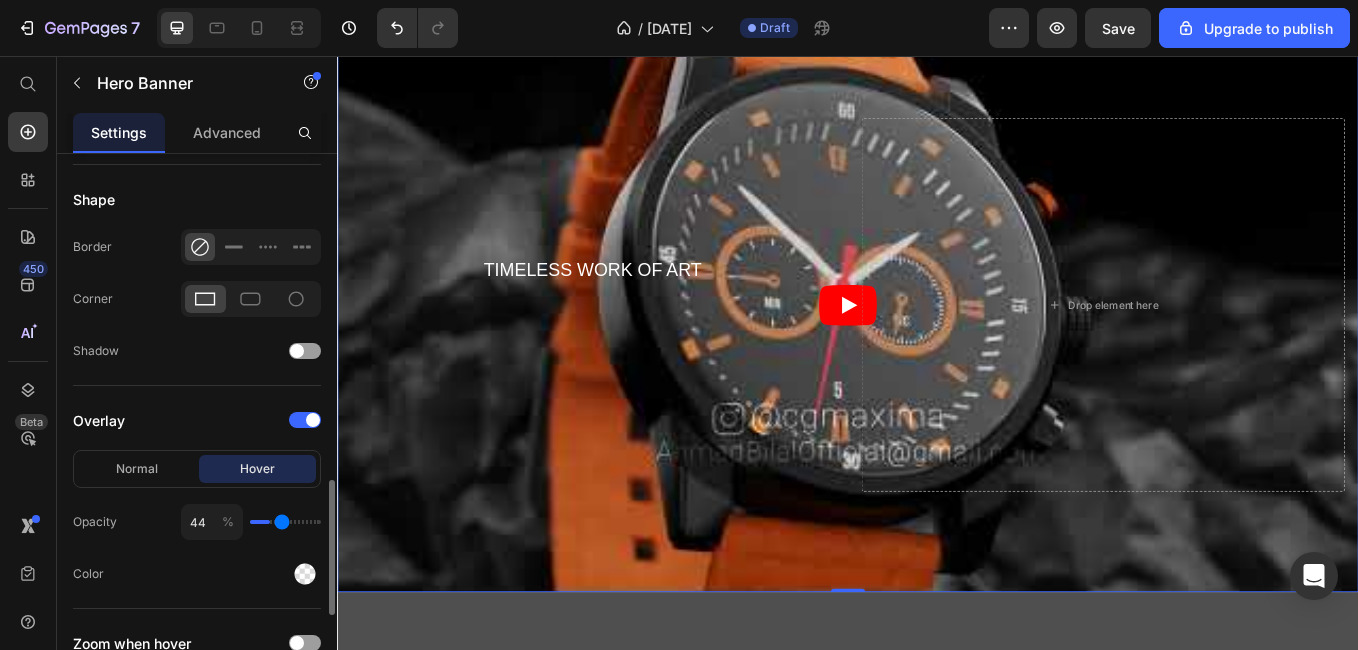 type on "47" 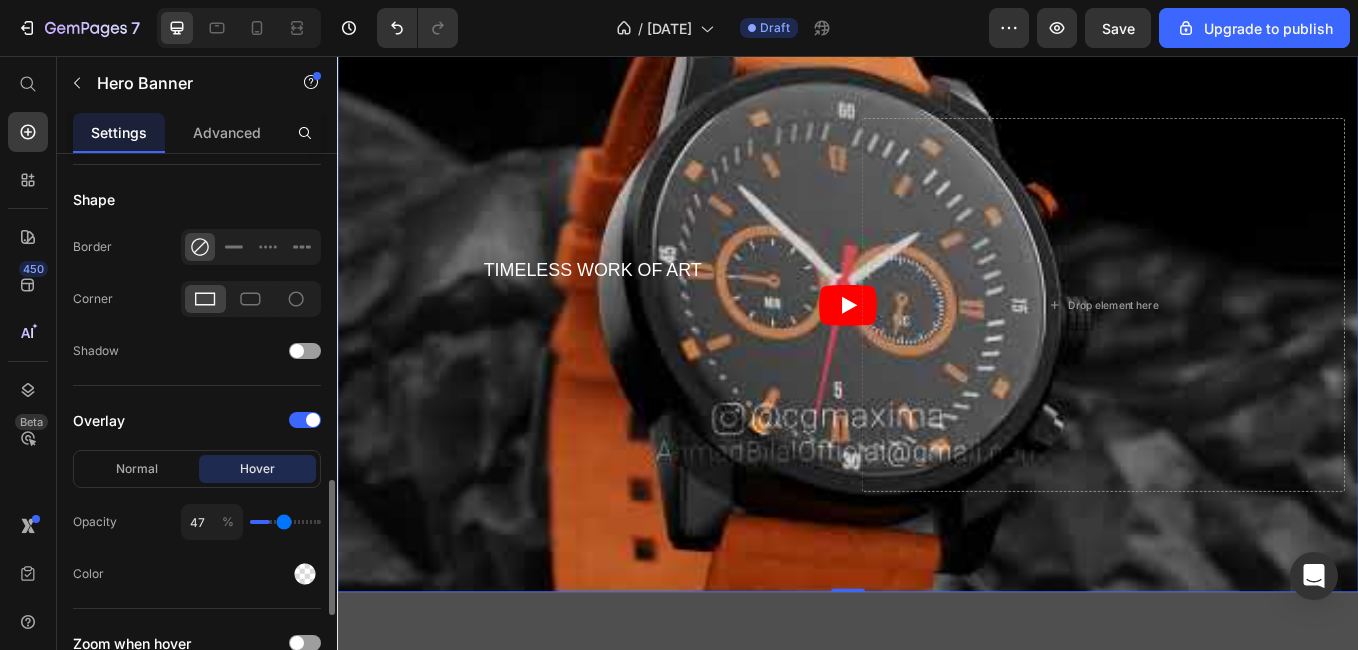 type on "55" 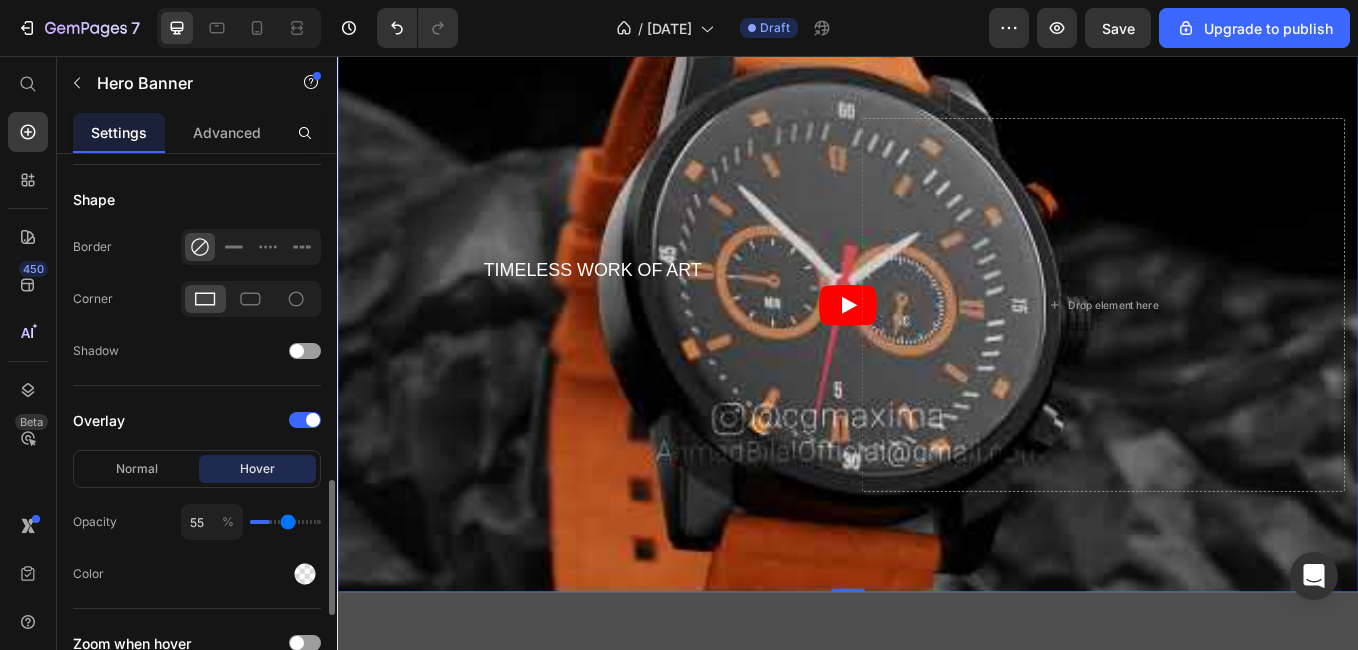 type on "56" 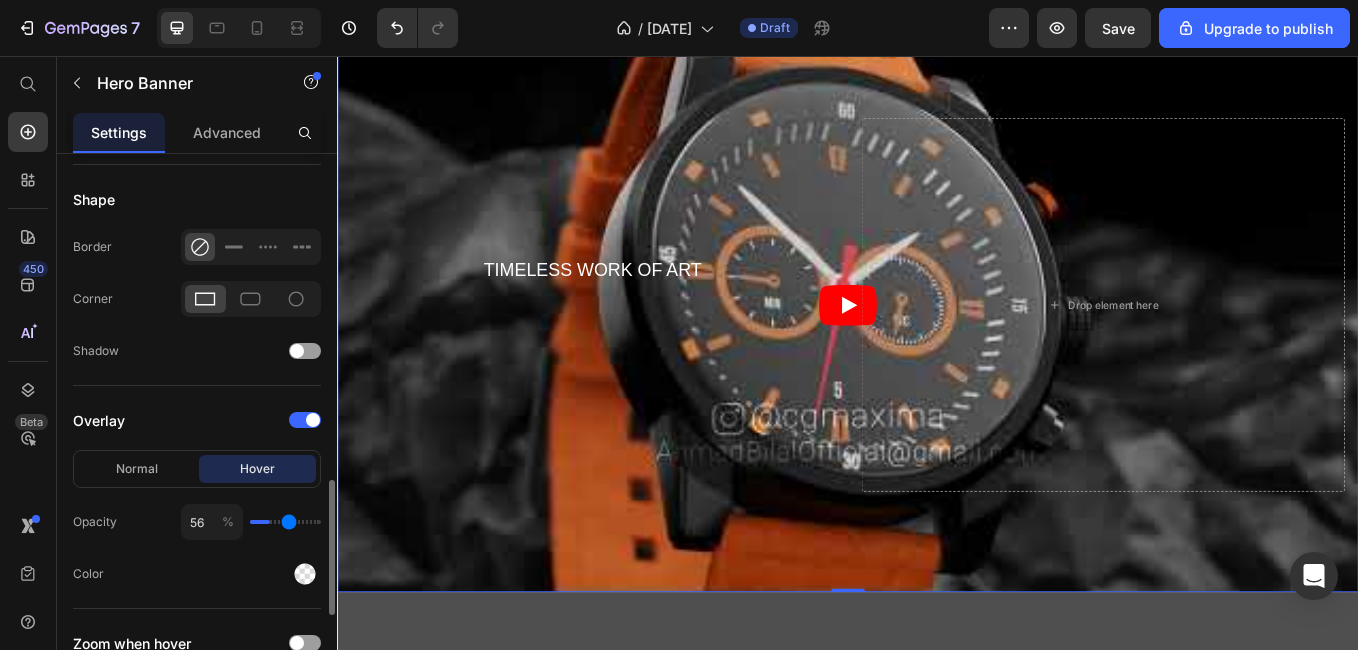 type on "58" 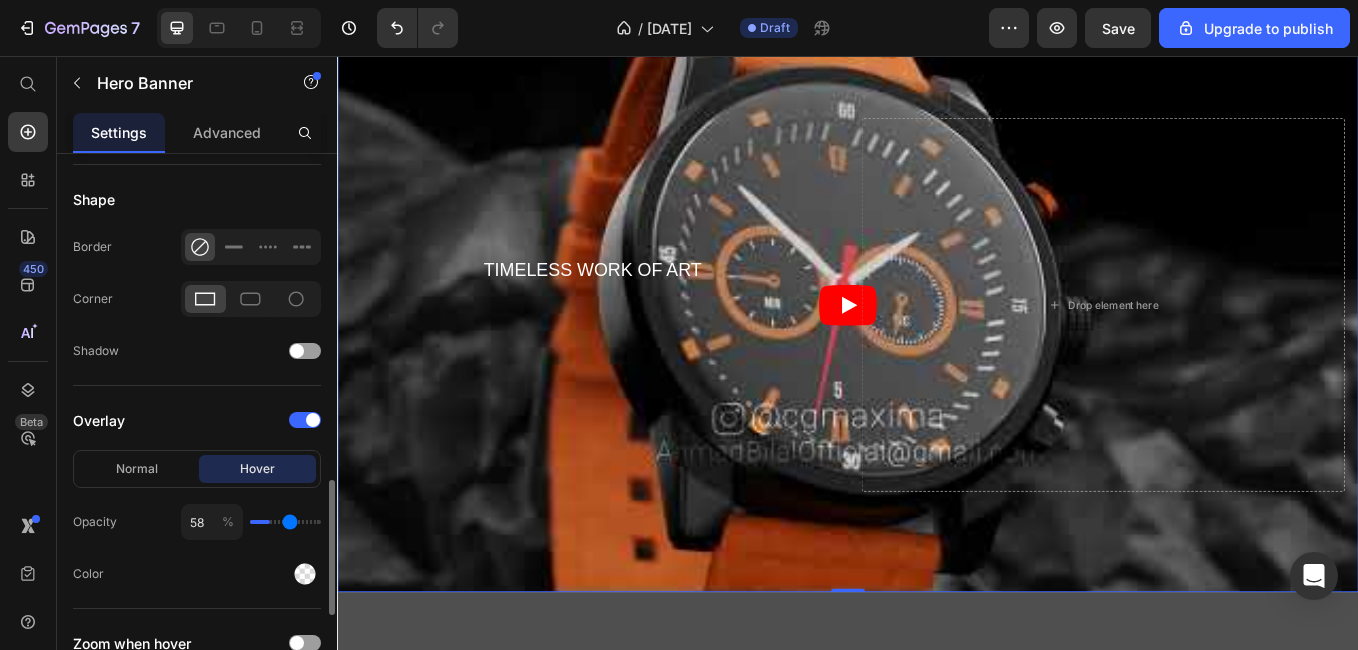 type on "60" 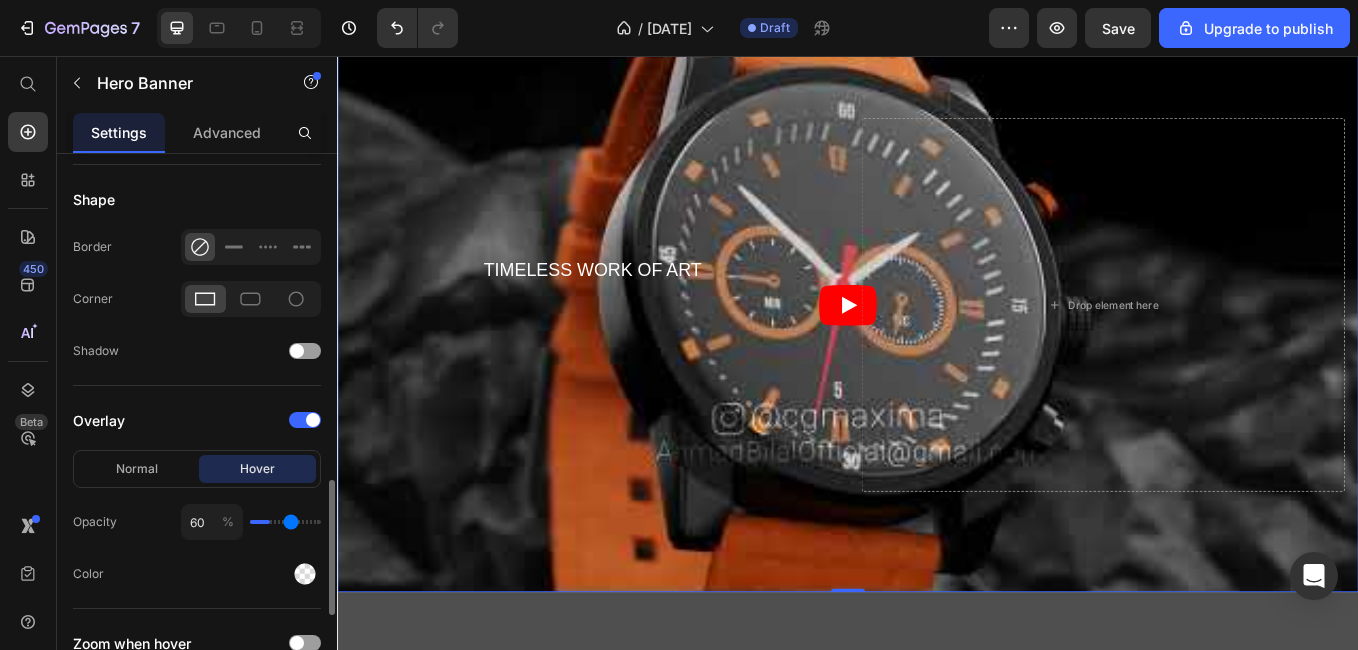 type on "62" 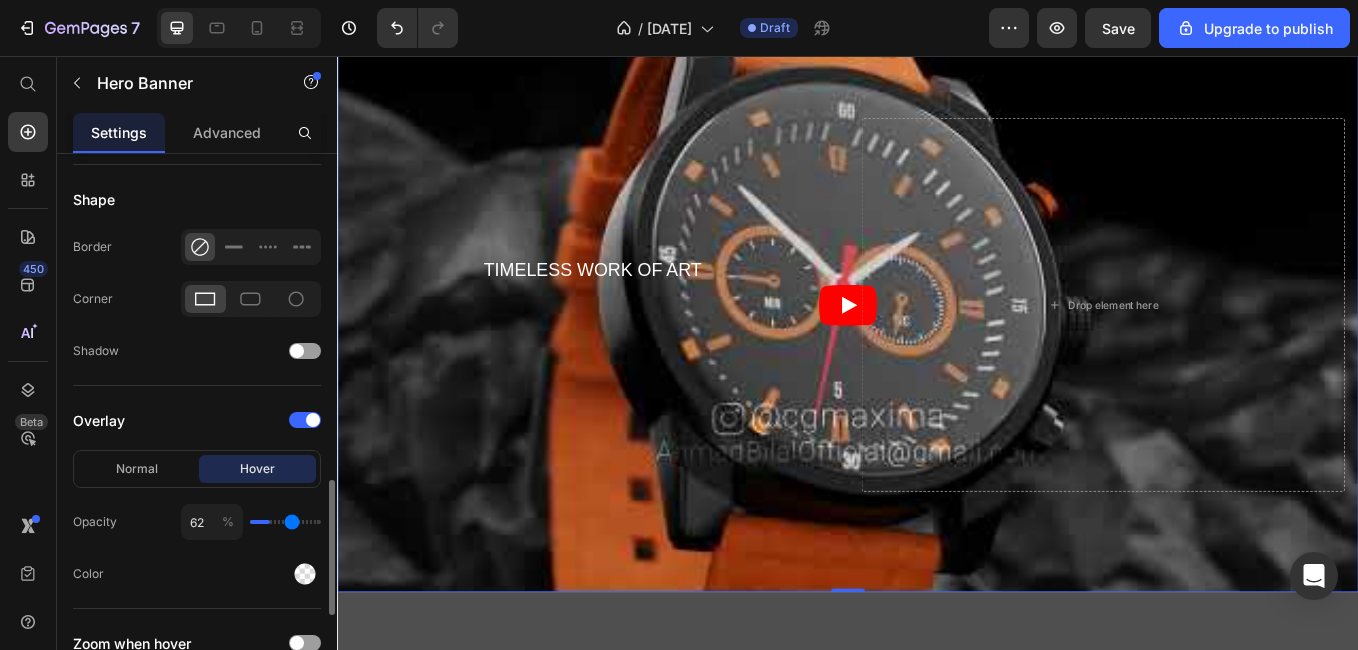 type on "64" 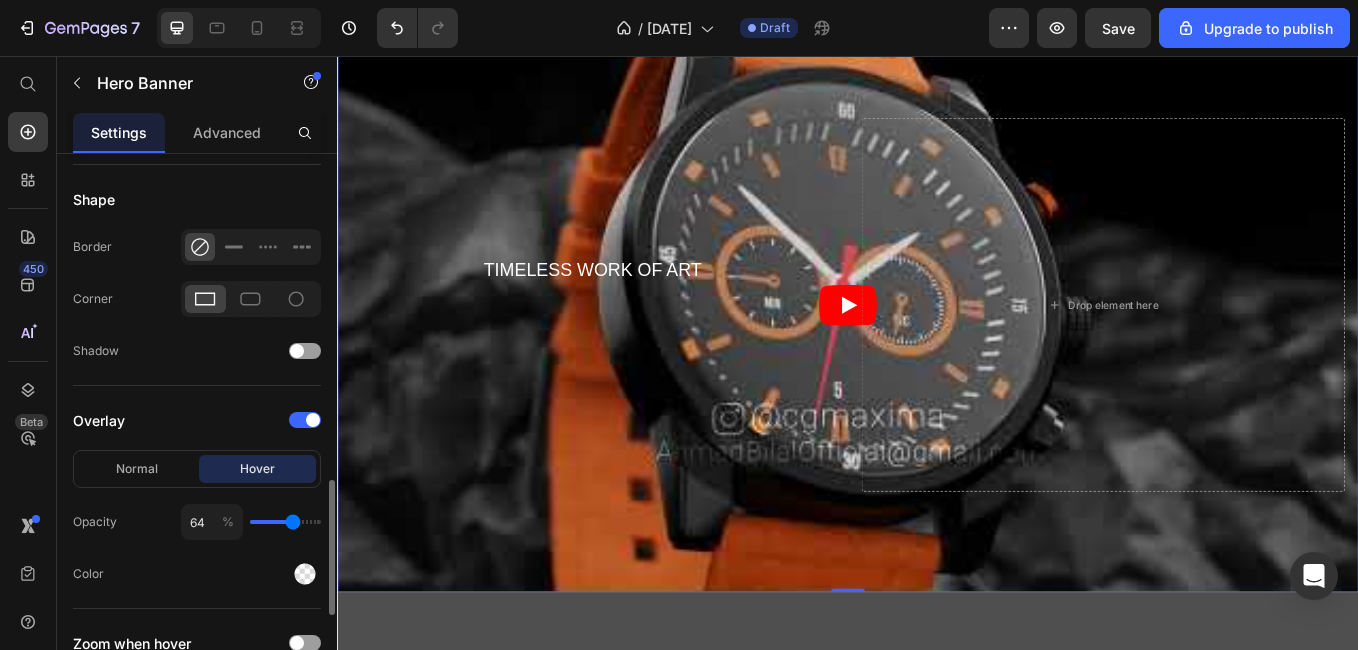 type on "67" 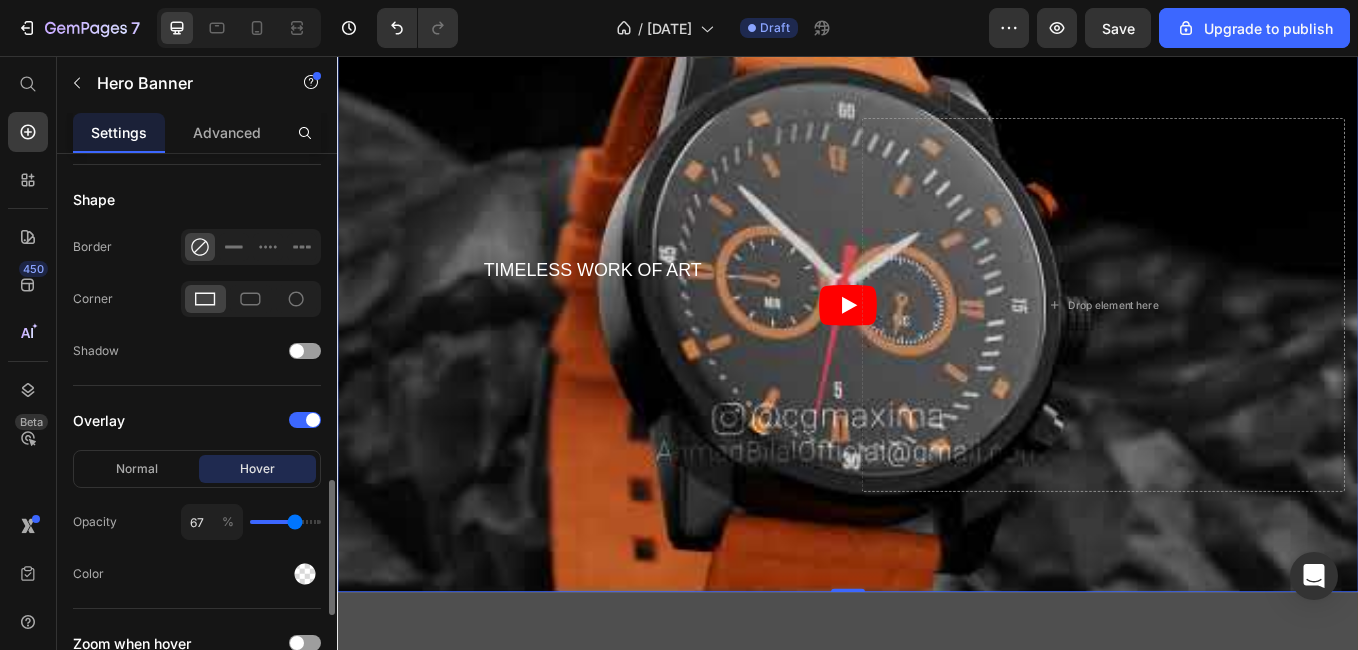 type on "71" 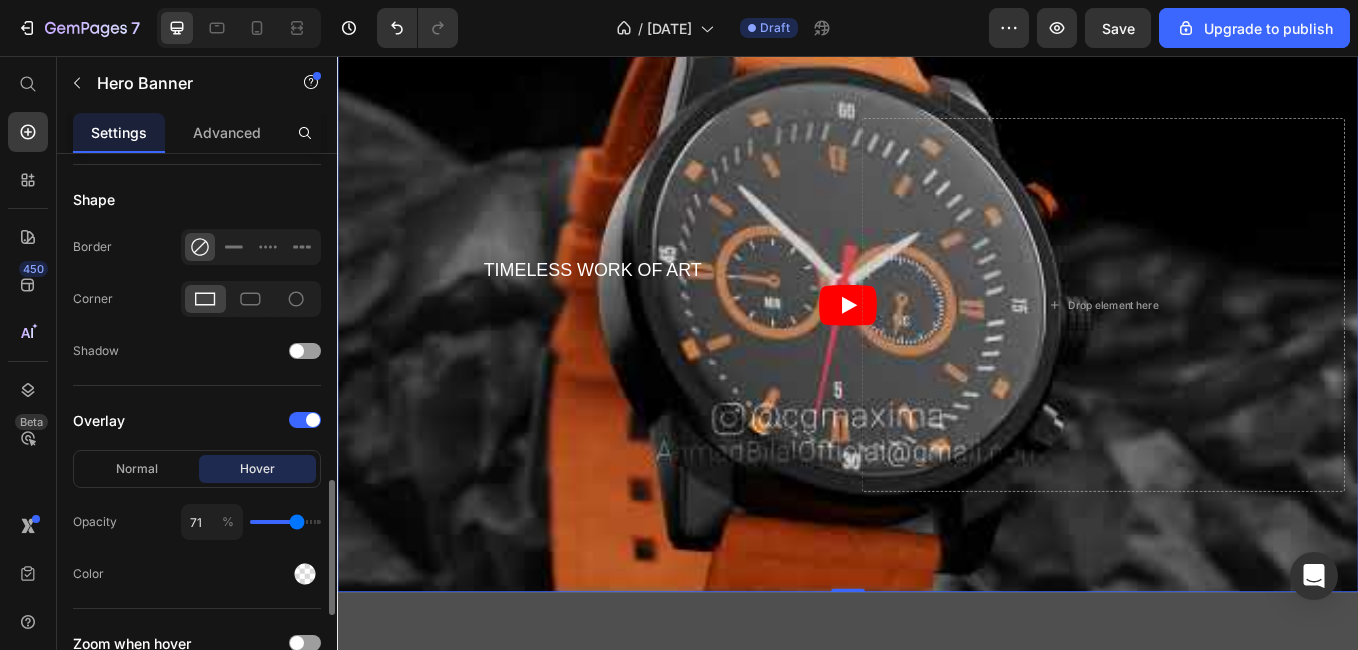 type on "73" 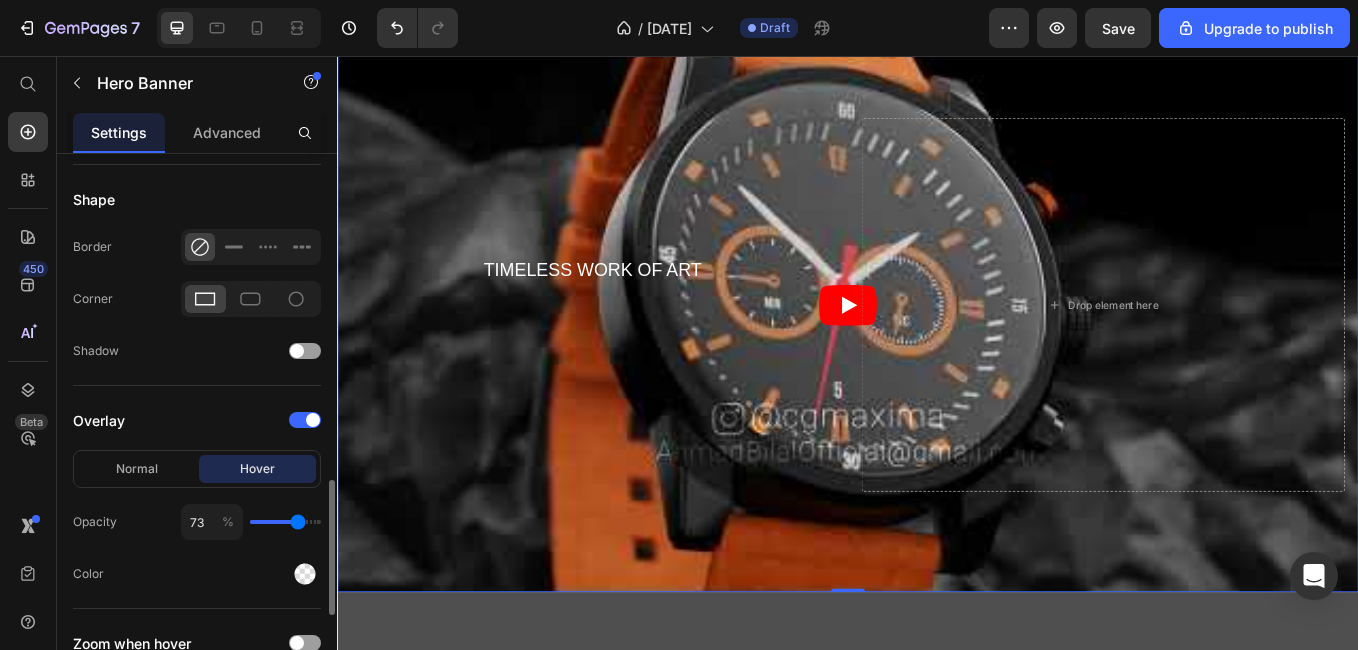 type on "75" 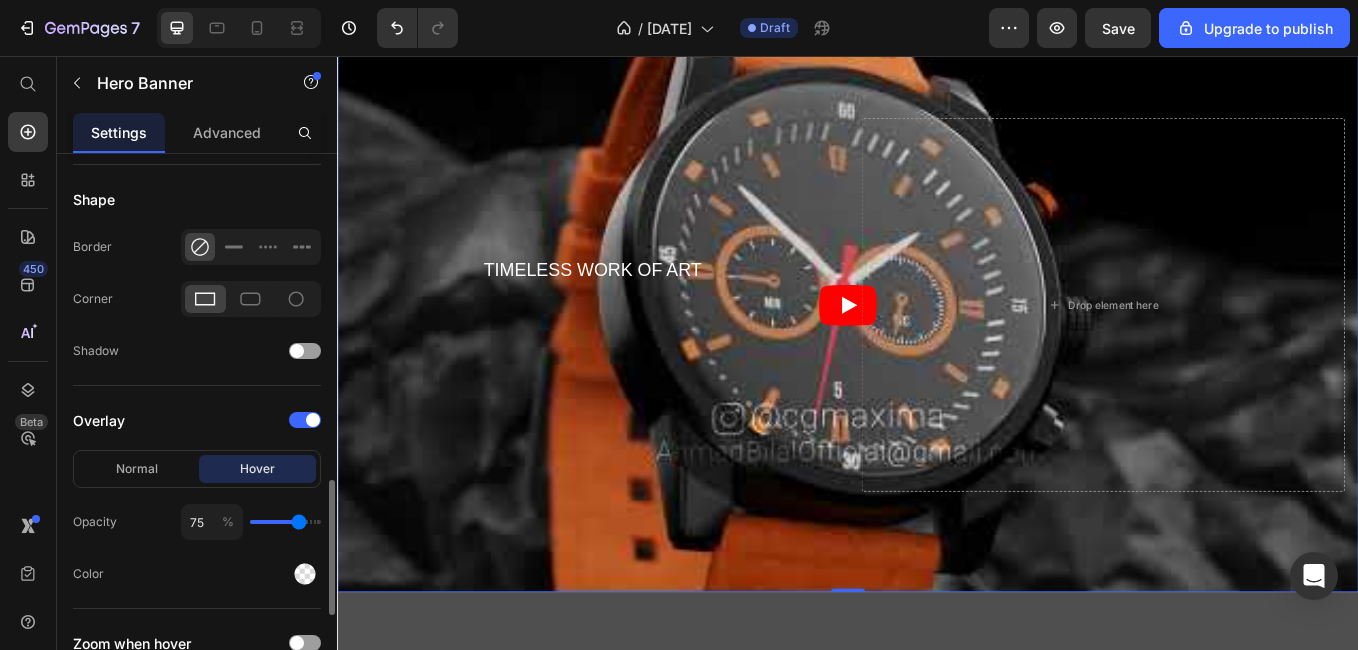 type on "76" 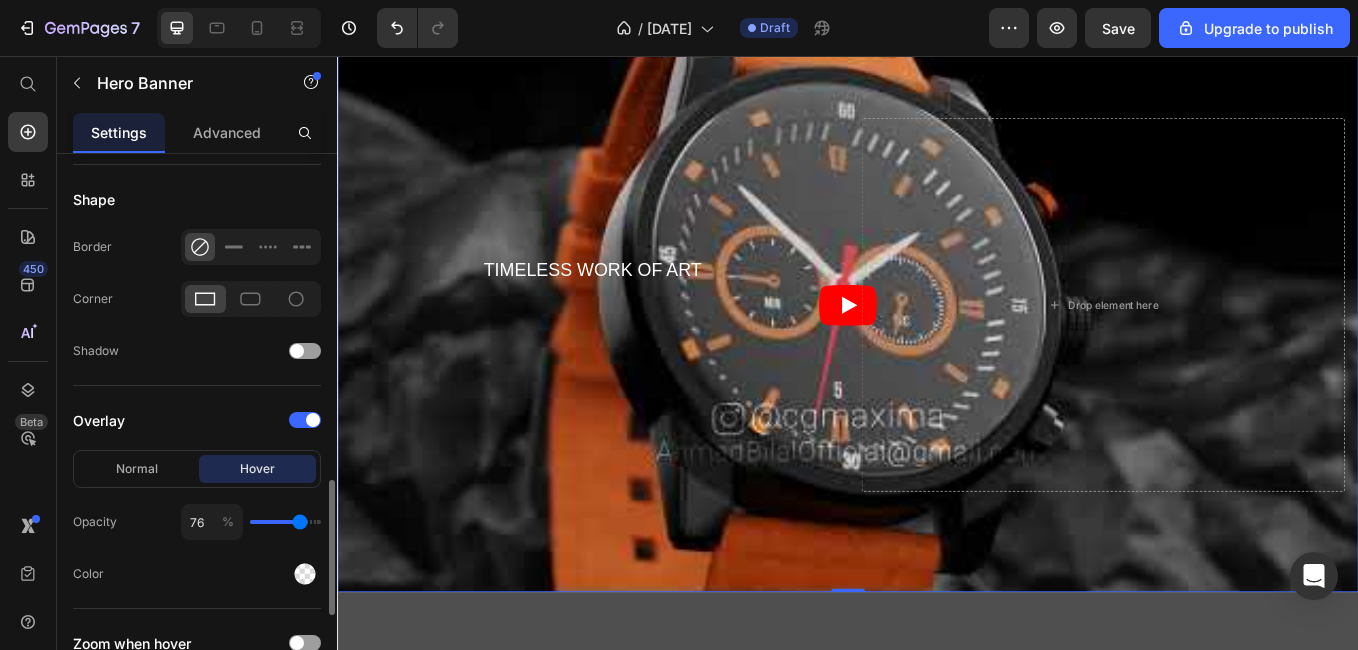 type on "78" 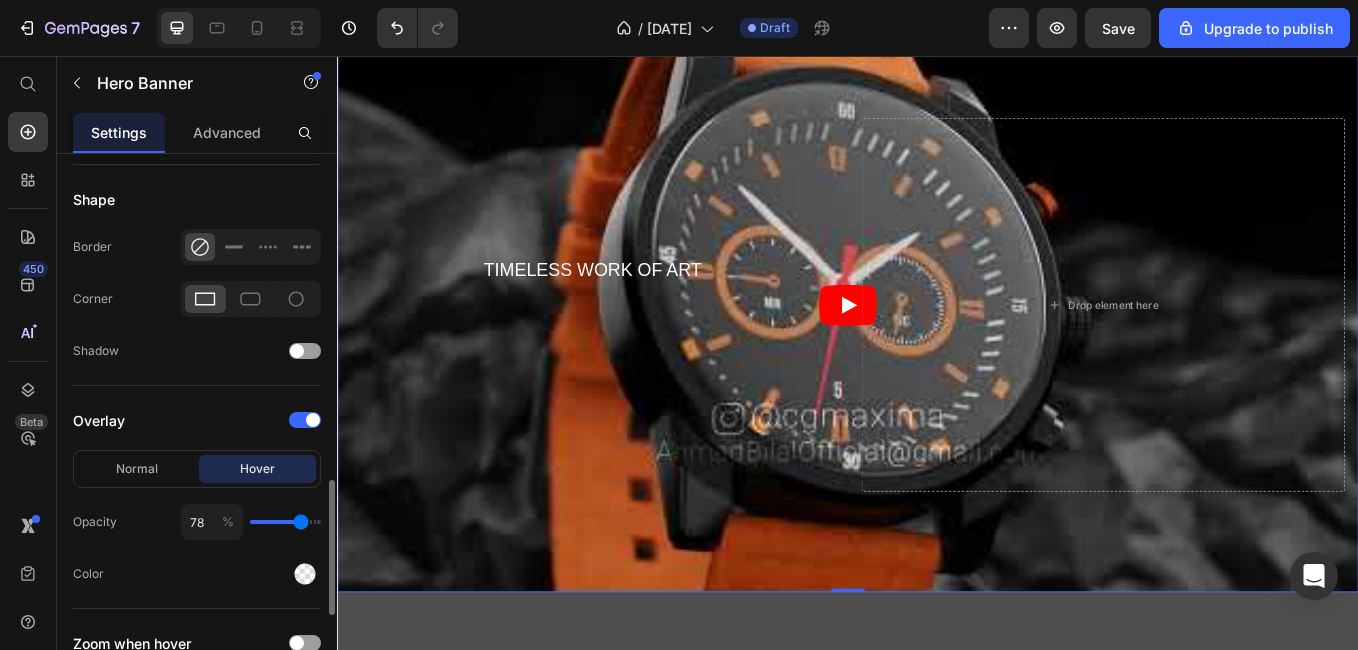 type on "80" 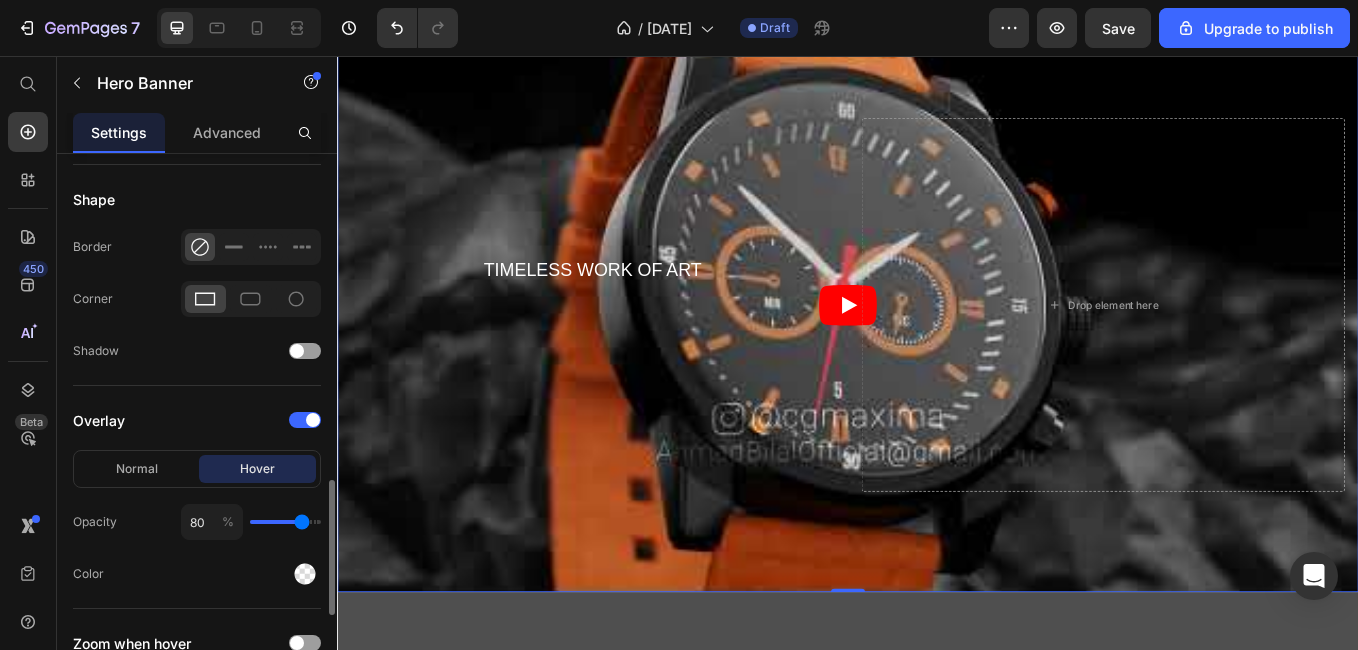 type on "84" 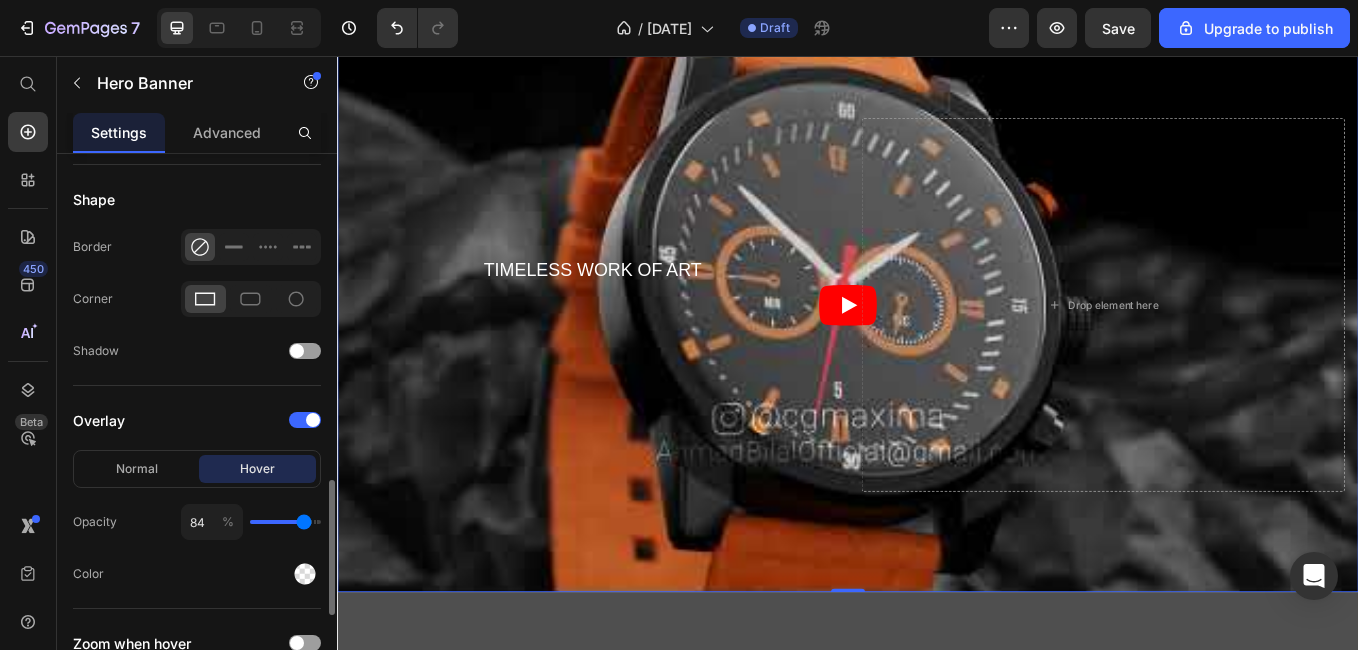 type on "89" 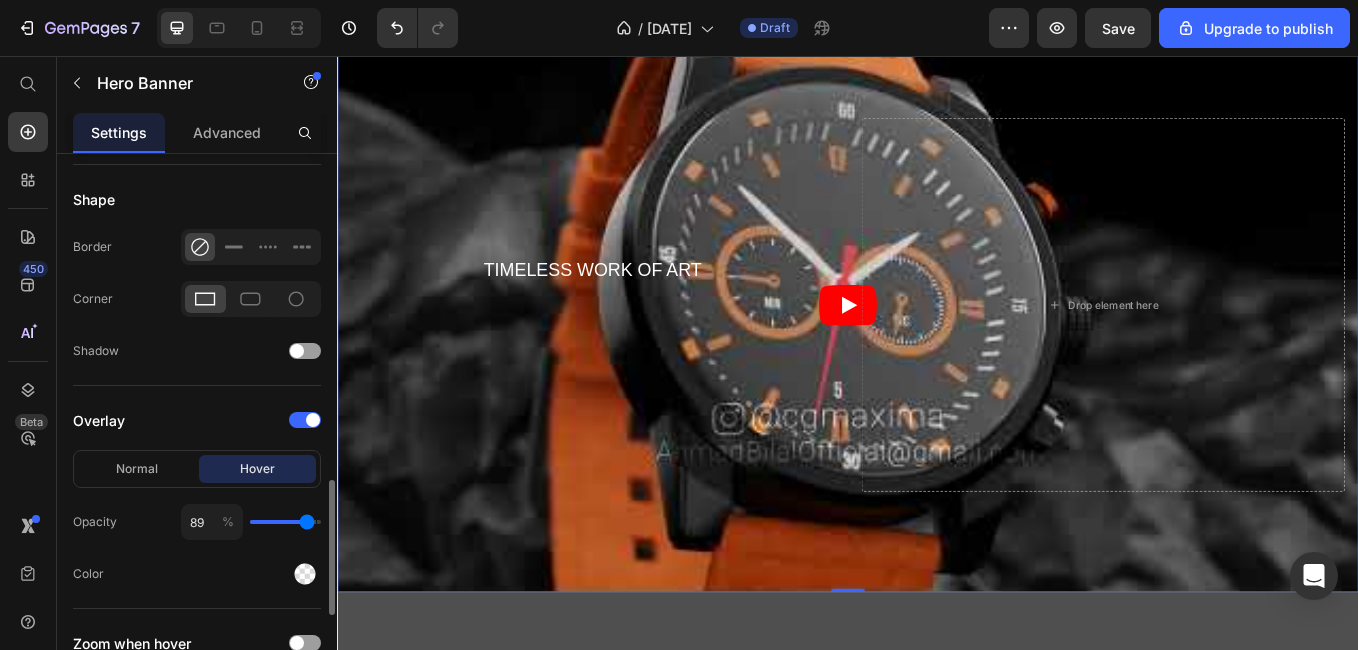 type on "93" 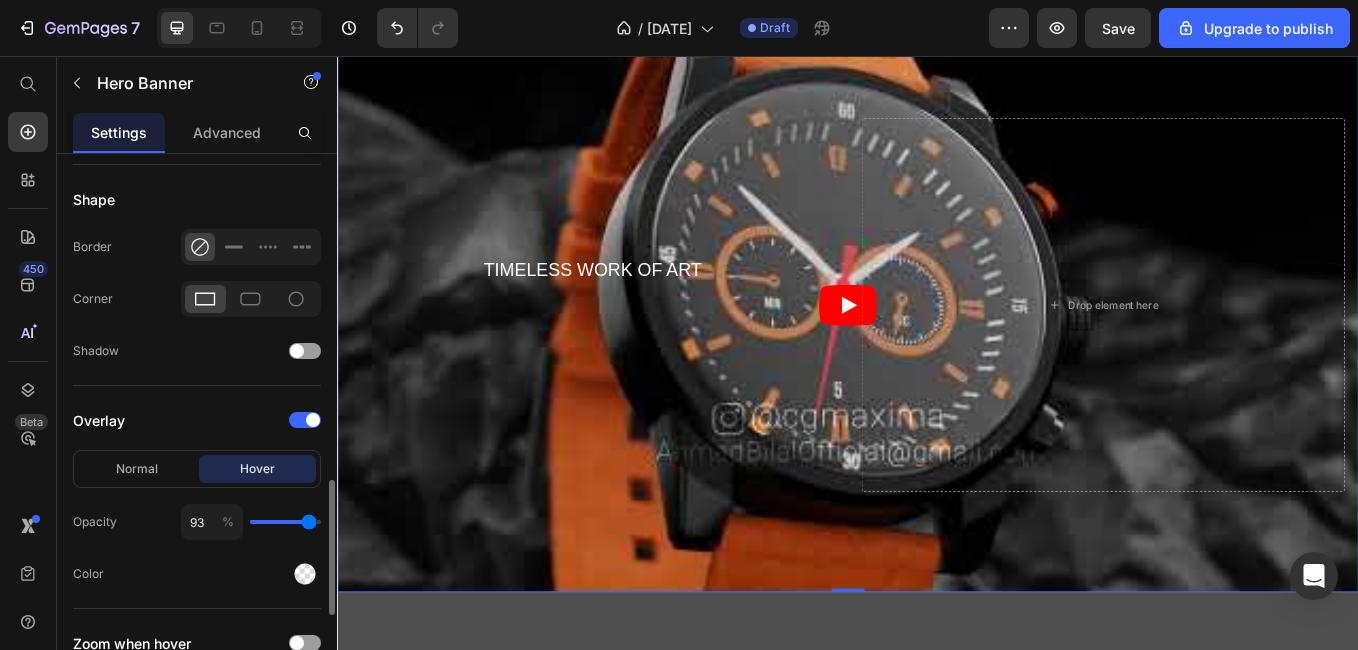 type on "96" 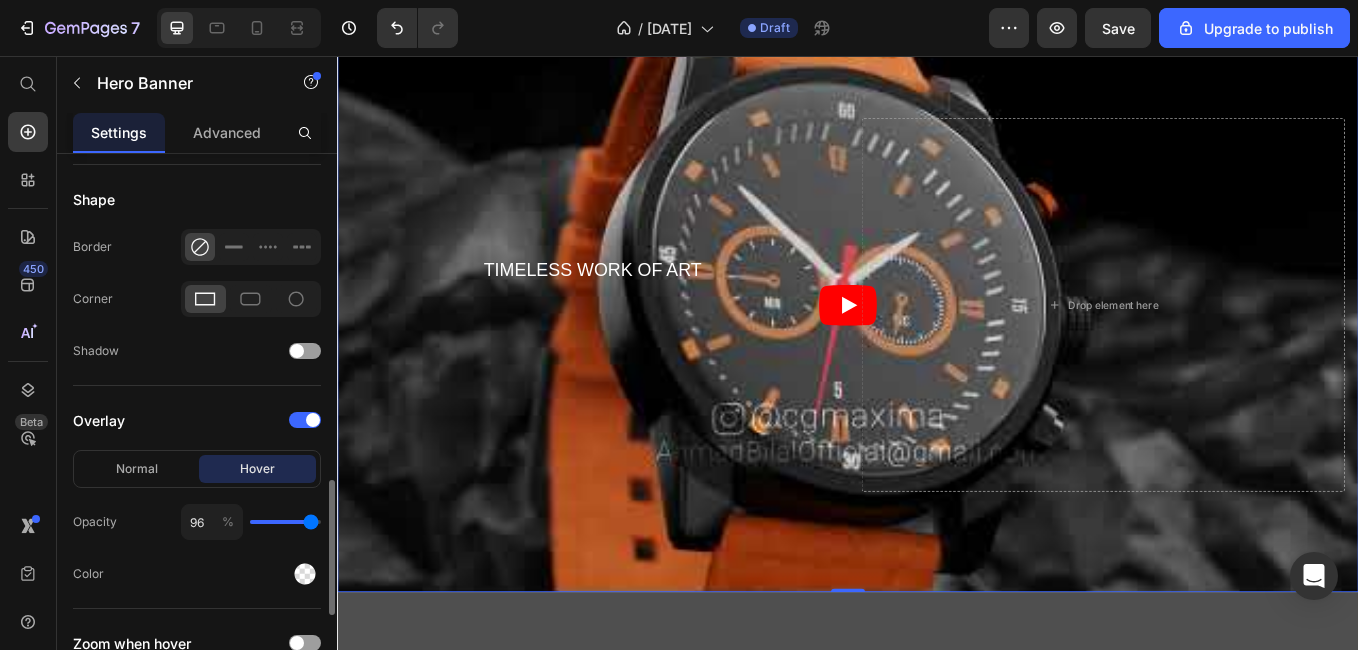 type on "98" 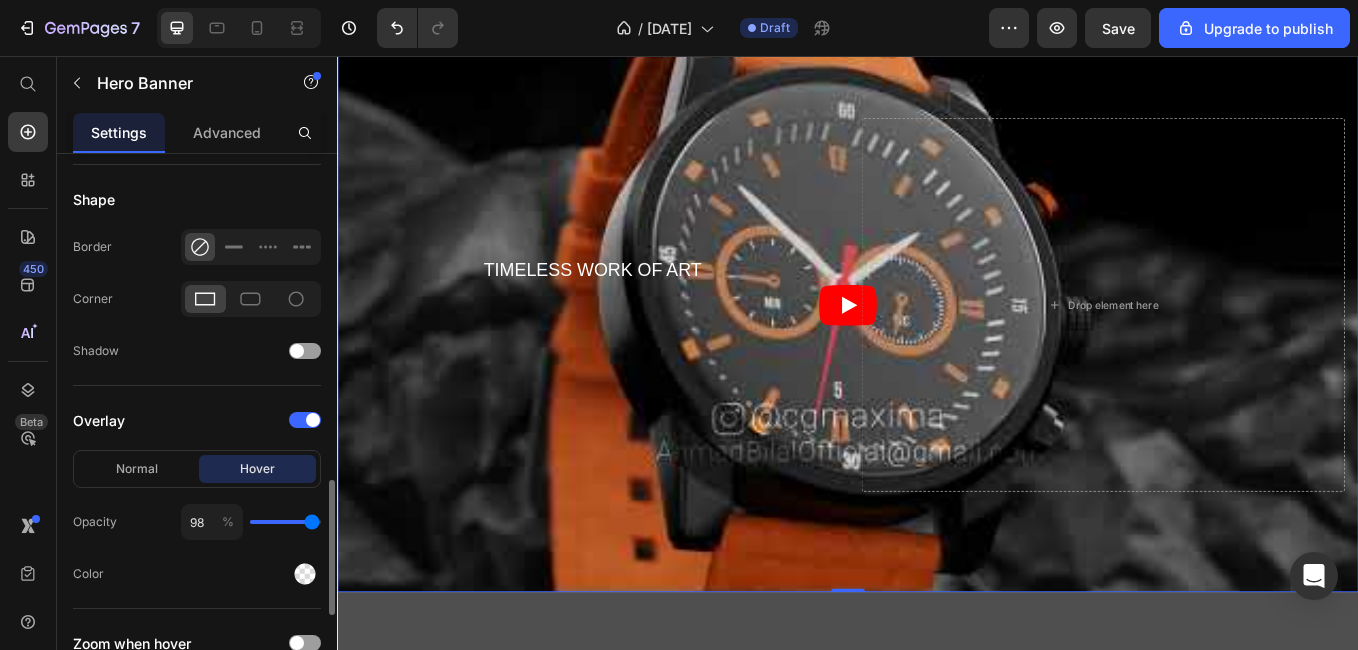 type on "100" 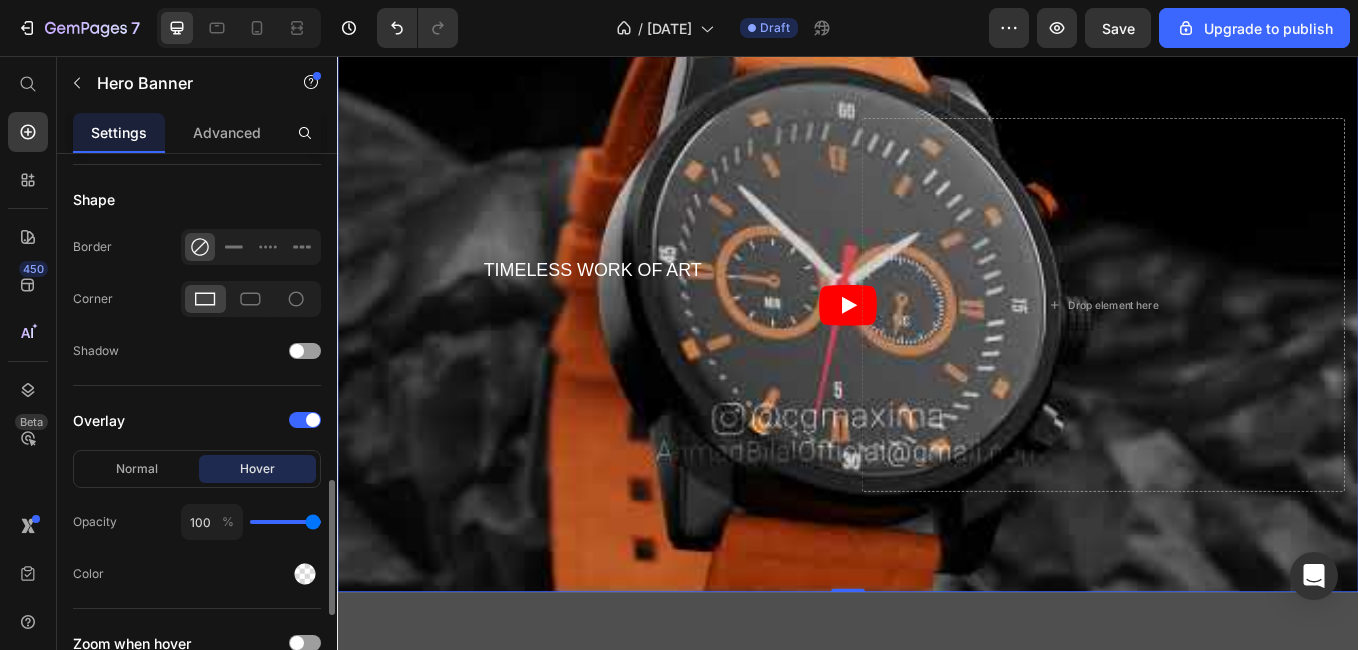 type on "98" 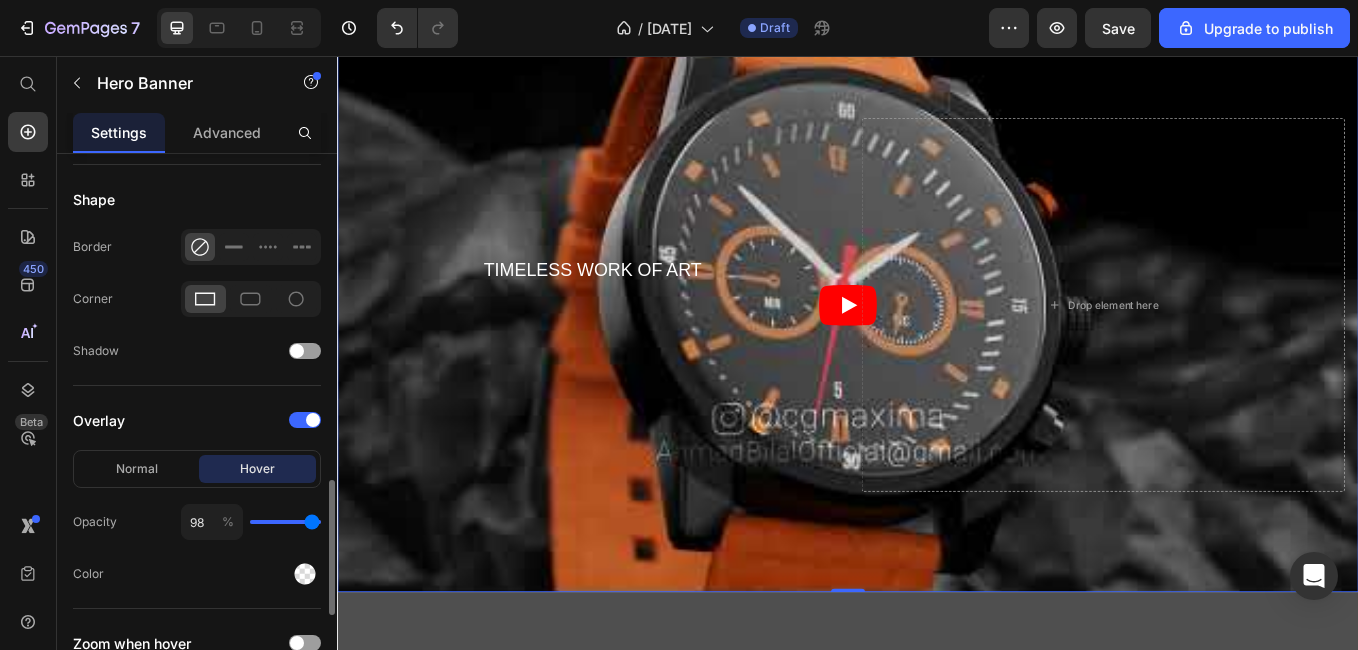 type on "95" 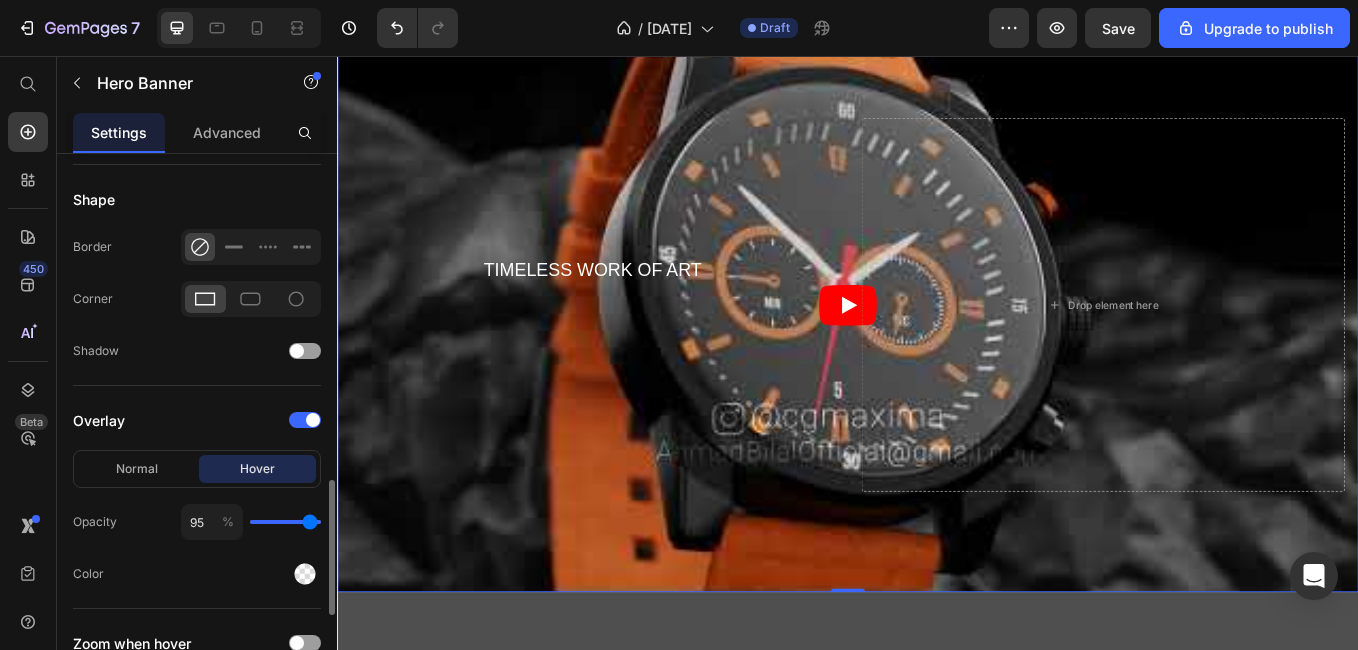 type on "93" 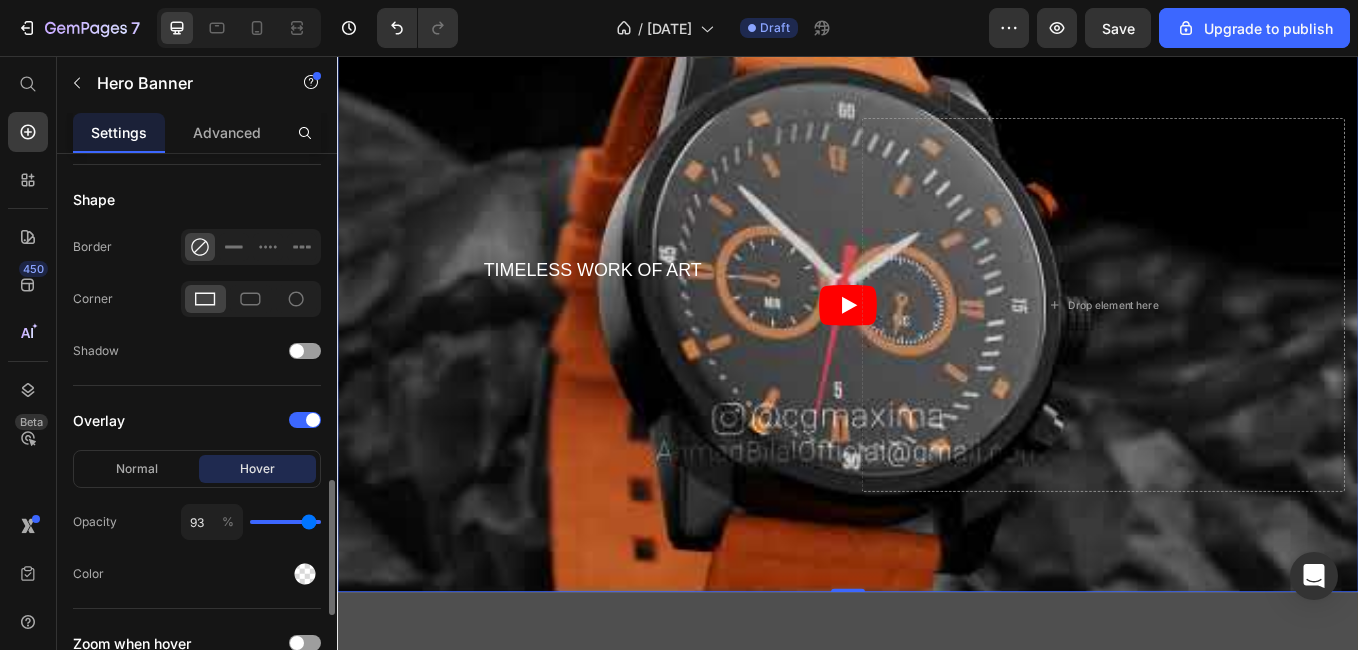 type on "91" 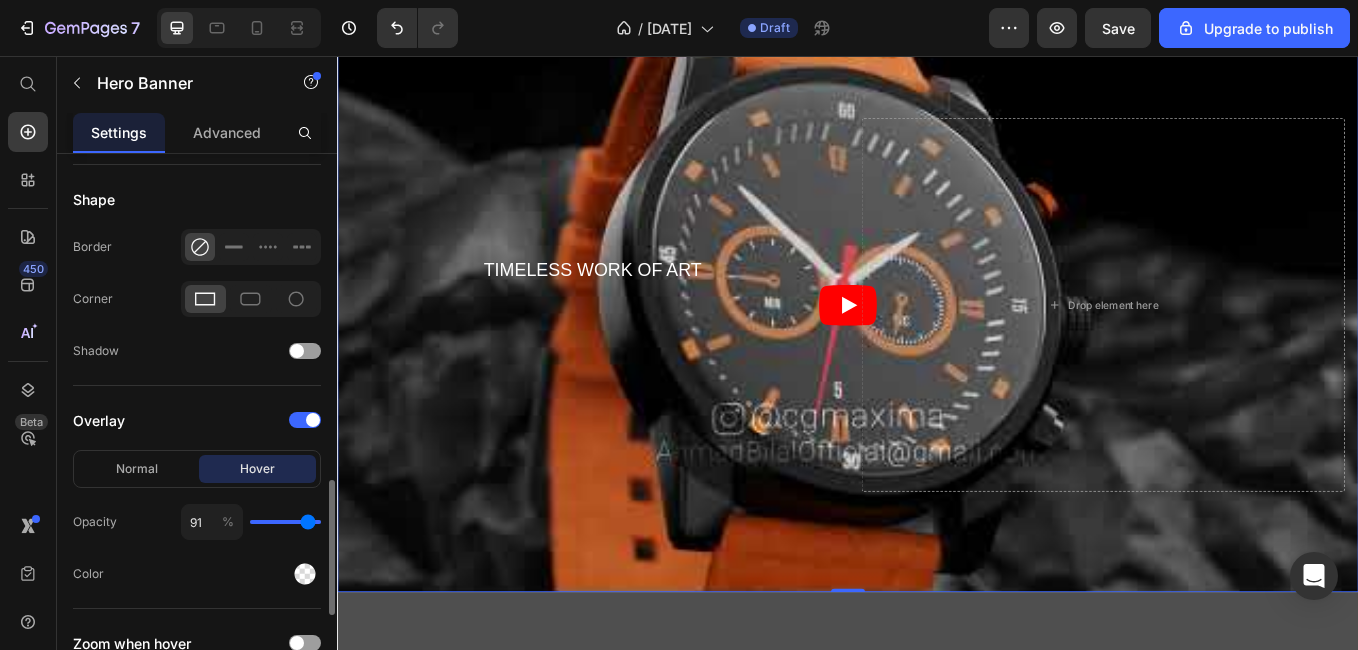 type on "89" 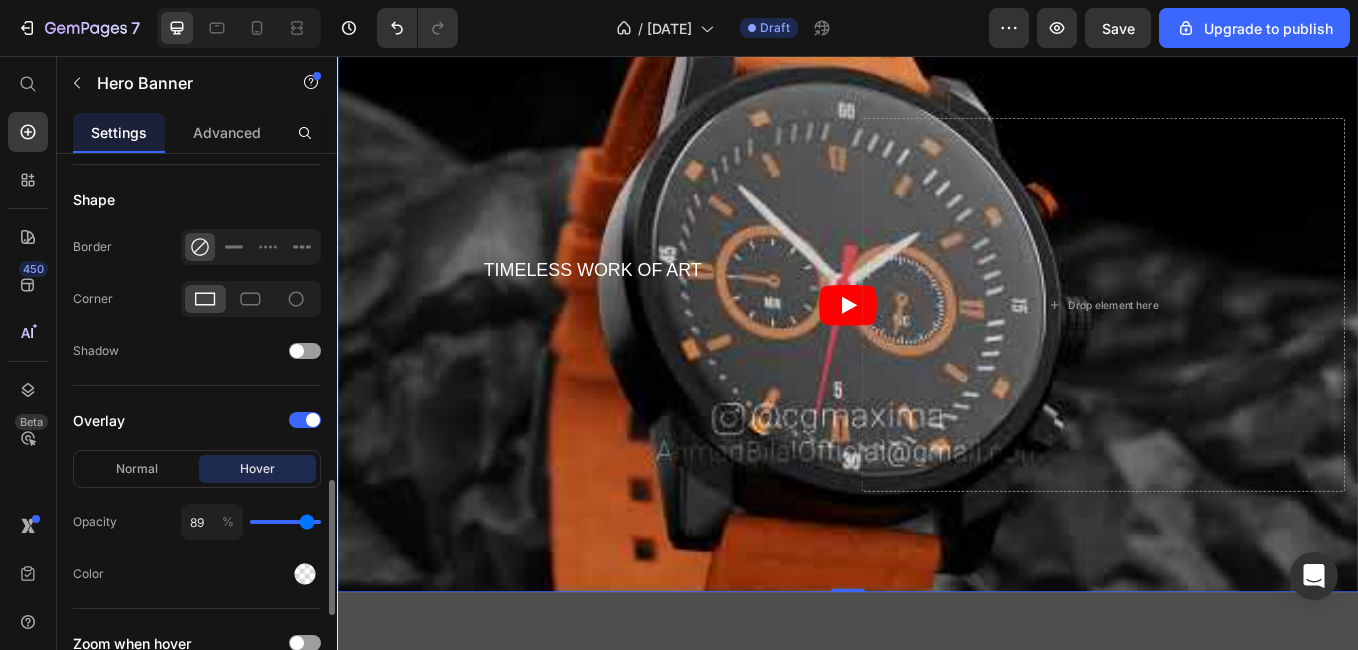 type on "85" 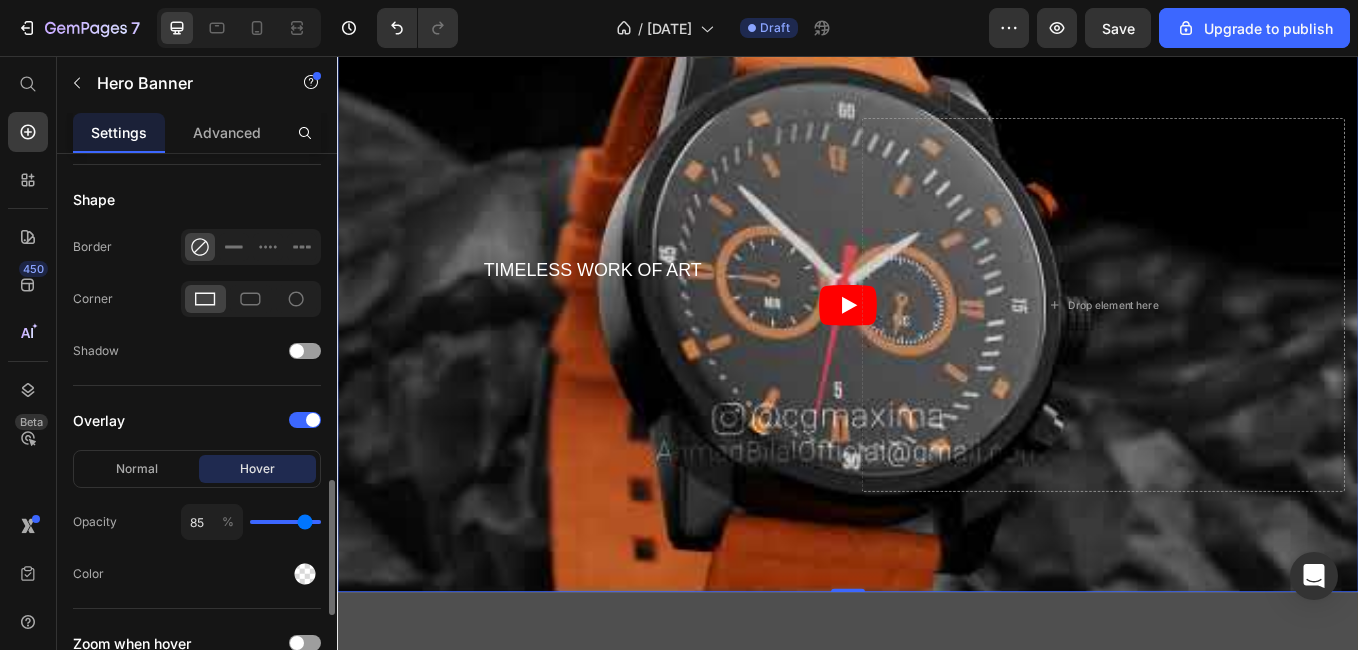 type on "82" 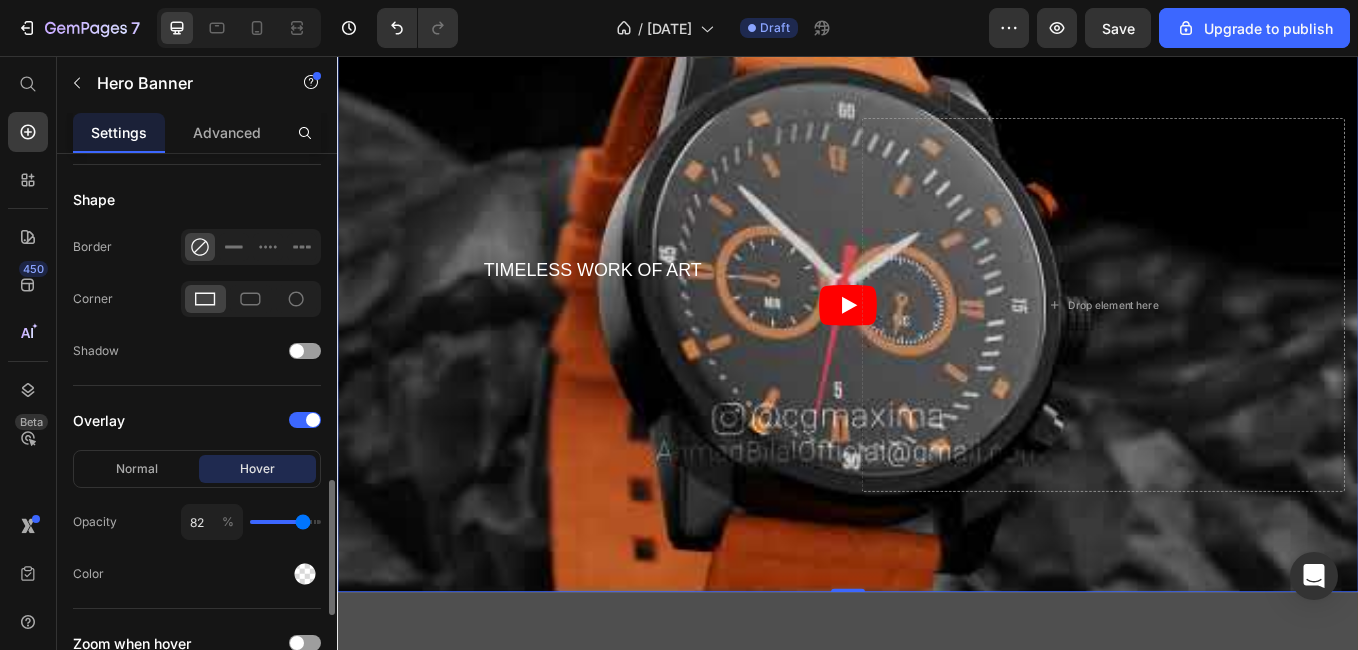 type on "78" 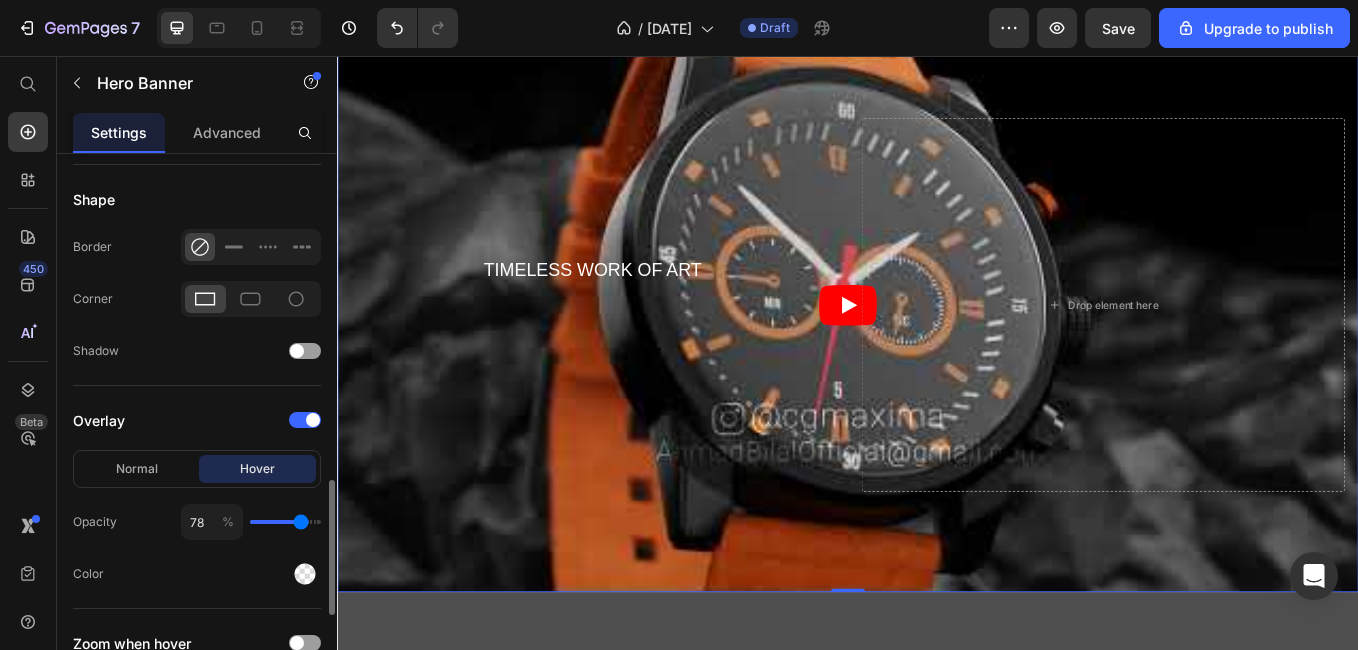 type on "76" 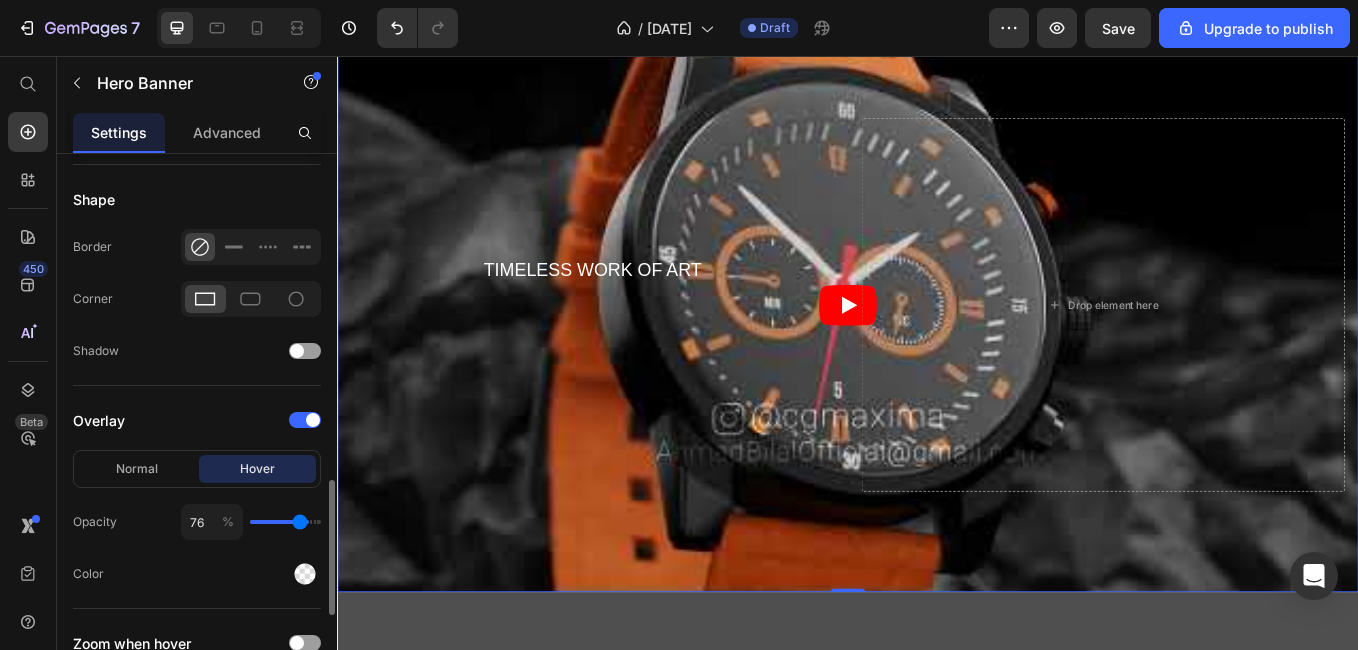 type on "73" 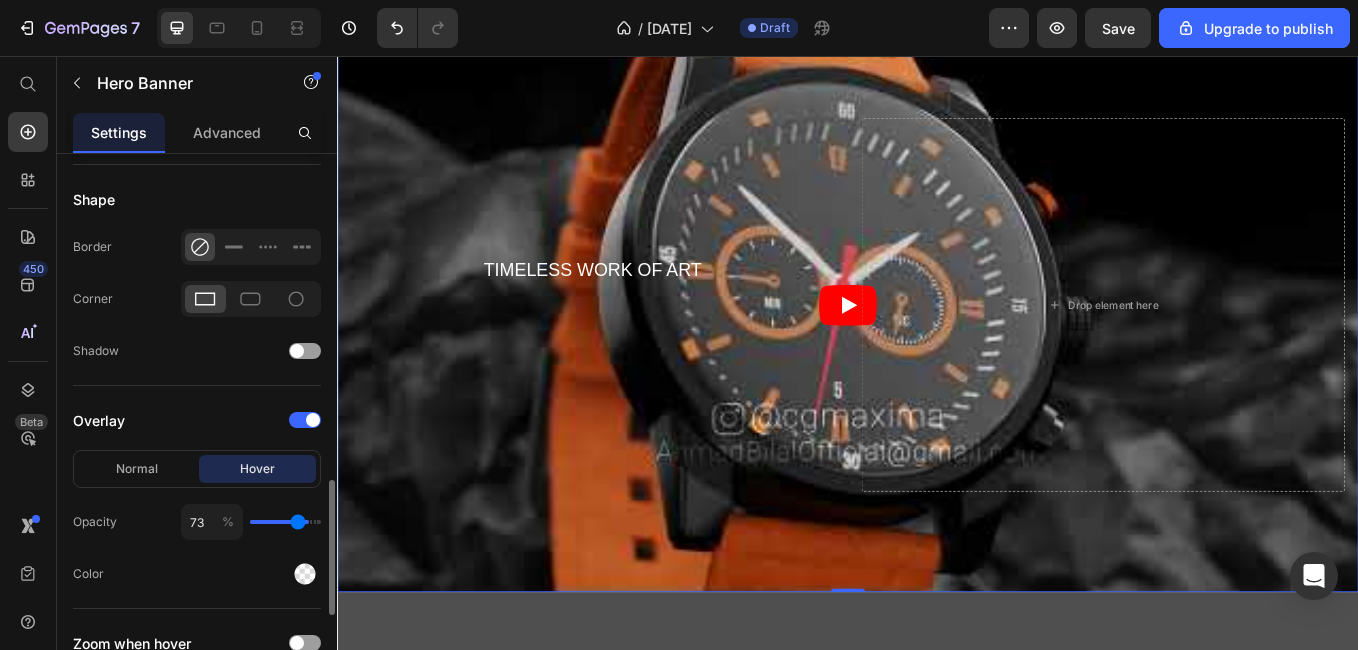 type on "69" 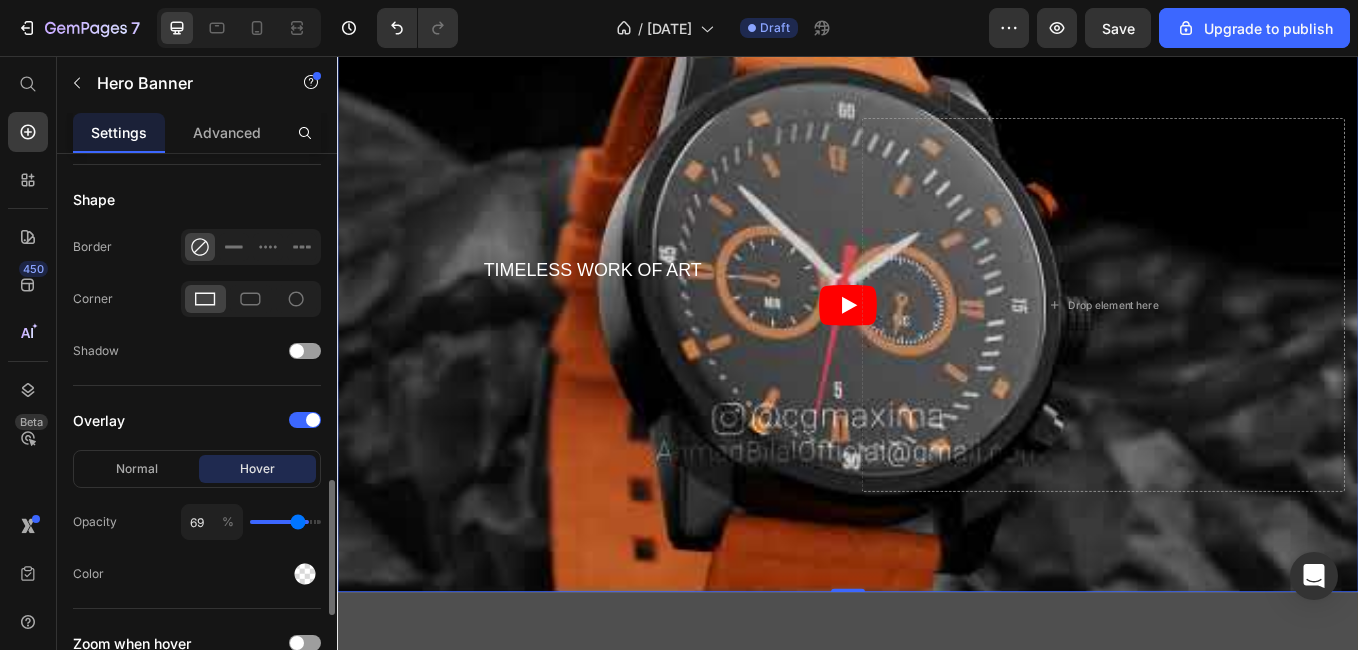 type on "69" 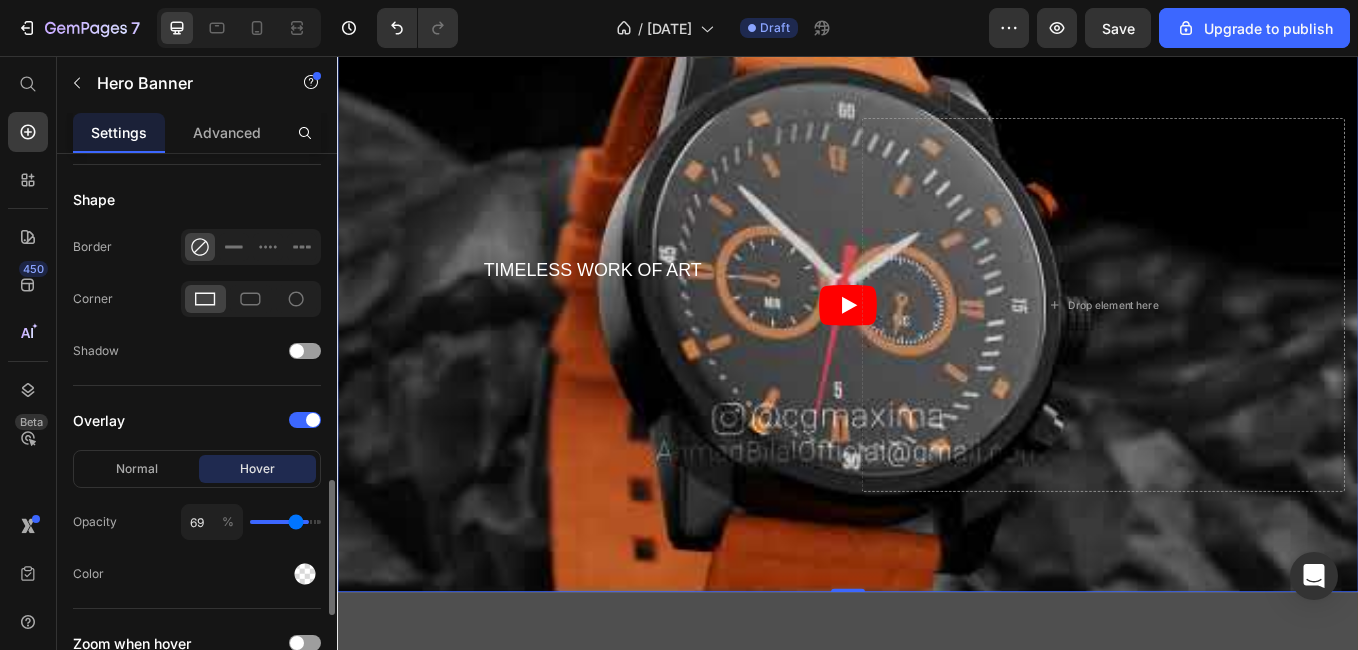 type on "65" 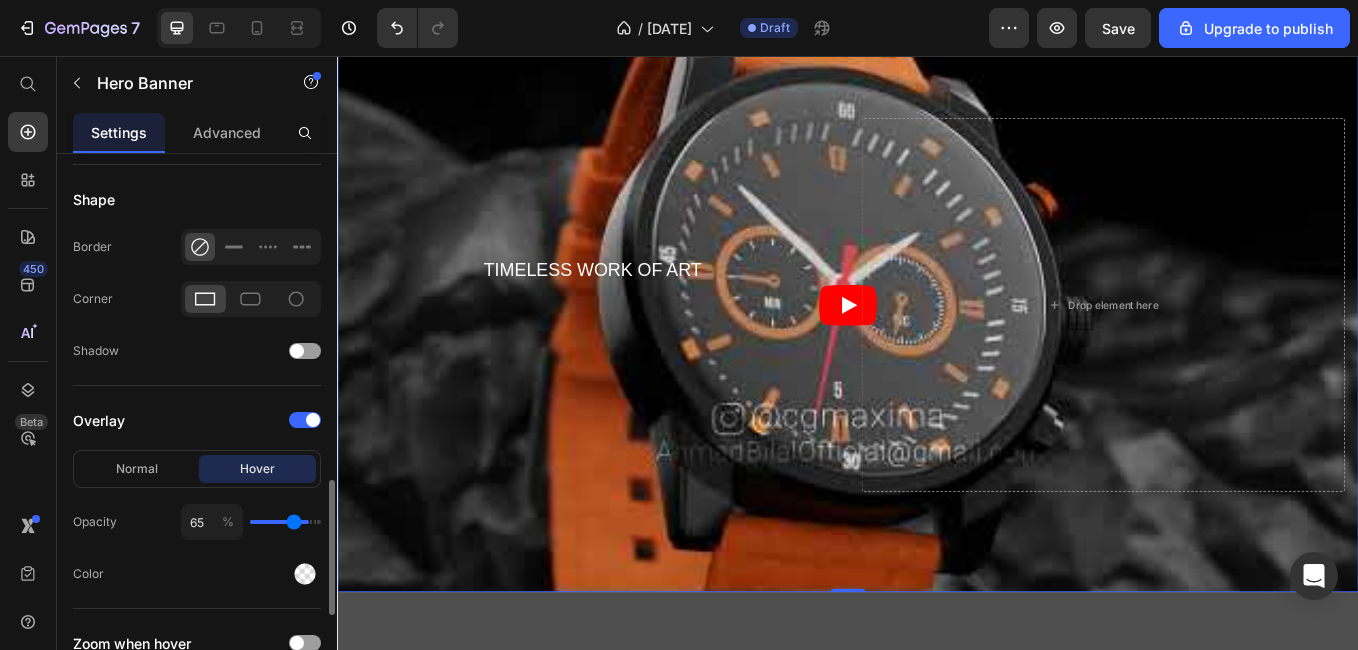 type on "58" 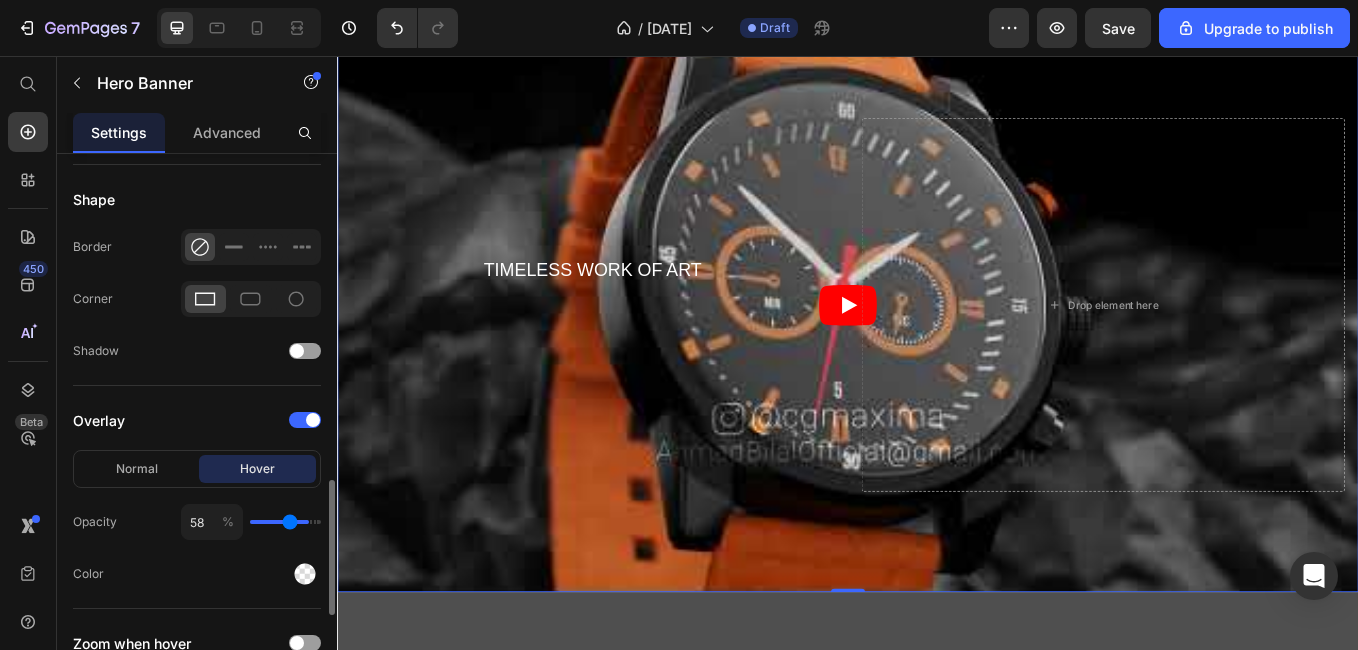 type on "55" 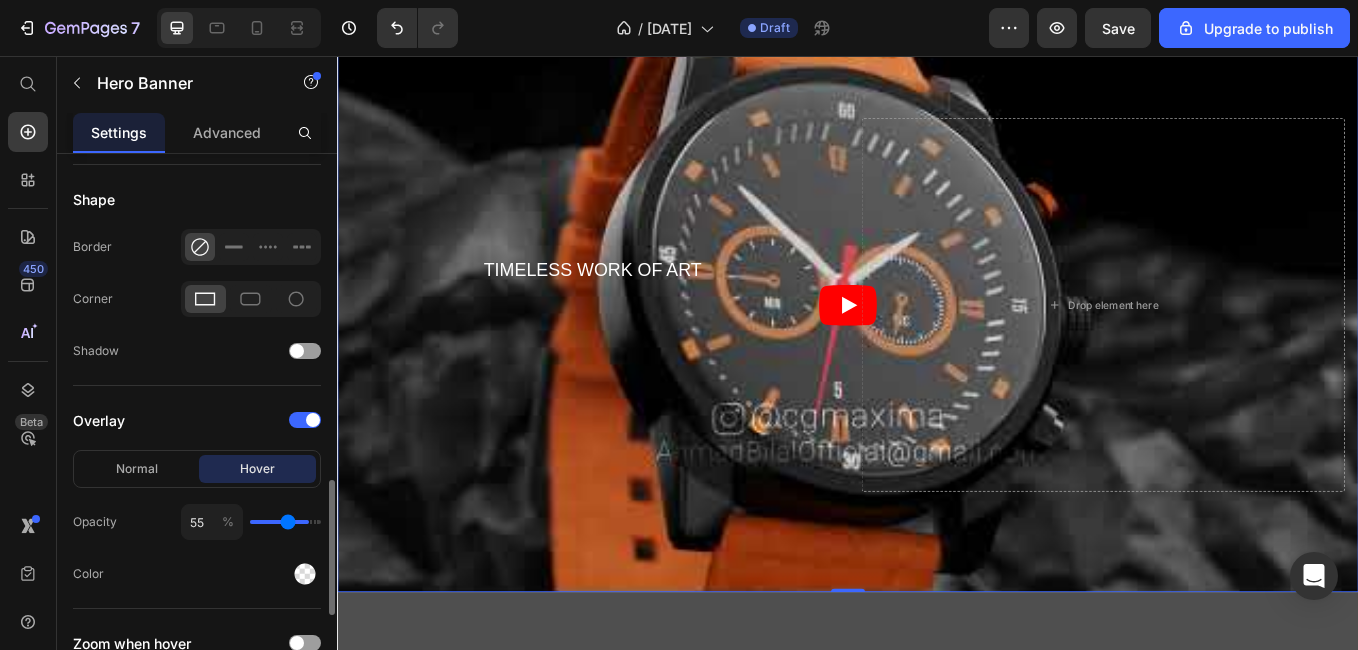 type on "53" 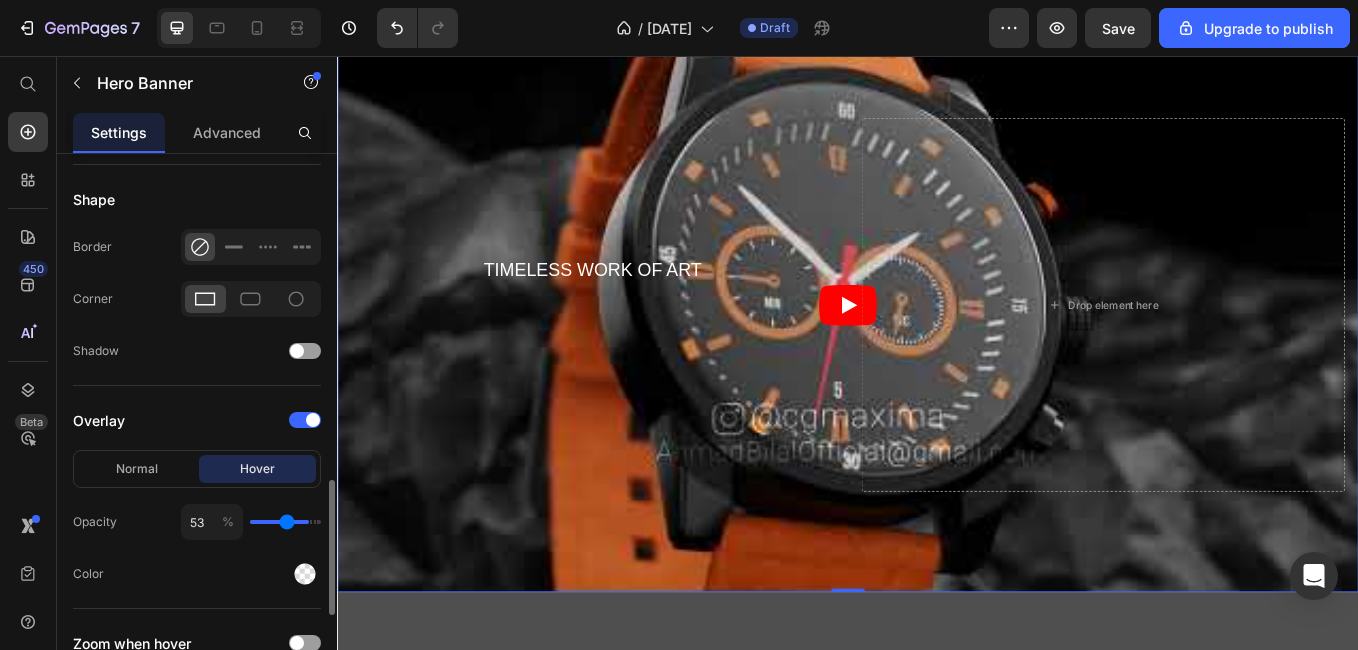 type on "47" 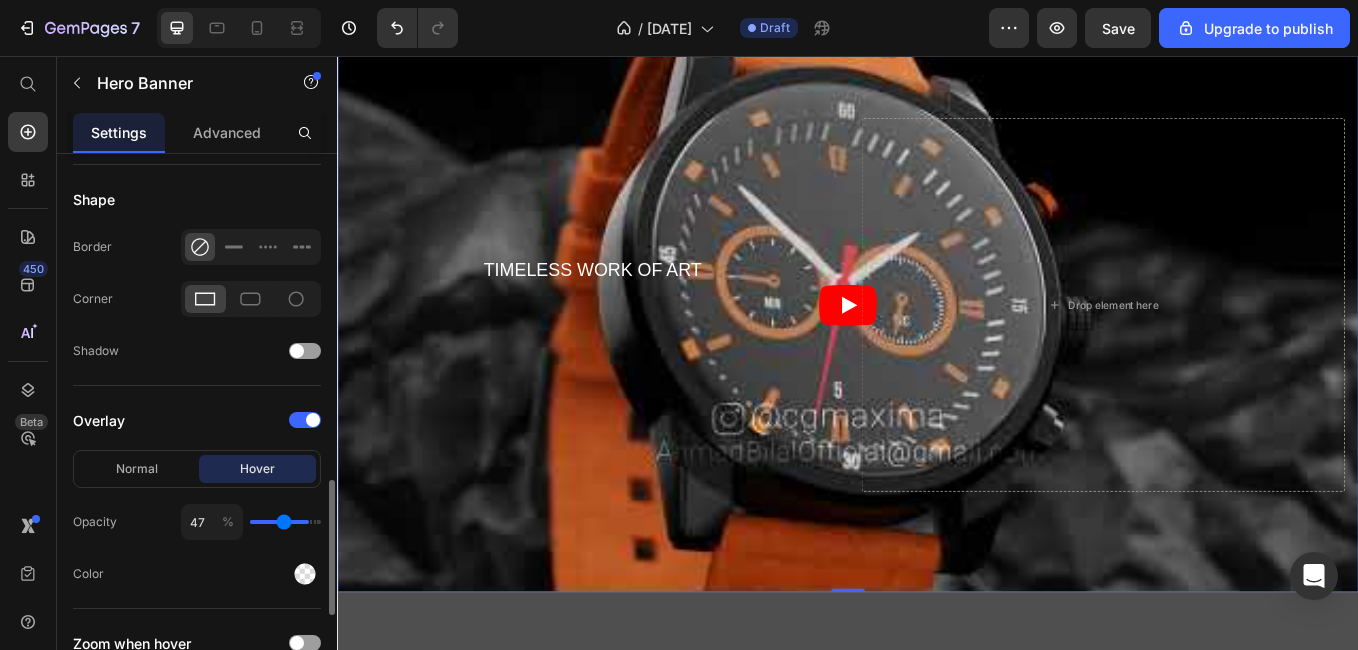 type on "44" 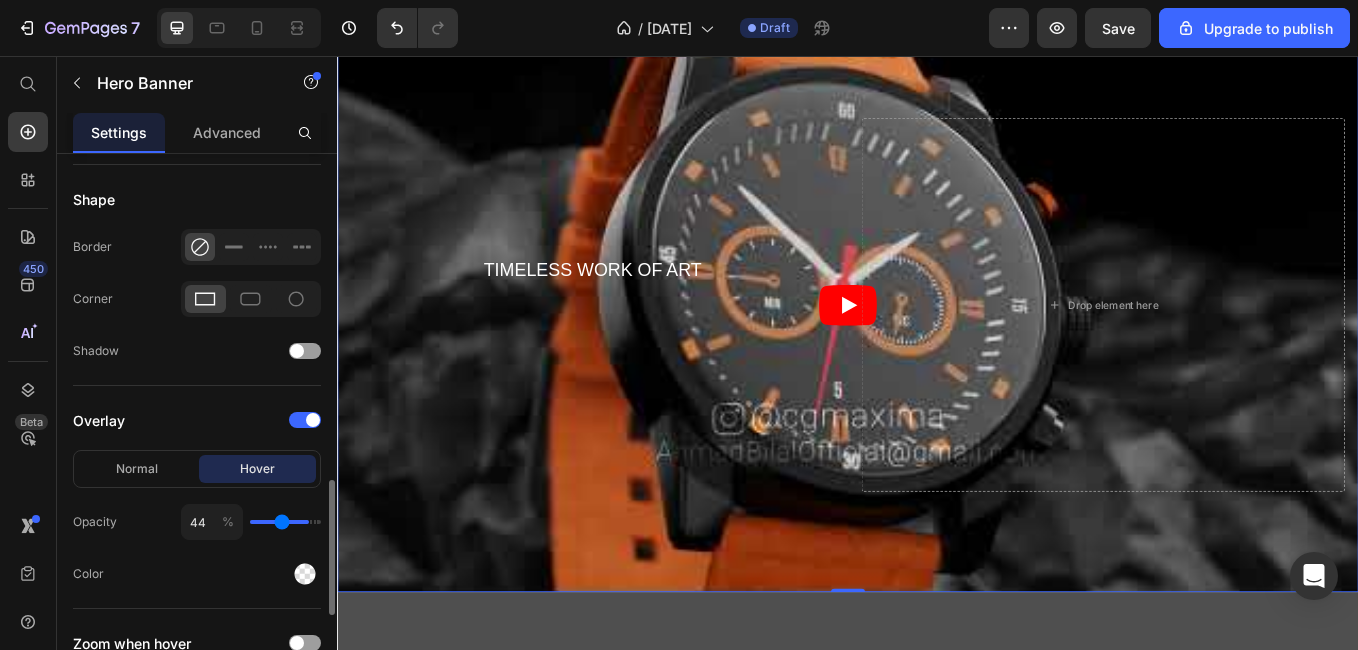 type on "42" 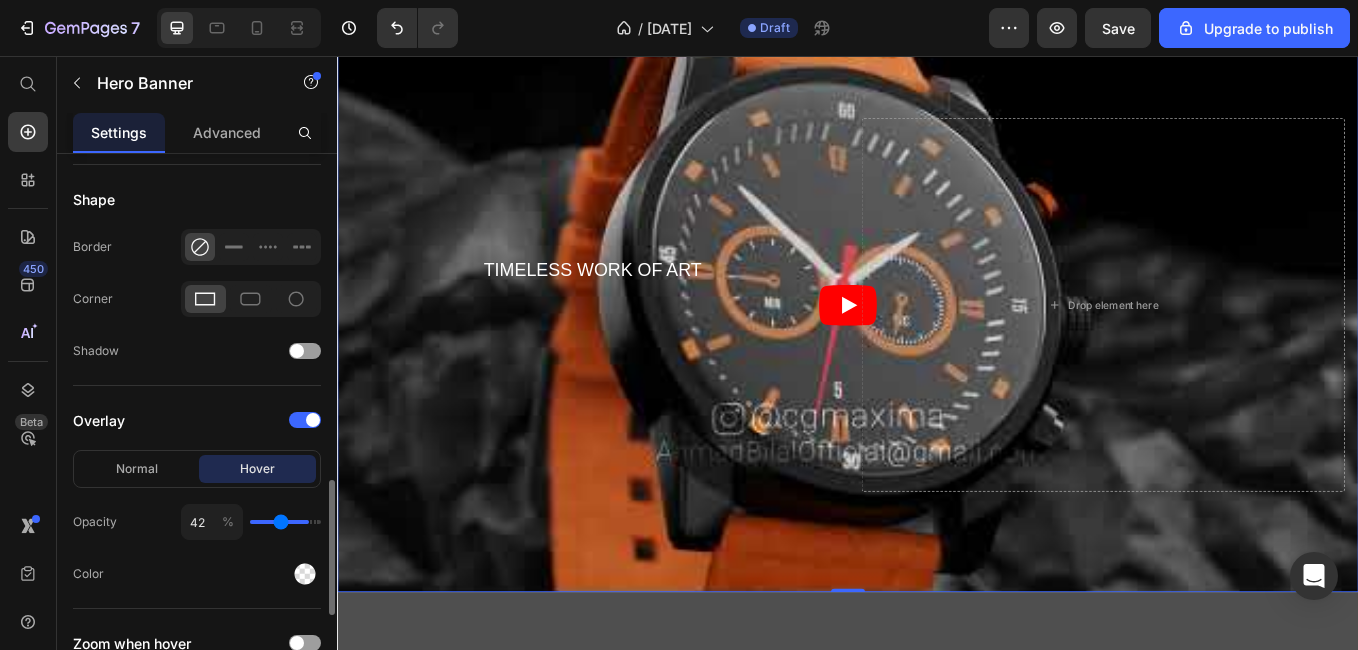 type on "38" 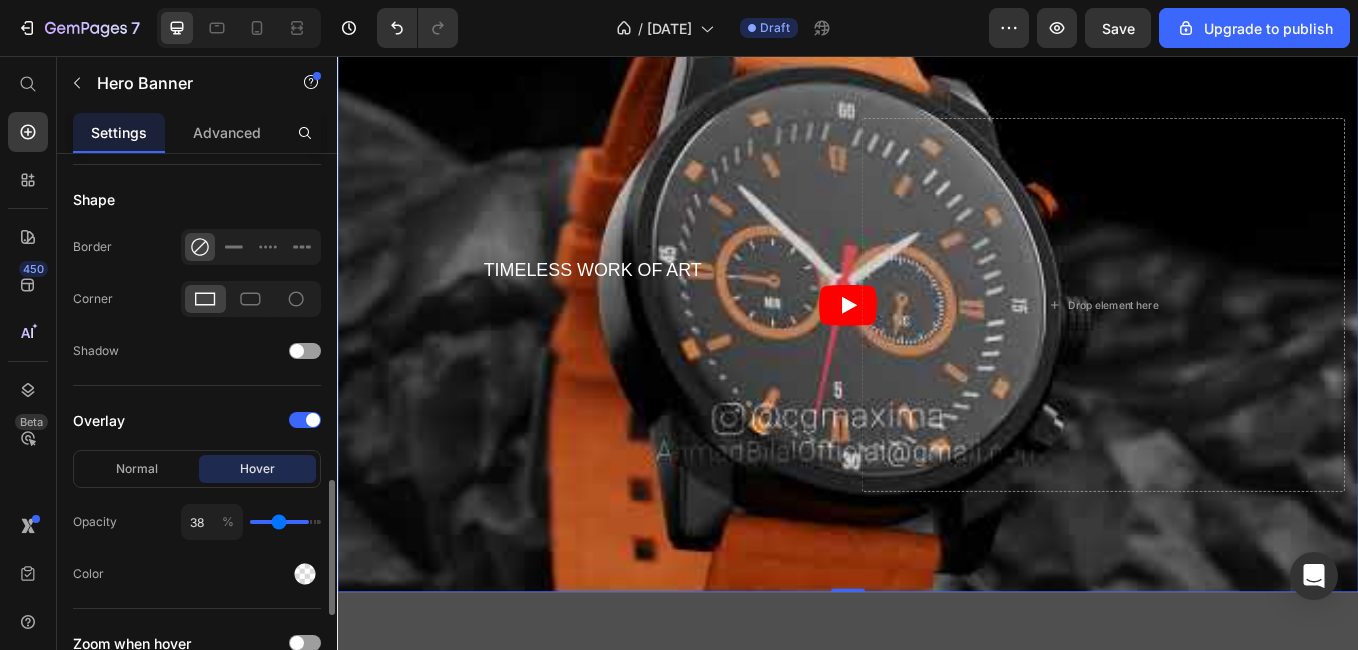 type on "36" 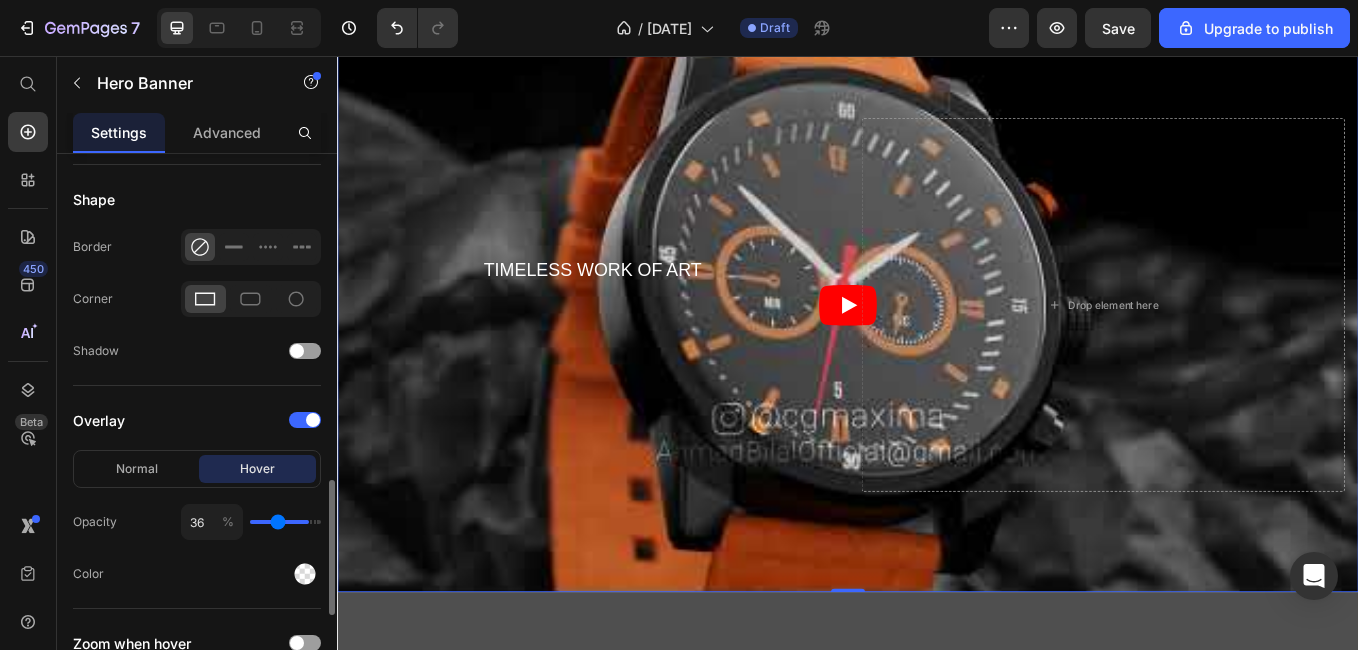 type on "33" 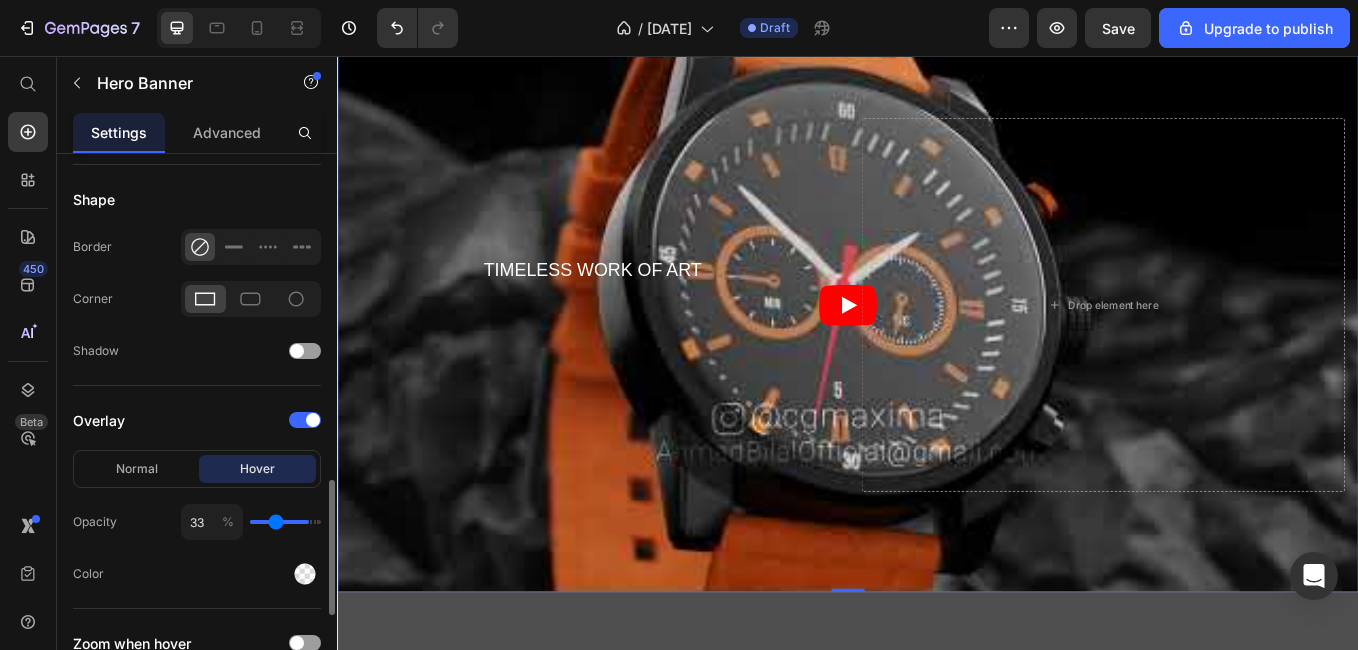 type on "31" 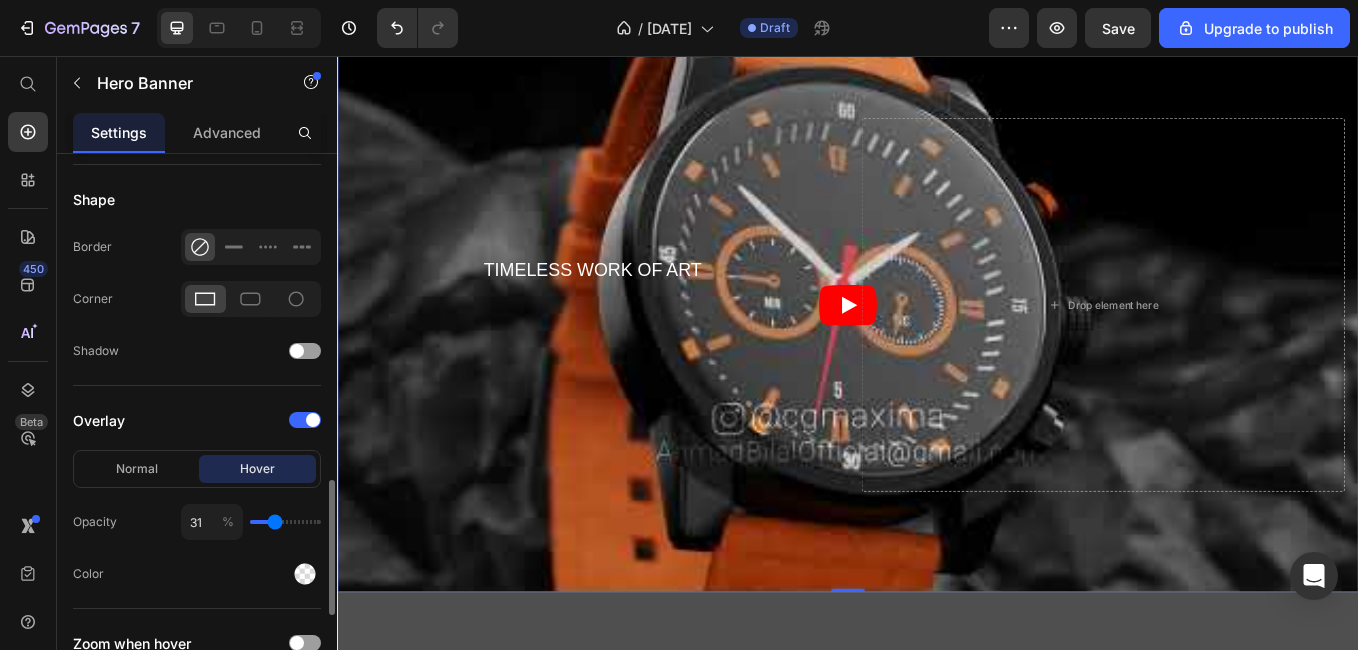 type on "29" 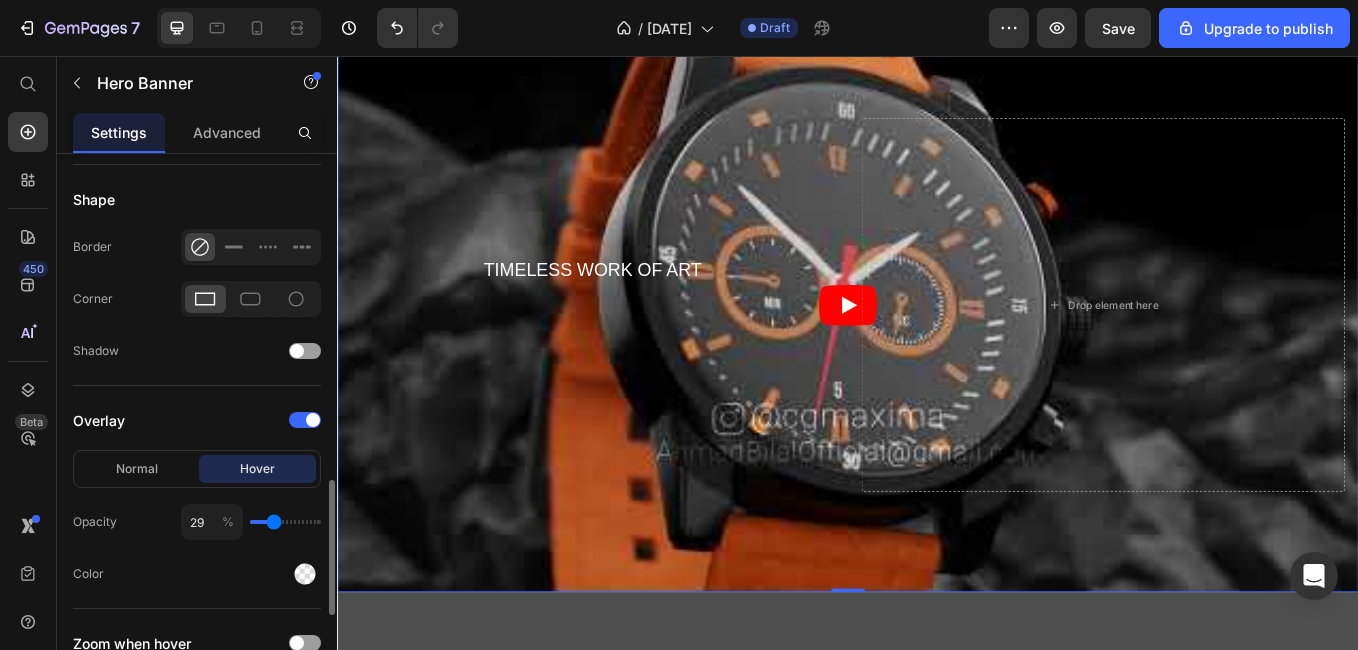 type on "27" 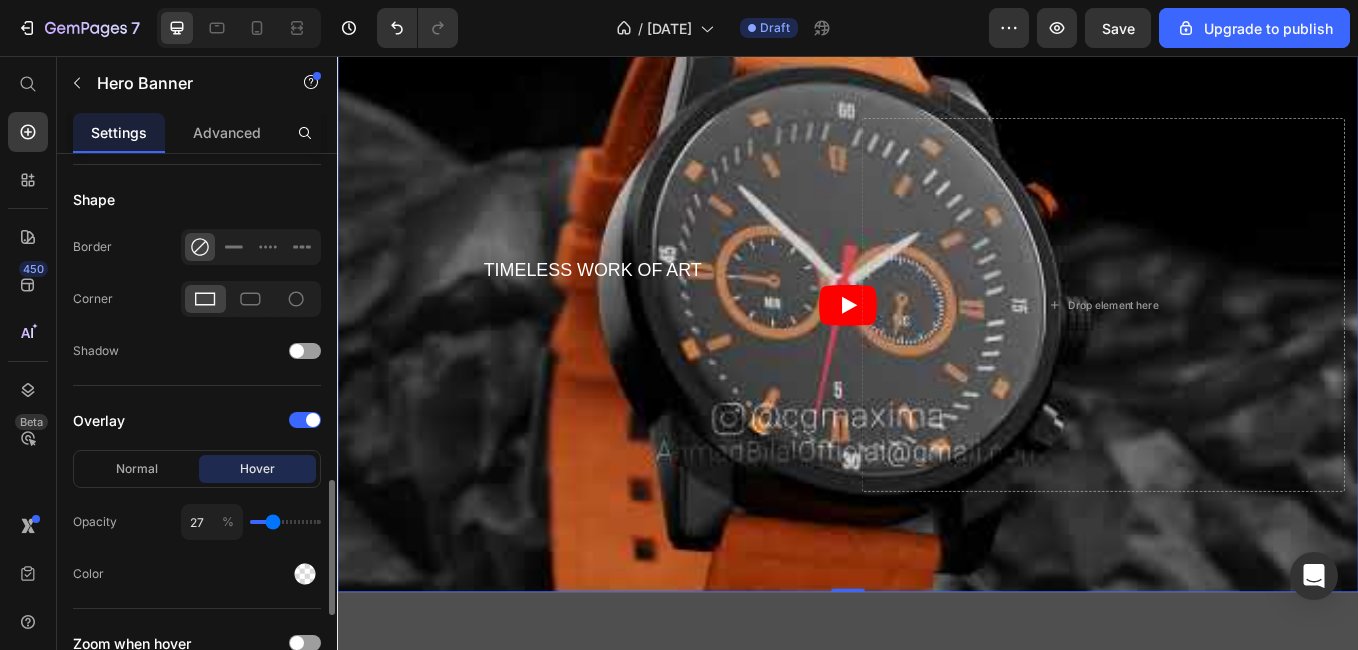 type on "25" 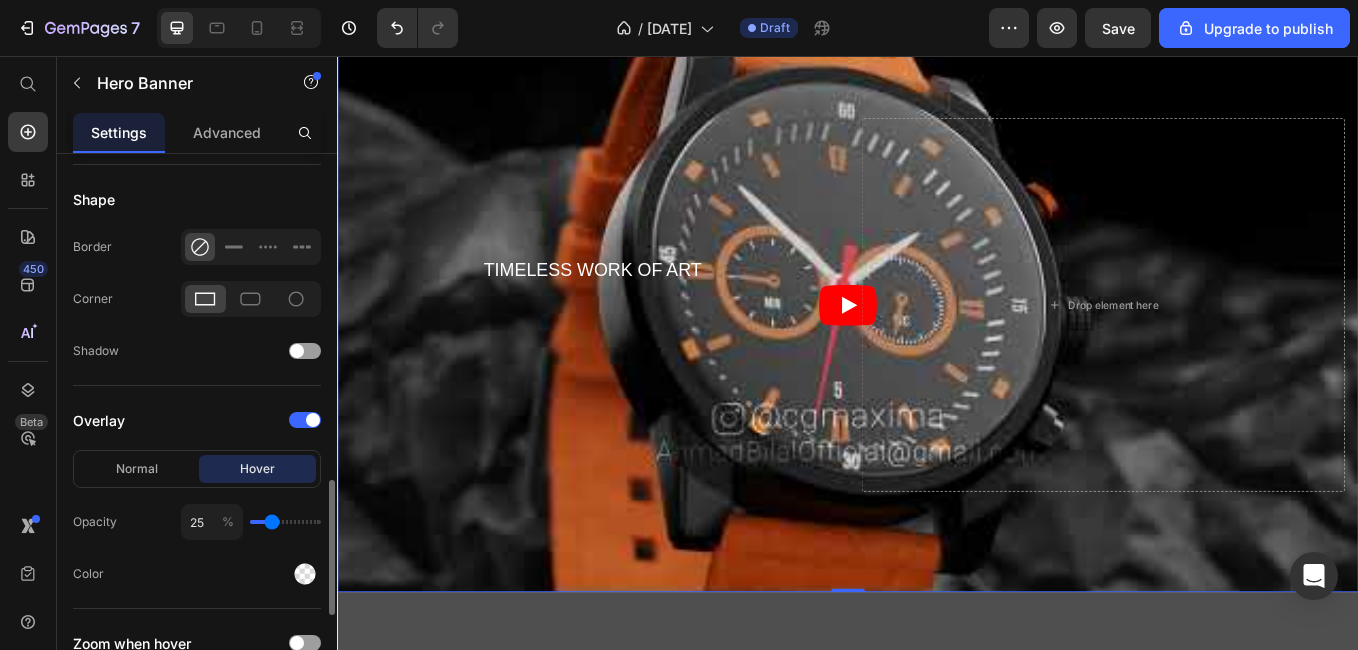 type on "22" 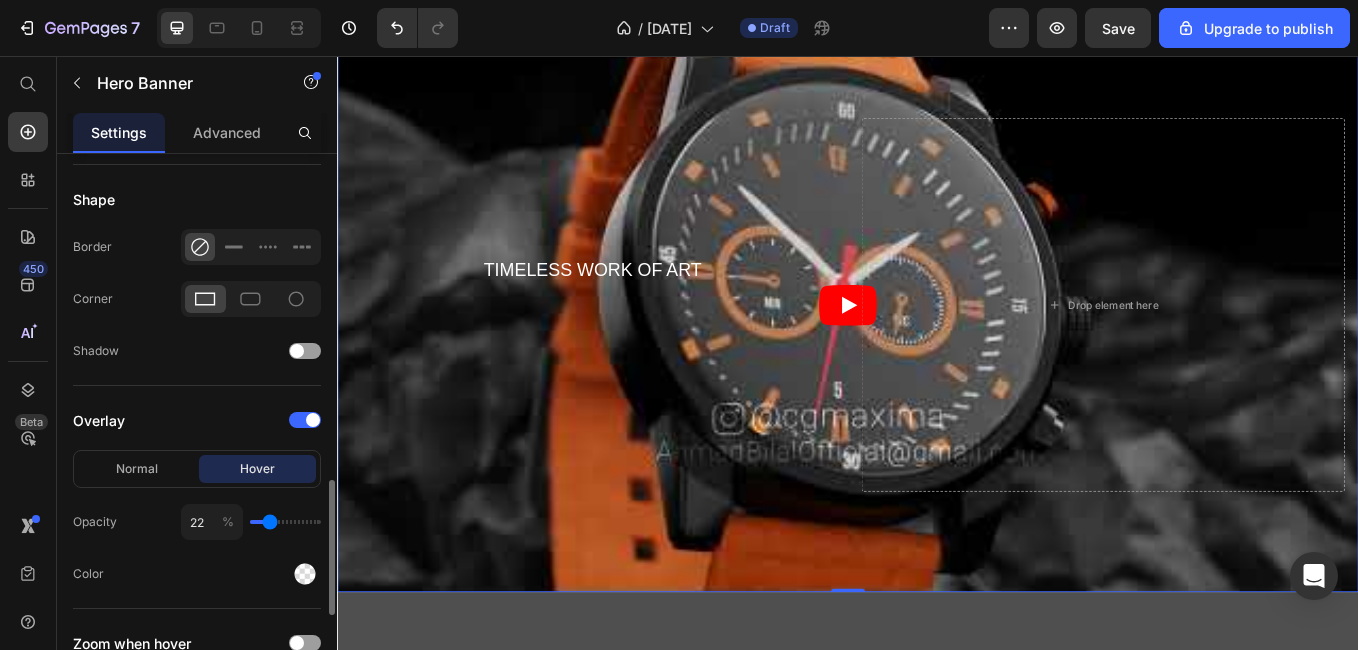 type on "20" 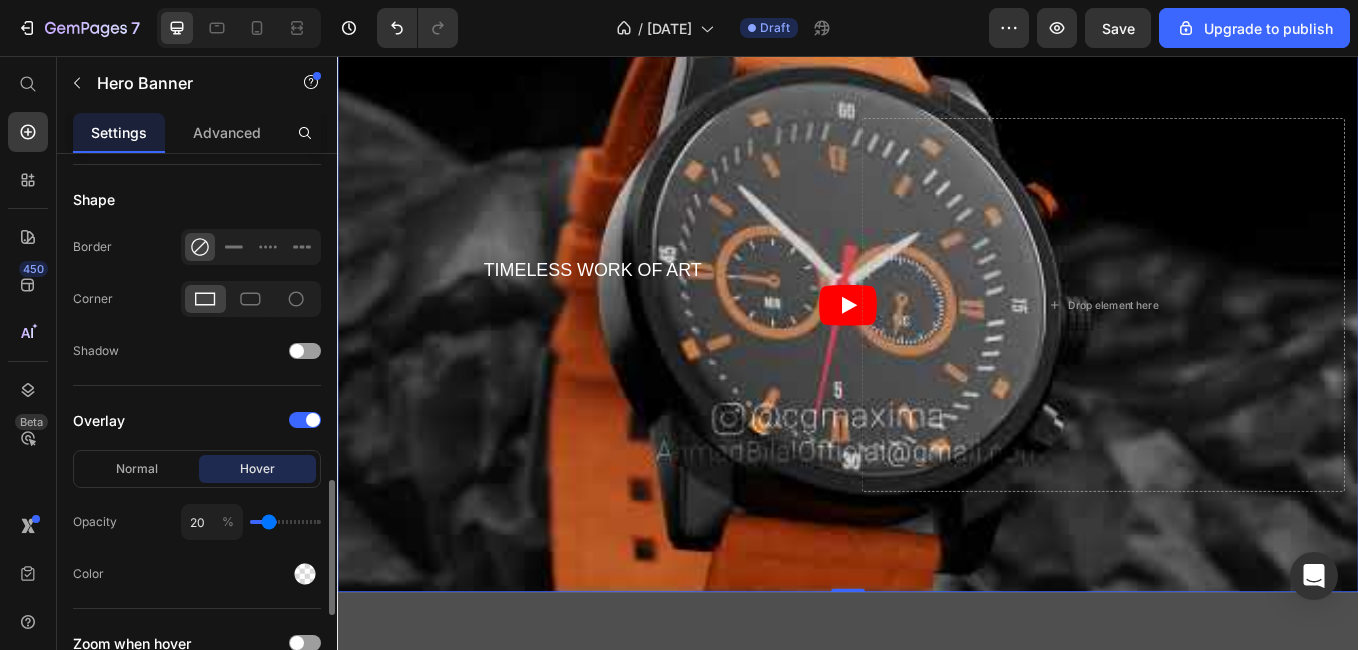 type on "18" 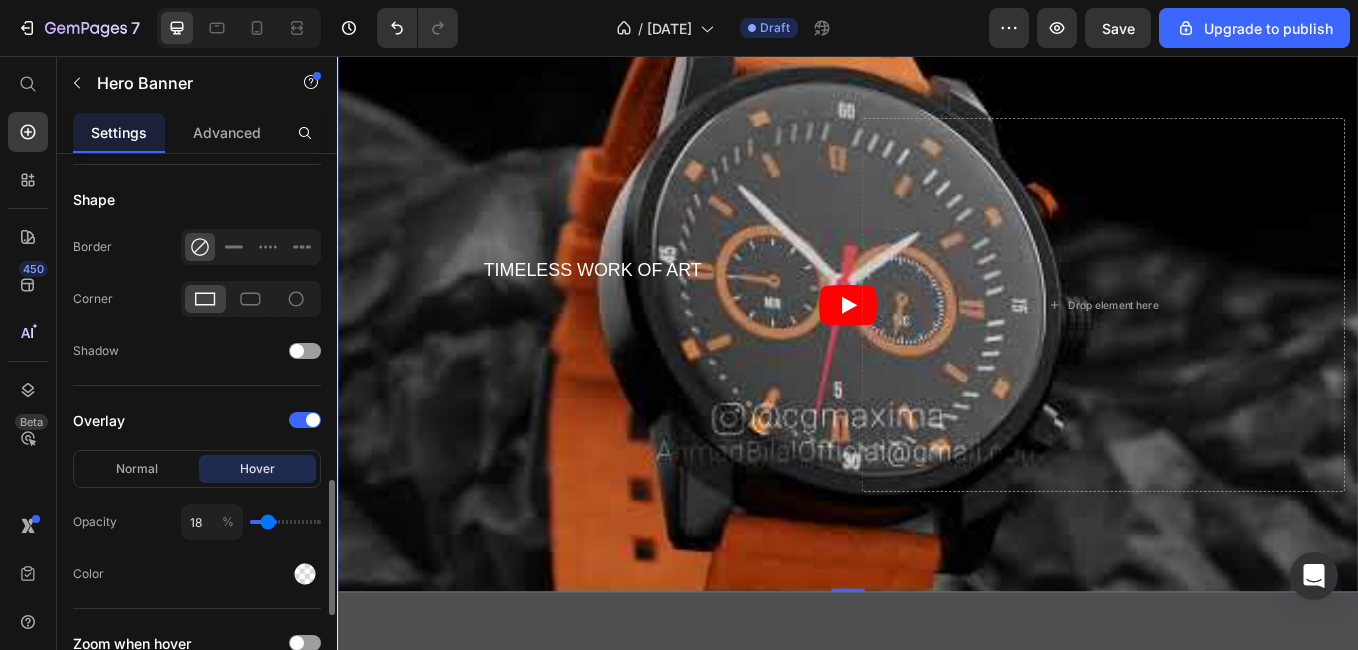 type on "16" 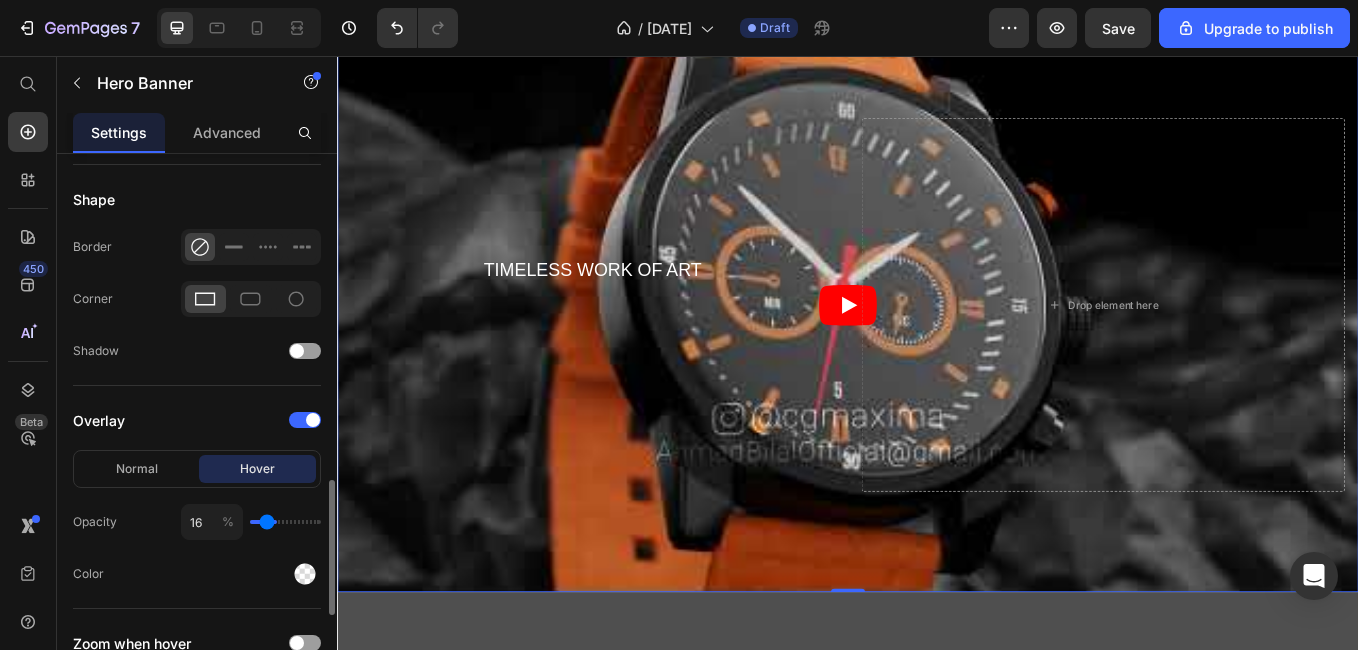 type on "15" 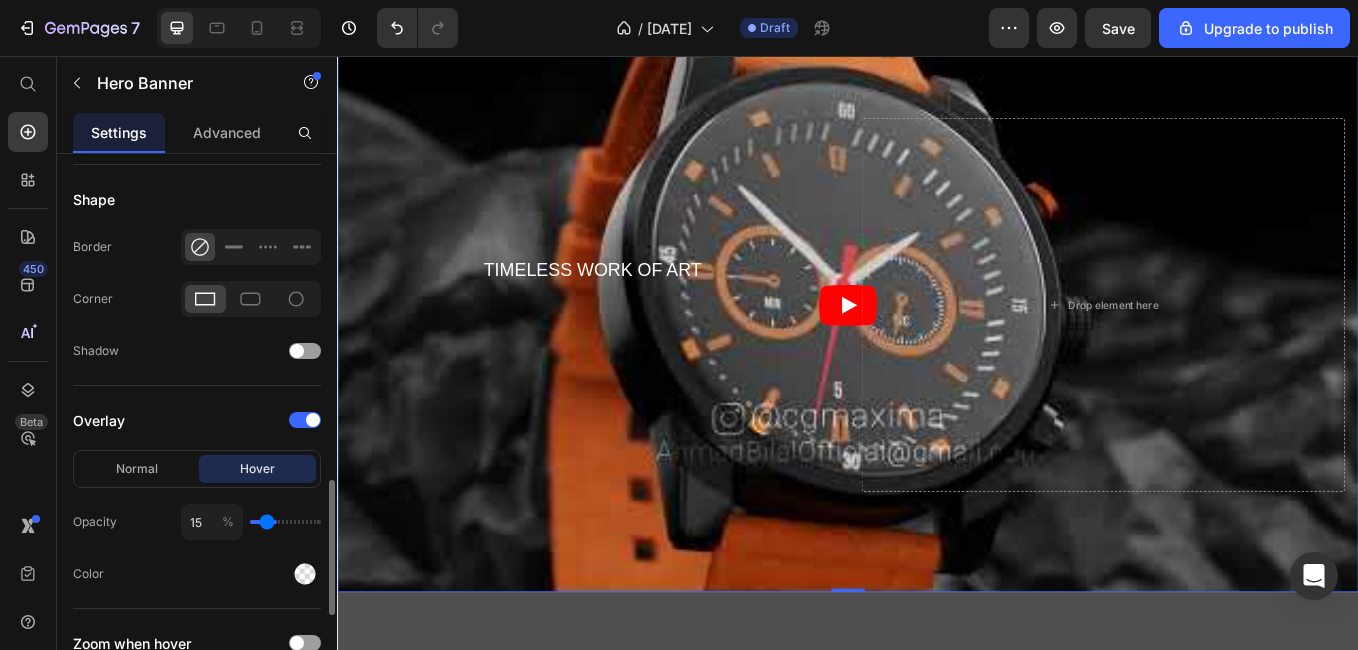 type on "15" 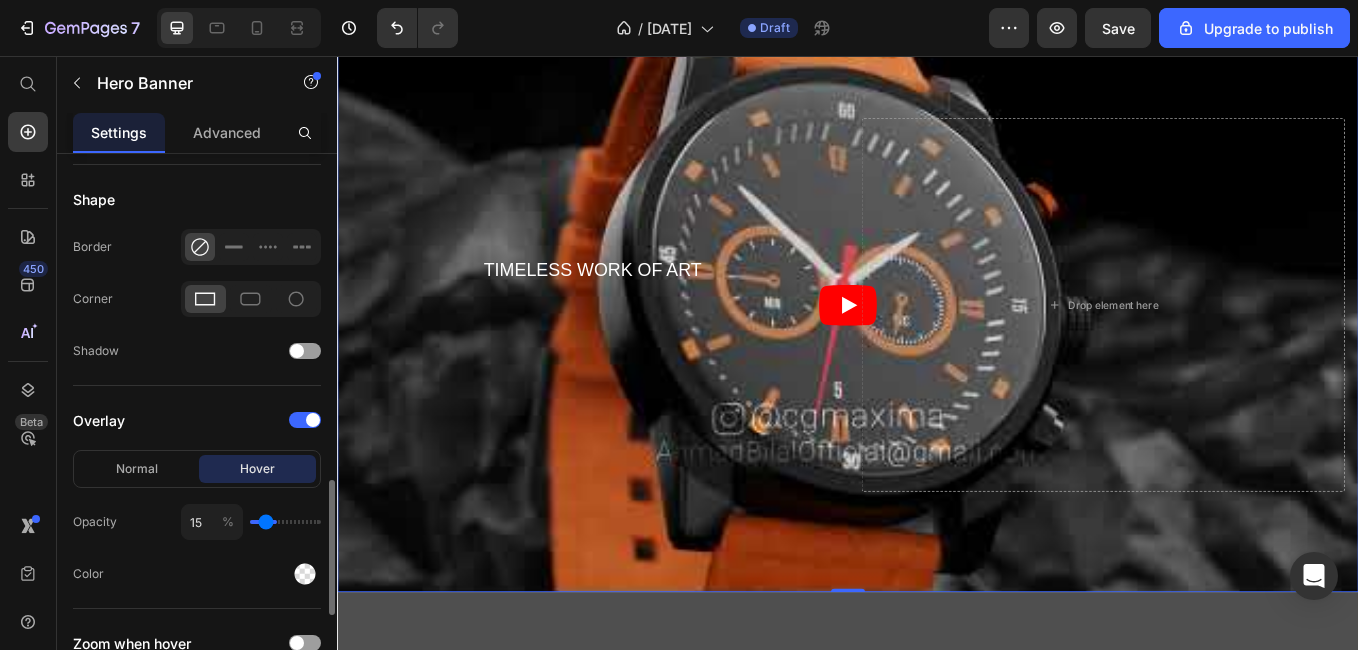 type on "13" 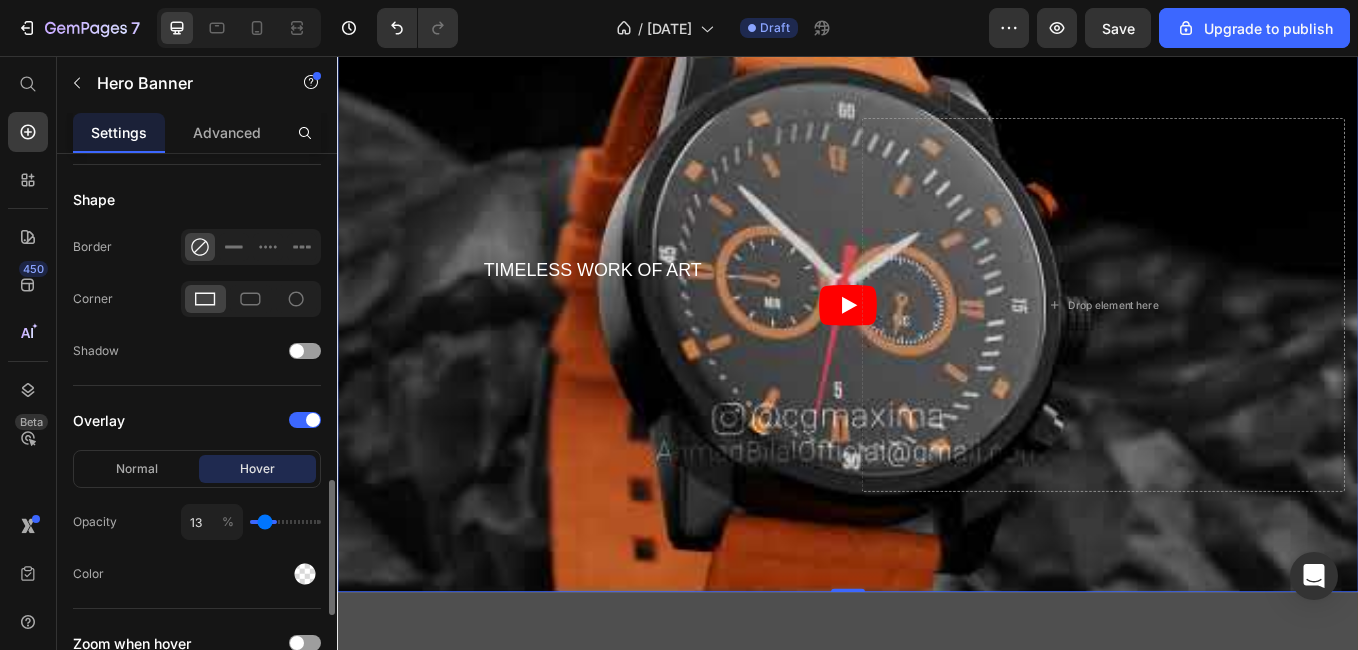 type on "9" 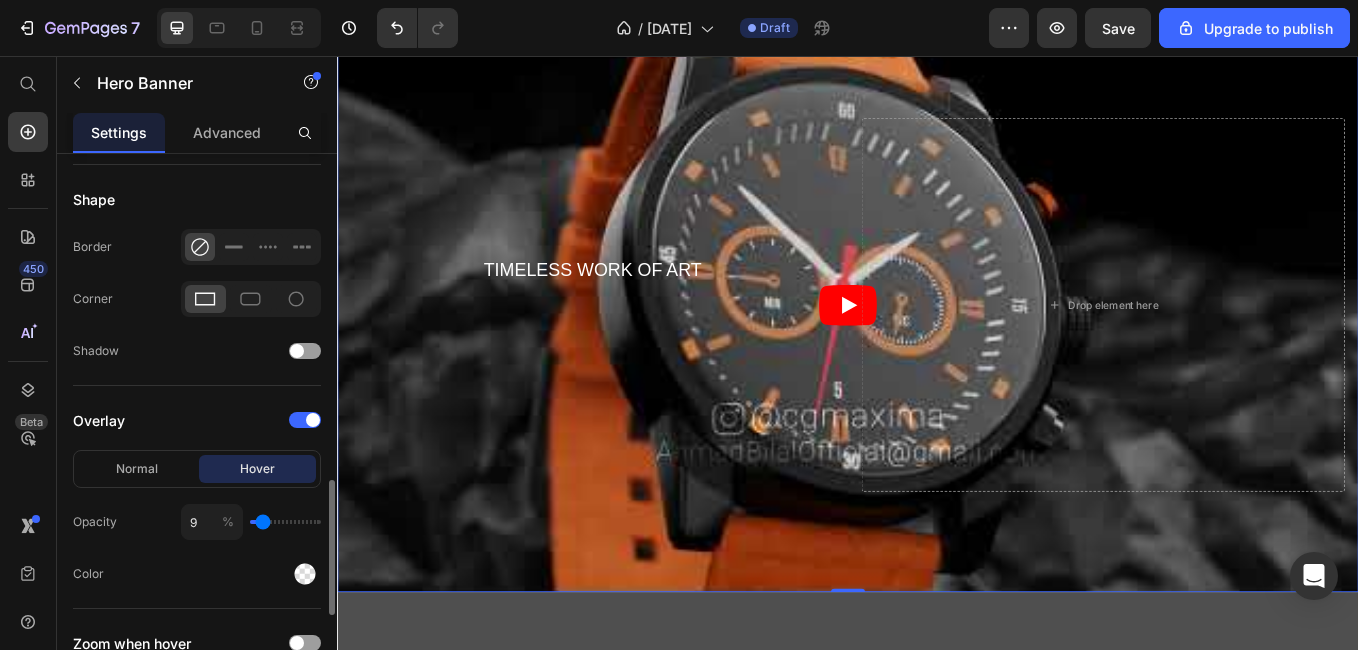 type on "7" 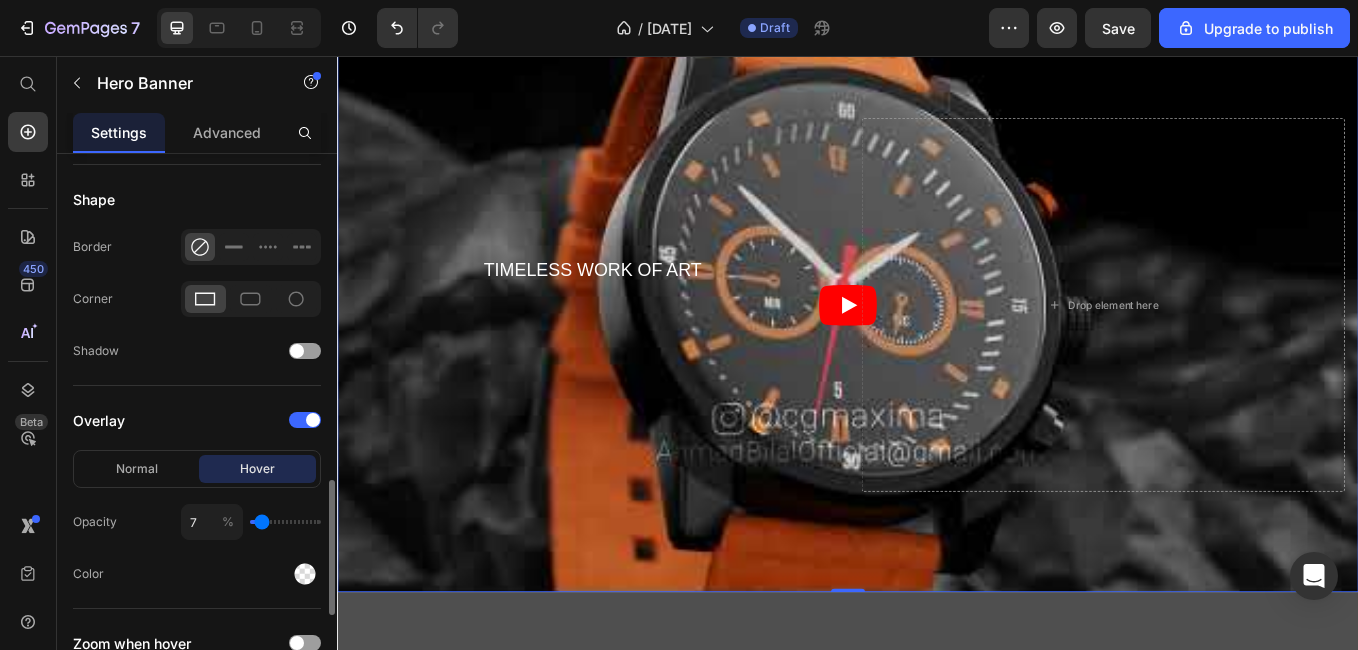 type on "5" 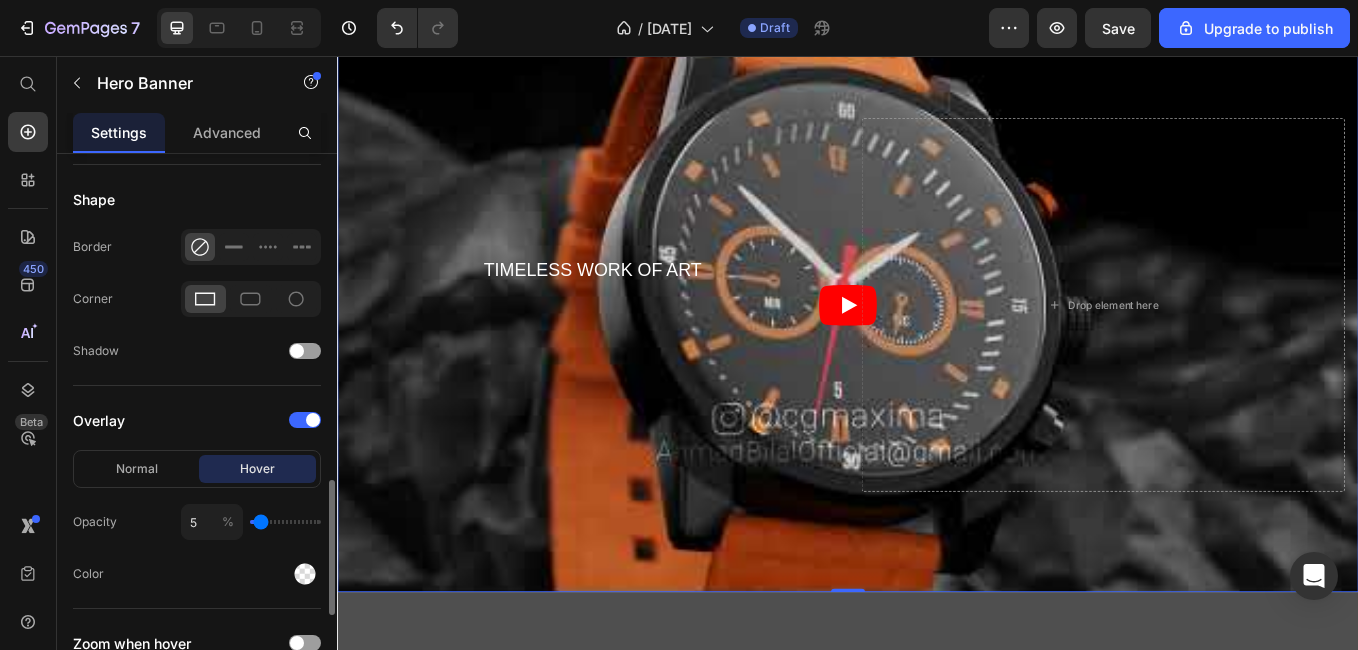 type on "4" 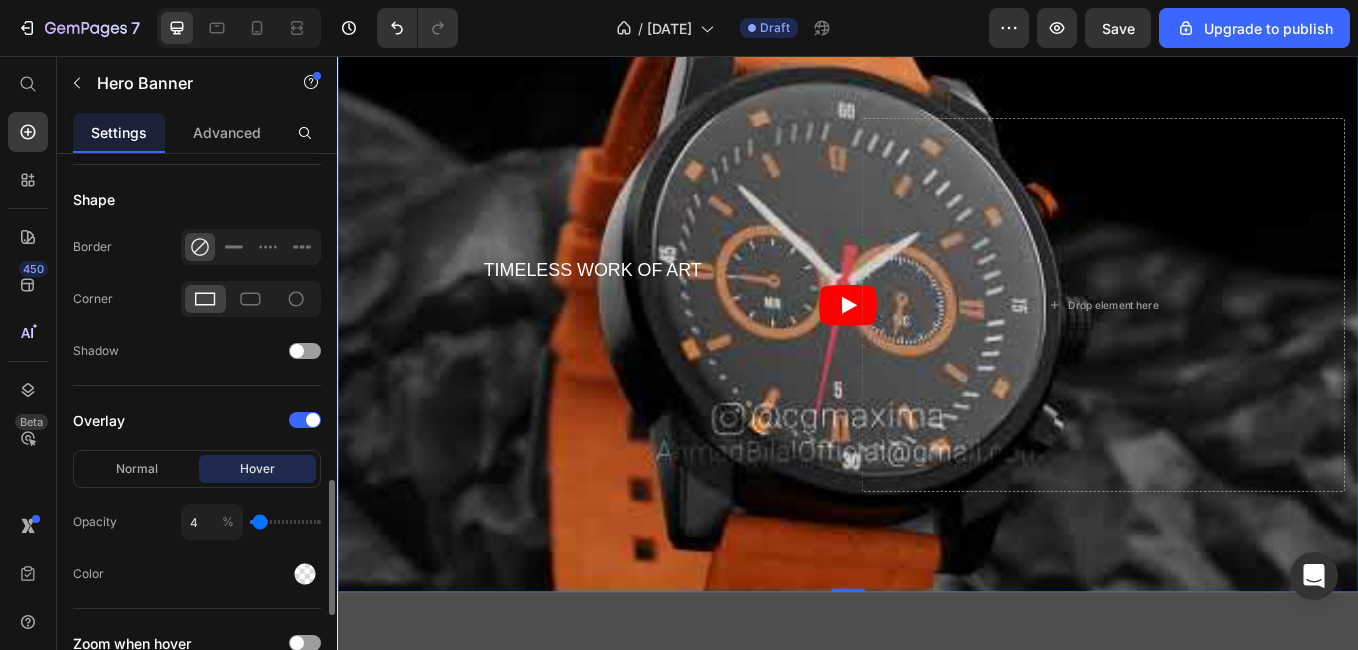 type on "0" 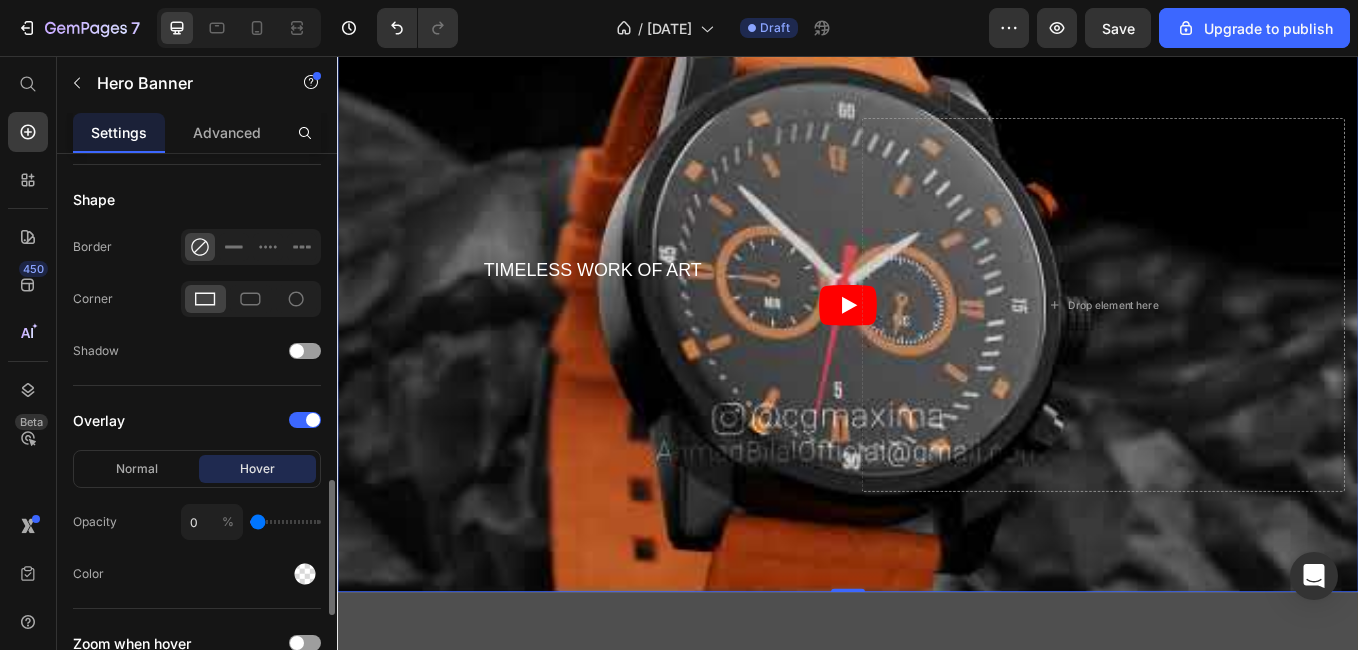 drag, startPoint x: 266, startPoint y: 523, endPoint x: 249, endPoint y: 533, distance: 19.723083 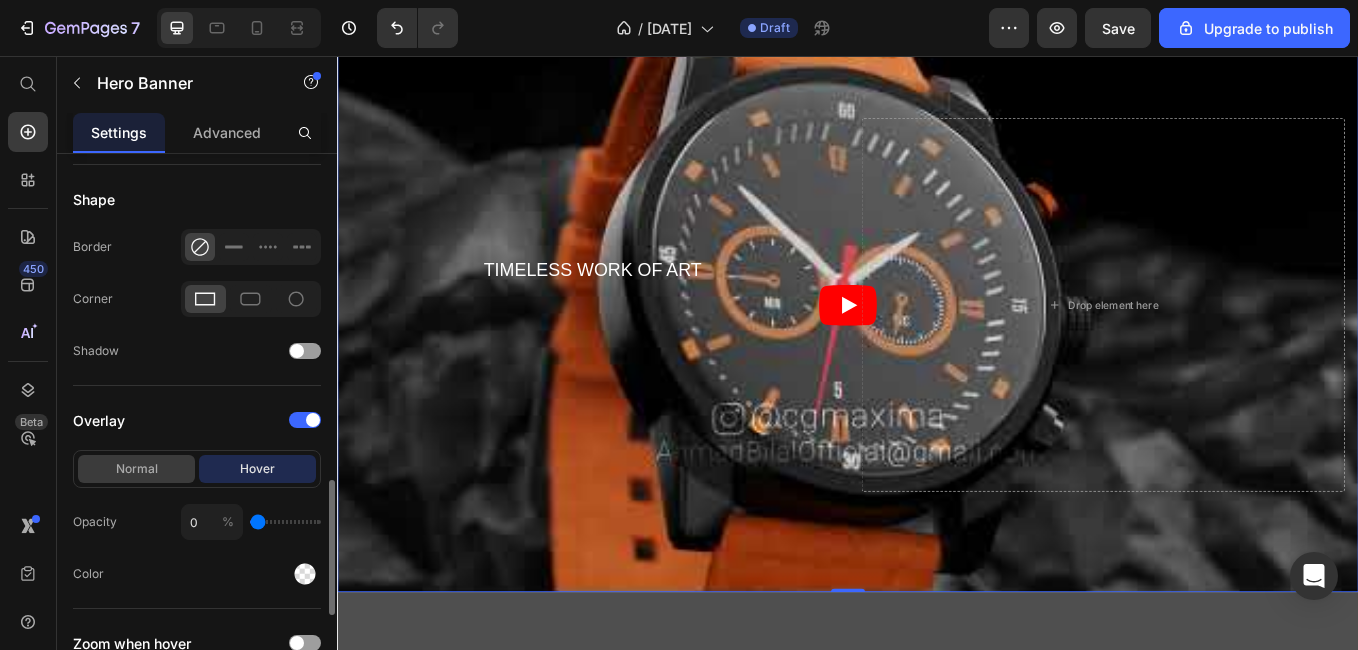 click on "Normal" at bounding box center [136, 469] 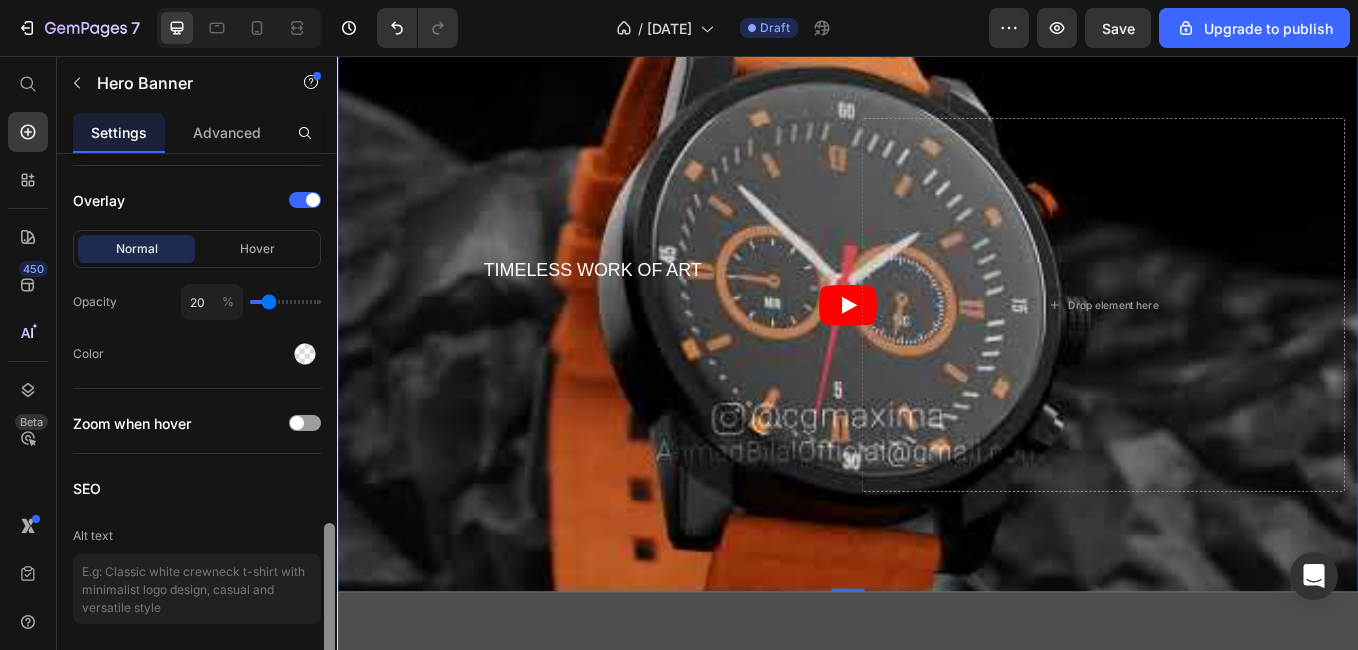 scroll, scrollTop: 1551, scrollLeft: 0, axis: vertical 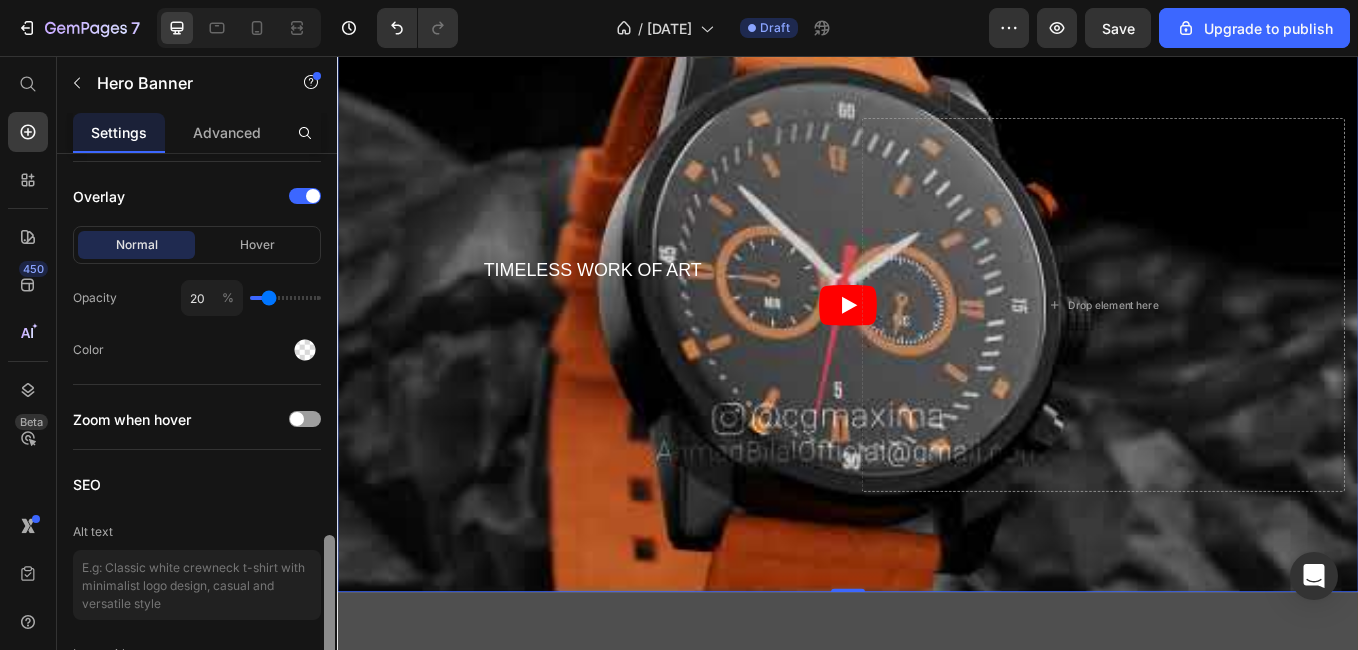 drag, startPoint x: 334, startPoint y: 544, endPoint x: 334, endPoint y: 599, distance: 55 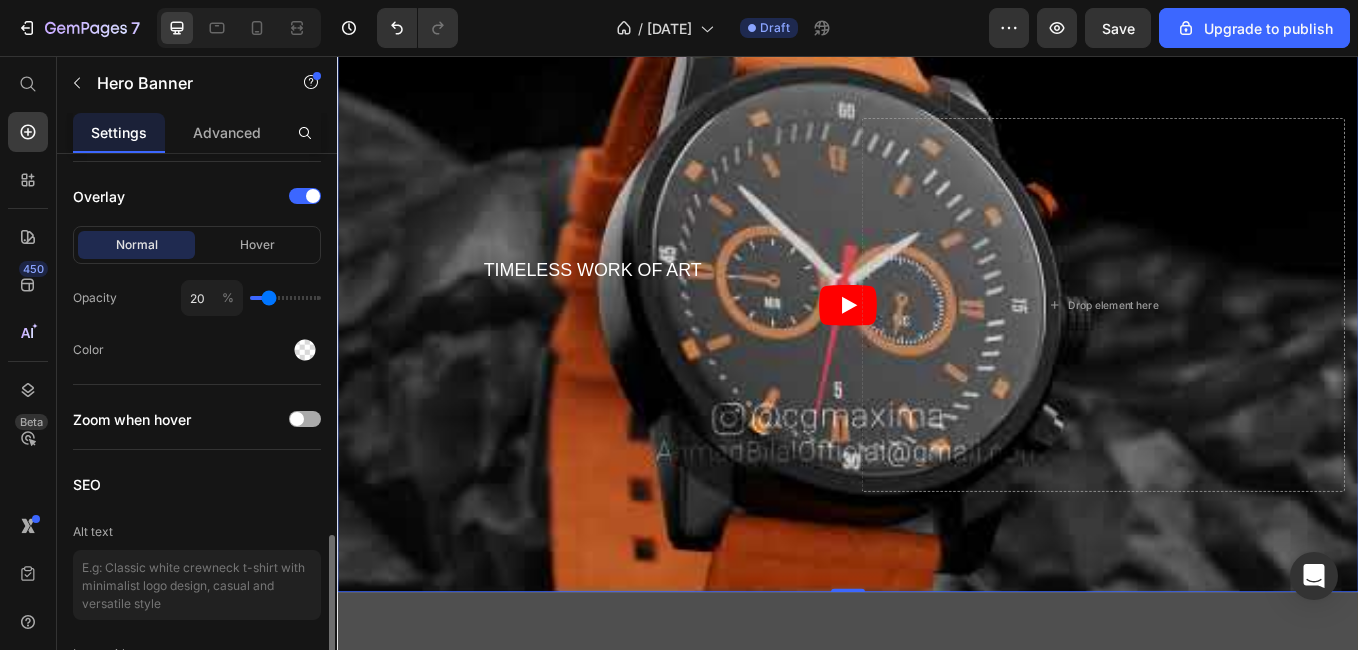 click on "Zoom when hover" 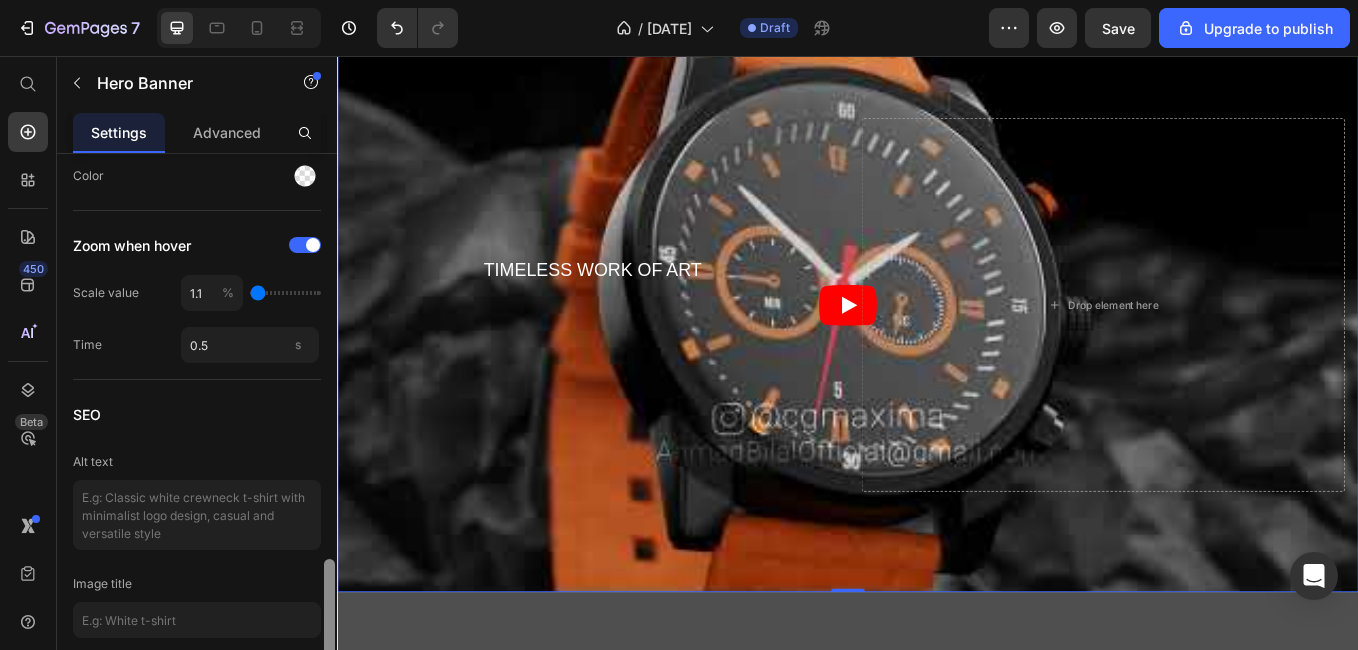 scroll, scrollTop: 1730, scrollLeft: 0, axis: vertical 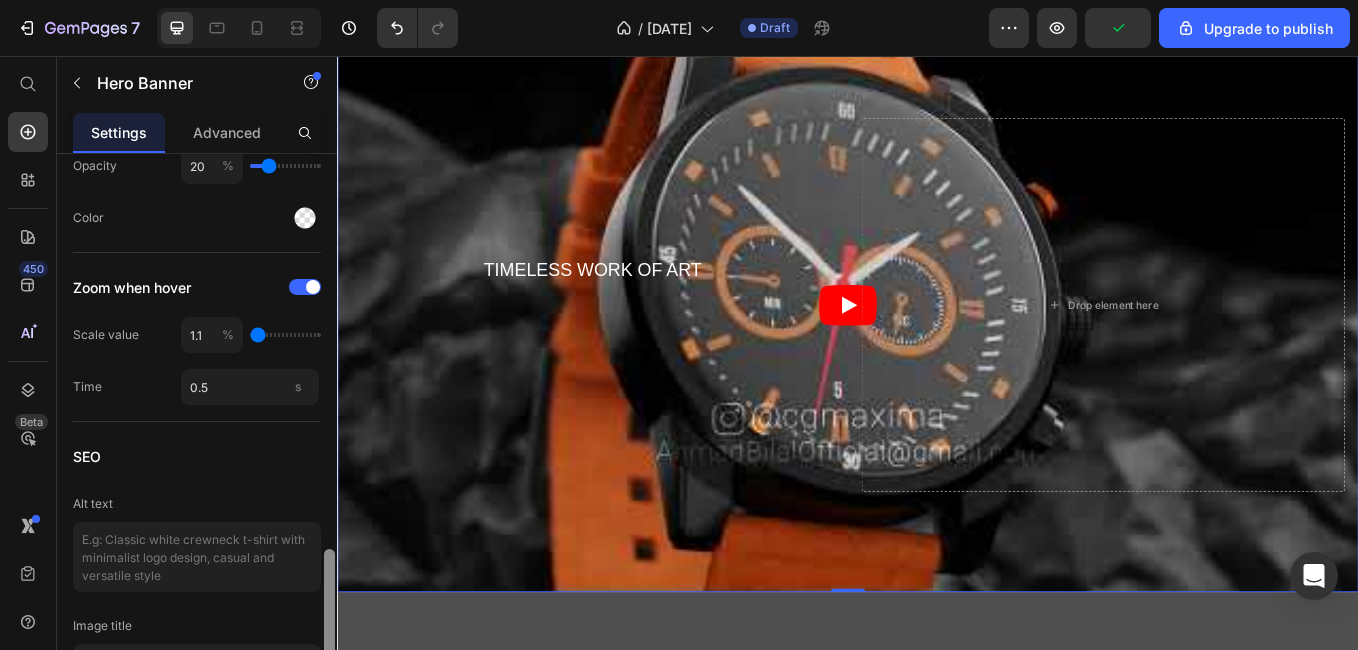 drag, startPoint x: 331, startPoint y: 543, endPoint x: 323, endPoint y: 554, distance: 13.601471 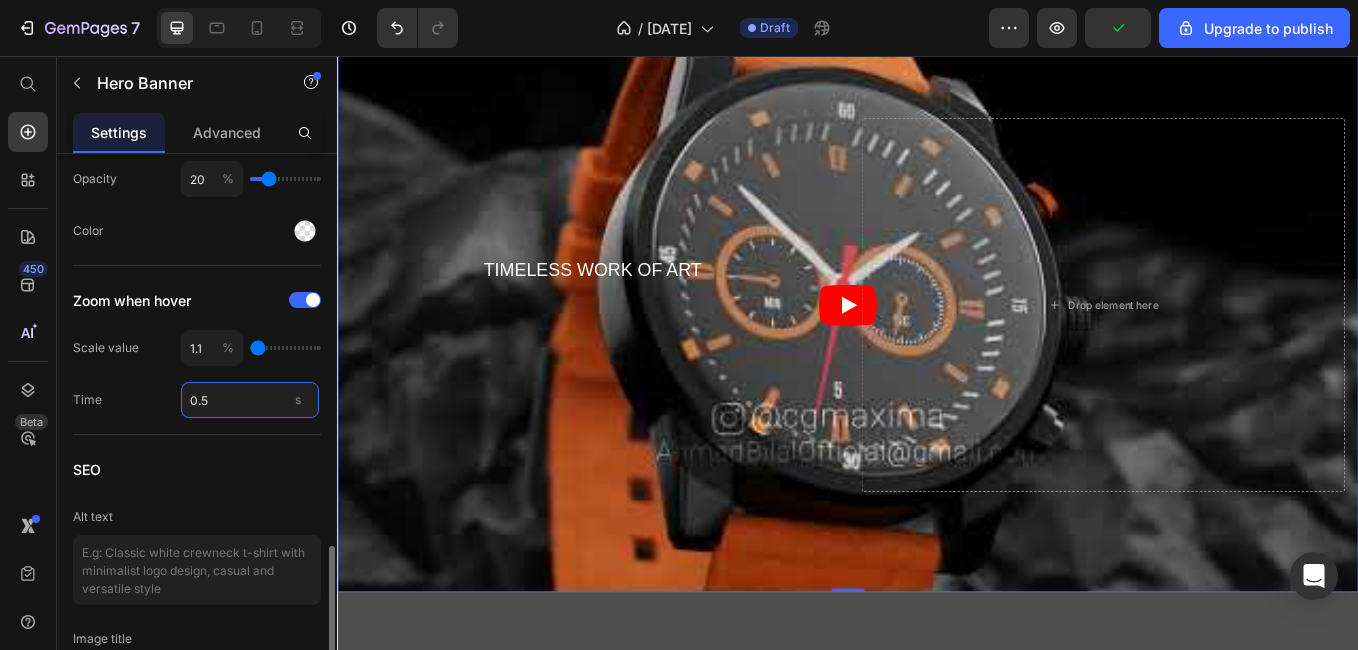 click on "0.5" at bounding box center (250, 400) 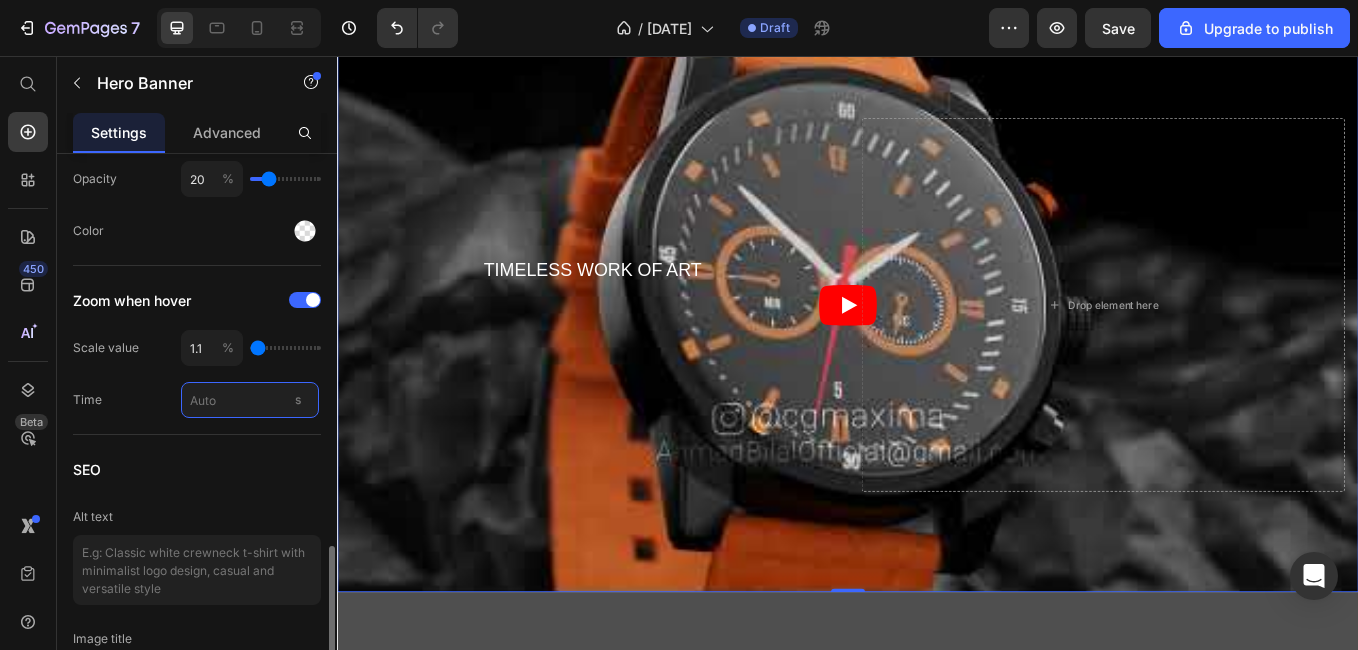 click on "s" at bounding box center (250, 400) 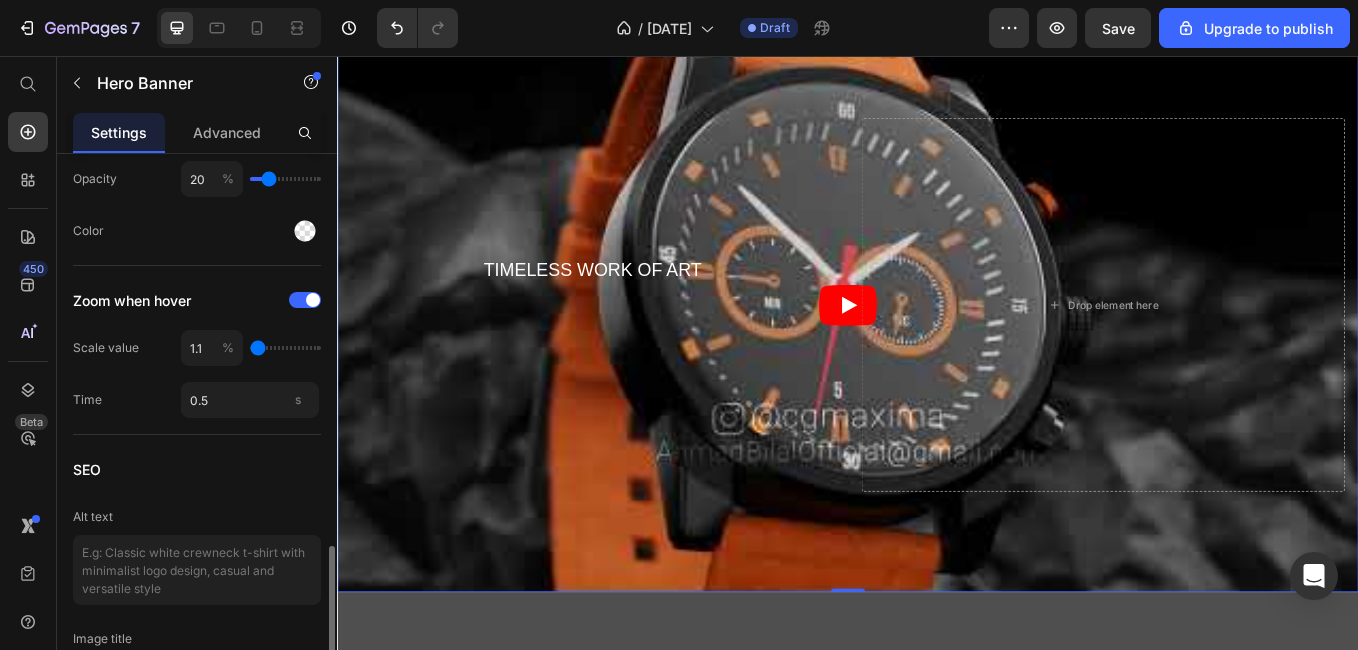 click on "SEO" at bounding box center (197, 469) 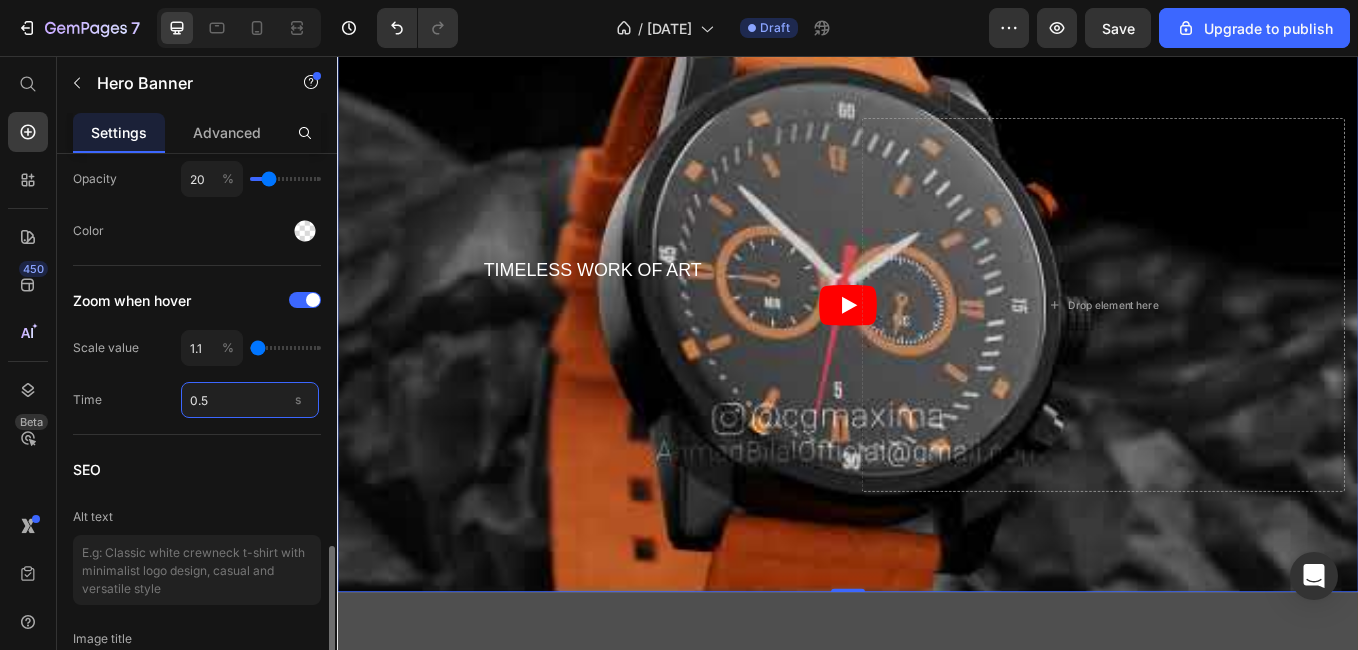 click on "0.5" at bounding box center [250, 400] 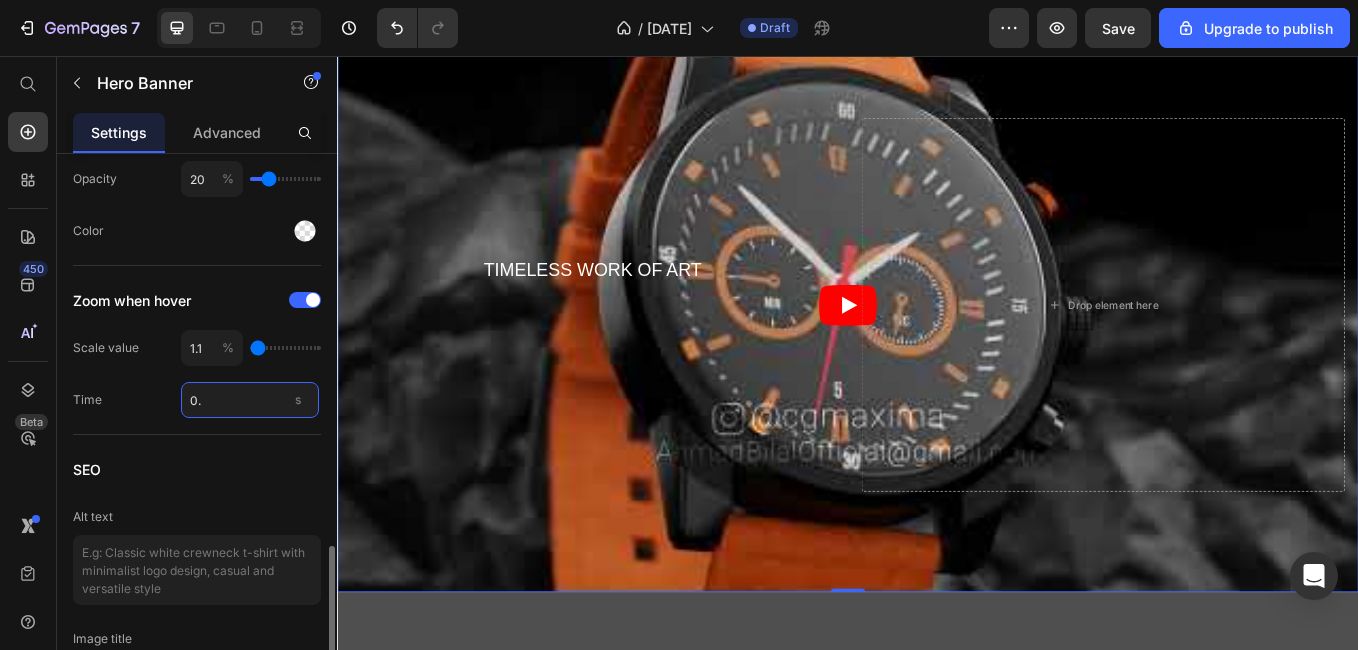 type on "0" 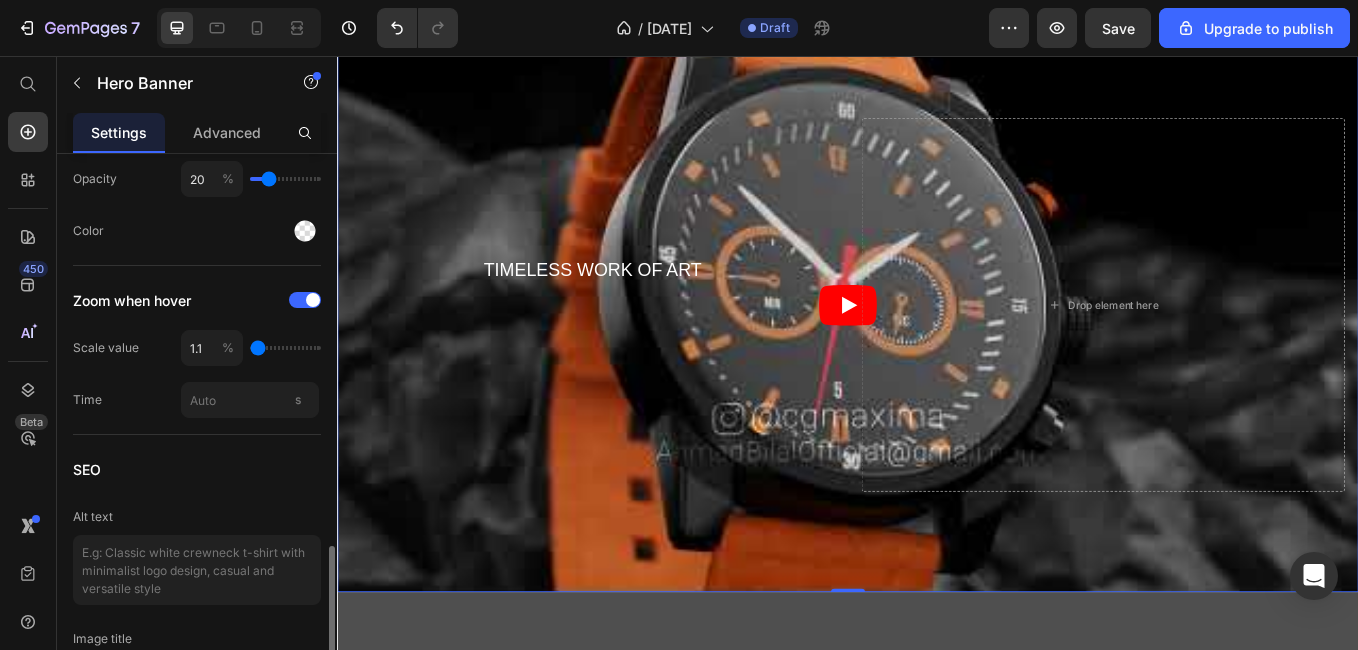 type on "0.5" 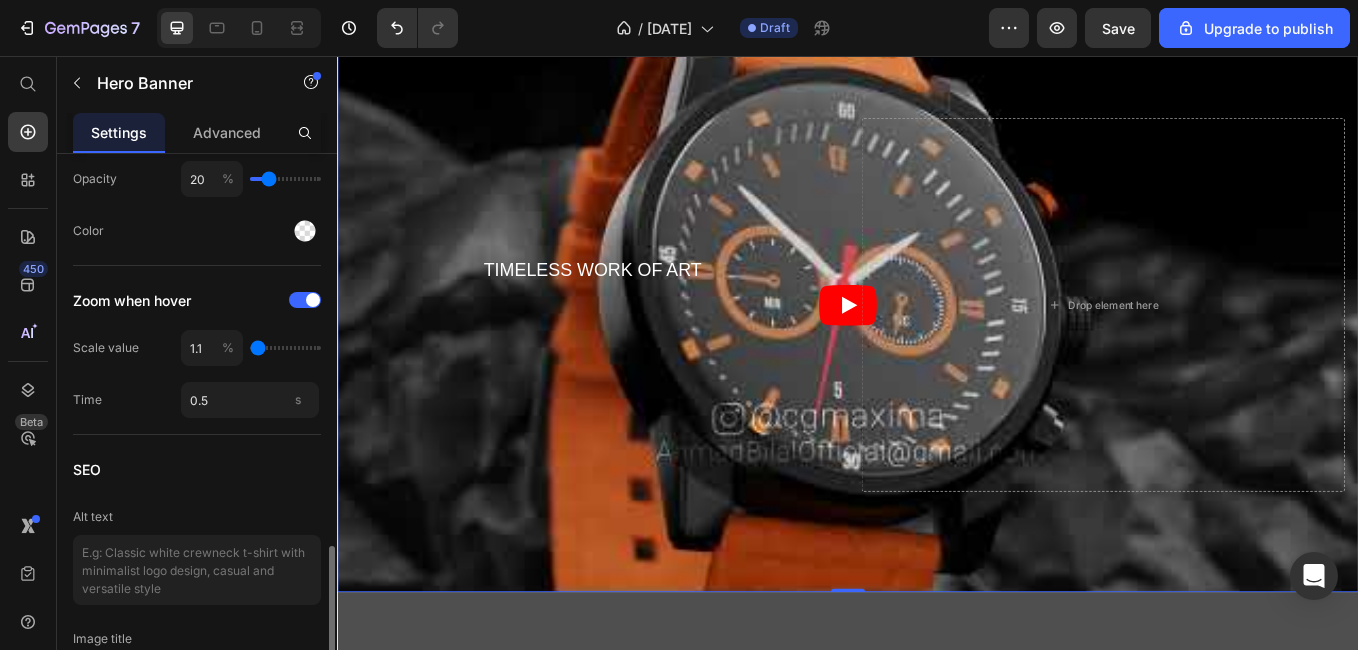type on "105" 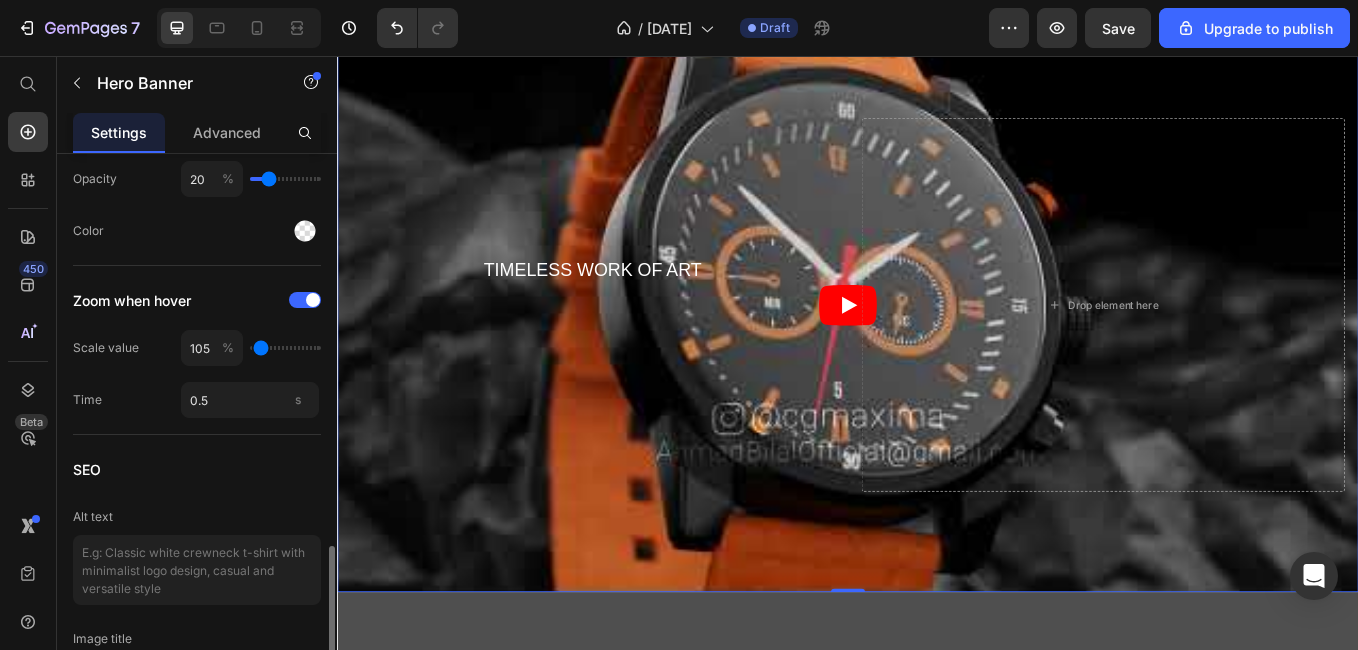 type on "110" 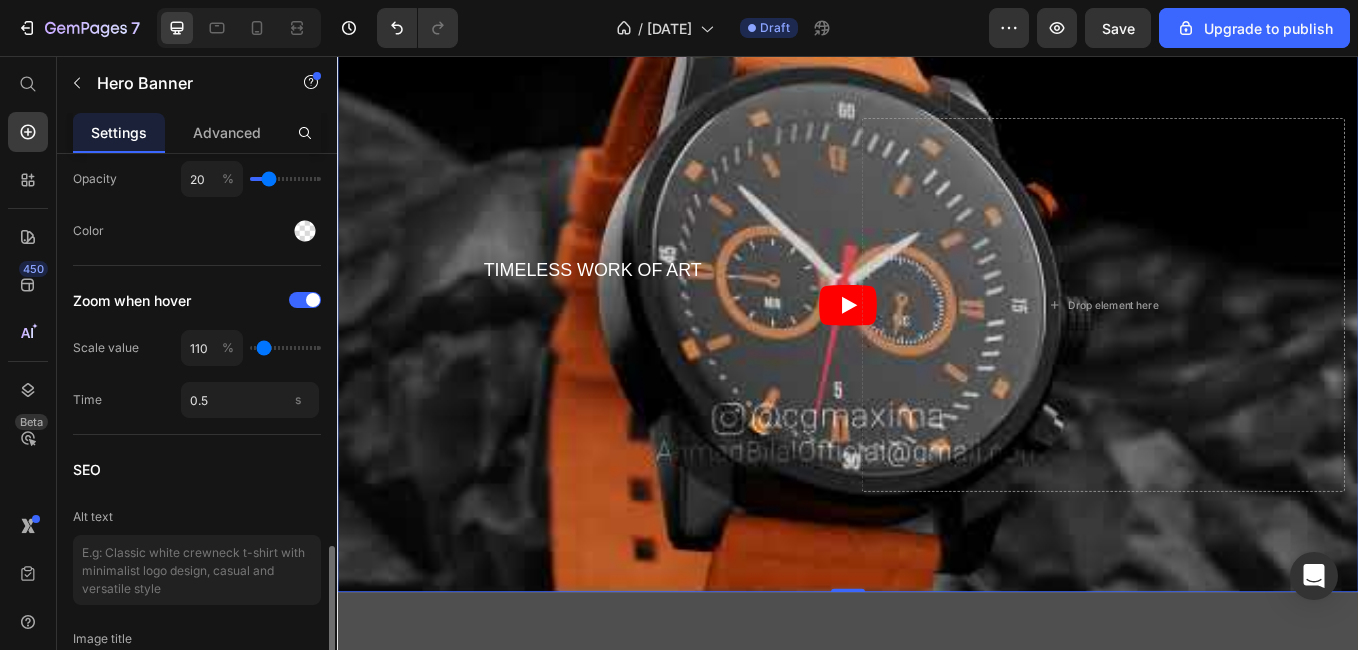 type on "115" 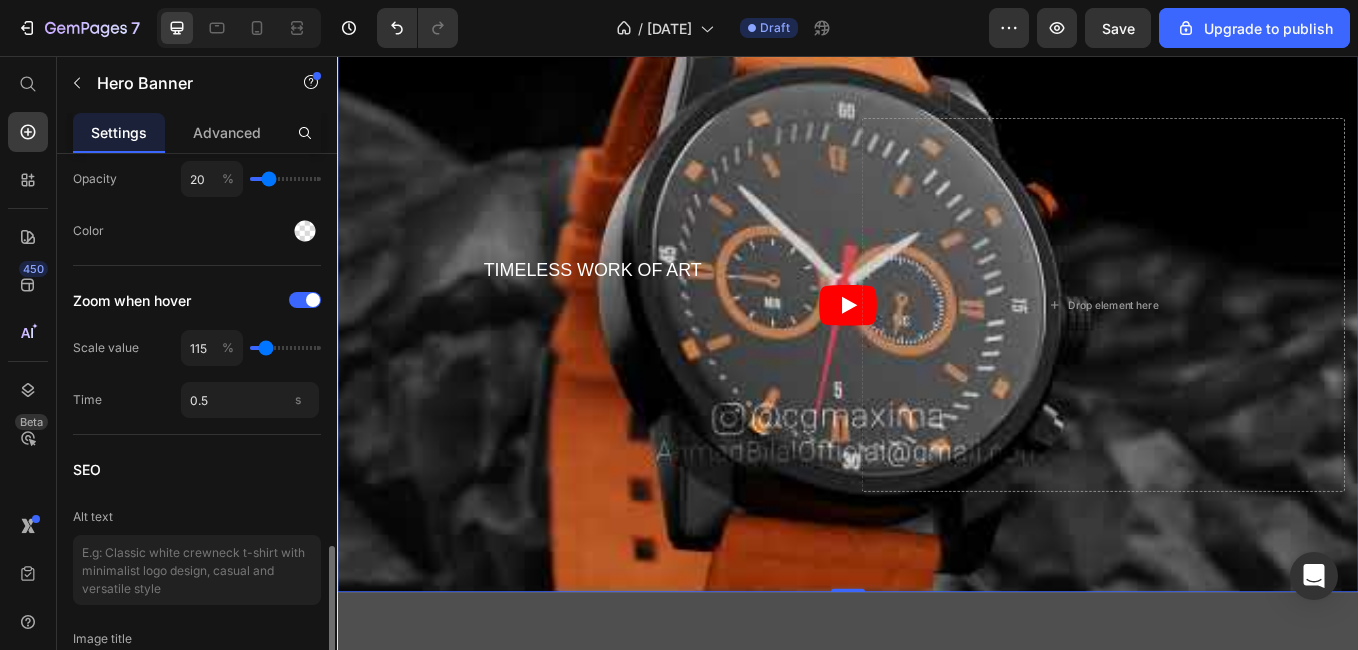 type on "120" 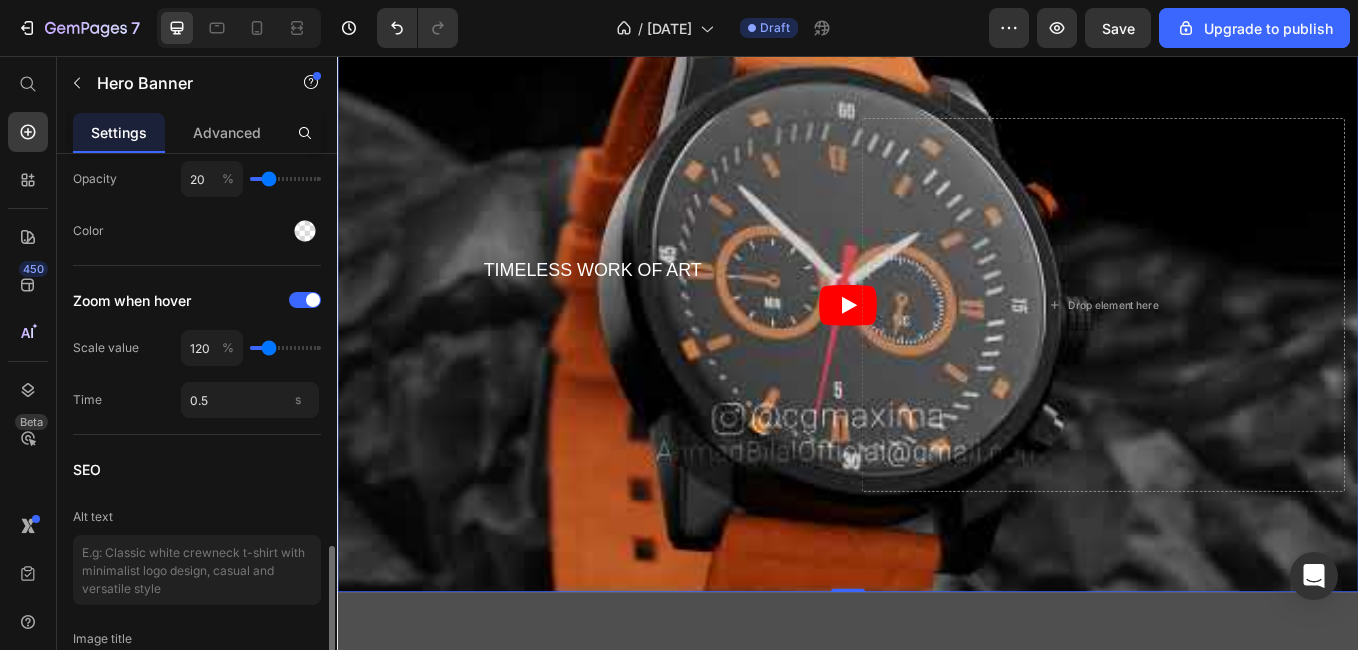 type on "125" 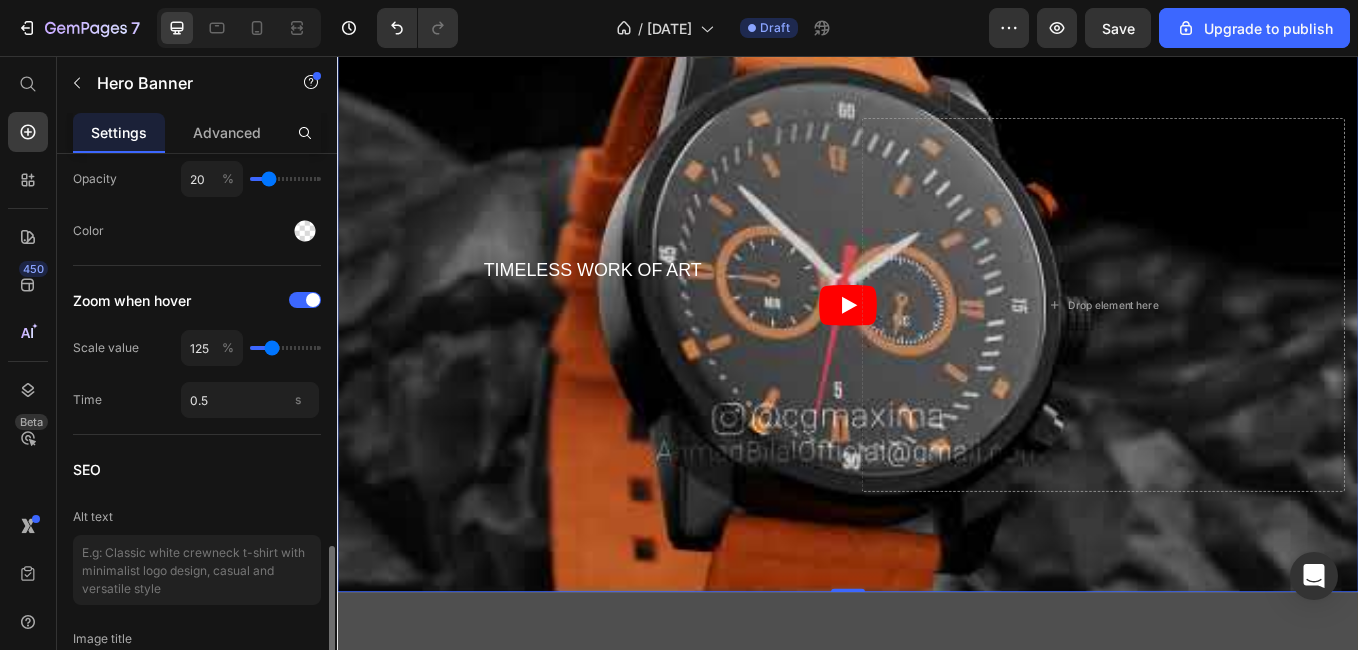 type on "145" 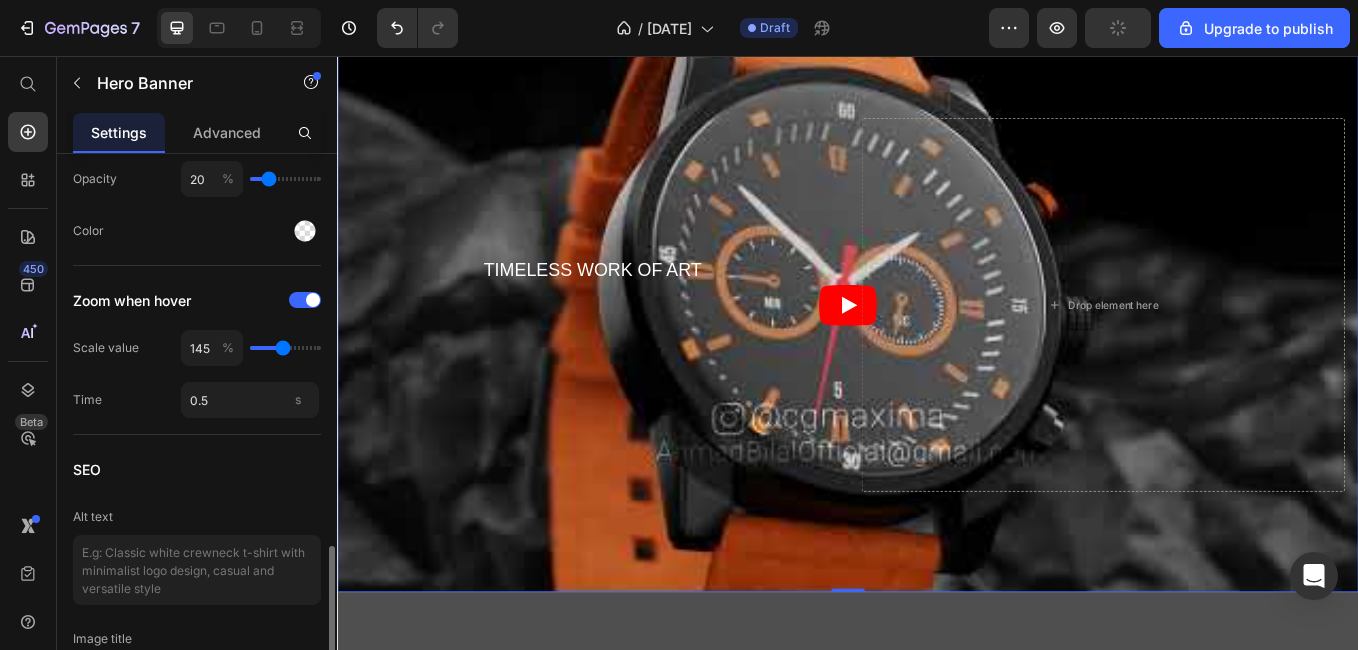 type on "150" 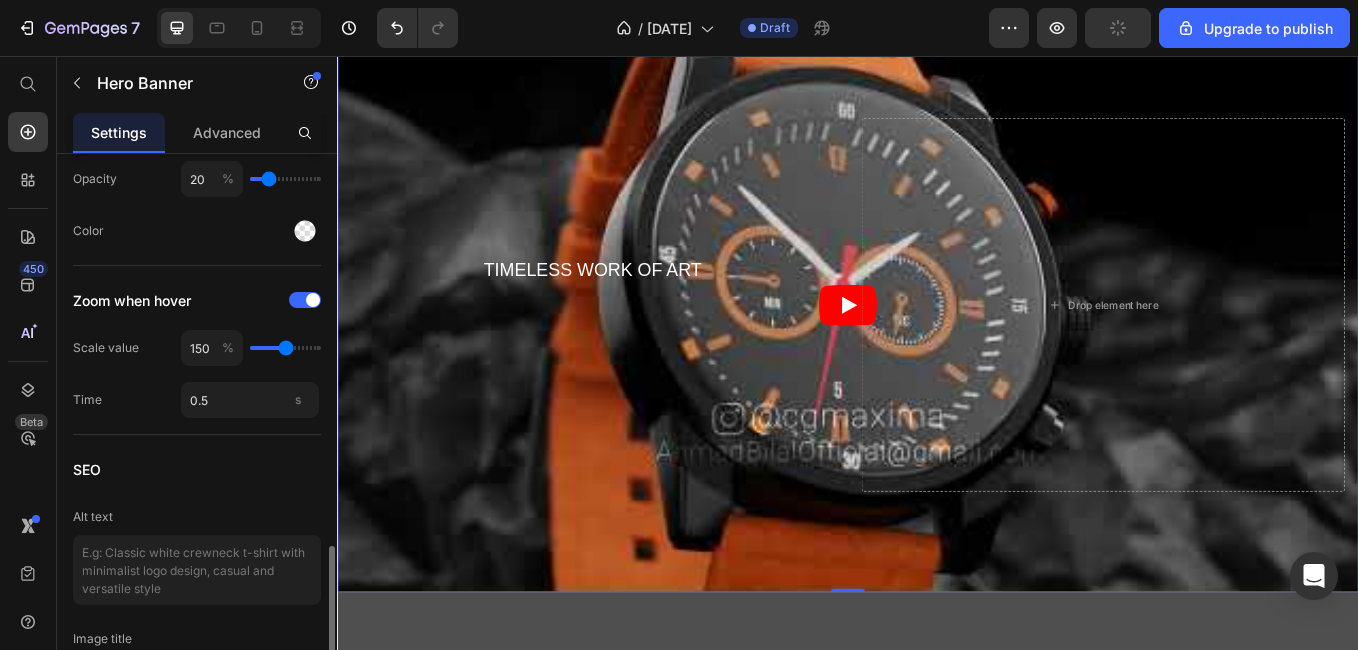 type on "155" 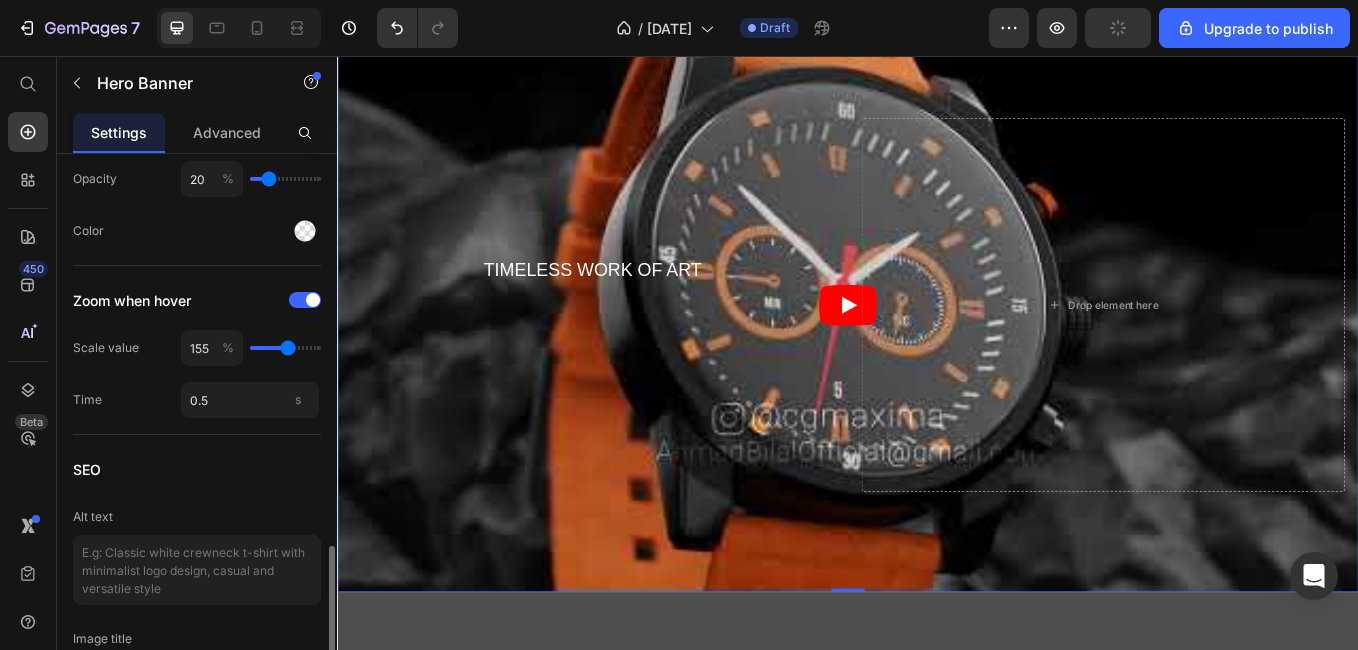type on "160" 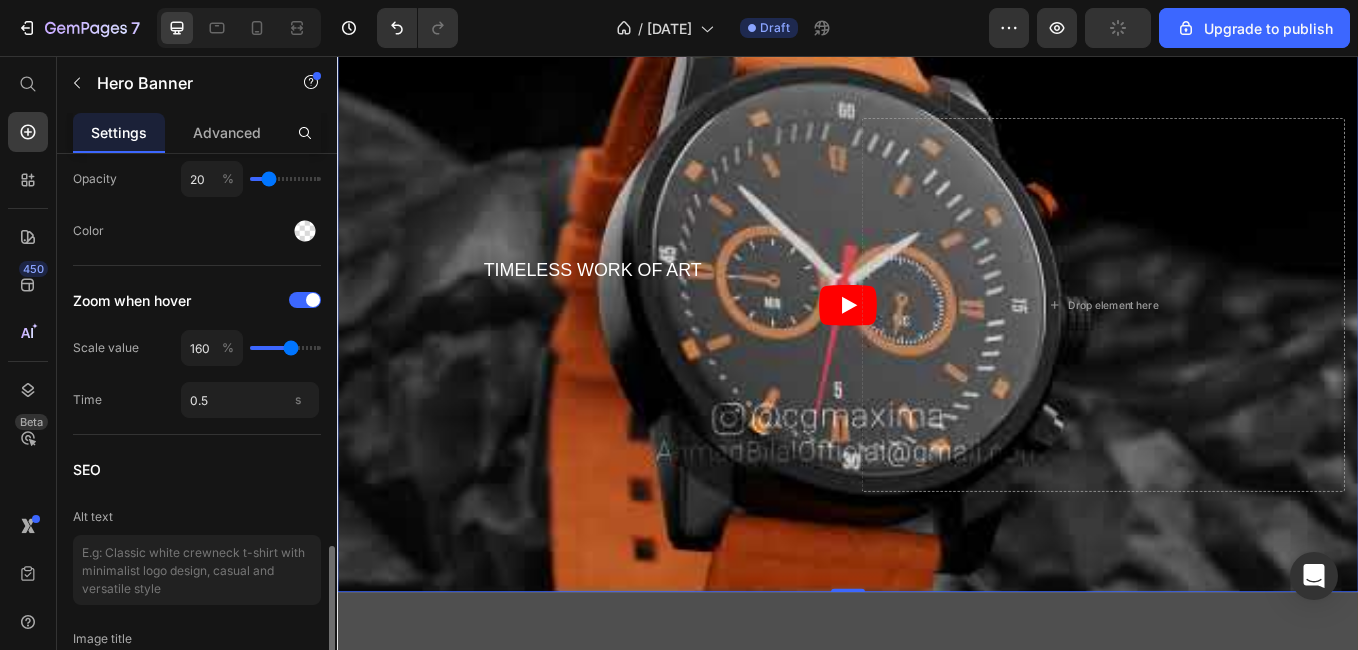 type on "165" 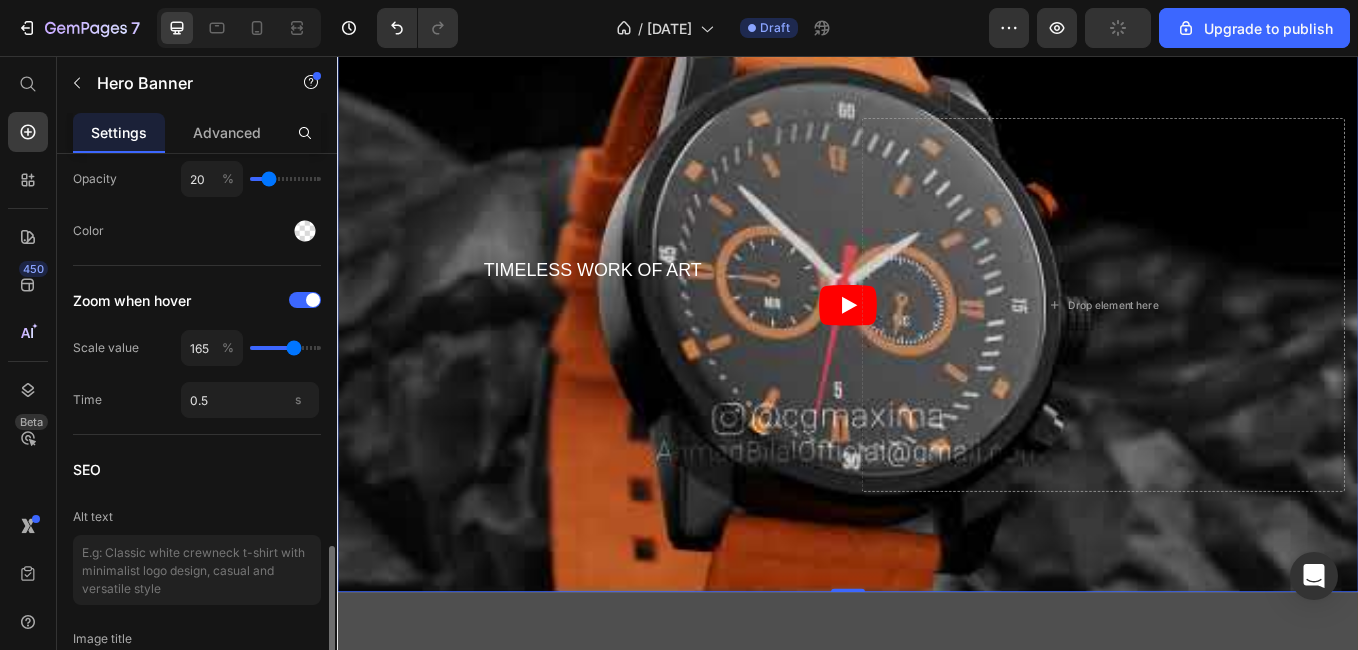 drag, startPoint x: 256, startPoint y: 349, endPoint x: 294, endPoint y: 352, distance: 38.118237 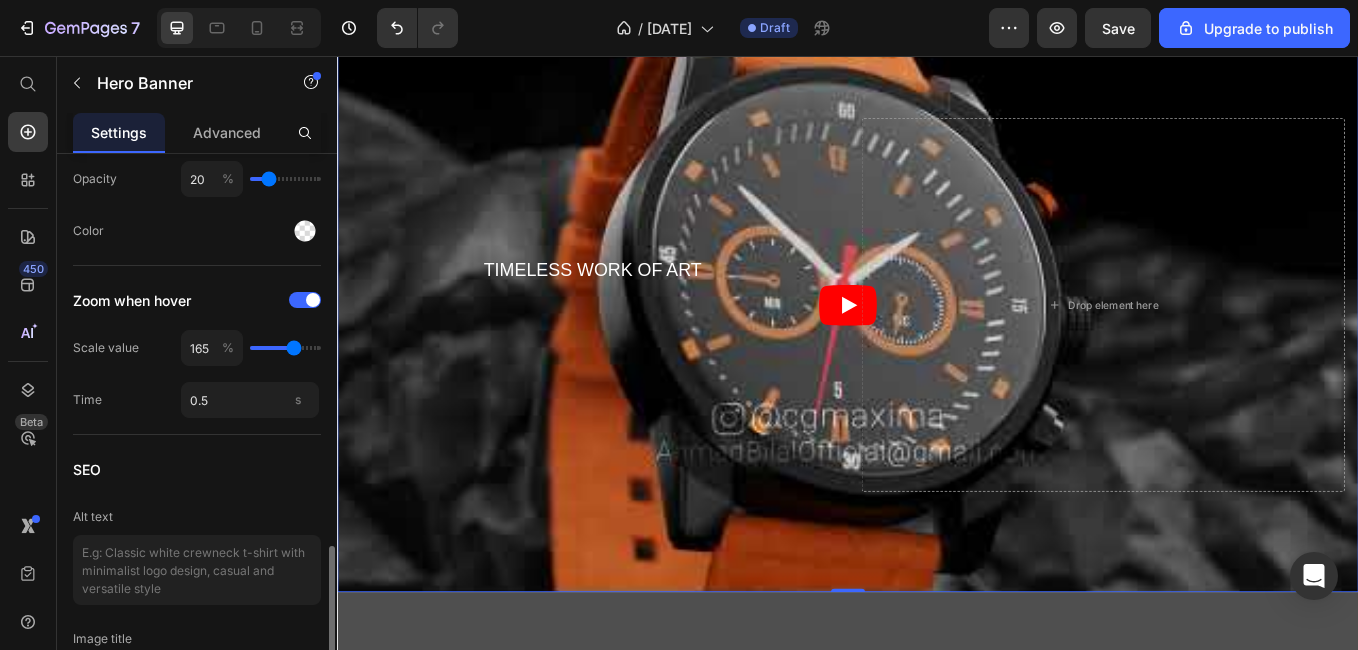 type on "115" 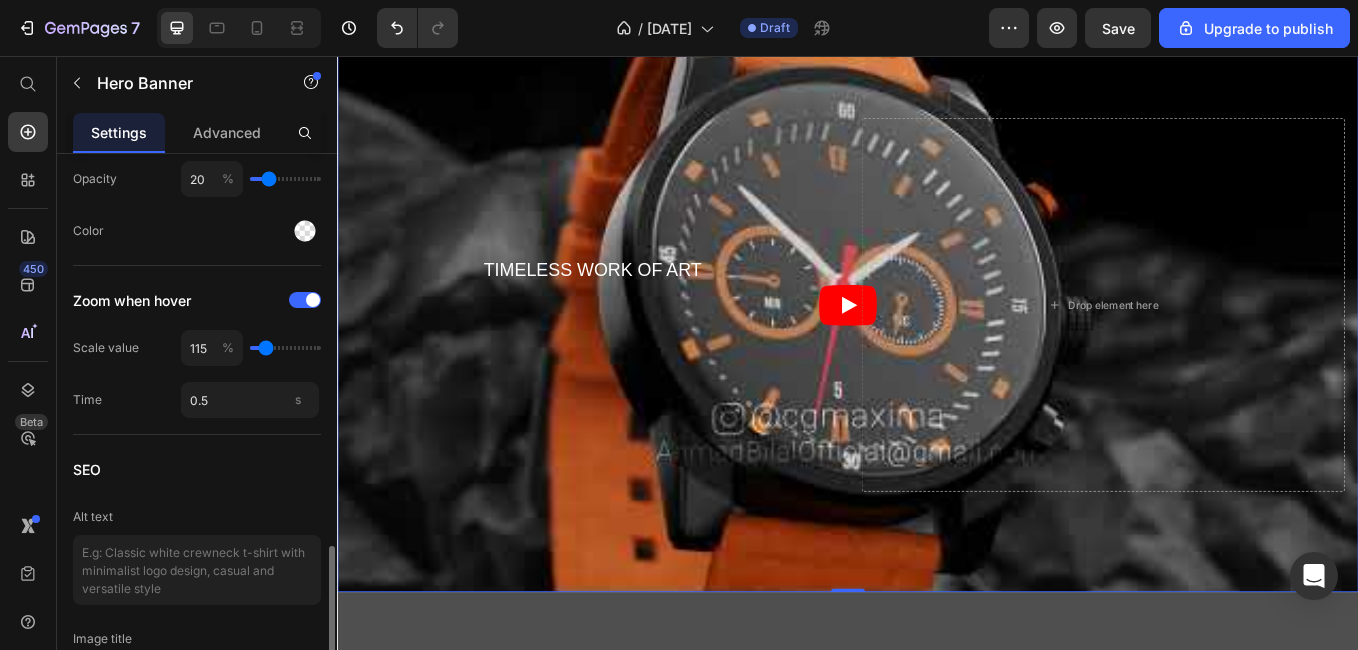 type on "110" 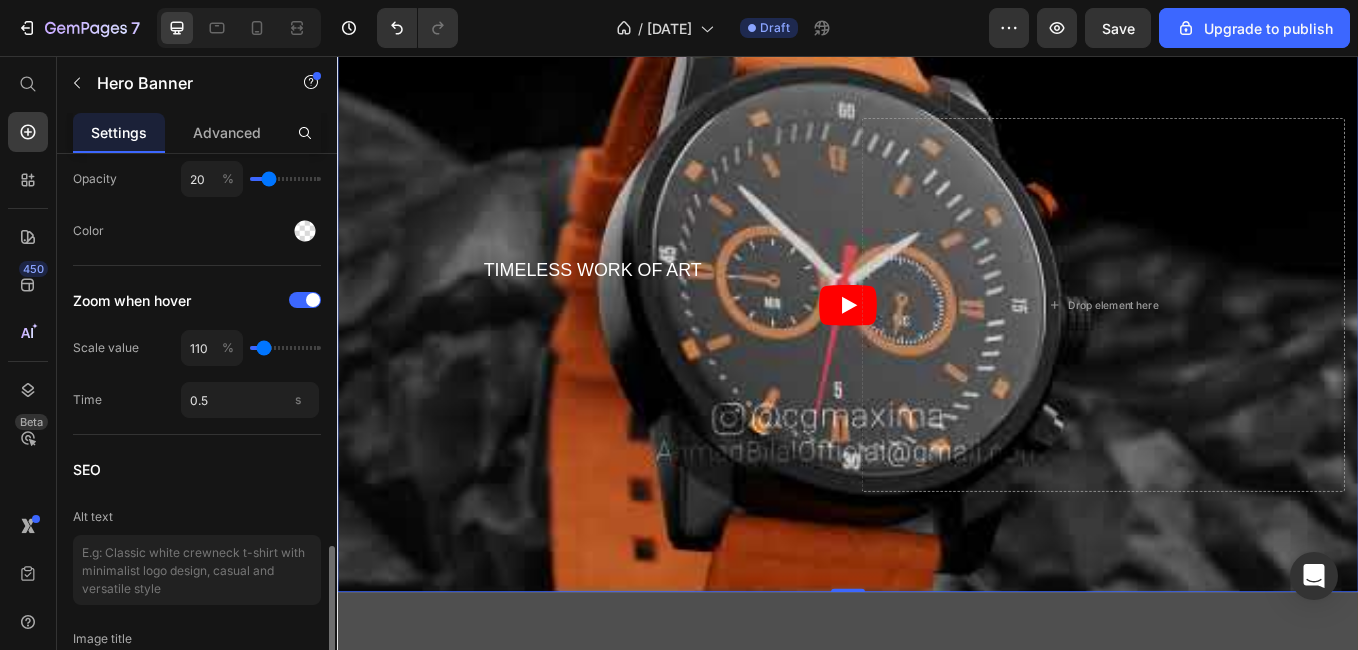 type on "105" 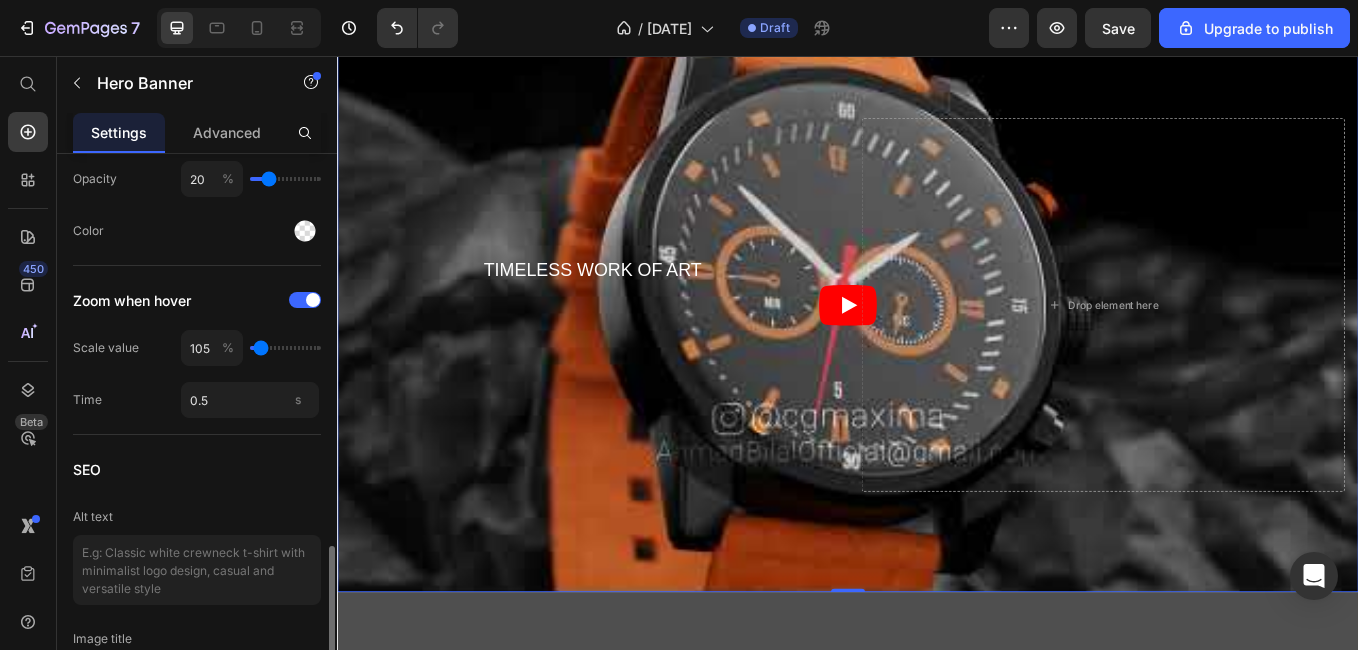 type on "100" 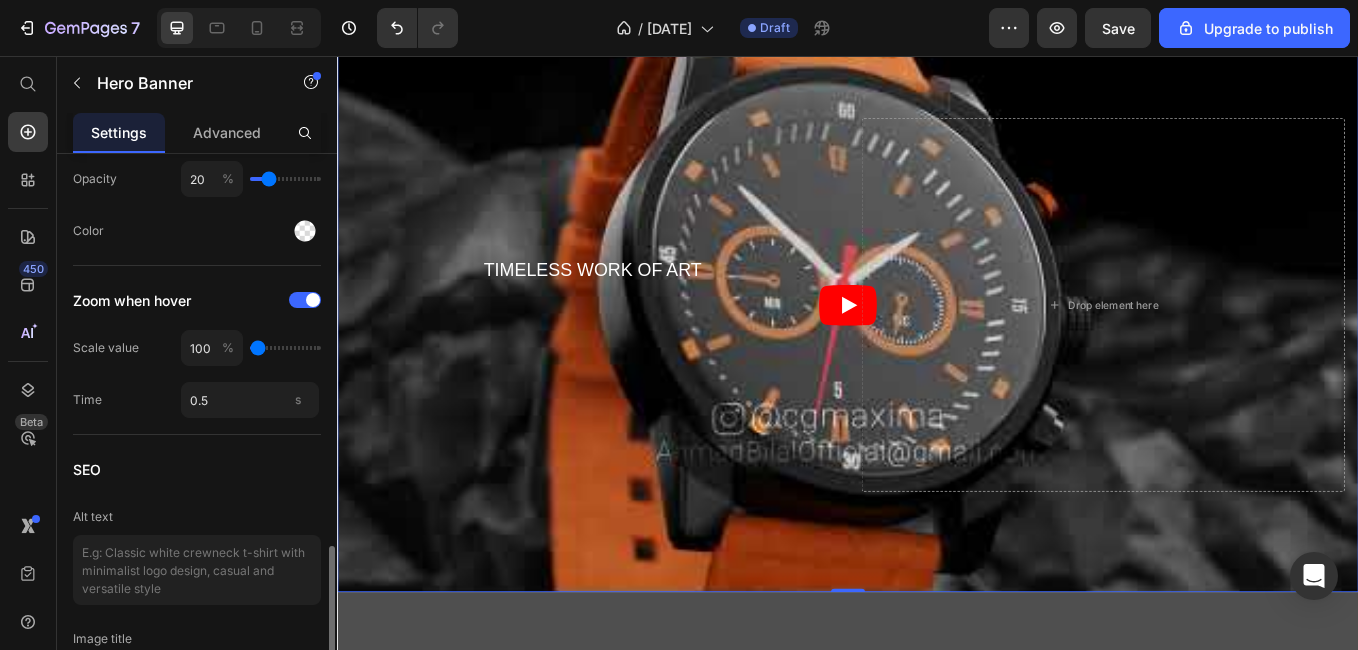 drag, startPoint x: 267, startPoint y: 346, endPoint x: 240, endPoint y: 343, distance: 27.166155 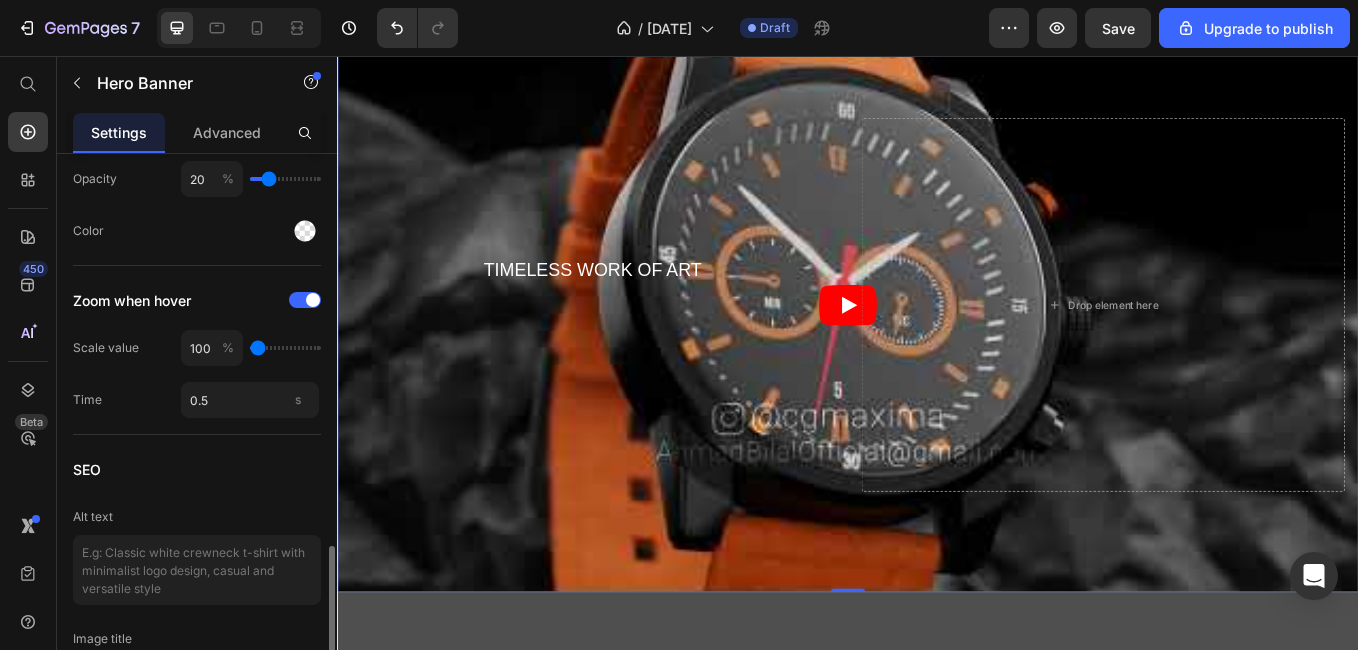 type on "110" 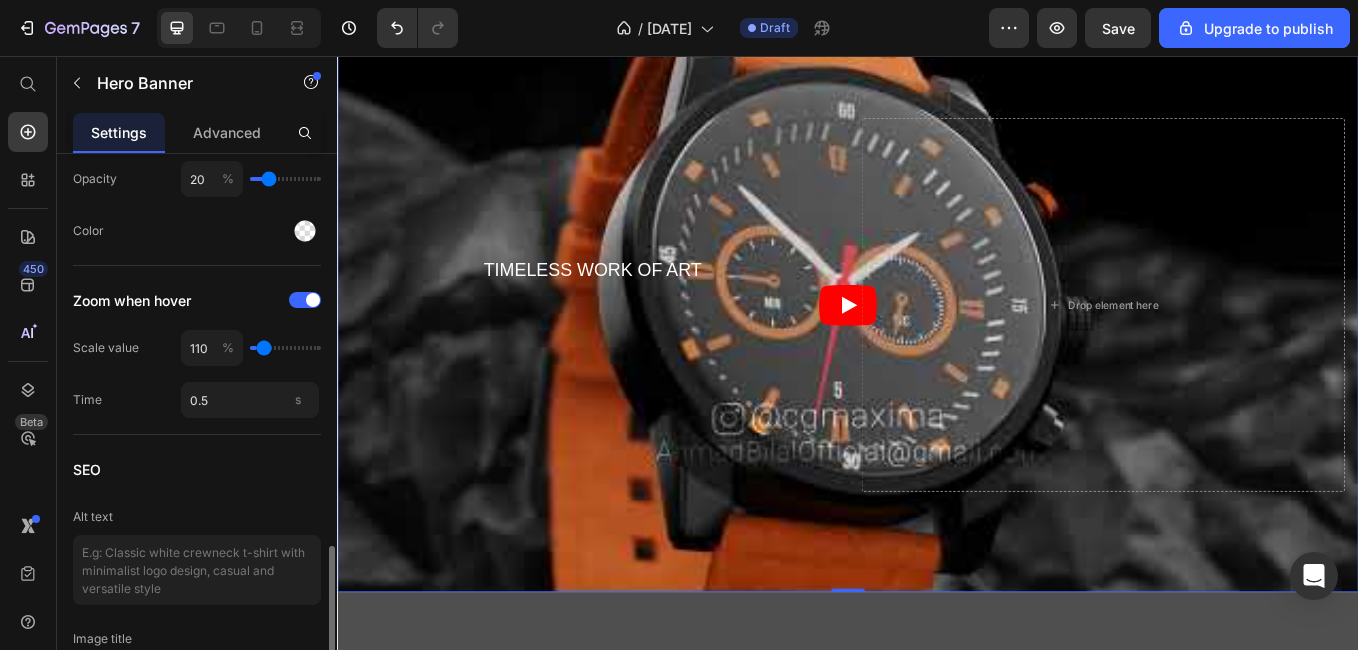 type on "115" 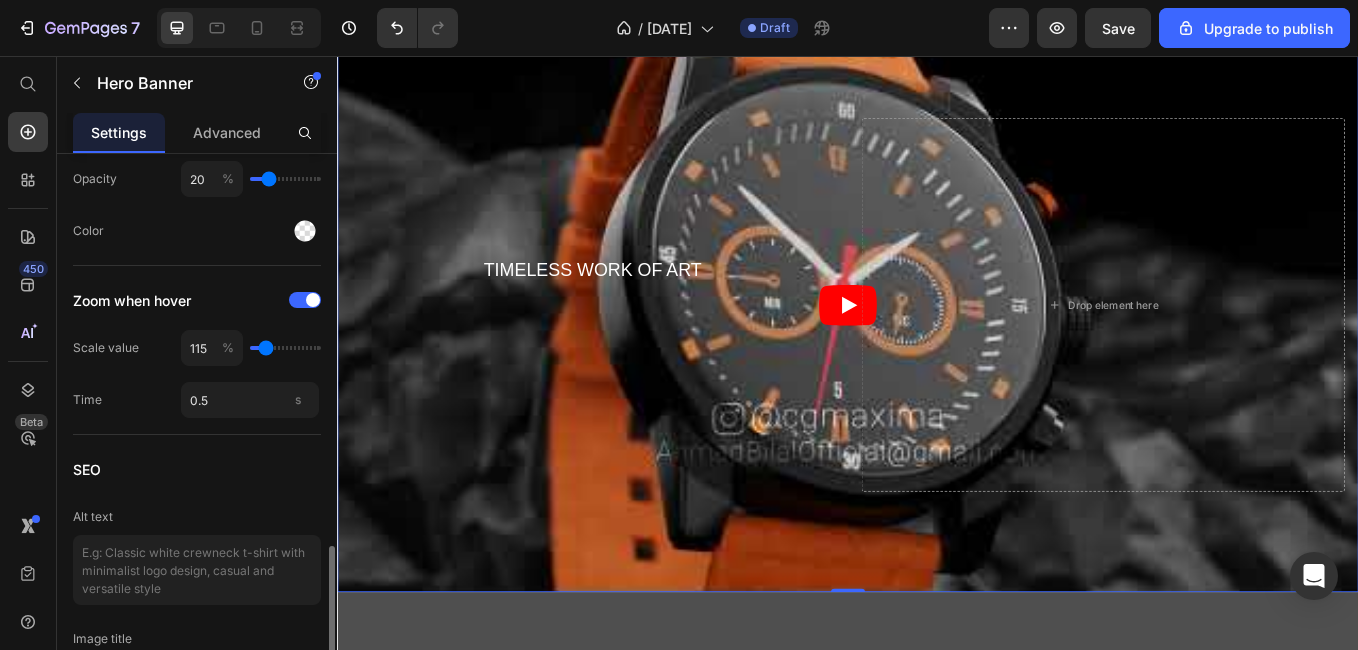 type on "115" 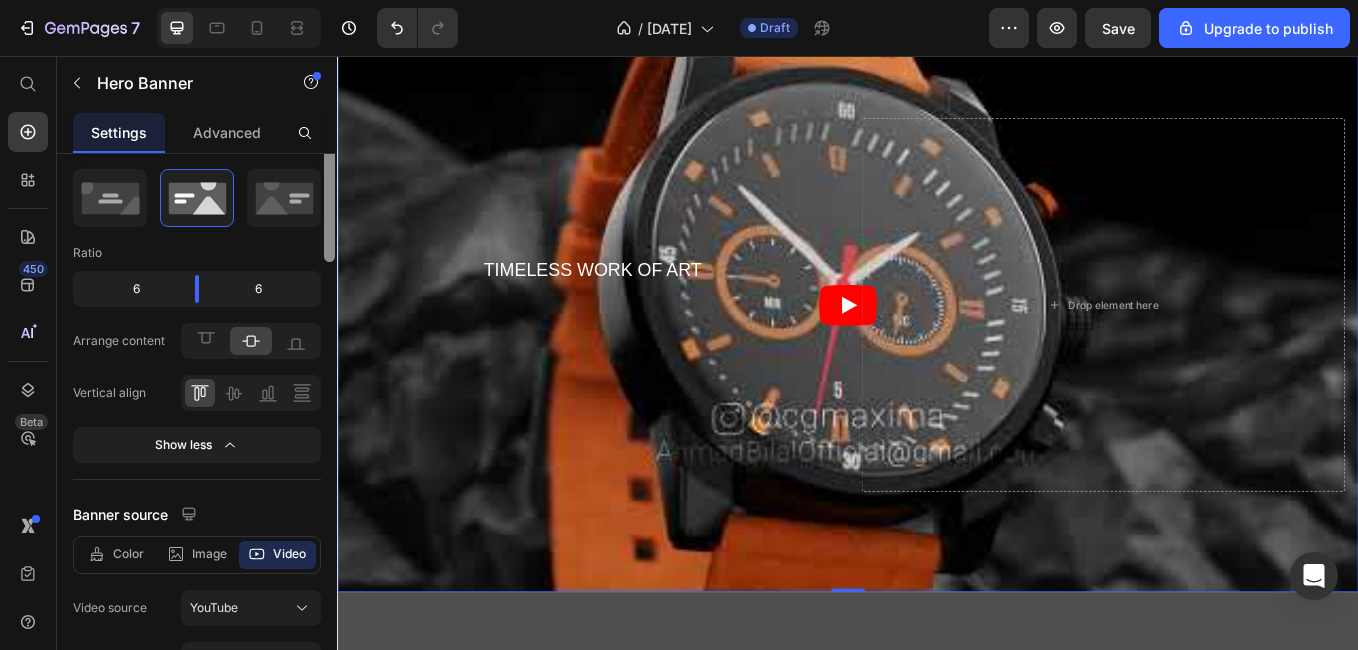 scroll, scrollTop: 0, scrollLeft: 0, axis: both 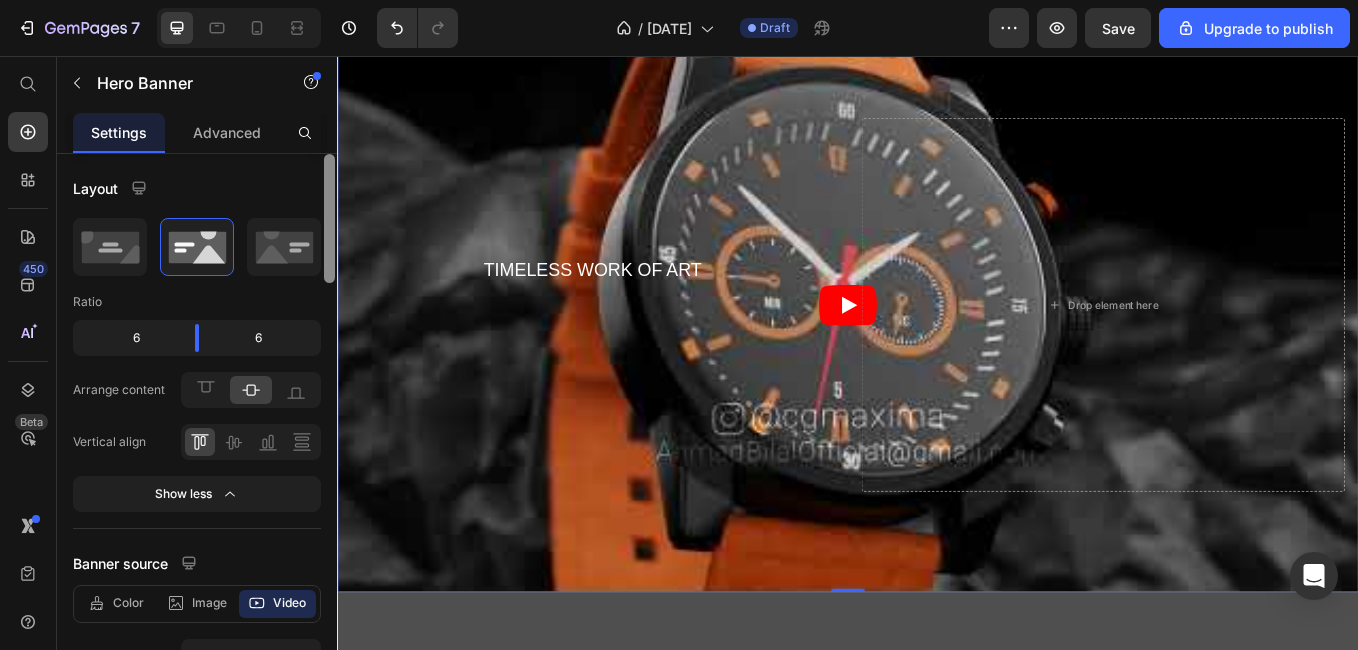 drag, startPoint x: 328, startPoint y: 582, endPoint x: 333, endPoint y: 151, distance: 431.029 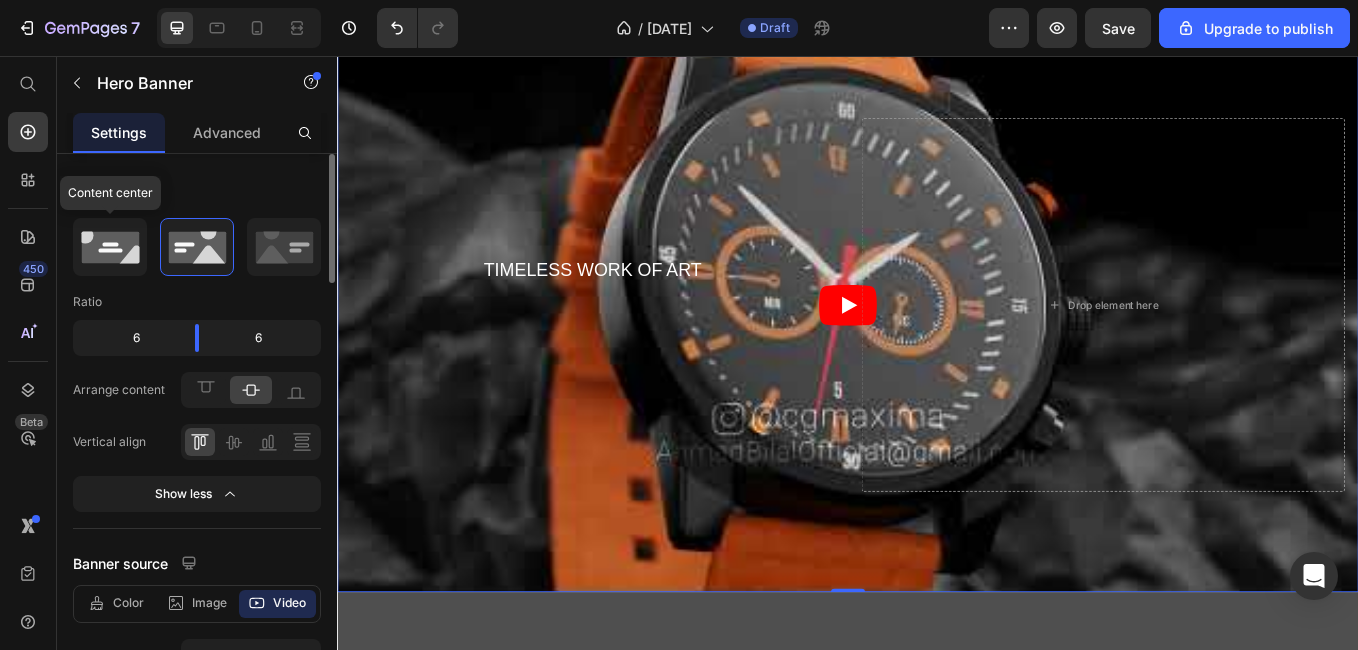 click 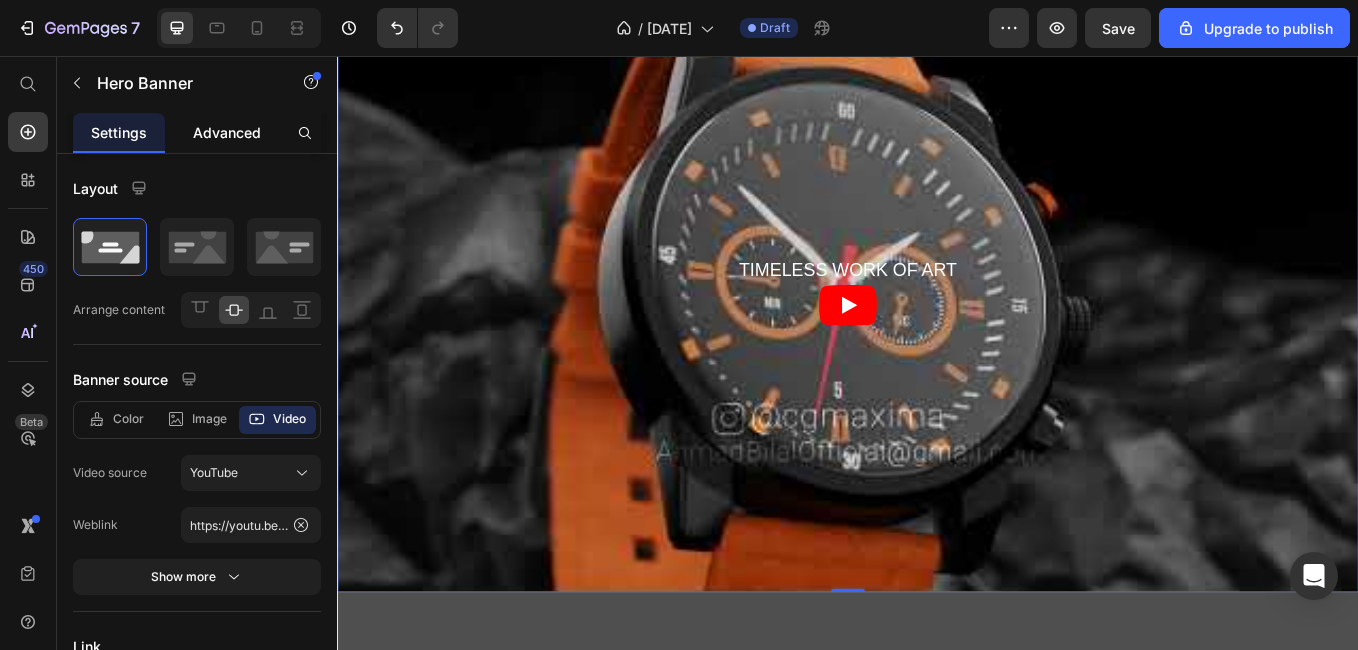 click on "Advanced" at bounding box center [227, 132] 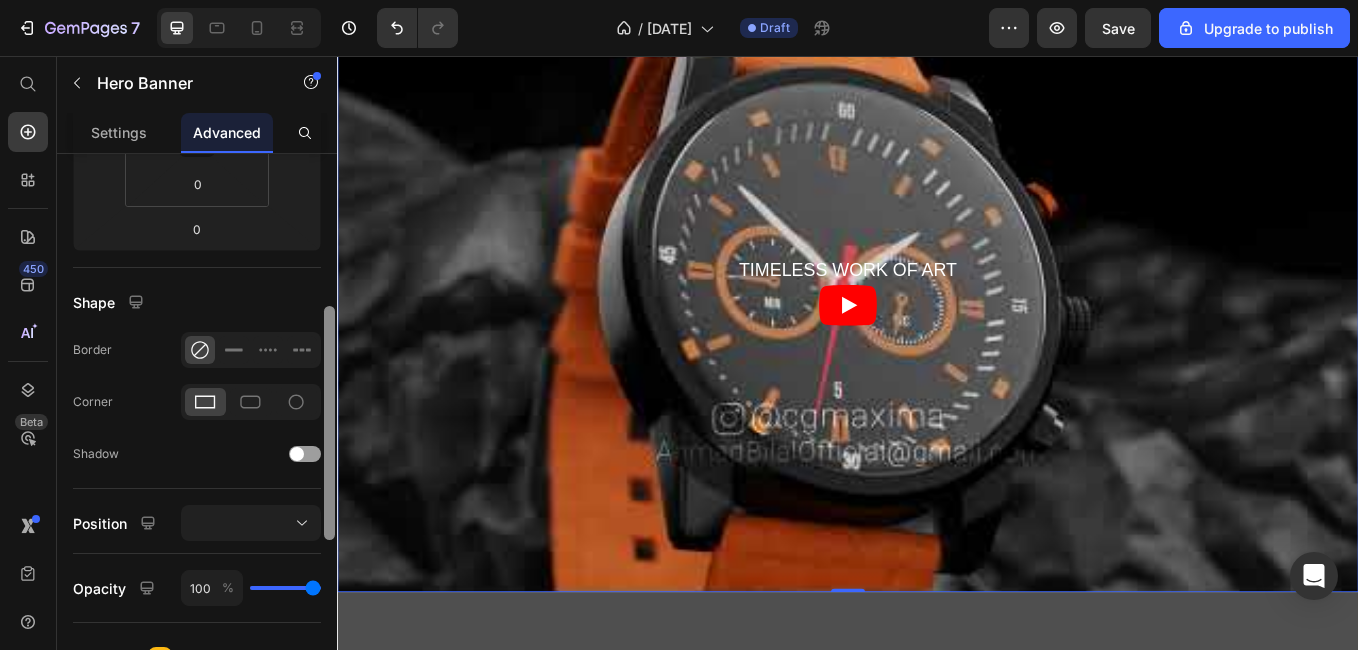 scroll, scrollTop: 398, scrollLeft: 0, axis: vertical 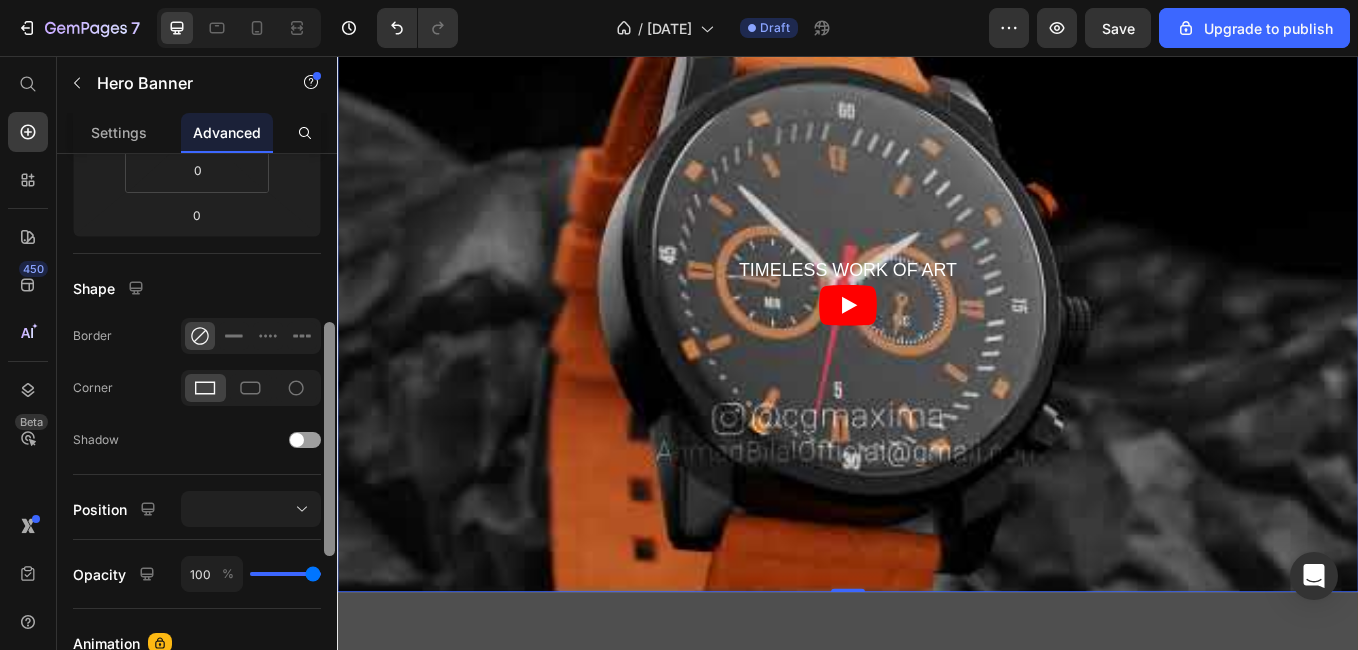 drag, startPoint x: 667, startPoint y: 429, endPoint x: 346, endPoint y: 667, distance: 399.60605 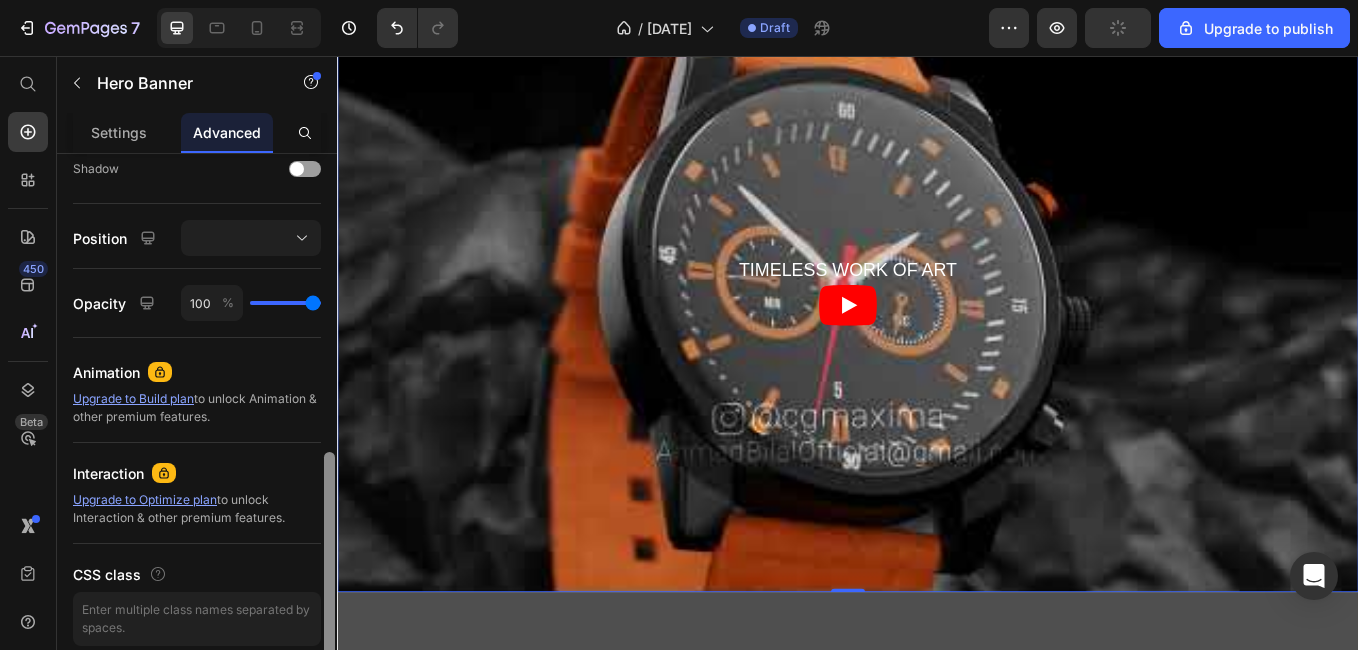 scroll, scrollTop: 679, scrollLeft: 0, axis: vertical 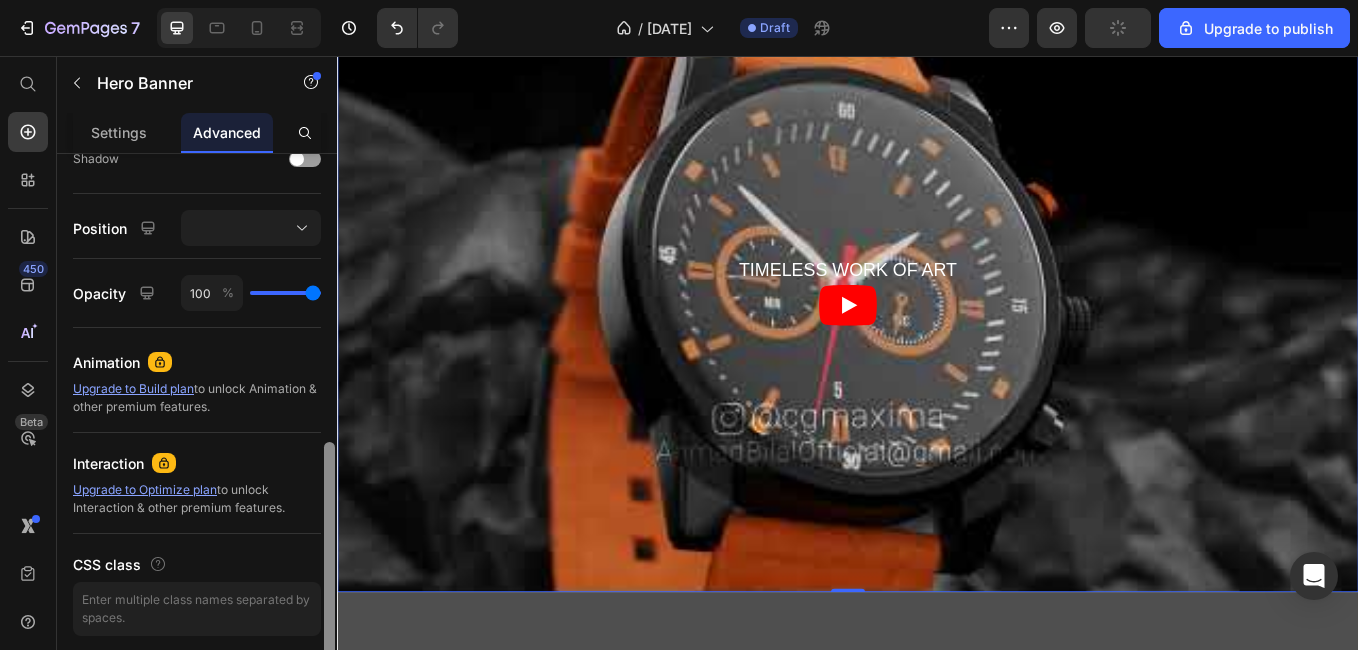 drag, startPoint x: 330, startPoint y: 522, endPoint x: 328, endPoint y: 661, distance: 139.01439 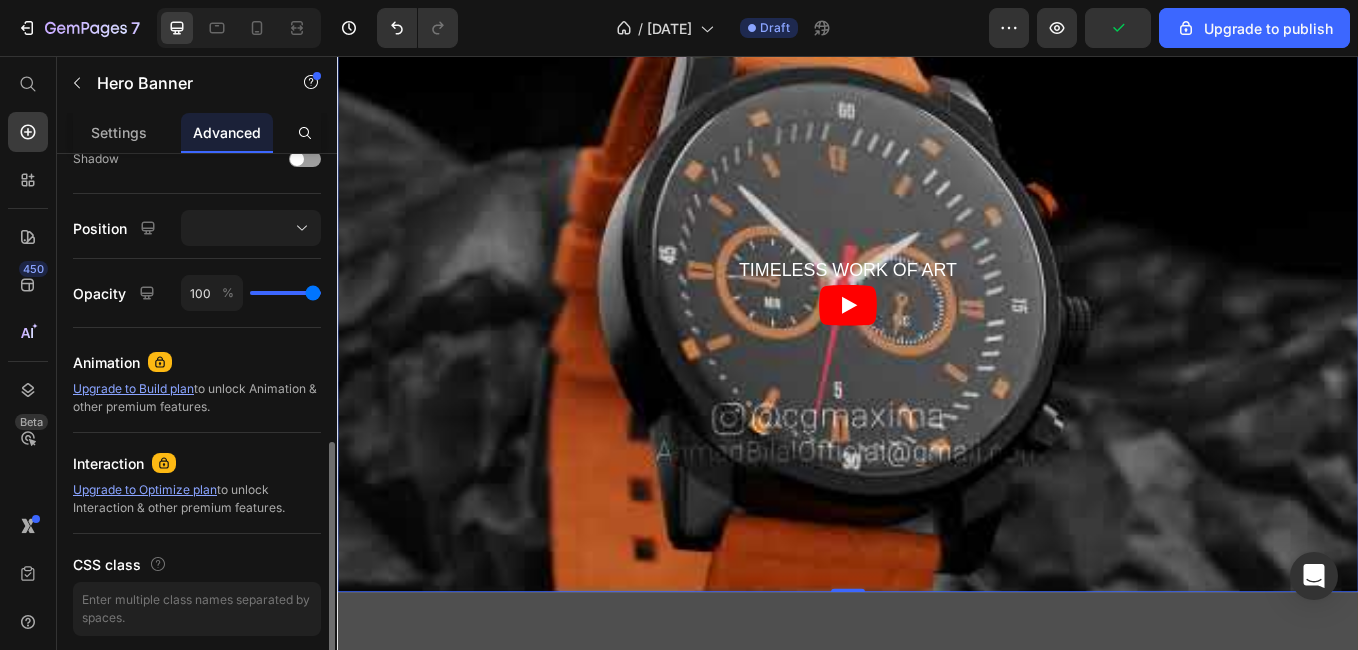 click on "TIMELESS WORK OF ART Text block Row" at bounding box center [937, 348] 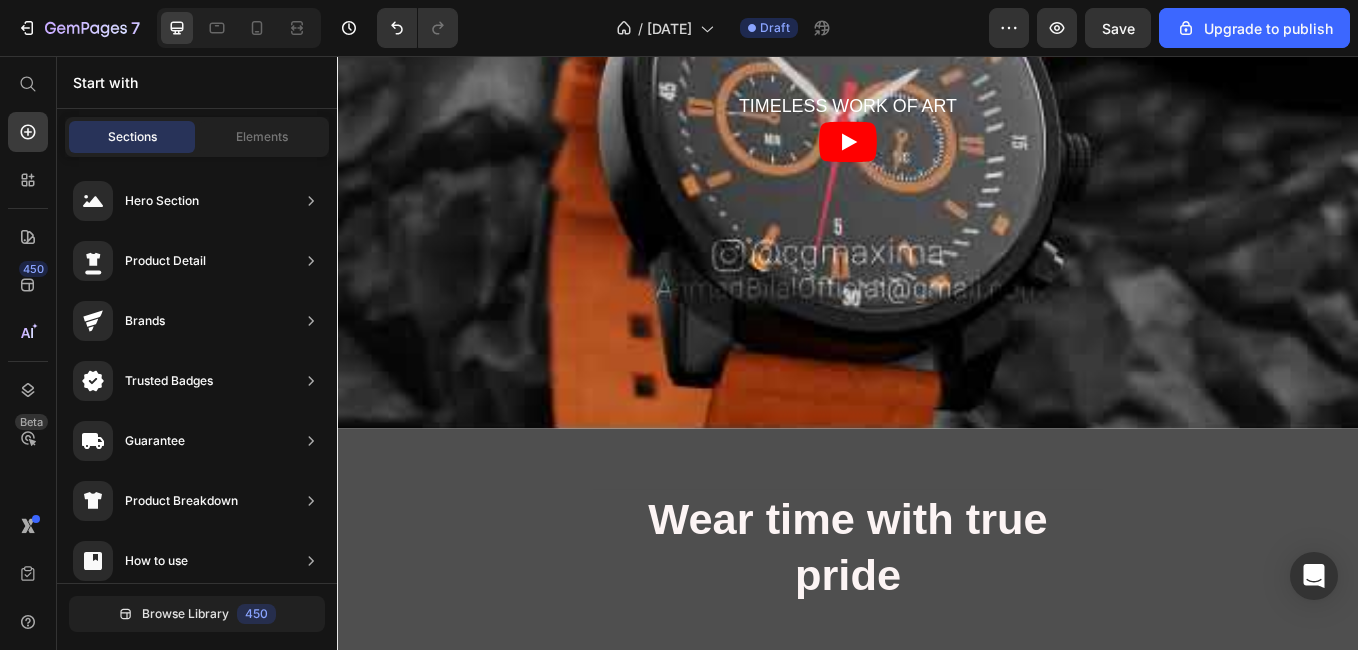 scroll, scrollTop: 0, scrollLeft: 0, axis: both 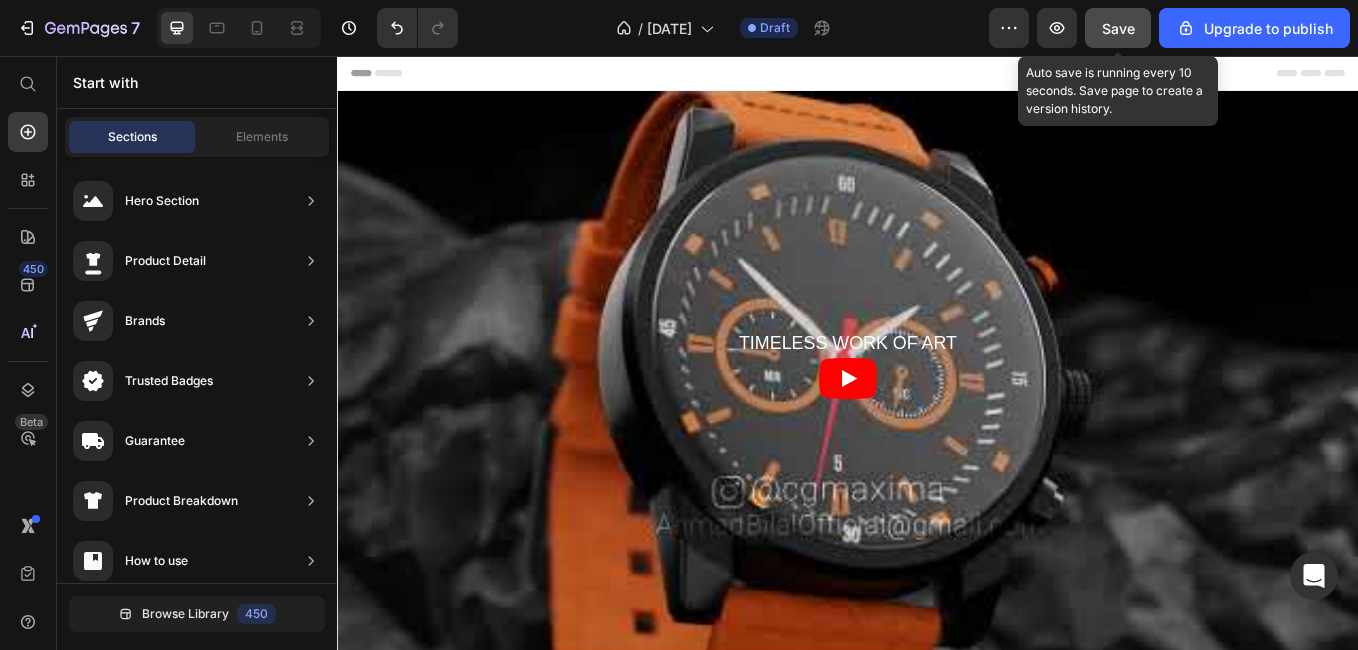 click on "Save" 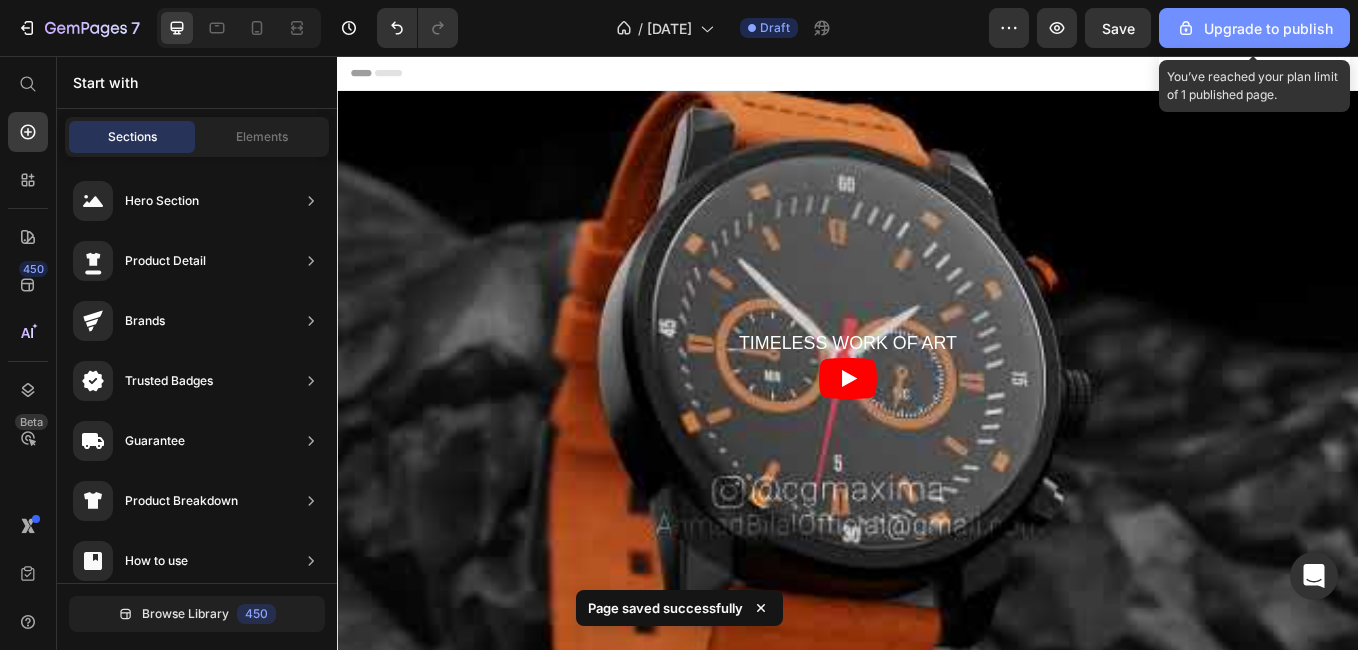 click on "Upgrade to publish" at bounding box center (1254, 28) 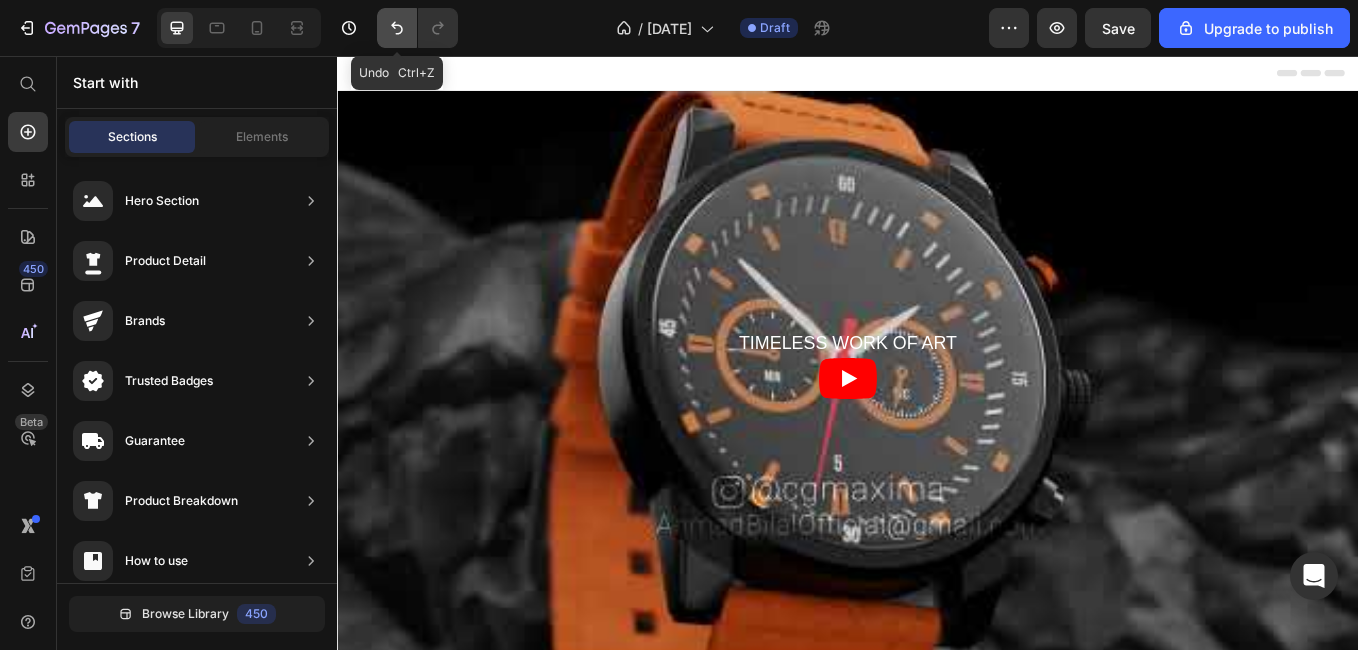 click 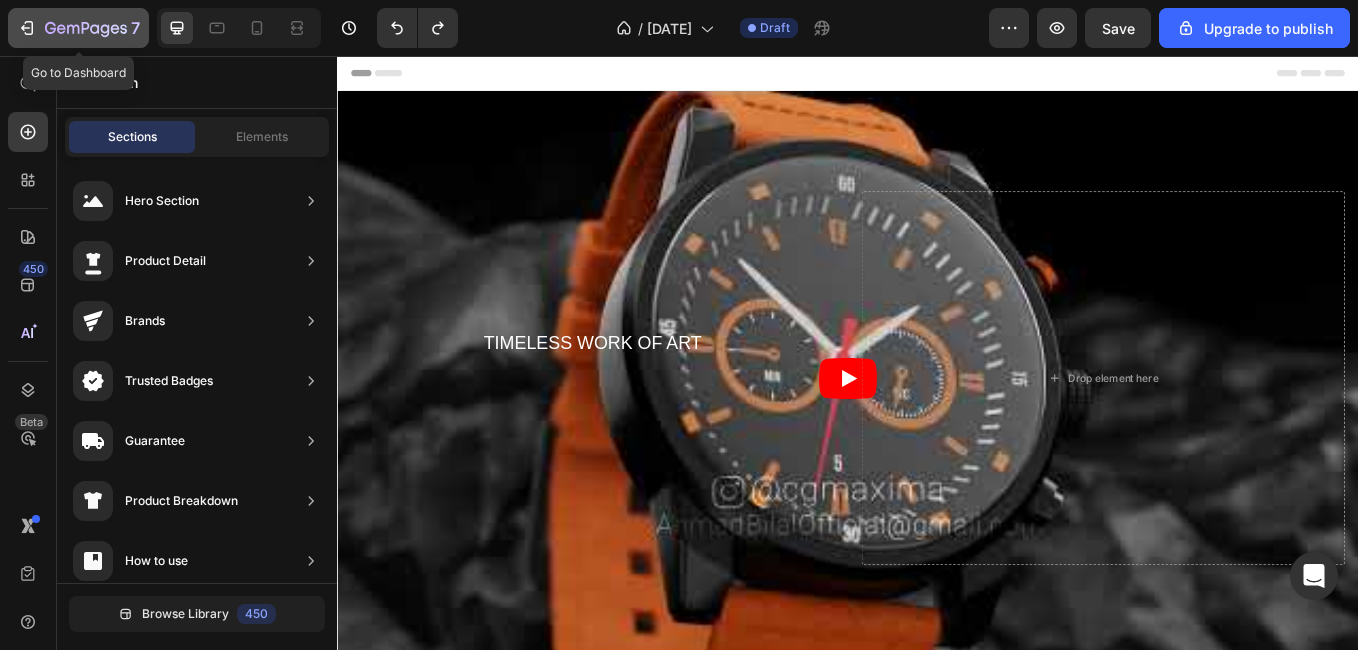 click 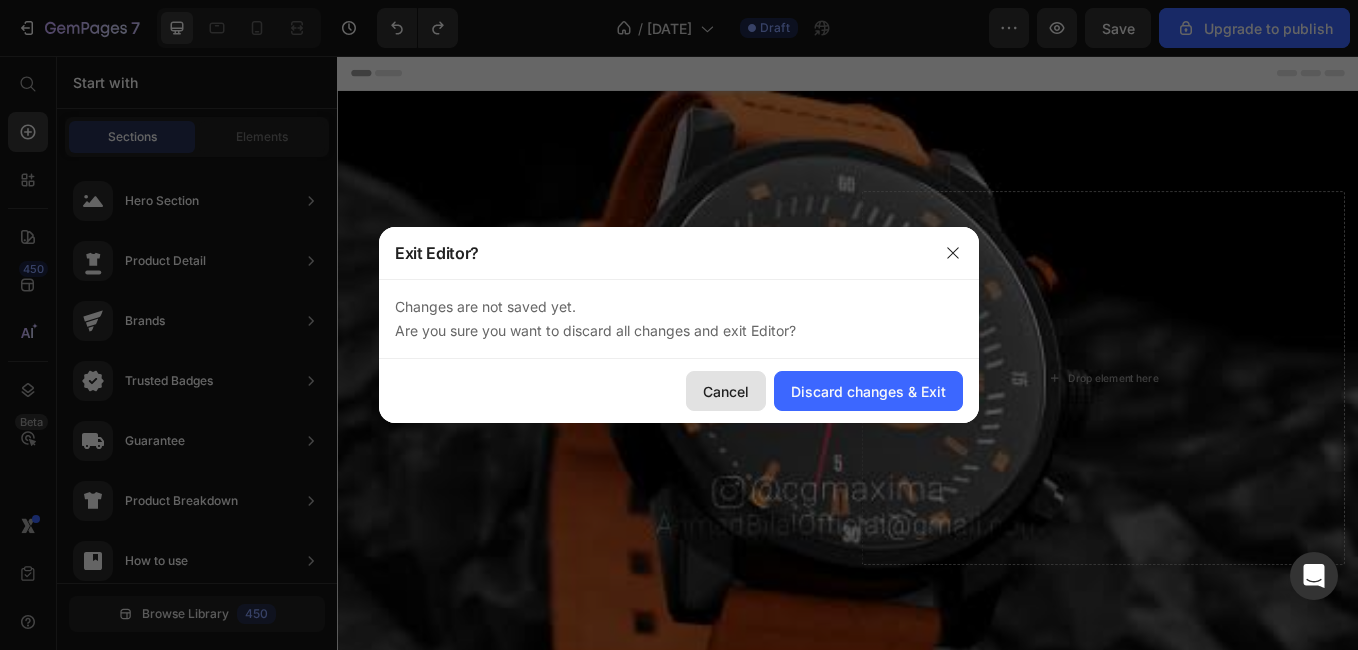 click on "Cancel" at bounding box center (726, 391) 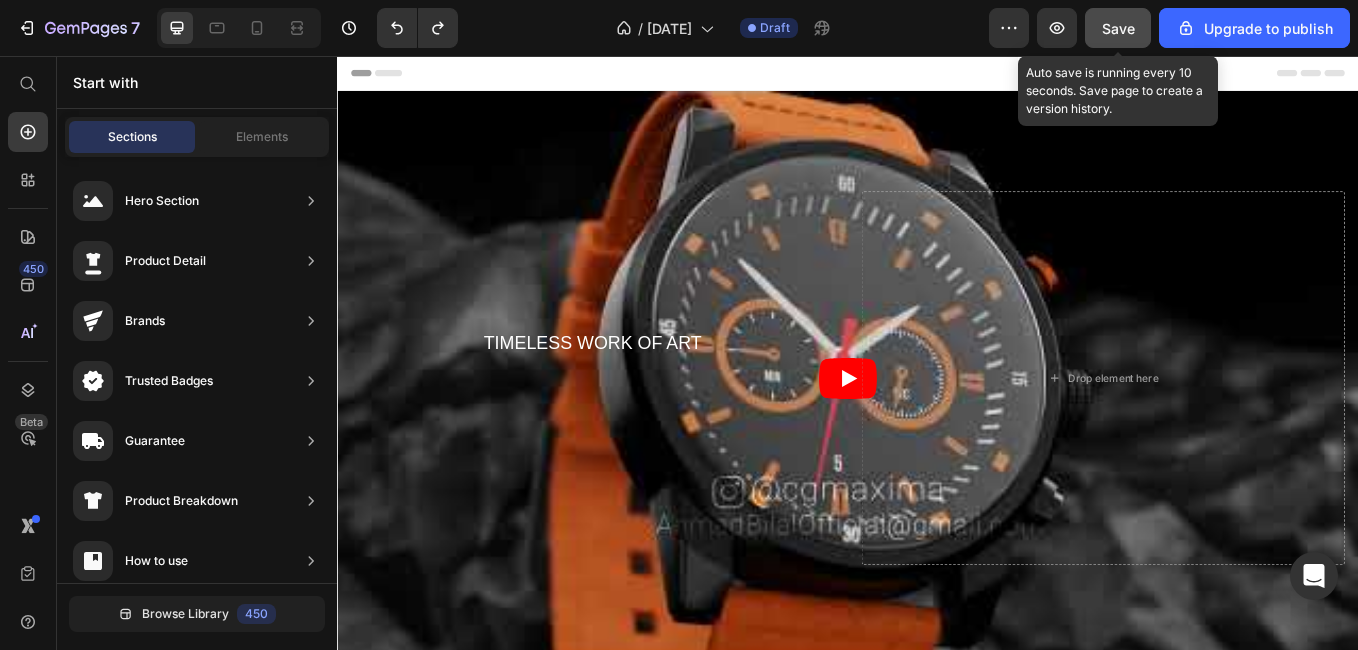 click on "Save" at bounding box center (1118, 28) 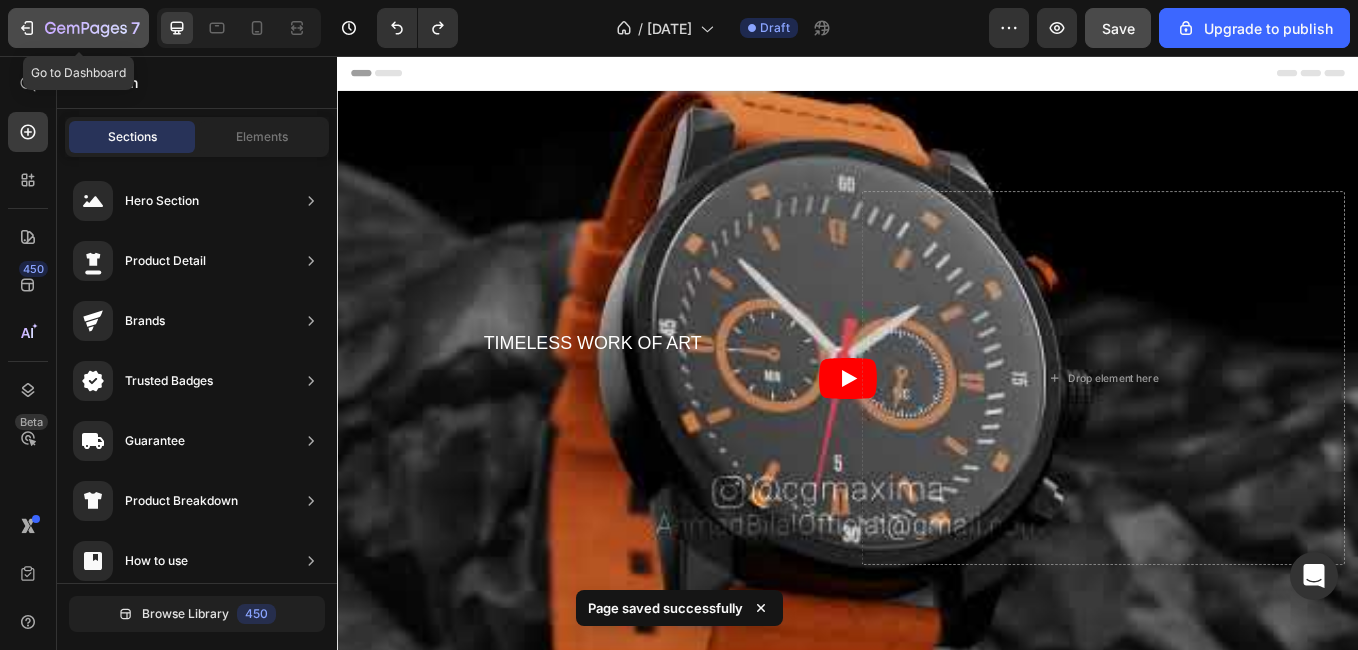 click 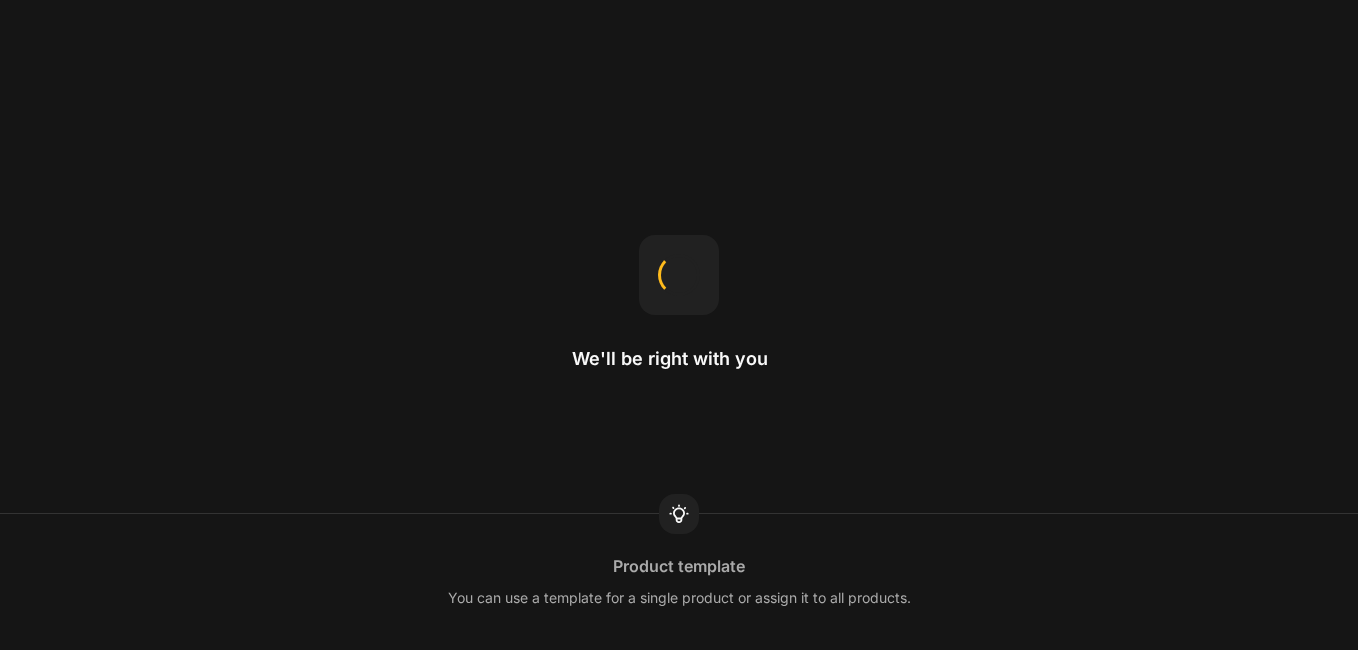 scroll, scrollTop: 0, scrollLeft: 0, axis: both 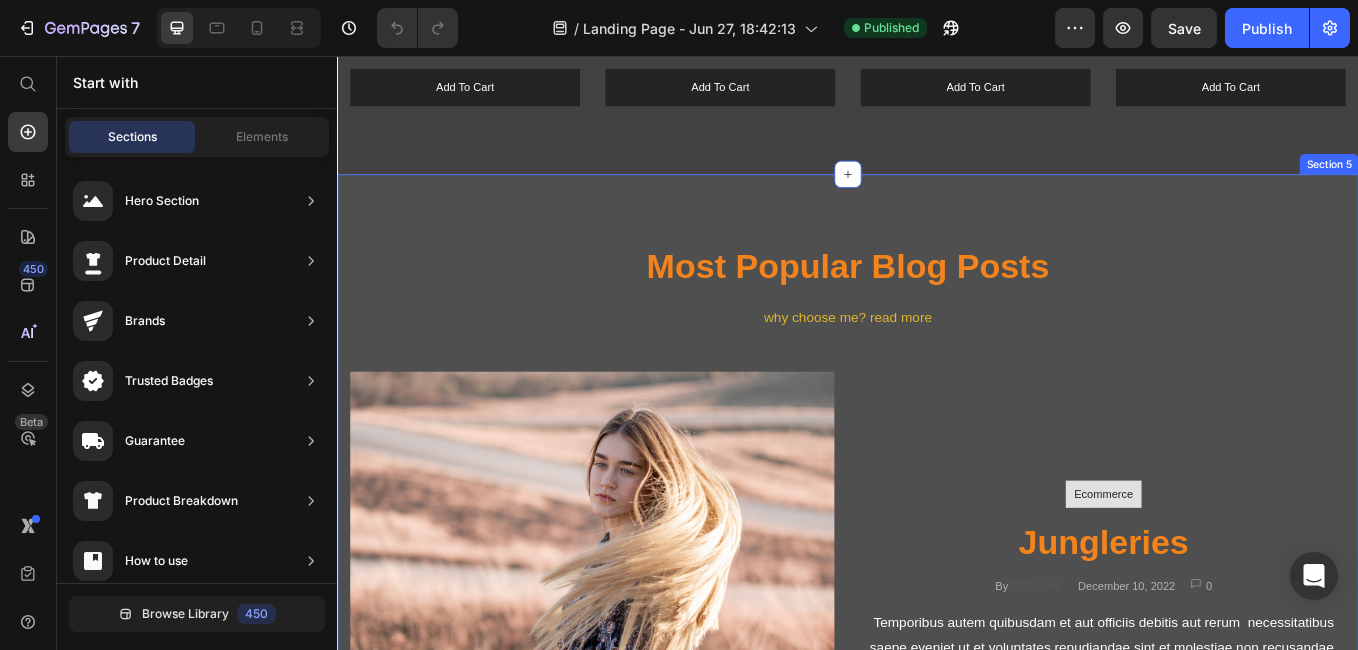 click on "Most Popular Blog Posts Heading why choose me? read more Text block Row Image Ecommerce Text block Row Jungleries Heading By  [PERSON] Text block December 10, 2022 Text block Image 0 Text block Row Row Temporibus autem quibusdam et aut officiis debitis aut rerum  necessitatibus saepe eveniet ut et voluptates repudiandae sint et molestiae non recusandae. Text block
Read more Button Row Ecommerce Text block Row Elegant  Sexy Heading By  [PERSON] Text block December 10, 2022 Text block Image 0 Text block Row Row Temporibus autem quibusdam et aut officiis debitis aut rerum  necessitatibus saepe eveniet ut et voluptates repudiandae sint et molestiae non recusandae. Text block
Read more Button Image Row" at bounding box center [937, 944] 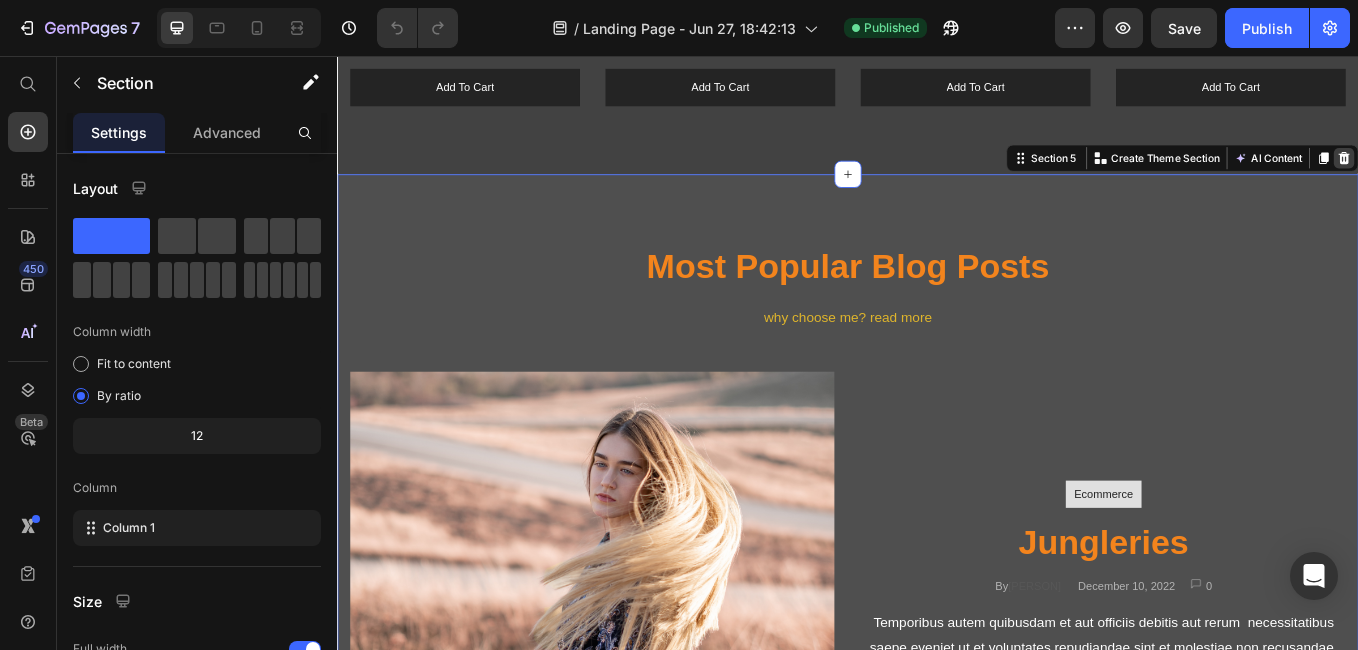 click 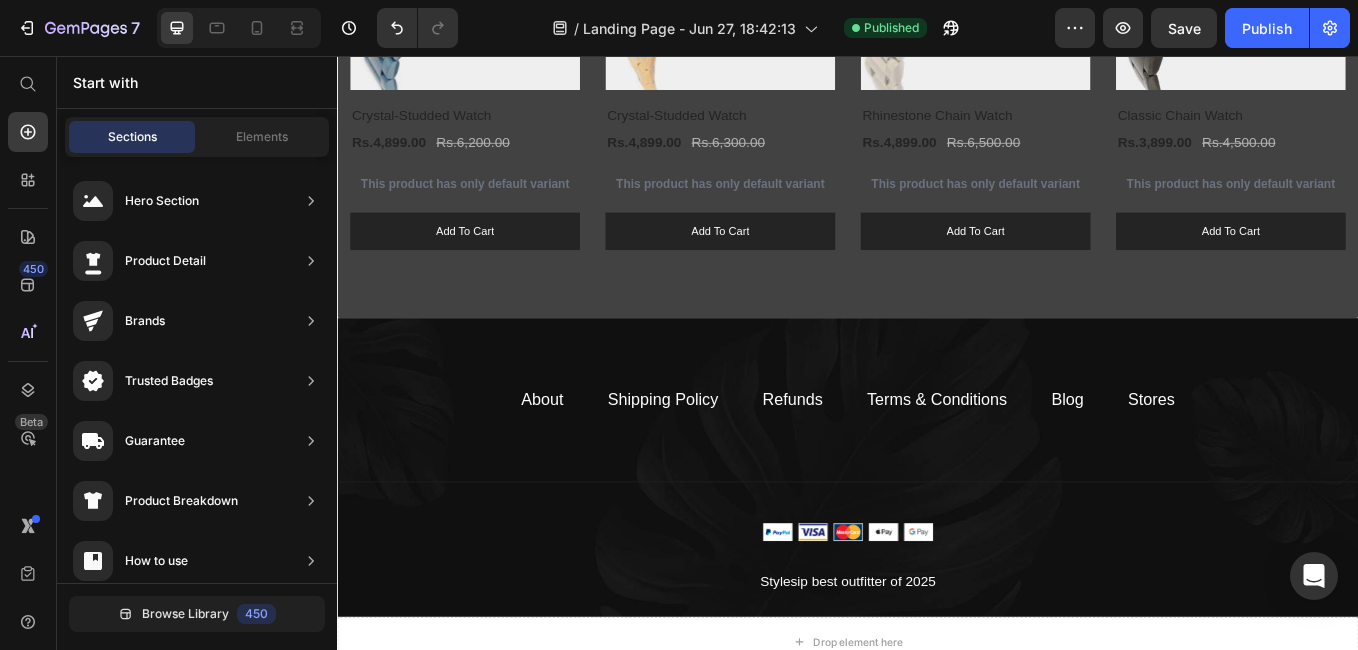 scroll, scrollTop: 2428, scrollLeft: 0, axis: vertical 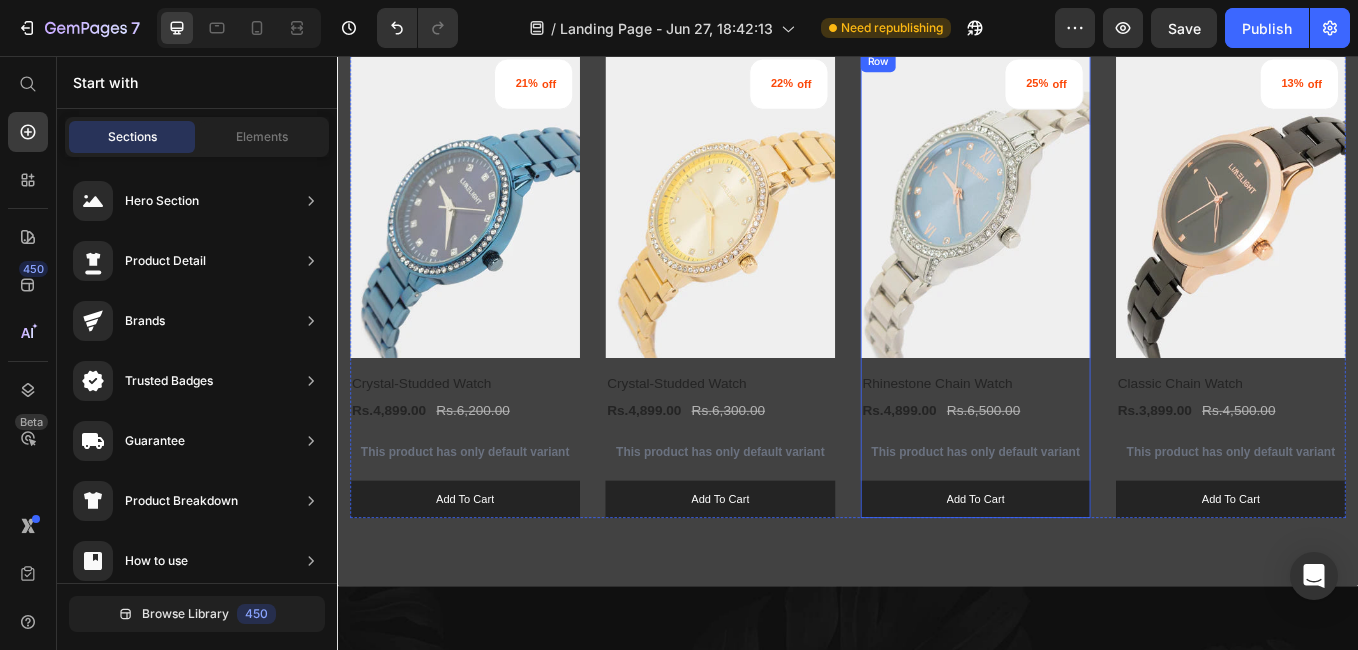 click on "25% off (P) Tag (P) Images Row Rhinestone Chain Watch (P) Title Rs.4,899.00 (P) Price Rs.6,500.00 (P) Price Row This product has only default variant (P) Variants & Swatches add to cart (P) Cart Button" at bounding box center [487, 325] 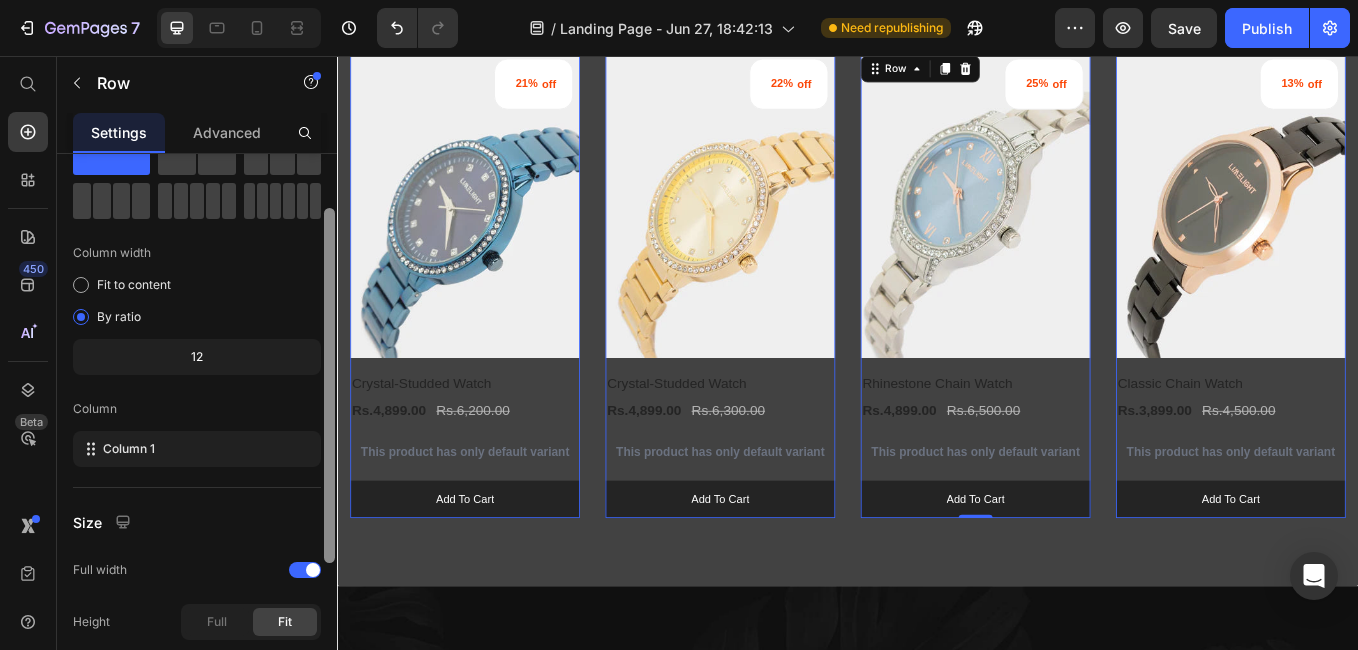 scroll, scrollTop: 81, scrollLeft: 0, axis: vertical 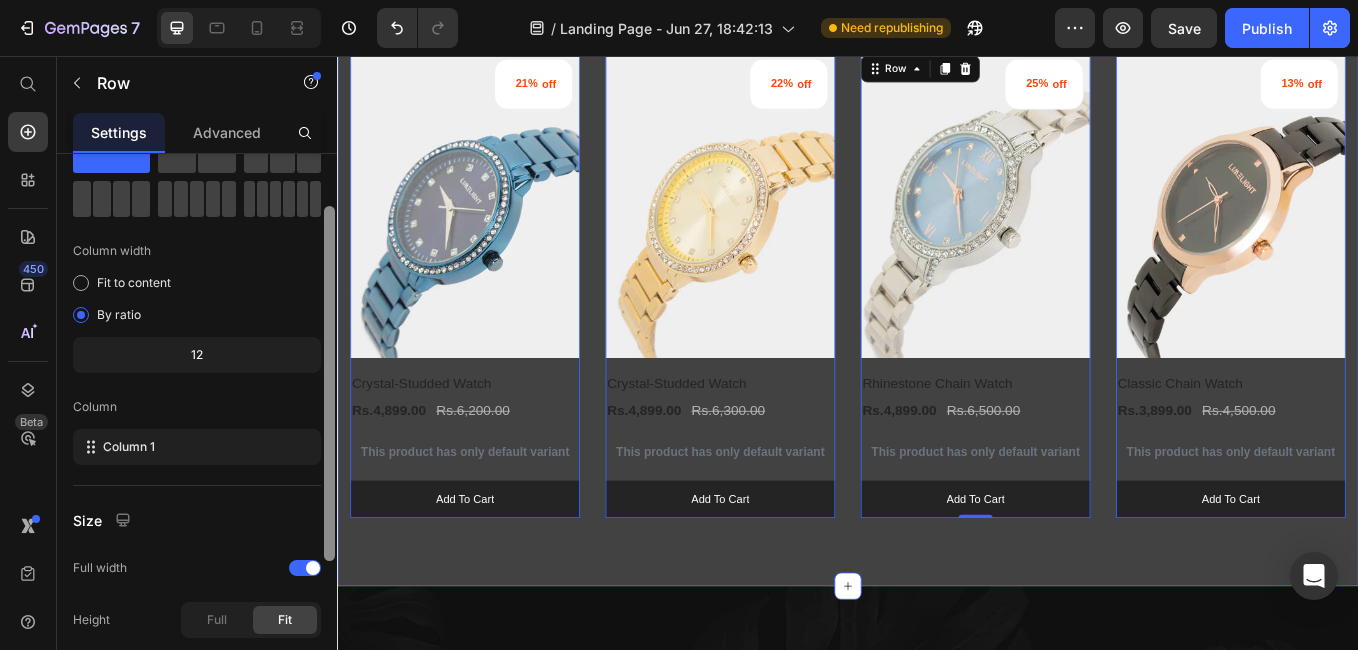 drag, startPoint x: 666, startPoint y: 326, endPoint x: 339, endPoint y: 408, distance: 337.1246 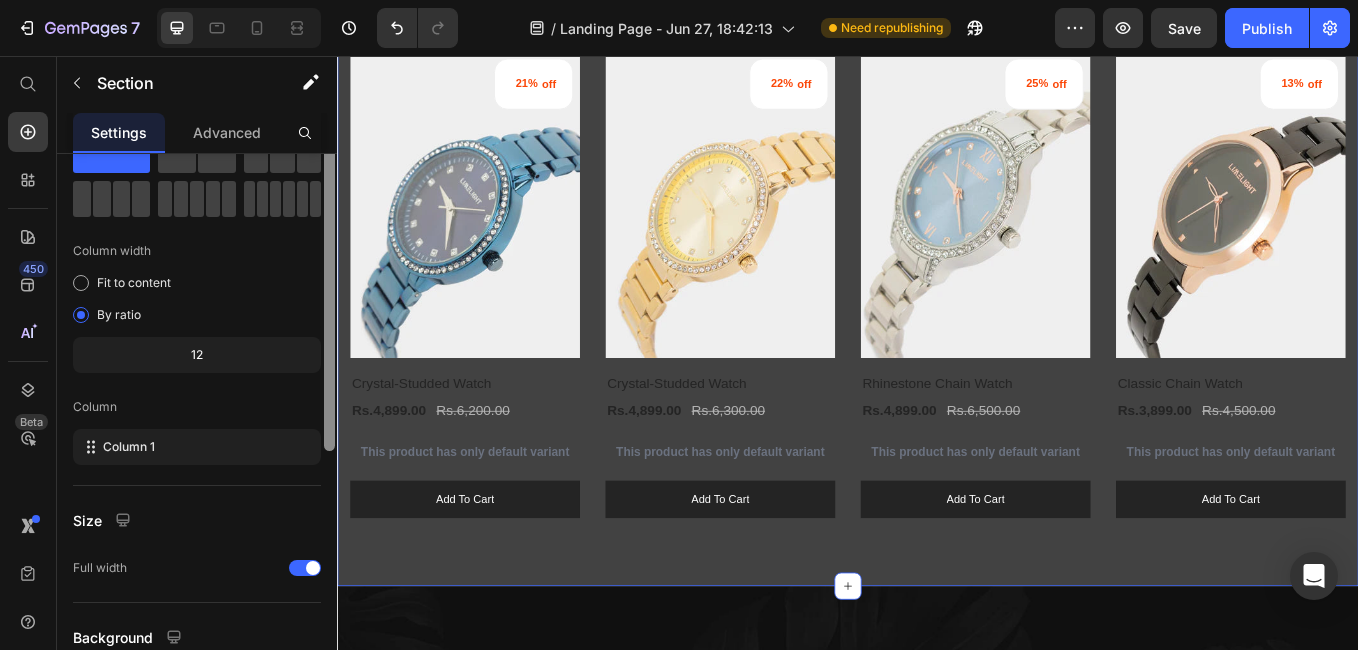 scroll, scrollTop: 0, scrollLeft: 0, axis: both 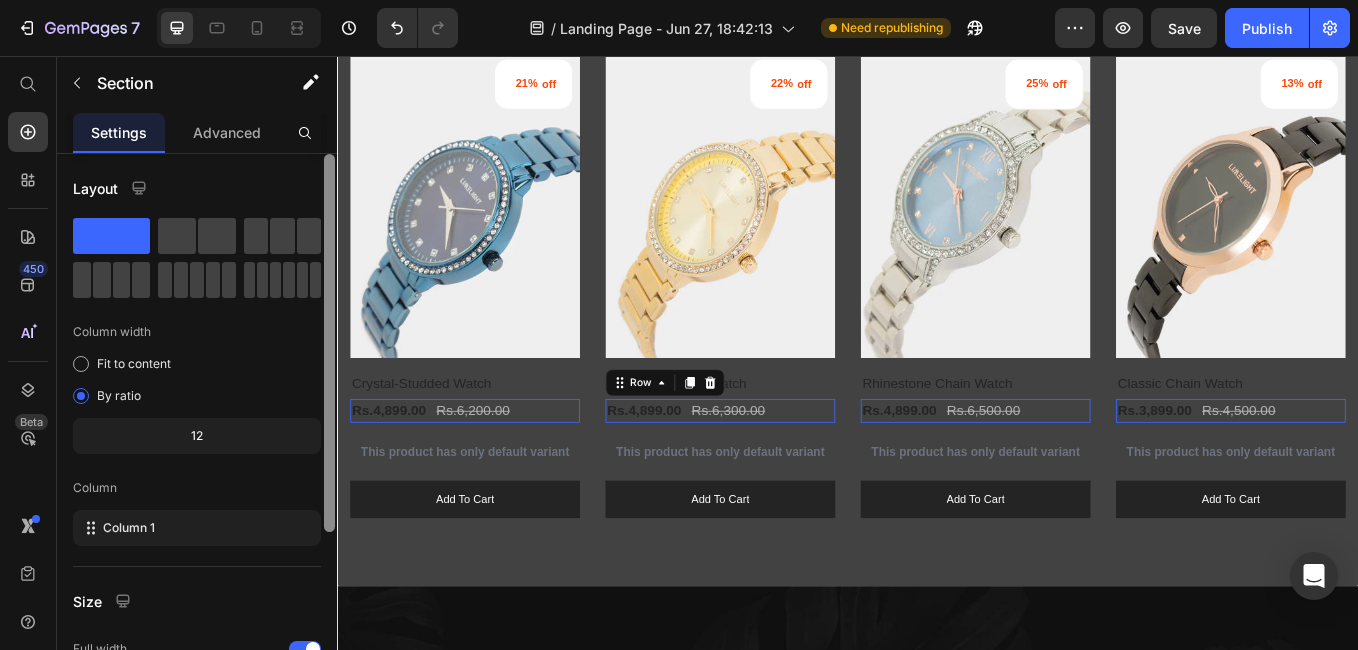 click on "Rs.4,899.00 (P) Price Rs.6,300.00 (P) Price Row   0" at bounding box center [487, 473] 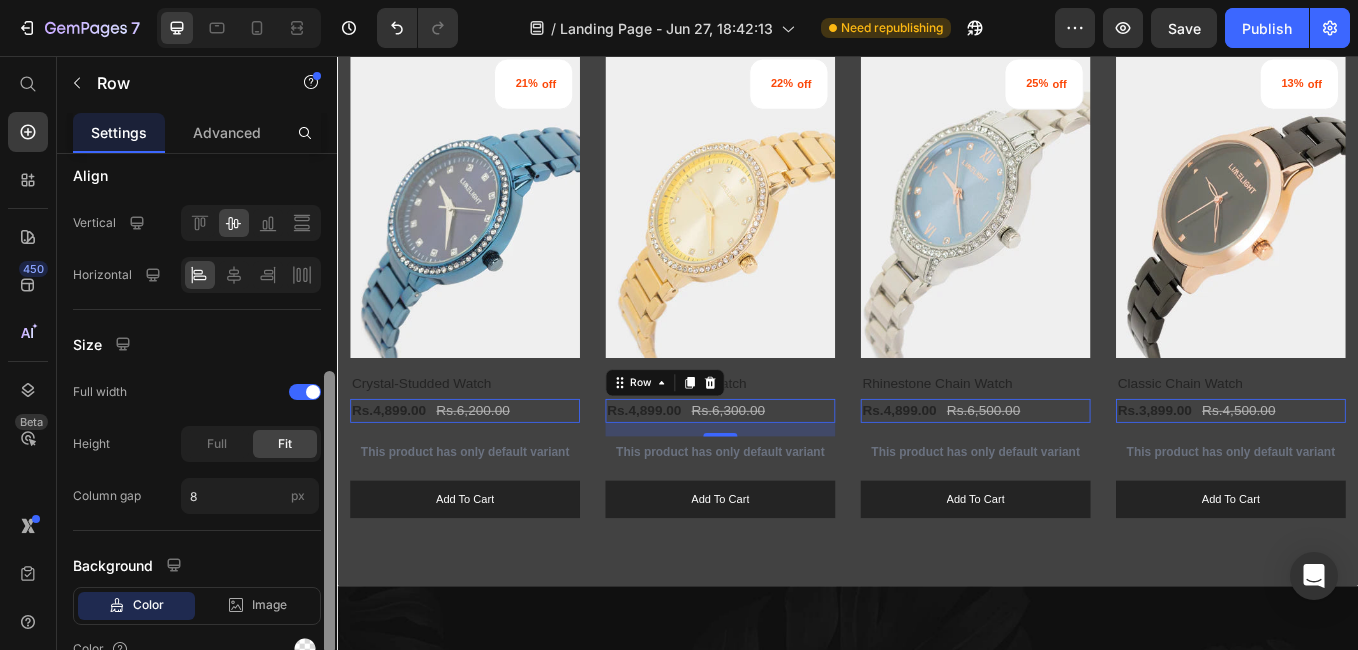 scroll, scrollTop: 414, scrollLeft: 0, axis: vertical 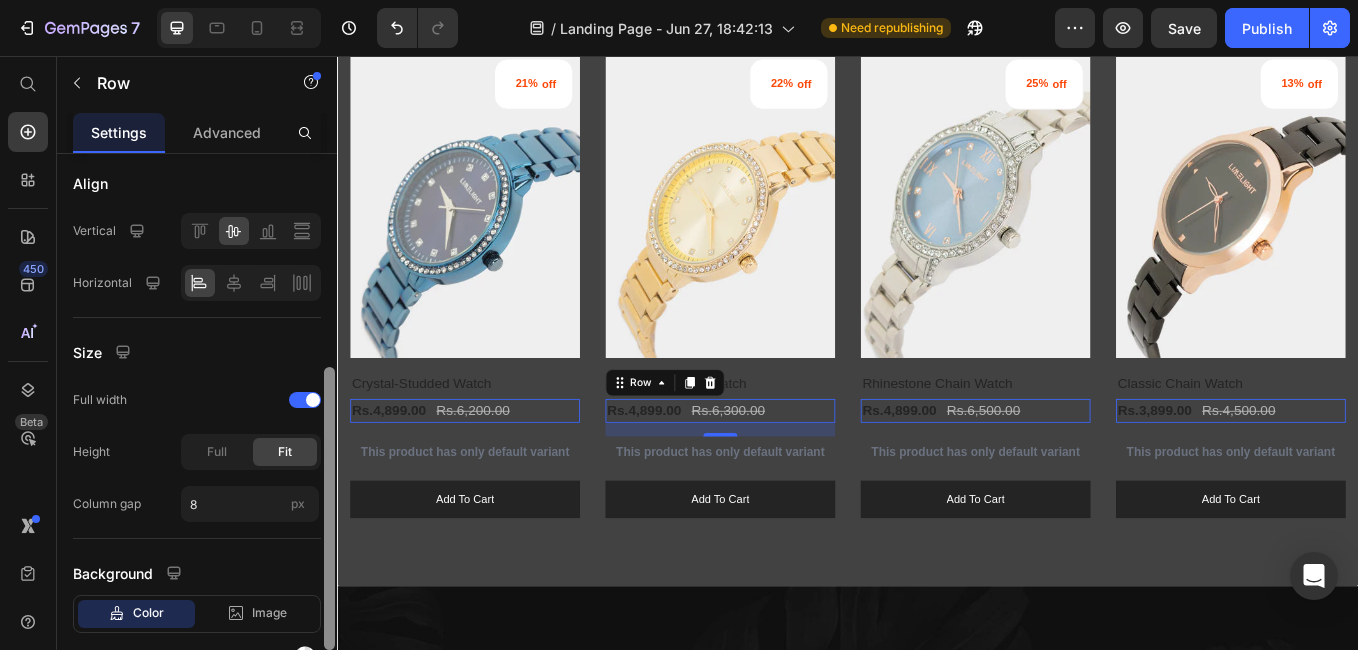 click at bounding box center [329, 508] 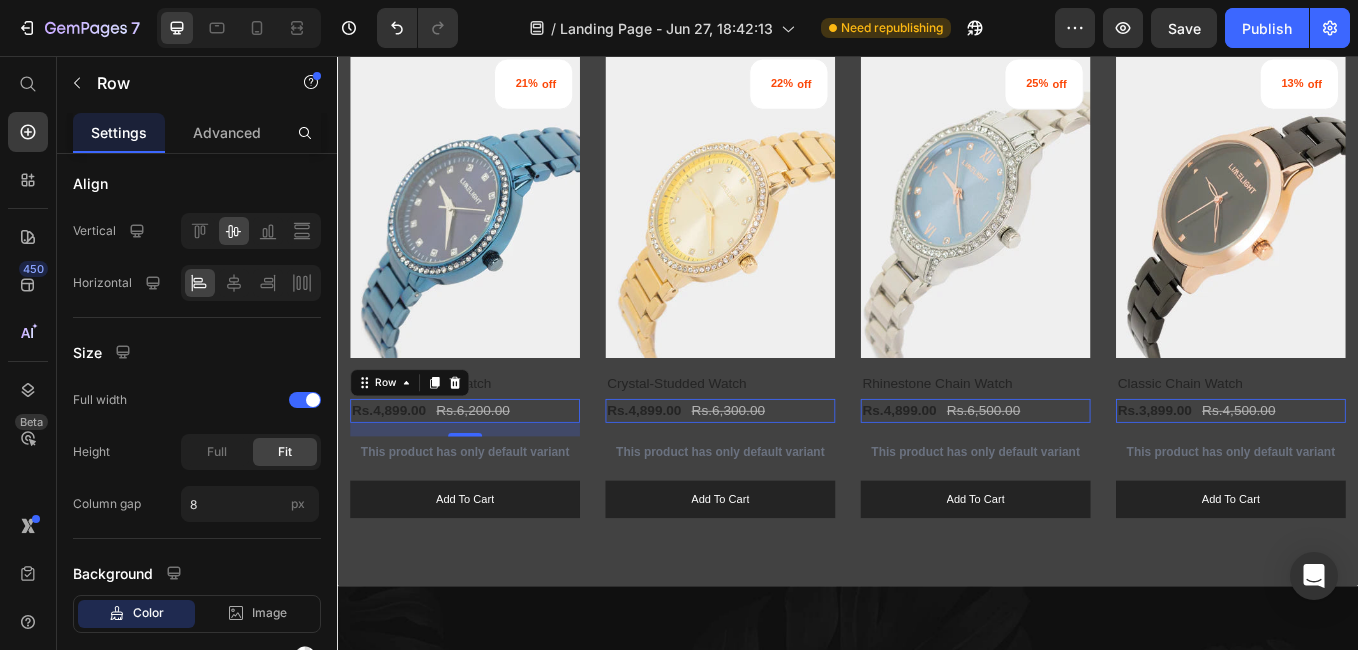 click on "Rs.4,899.00 (P) Price Rs.6,200.00 (P) Price Row   0" at bounding box center (487, 473) 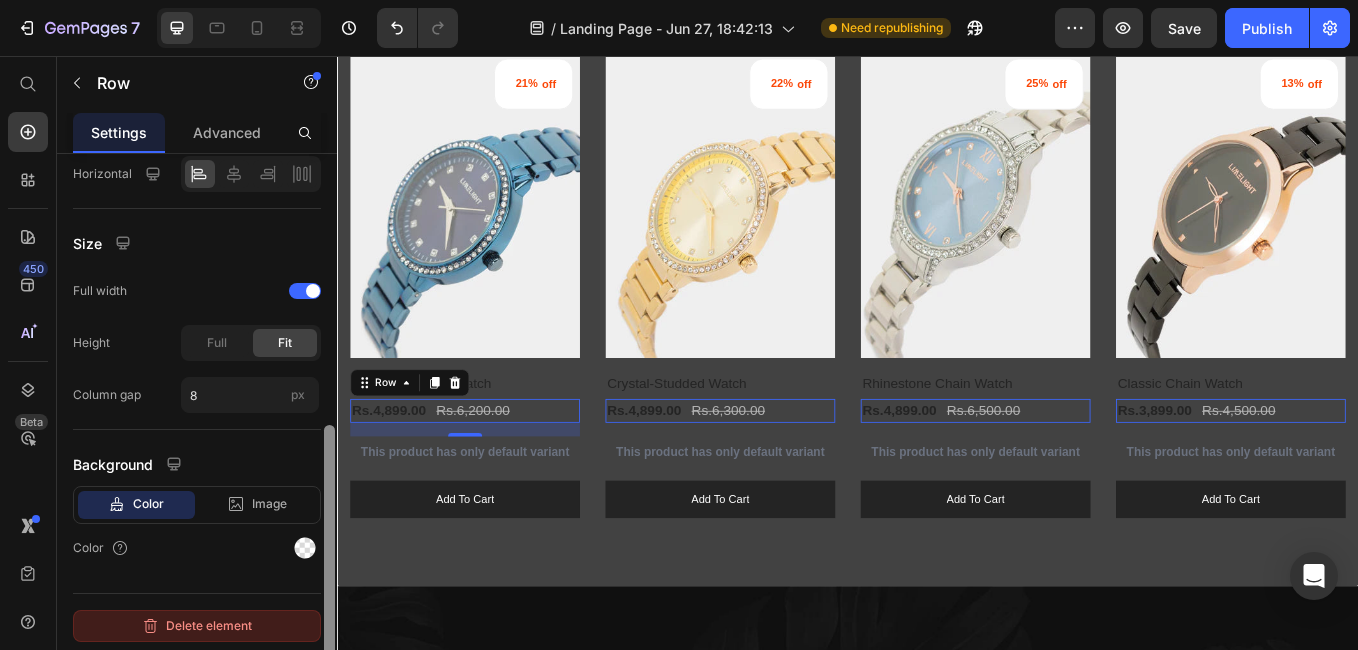 scroll, scrollTop: 524, scrollLeft: 0, axis: vertical 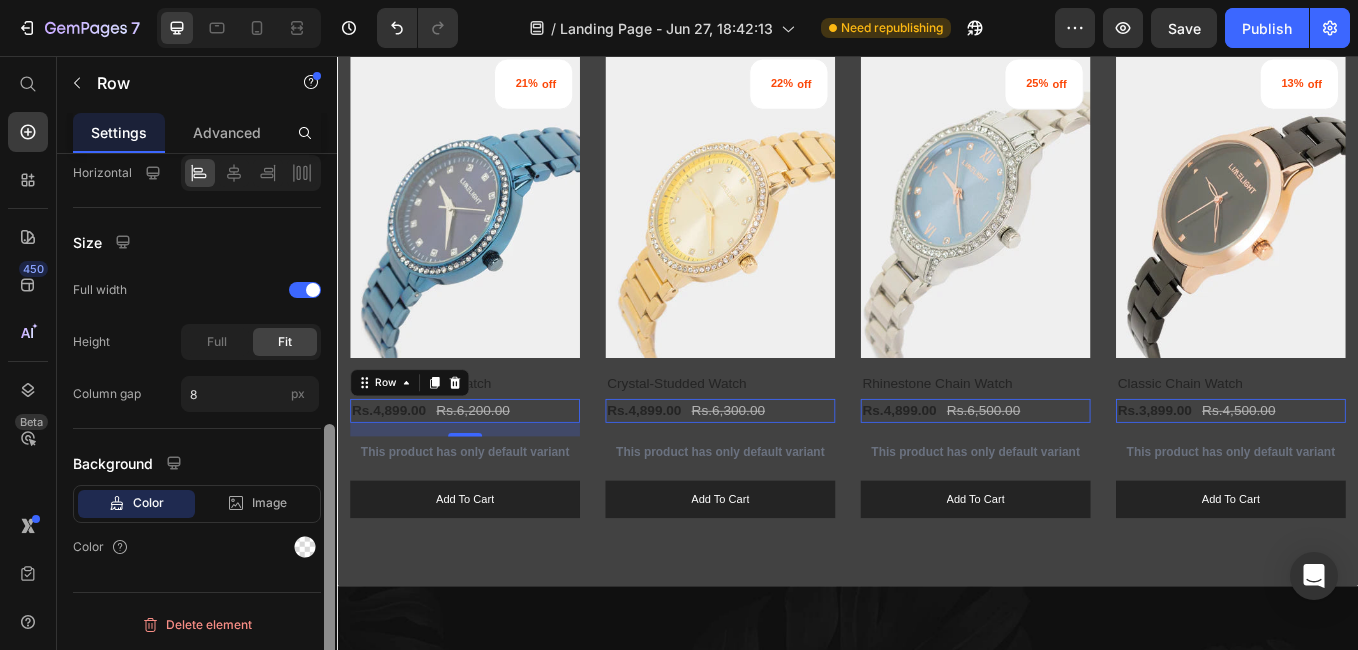 drag, startPoint x: 331, startPoint y: 558, endPoint x: 321, endPoint y: 639, distance: 81.61495 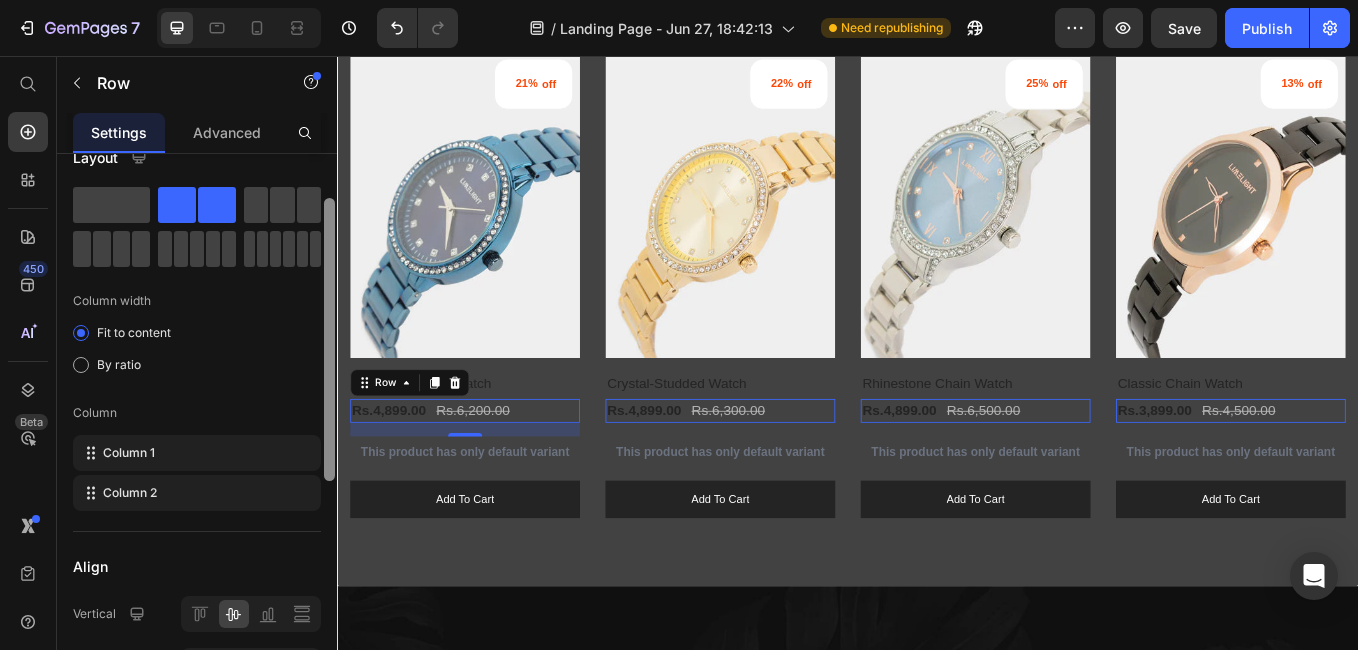 scroll, scrollTop: 0, scrollLeft: 0, axis: both 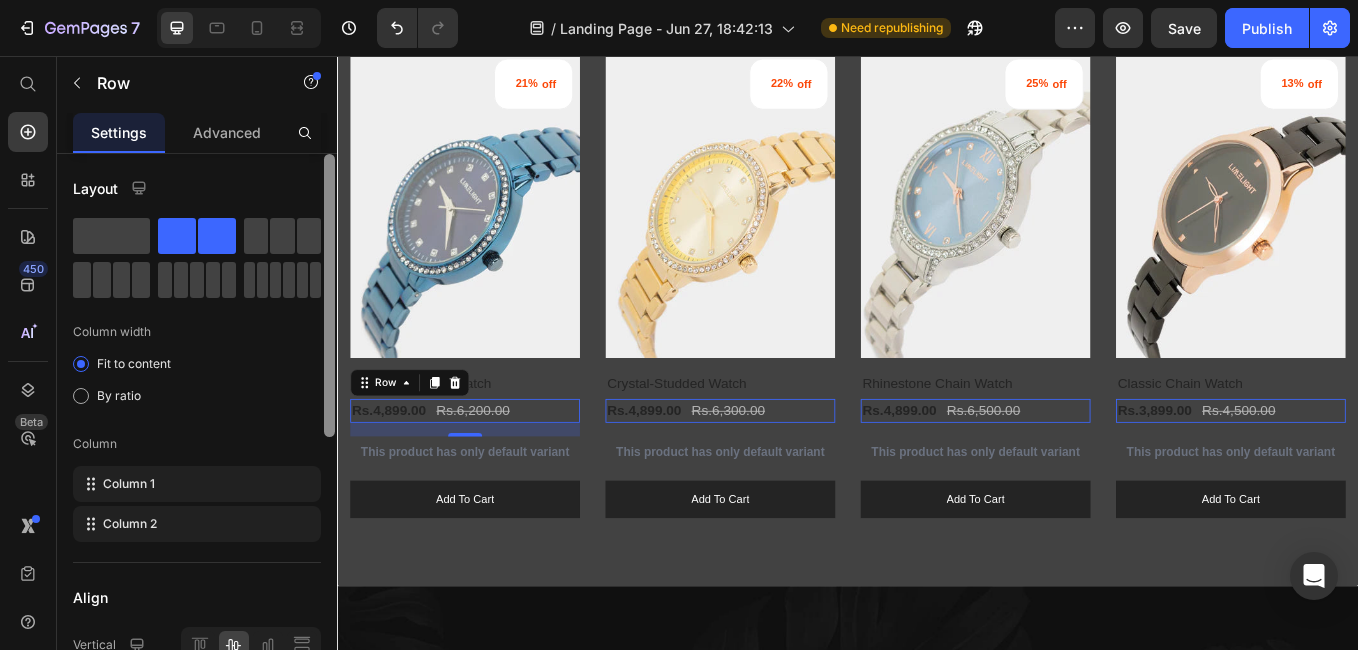 drag, startPoint x: 330, startPoint y: 505, endPoint x: 323, endPoint y: 200, distance: 305.08032 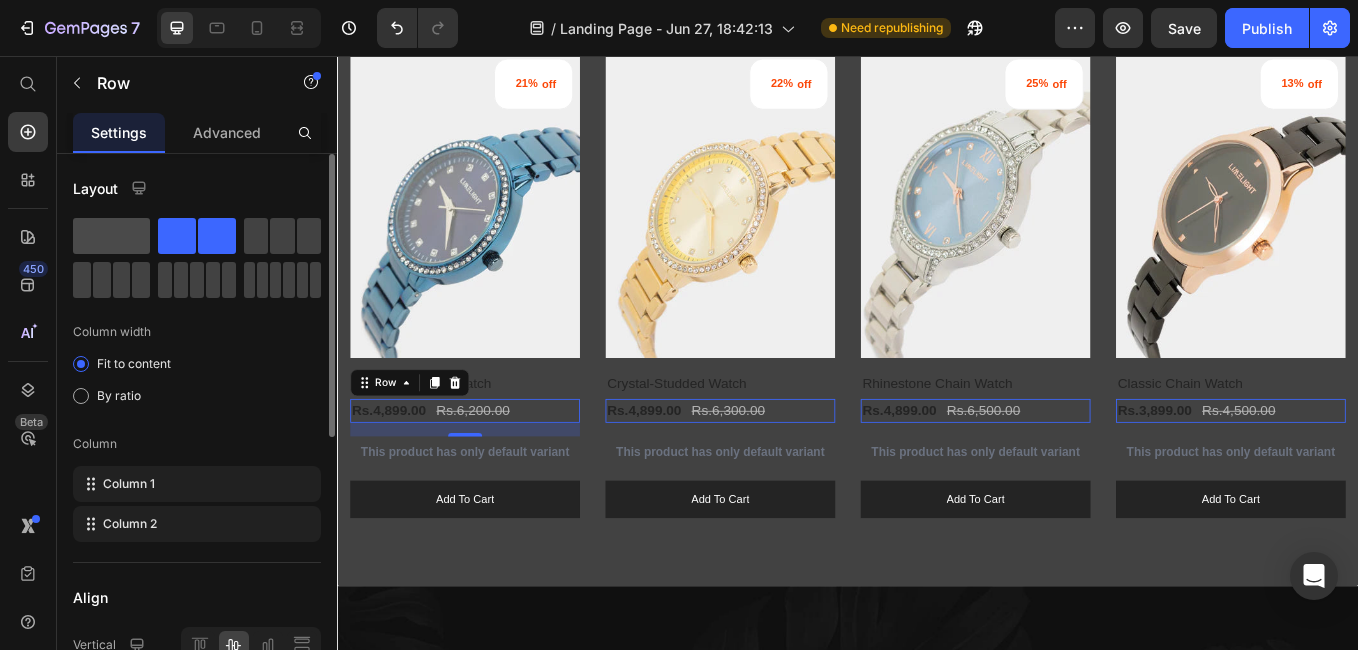click 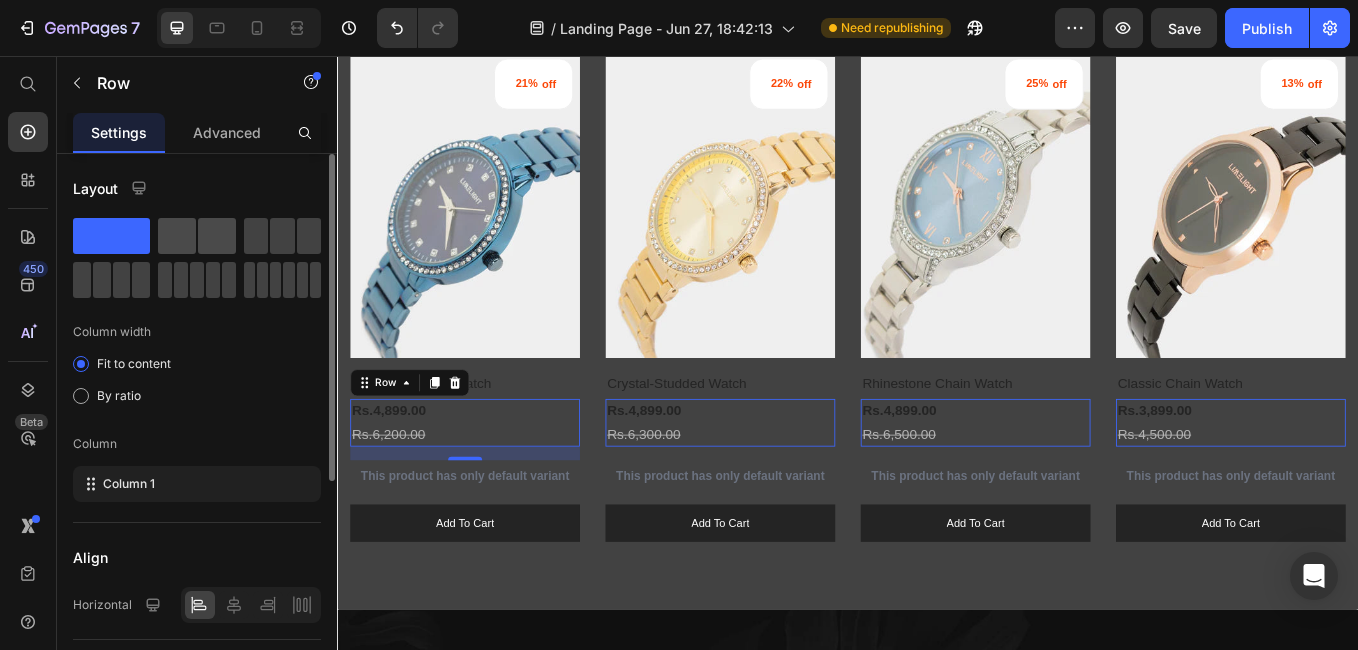 click 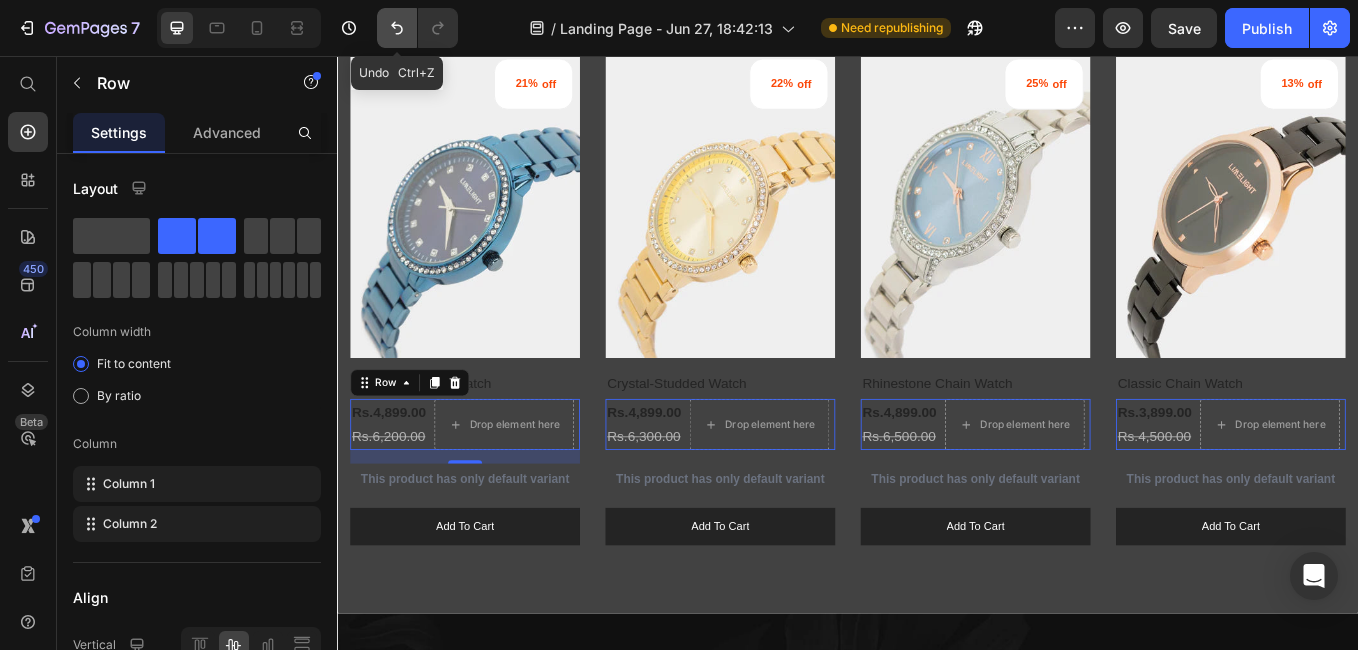 click 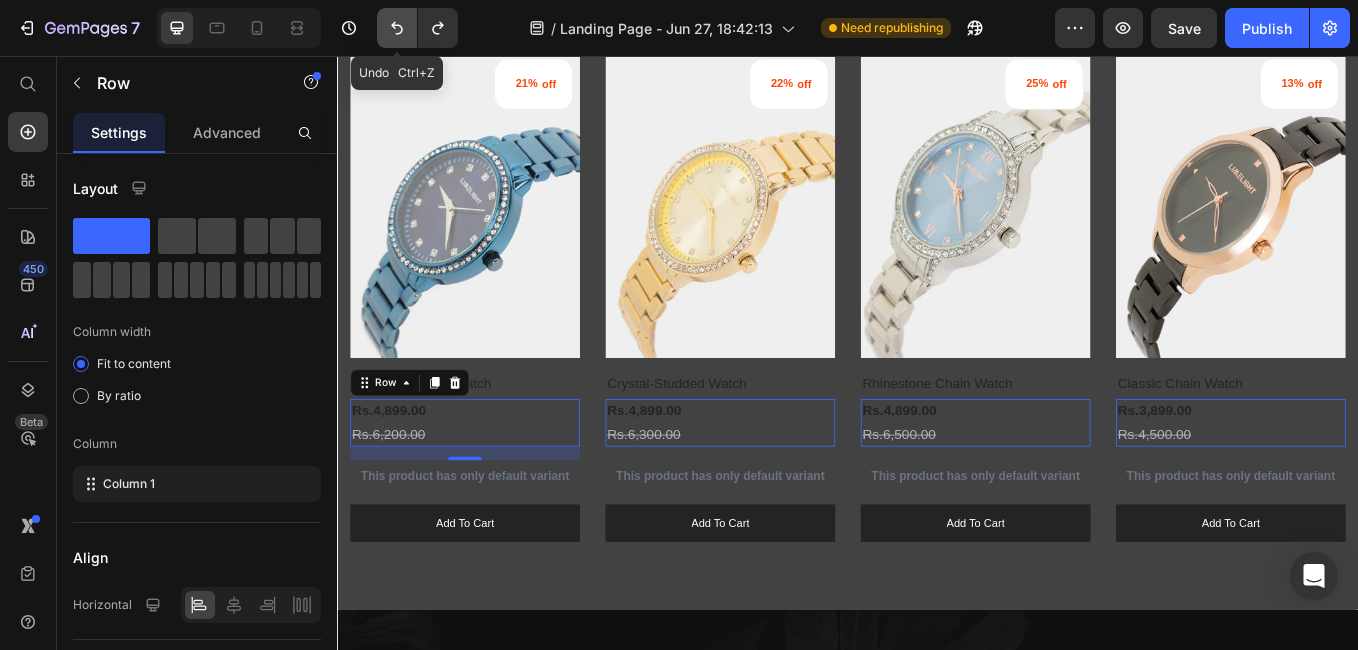 click 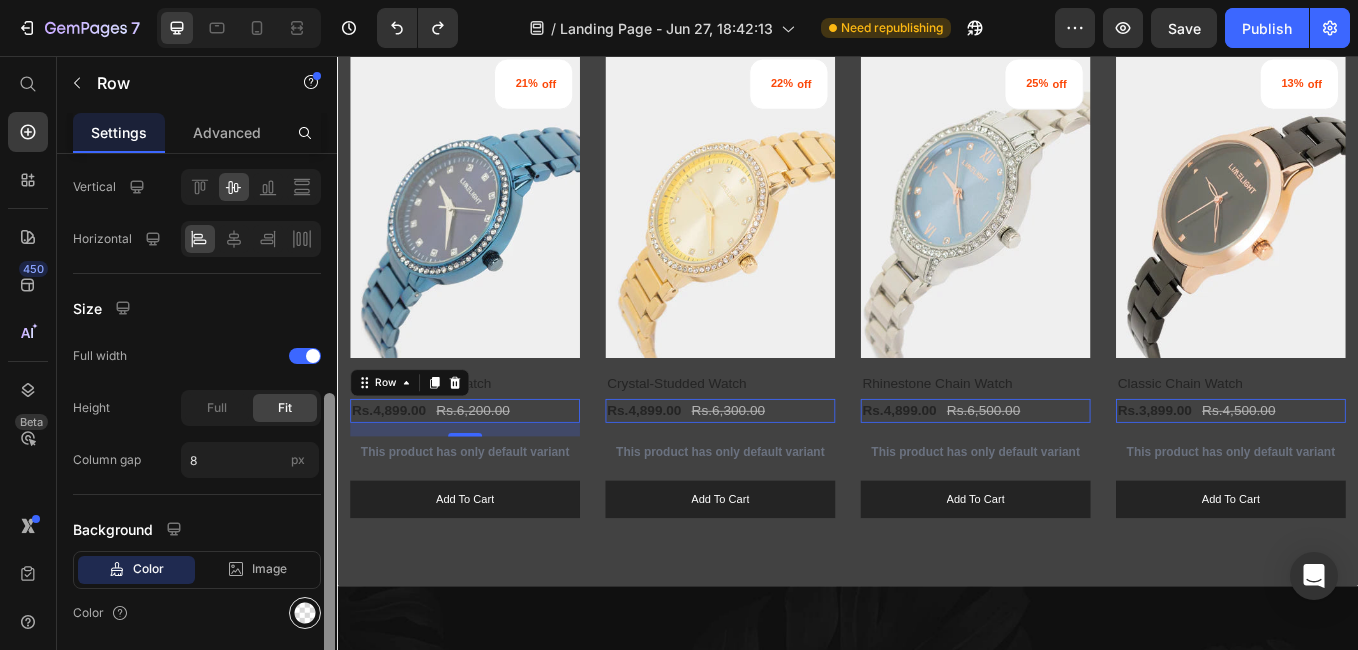 scroll, scrollTop: 460, scrollLeft: 0, axis: vertical 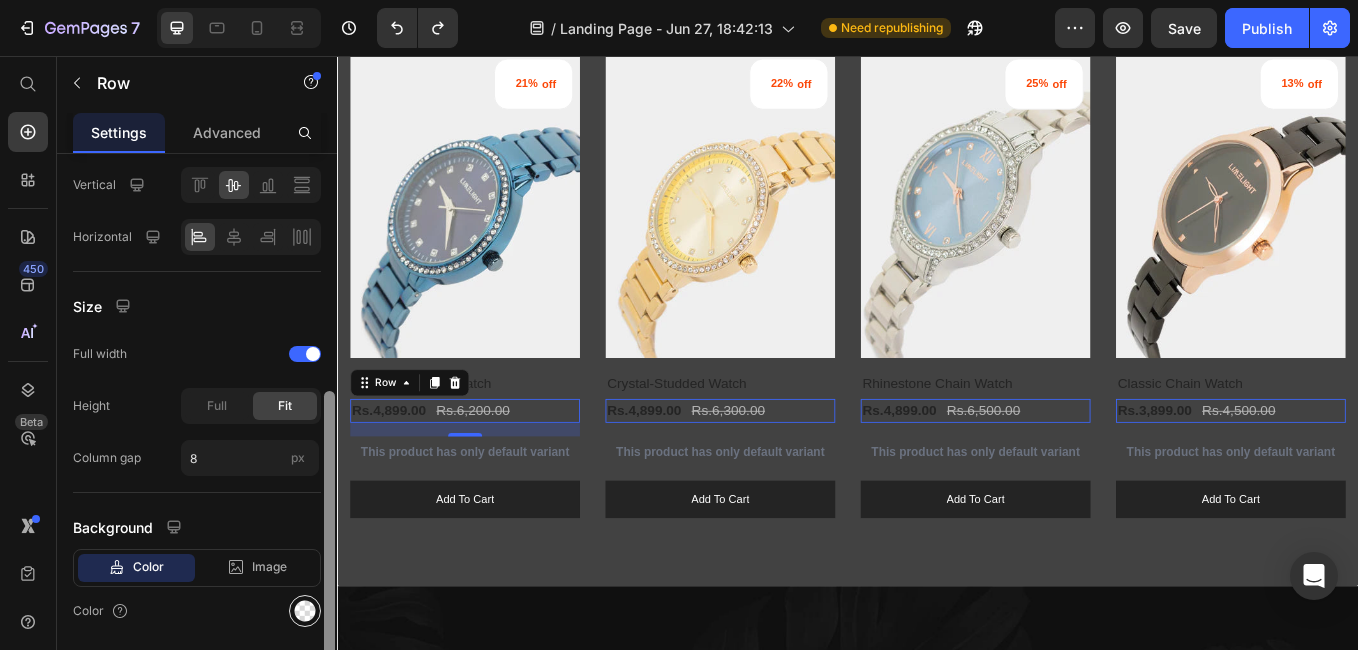 drag, startPoint x: 325, startPoint y: 384, endPoint x: 295, endPoint y: 621, distance: 238.89119 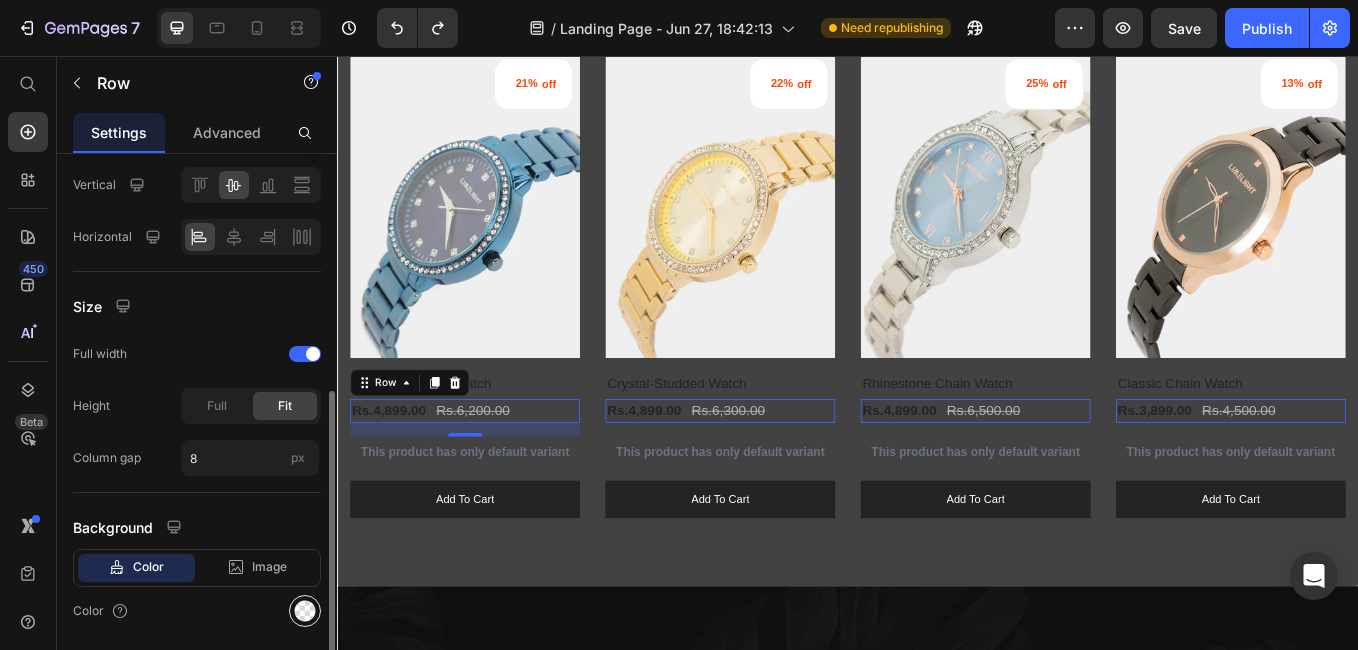click at bounding box center [305, 611] 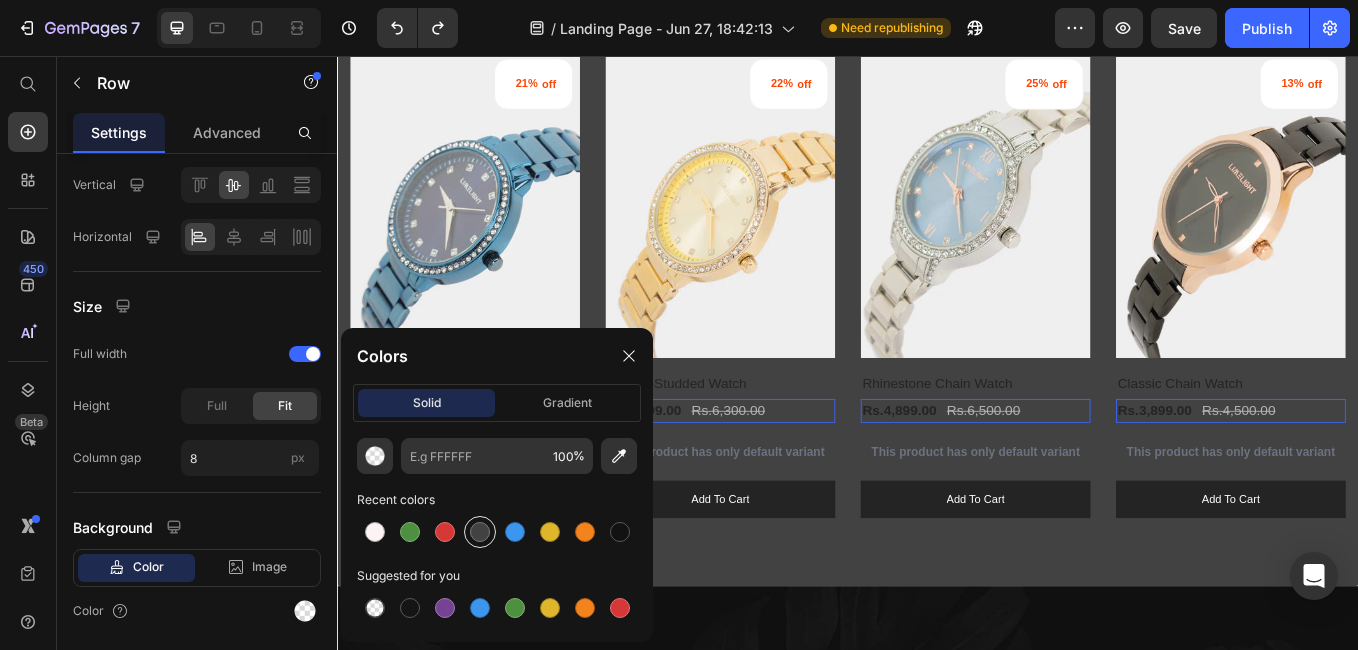 click at bounding box center [480, 532] 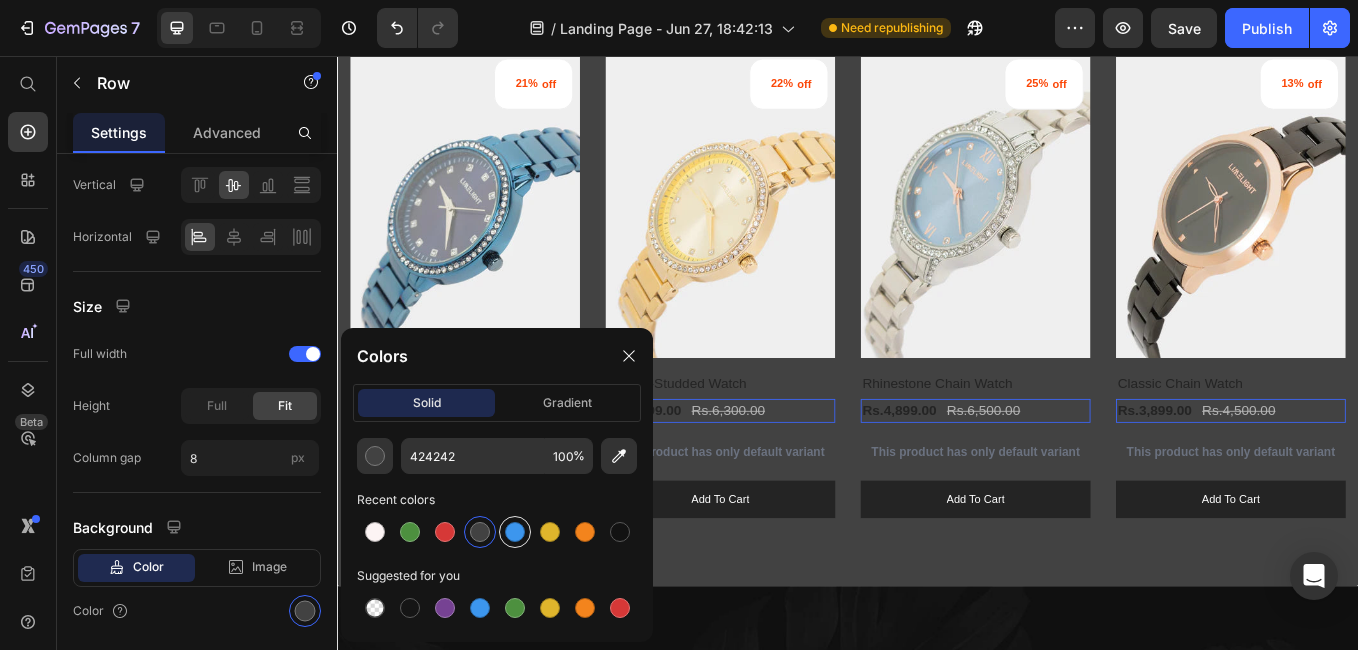 click at bounding box center (515, 532) 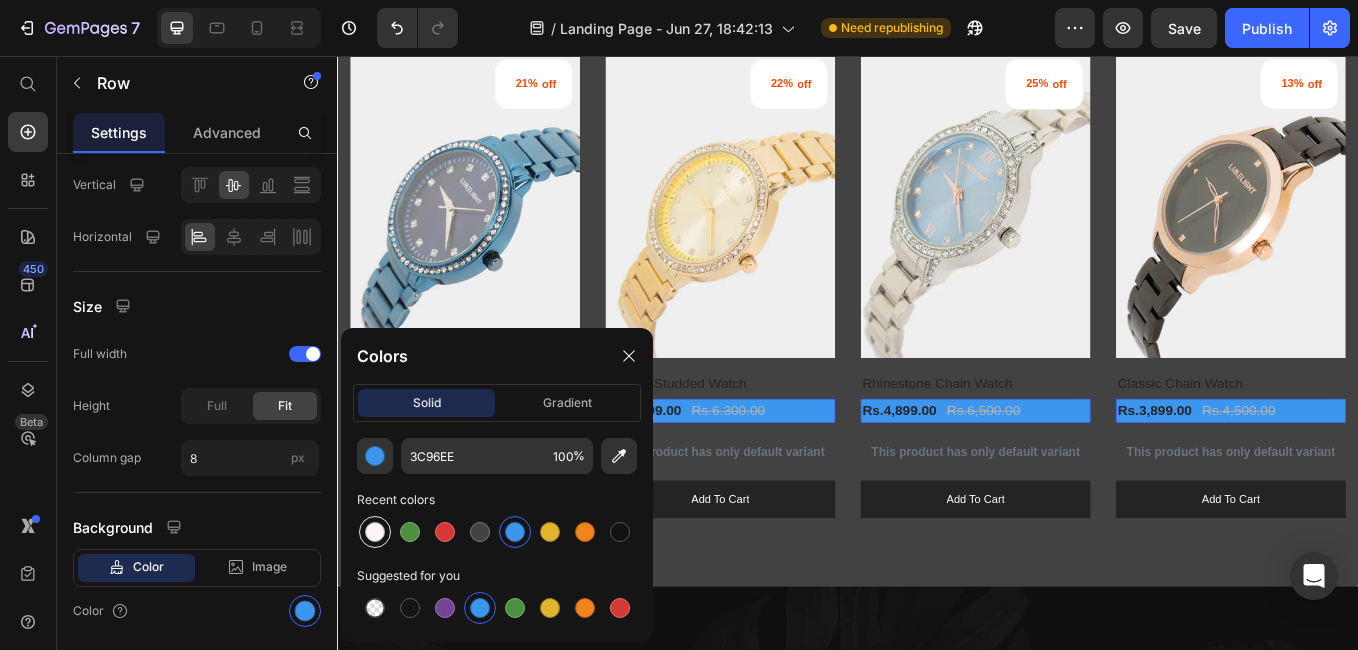 click at bounding box center [375, 532] 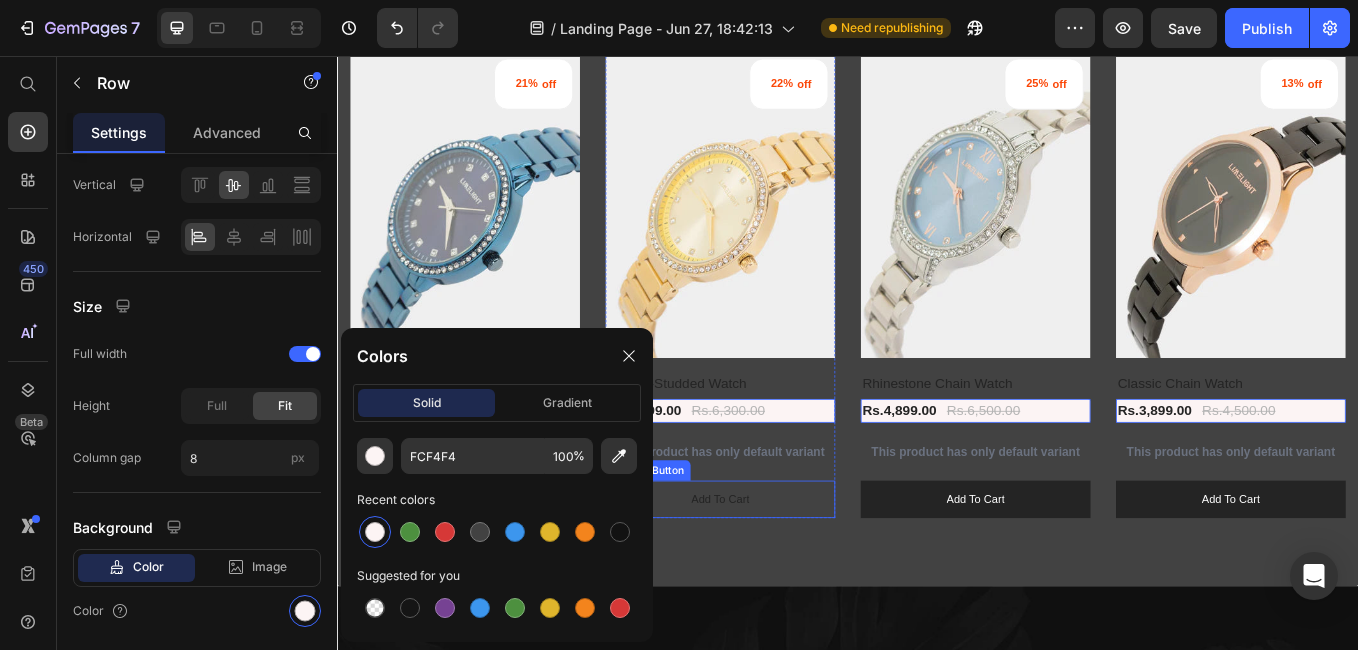 click on "add to cart" at bounding box center (487, 577) 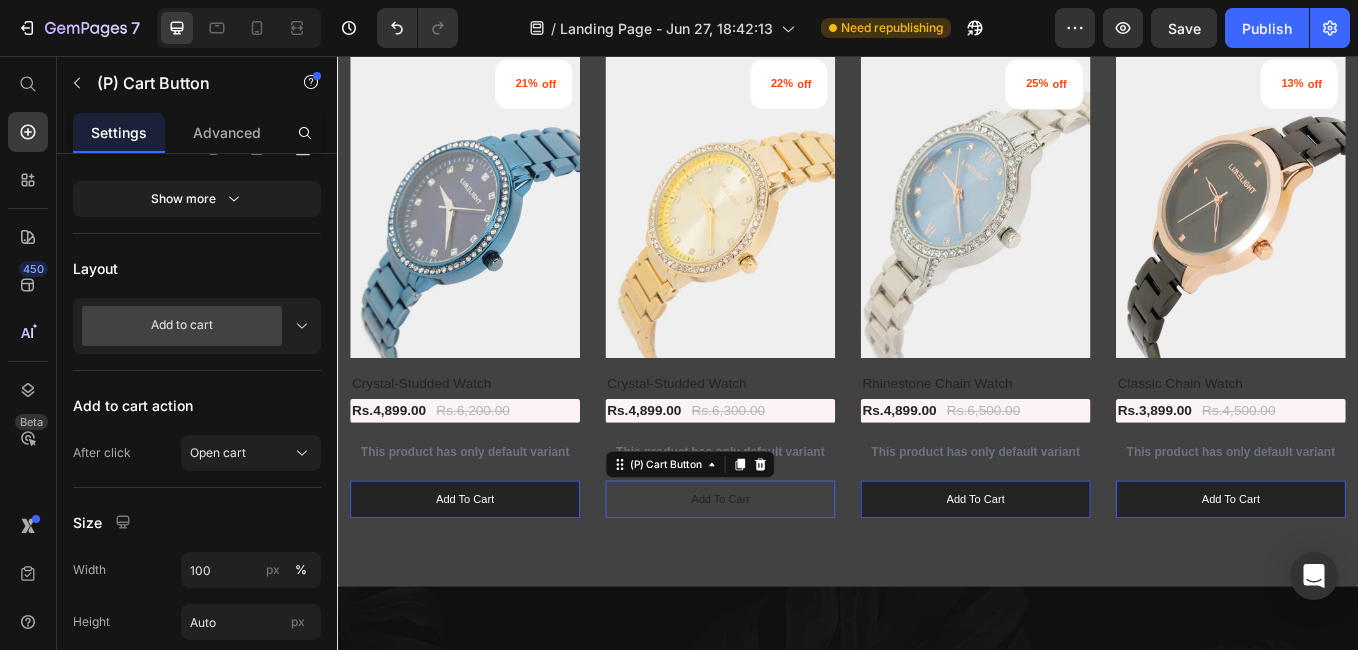 scroll, scrollTop: 0, scrollLeft: 0, axis: both 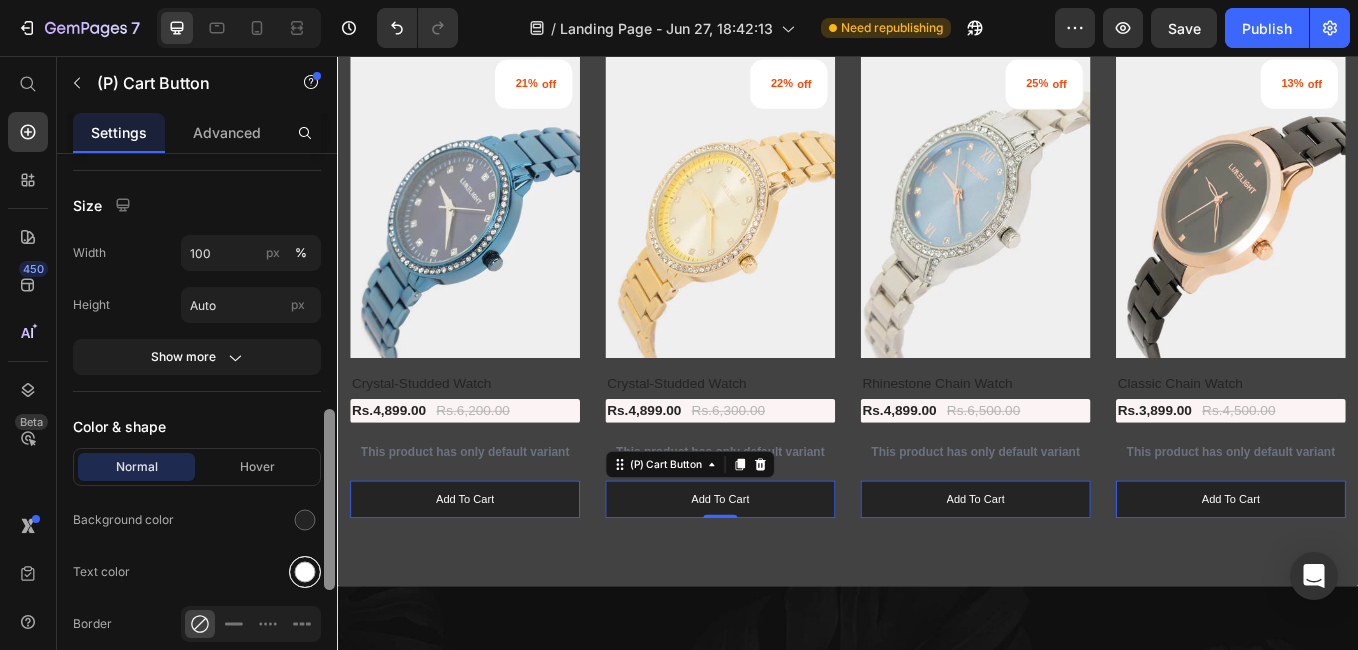 drag, startPoint x: 330, startPoint y: 305, endPoint x: 313, endPoint y: 560, distance: 255.56604 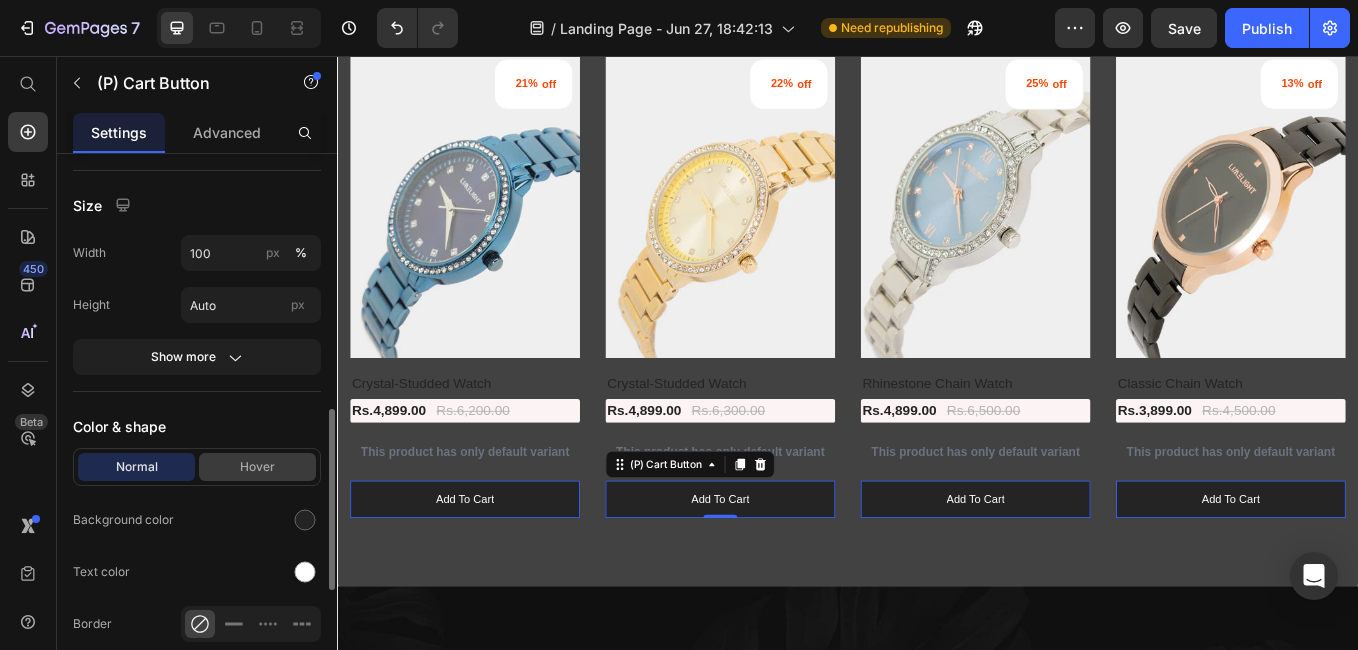 click on "Hover" at bounding box center (257, 467) 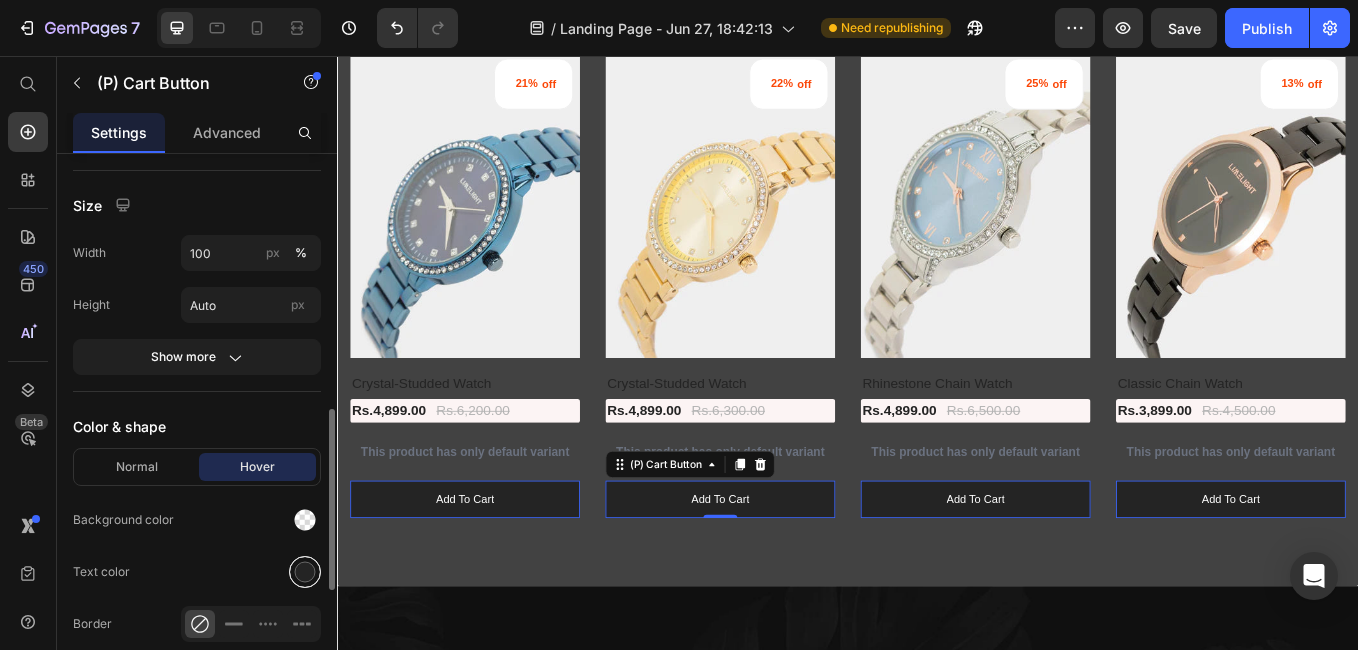 click at bounding box center (305, 572) 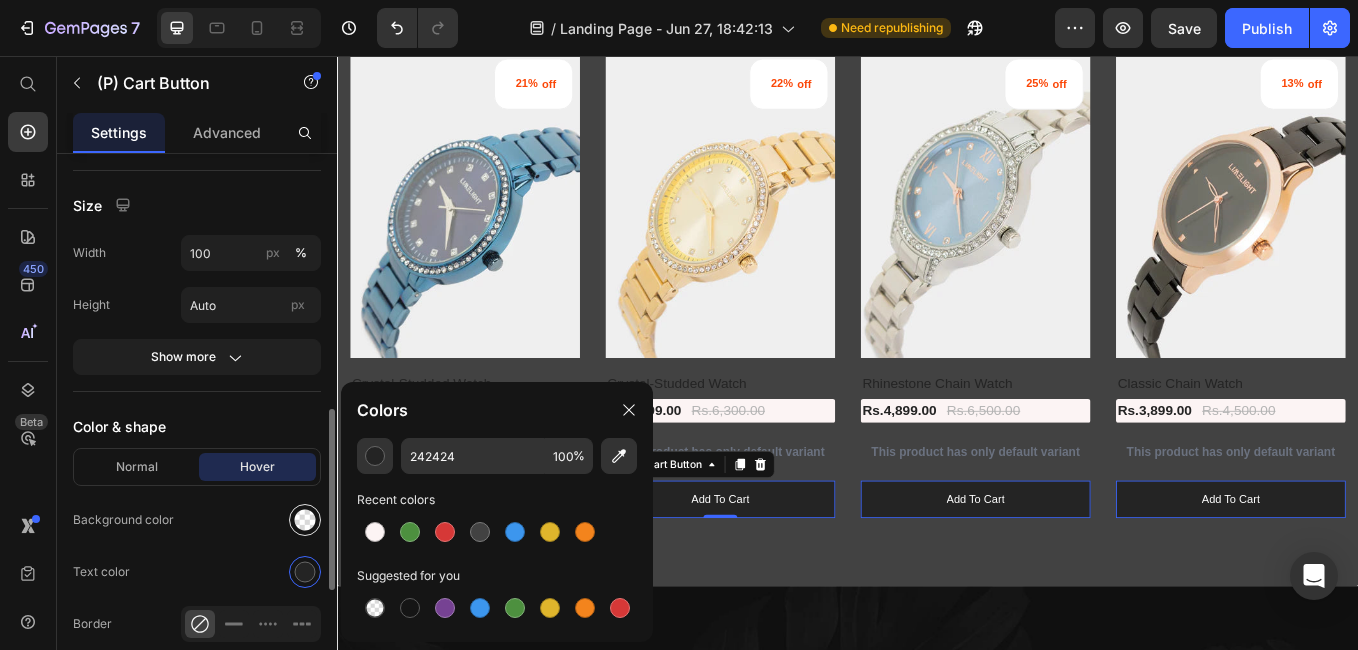 click at bounding box center [305, 520] 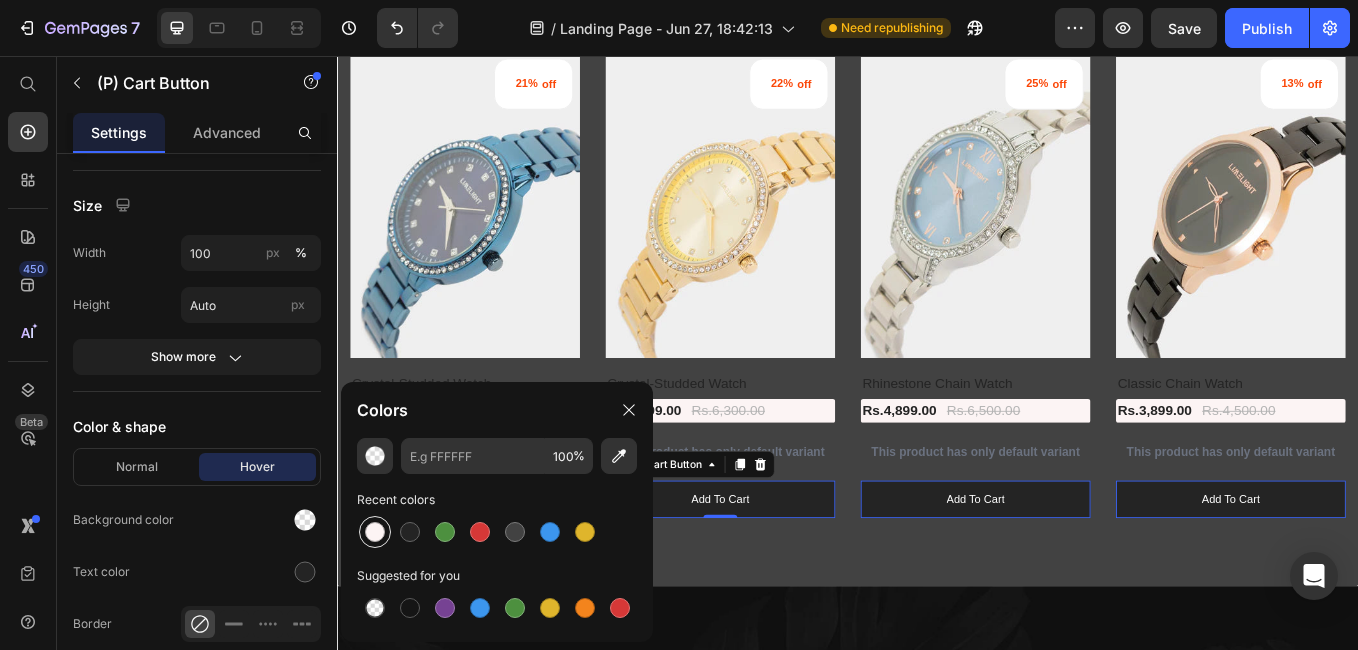click at bounding box center (375, 532) 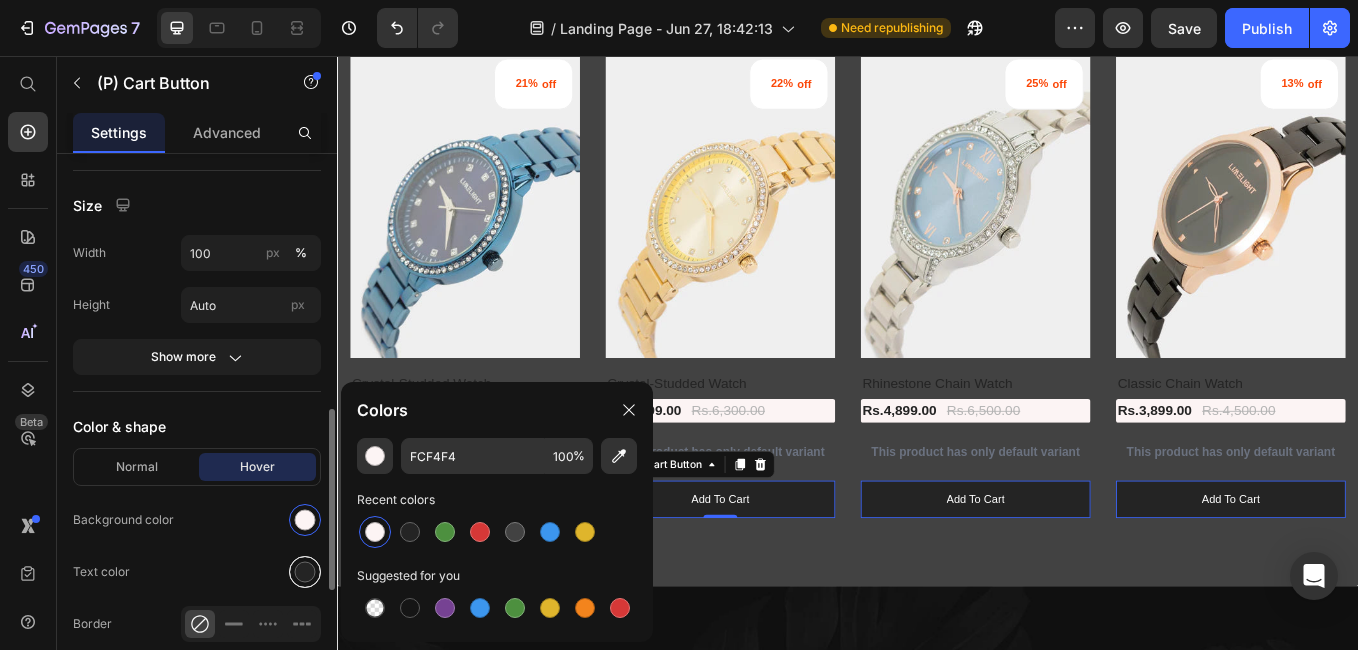 click at bounding box center [305, 572] 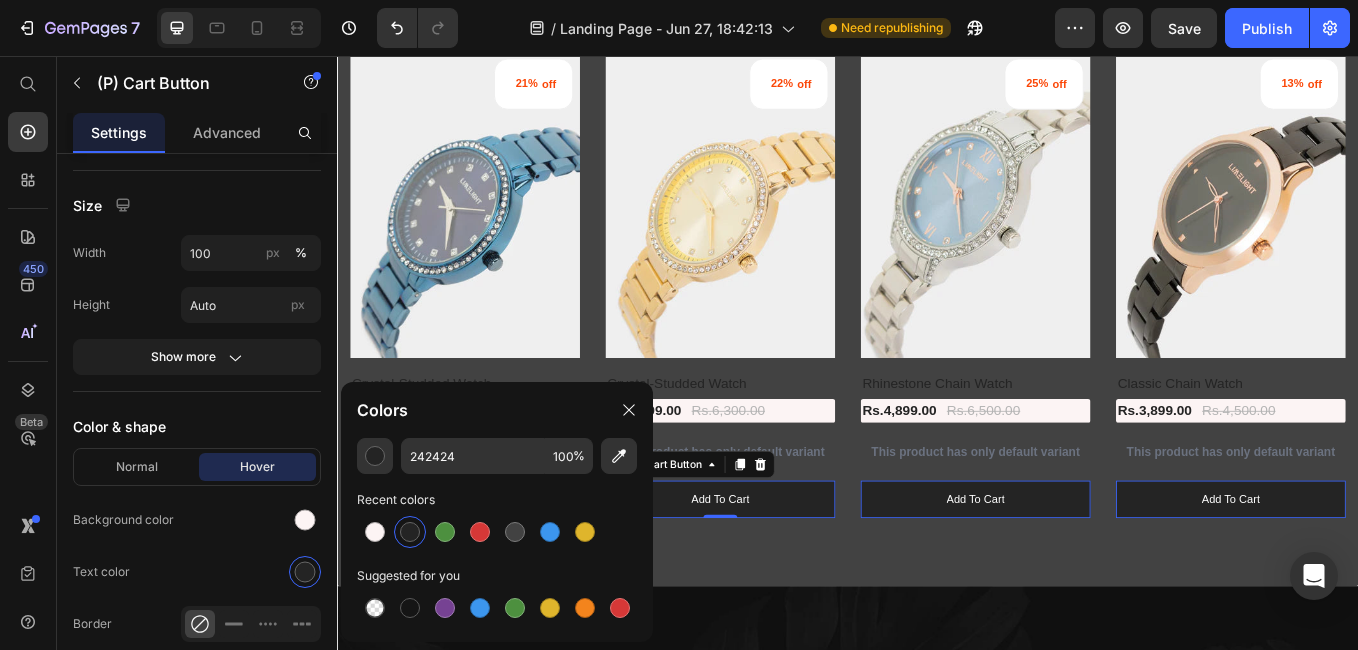 click at bounding box center [410, 532] 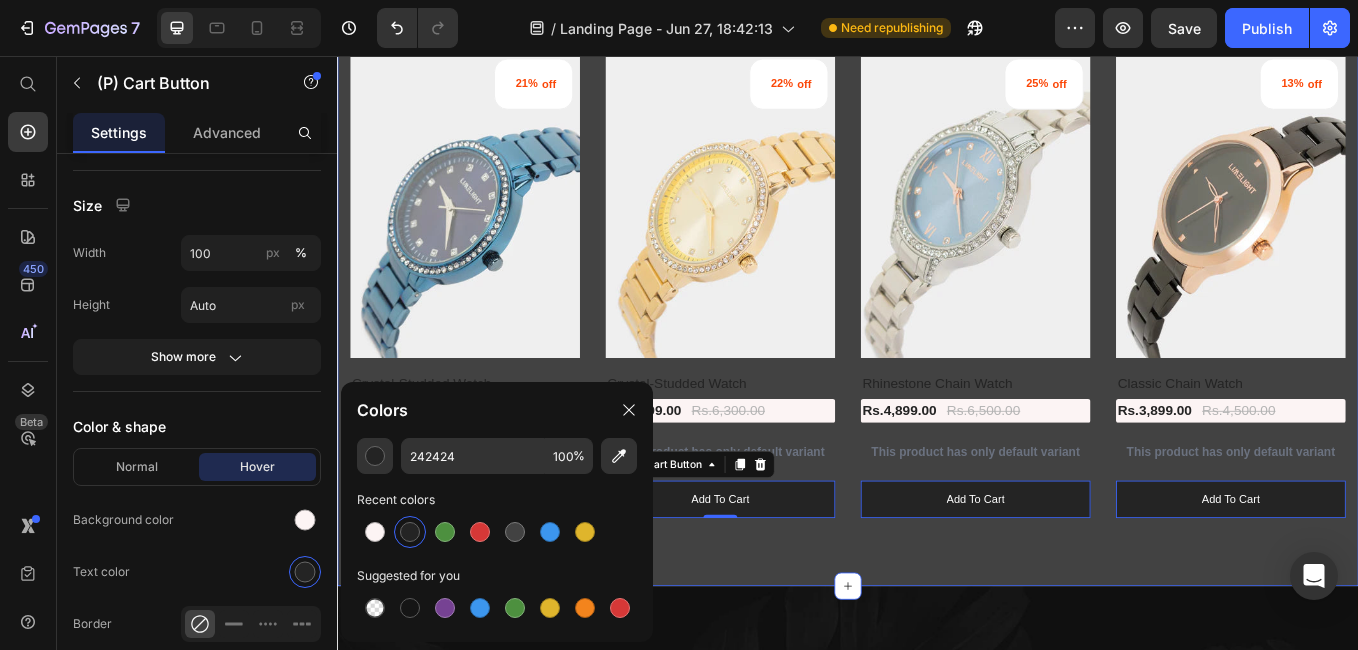 click on "Explore Our Best Sellers Heading Row 21% off (P) Tag (P) Images Row Crystal-Studded Watch (P) Title Rs.4,899.00 (P) Price Rs.6,200.00 (P) Price Row This product has only default variant (P) Variants & Swatches add to cart (P) Cart Button   0 Row 22% off (P) Tag (P) Images Row Crystal-Studded Watch (P) Title Rs.4,899.00 (P) Price Rs.6,300.00 (P) Price Row This product has only default variant (P) Variants & Swatches add to cart (P) Cart Button   0 Row 25% off (P) Tag (P) Images Row Rhinestone Chain Watch (P) Title Rs.4,899.00 (P) Price Rs.6,500.00 (P) Price Row This product has only default variant (P) Variants & Swatches add to cart (P) Cart Button   0 Row 13% off (P) Tag (P) Images Row Classic Chain Watch (P) Title Rs.3,899.00 (P) Price Rs.4,500.00 (P) Price Row This product has only default variant (P) Variants & Swatches add to cart (P) Cart Button   0 Row Product List Row Section 4" at bounding box center (937, 277) 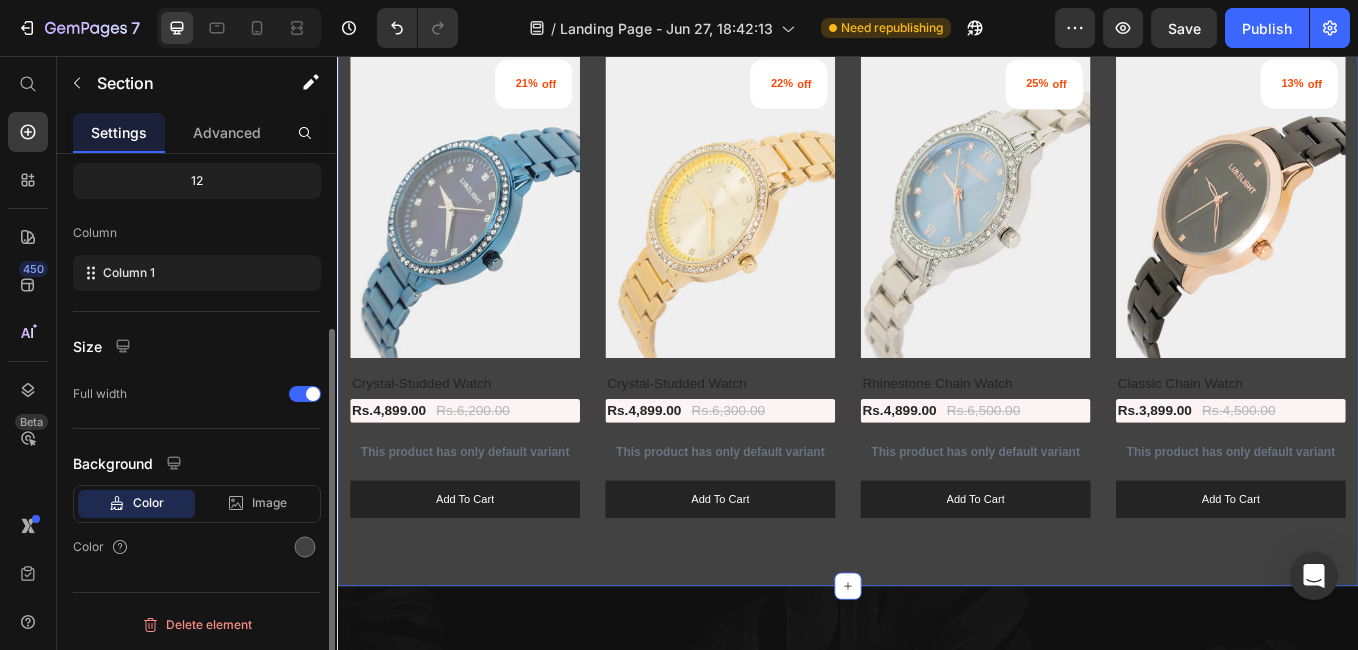 scroll, scrollTop: 0, scrollLeft: 0, axis: both 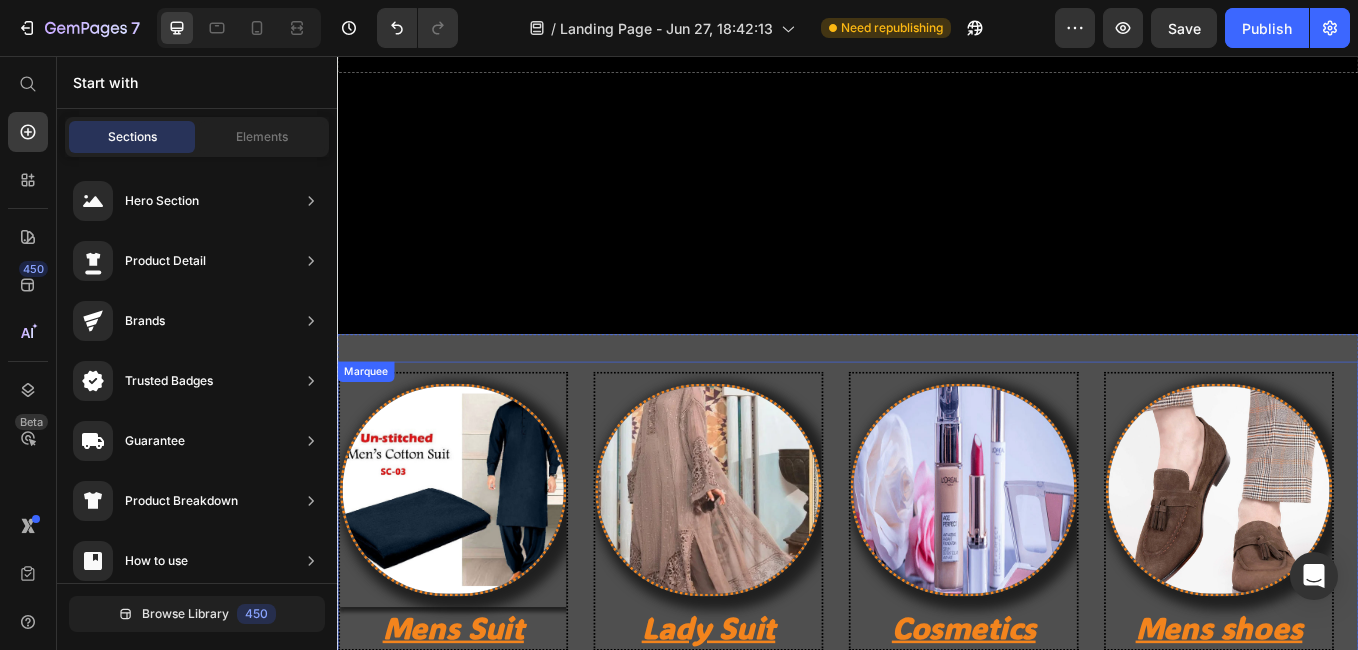 click on "Image Cosmetics Heading" at bounding box center [1088, 591] 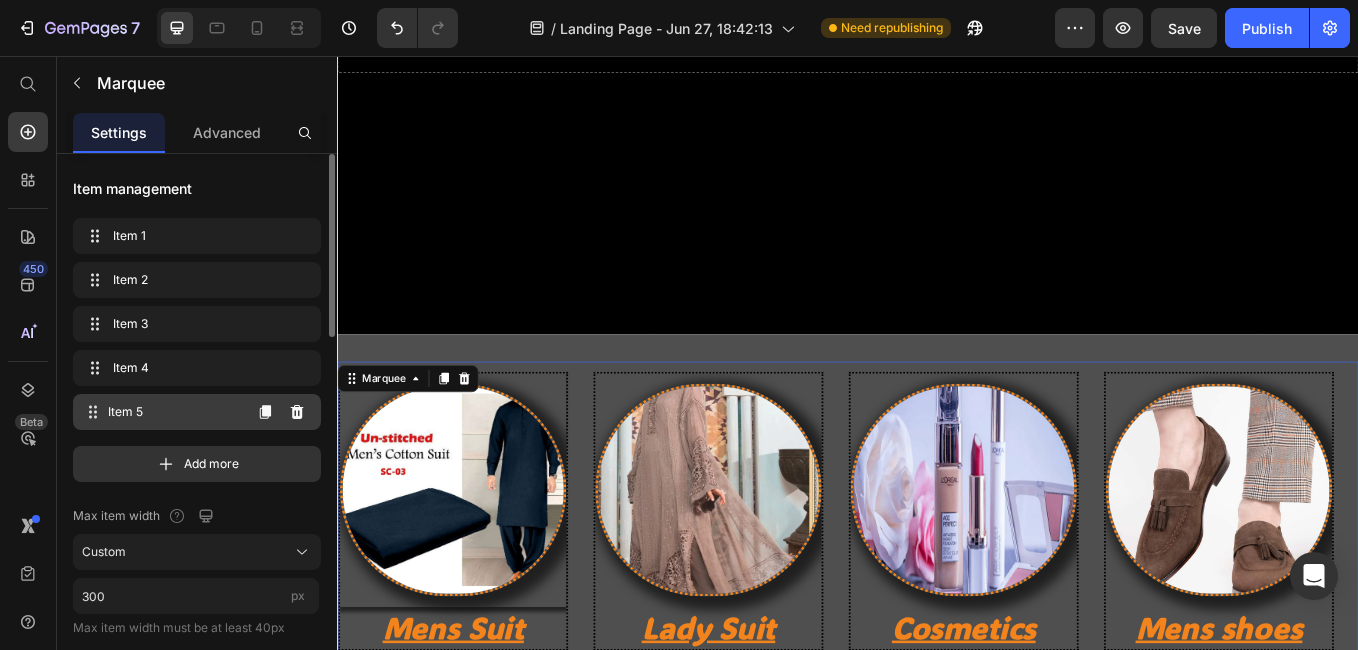 click on "Item 5" at bounding box center [174, 412] 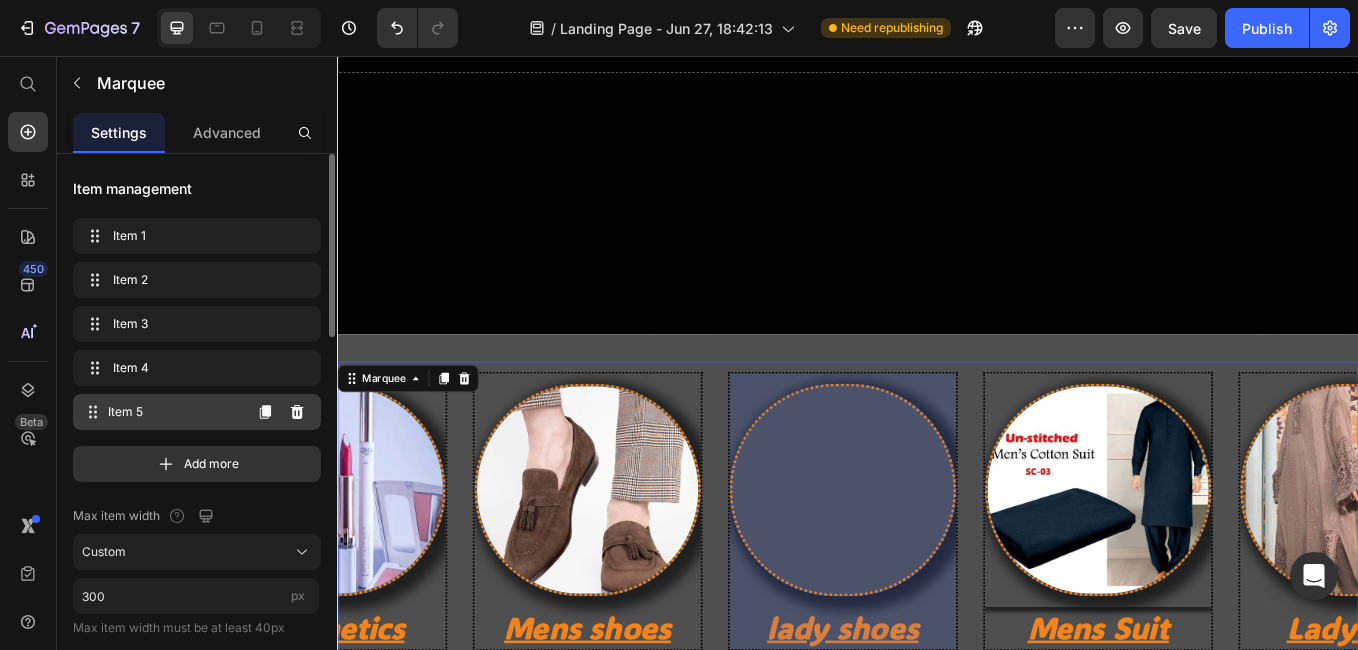 scroll, scrollTop: 0, scrollLeft: 744, axis: horizontal 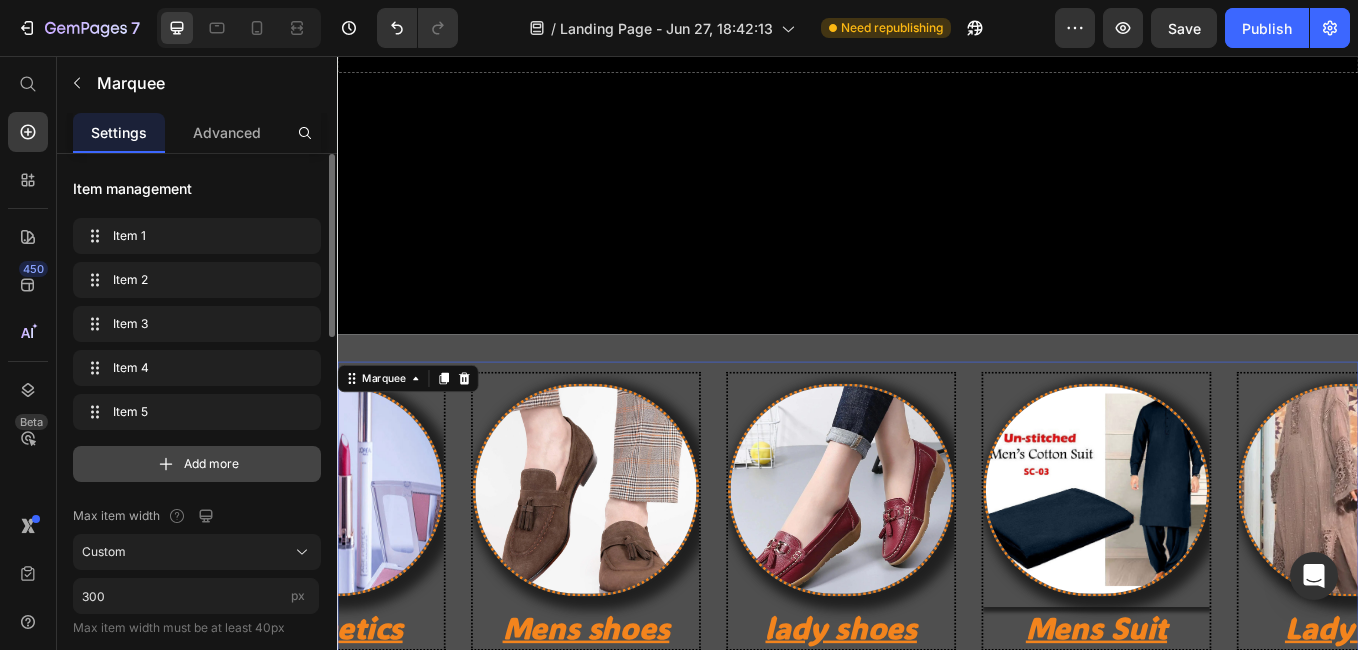 click 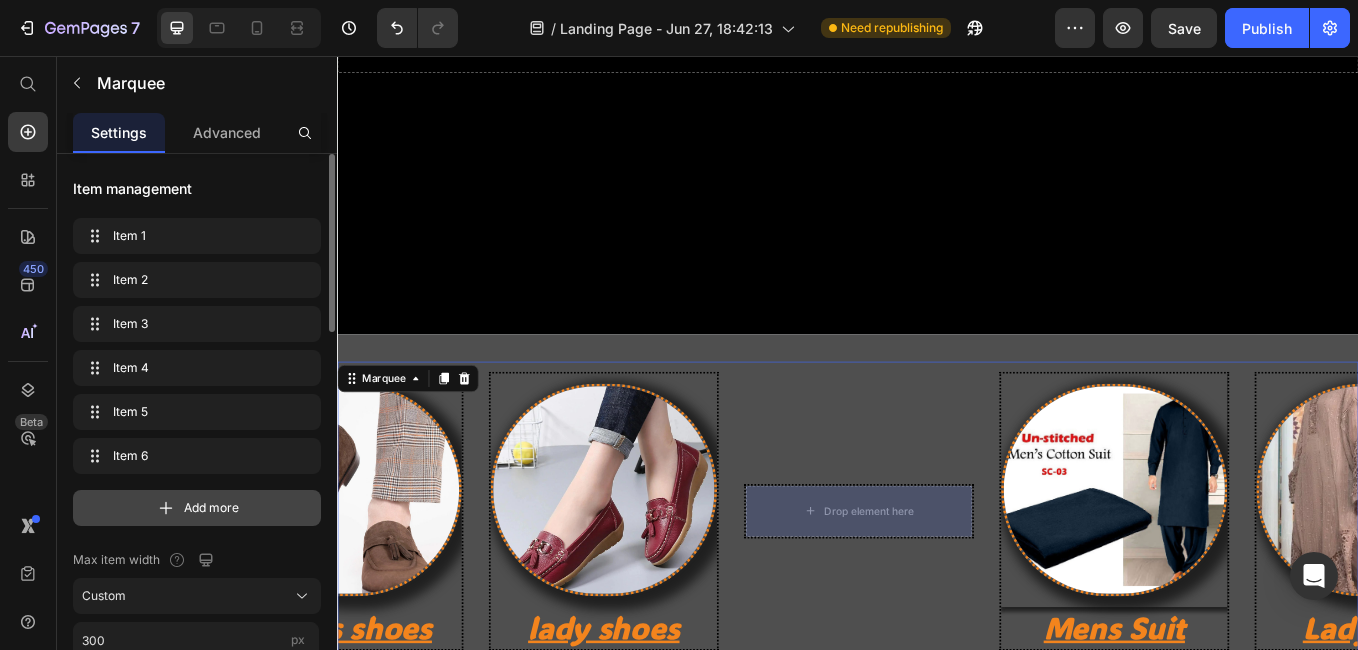scroll, scrollTop: 0, scrollLeft: 1044, axis: horizontal 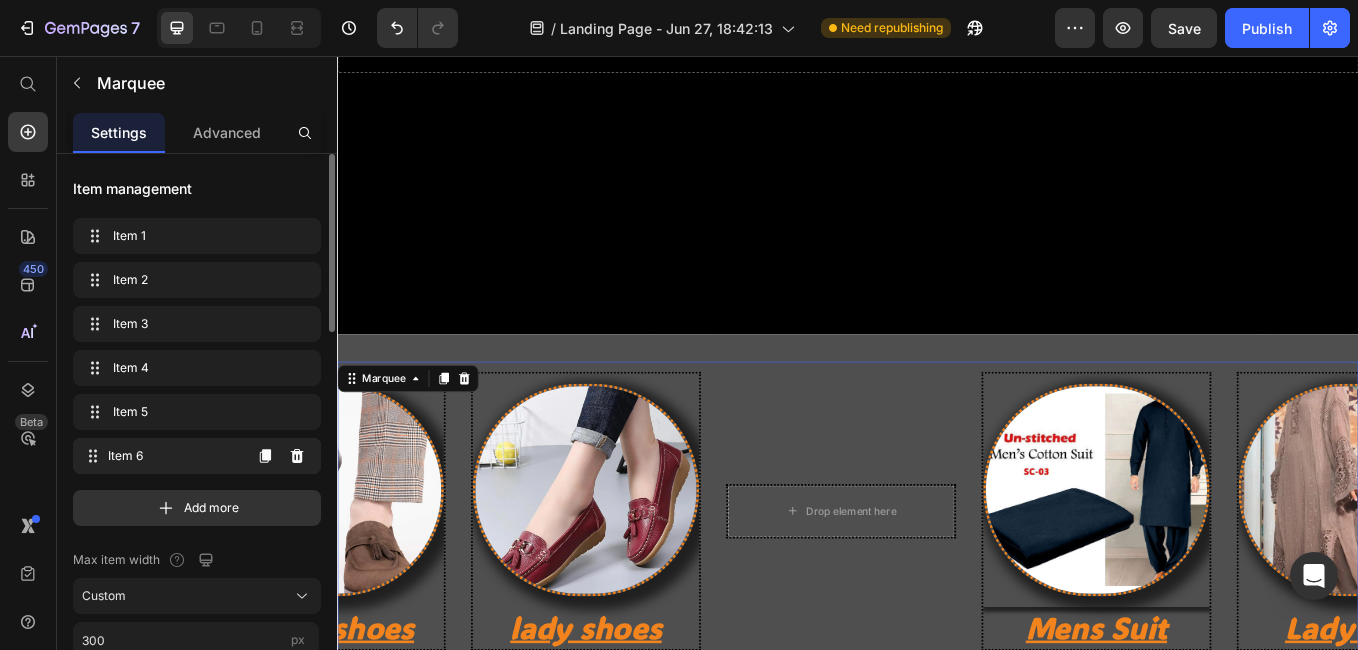 click on "Item 6" at bounding box center [174, 456] 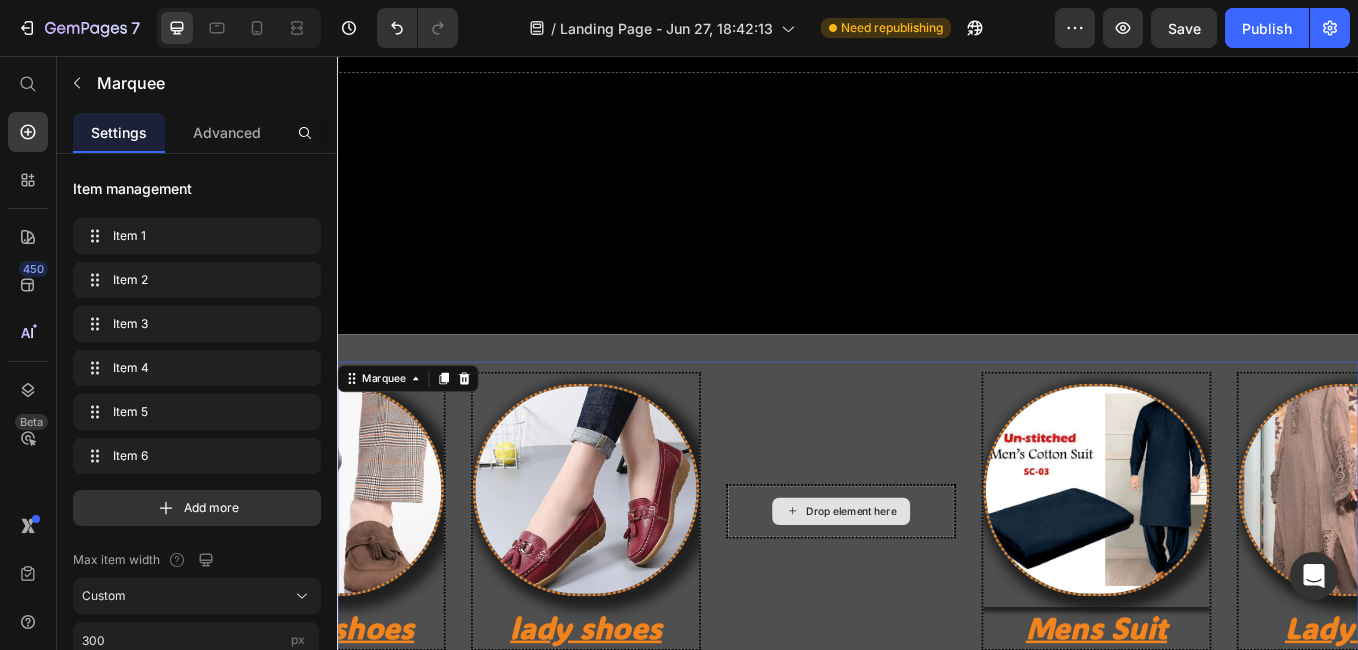 click on "Drop element here" at bounding box center [929, 591] 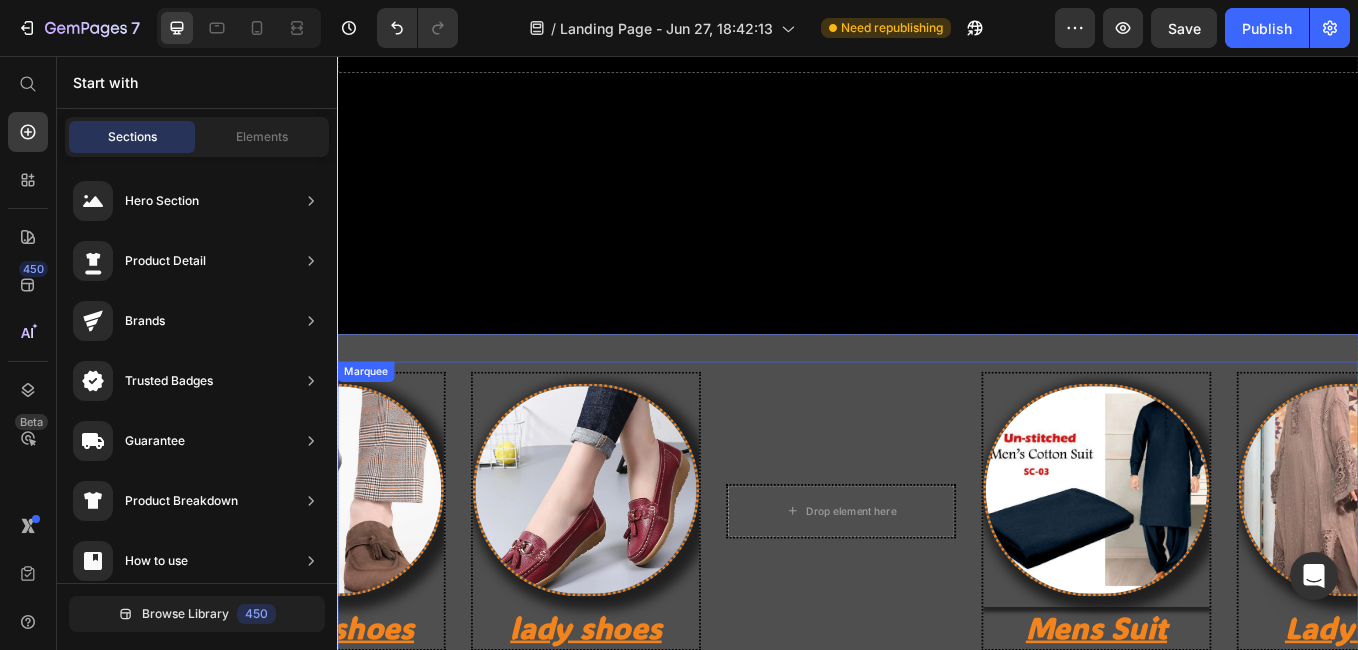 click on "Image Mens Suit Heading Image Lady Suit Heading Image Cosmetics Heading Image Mens shoes Heading Image lady shoes Heading
Drop element here" at bounding box center (194, 591) 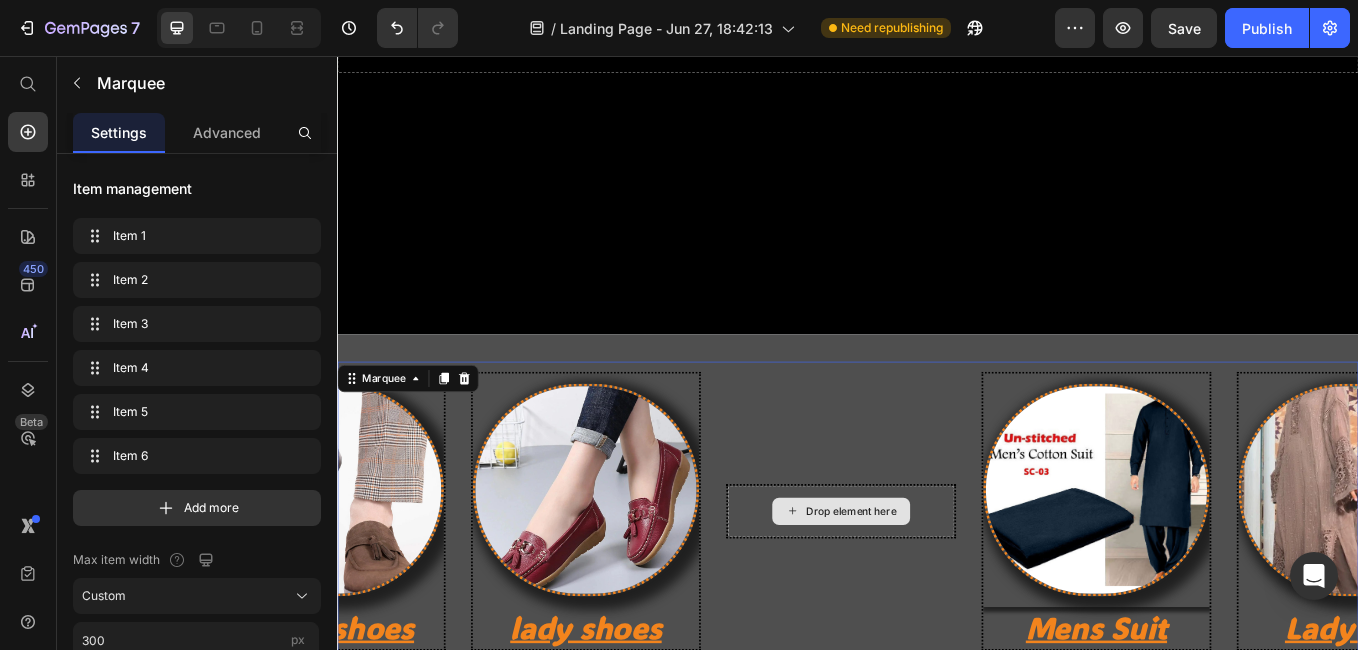 click on "Drop element here" at bounding box center [929, 591] 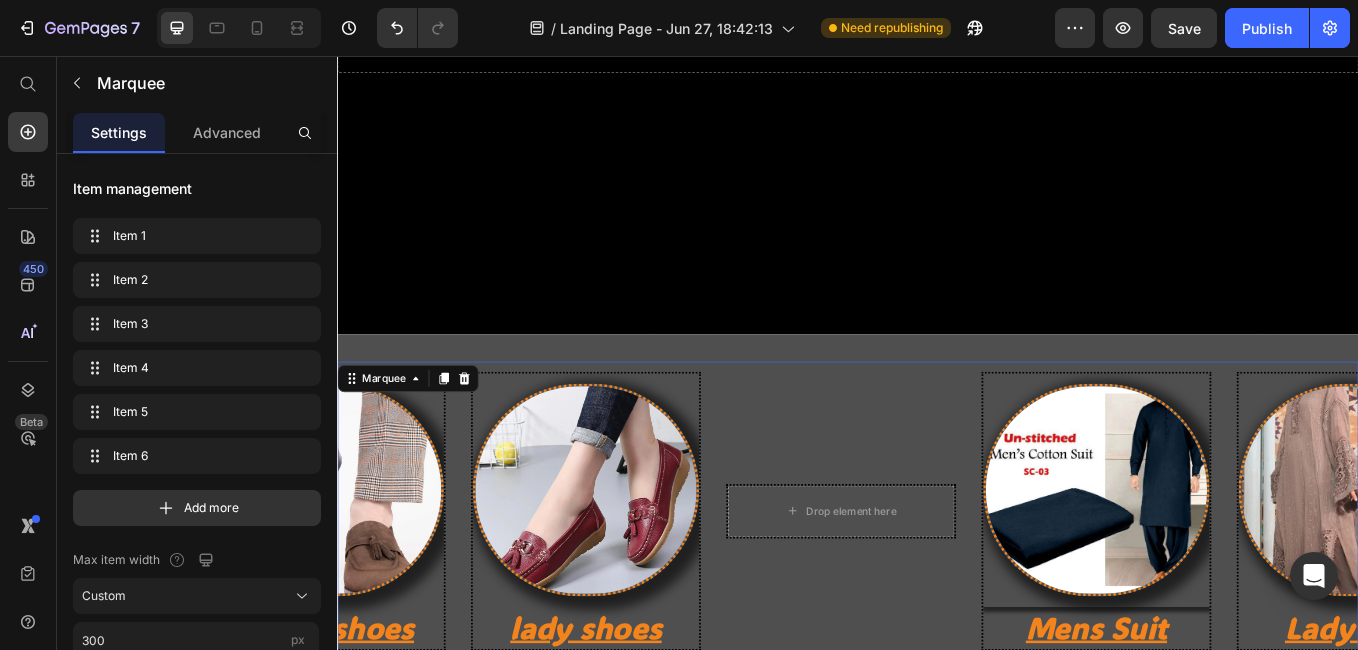 click on "450 Beta" at bounding box center (28, 353) 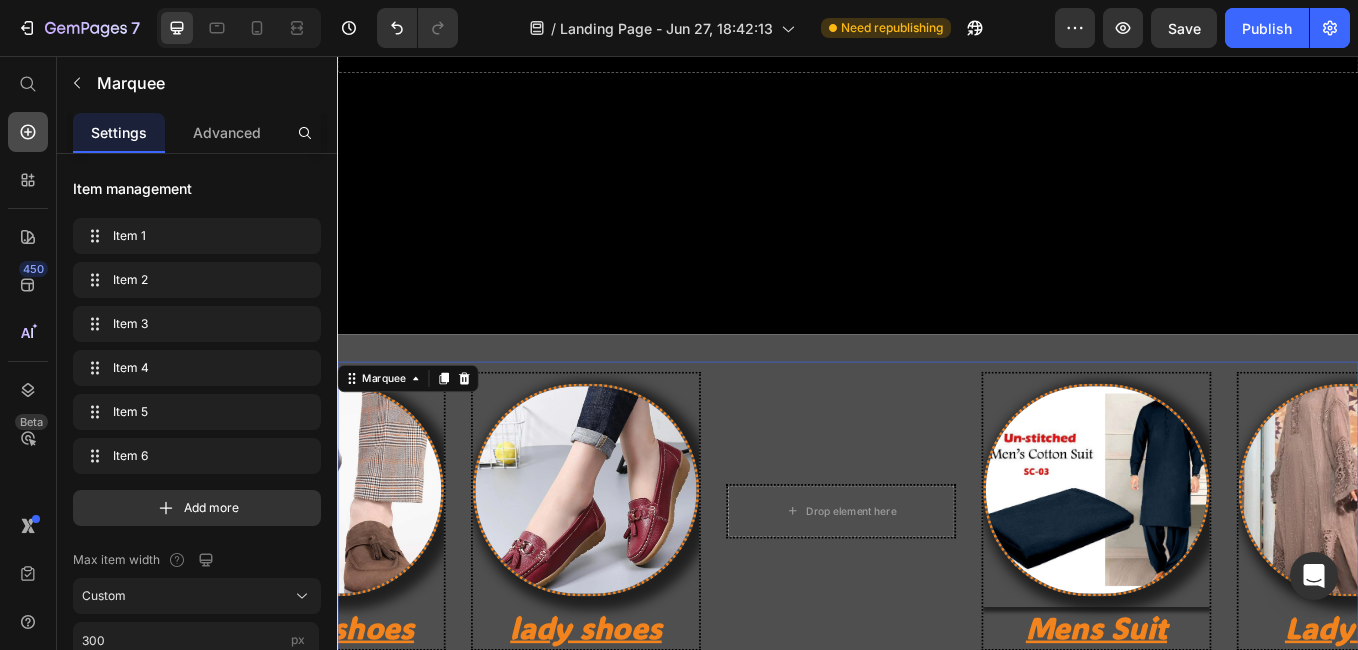 click 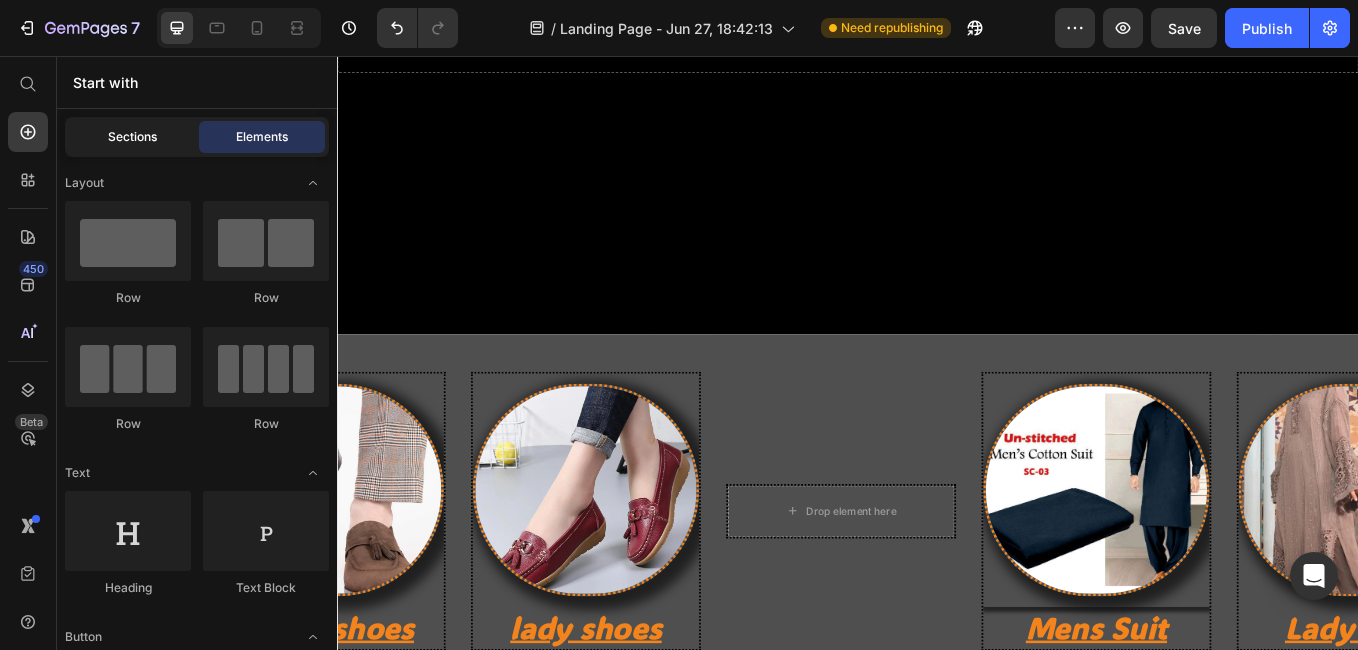 click on "Sections" at bounding box center (132, 137) 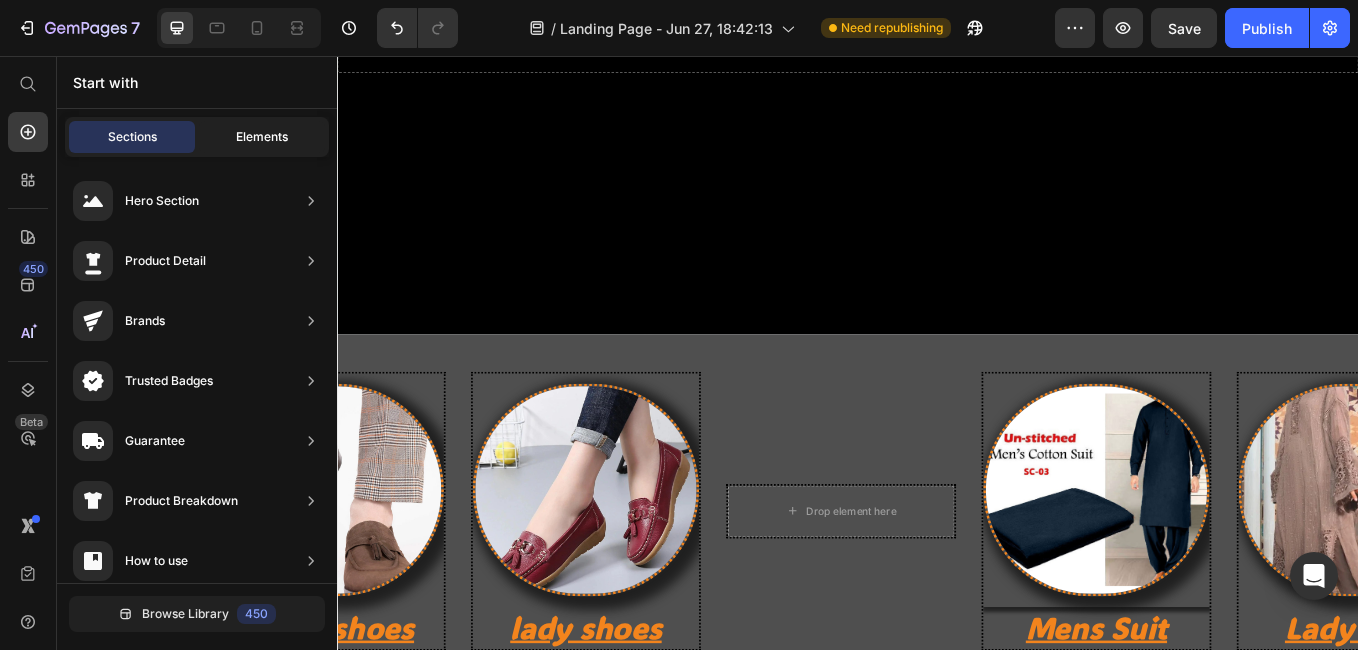 click on "Elements" 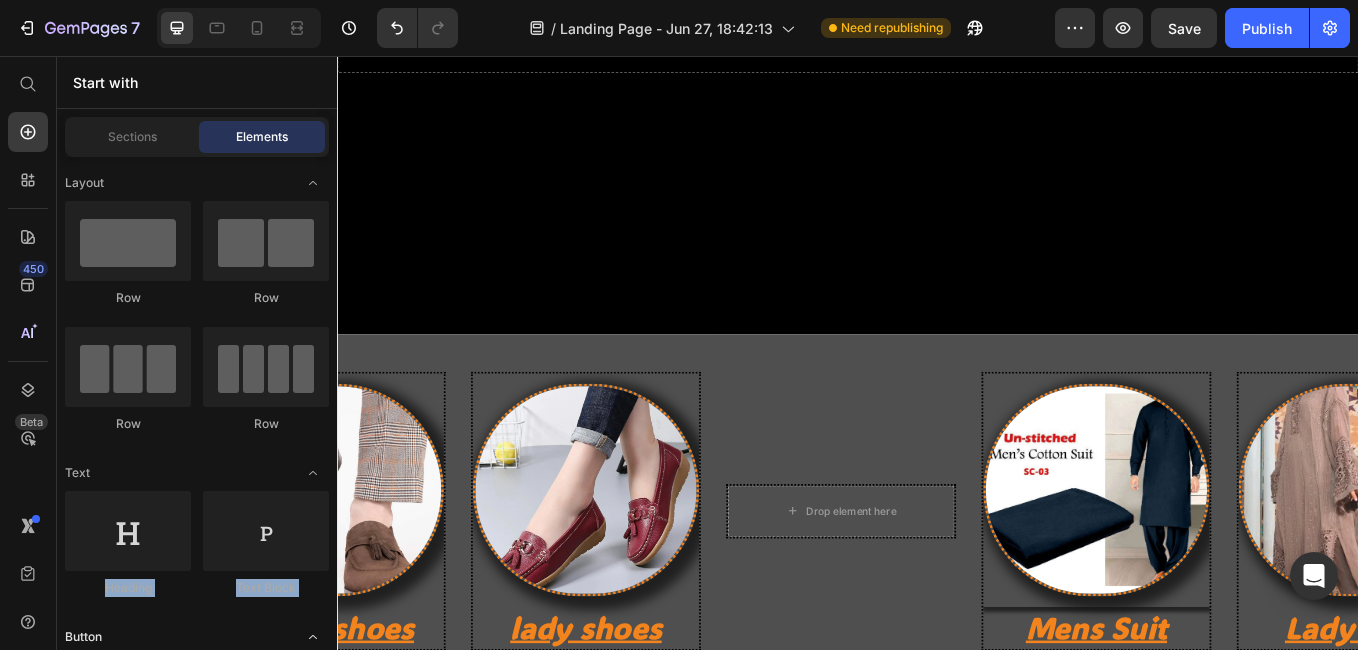 drag, startPoint x: 328, startPoint y: 452, endPoint x: 316, endPoint y: 632, distance: 180.39955 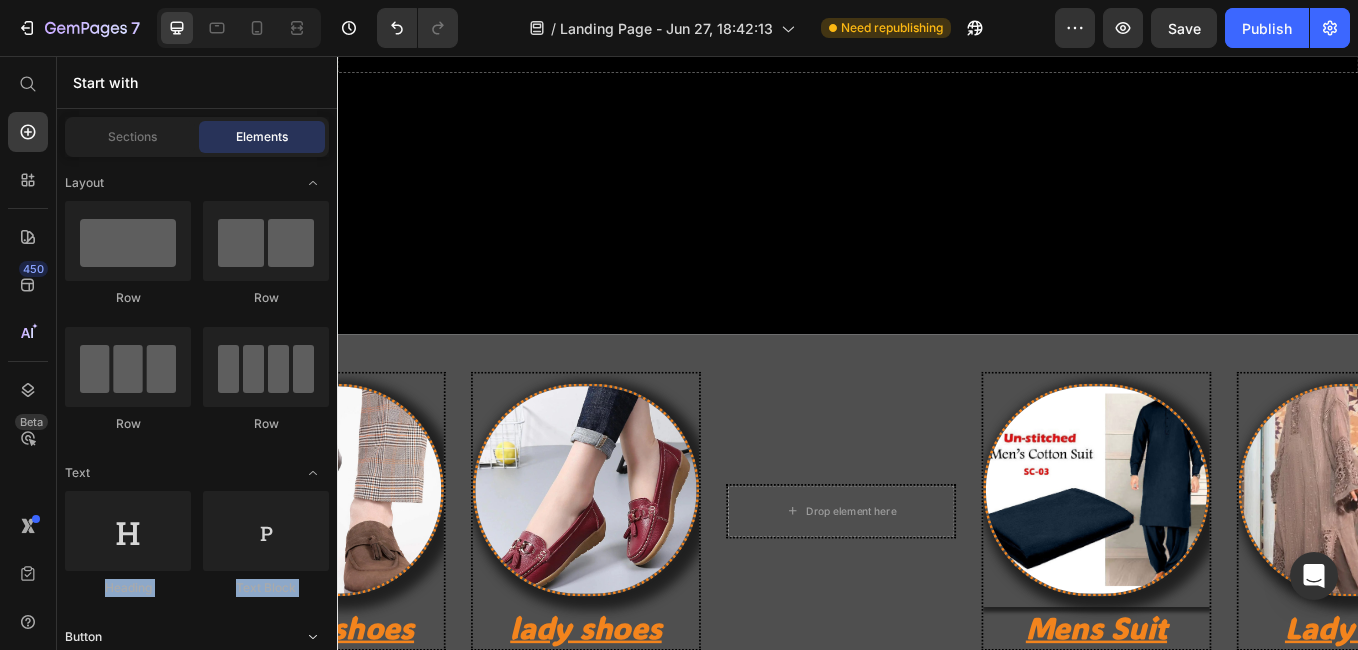click 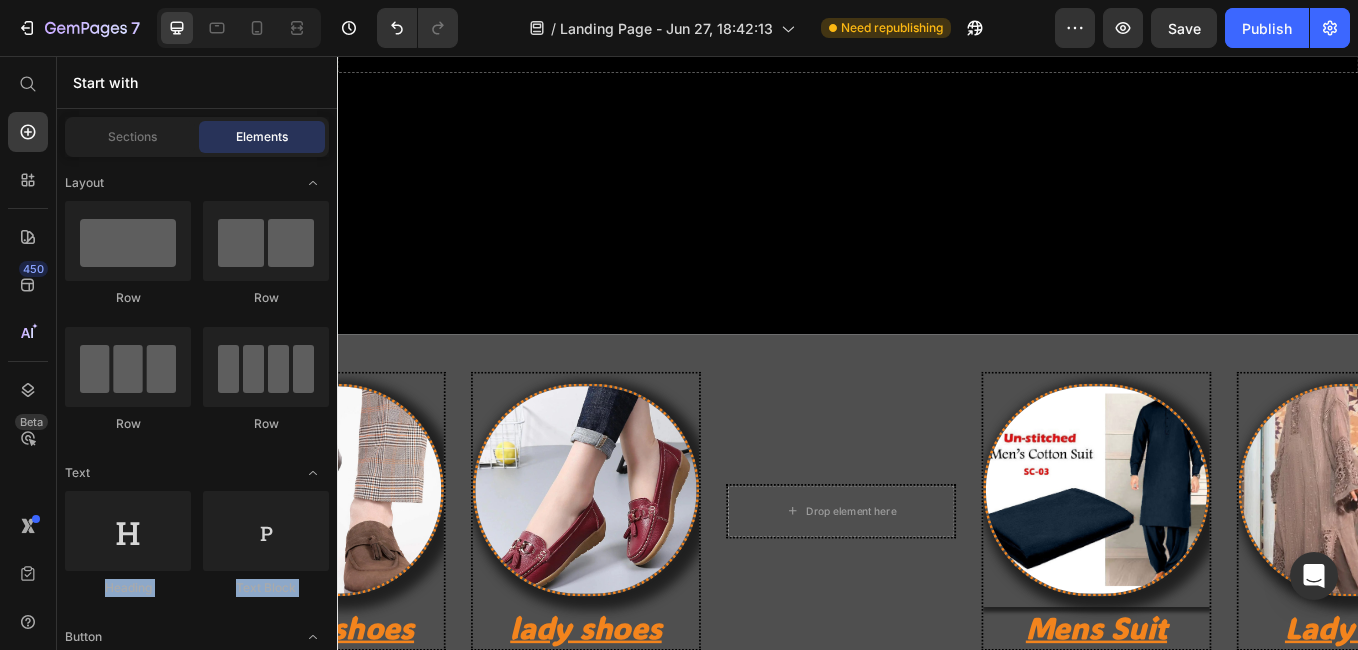 click on "Layout
Row
Row
Row
Row Text
Heading
Text Block Button
Button
Button
Sticky Back to top Media
Image
Image
Video
Video Banner" at bounding box center (197, 3246) 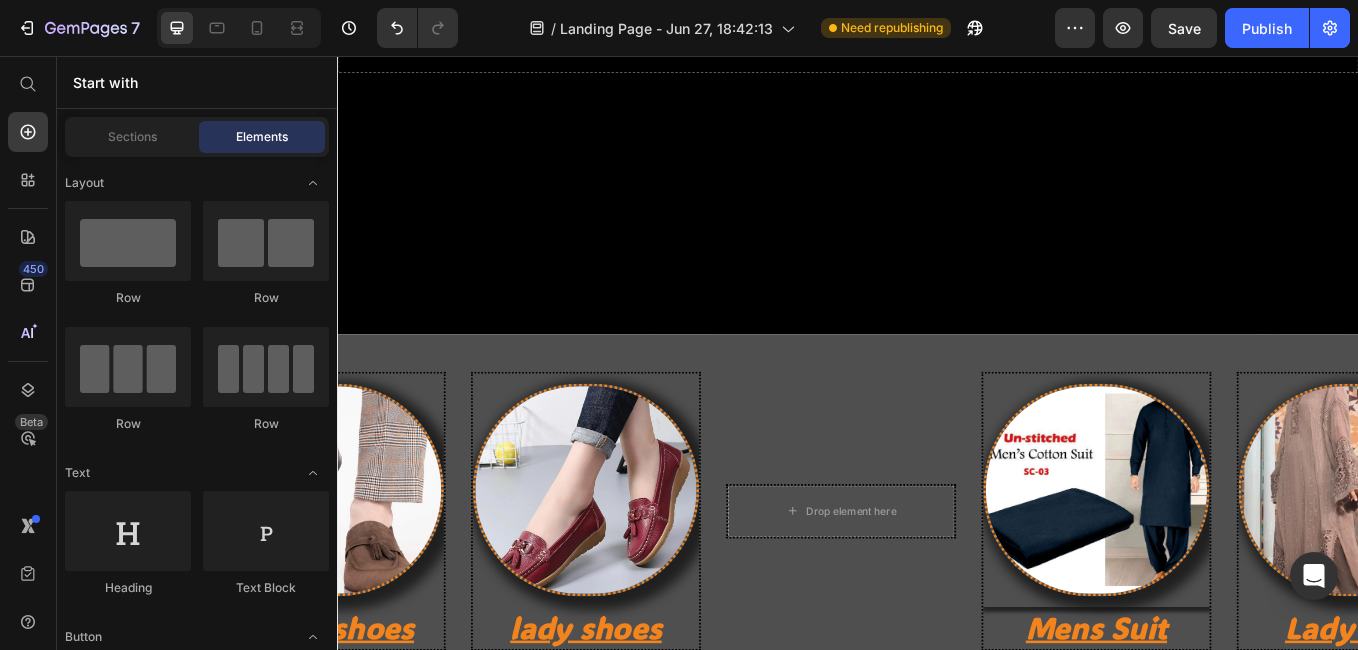 click on "Sections Elements" at bounding box center [197, 137] 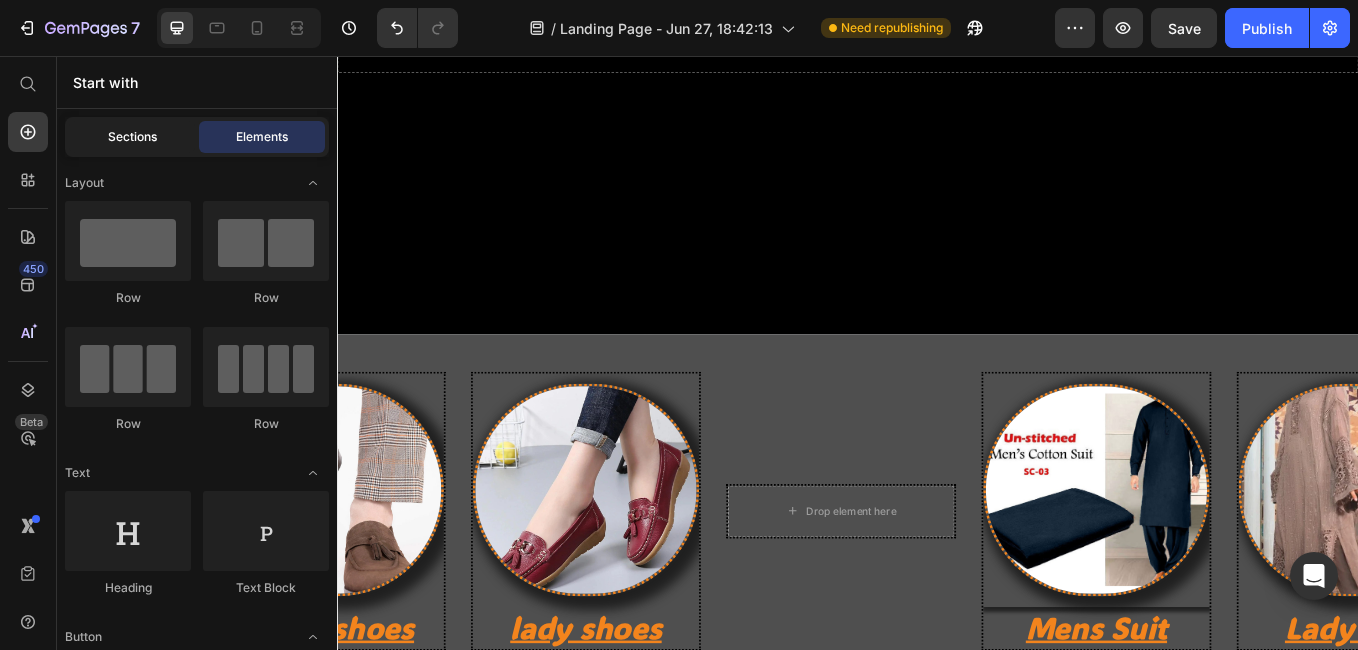 click on "Sections" 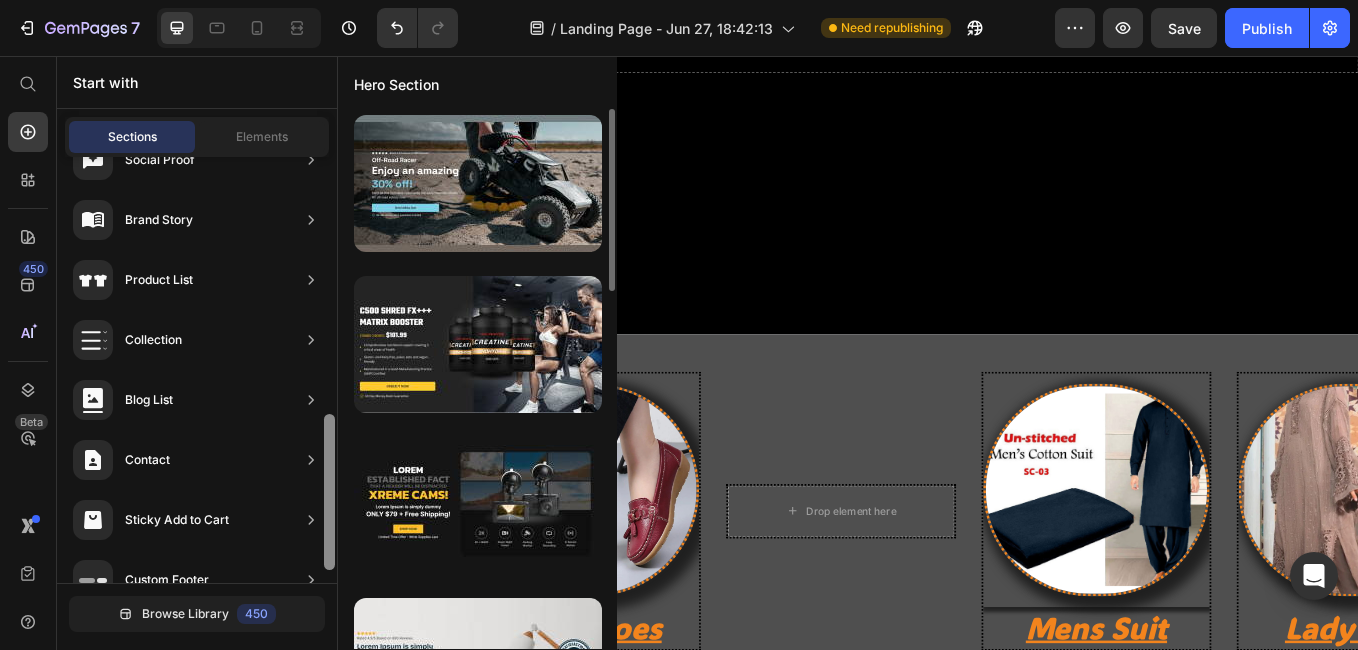 scroll, scrollTop: 734, scrollLeft: 0, axis: vertical 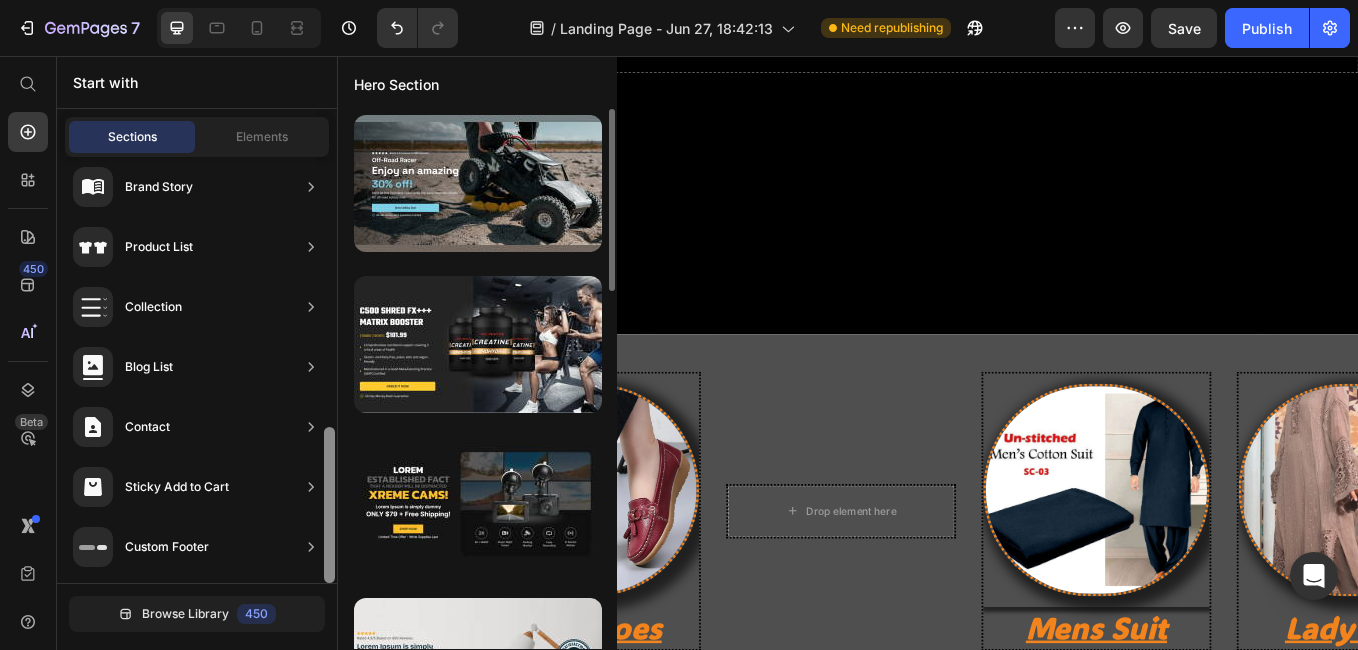 drag, startPoint x: 329, startPoint y: 232, endPoint x: 346, endPoint y: 528, distance: 296.48776 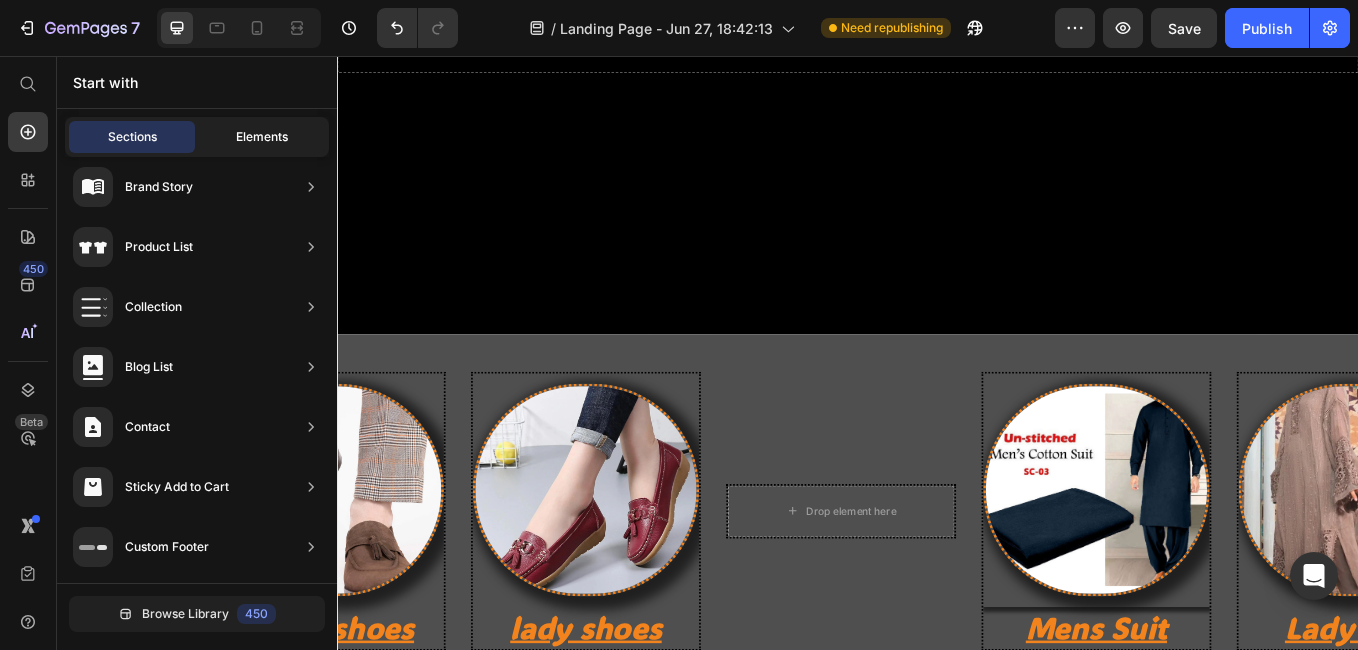 click on "Elements" 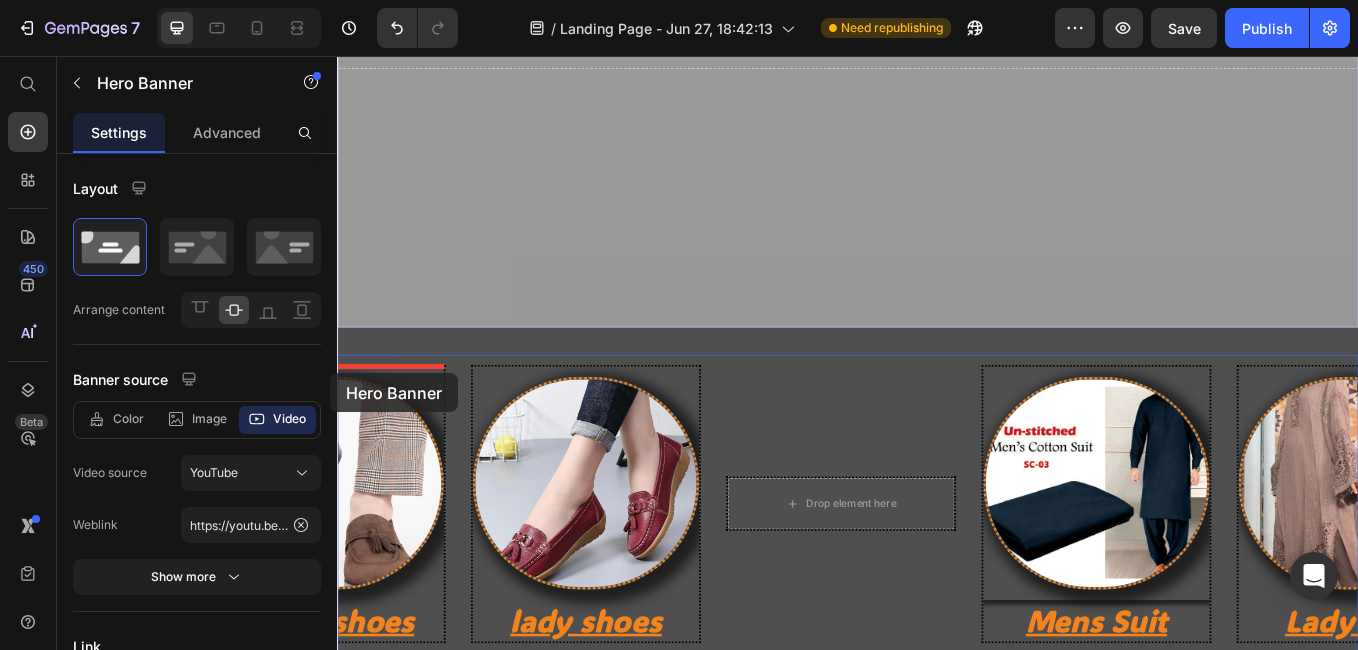 drag, startPoint x: 319, startPoint y: 362, endPoint x: 313, endPoint y: 408, distance: 46.389652 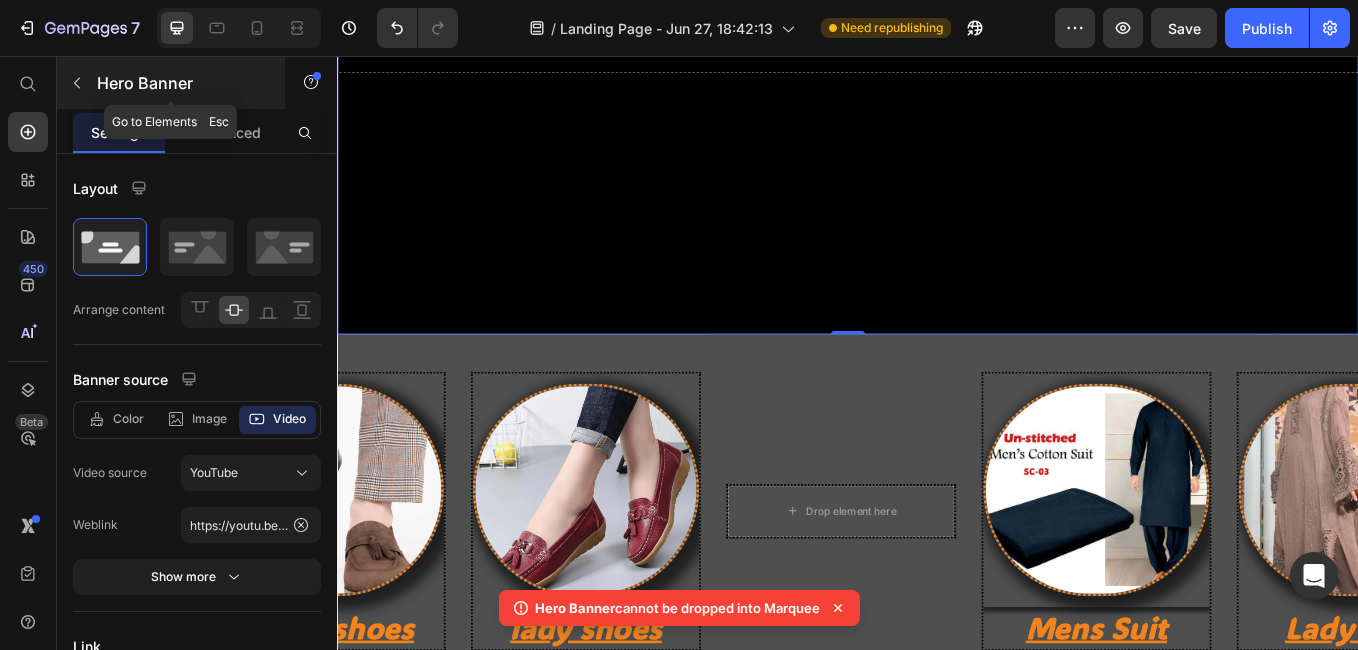 click at bounding box center (77, 83) 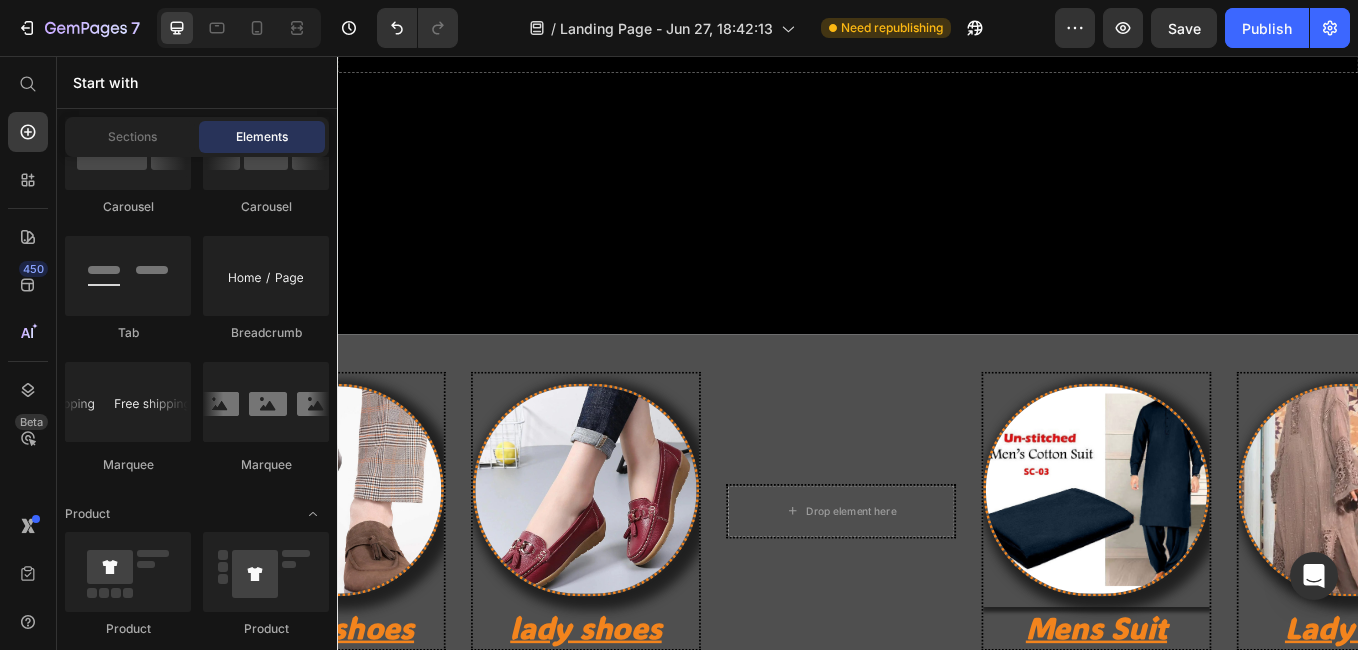 scroll, scrollTop: 627, scrollLeft: 0, axis: vertical 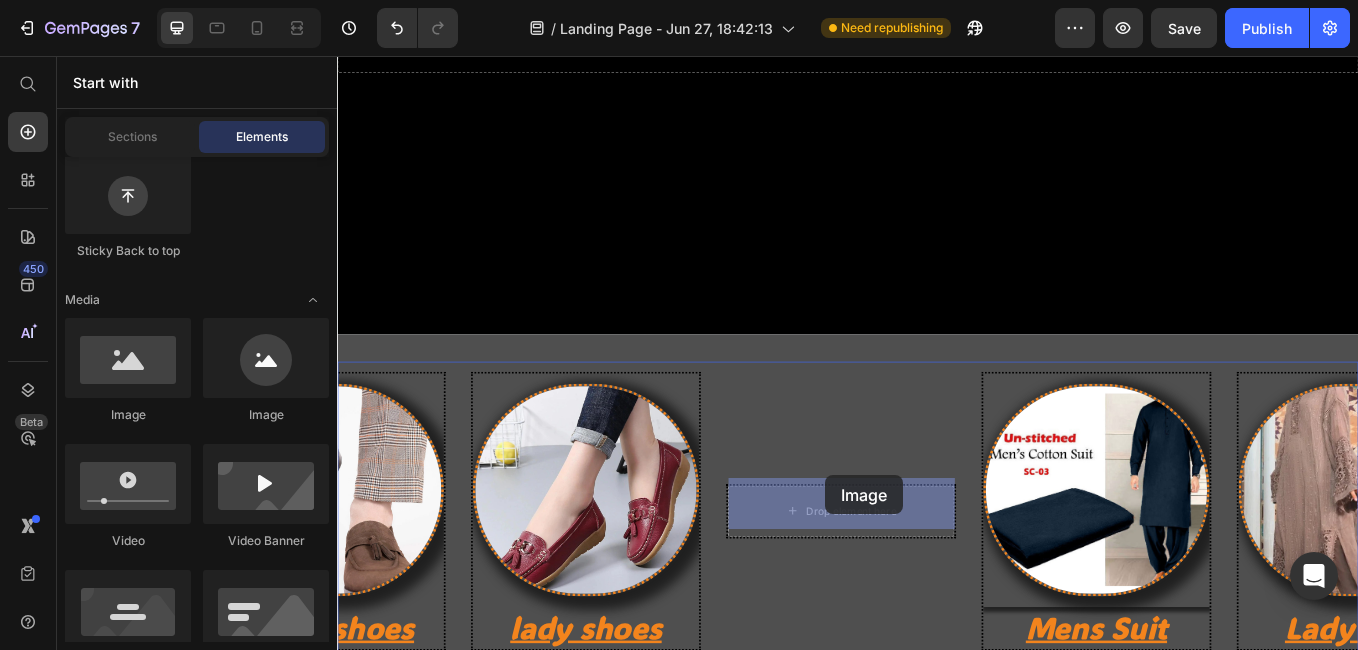 drag, startPoint x: 628, startPoint y: 433, endPoint x: 898, endPoint y: 553, distance: 295.46573 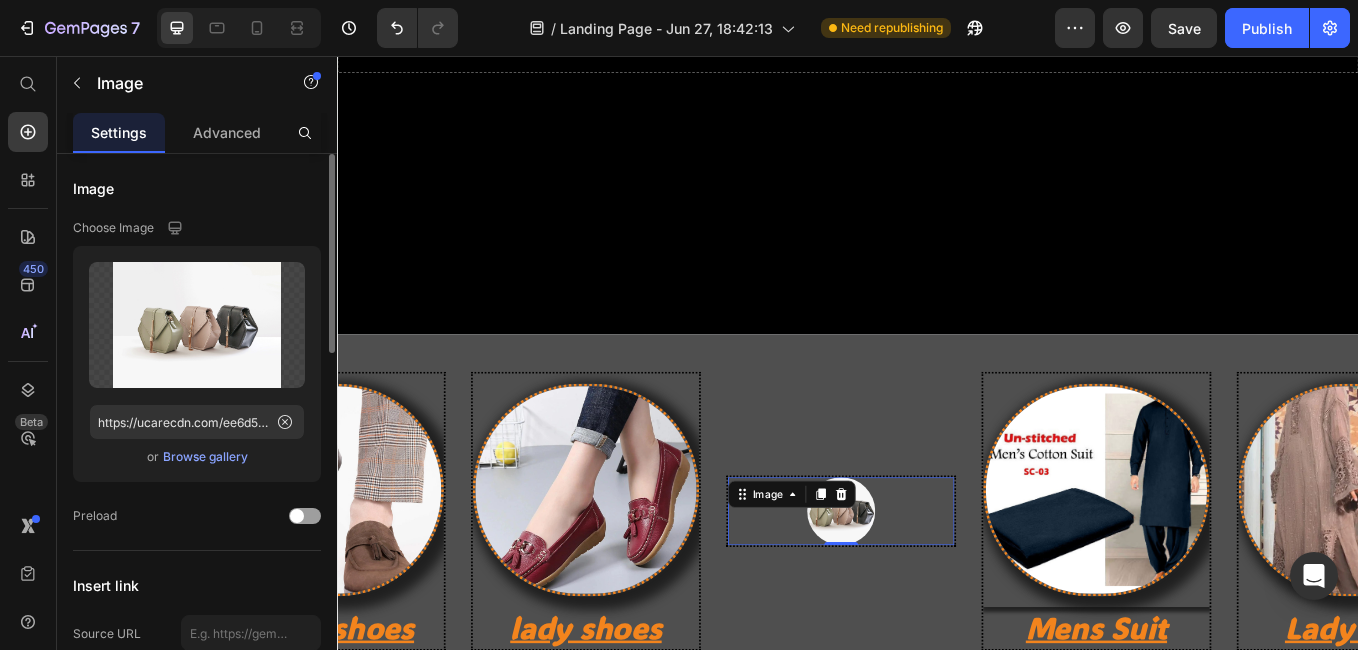 click on "Browse gallery" at bounding box center (205, 457) 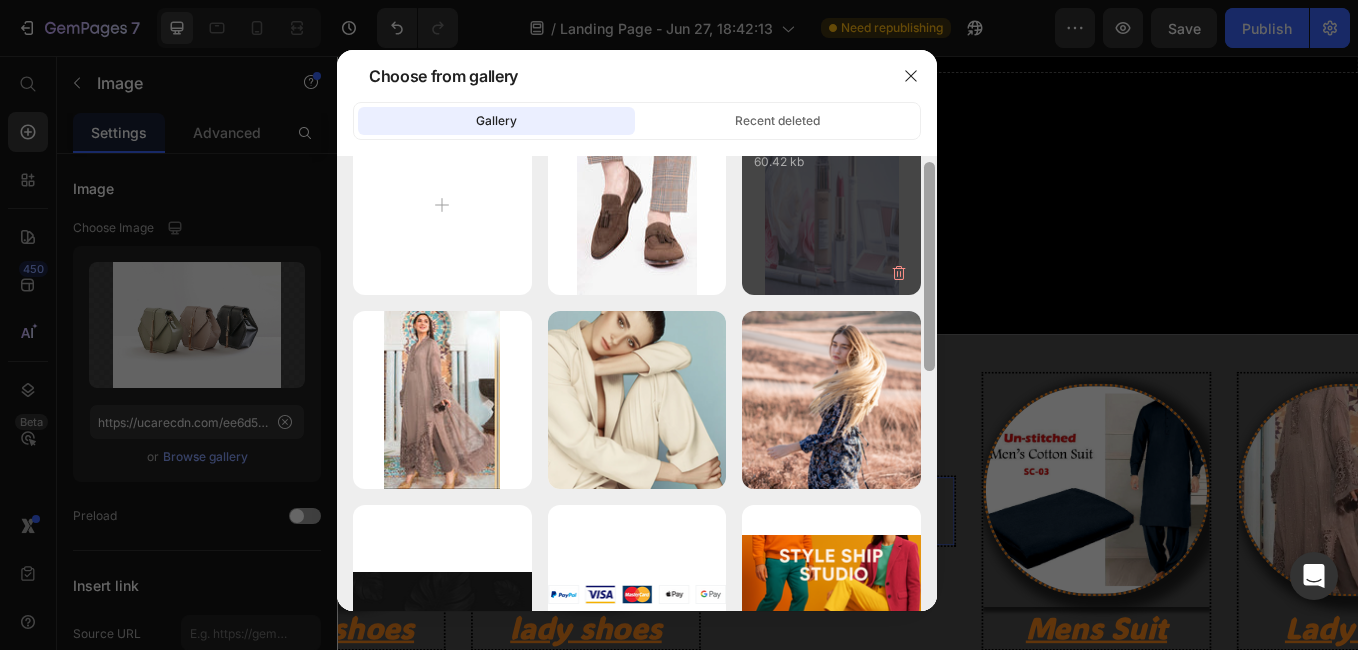 scroll, scrollTop: 0, scrollLeft: 0, axis: both 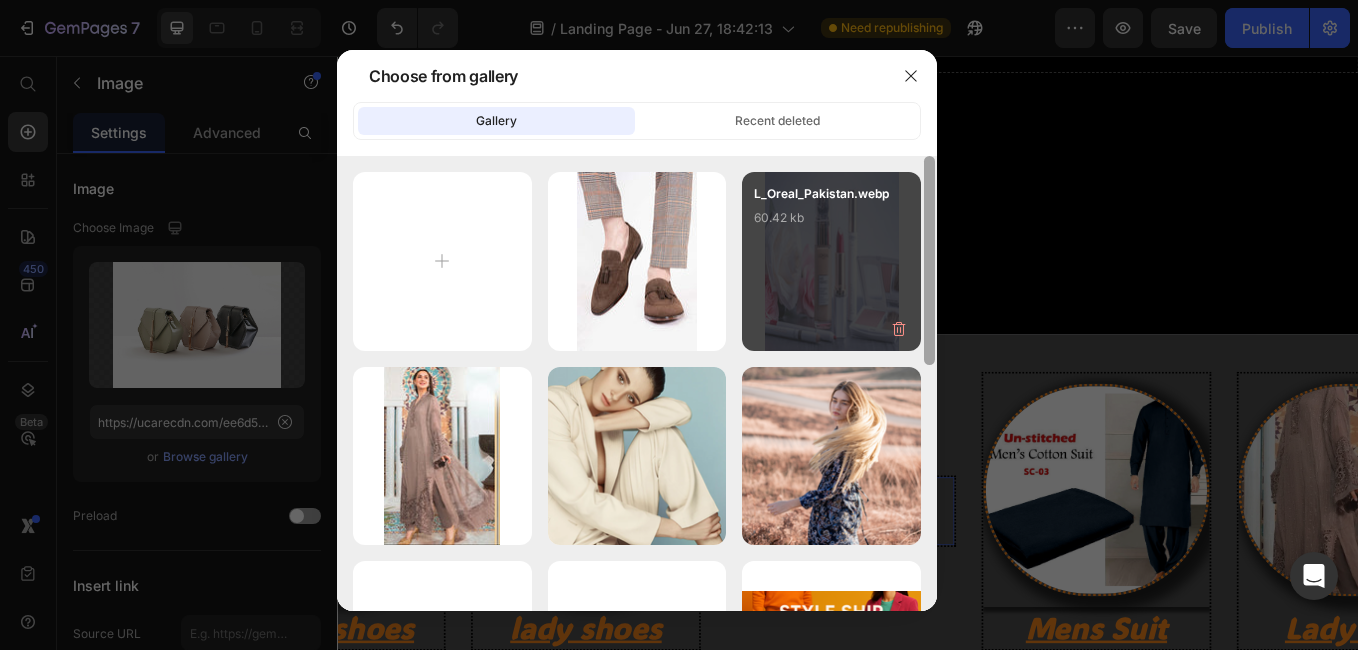 drag, startPoint x: 934, startPoint y: 323, endPoint x: 918, endPoint y: 240, distance: 84.5281 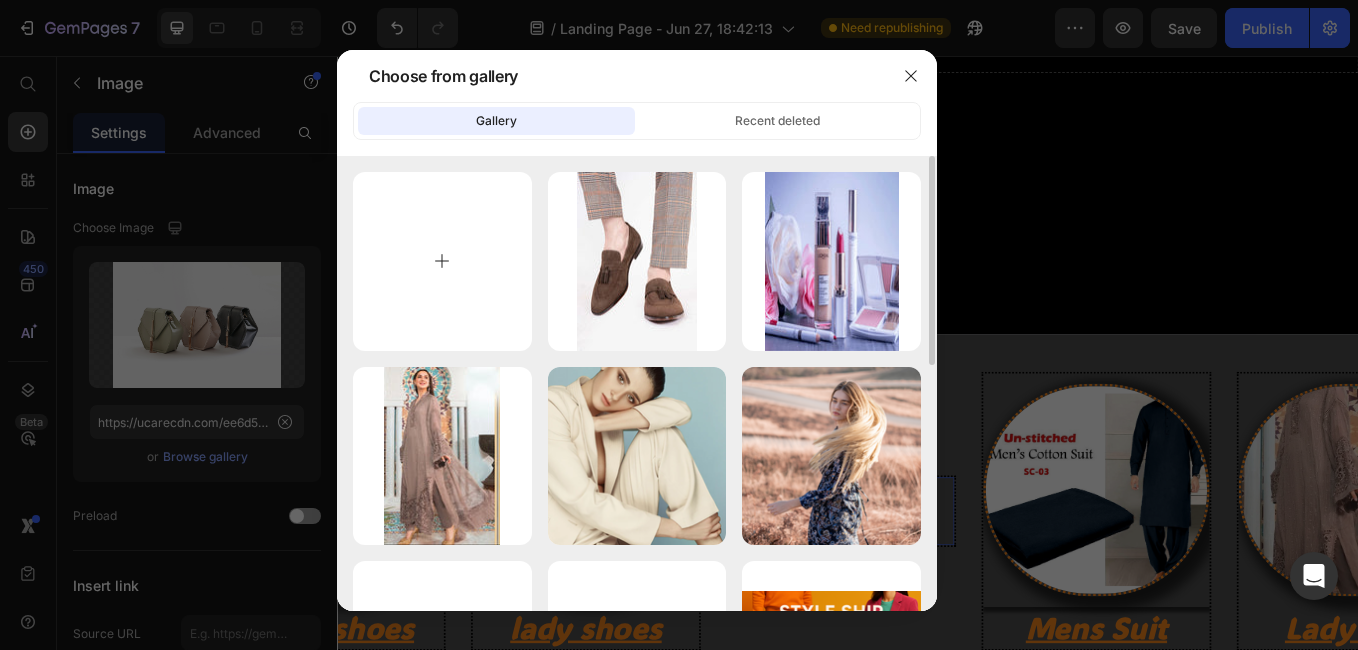 click at bounding box center (442, 261) 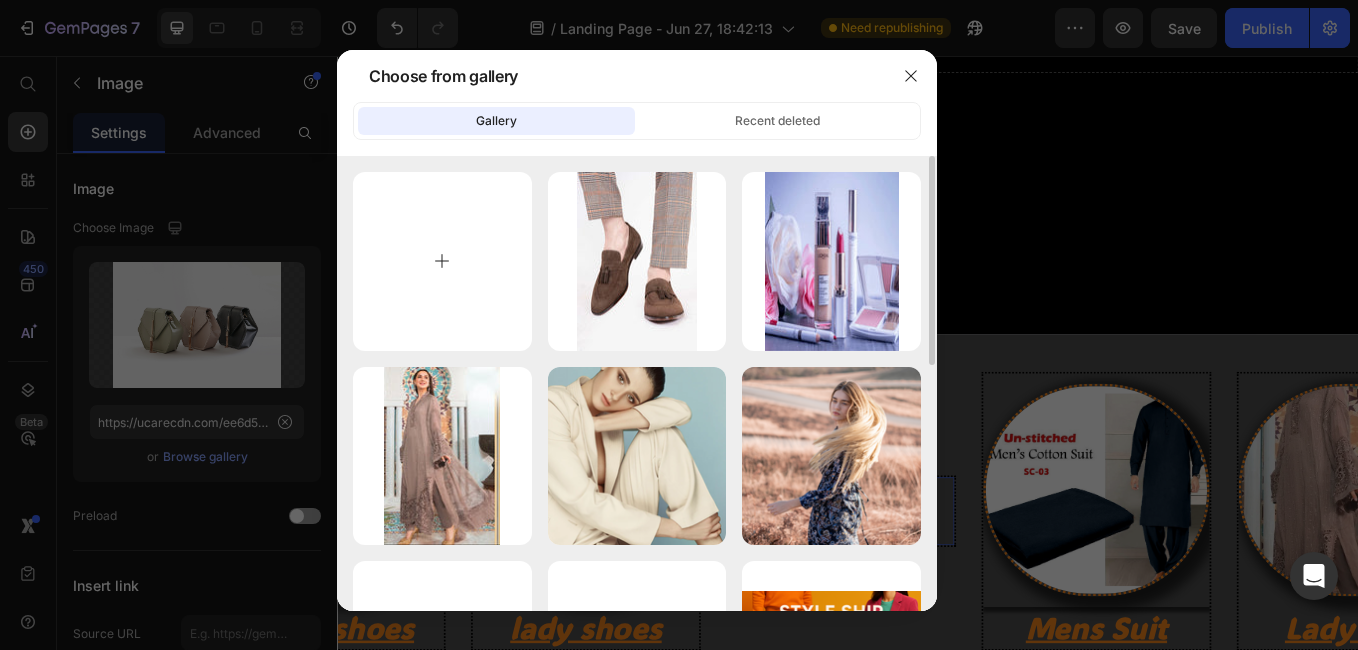 type on "C:\fakepath\I9236WA-FRE-SVR_2_-RhinestoneChainWatch.webp" 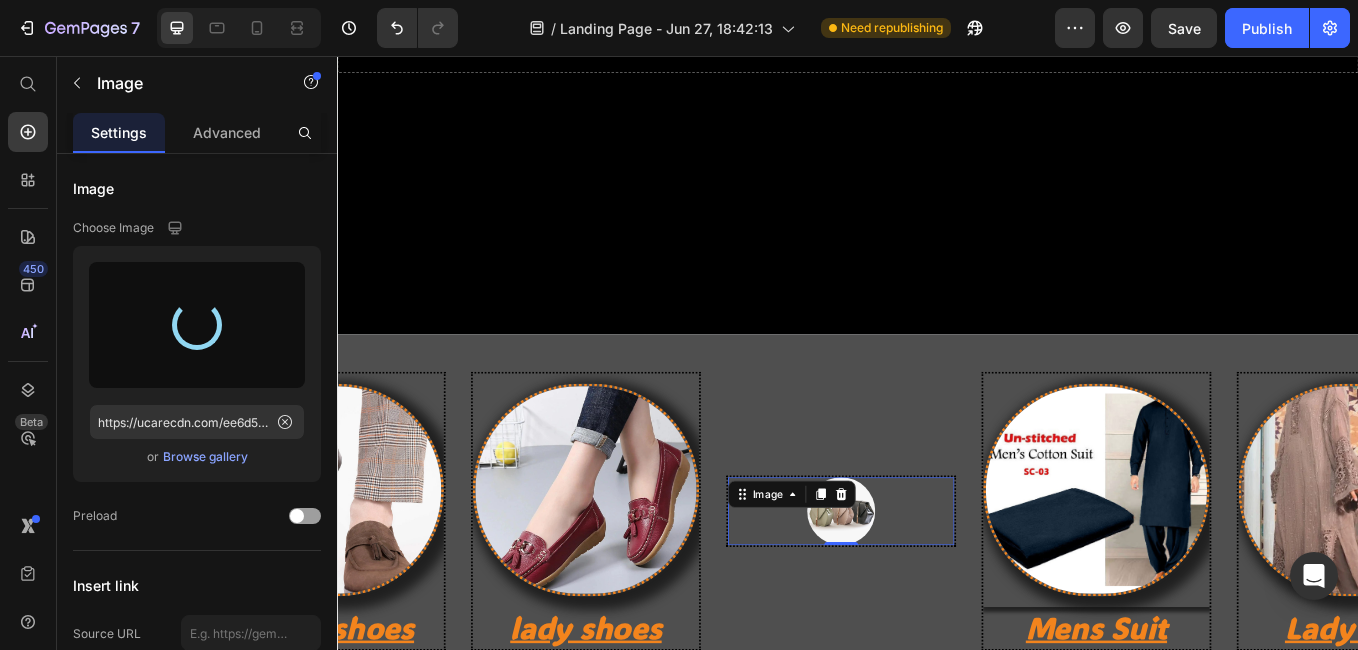 type on "https://cdn.shopify.com/s/files/1/0945/9528/5065/files/gempages_572603153153787104-128caa6a-5476-47ef-b92d-3e8aa7b1c417.webp" 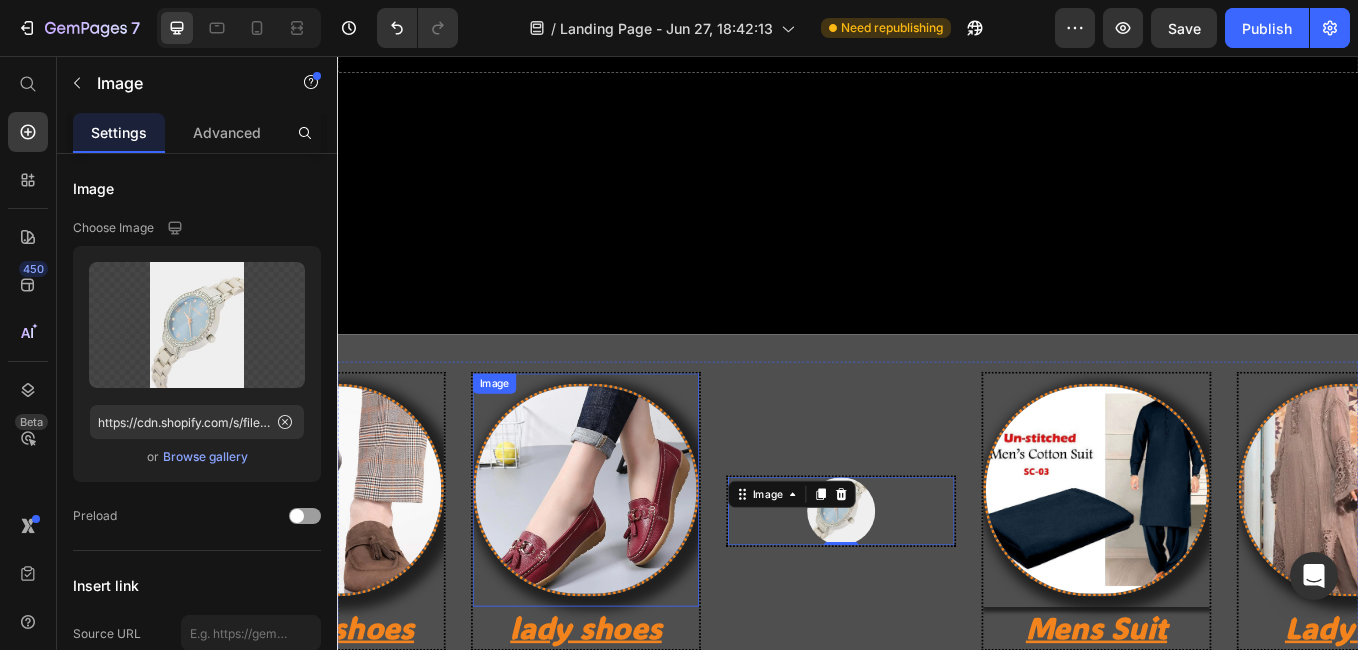 click at bounding box center [629, 566] 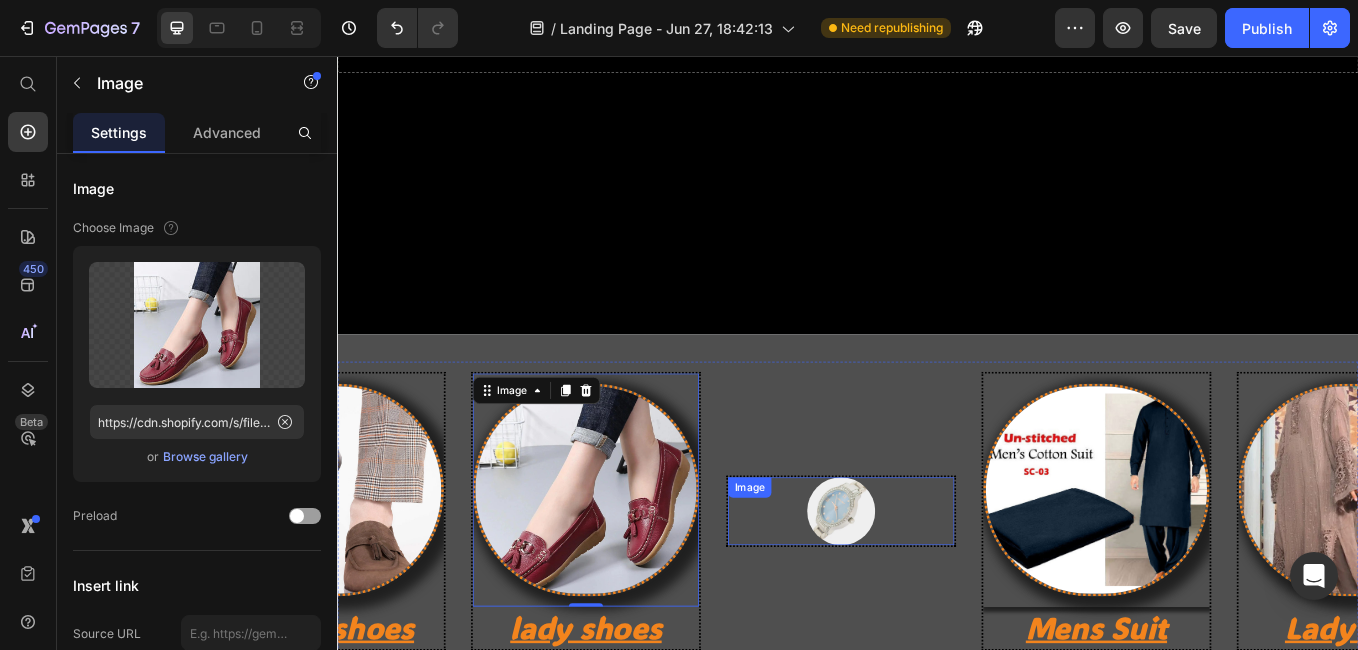 click at bounding box center (929, 591) 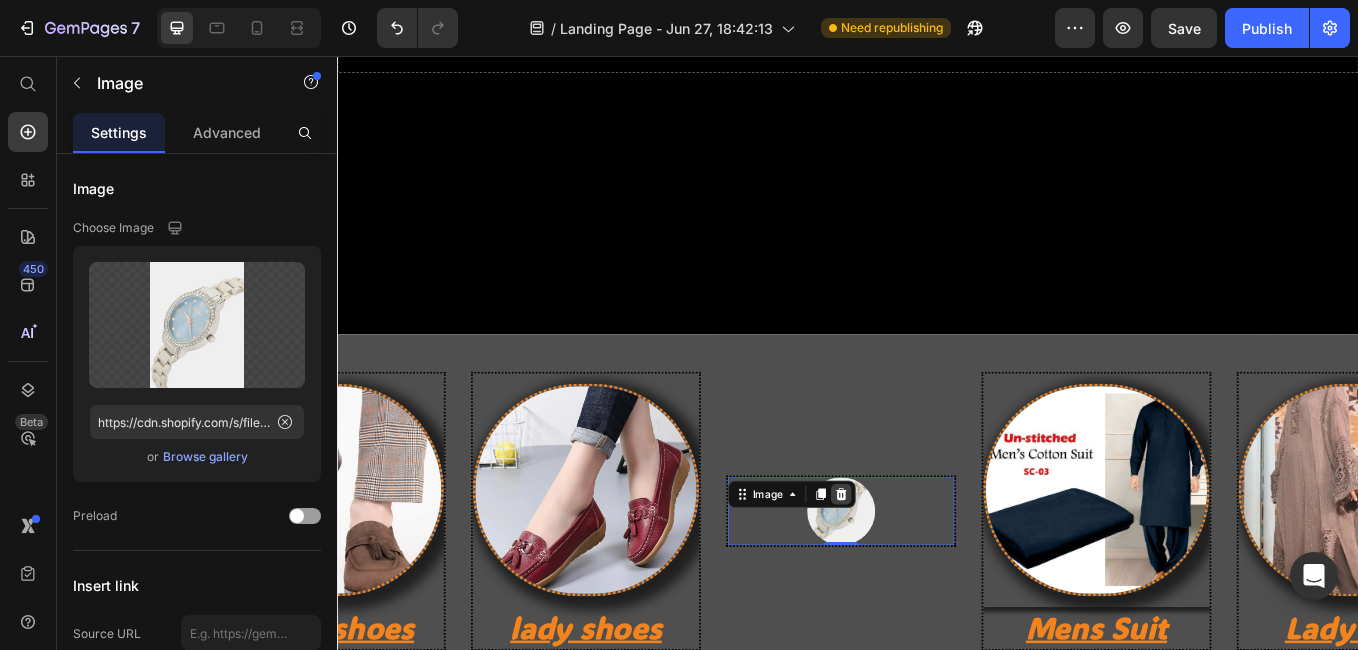 click 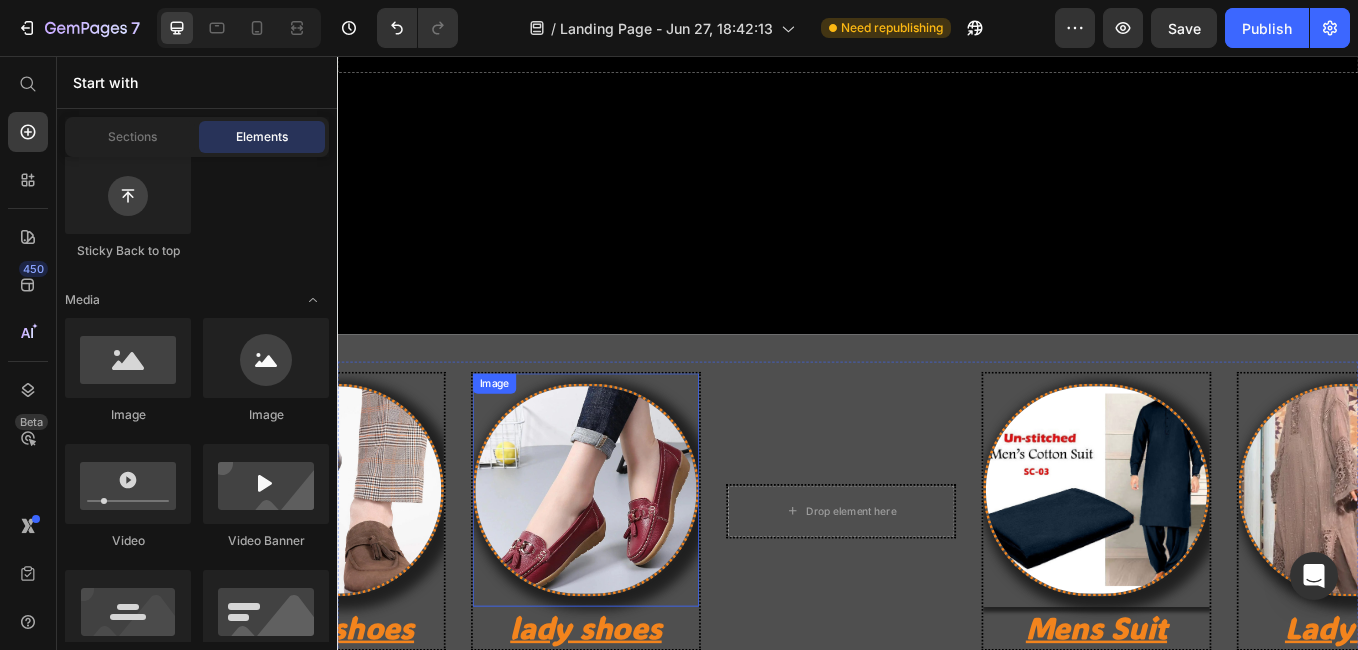 click at bounding box center [629, 566] 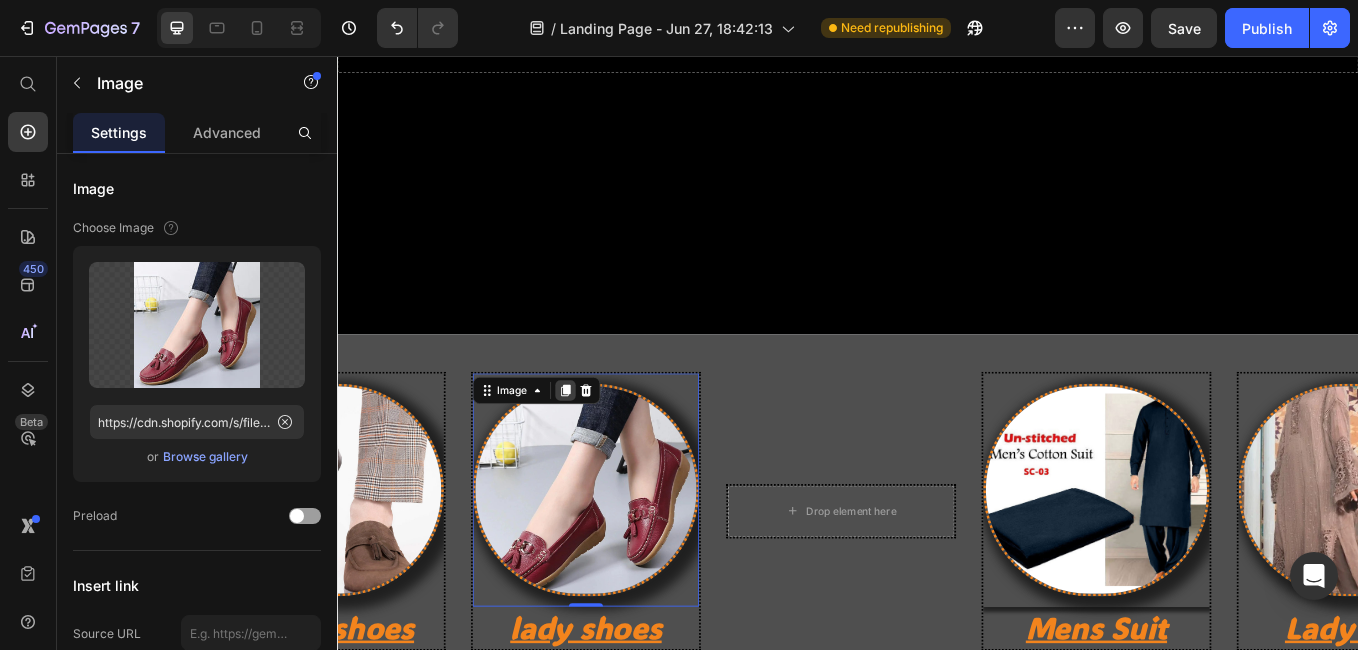 click 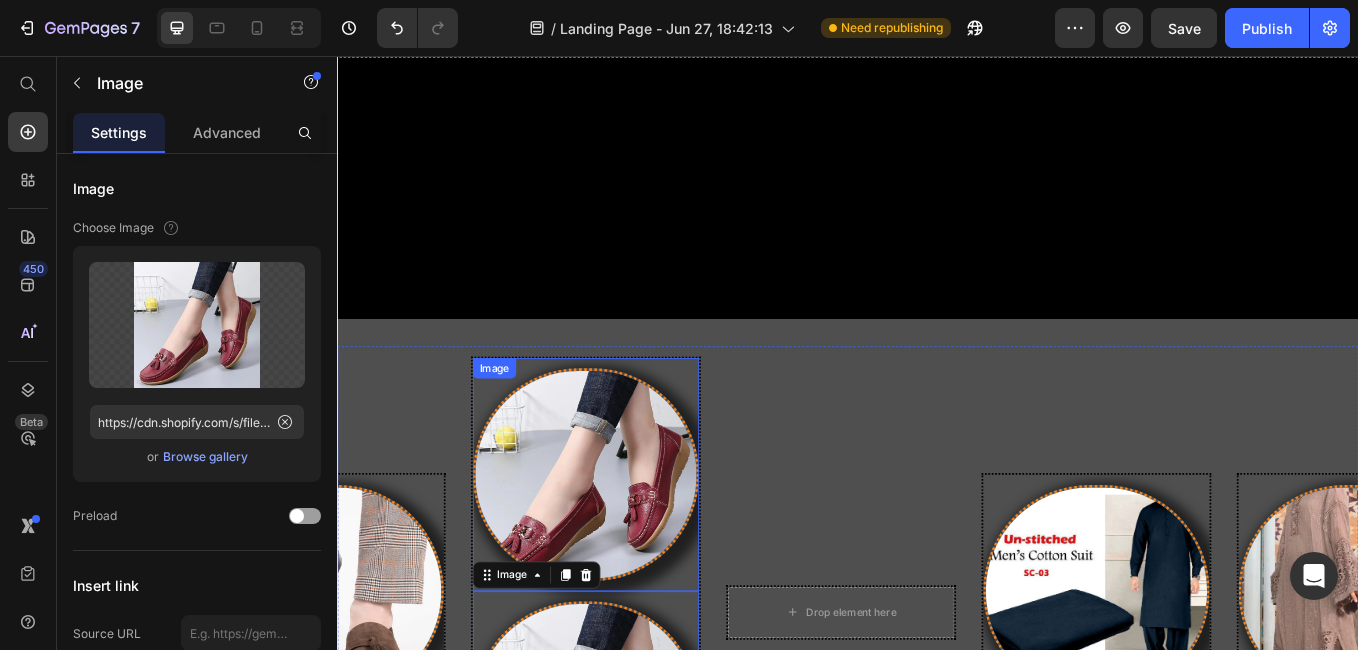 scroll, scrollTop: 958, scrollLeft: 0, axis: vertical 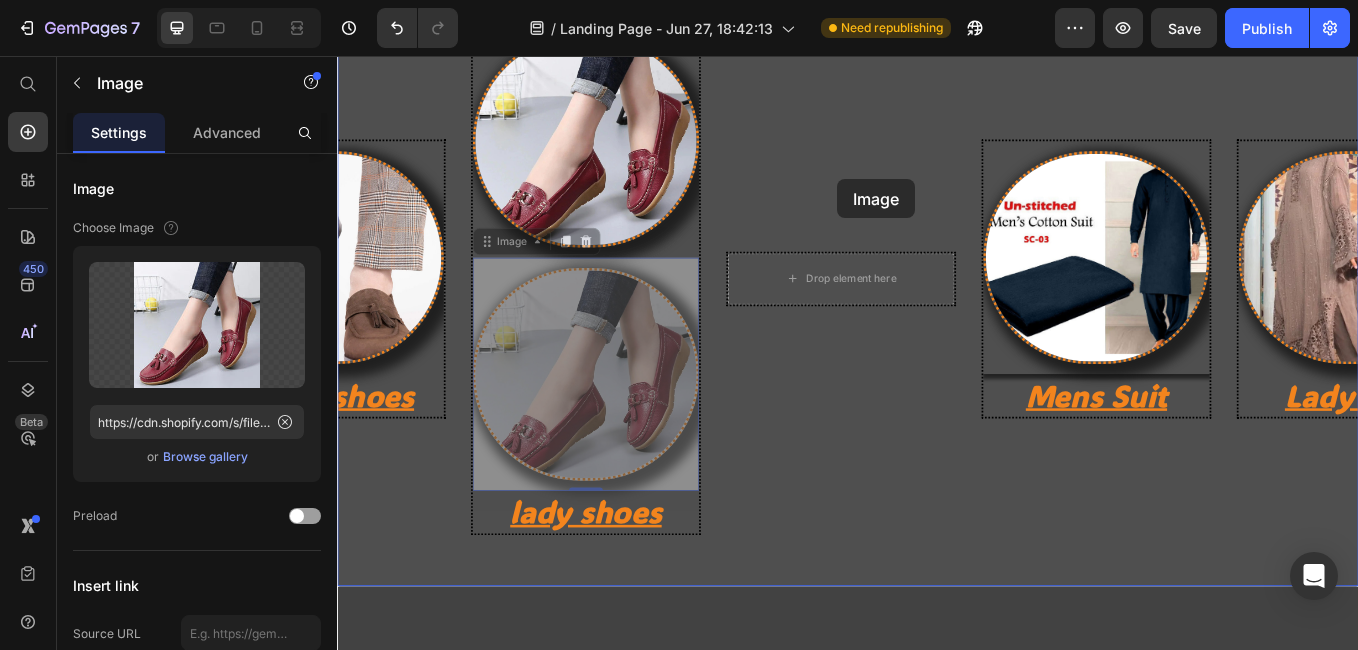 drag, startPoint x: 643, startPoint y: 323, endPoint x: 922, endPoint y: 201, distance: 304.5078 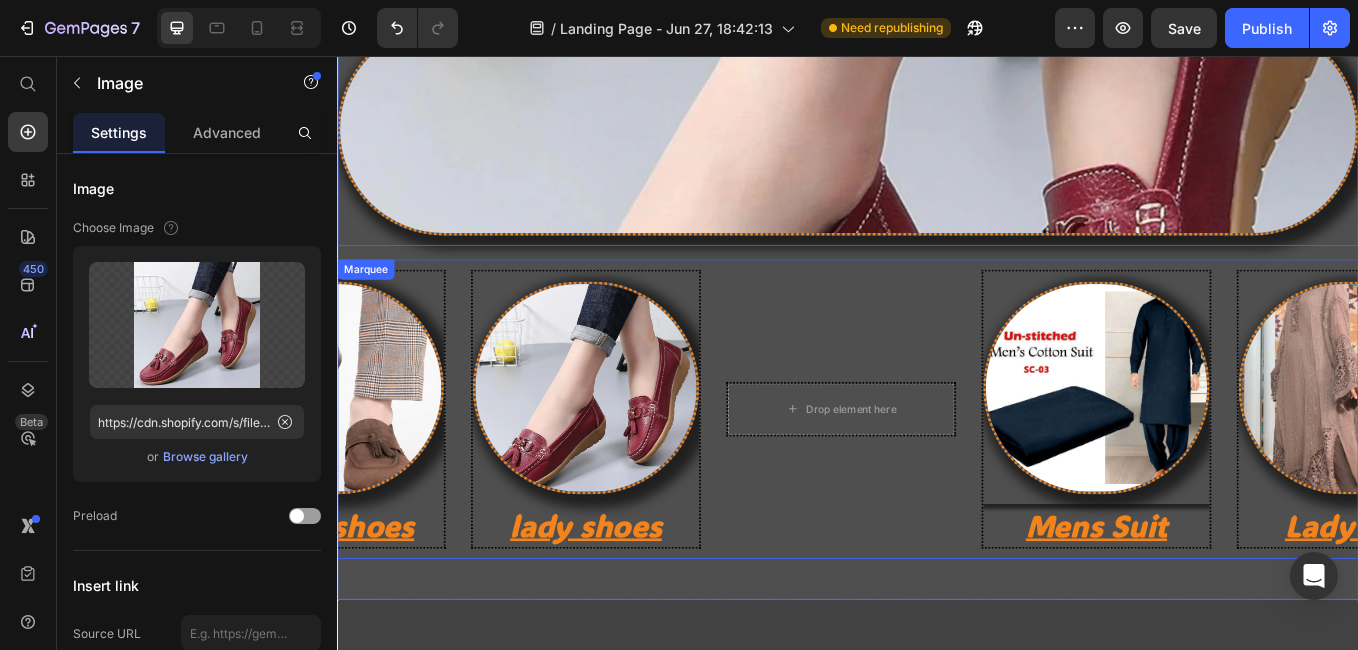 scroll, scrollTop: 952, scrollLeft: 0, axis: vertical 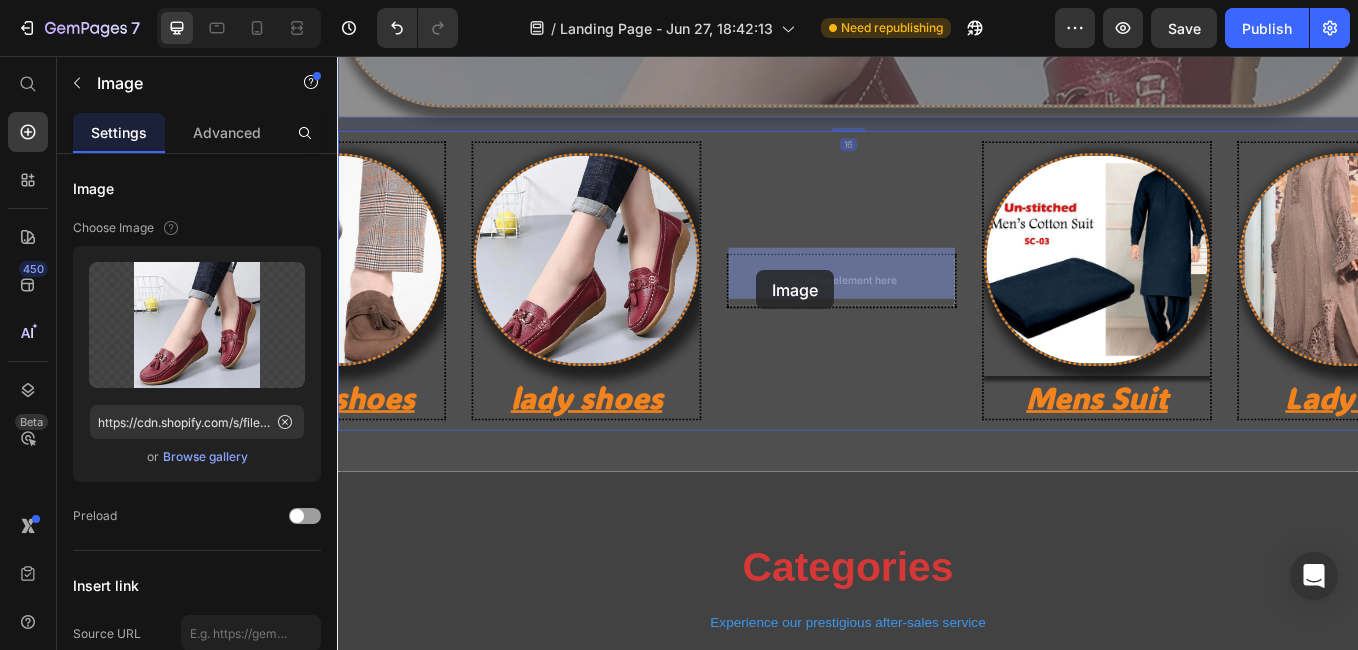 drag, startPoint x: 356, startPoint y: 239, endPoint x: 829, endPoint y: 308, distance: 478.0063 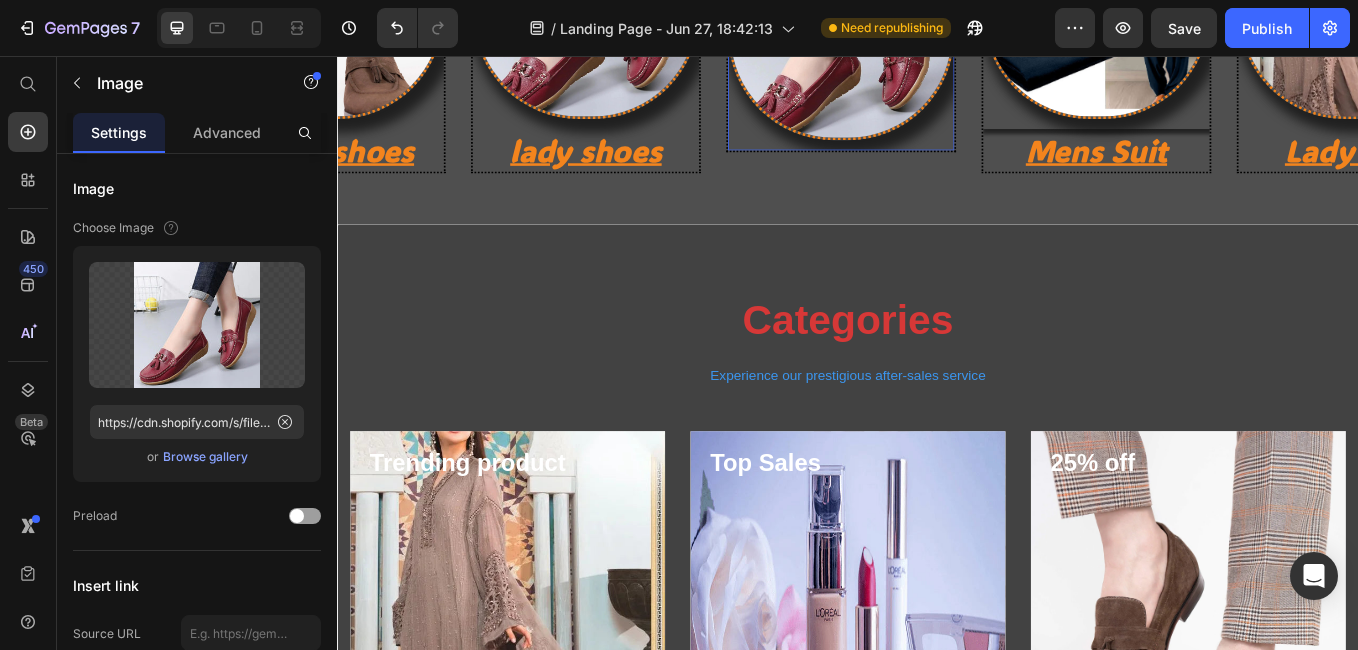 scroll, scrollTop: 660, scrollLeft: 0, axis: vertical 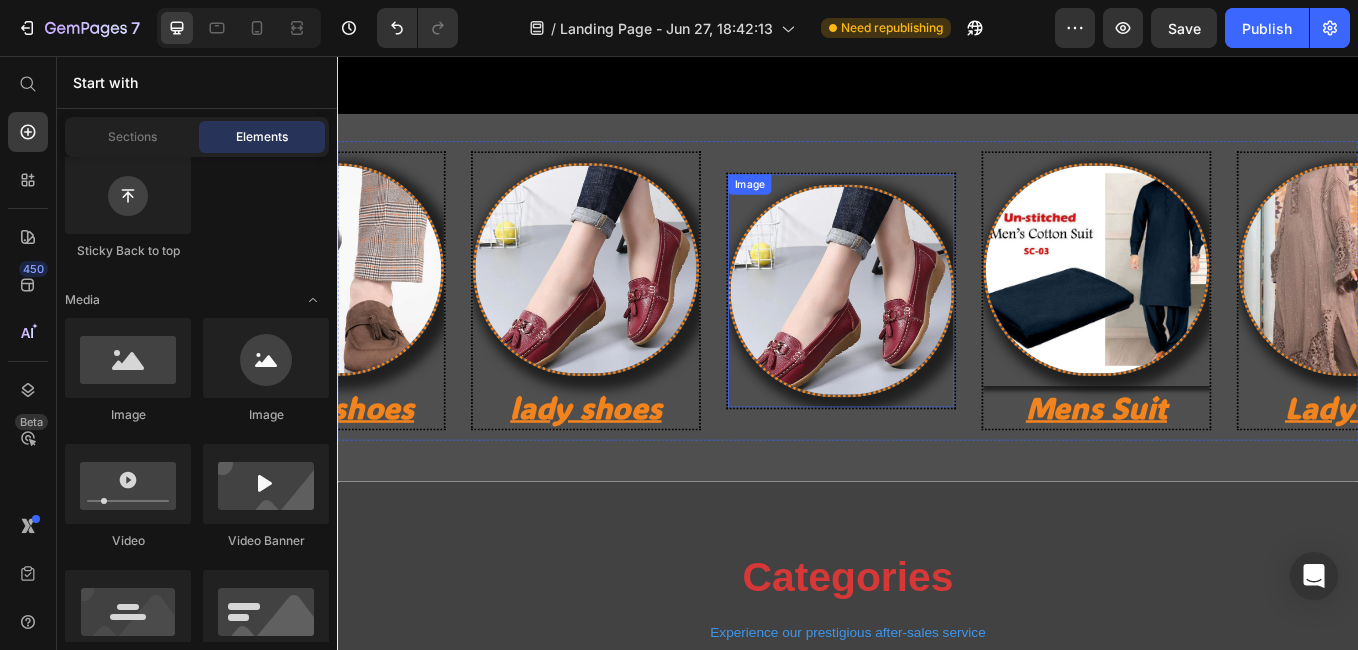 click at bounding box center (929, 332) 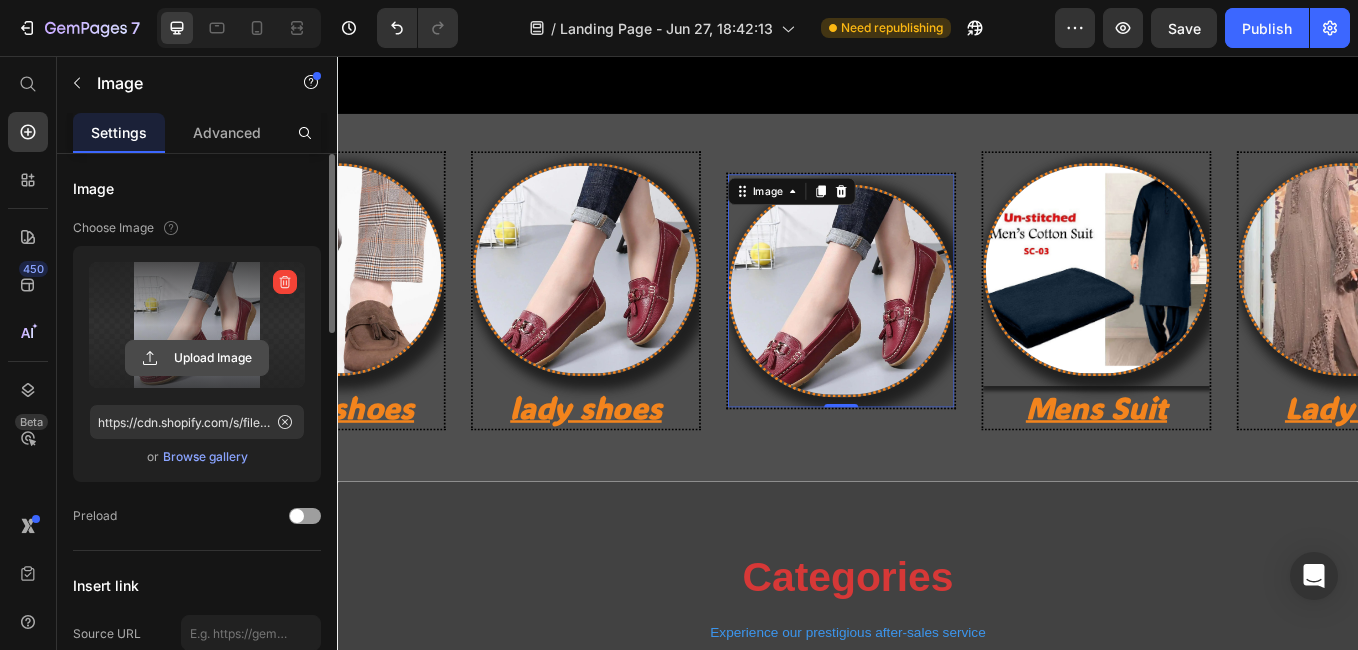 click on "Upload Image" at bounding box center [197, 358] 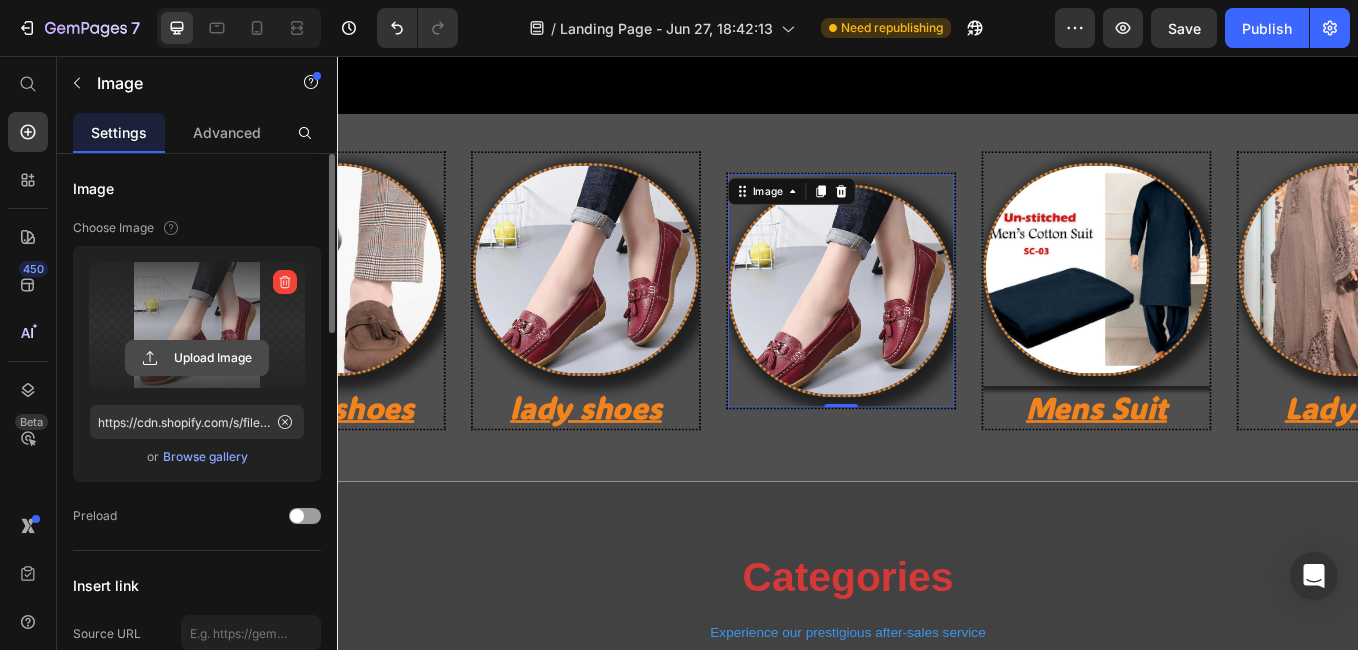 click 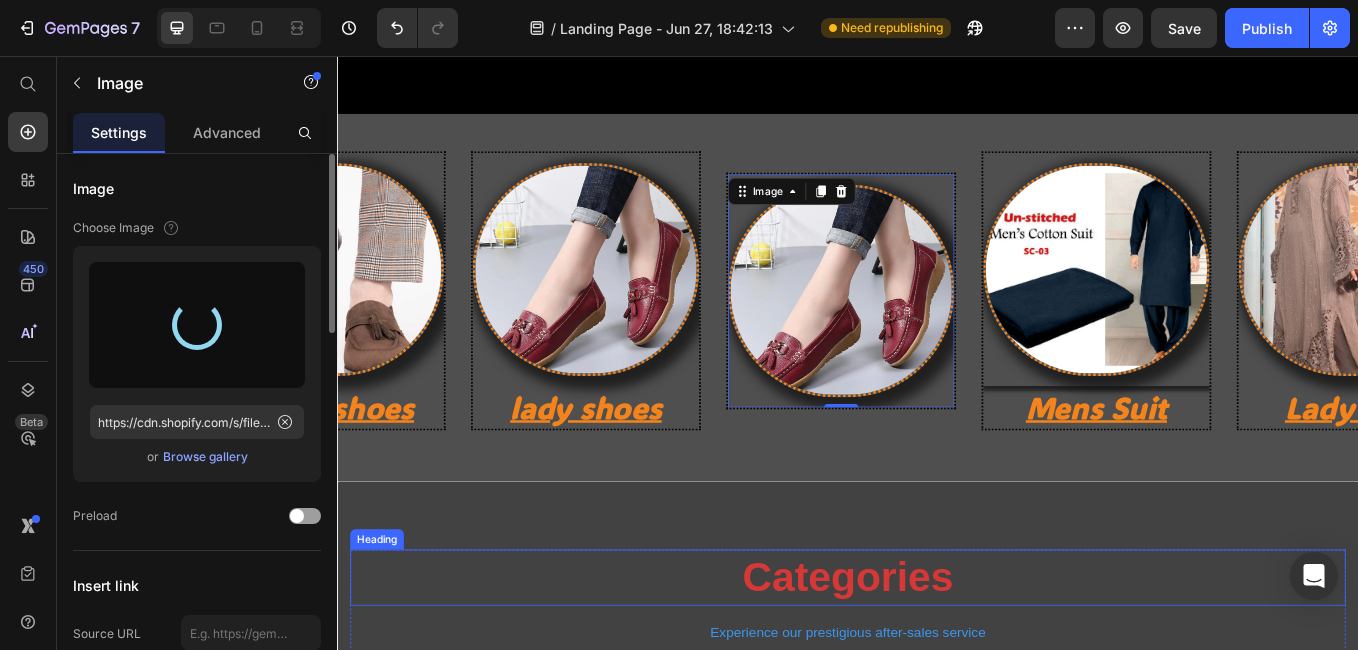 type on "https://cdn.shopify.com/s/files/1/0945/9528/5065/files/gempages_572603153153787104-128caa6a-5476-47ef-b92d-3e8aa7b1c417.webp" 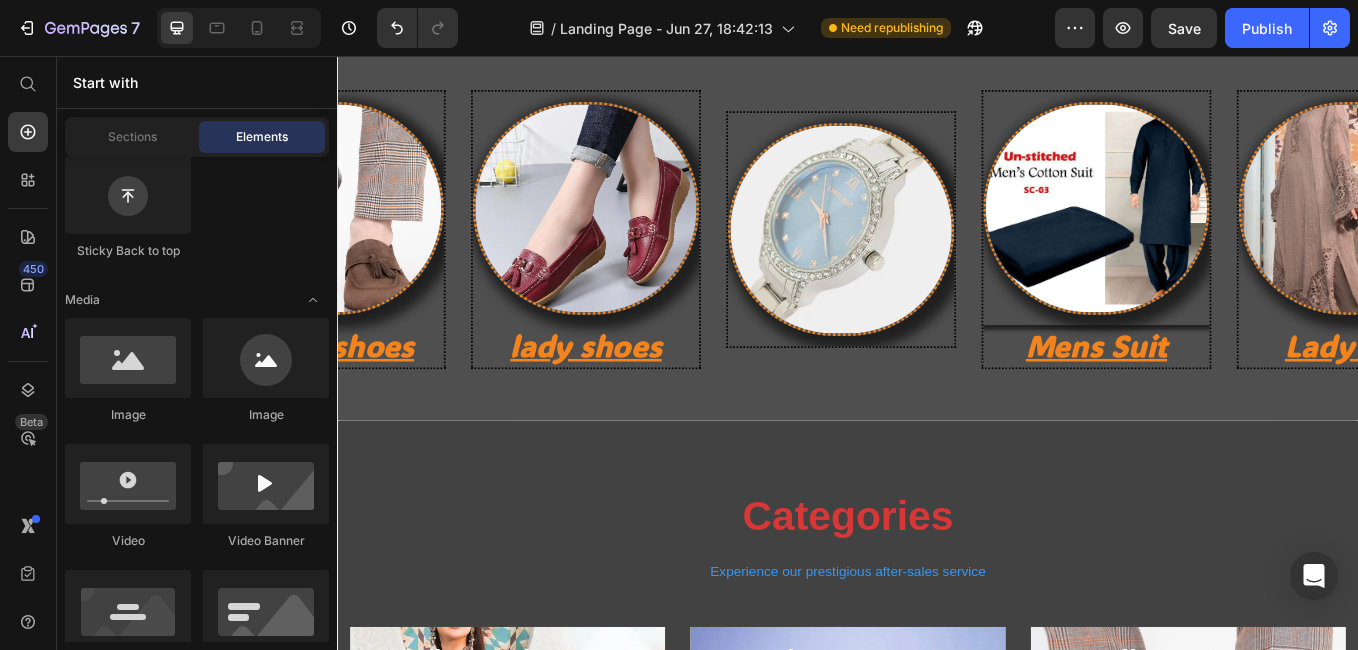 scroll, scrollTop: 742, scrollLeft: 0, axis: vertical 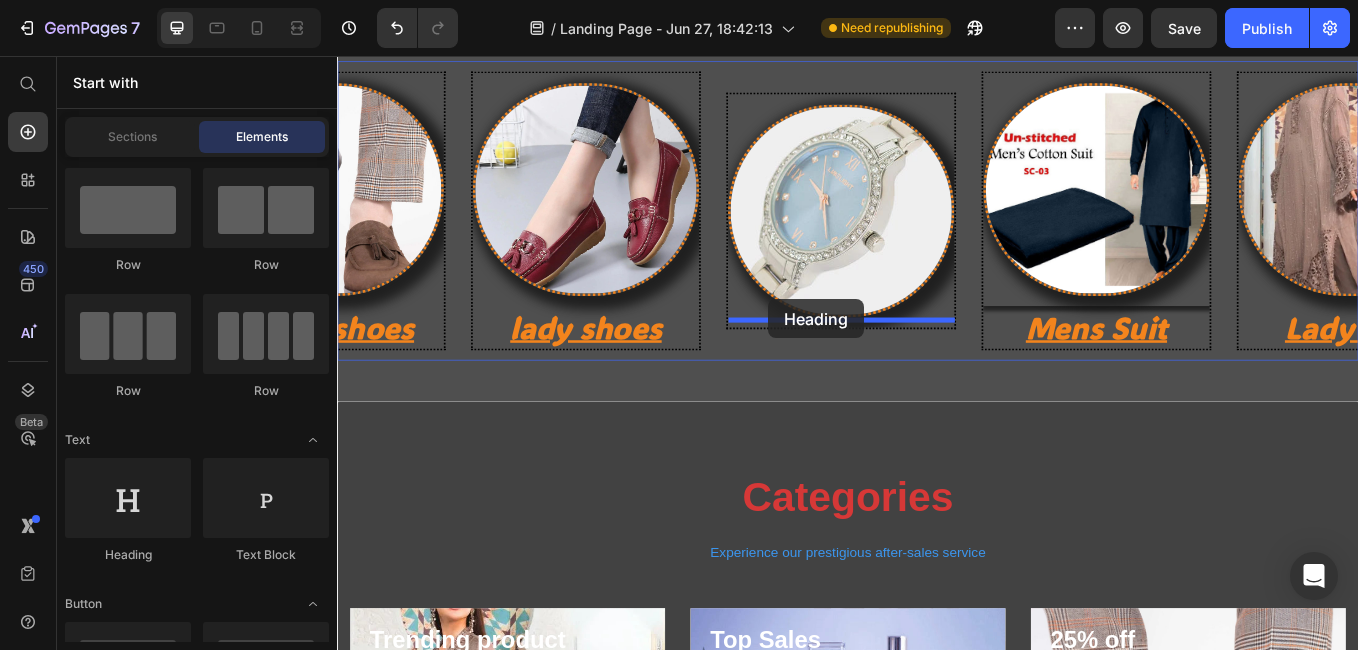 drag, startPoint x: 474, startPoint y: 548, endPoint x: 845, endPoint y: 342, distance: 424.3548 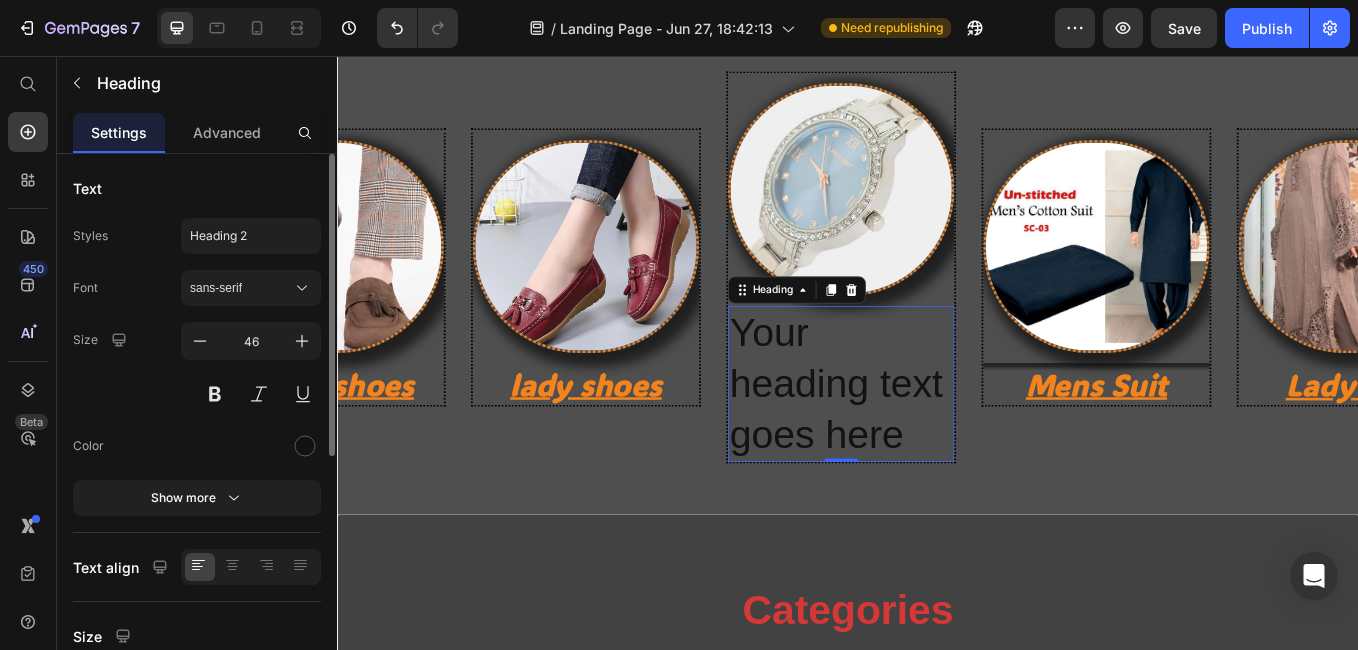 click on "Your heading text goes here" at bounding box center [929, 441] 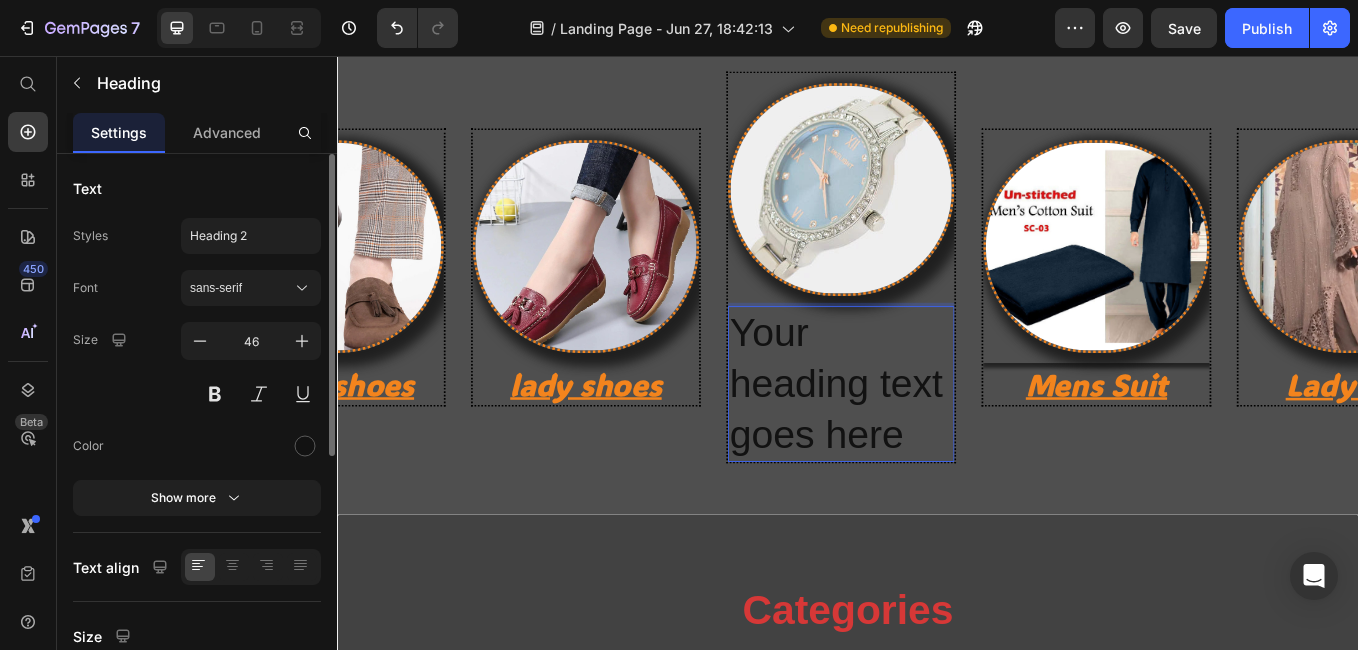 click on "Your heading text goes here" at bounding box center (929, 441) 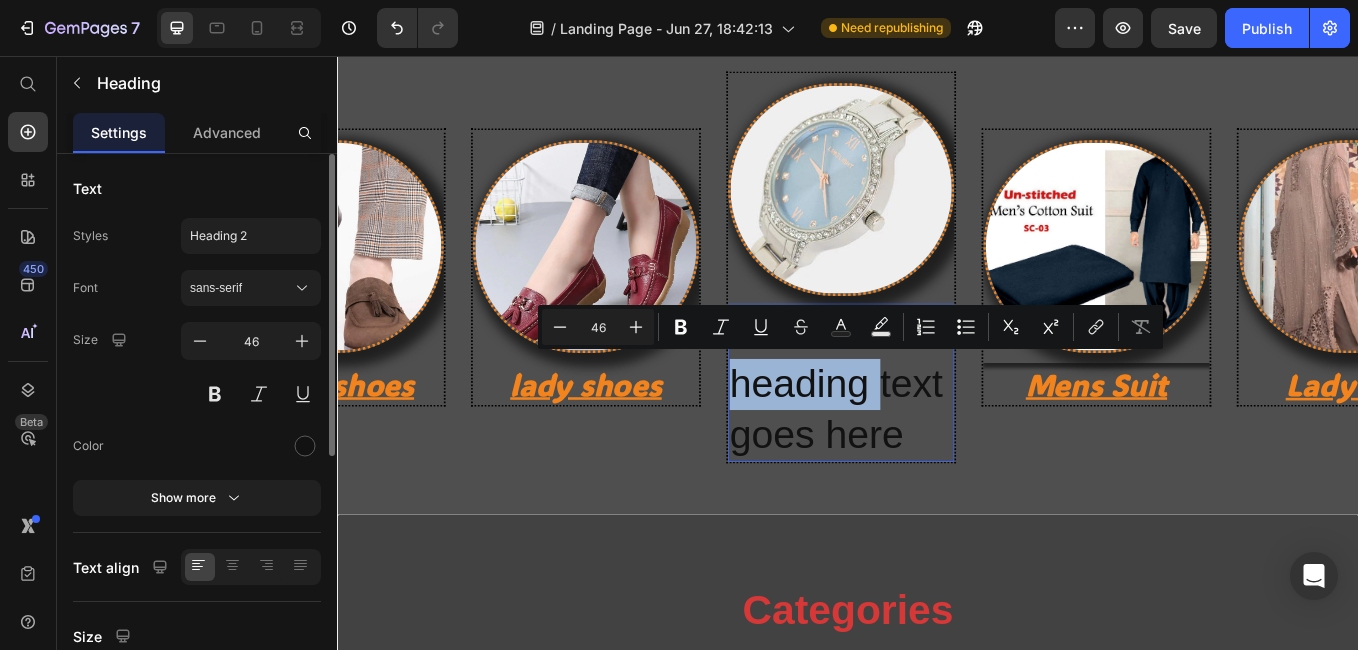 click on "Your heading text goes here" at bounding box center (929, 441) 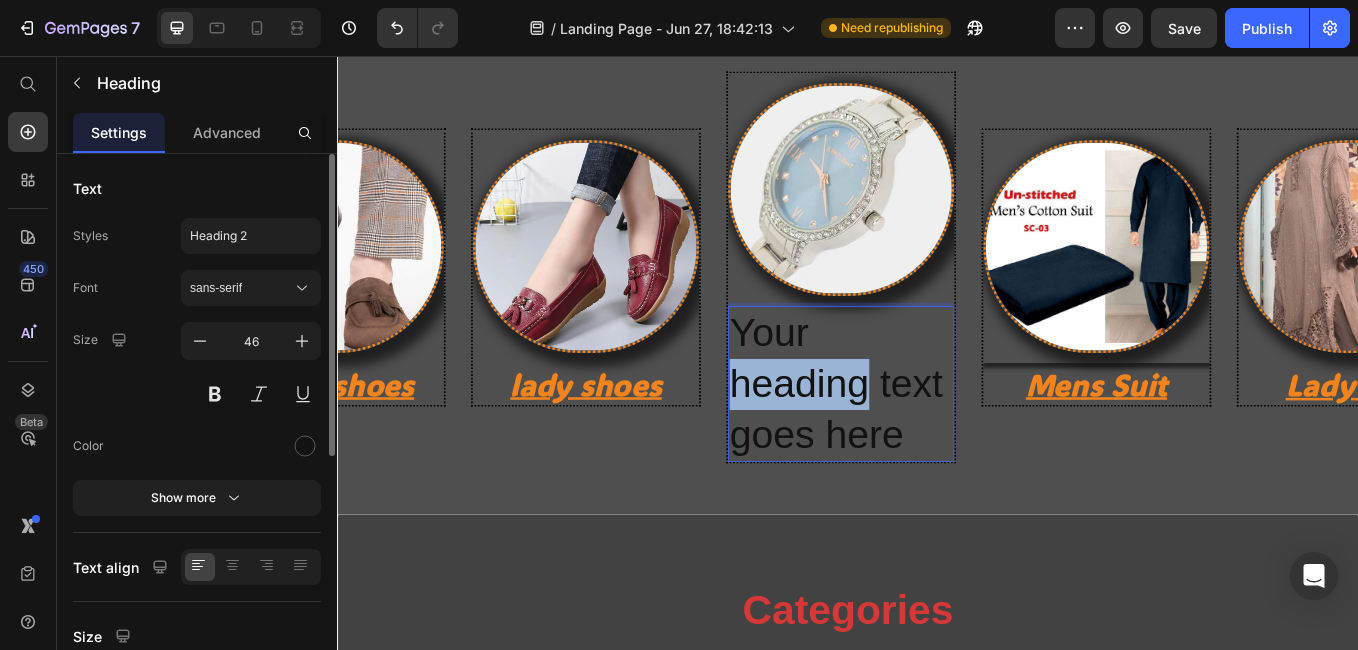 click on "Your heading text goes here" at bounding box center (929, 441) 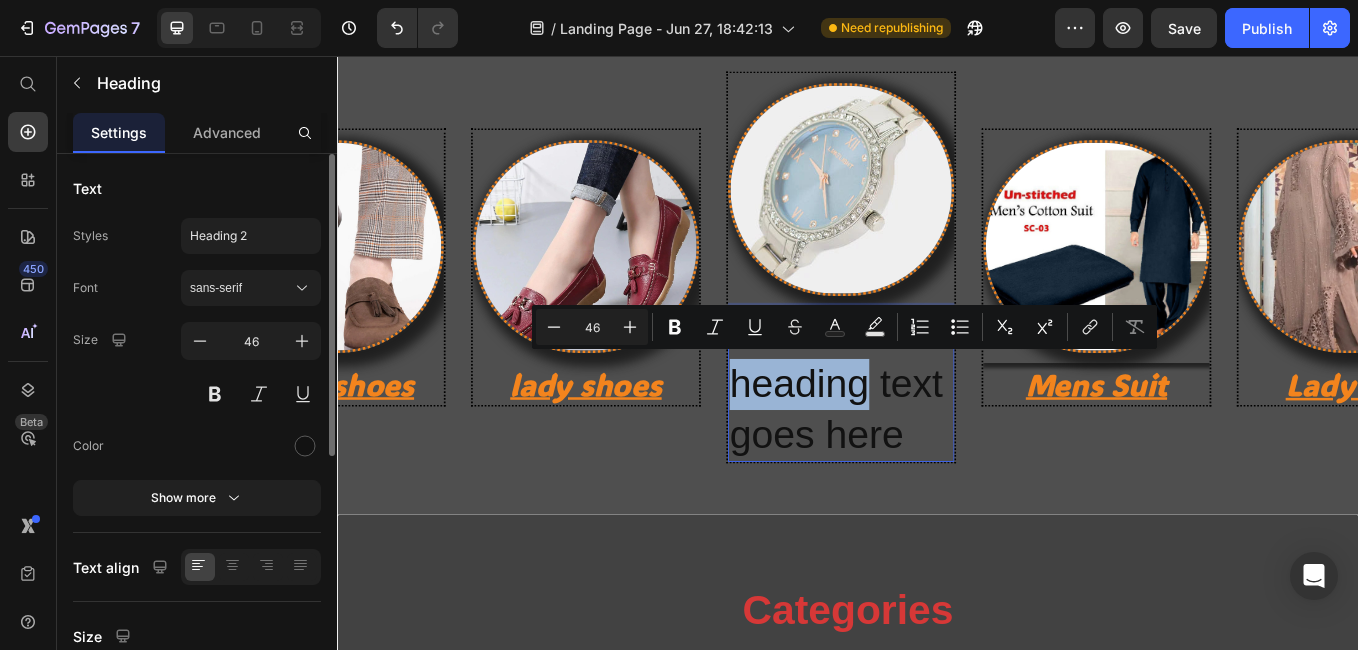 click on "Your heading text goes here" at bounding box center (929, 441) 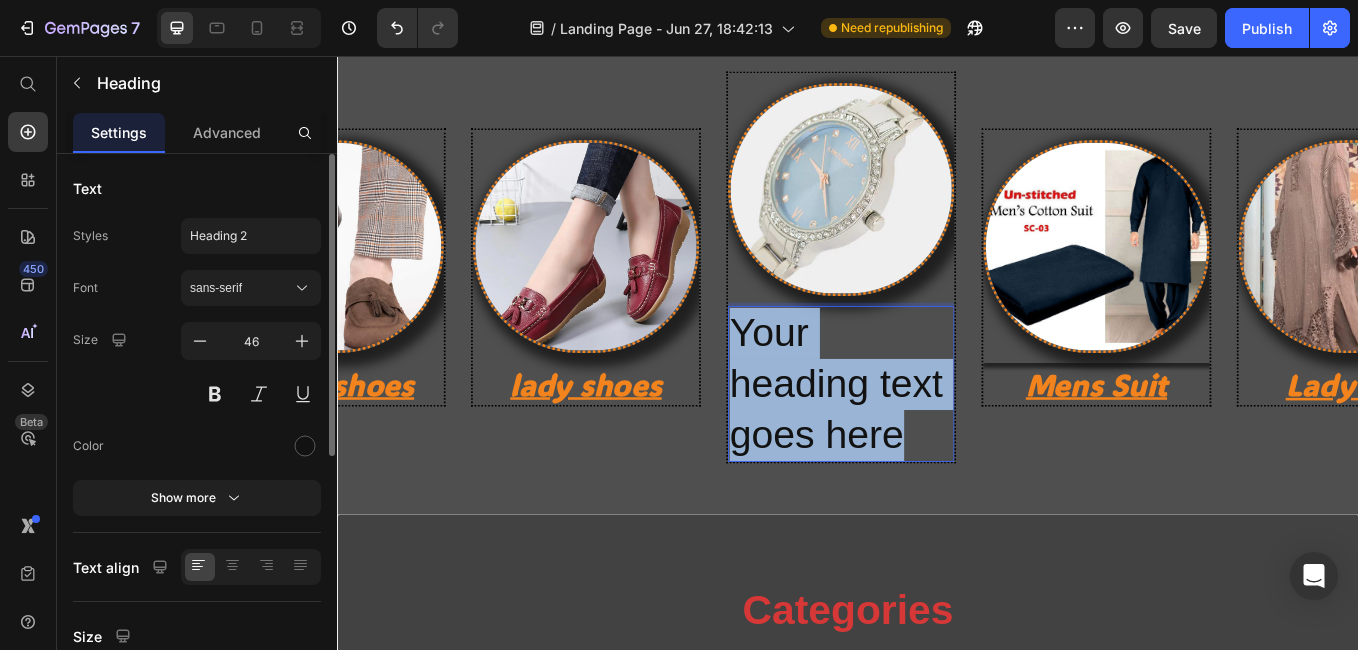 click on "Your heading text goes here" at bounding box center [929, 441] 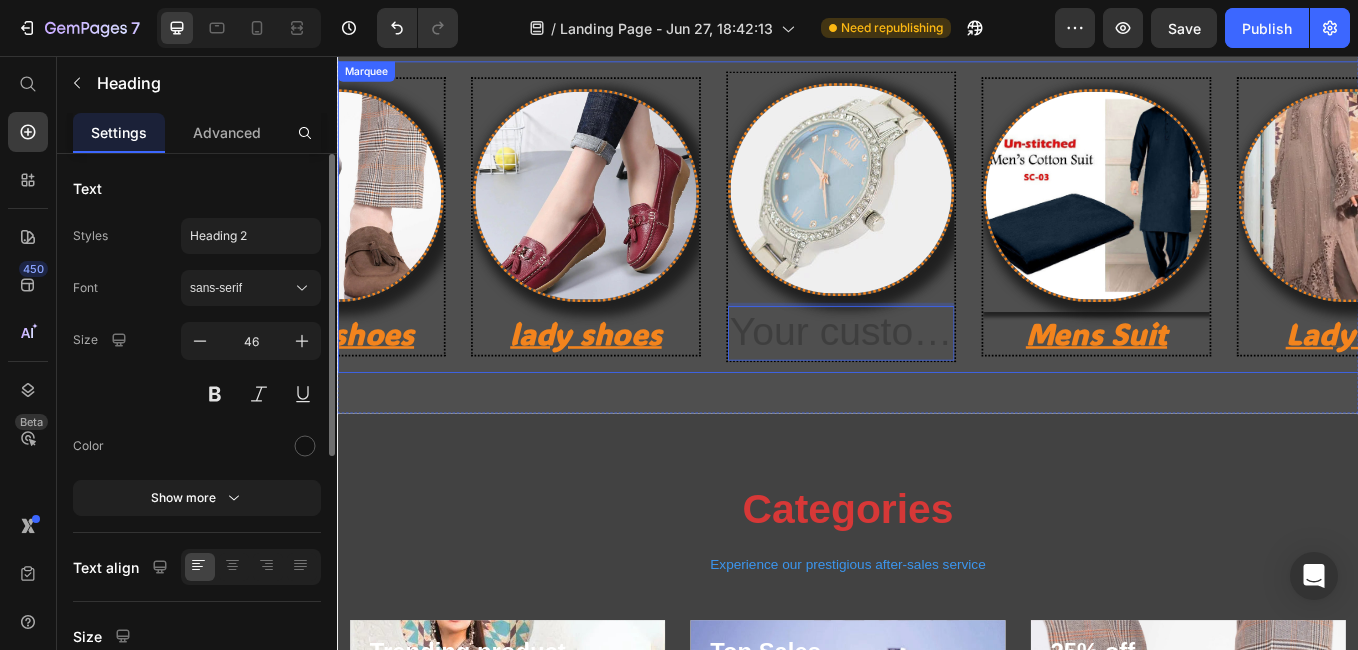 scroll, scrollTop: 720, scrollLeft: 0, axis: vertical 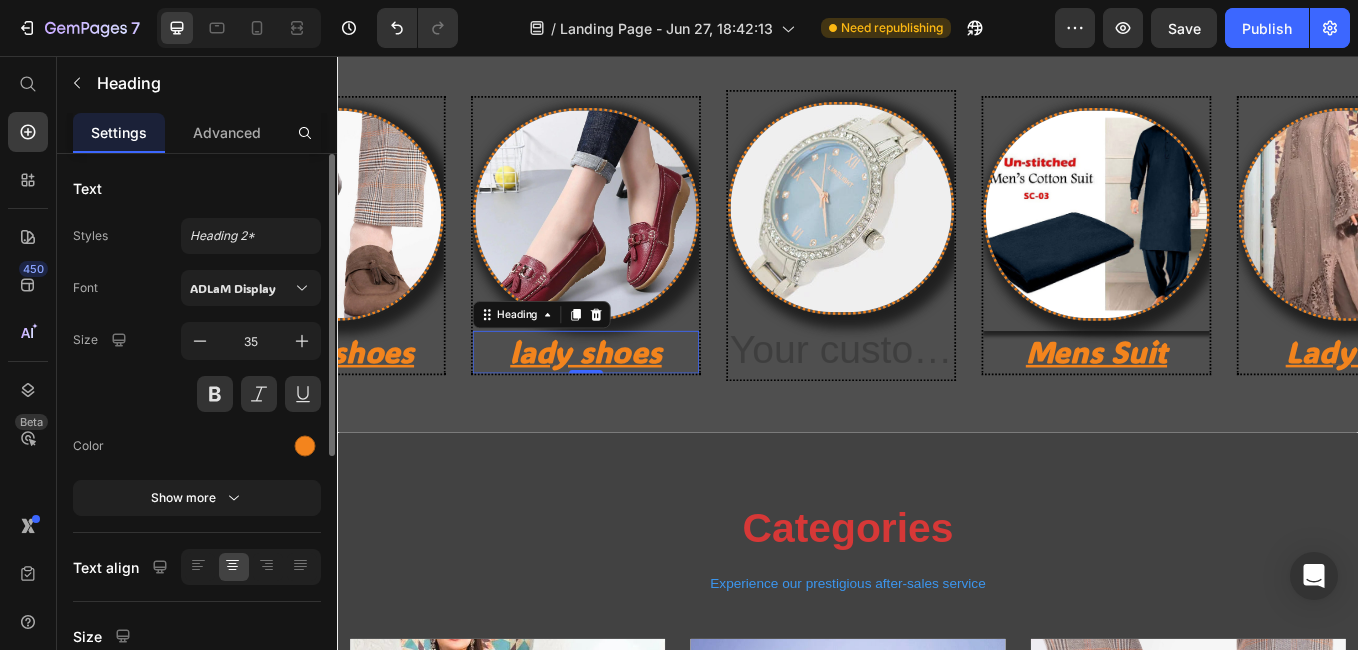 click on "lady shoes" at bounding box center [629, 404] 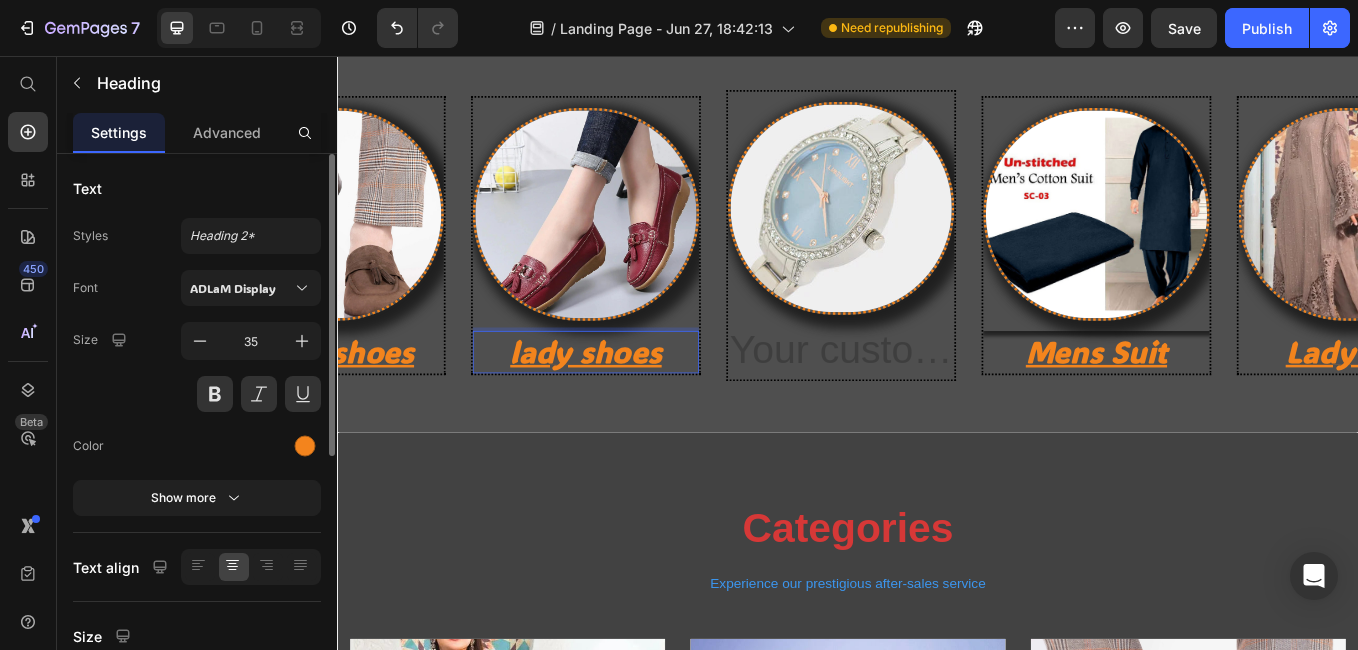 drag, startPoint x: 566, startPoint y: 385, endPoint x: 560, endPoint y: 394, distance: 10.816654 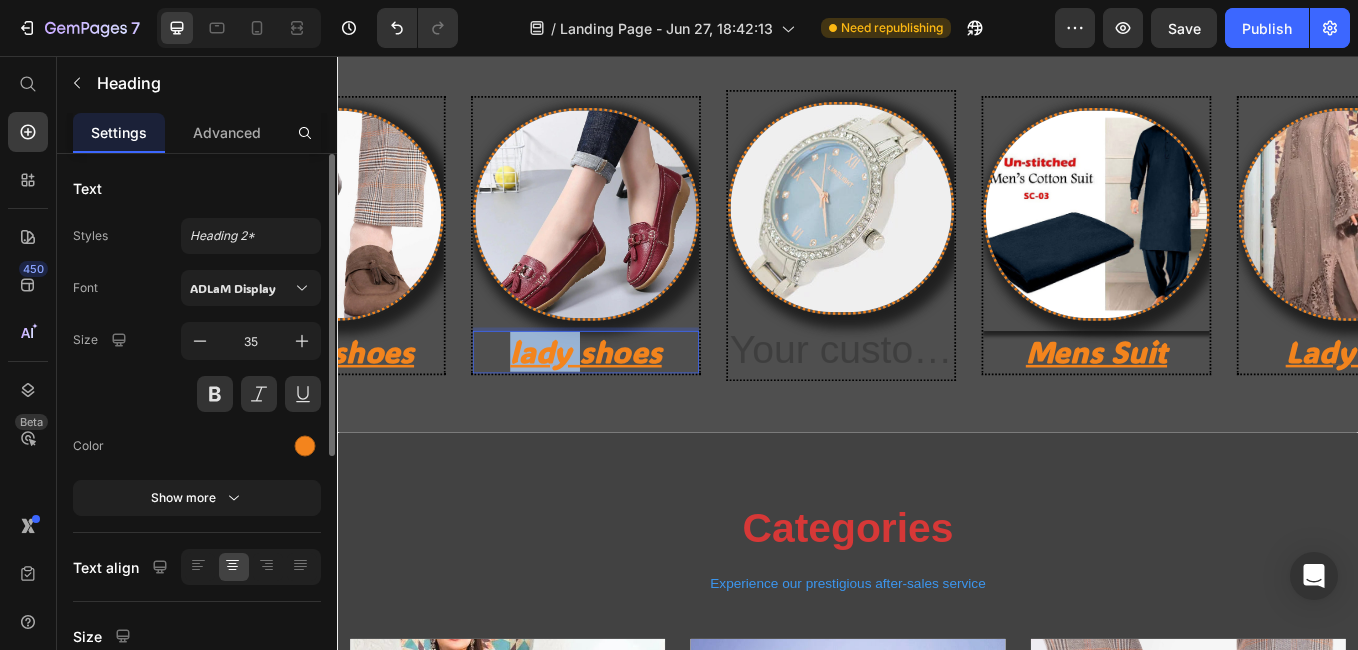 click on "lady shoes" at bounding box center [629, 404] 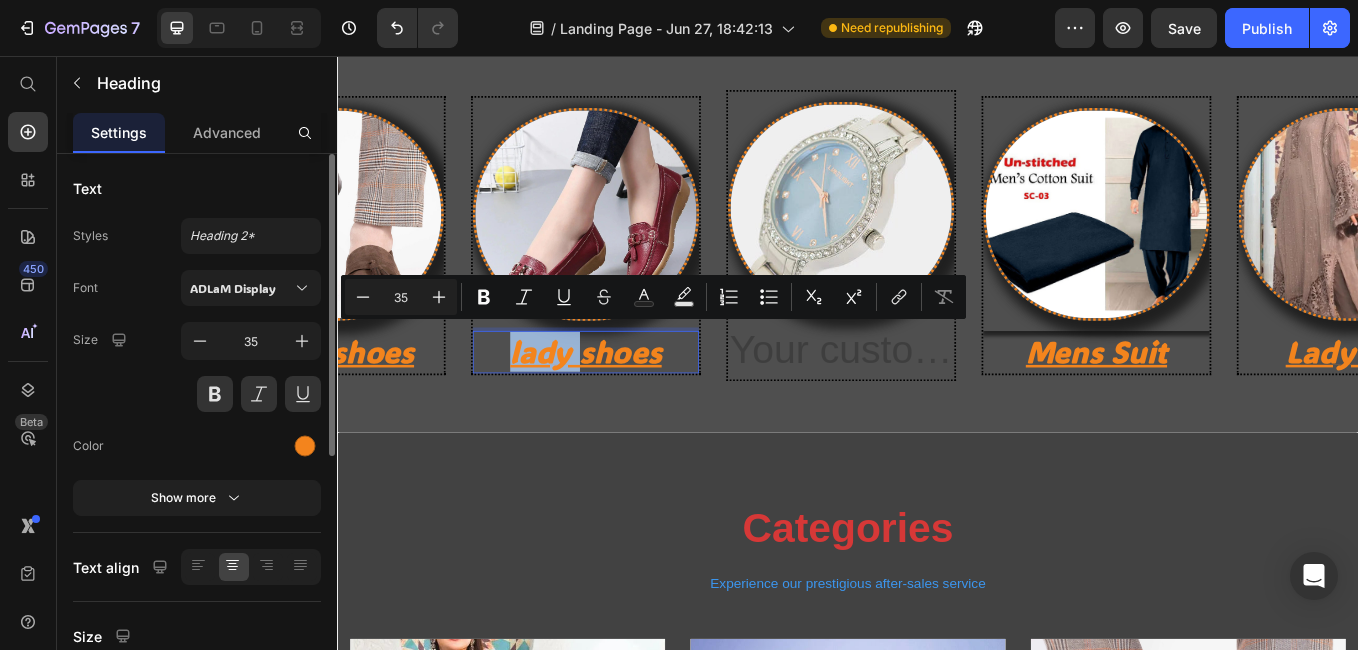 click on "lady shoes" at bounding box center [629, 404] 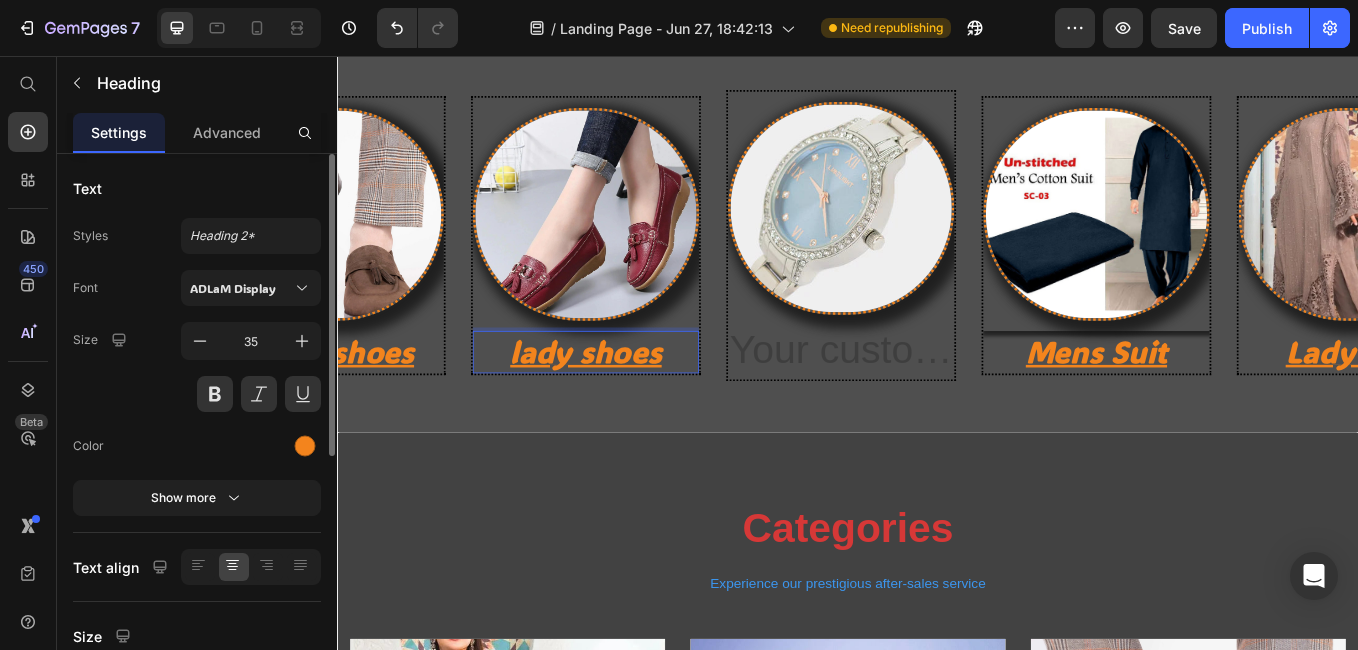 click on "lady shoes" at bounding box center [629, 404] 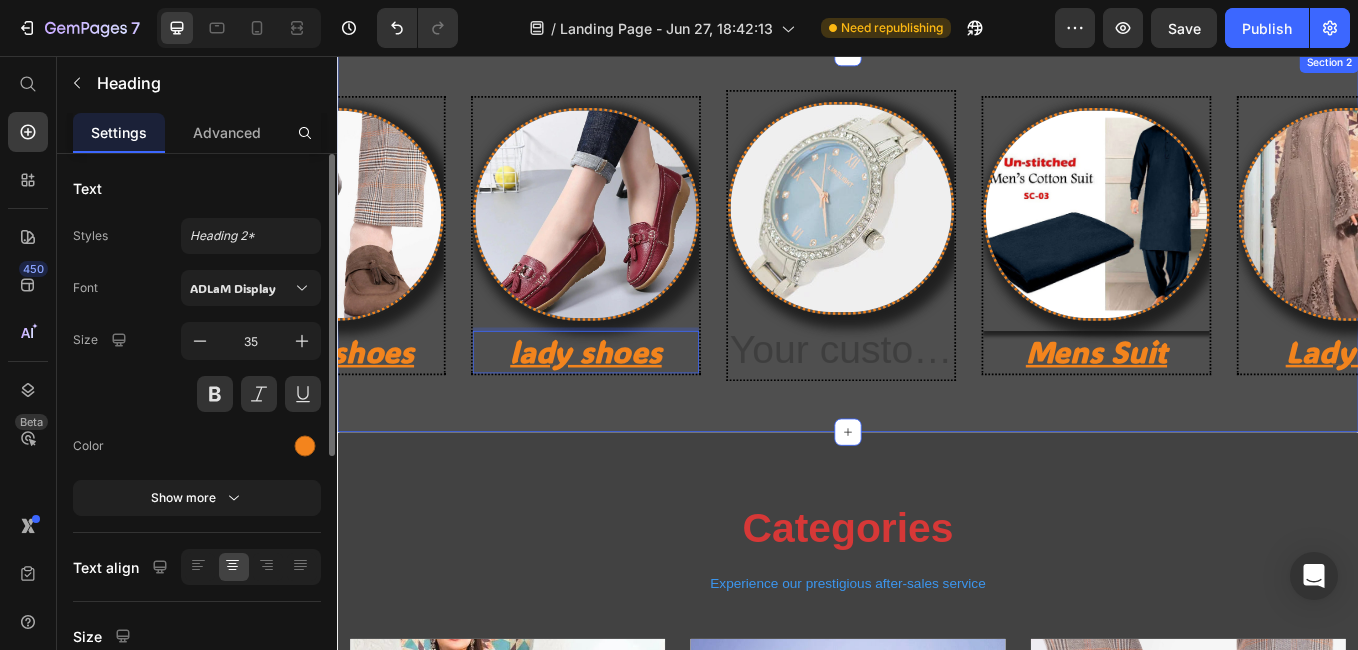 click on "Image Mens Suit Heading Image Lady Suit Heading Image Cosmetics Heading Image Mens shoes Heading Image lady shoes Heading   0 Image Heading Image Mens Suit Heading Image Lady Suit Heading Image Cosmetics Heading Image Mens shoes Heading Image lady shoes Heading   0 Image Heading Marquee Section 2" at bounding box center [937, 275] 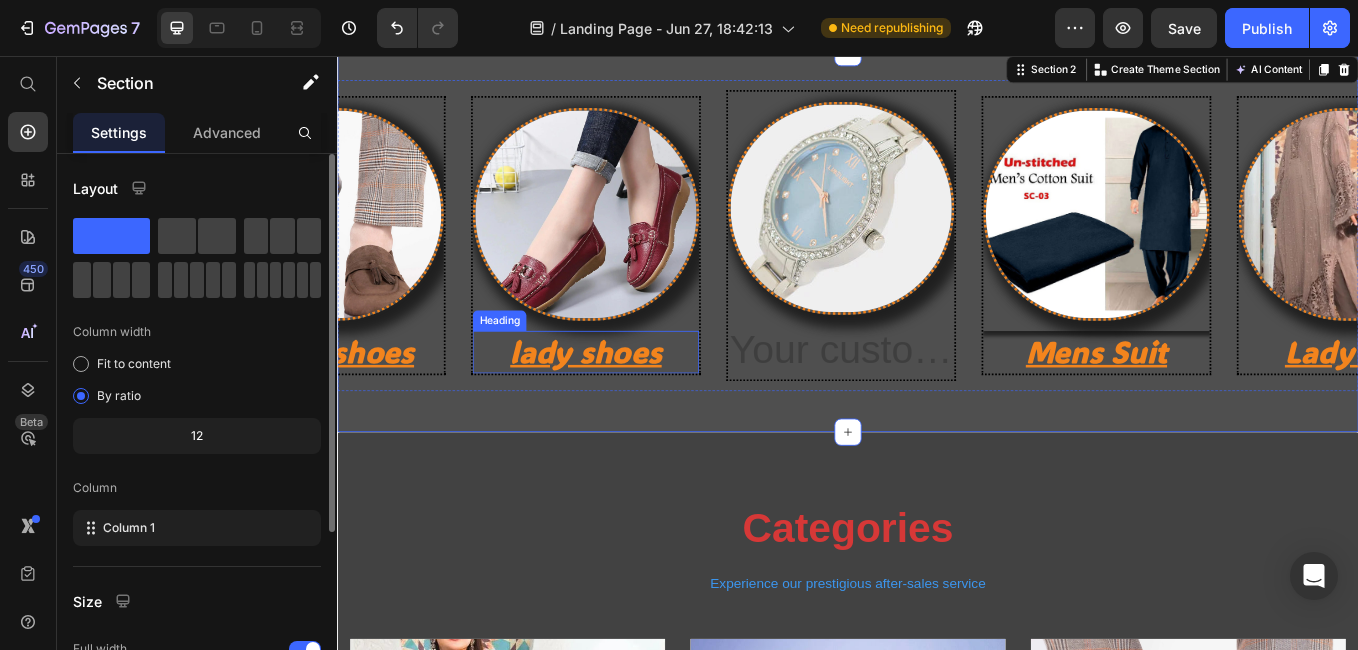 click on "lady shoes" at bounding box center [629, 404] 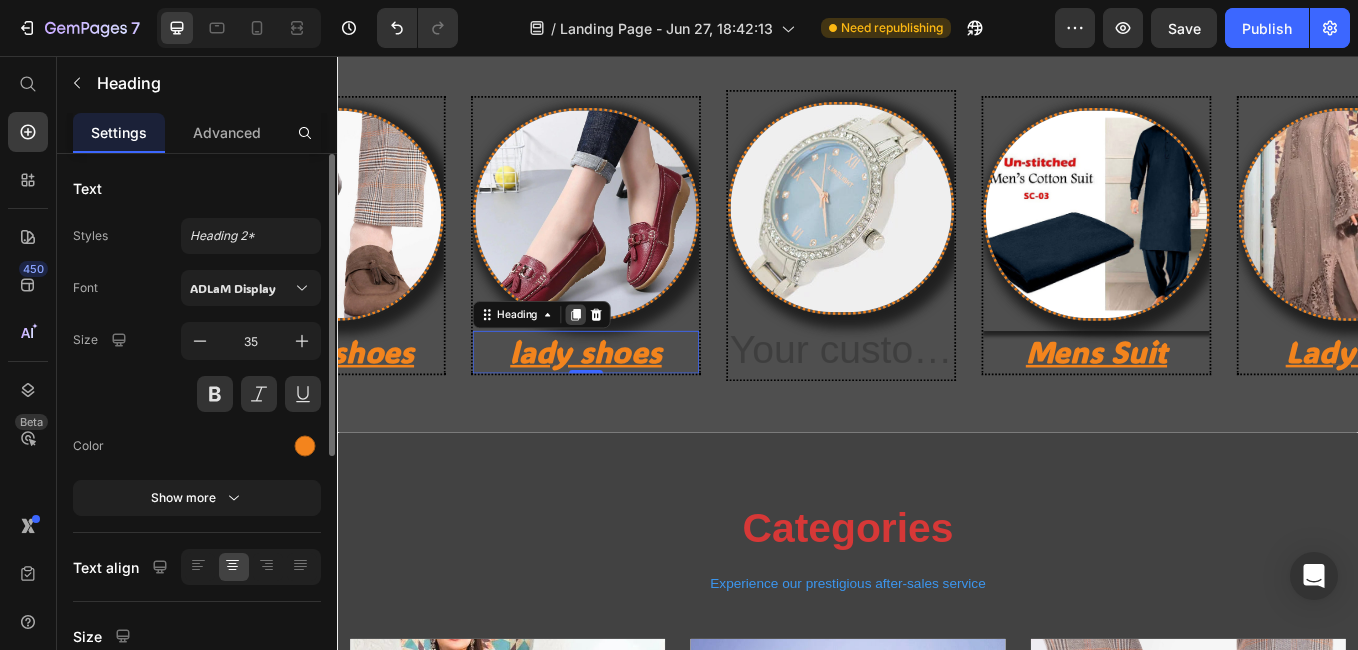 click 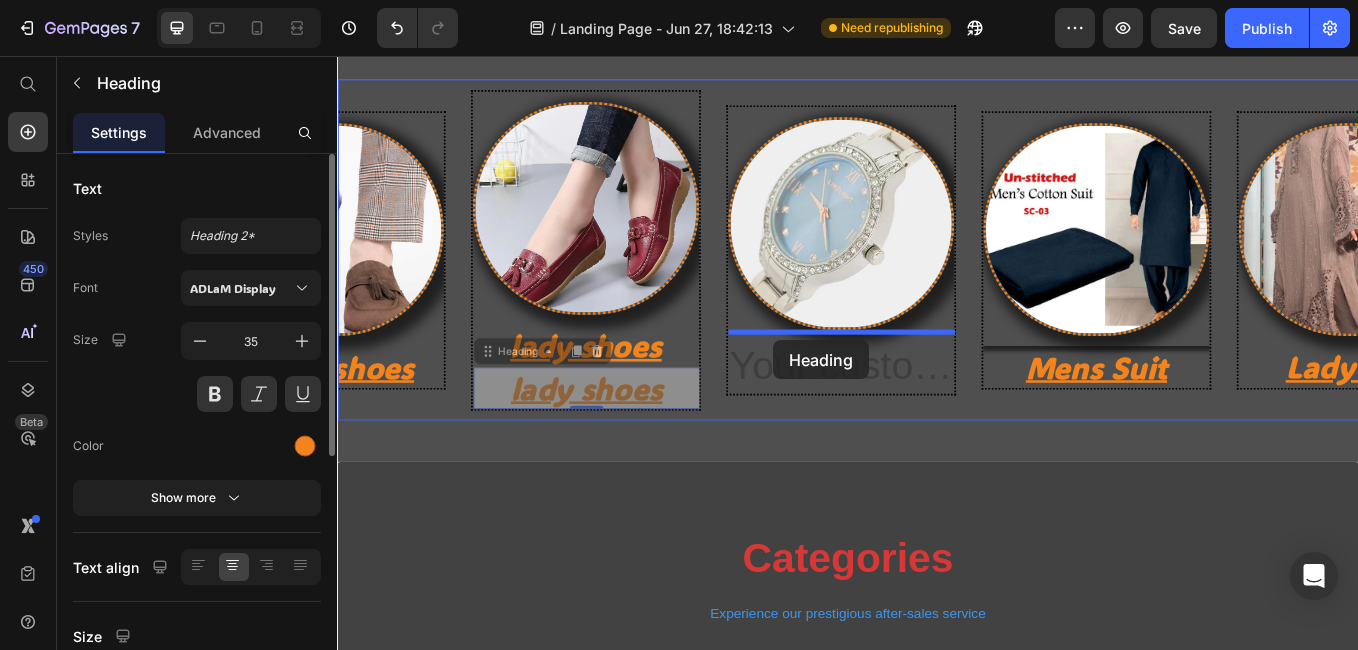 drag, startPoint x: 521, startPoint y: 396, endPoint x: 800, endPoint y: 452, distance: 284.56458 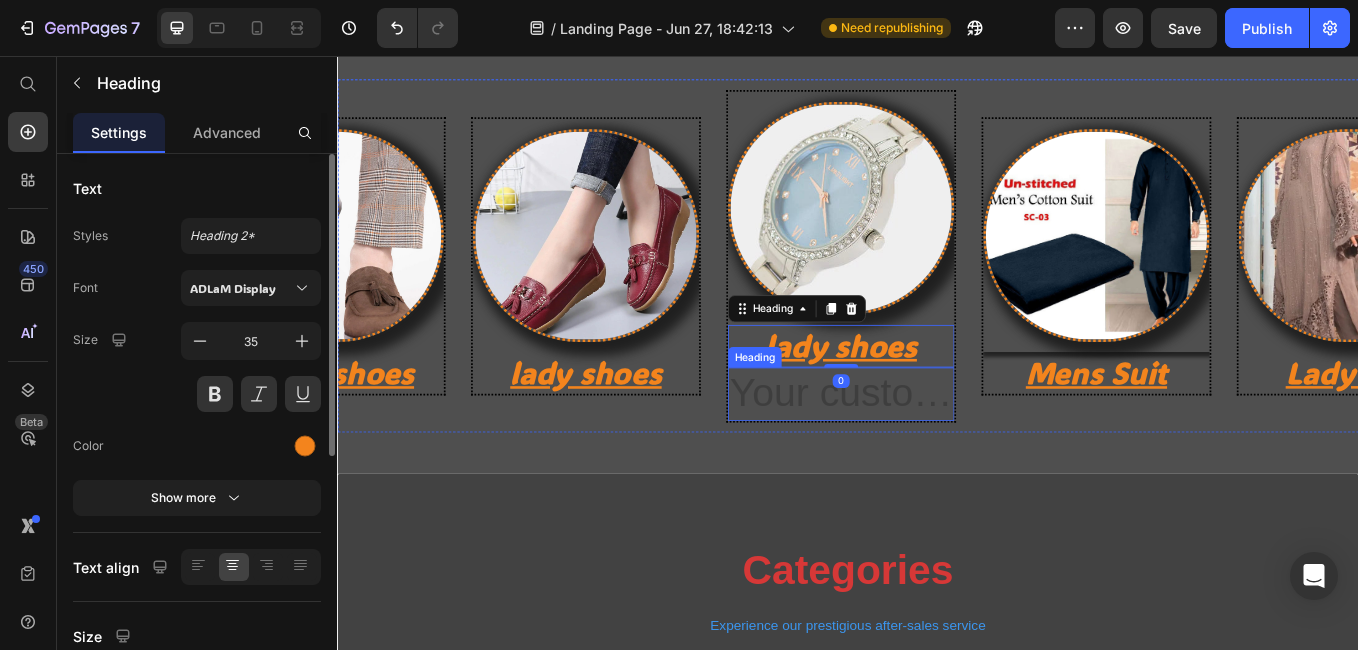 click at bounding box center (929, 454) 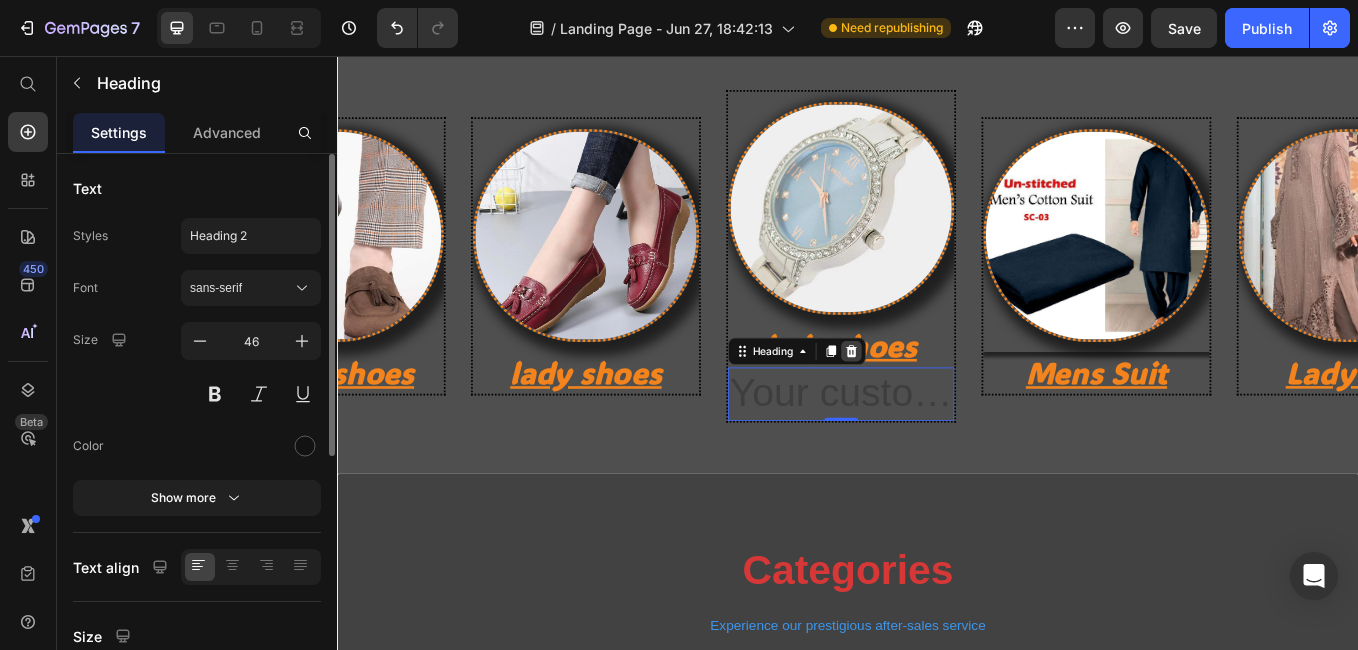 click 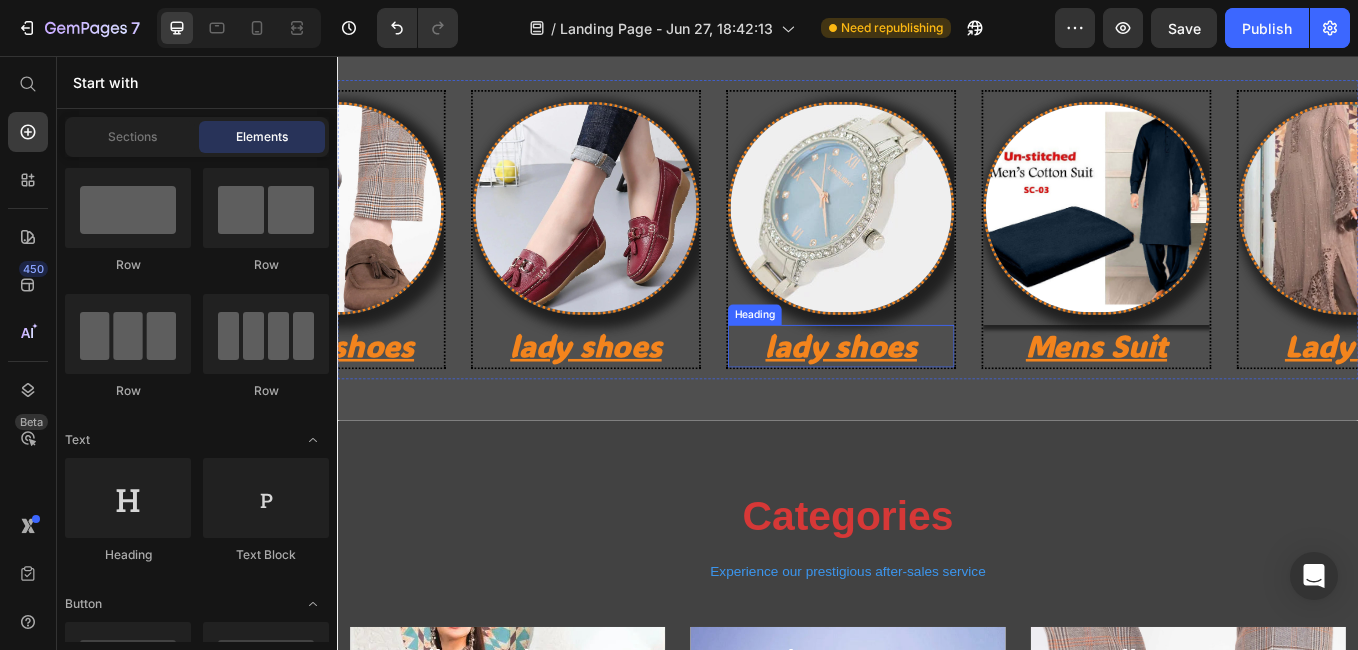 click on "lady shoes" at bounding box center (929, 397) 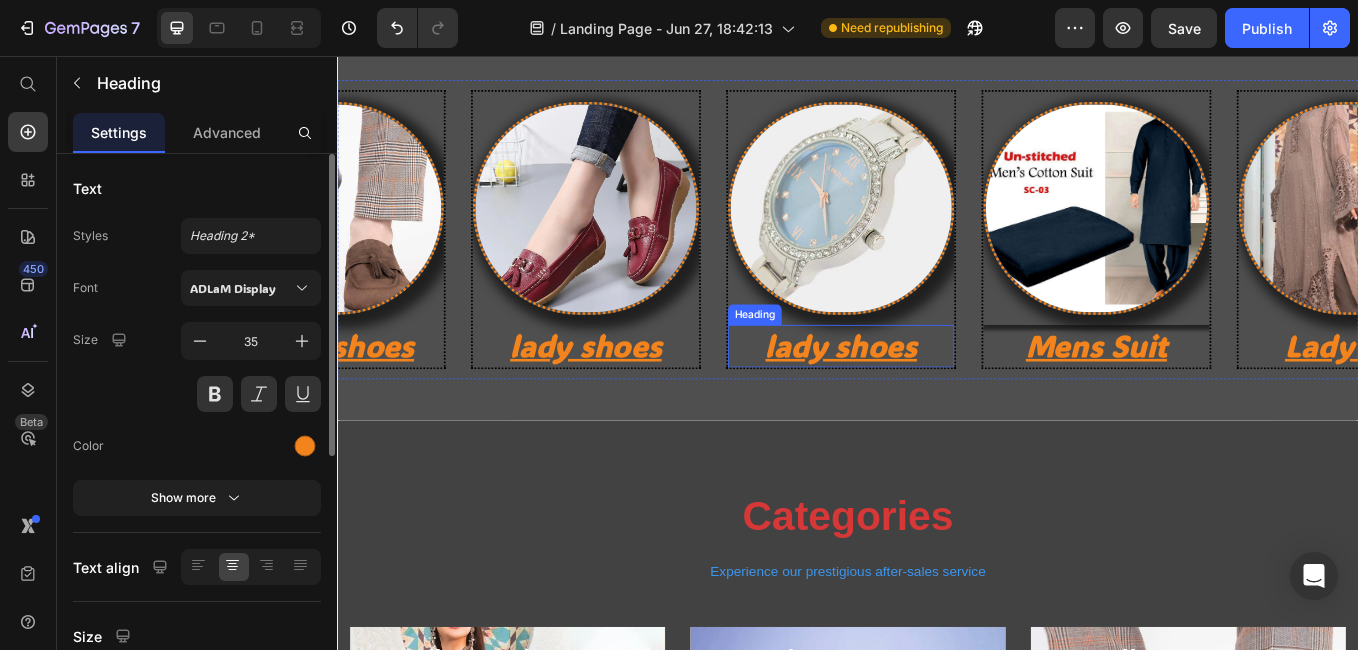 click on "lady shoes" at bounding box center [929, 397] 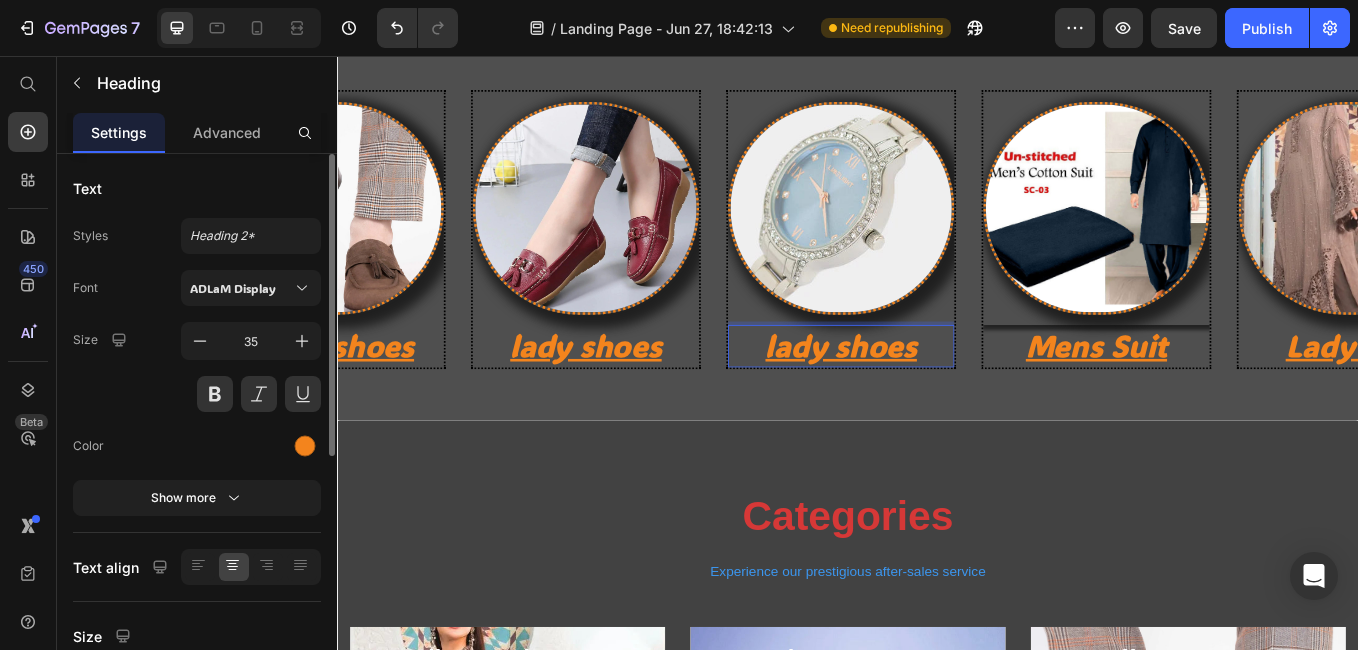 click on "lady shoes" at bounding box center (929, 397) 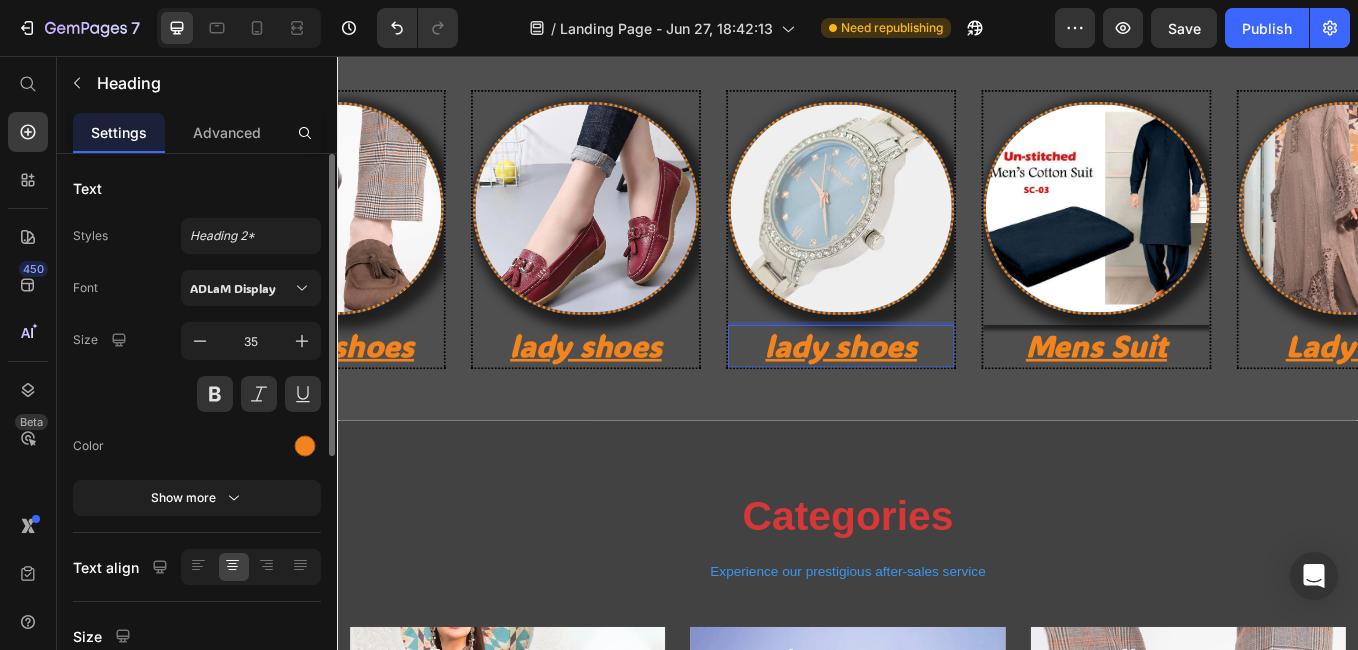 click on "lady shoes" at bounding box center [929, 397] 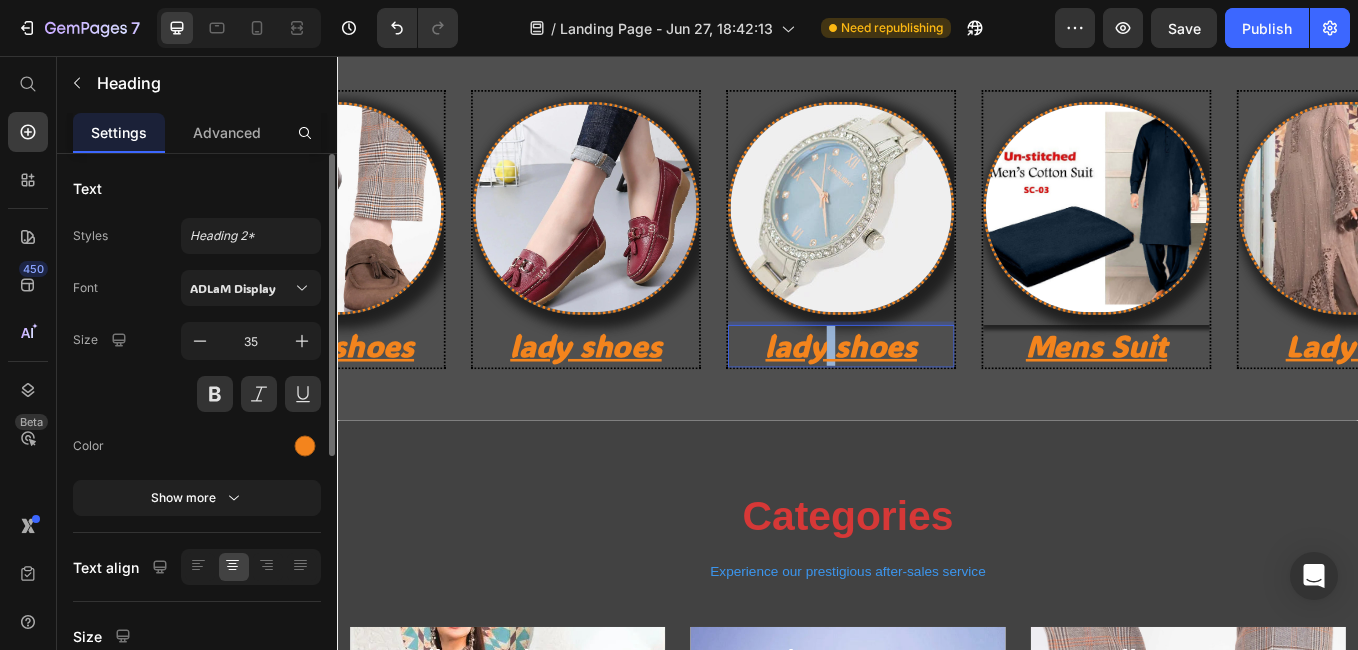 click on "lady shoes" at bounding box center [929, 397] 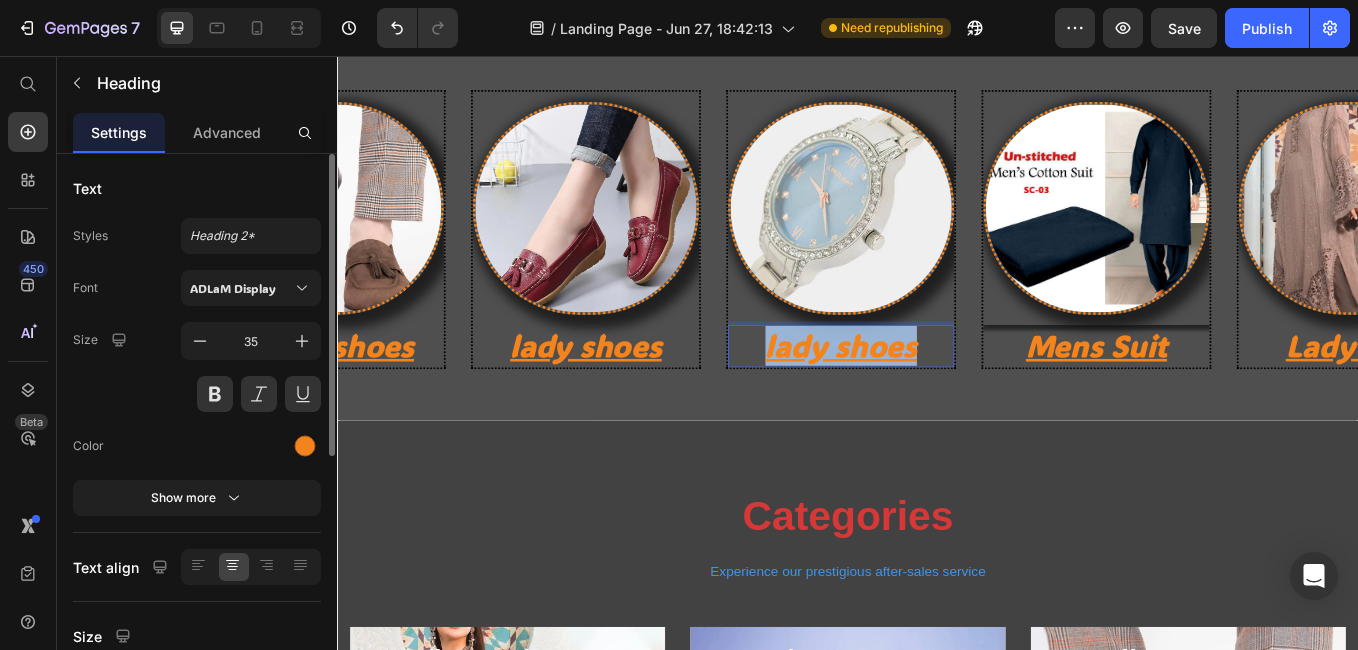 click on "lady shoes" at bounding box center (929, 397) 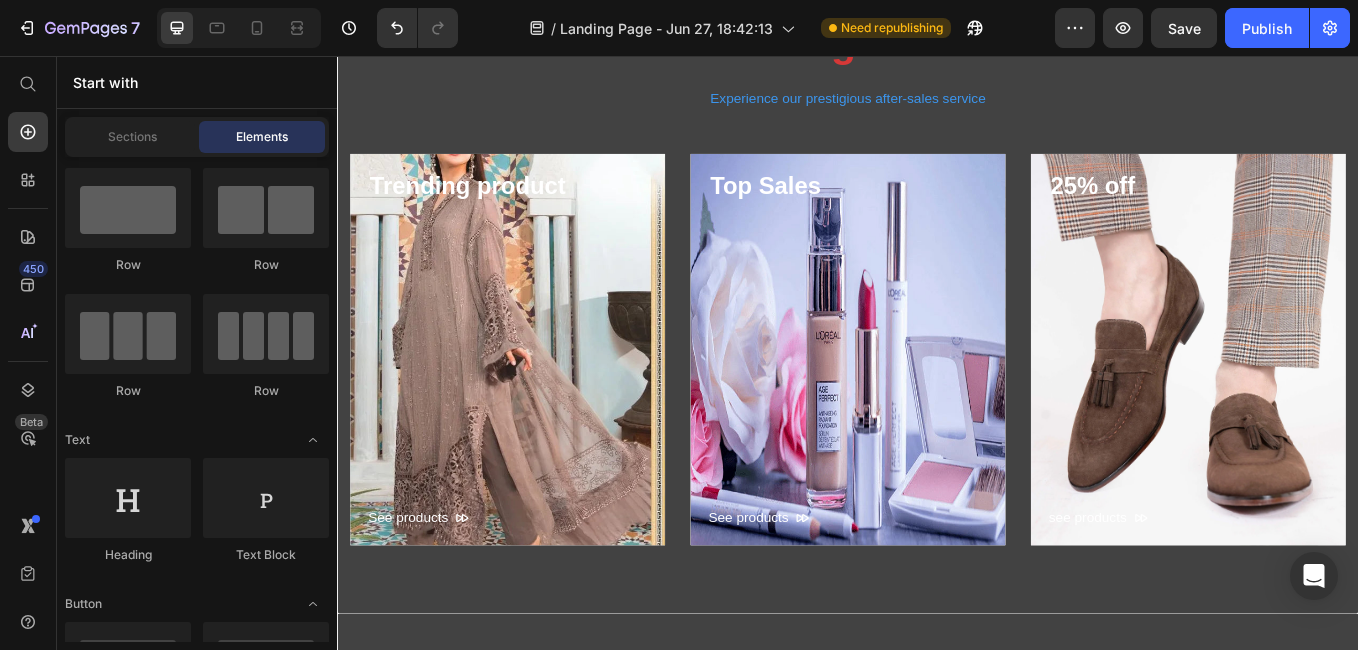 scroll, scrollTop: 1274, scrollLeft: 0, axis: vertical 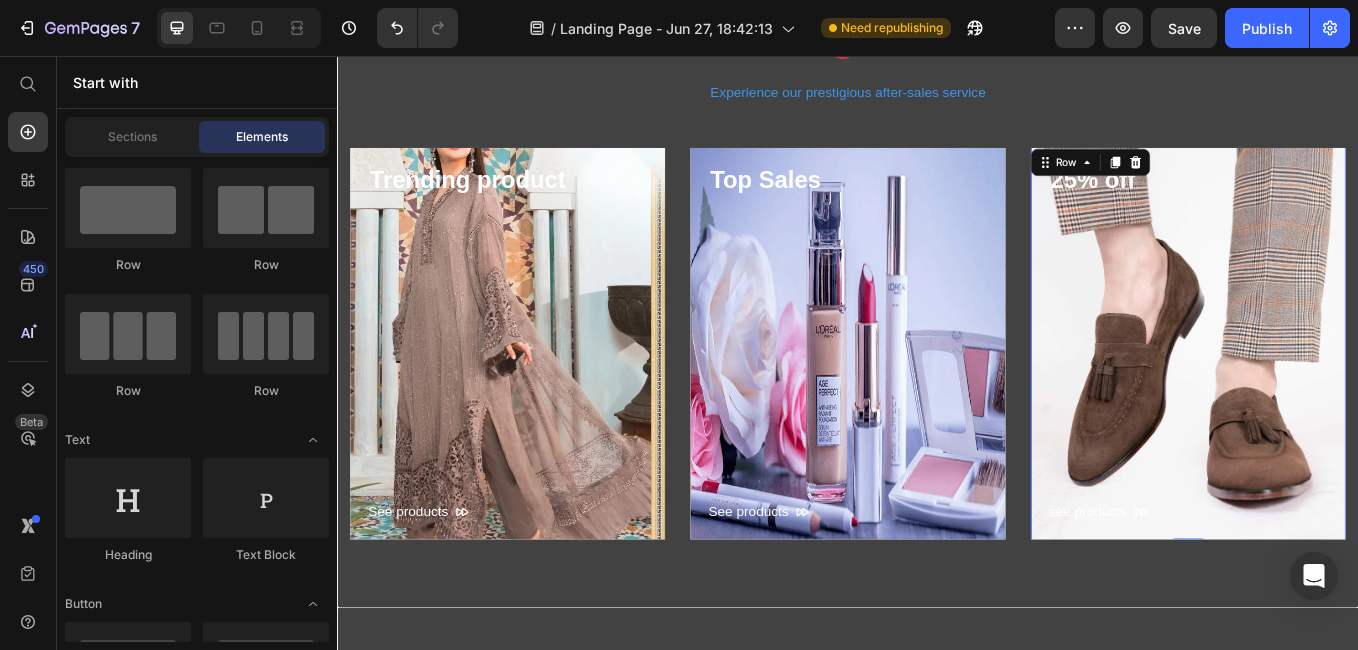 click on "25% off Heading
see products Button" at bounding box center (1337, 394) 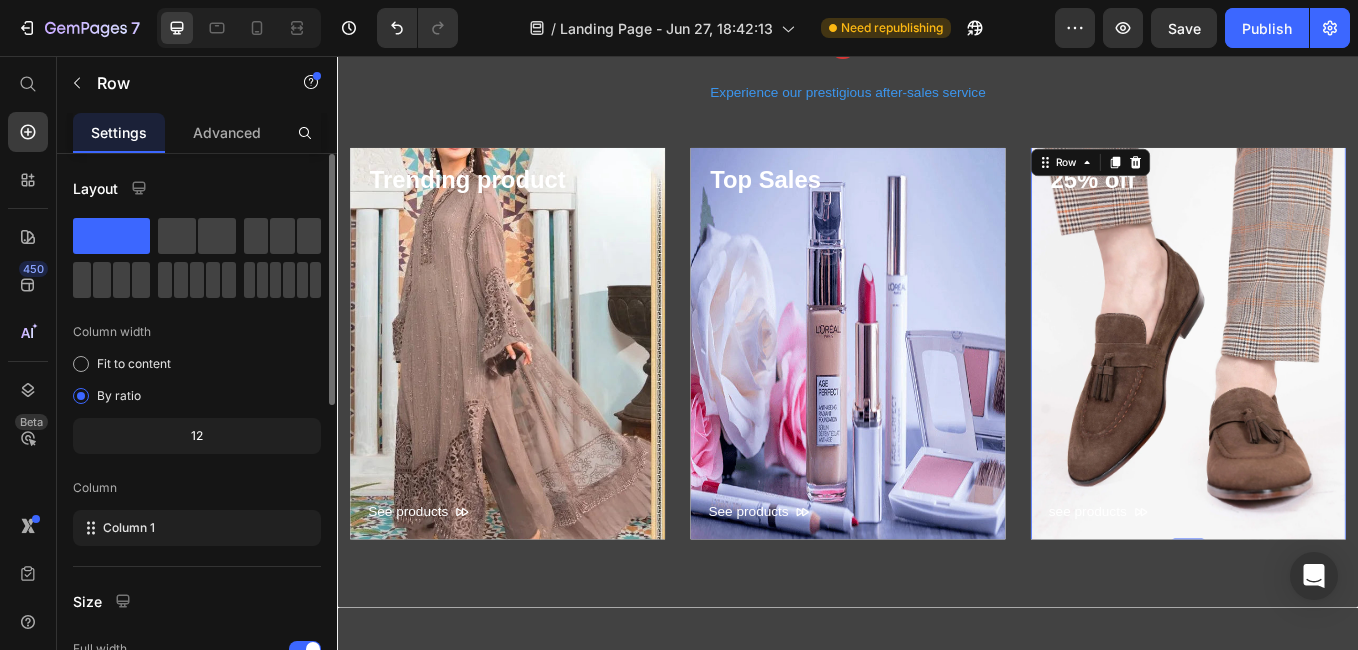 click on "25% off Heading
see products Button" at bounding box center (1337, 394) 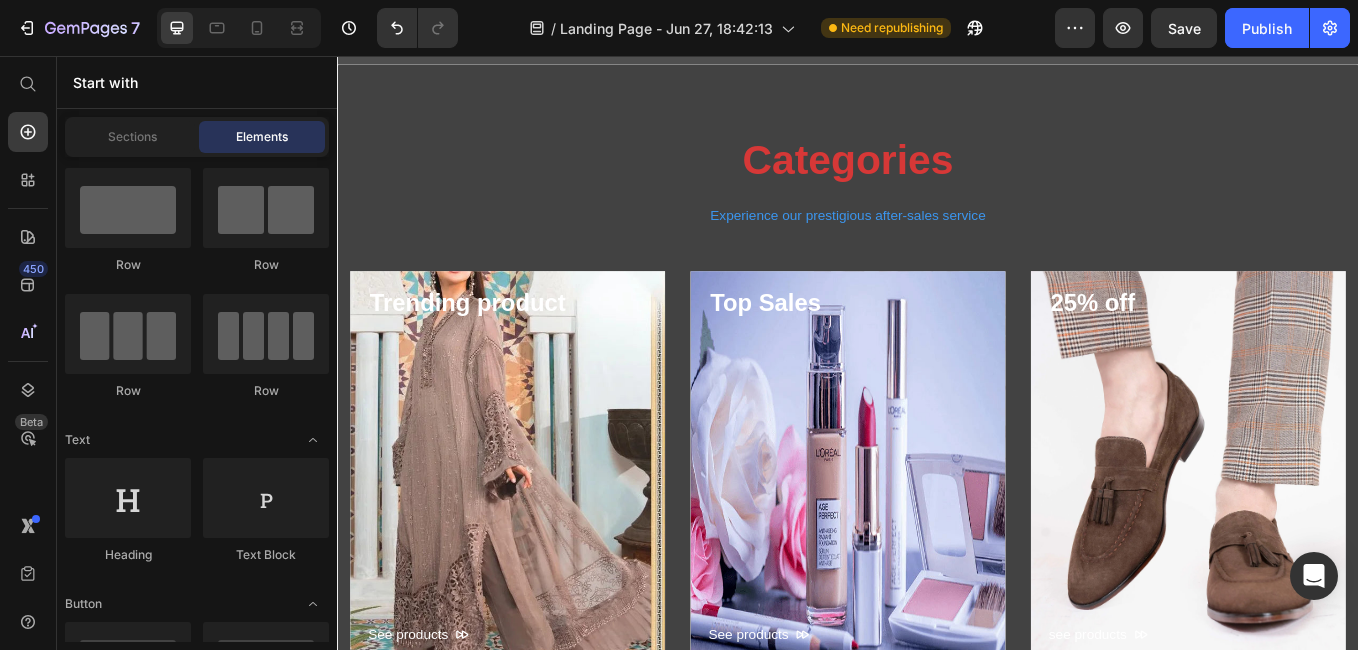 scroll, scrollTop: 1126, scrollLeft: 0, axis: vertical 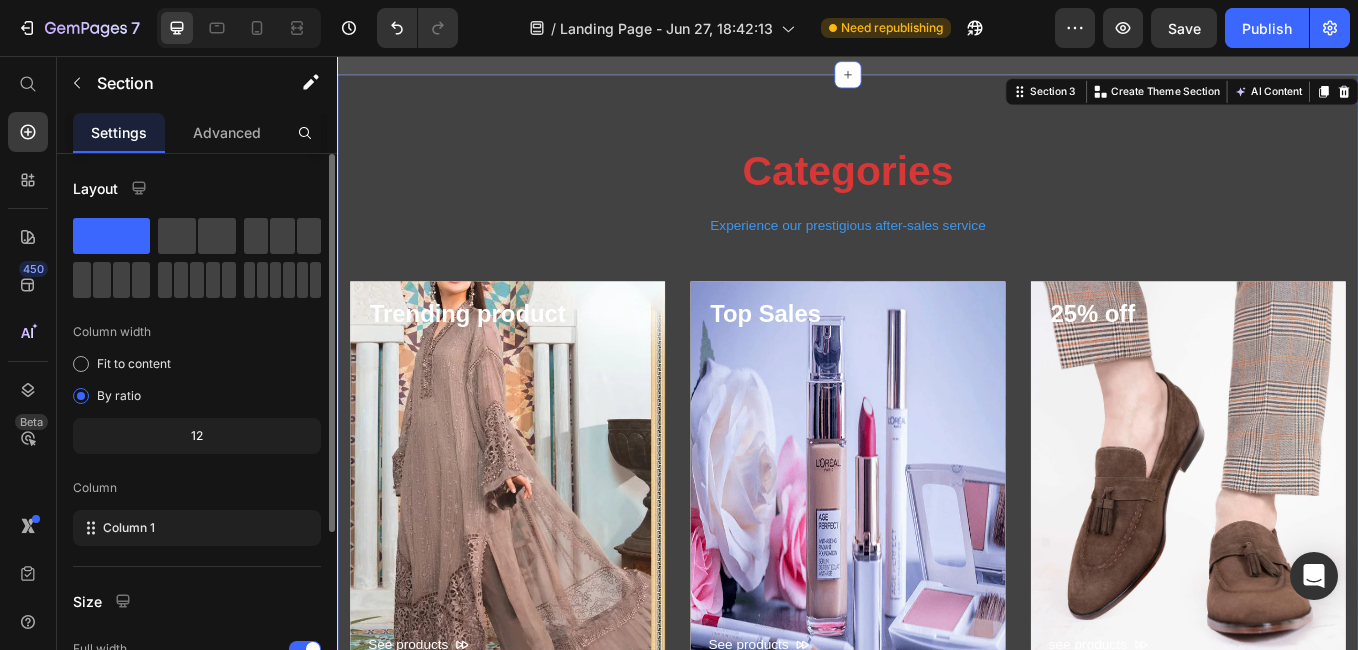 click on "Categories Heading Experience our prestigious after-sales service Text block Row Trending product Heading
See products Button Row Hero Banner Top Sales Heading
See products Button Row Hero Banner 25% off Heading
see products Button Row Hero Banner Row Section 3   You can create reusable sections Create Theme Section AI Content Write with GemAI What would you like to describe here? Tone and Voice Persuasive Product Show more Generate" at bounding box center (937, 469) 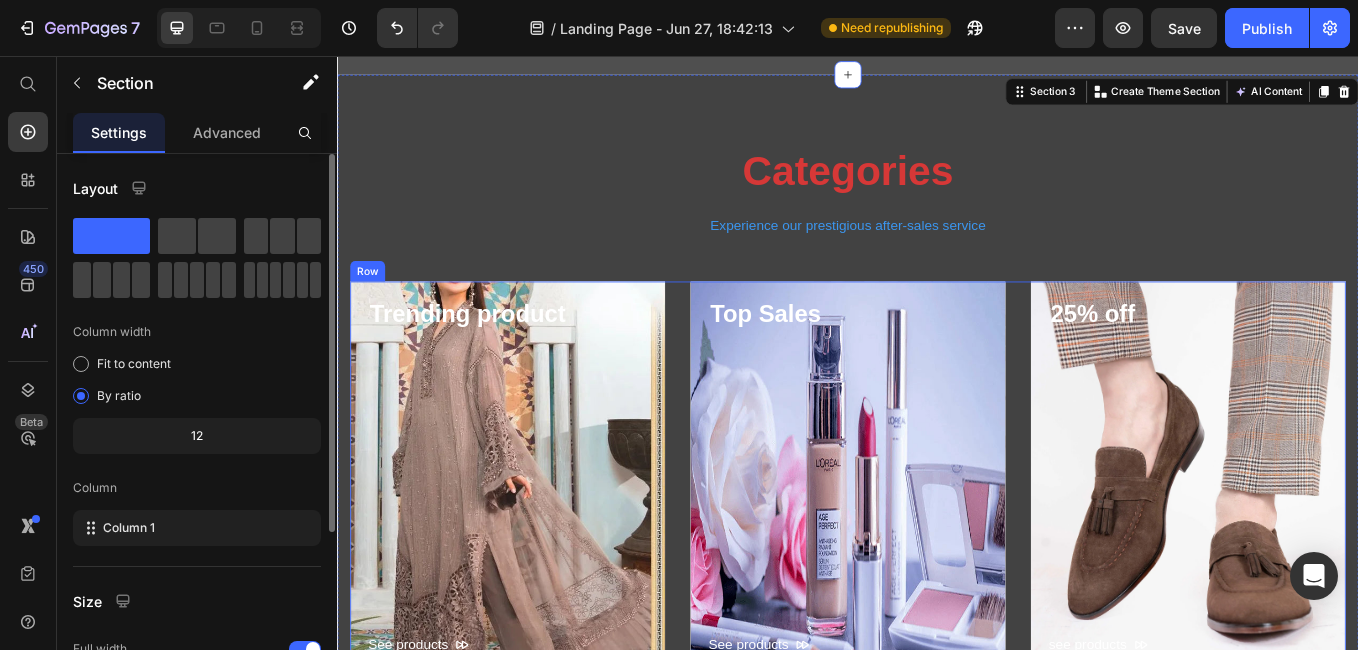 click on "Trending product Heading
See products Button Row Hero Banner Top Sales Heading
See products Button Row Hero Banner 25% off Heading
see products Button Row Hero Banner Row" at bounding box center [937, 559] 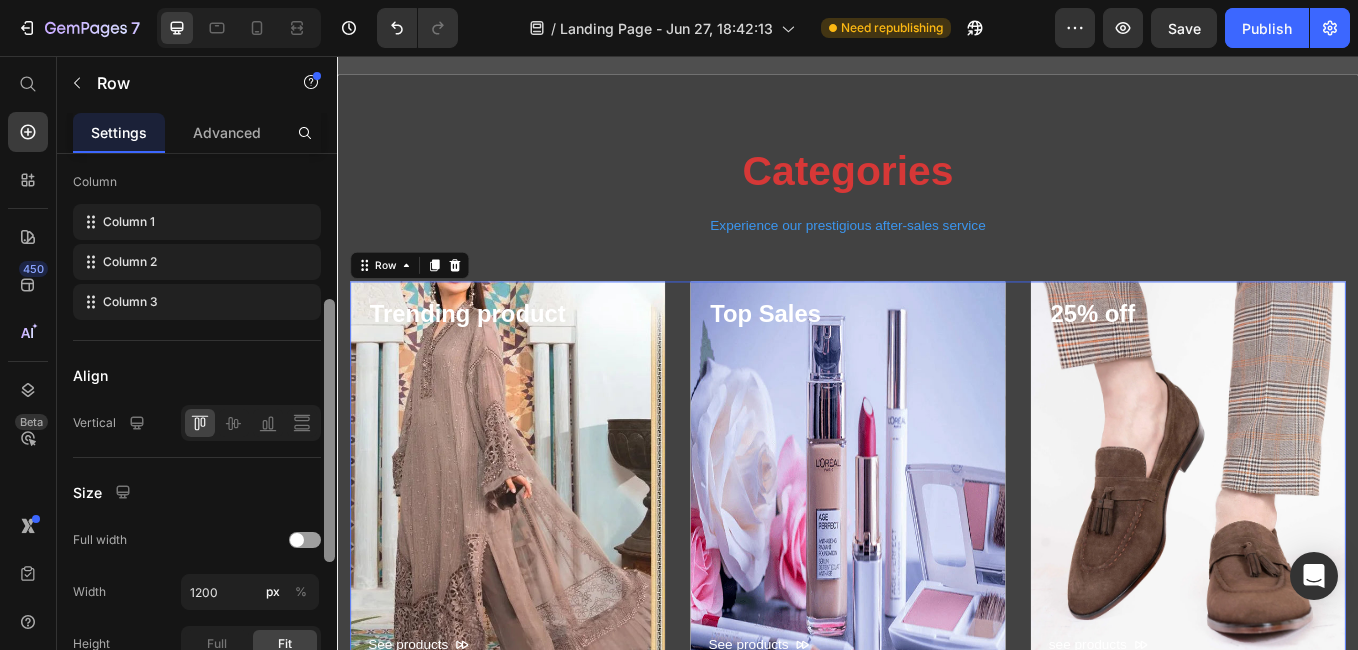 drag, startPoint x: 329, startPoint y: 316, endPoint x: 321, endPoint y: 445, distance: 129.24782 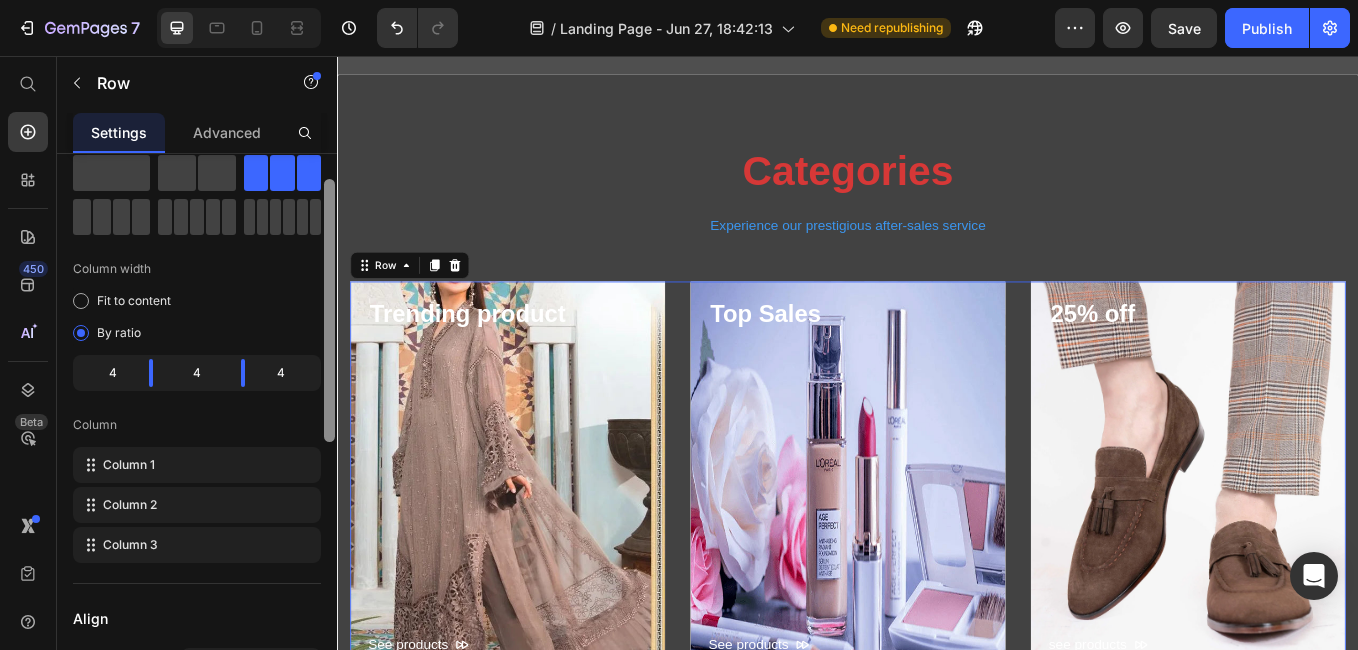 scroll, scrollTop: 54, scrollLeft: 0, axis: vertical 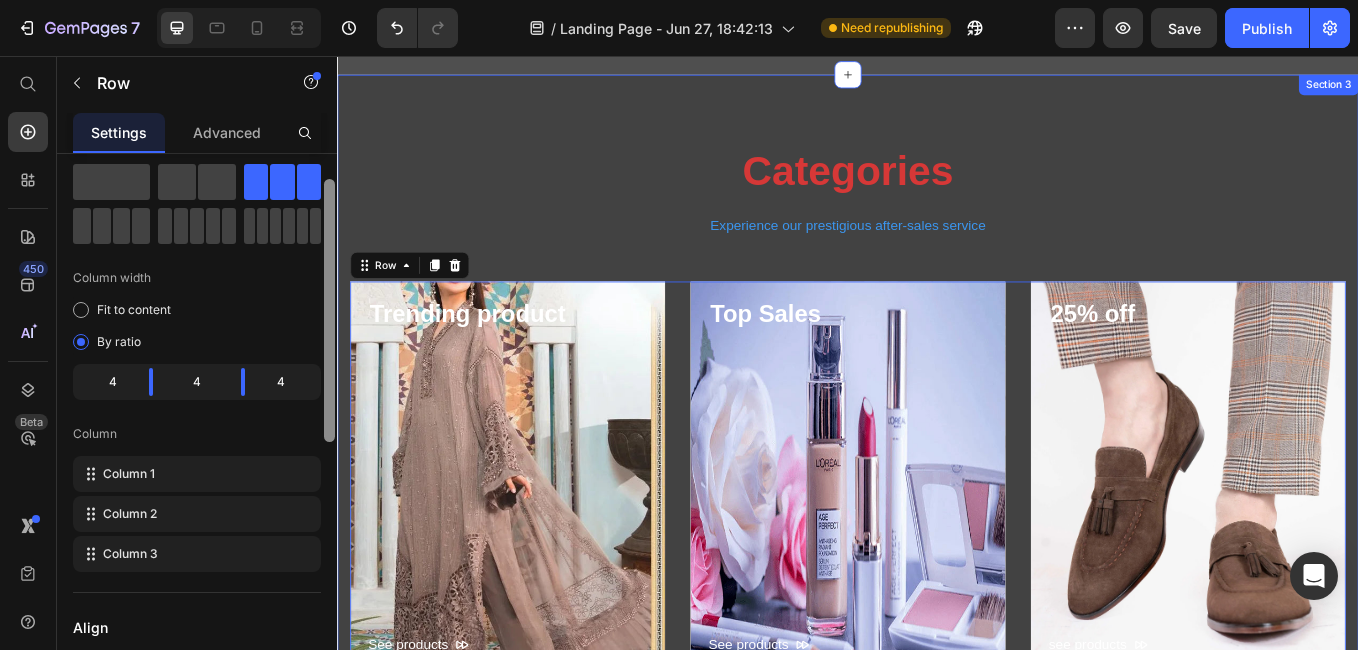 drag, startPoint x: 667, startPoint y: 480, endPoint x: 341, endPoint y: 326, distance: 360.54404 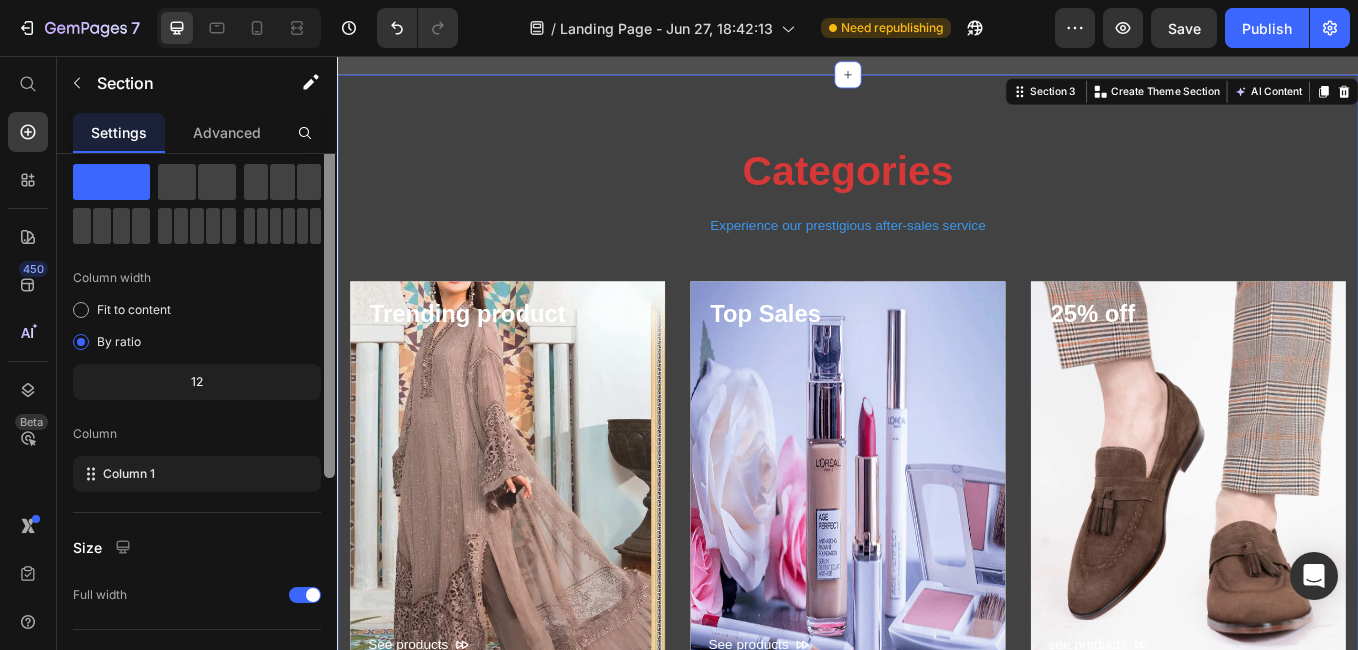 scroll, scrollTop: 0, scrollLeft: 0, axis: both 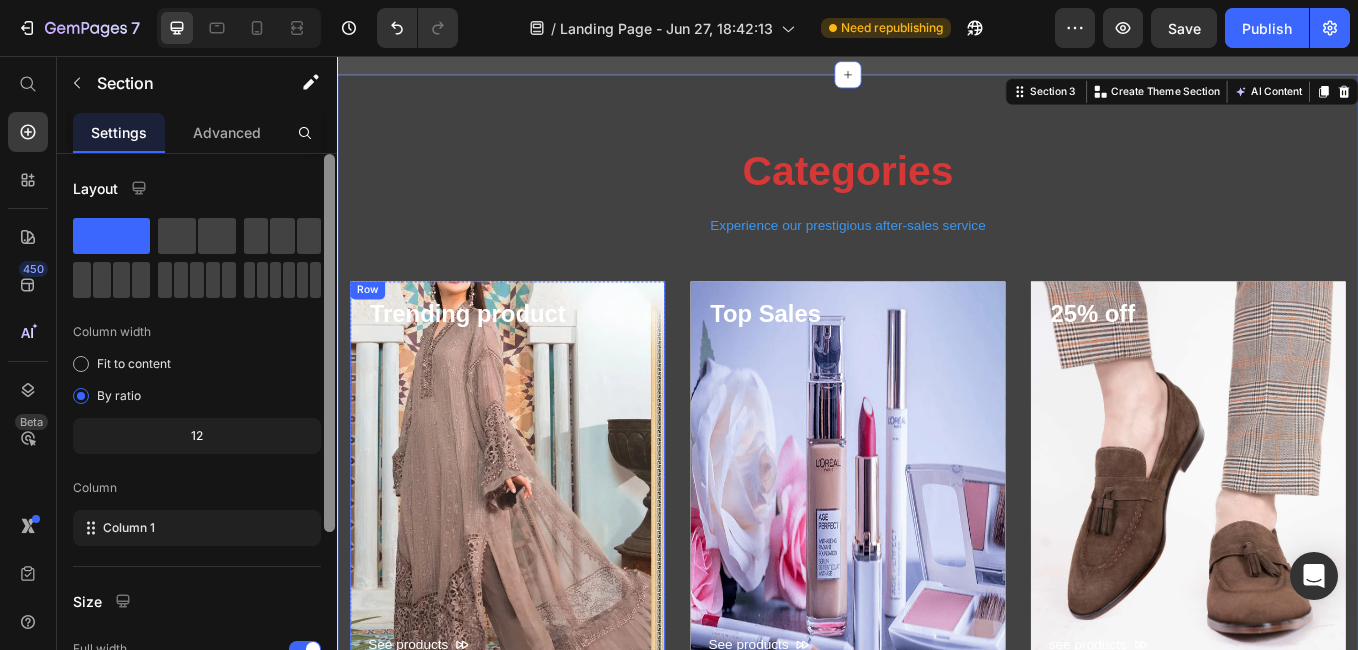 click on "Trending product Heading
See products Button" at bounding box center [537, 551] 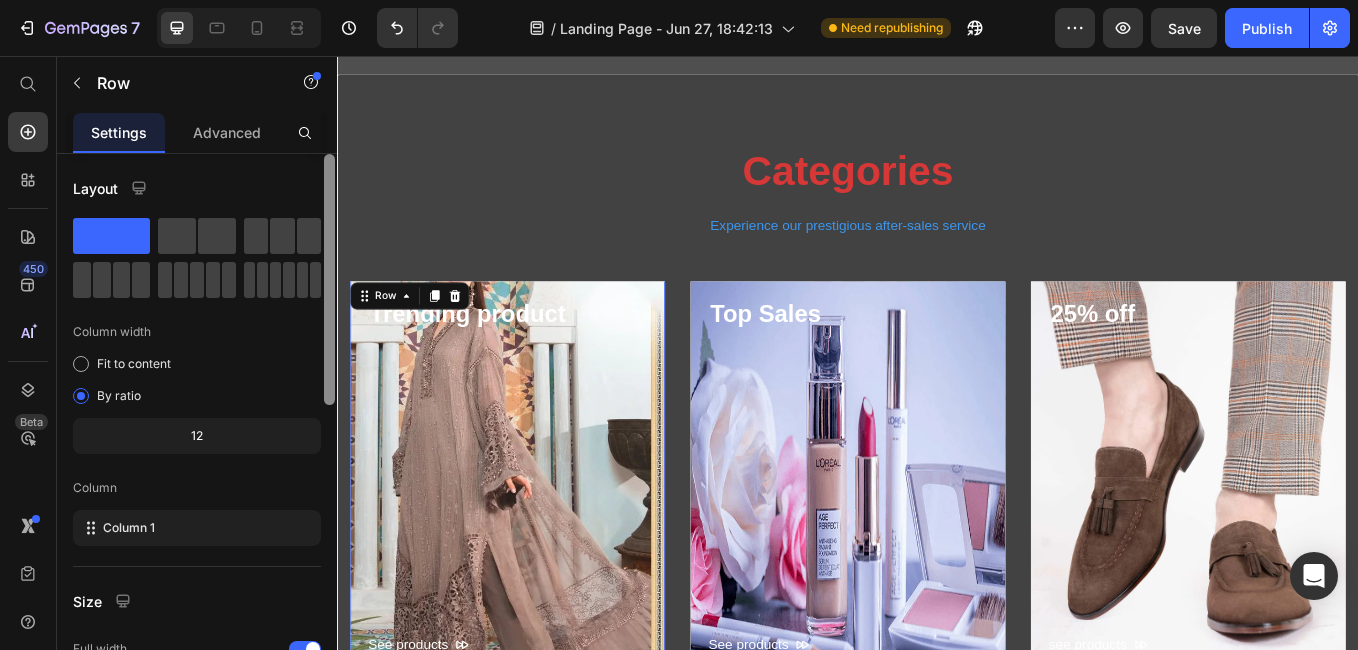 click on "Trending product Heading
See products Button" at bounding box center (537, 551) 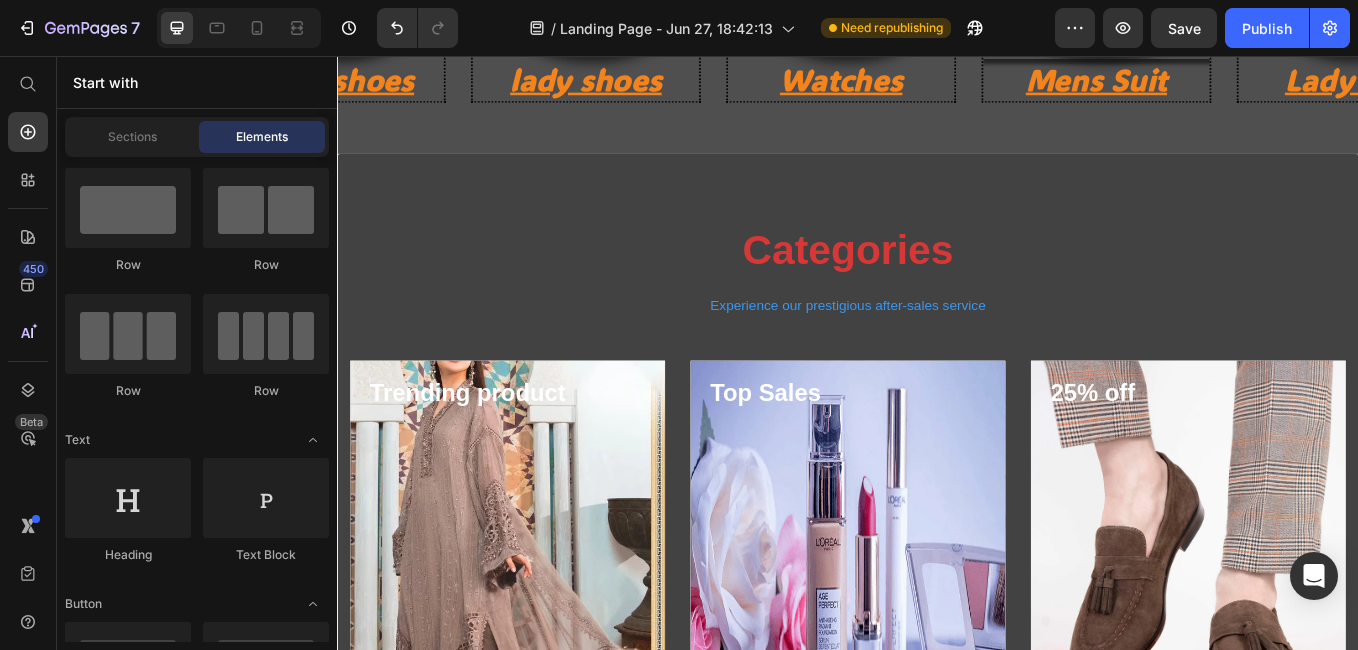 scroll, scrollTop: 1027, scrollLeft: 0, axis: vertical 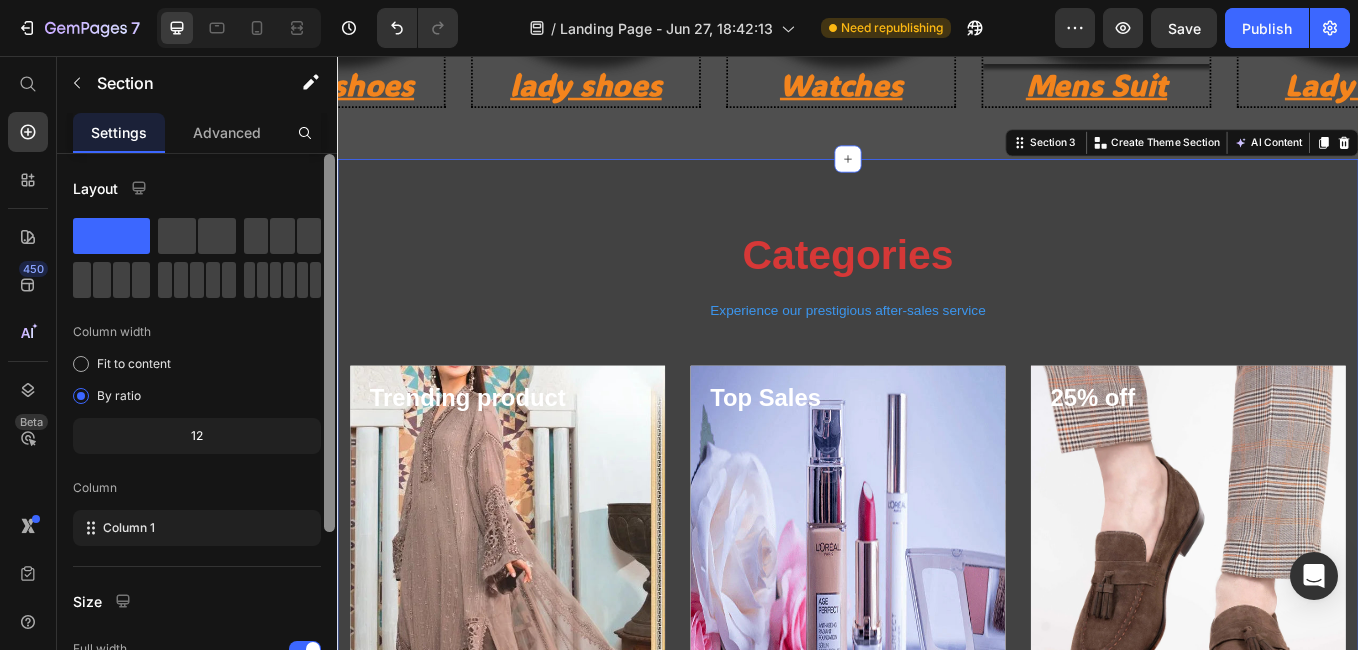 drag, startPoint x: 1507, startPoint y: 167, endPoint x: 1508, endPoint y: 185, distance: 18.027756 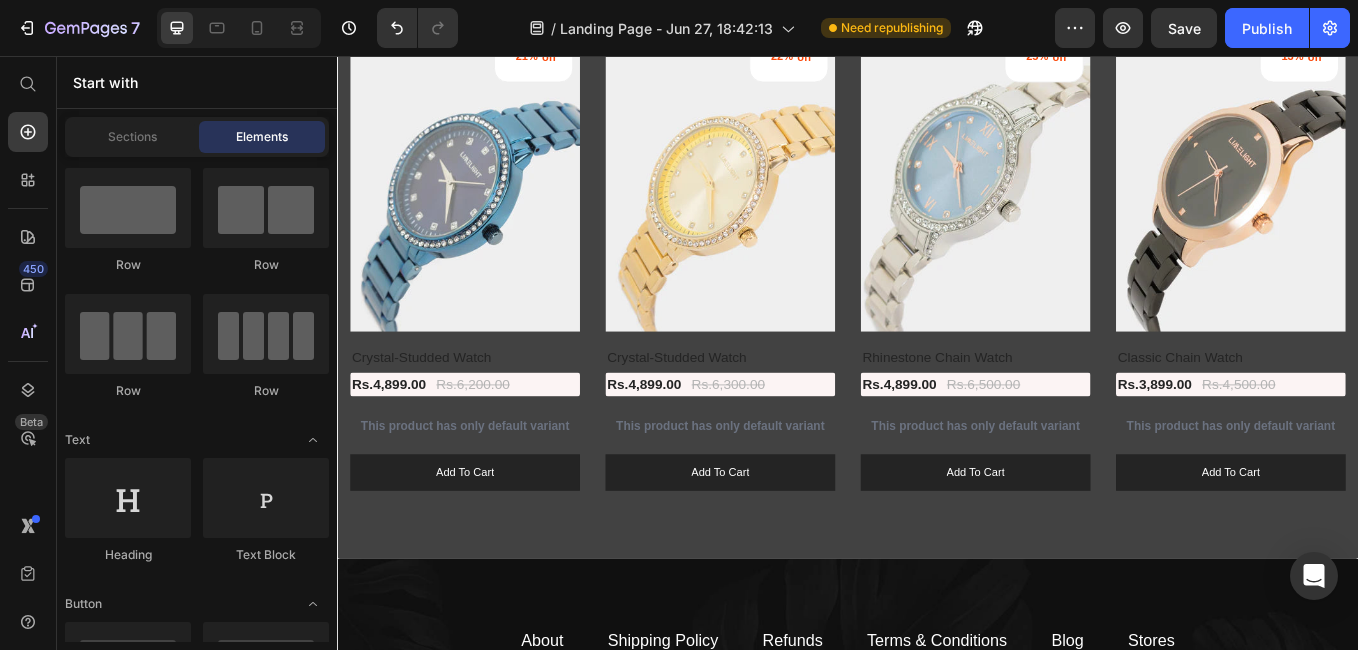 scroll, scrollTop: 1360, scrollLeft: 0, axis: vertical 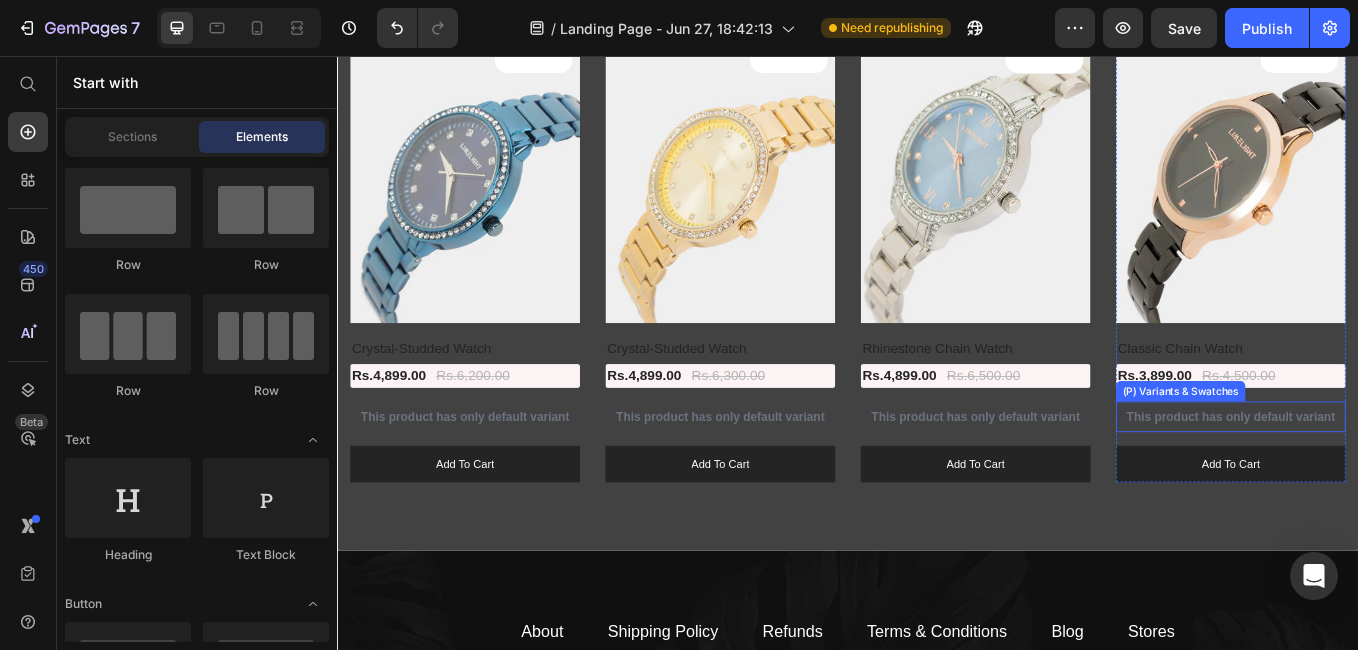 click on "This product has only default variant" at bounding box center [487, 480] 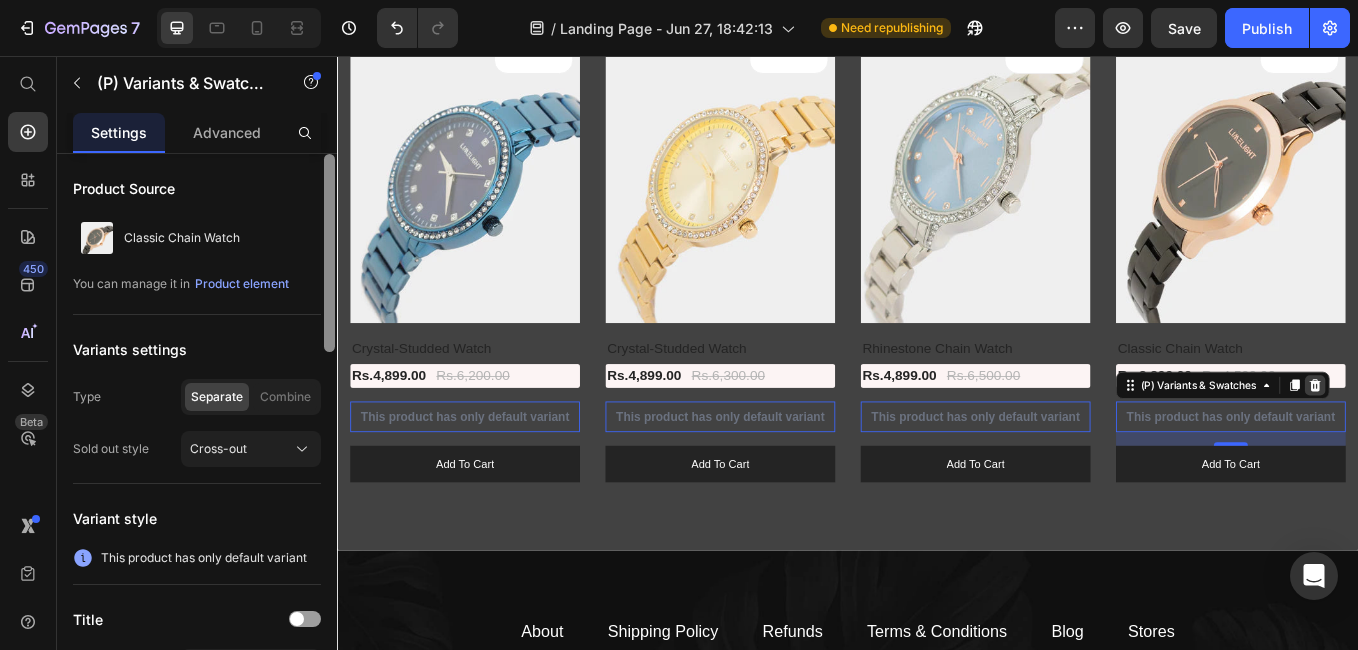 click at bounding box center (337, 56) 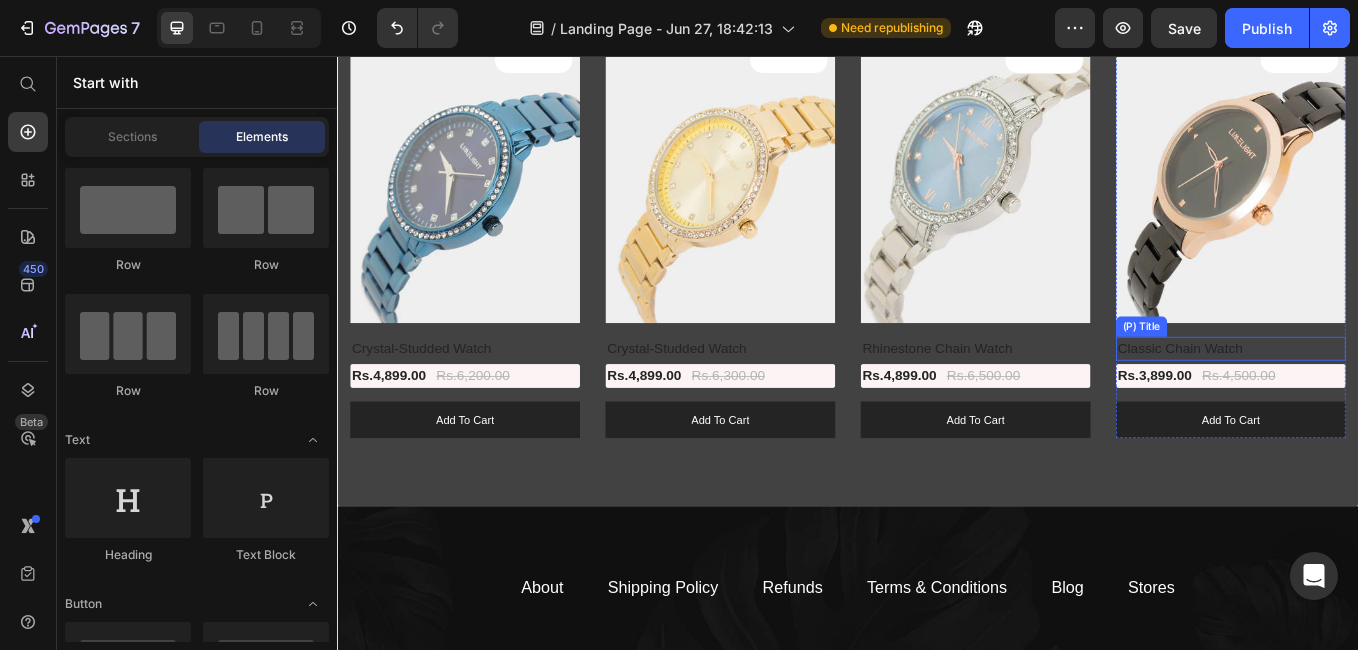 click on "Classic Chain Watch" at bounding box center (1387, 400) 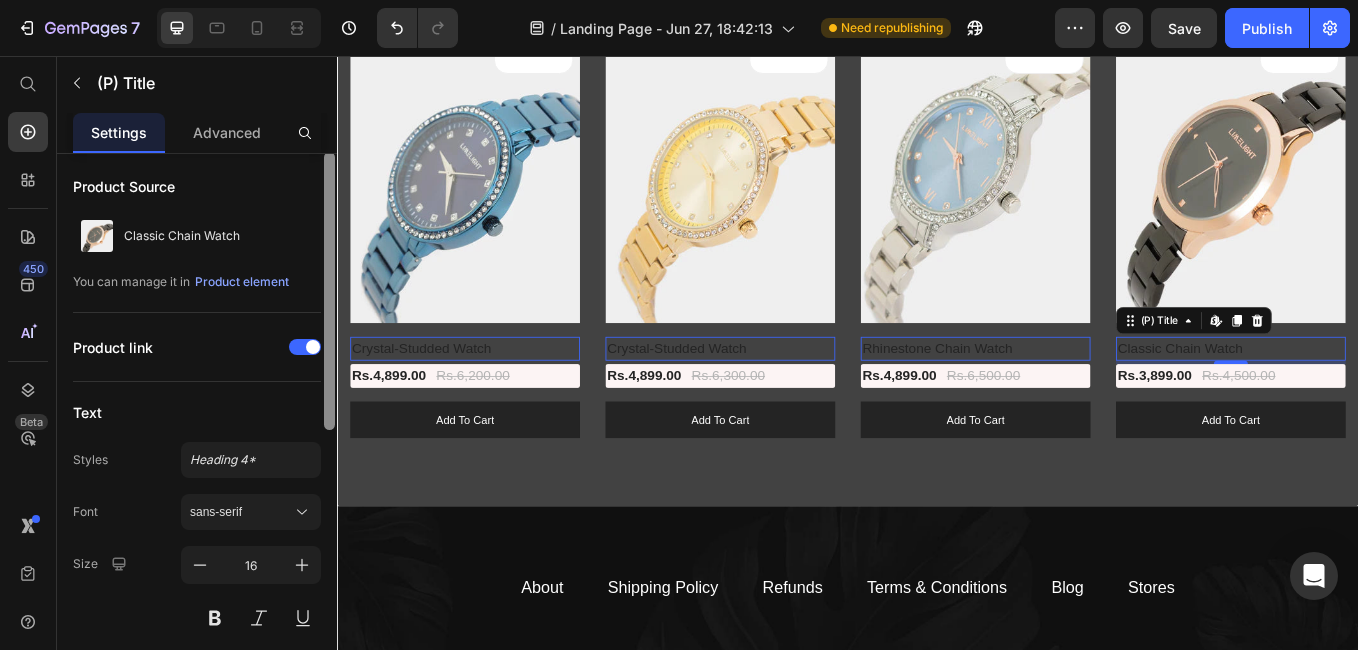 scroll, scrollTop: 0, scrollLeft: 0, axis: both 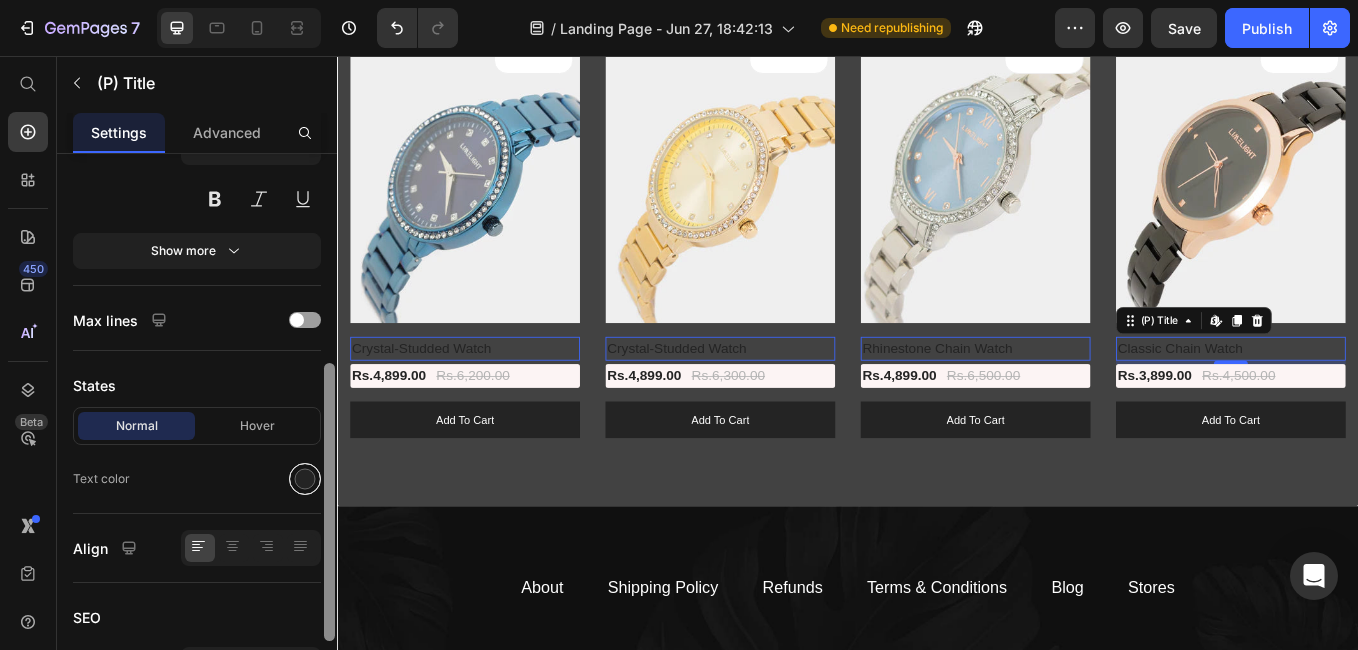 click at bounding box center (305, 479) 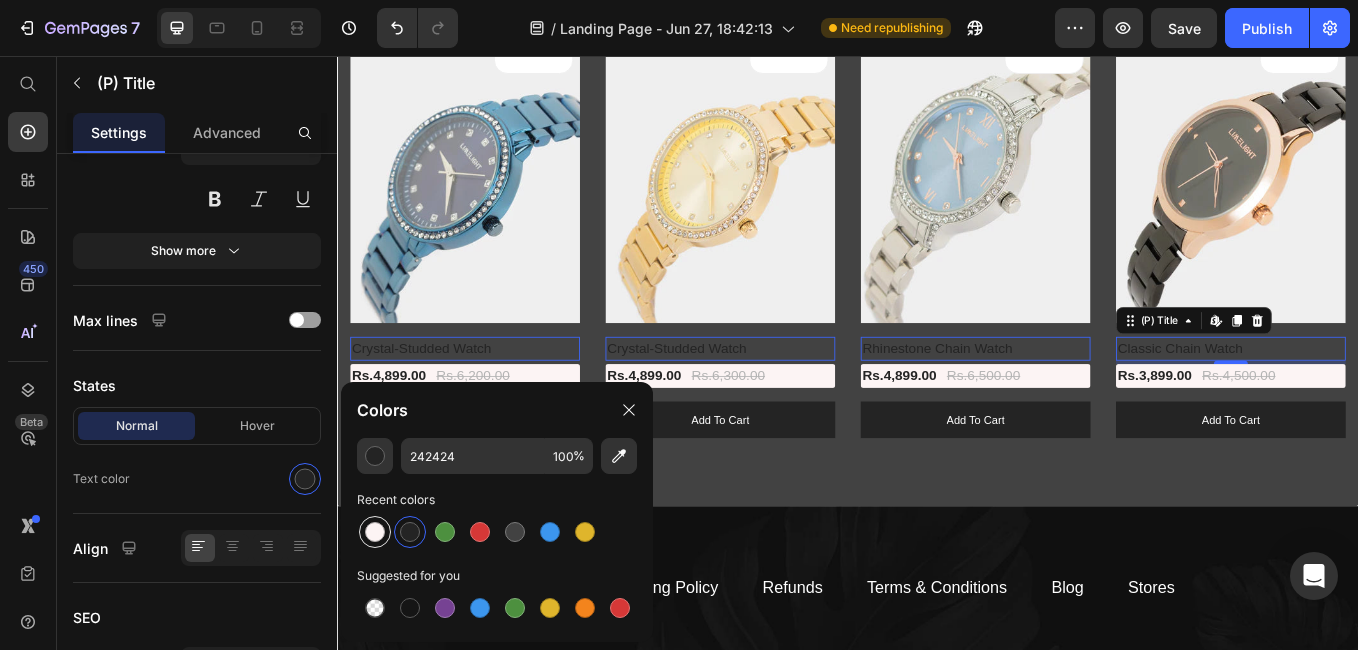 click at bounding box center [375, 532] 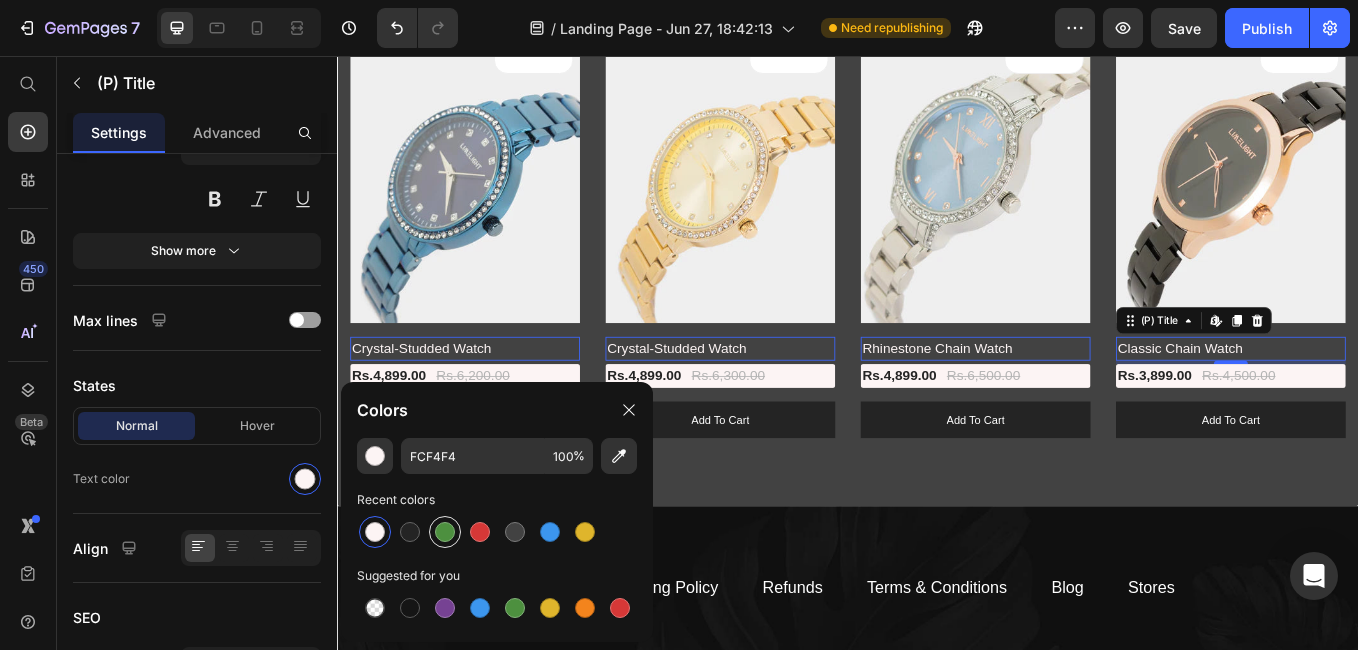 click at bounding box center [445, 532] 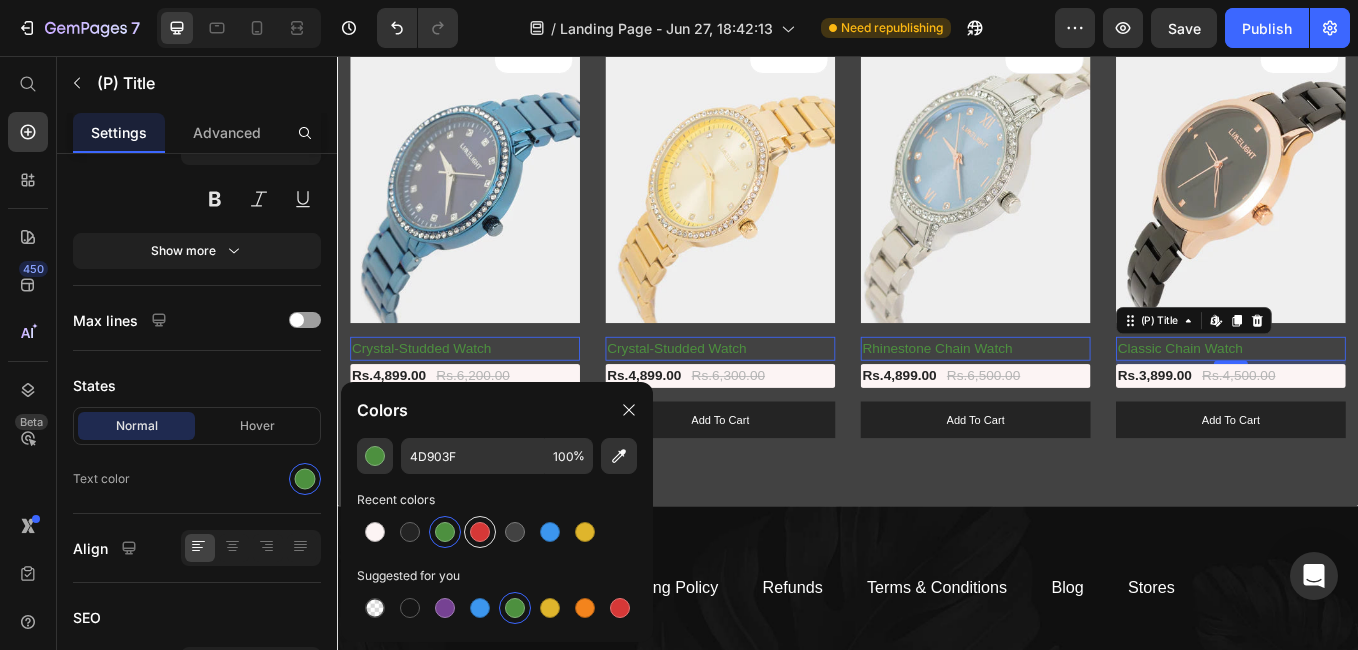 click at bounding box center [480, 532] 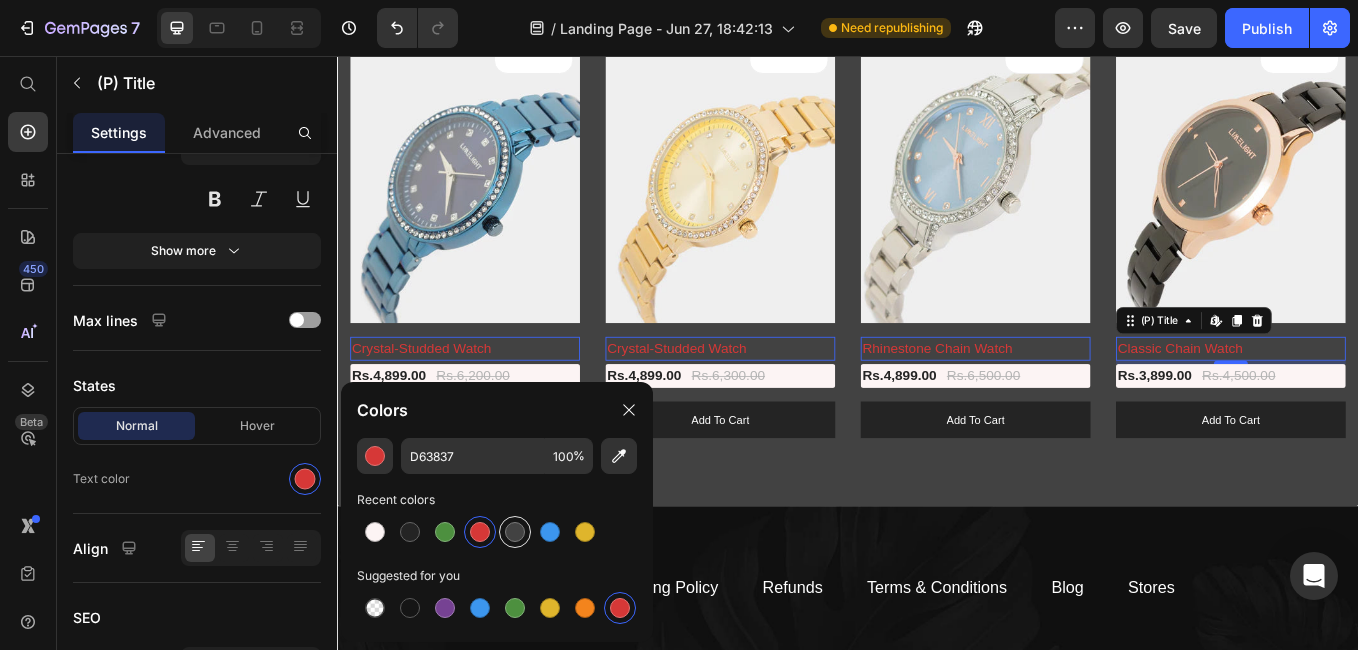 click at bounding box center [515, 532] 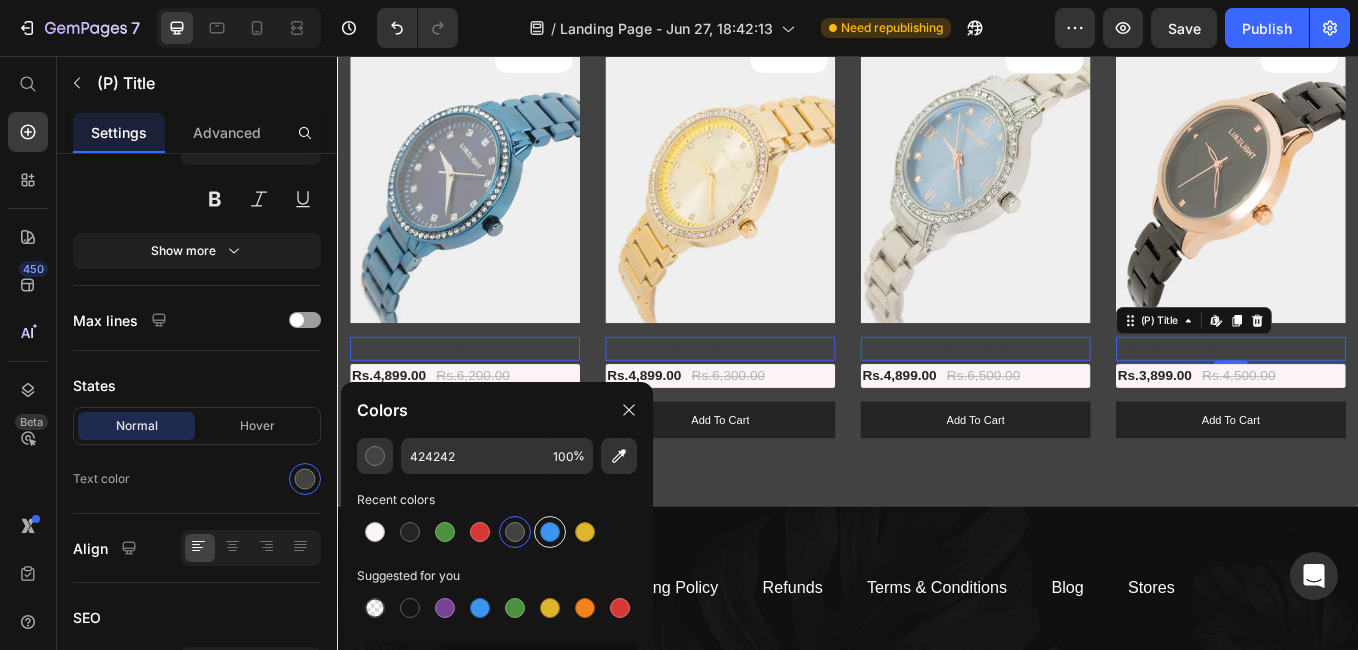 click at bounding box center [550, 532] 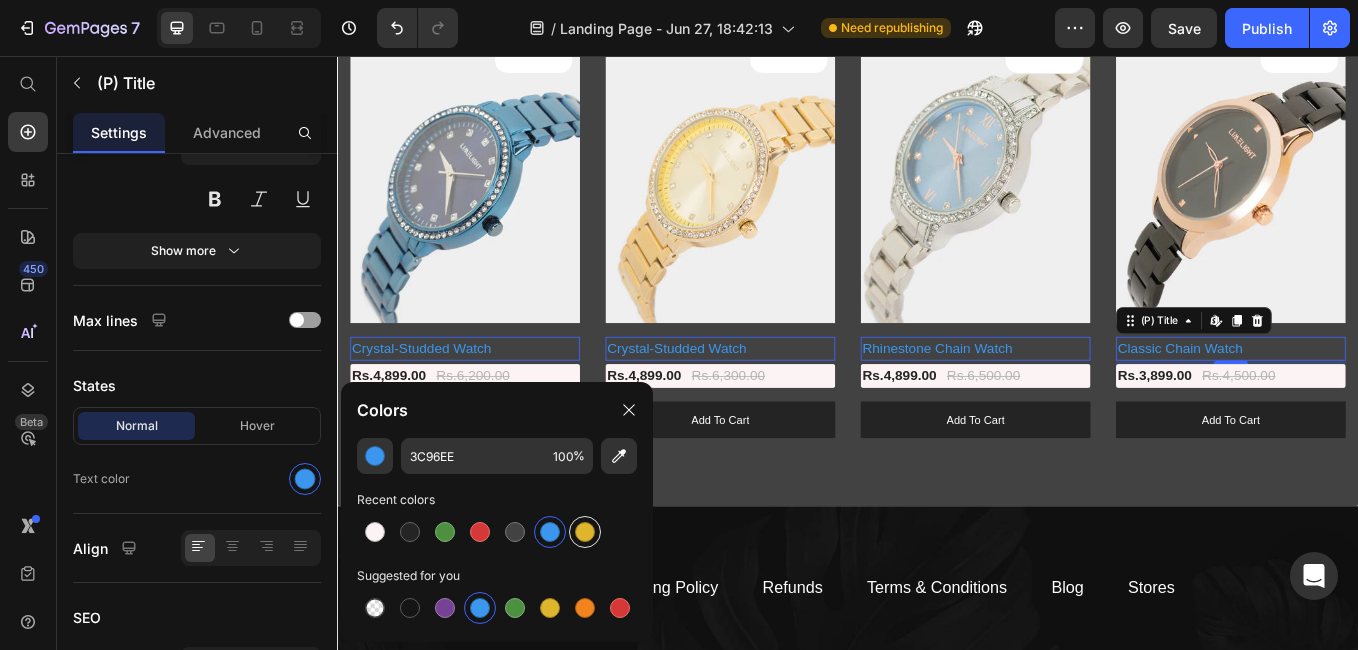 click at bounding box center (585, 532) 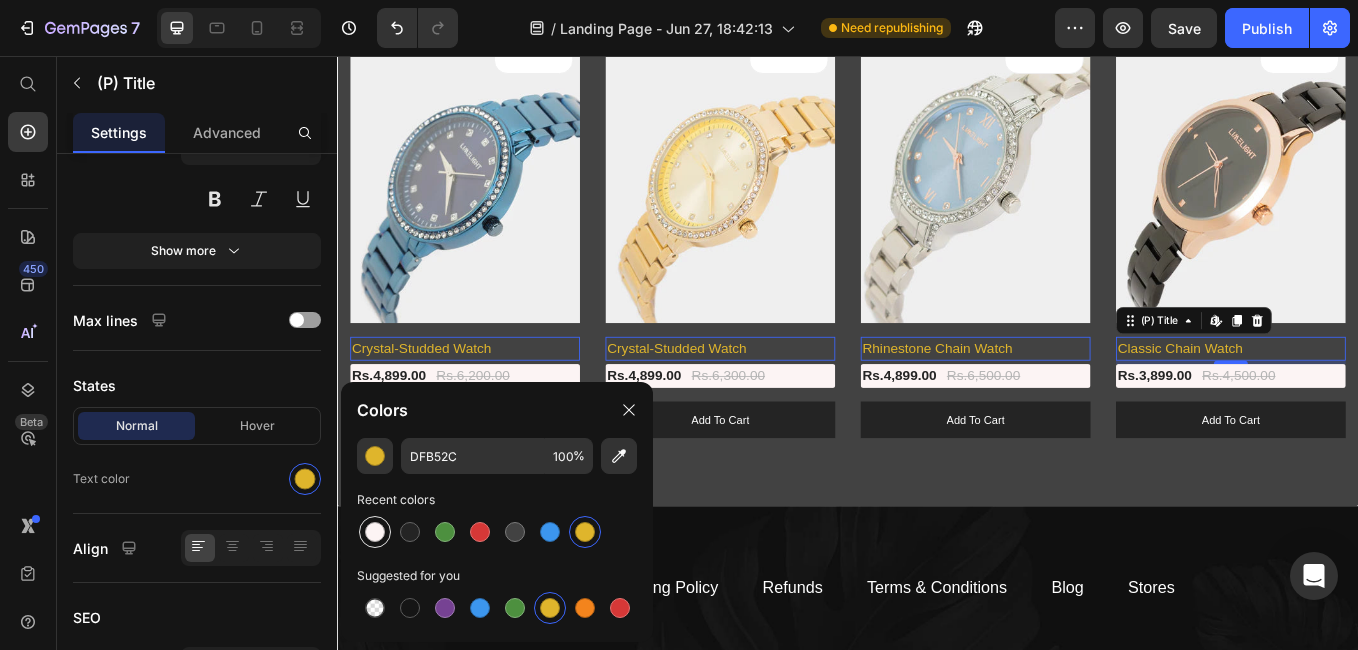 click at bounding box center (375, 532) 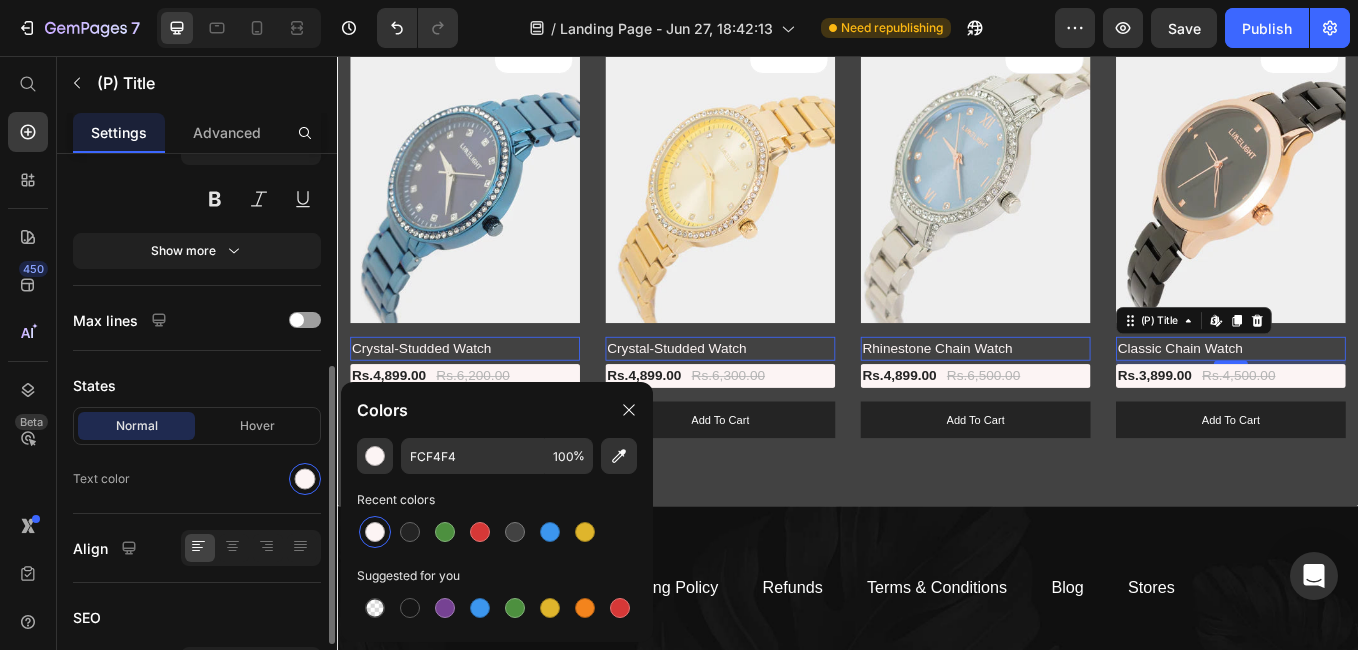 click on "Text color" 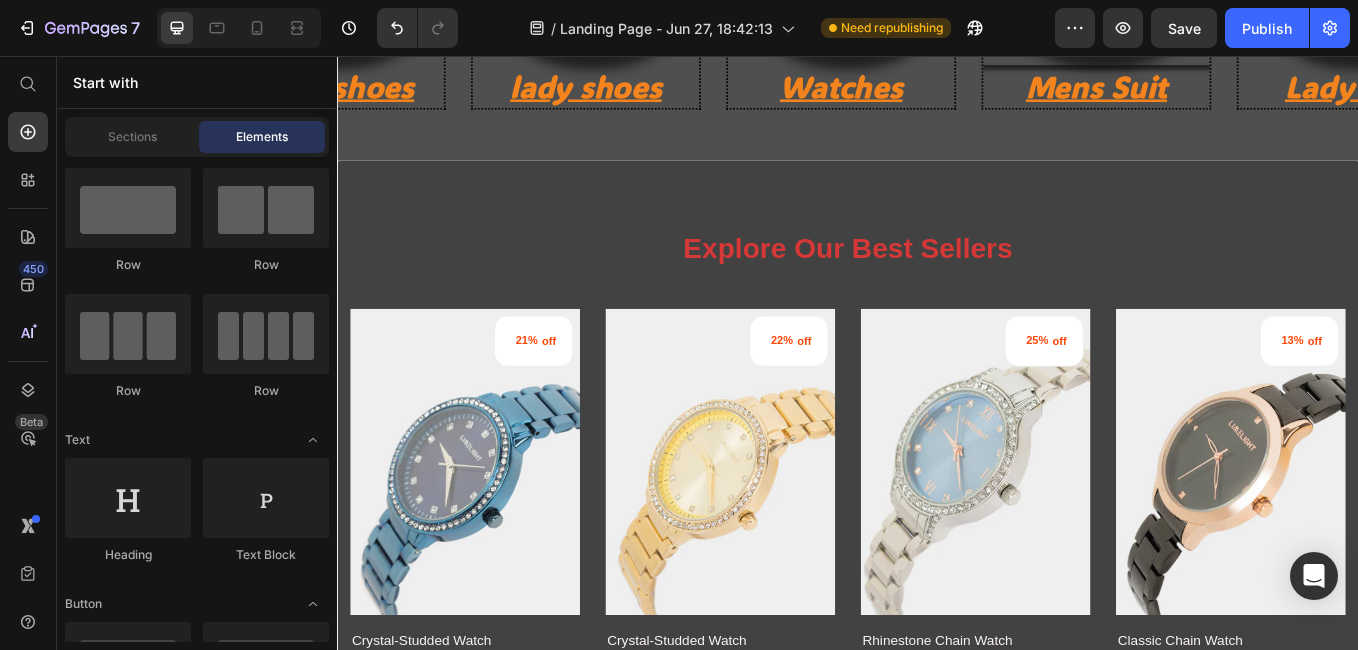scroll, scrollTop: 1062, scrollLeft: 0, axis: vertical 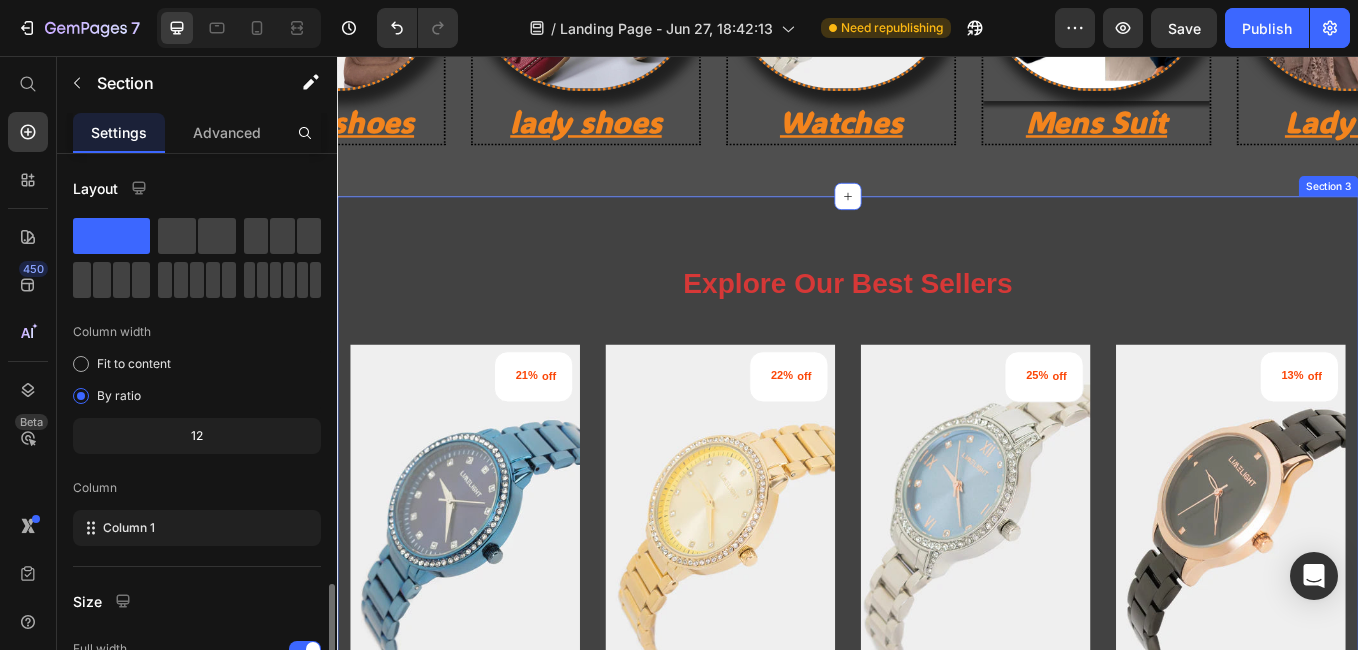 click on "Explore Our Best Sellers Heading Row 21% off (P) Tag (P) Images Row Crystal-Studded Watch (P) Title Rs.4,899.00 (P) Price Rs.6,200.00 (P) Price Row add to cart (P) Cart Button Row 22% off (P) Tag (P) Images Row Crystal-Studded Watch (P) Title Rs.4,899.00 (P) Price Rs.6,300.00 (P) Price Row add to cart (P) Cart Button Row 25% off (P) Tag (P) Images Row Rhinestone Chain Watch (P) Title Rs.4,899.00 (P) Price Rs.6,500.00 (P) Price Row add to cart (P) Cart Button Row 13% off (P) Tag (P) Images Row Classic Chain Watch (P) Title Rs.3,899.00 (P) Price Rs.4,500.00 (P) Price Row add to cart (P) Cart Button Row Product List Row Section 3" at bounding box center (937, 596) 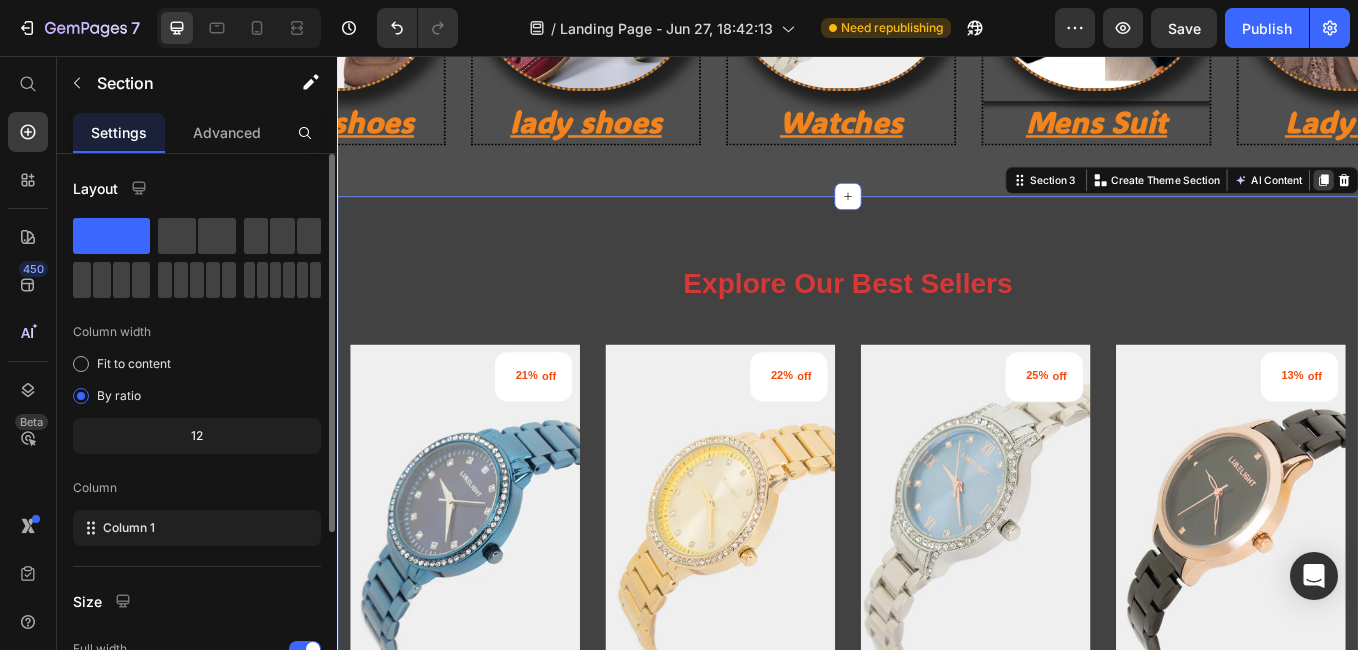 click 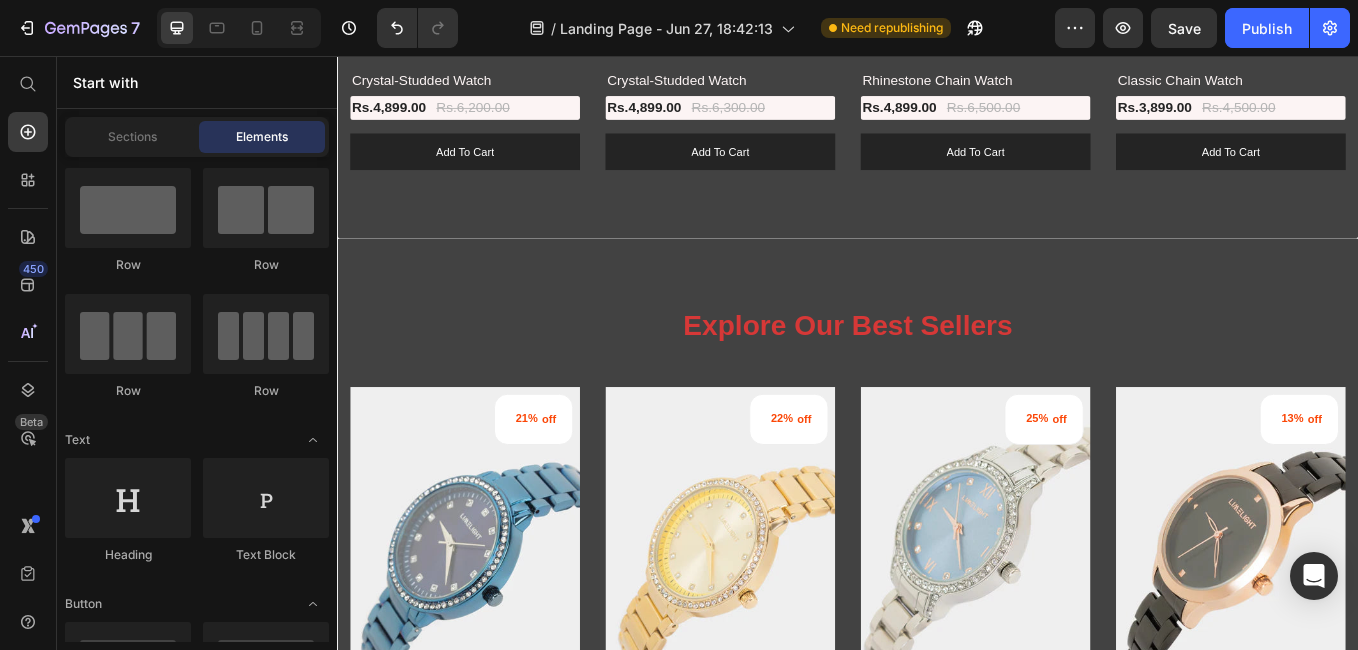 scroll, scrollTop: 1681, scrollLeft: 0, axis: vertical 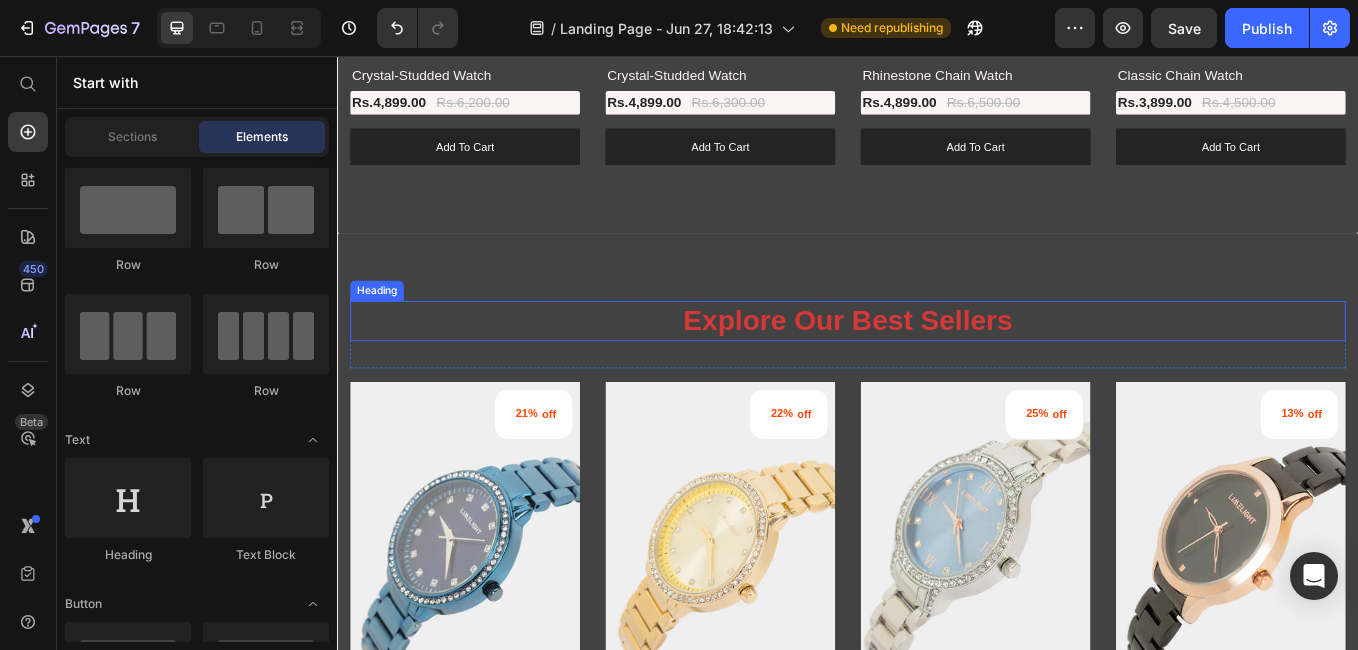 click on "Explore Our Best Sellers" at bounding box center (937, 367) 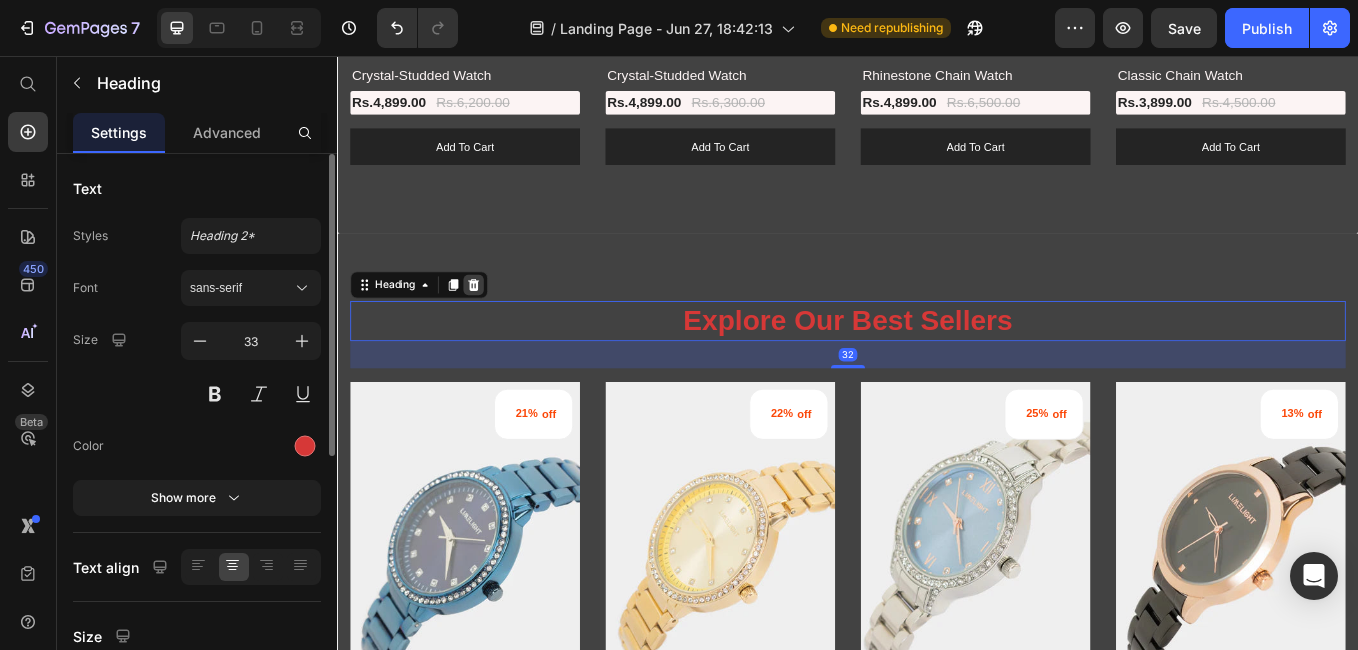 click at bounding box center (497, 325) 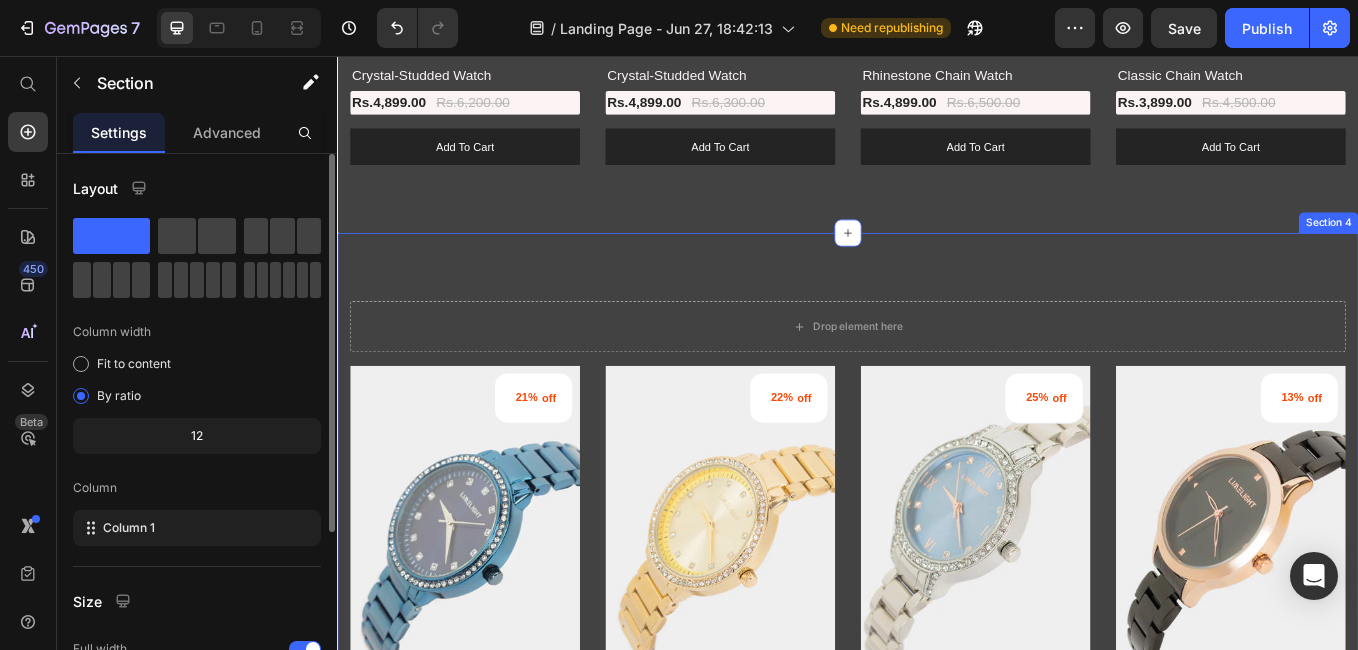 click on "Drop element here Row 21% off (P) Tag (P) Images Row Crystal-Studded Watch (P) Title Rs.4,899.00 (P) Price Rs.6,200.00 (P) Price Row add to cart (P) Cart Button Row 22% off (P) Tag (P) Images Row Crystal-Studded Watch (P) Title Rs.4,899.00 (P) Price Rs.6,300.00 (P) Price Row add to cart (P) Cart Button Row 25% off (P) Tag (P) Images Row Rhinestone Chain Watch (P) Title Rs.4,899.00 (P) Price Rs.6,500.00 (P) Price Row add to cart (P) Cart Button Row 13% off (P) Tag (P) Images Row Classic Chain Watch (P) Title Rs.3,899.00 (P) Price Rs.4,500.00 (P) Price Row add to cart (P) Cart Button Row Product List Row Section 4" at bounding box center (937, 630) 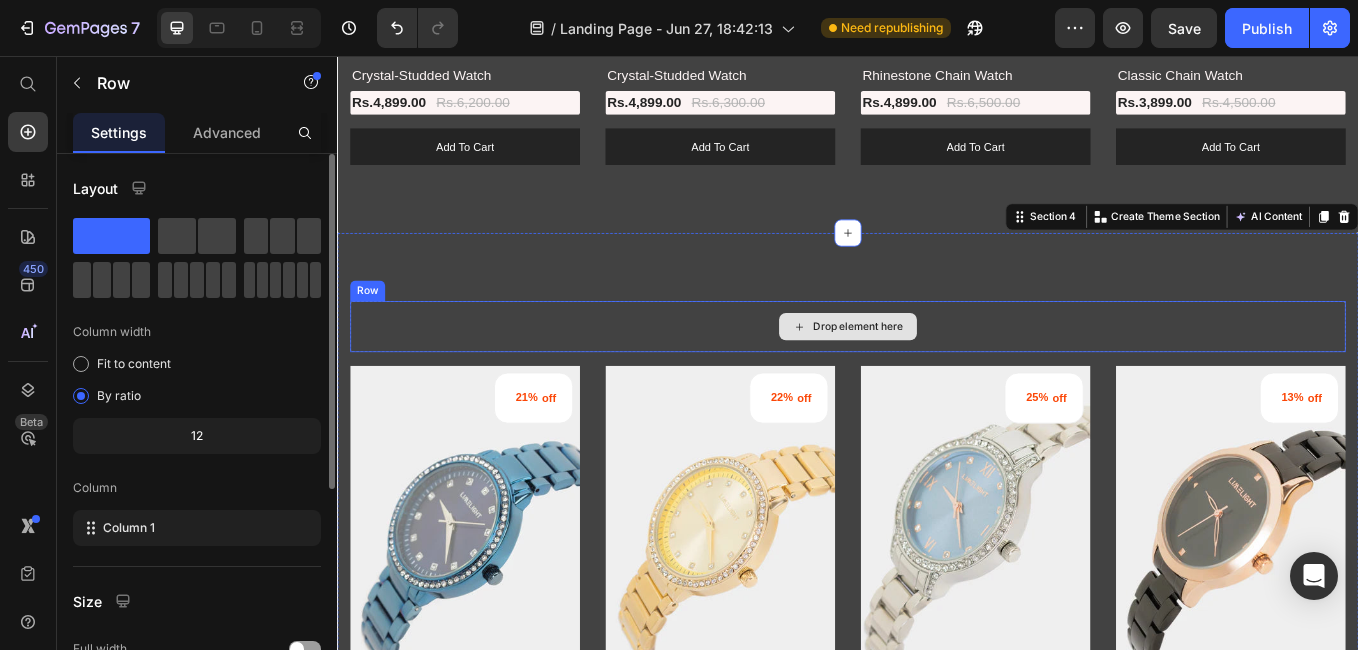 click on "Drop element here" at bounding box center (937, 374) 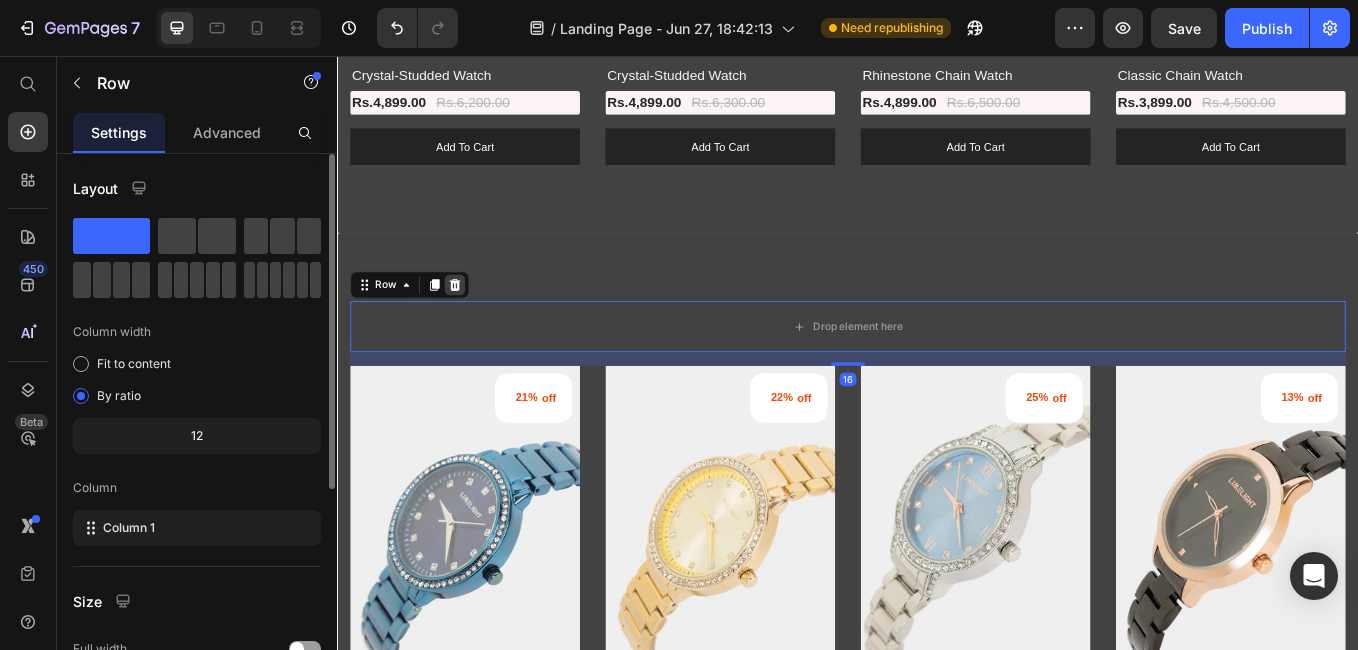 click at bounding box center (475, 325) 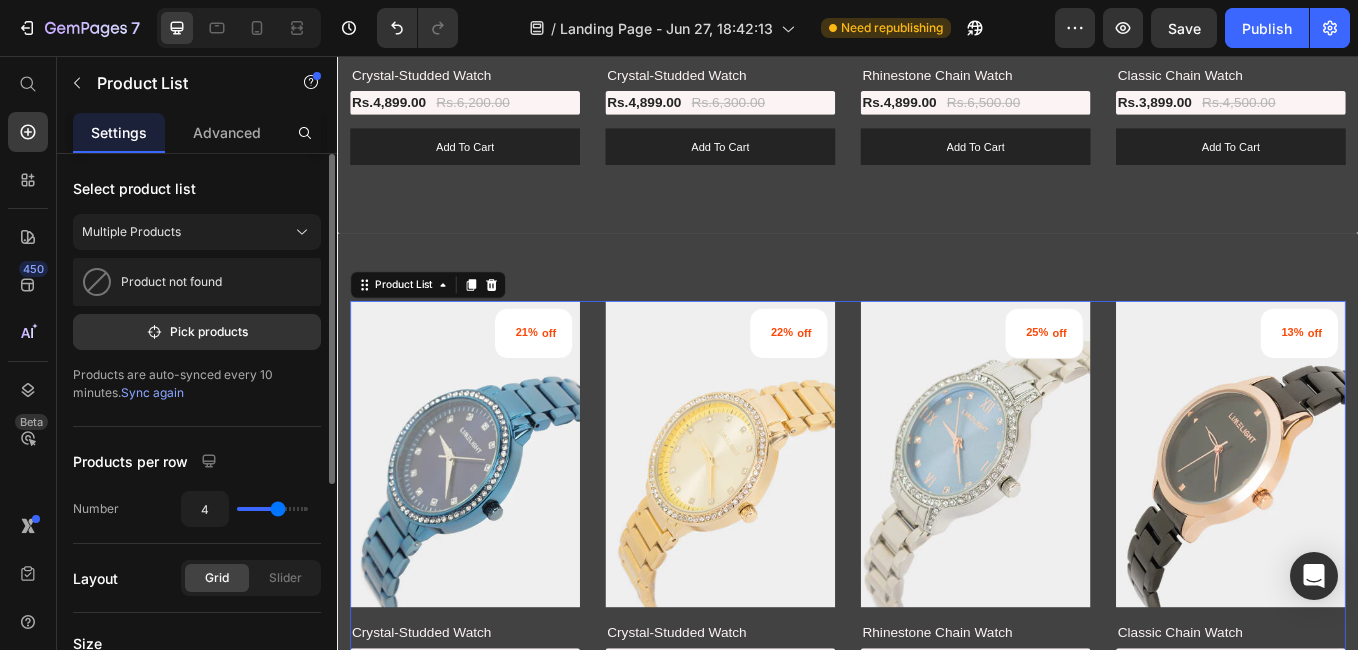 click on "21% off (P) Tag (P) Images Row Crystal-Studded Watch (P) Title Rs.4,899.00 (P) Price Rs.6,200.00 (P) Price Row add to cart (P) Cart Button Row 22% off (P) Tag (P) Images Row Crystal-Studded Watch (P) Title Rs.4,899.00 (P) Price Rs.6,300.00 (P) Price Row add to cart (P) Cart Button Row 25% off (P) Tag (P) Images Row Rhinestone Chain Watch (P) Title Rs.4,899.00 (P) Price Rs.6,500.00 (P) Price Row add to cart (P) Cart Button Row 13% off (P) Tag (P) Images Row Classic Chain Watch (P) Title Rs.3,899.00 (P) Price Rs.4,500.00 (P) Price Row add to cart (P) Cart Button Row" at bounding box center [937, 592] 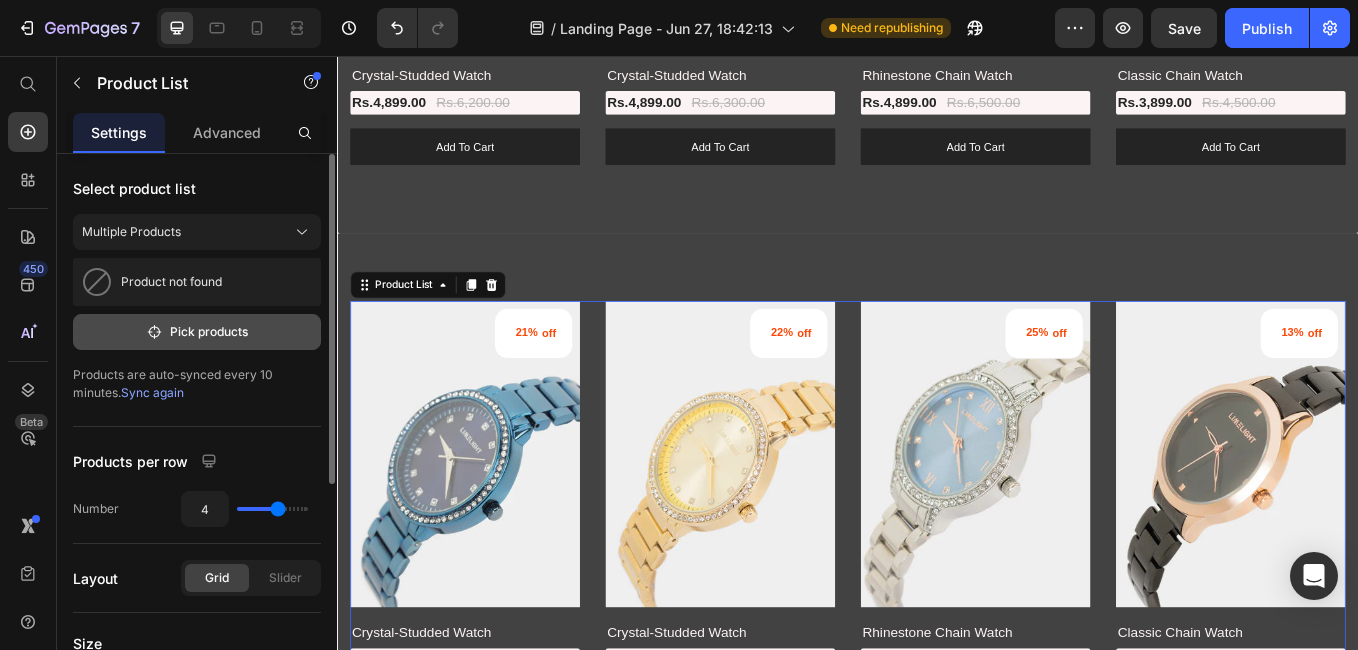 click on "Pick products" at bounding box center (197, 332) 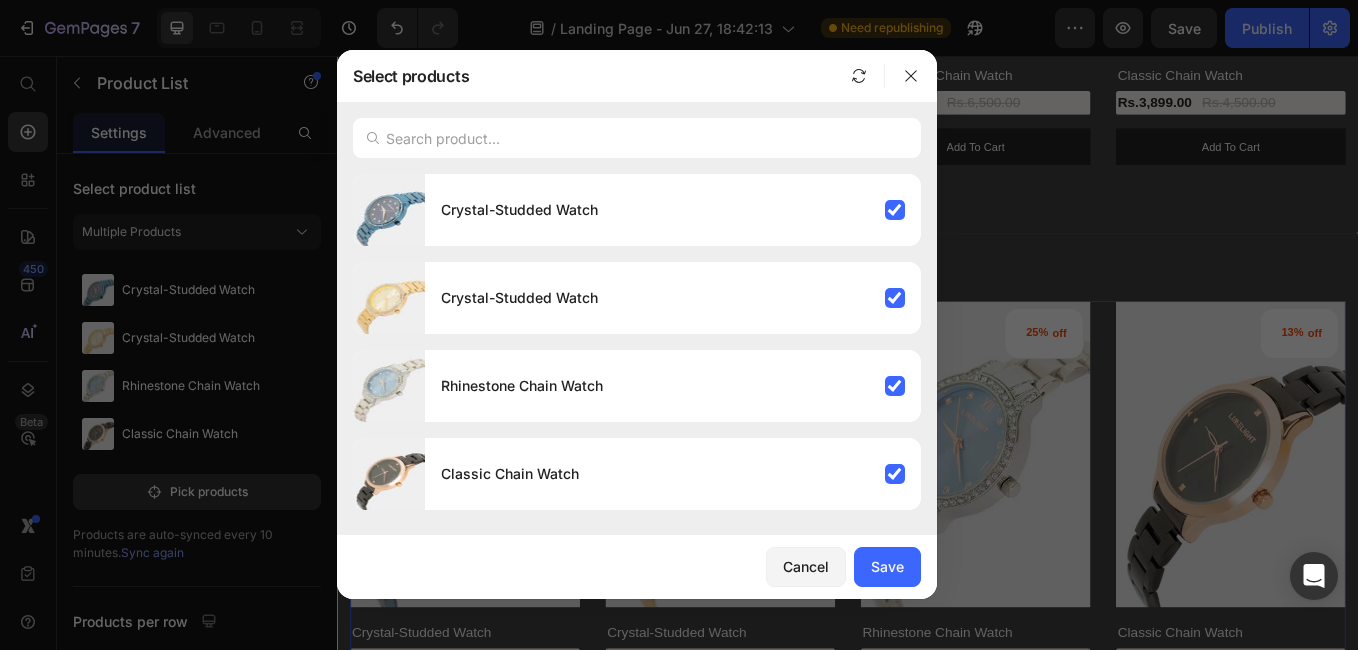 click at bounding box center [679, 325] 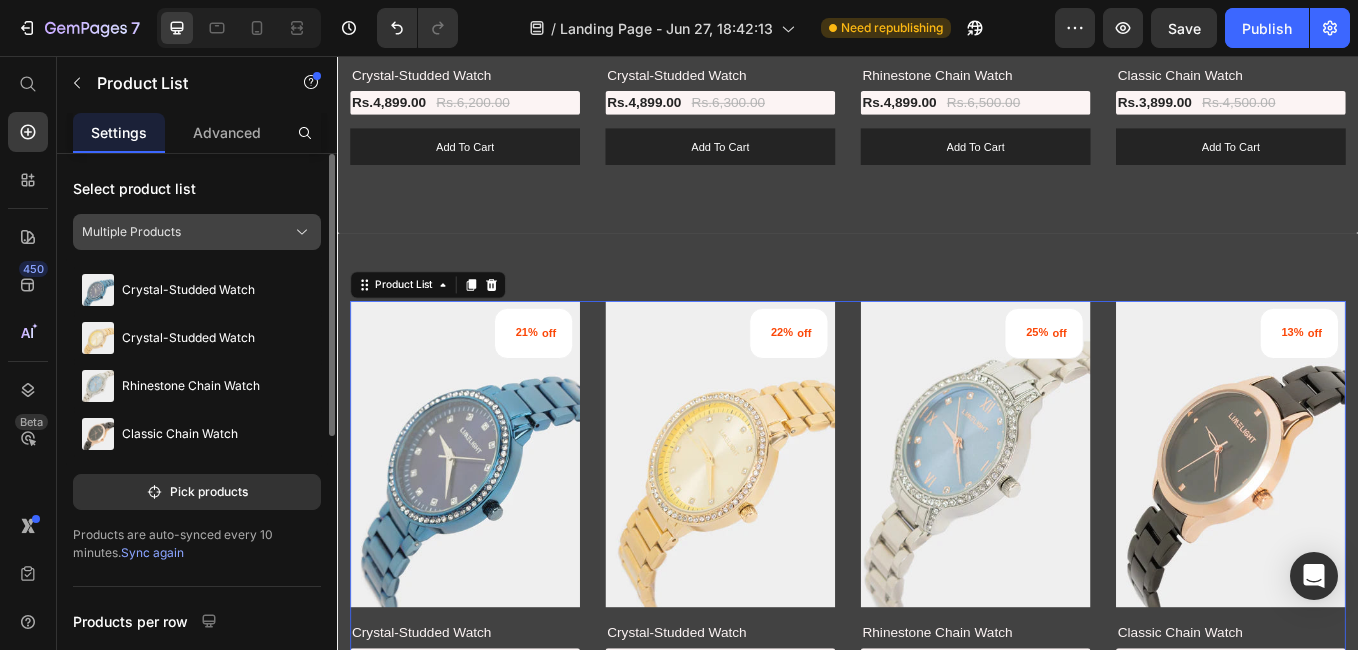 click on "Multiple Products" 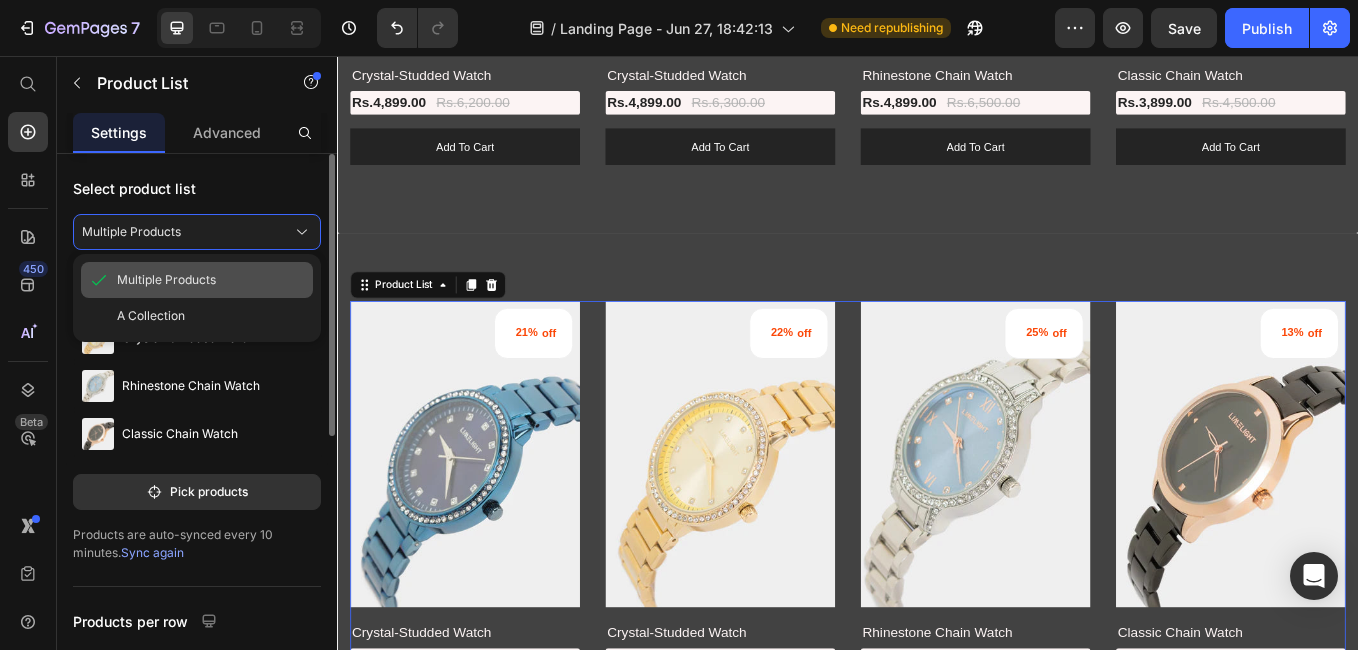 click on "Multiple Products" at bounding box center [211, 280] 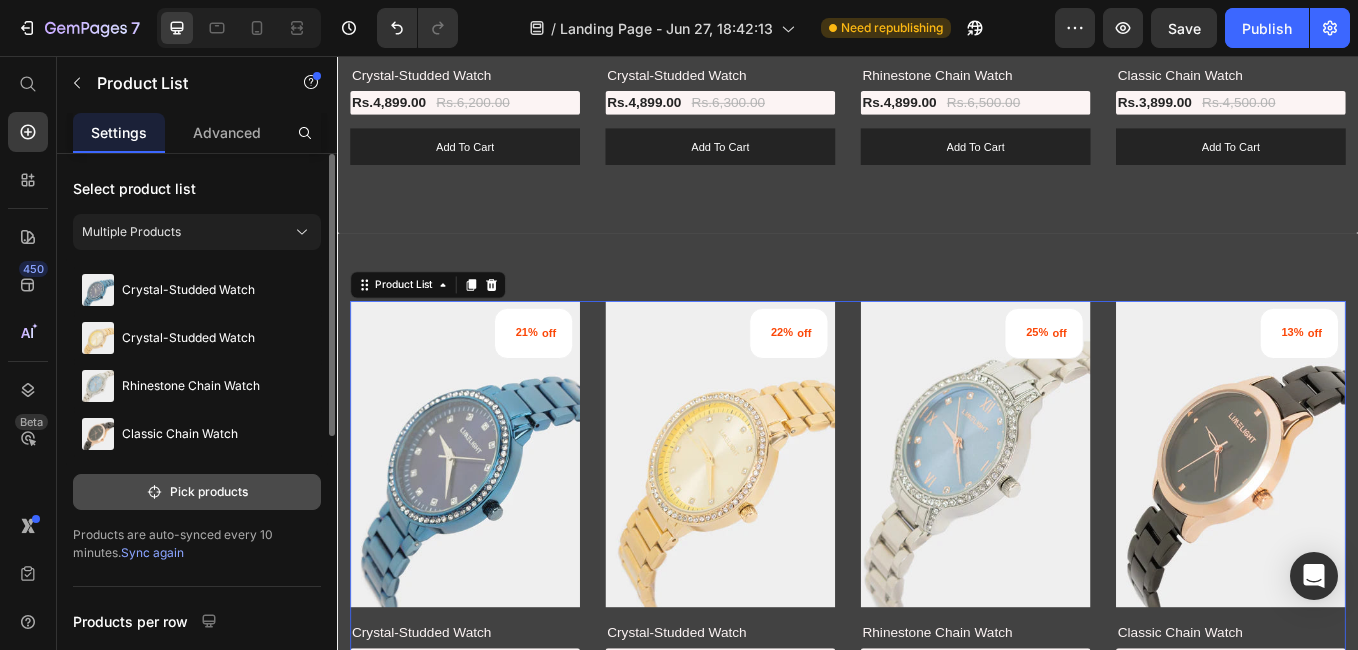 click on "Pick products" at bounding box center (197, 492) 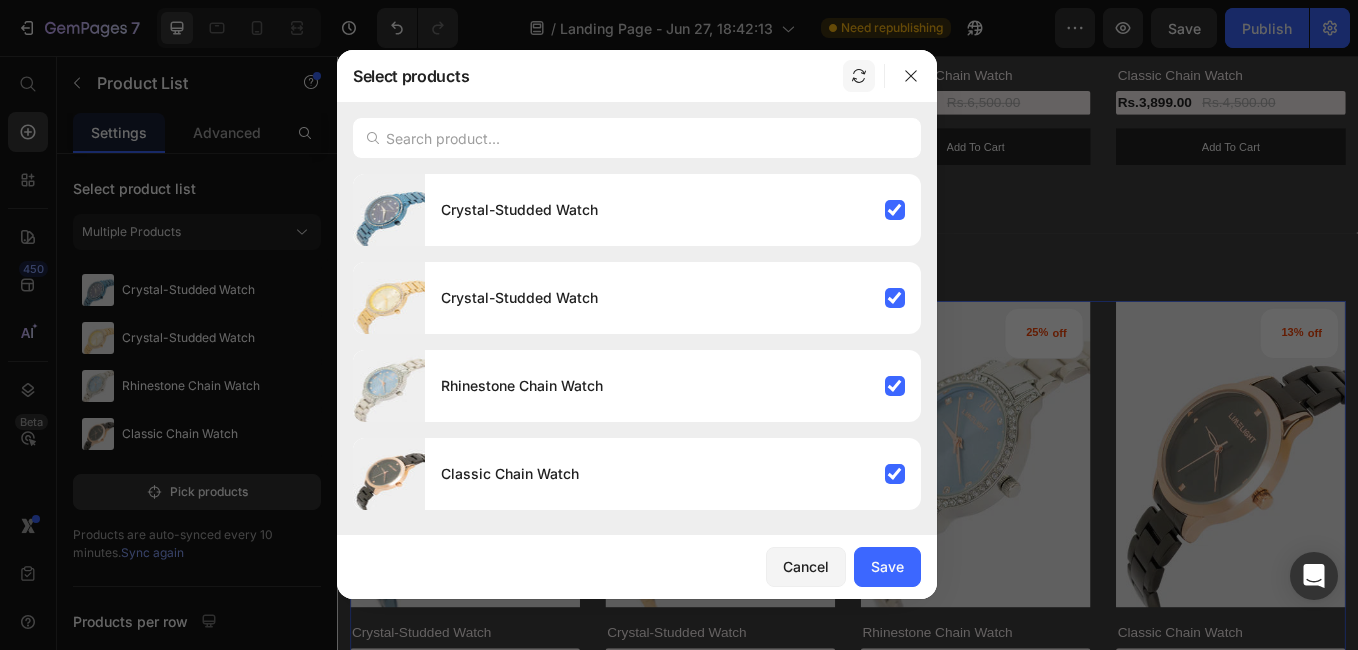 click 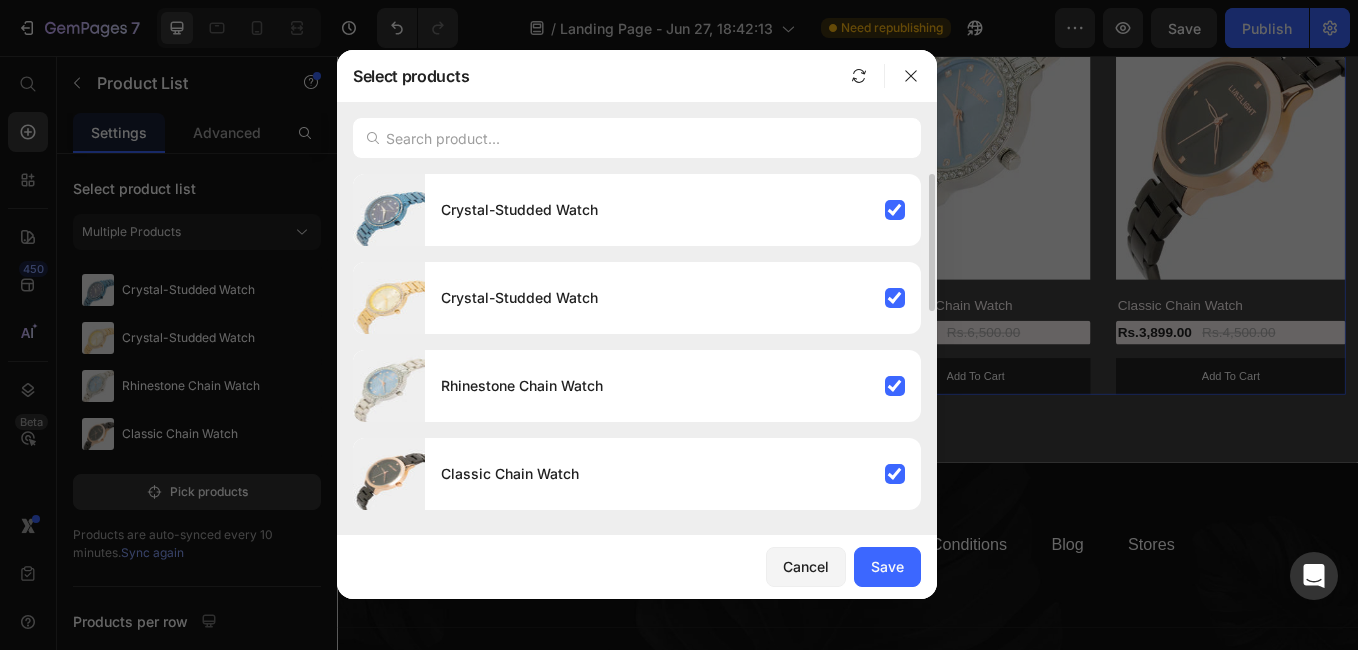 scroll, scrollTop: 1681, scrollLeft: 0, axis: vertical 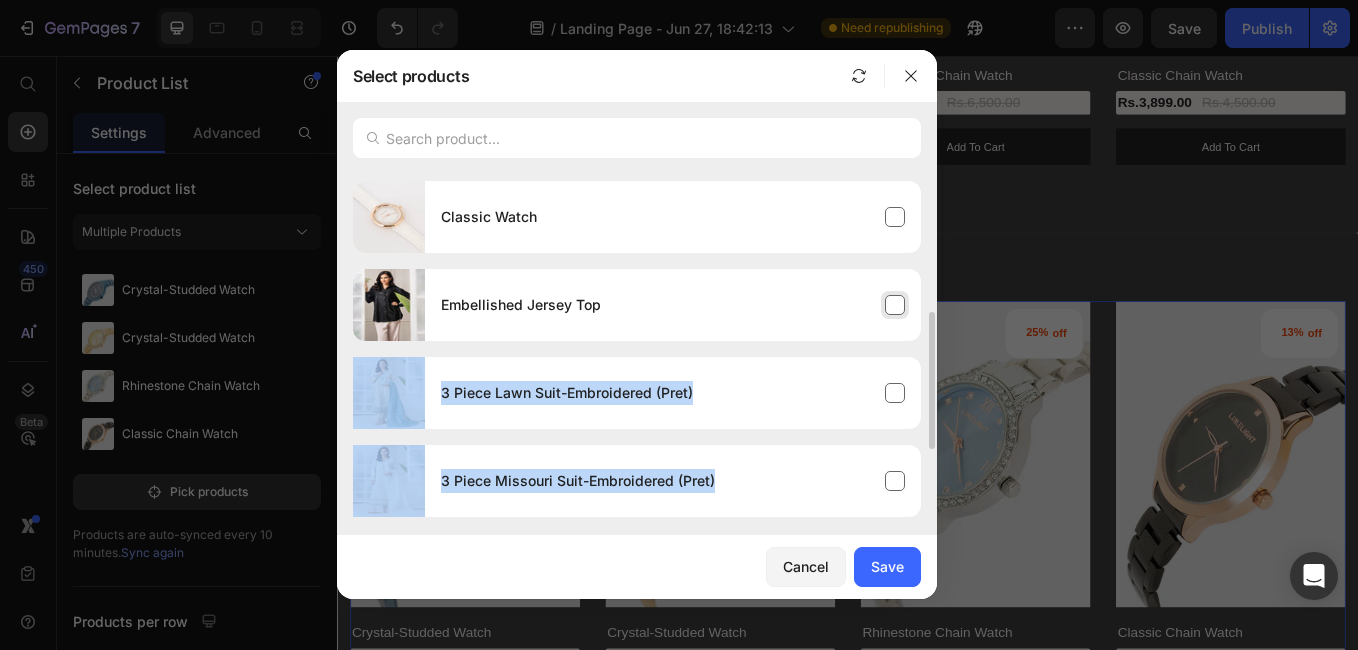 drag, startPoint x: 938, startPoint y: 281, endPoint x: 919, endPoint y: 294, distance: 23.021729 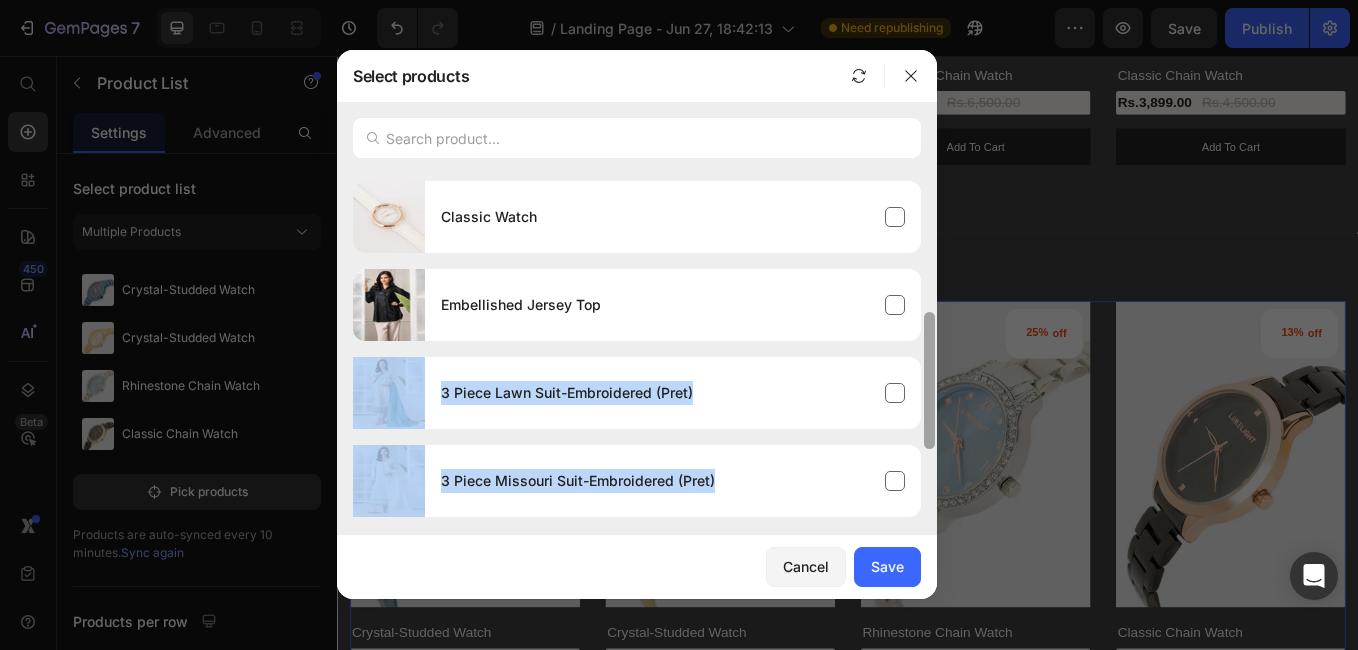 drag, startPoint x: 919, startPoint y: 294, endPoint x: 930, endPoint y: 340, distance: 47.296936 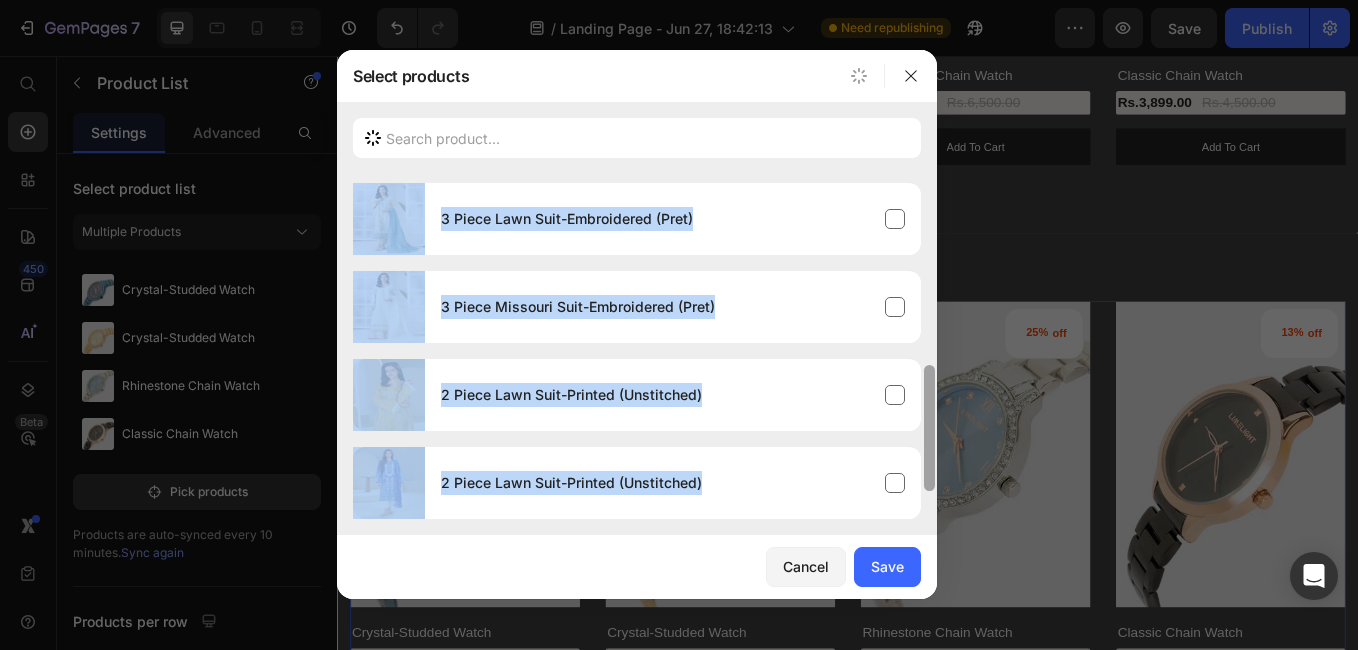 click at bounding box center (929, 346) 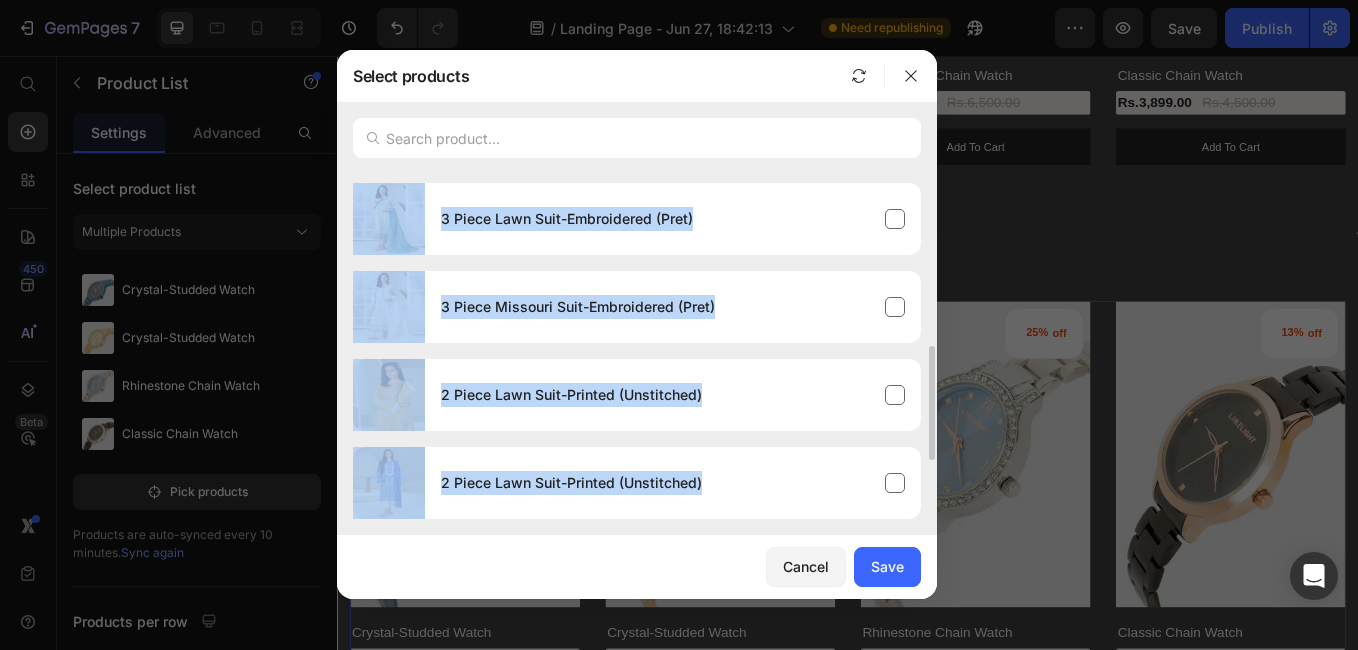 click on "Crystal-Studded Watch Crystal-Studded Watch Rhinestone Chain Watch Classic Chain Watch Classic Watch Embellished Jersey Top 3 Piece Lawn Suit-Embroidered (Pret) 3 Piece Missouri Suit-Embroidered (Pret) 2 Piece Lawn Suit-Printed (Unstitched) 2 Piece Lawn Suit-Printed (Unstitched) 3 Piece Satin Suit-Paste Print (Unstitched) 3 Piece Lawn Suit-Printed (Unstitched) Regular" at bounding box center [637, 175] 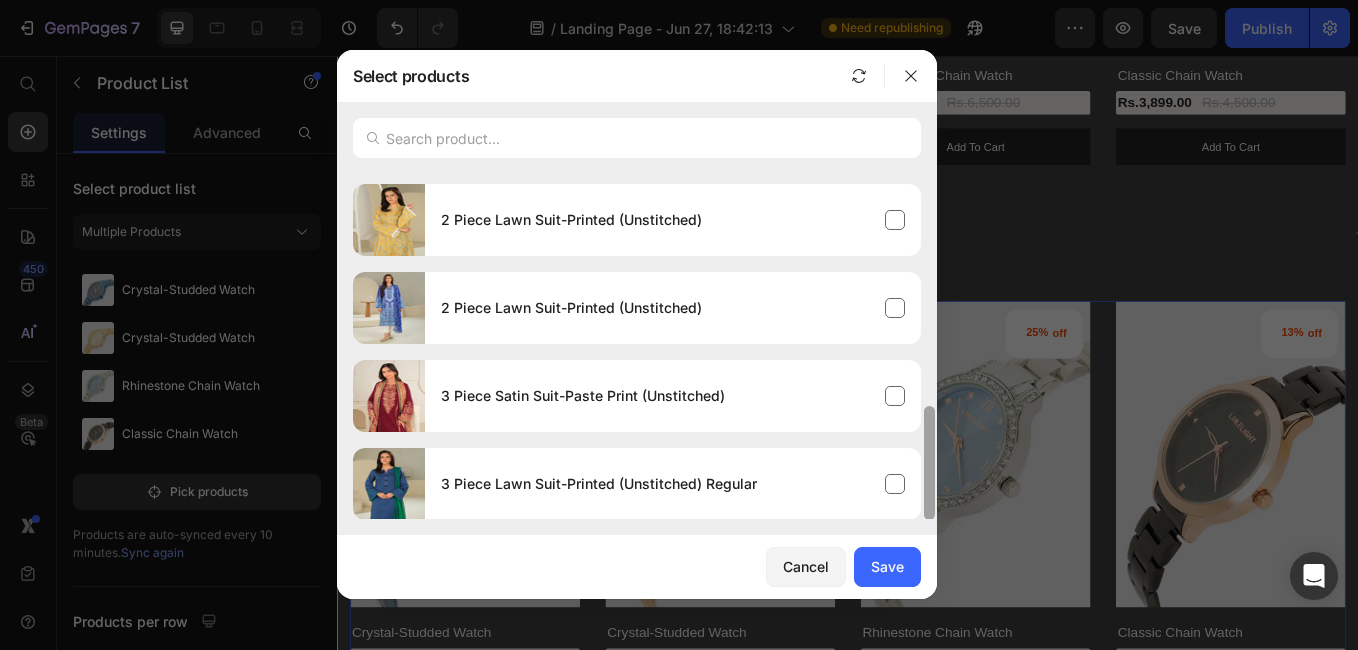 scroll, scrollTop: 695, scrollLeft: 0, axis: vertical 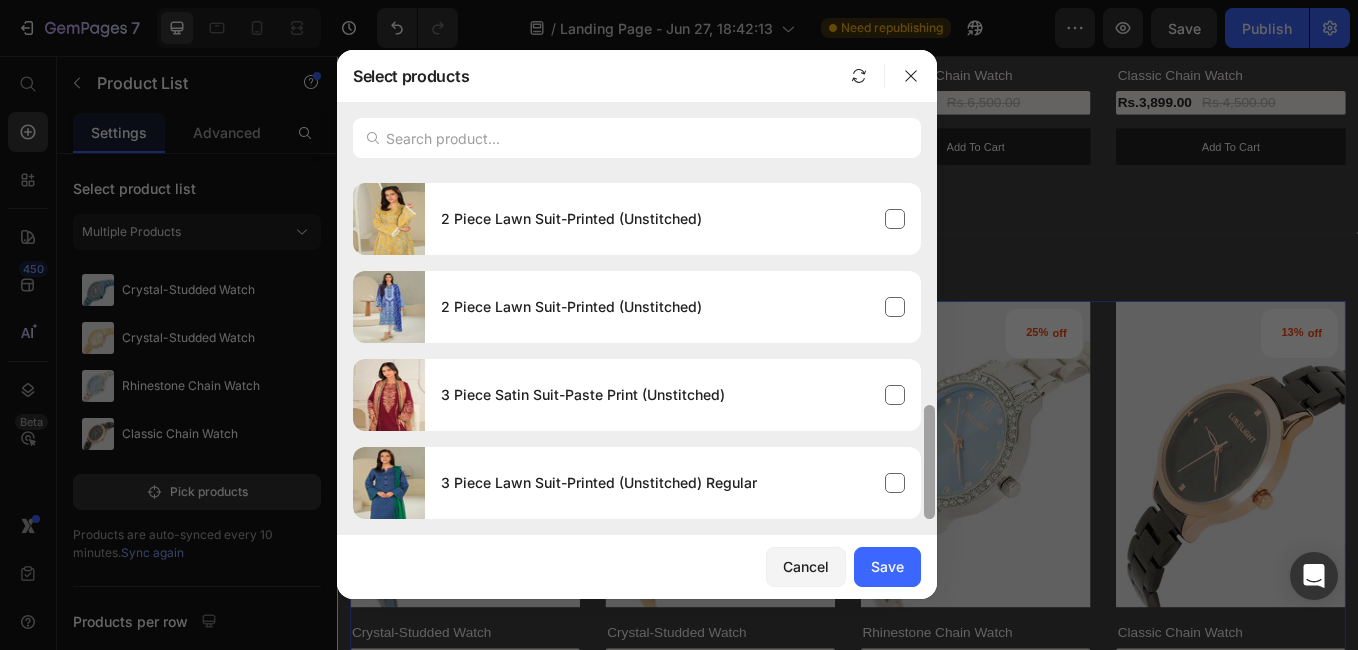 drag, startPoint x: 931, startPoint y: 441, endPoint x: 935, endPoint y: 525, distance: 84.095184 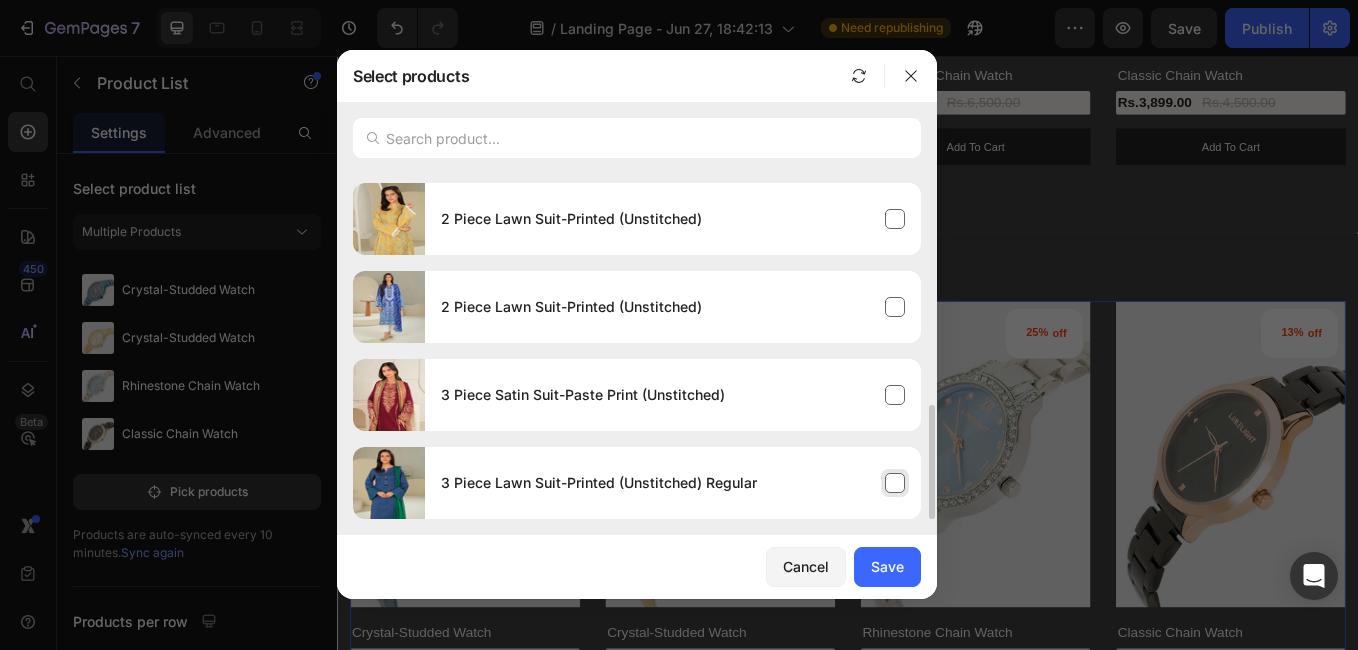 click on "3 Piece Lawn Suit-Printed (Unstitched) Regular" at bounding box center [673, 483] 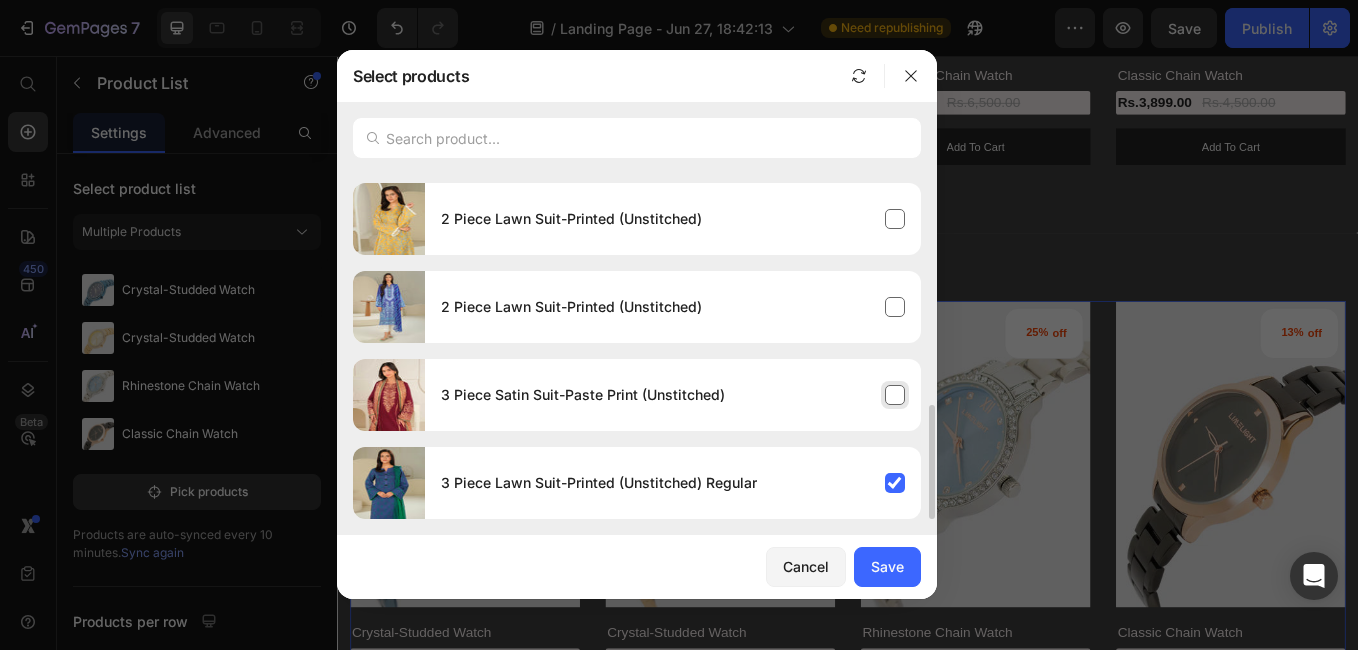 click on "3 Piece Satin Suit-Paste Print (Unstitched)" at bounding box center [673, 395] 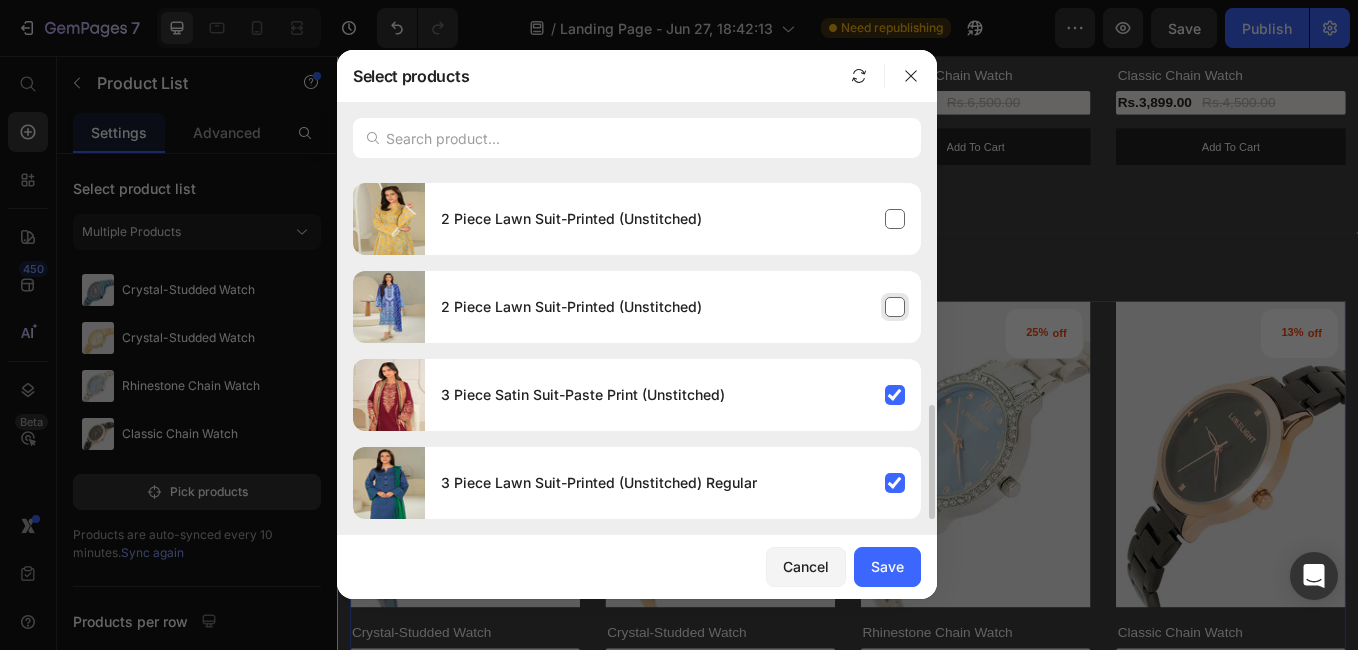 click on "2 Piece Lawn Suit-Printed (Unstitched)" at bounding box center [673, 307] 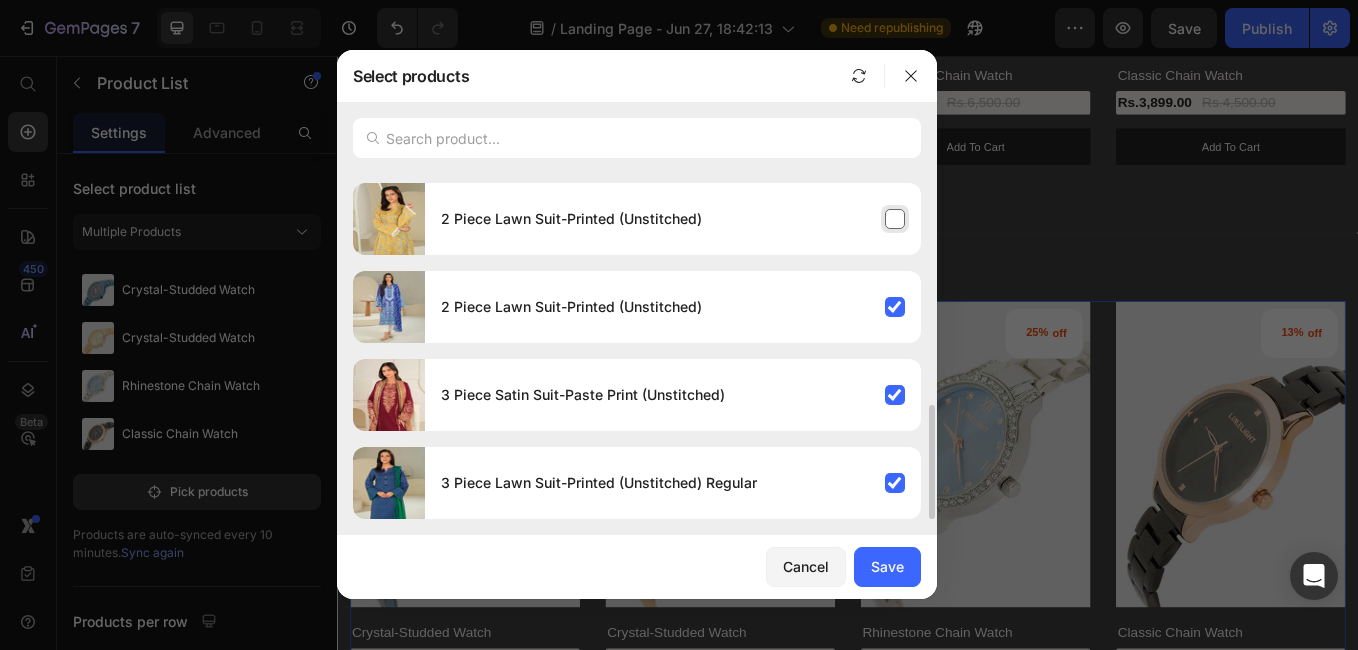 click on "2 Piece Lawn Suit-Printed (Unstitched)" at bounding box center [673, 219] 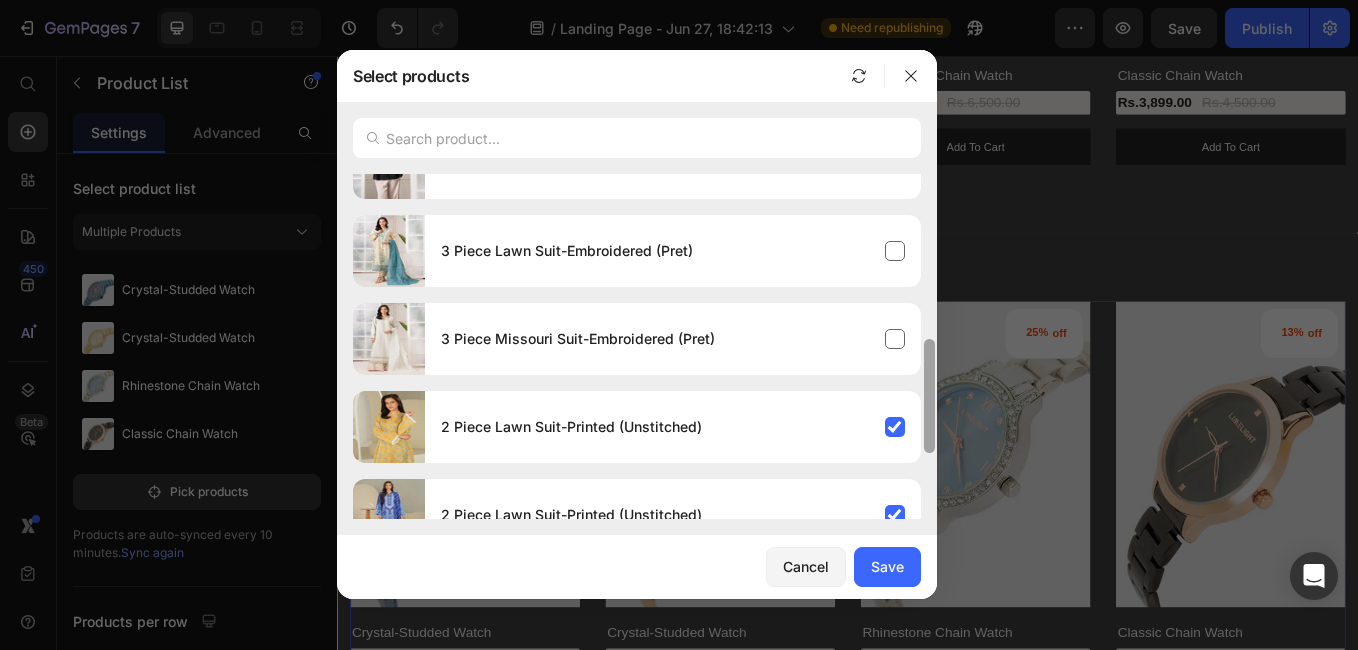 drag, startPoint x: 934, startPoint y: 435, endPoint x: 947, endPoint y: 365, distance: 71.19691 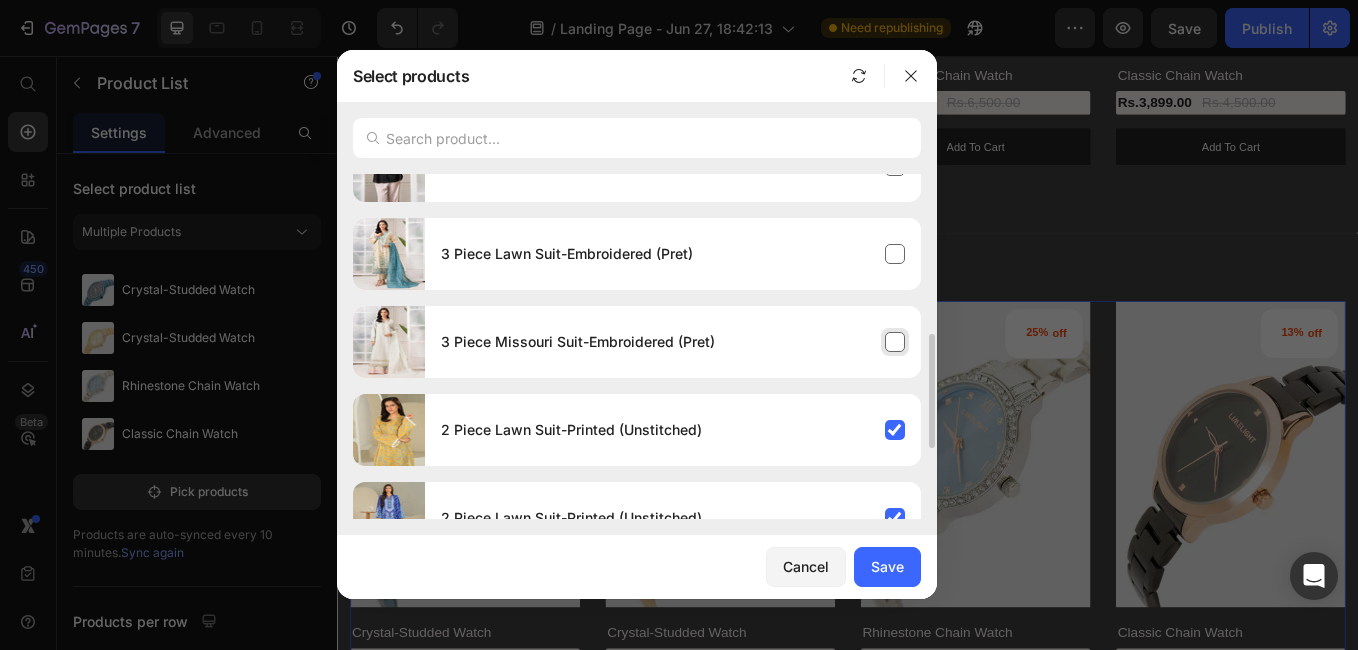 drag, startPoint x: 883, startPoint y: 335, endPoint x: 876, endPoint y: 312, distance: 24.04163 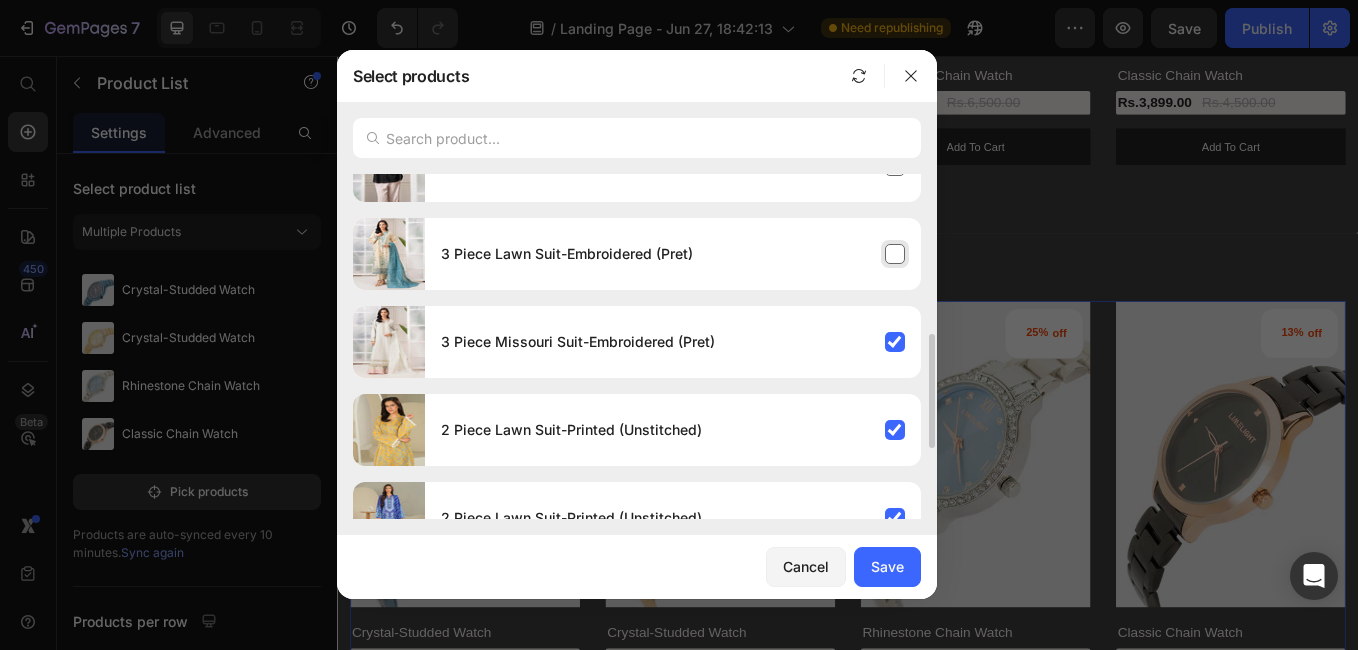 click on "3 Piece Lawn Suit-Embroidered (Pret)" at bounding box center (673, 254) 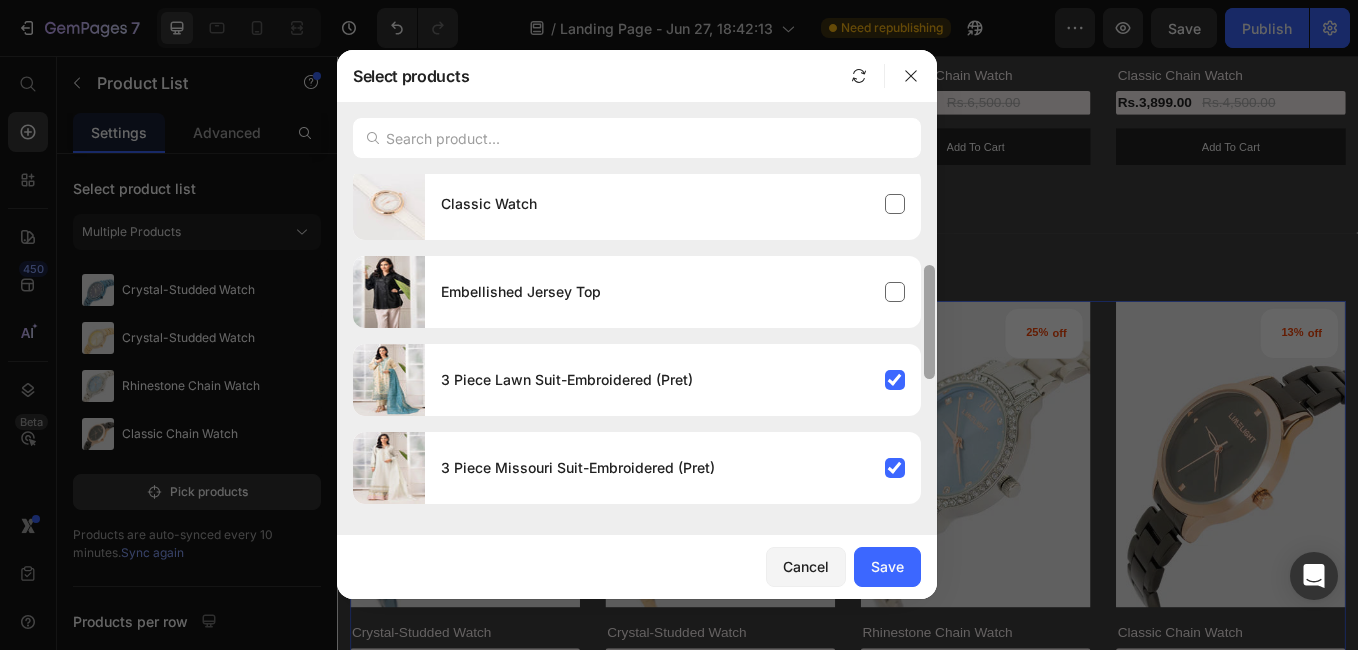 scroll, scrollTop: 337, scrollLeft: 0, axis: vertical 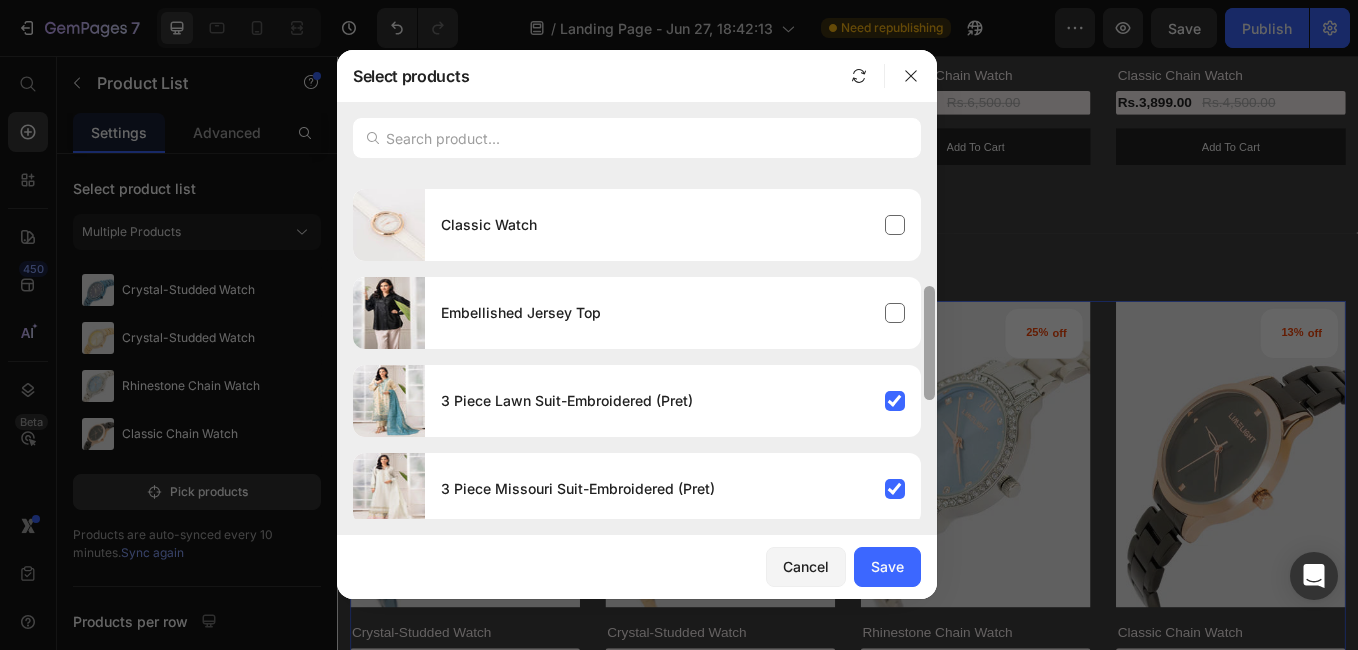drag, startPoint x: 927, startPoint y: 377, endPoint x: 937, endPoint y: 328, distance: 50.01 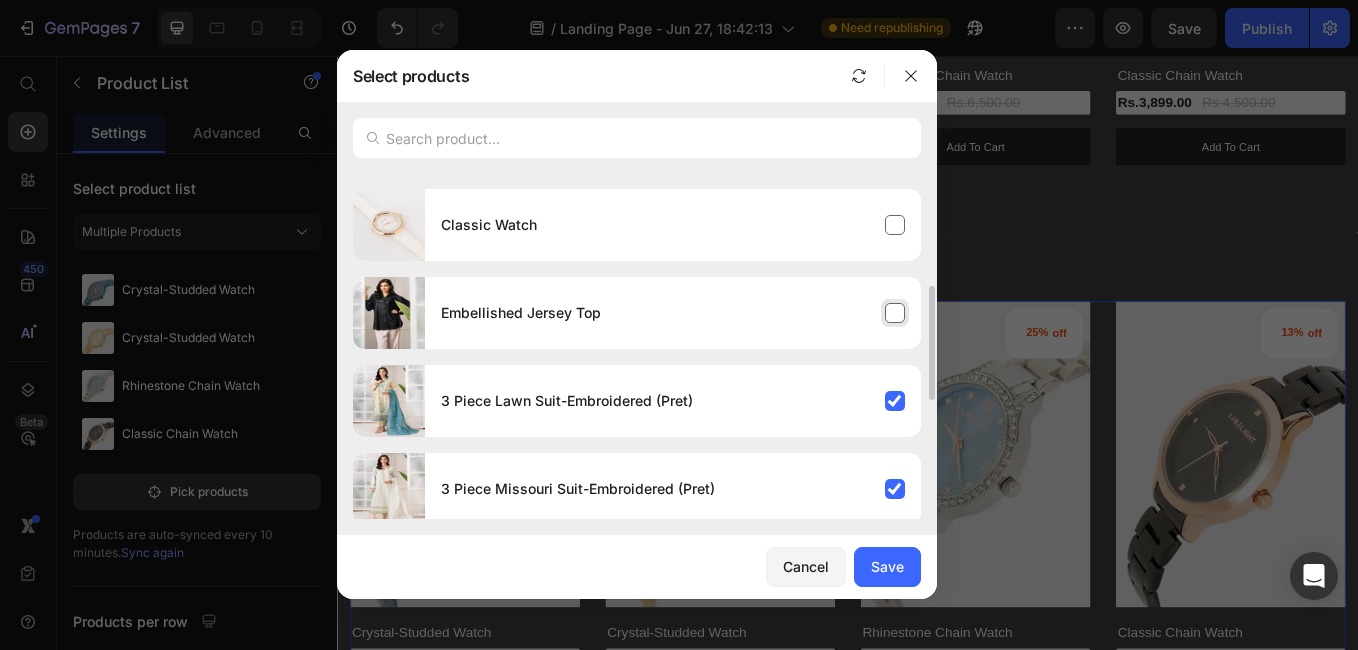 click on "Embellished Jersey Top" at bounding box center [673, 313] 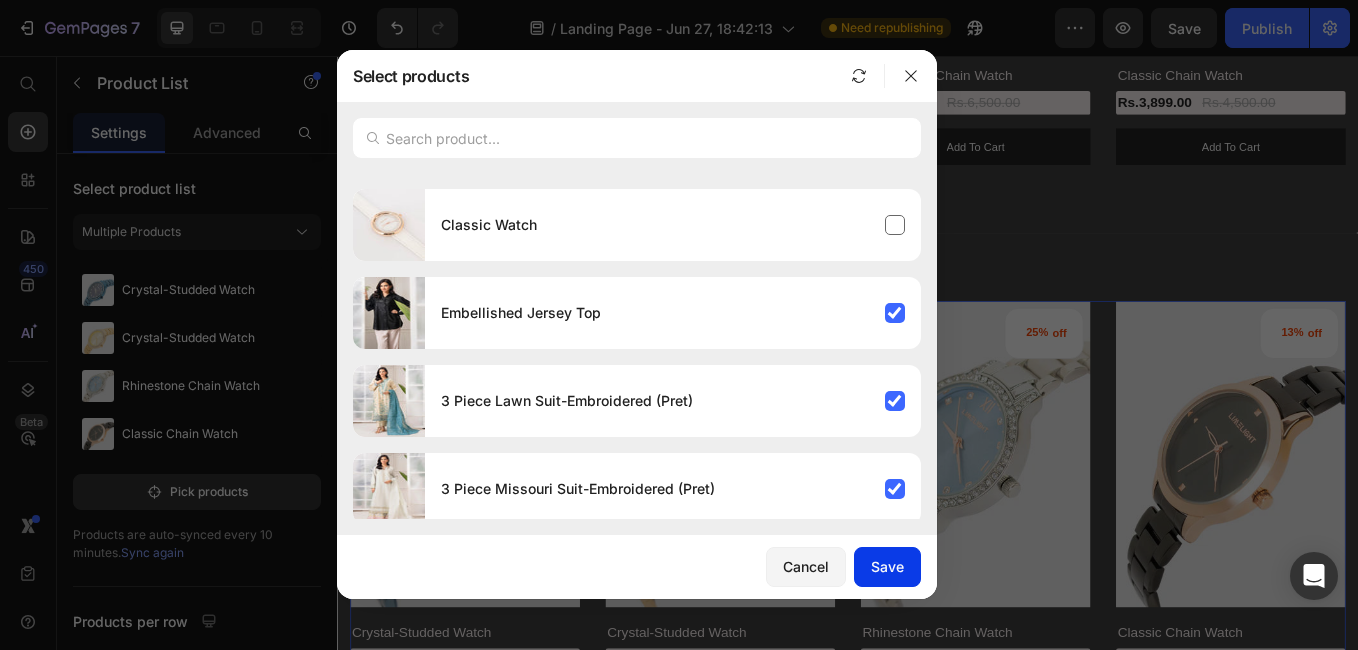 click on "Save" at bounding box center [887, 566] 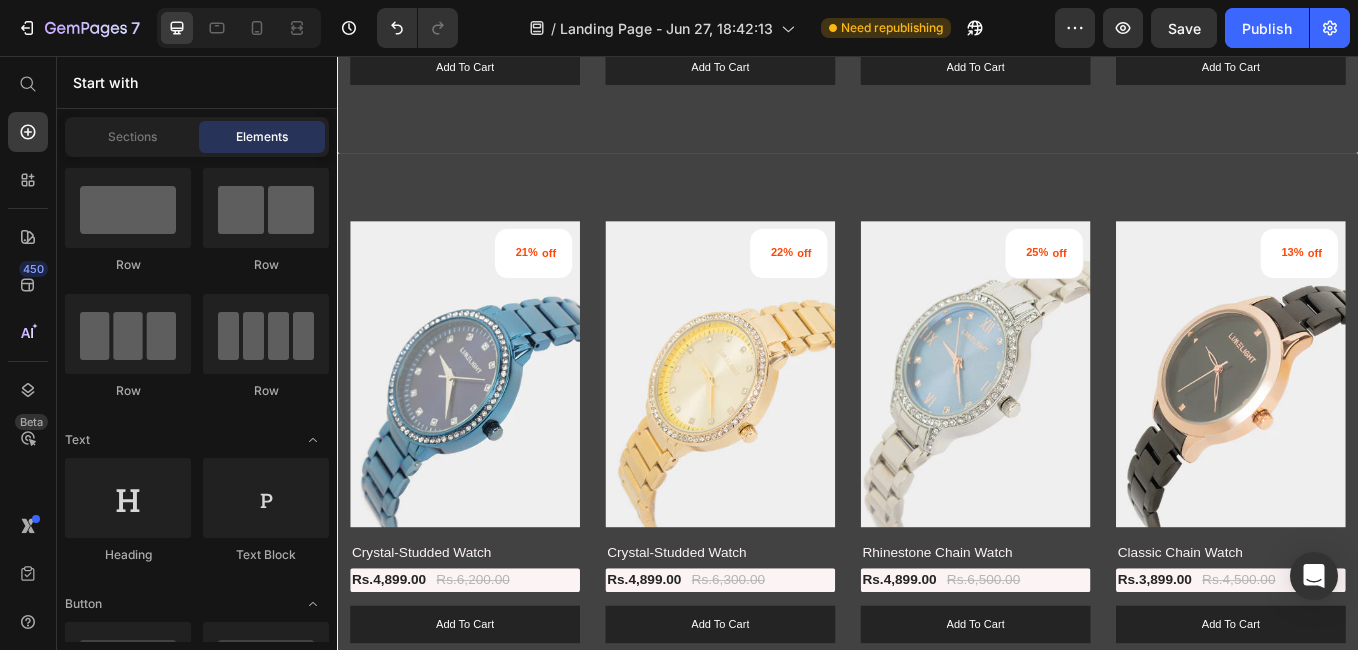scroll, scrollTop: 1759, scrollLeft: 0, axis: vertical 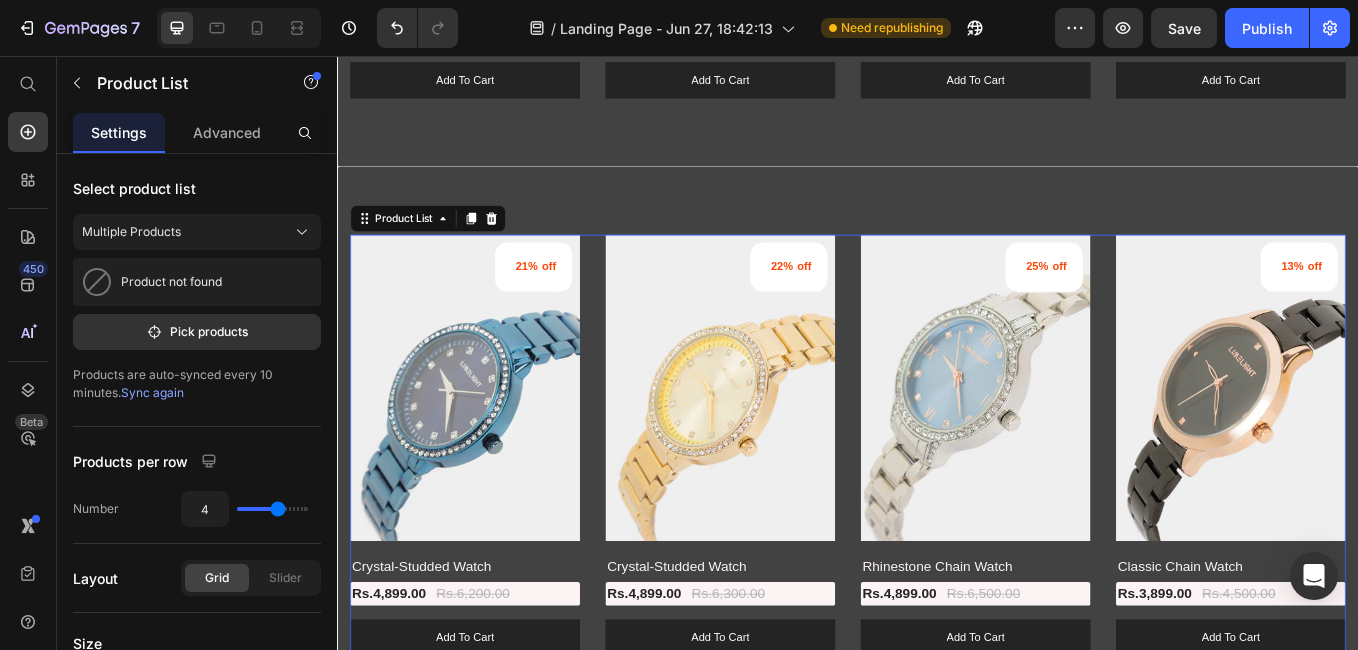 click on "21% off (P) Tag (P) Images Row Crystal-Studded Watch (P) Title Rs.4,899.00 (P) Price Rs.6,200.00 (P) Price Row add to cart (P) Cart Button Row 22% off (P) Tag (P) Images Row Crystal-Studded Watch (P) Title Rs.4,899.00 (P) Price Rs.6,300.00 (P) Price Row add to cart (P) Cart Button Row 25% off (P) Tag (P) Images Row Rhinestone Chain Watch (P) Title Rs.4,899.00 (P) Price Rs.6,500.00 (P) Price Row add to cart (P) Cart Button Row 13% off (P) Tag (P) Images Row Classic Chain Watch (P) Title Rs.3,899.00 (P) Price Rs.4,500.00 (P) Price Row add to cart (P) Cart Button Row 31% off (P) Tag (P) Images Row 3 Piece Lawn Suit-Printed (Unstitched) Regular (P) Title Rs.3,449.00 (P) Price Rs.5,000.00 (P) Price Row add to cart (P) Cart Button Row 17% off (P) Tag (P) Images Row 3 Piece Satin Suit-Paste Print (Unstitched) (P) Title Rs.4,999.00 (P) Price Rs.6,000.00 (P) Price Row add to cart (P) Cart Button Row 43% off (P) Tag (P) Images Row 2 Piece Lawn Suit-Printed (Unstitched) (P) Title Rs.2,299.00 (P) Price Rs.4,000.00 Row 5%" at bounding box center [937, 1063] 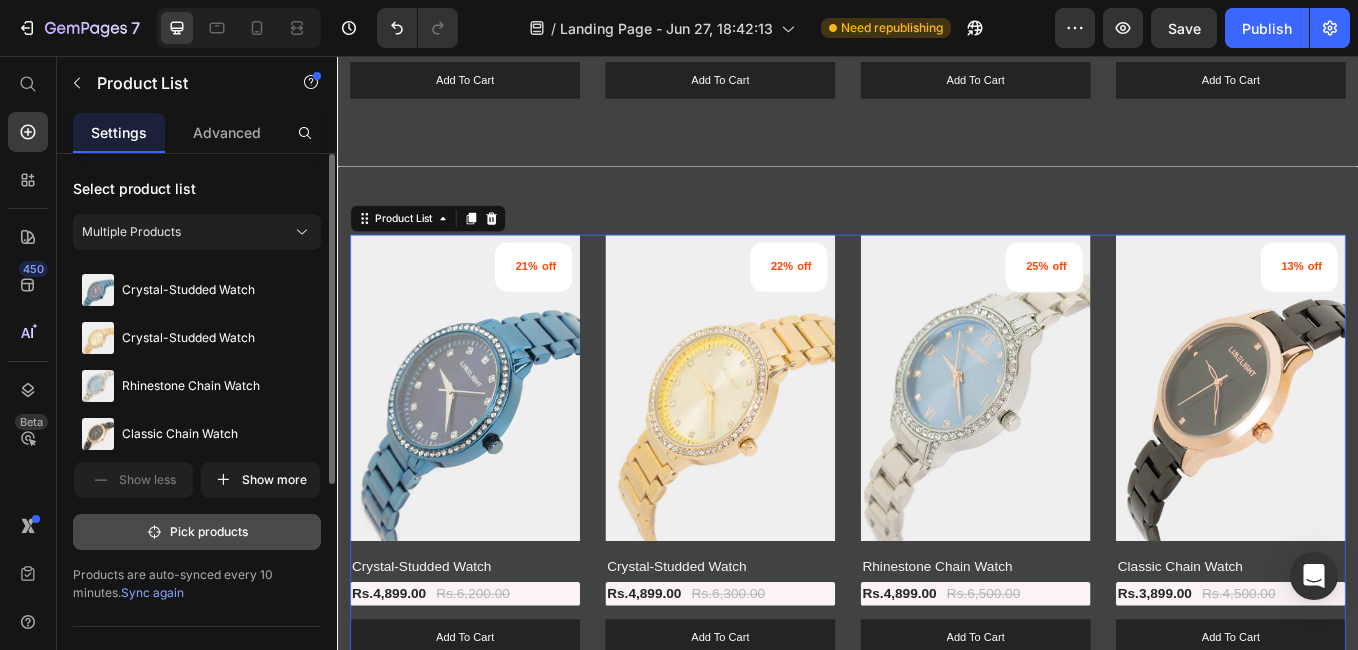 click on "Pick products" at bounding box center [197, 532] 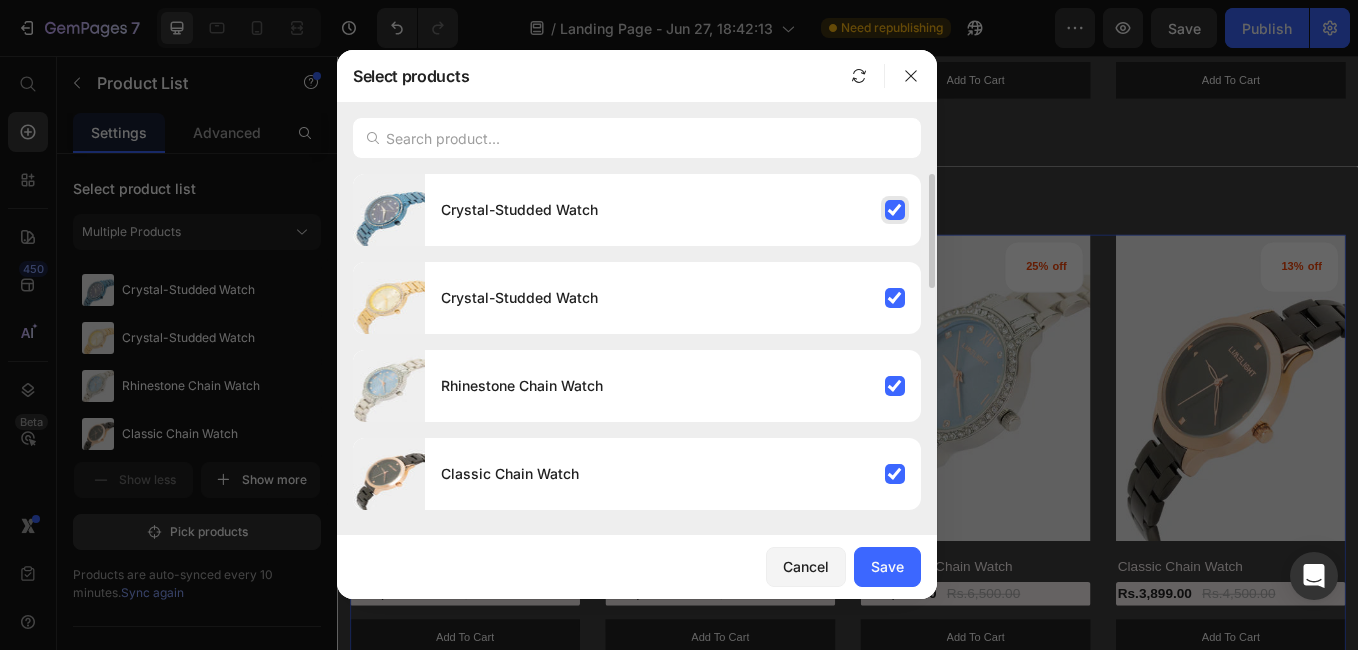 click on "Crystal-Studded Watch" at bounding box center (673, 210) 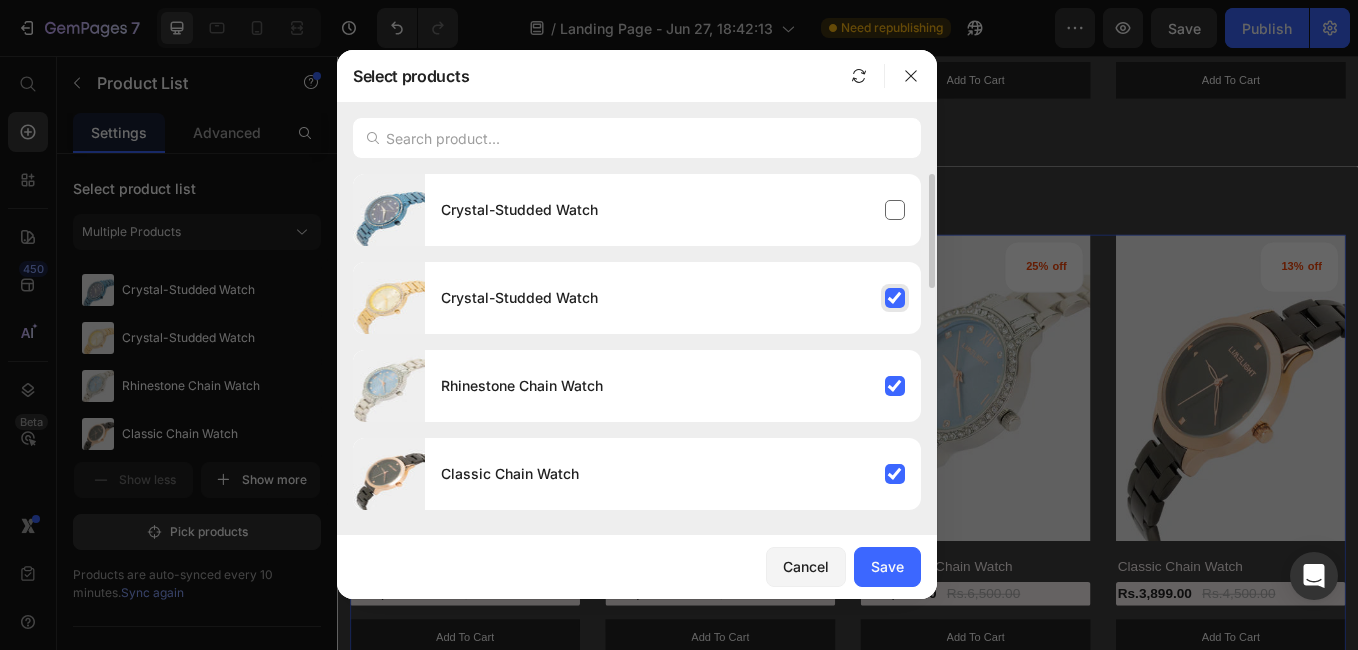 click on "Crystal-Studded Watch" at bounding box center (673, 298) 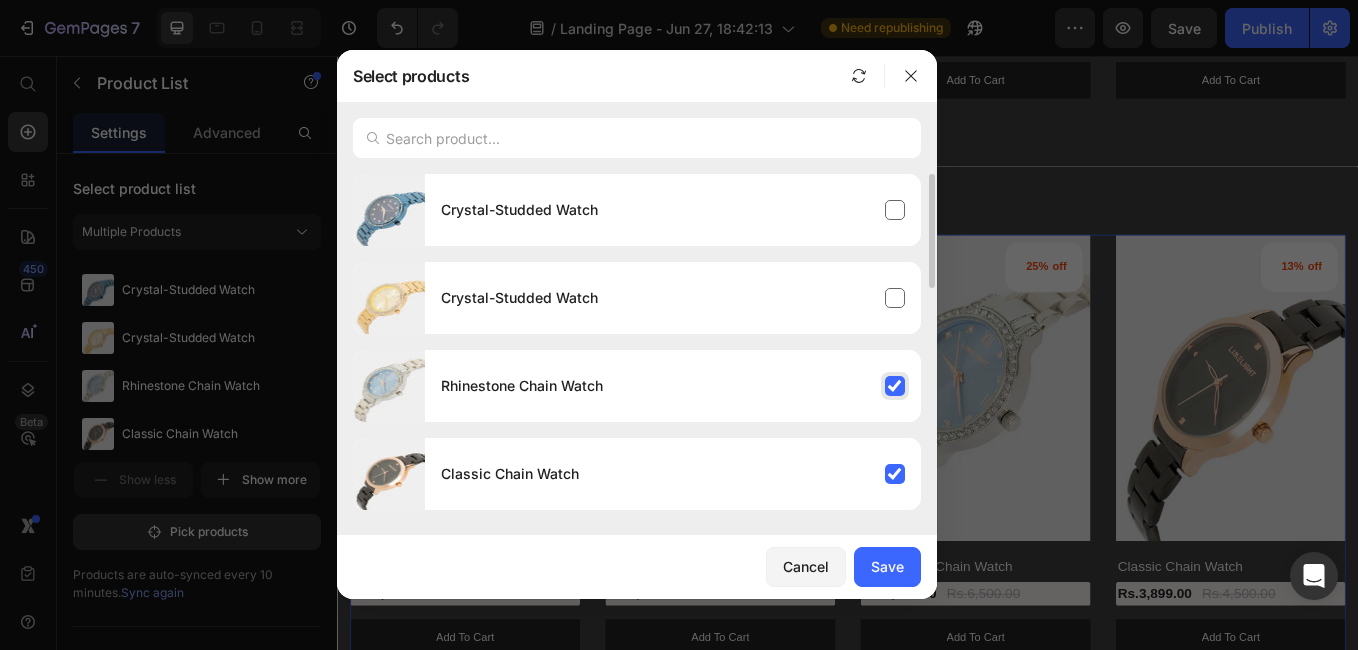 click on "Rhinestone Chain Watch" at bounding box center [673, 386] 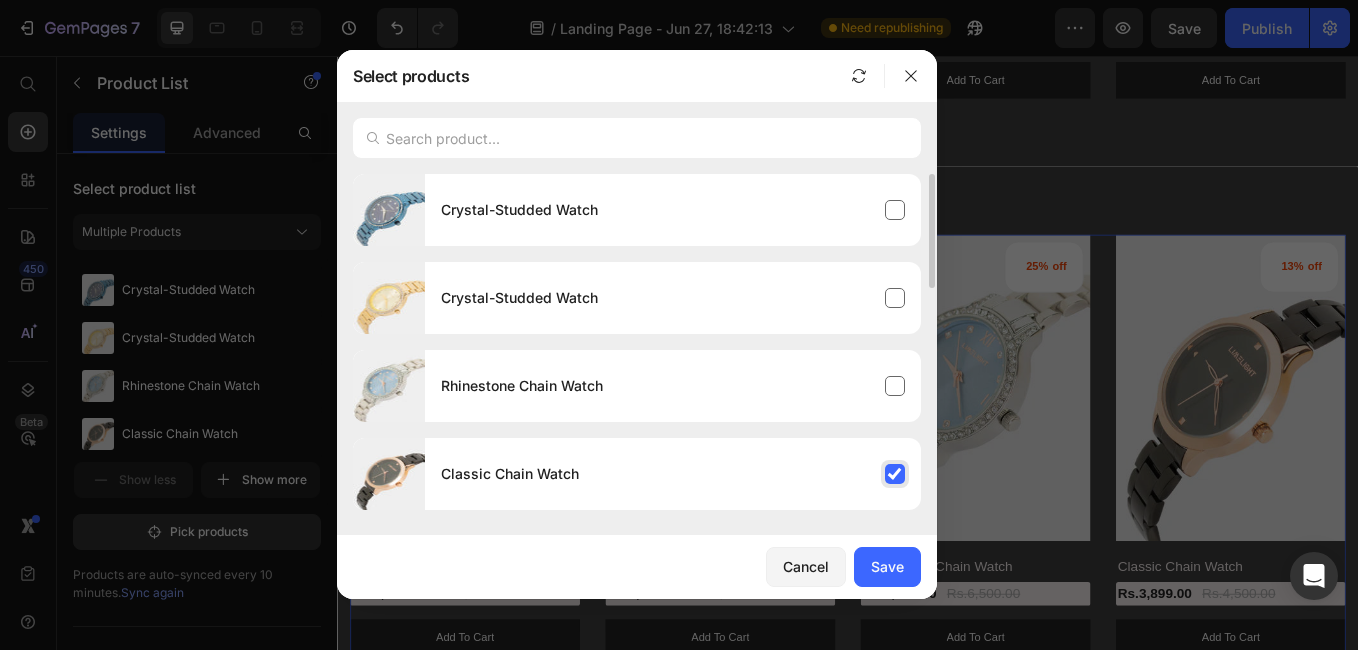 click on "Classic Chain Watch" at bounding box center (673, 474) 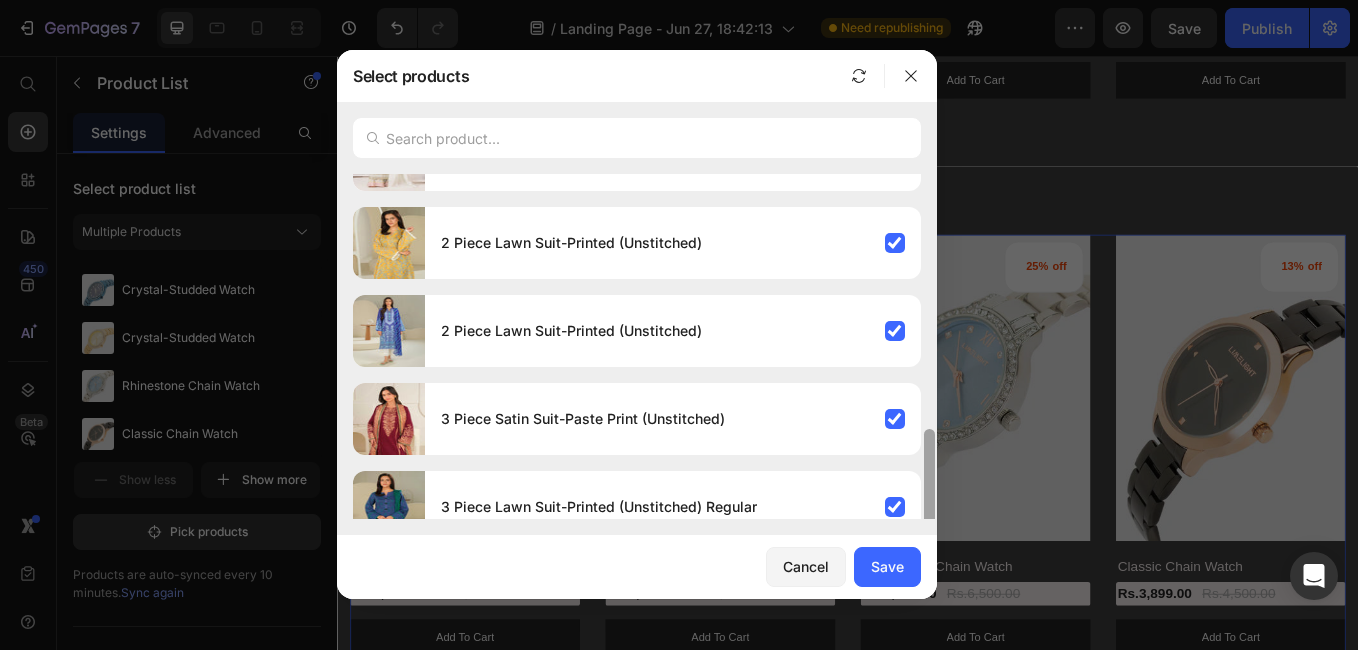 scroll, scrollTop: 695, scrollLeft: 0, axis: vertical 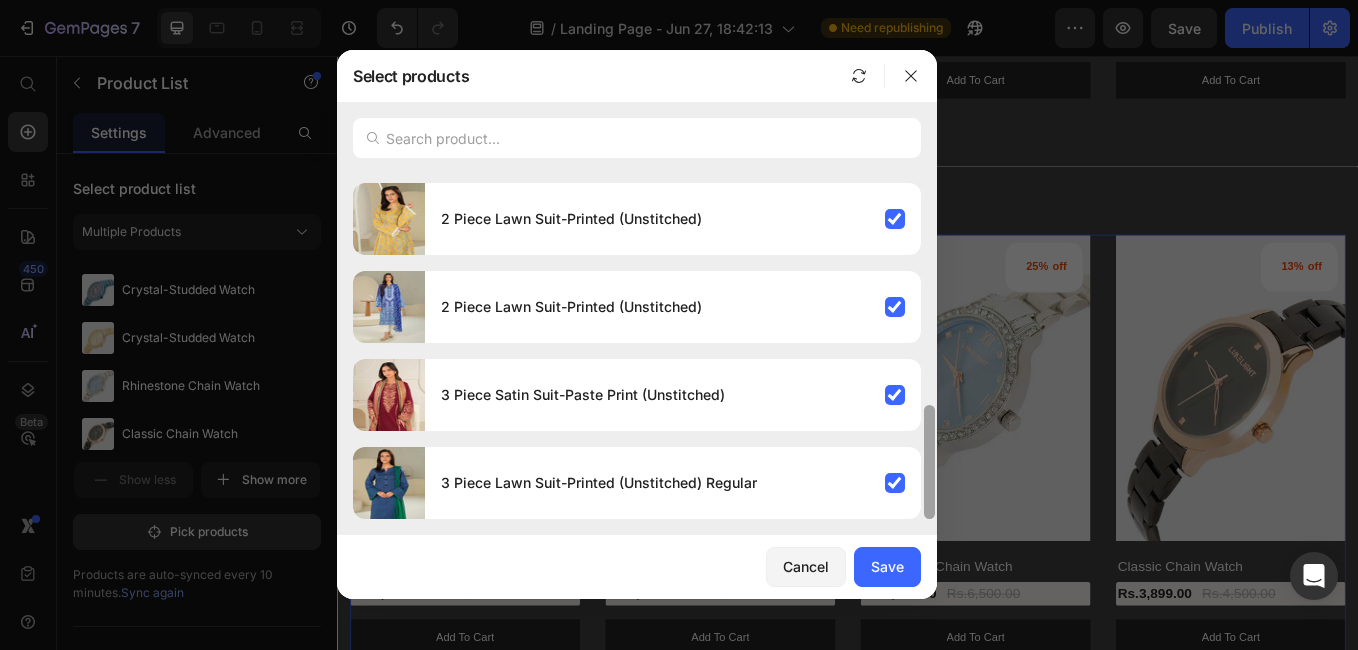 drag, startPoint x: 928, startPoint y: 249, endPoint x: 927, endPoint y: 534, distance: 285.00174 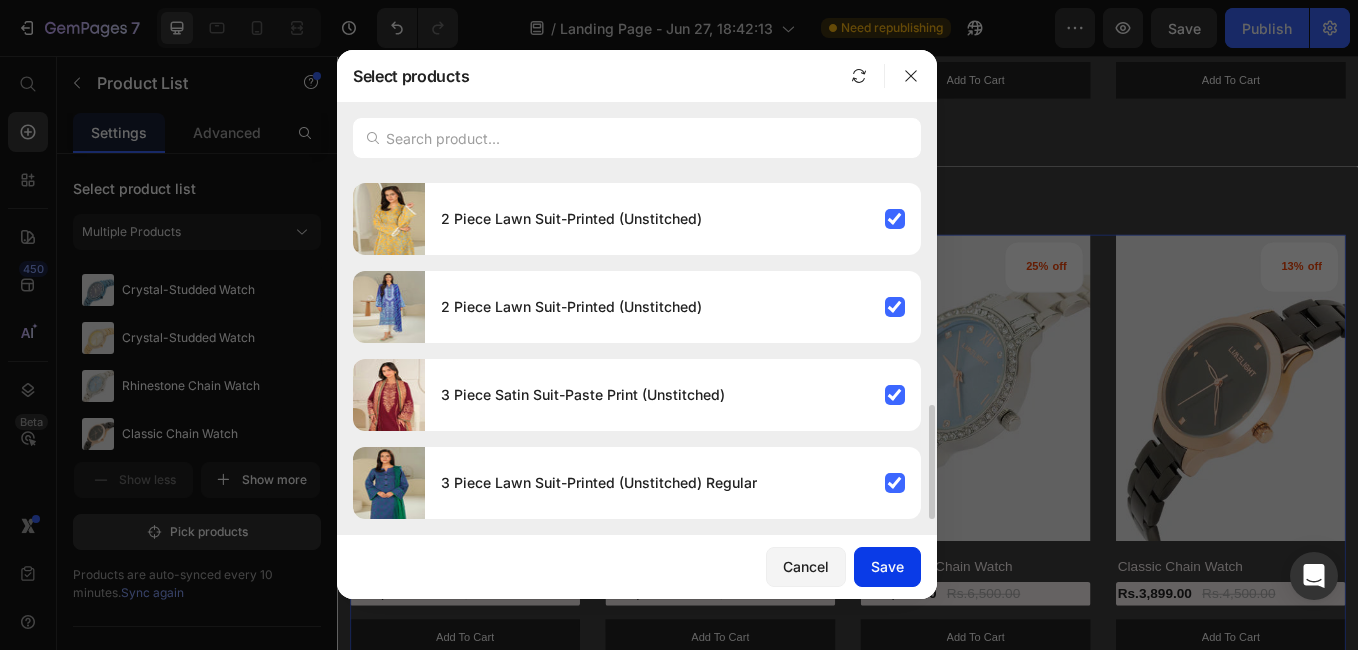 click on "Save" at bounding box center (887, 566) 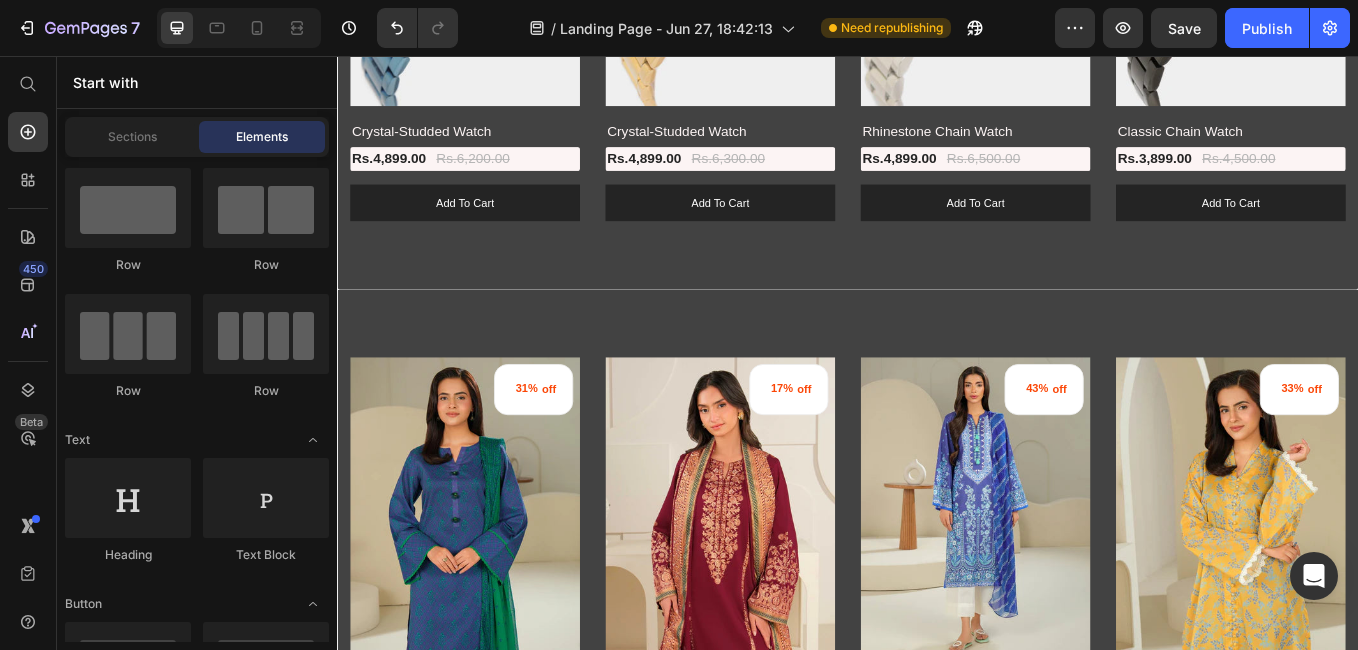 scroll, scrollTop: 1608, scrollLeft: 0, axis: vertical 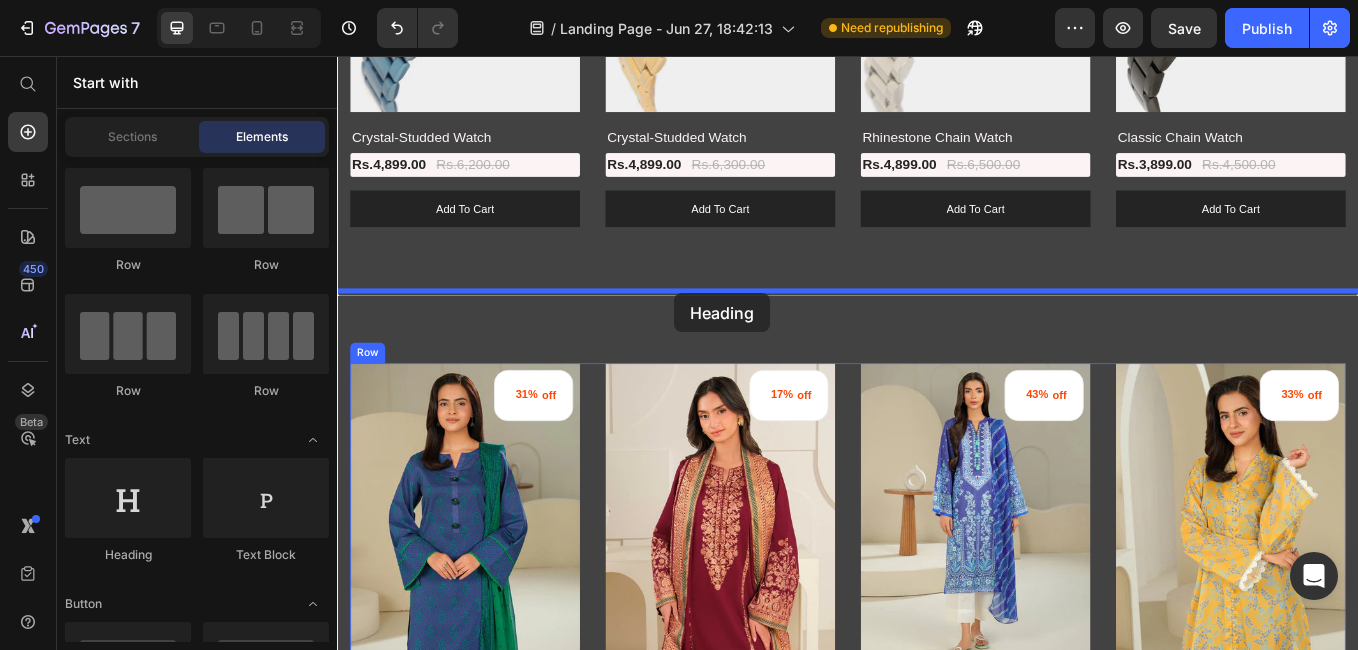 drag, startPoint x: 501, startPoint y: 578, endPoint x: 733, endPoint y: 335, distance: 335.96576 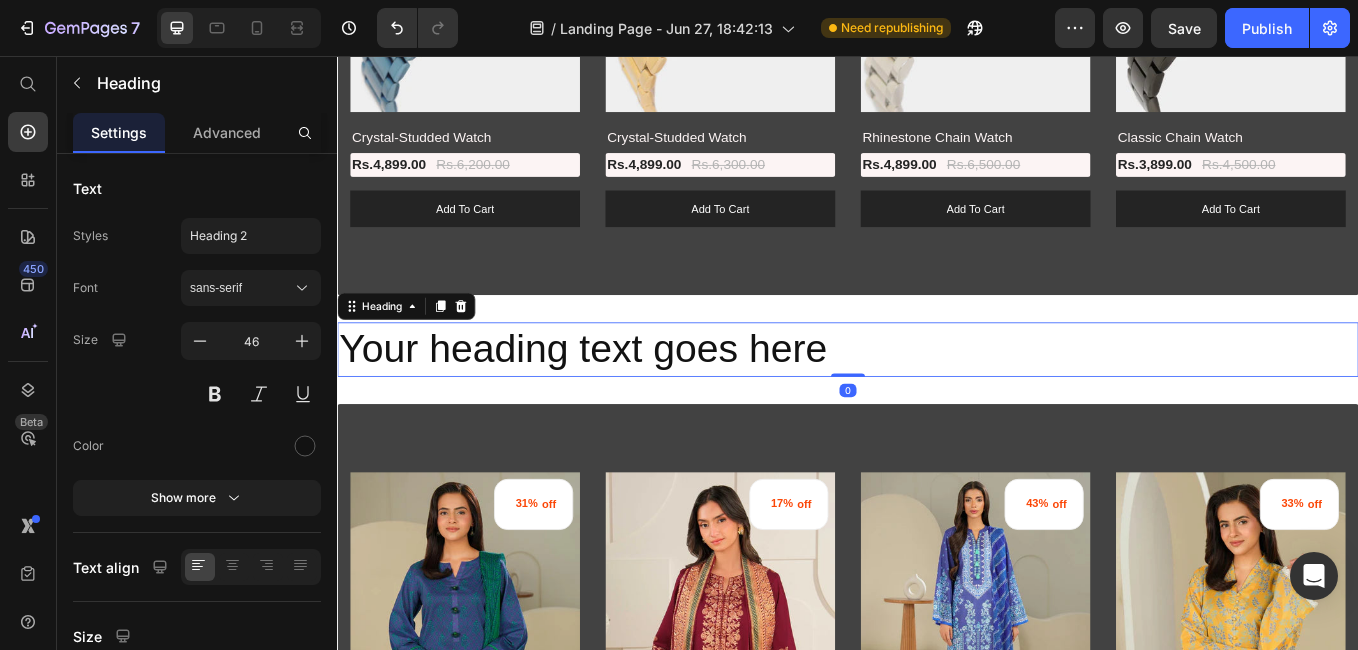 click on "Your heading text goes here" at bounding box center [937, 401] 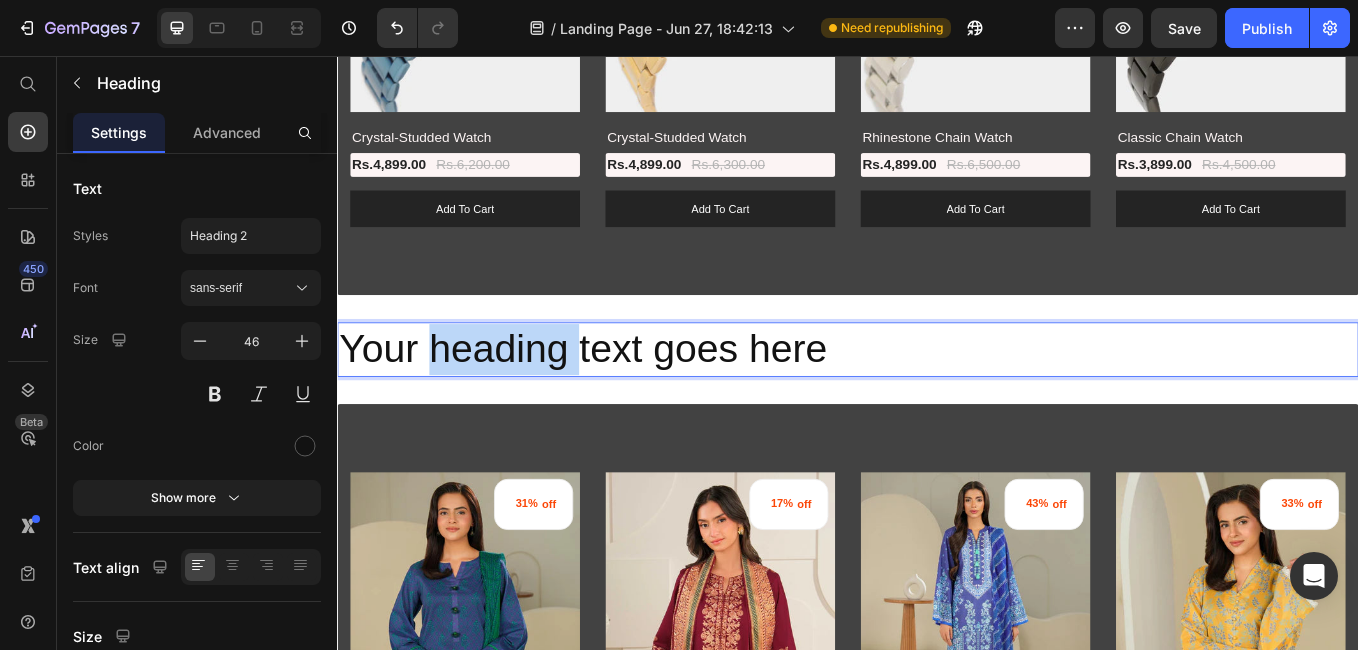 click on "Your heading text goes here" at bounding box center (937, 401) 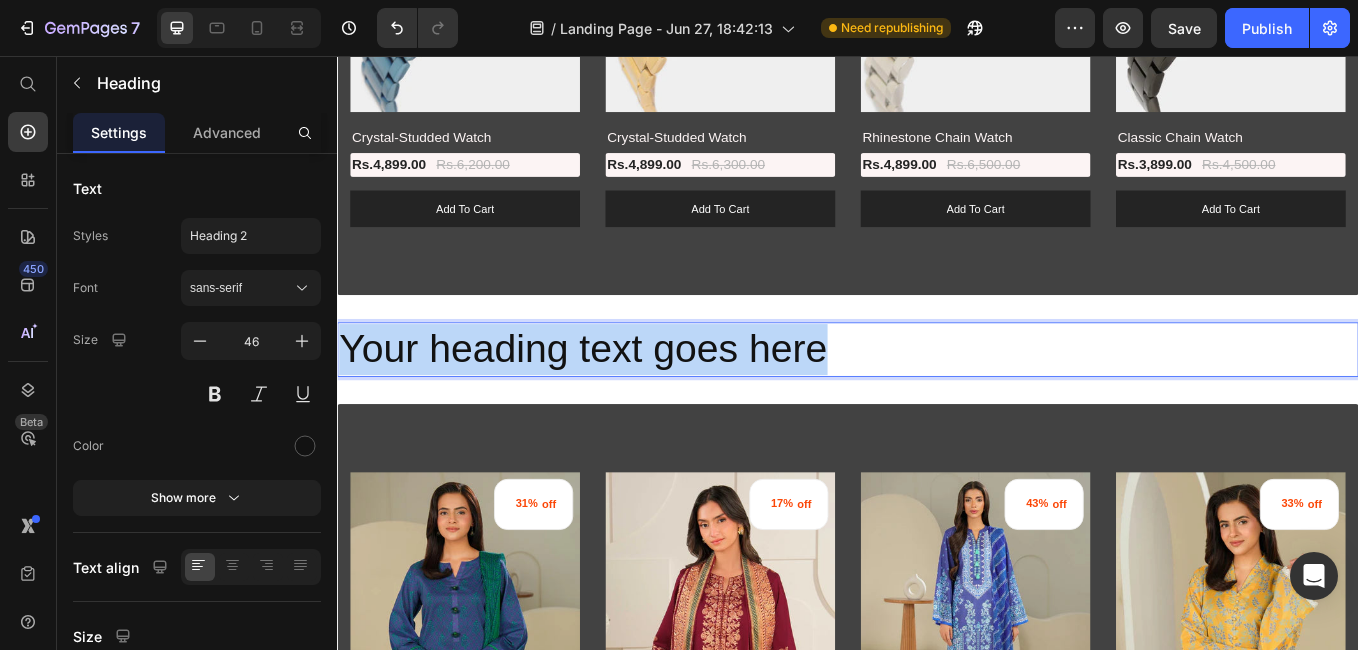click on "Your heading text goes here" at bounding box center [937, 401] 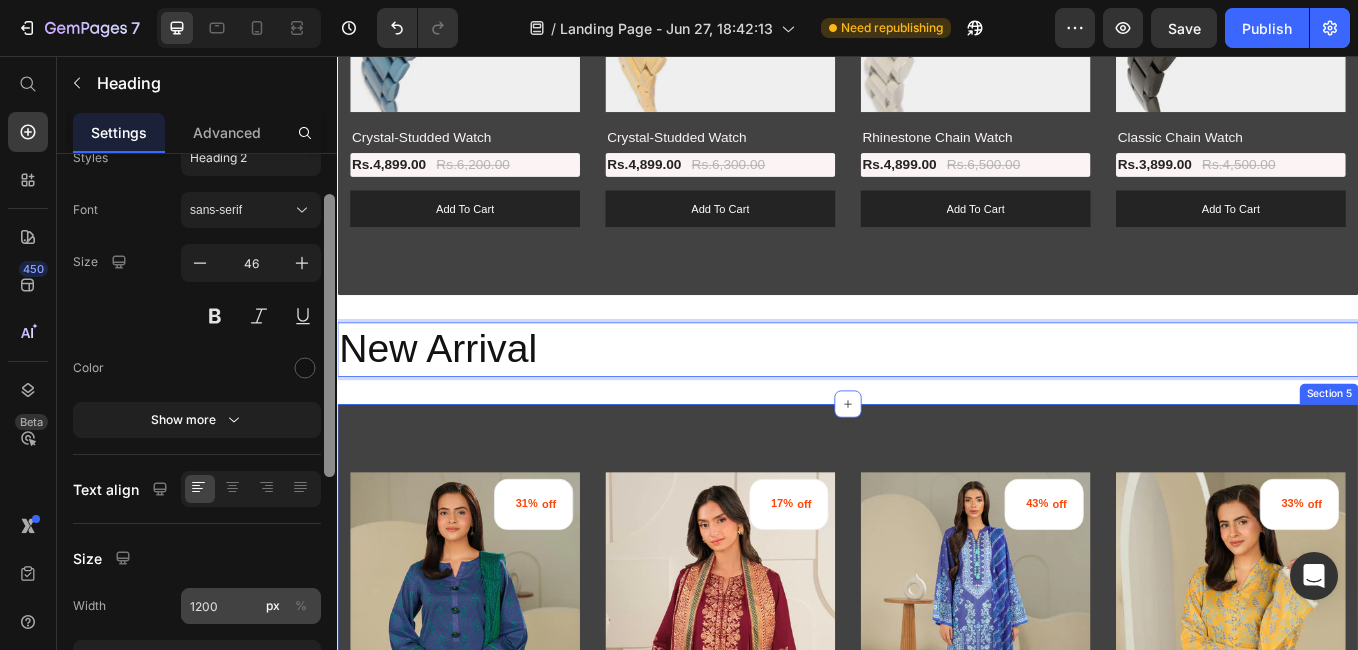 drag, startPoint x: 329, startPoint y: 409, endPoint x: 308, endPoint y: 498, distance: 91.44397 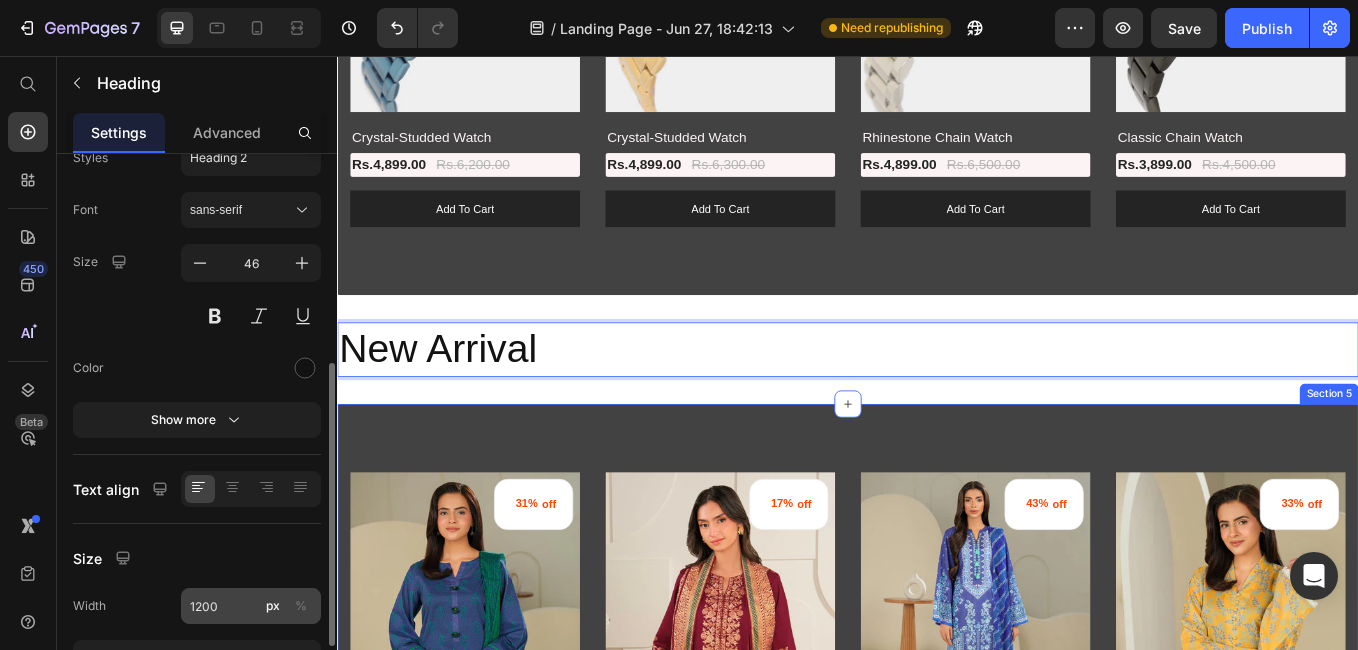 scroll, scrollTop: 190, scrollLeft: 0, axis: vertical 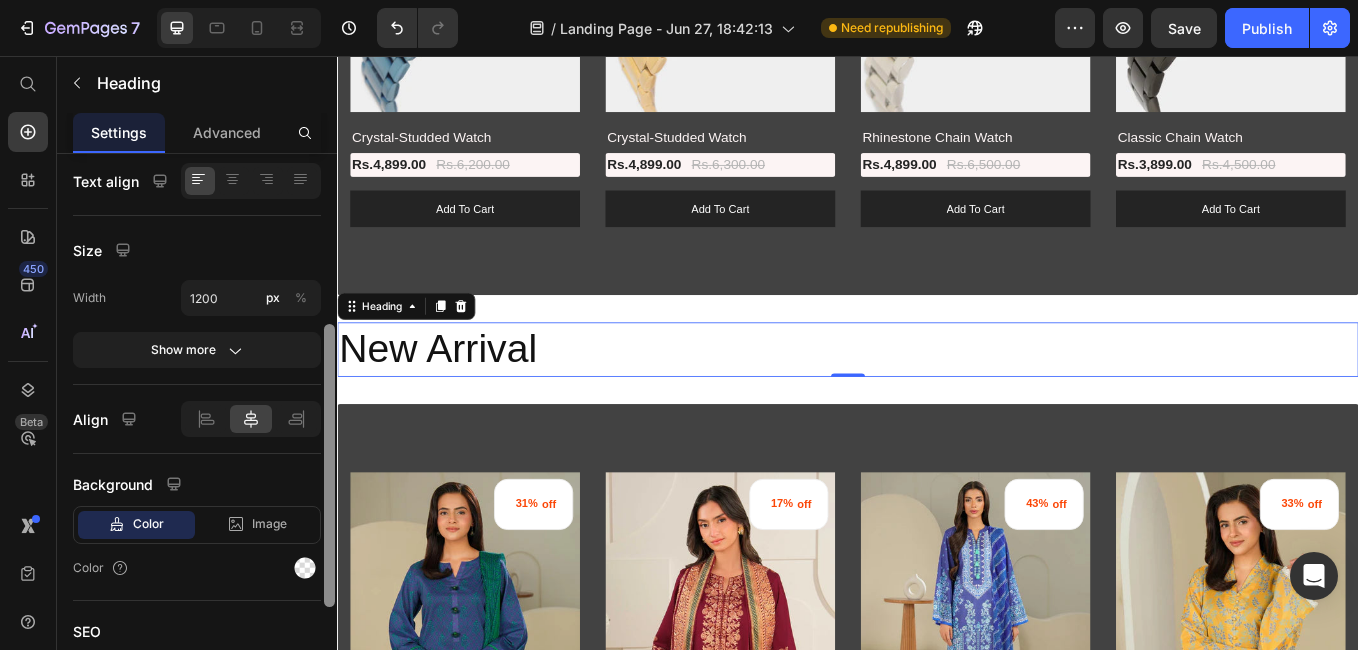 drag, startPoint x: 328, startPoint y: 488, endPoint x: 313, endPoint y: 589, distance: 102.10779 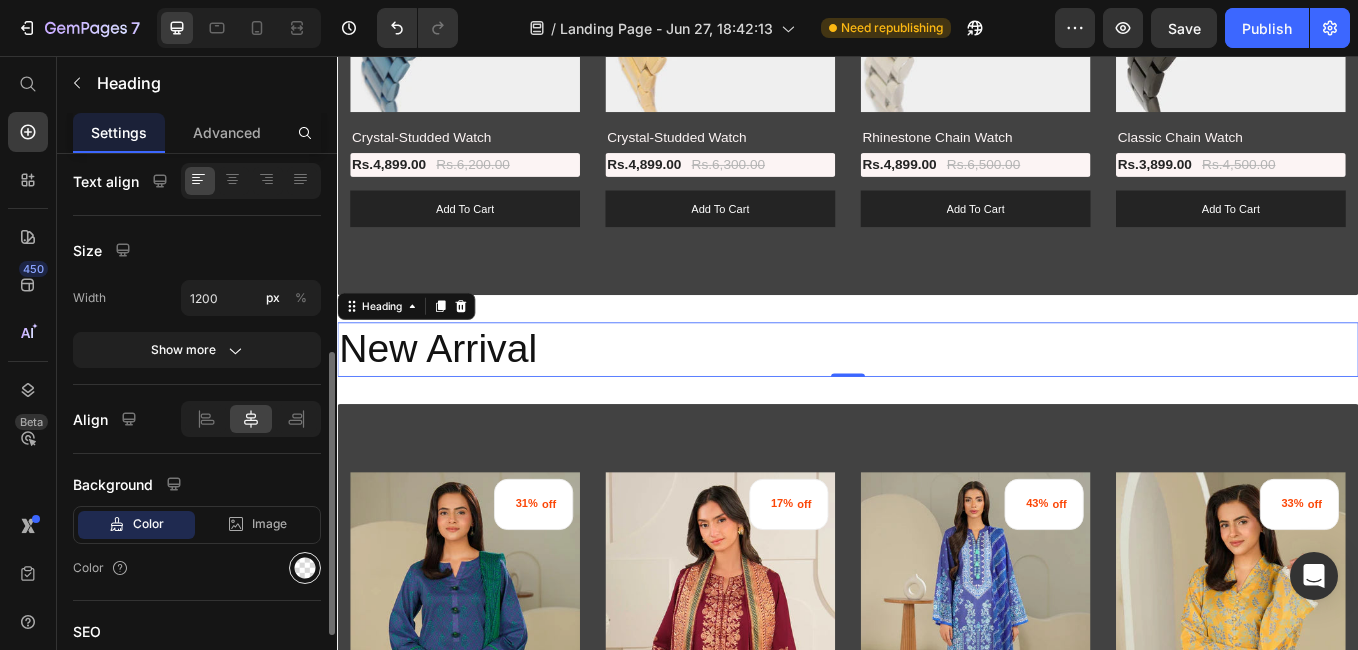 click at bounding box center [305, 568] 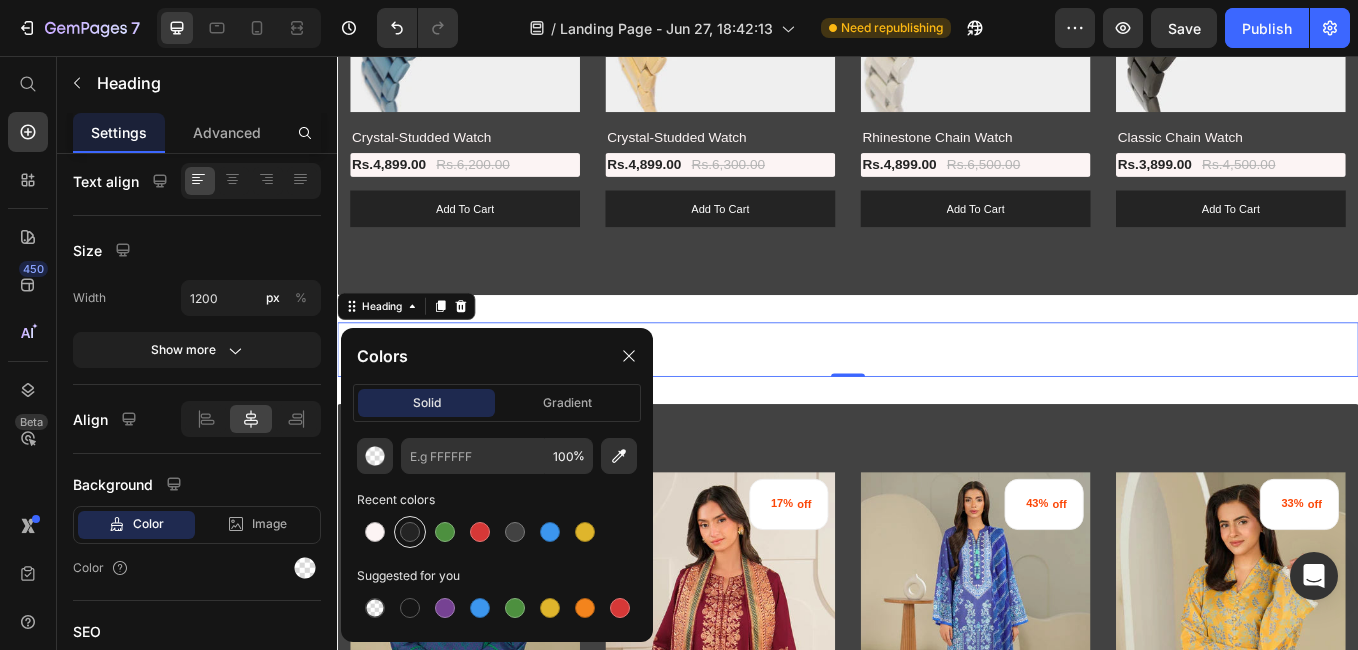 click at bounding box center (410, 532) 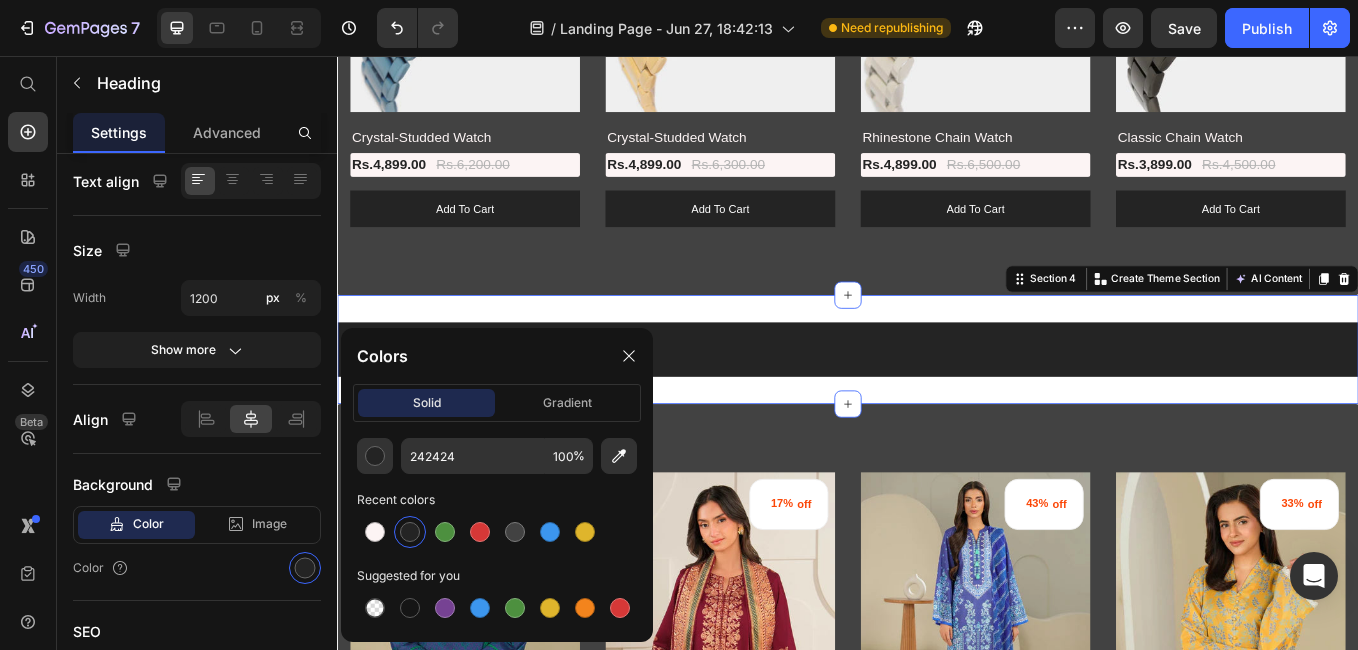 click on "New Arrival Heading Section 4   You can create reusable sections Create Theme Section AI Content Write with GemAI What would you like to describe here? Tone and Voice Persuasive Product Crystal-Studded Watch Show more Generate" at bounding box center (937, 401) 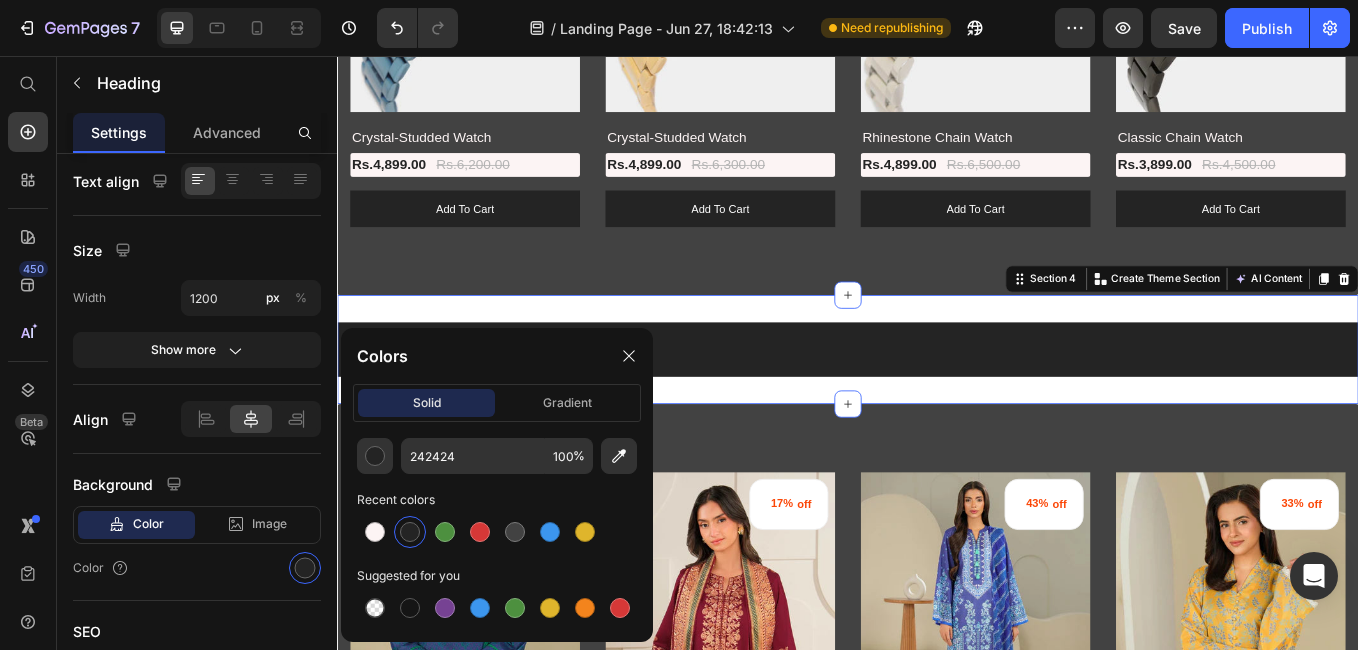 scroll, scrollTop: 0, scrollLeft: 0, axis: both 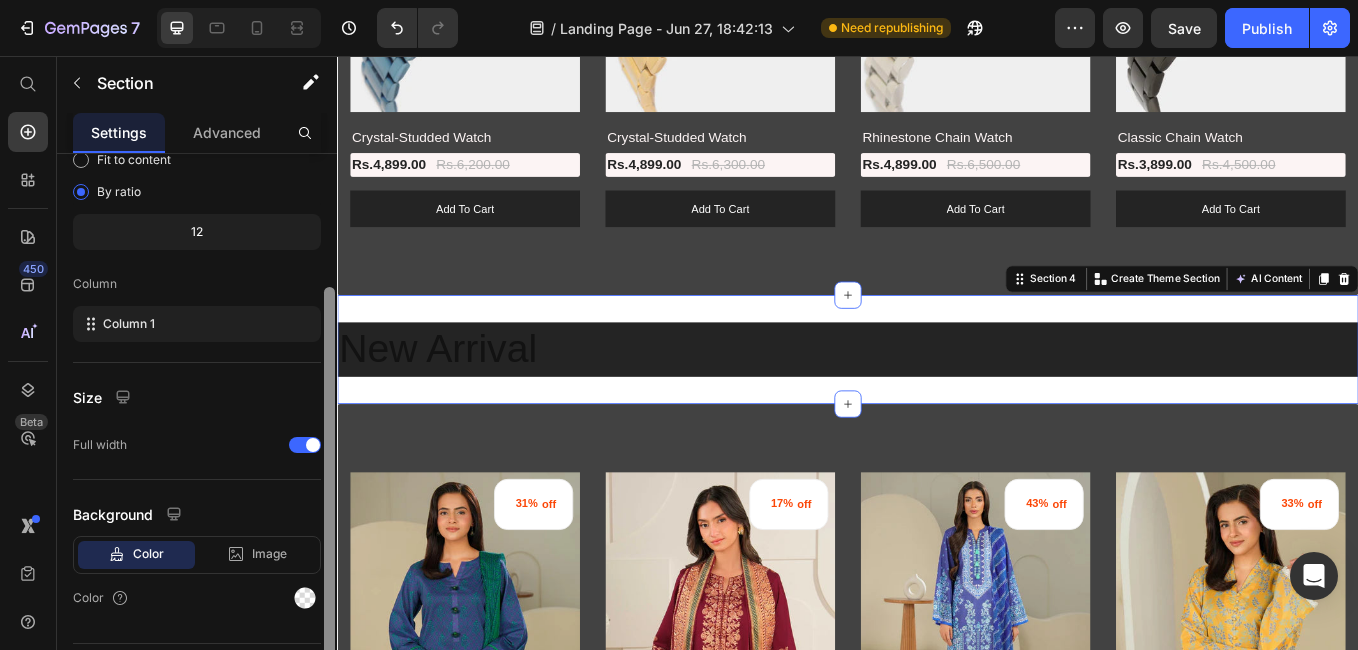 drag, startPoint x: 331, startPoint y: 471, endPoint x: 328, endPoint y: 610, distance: 139.03236 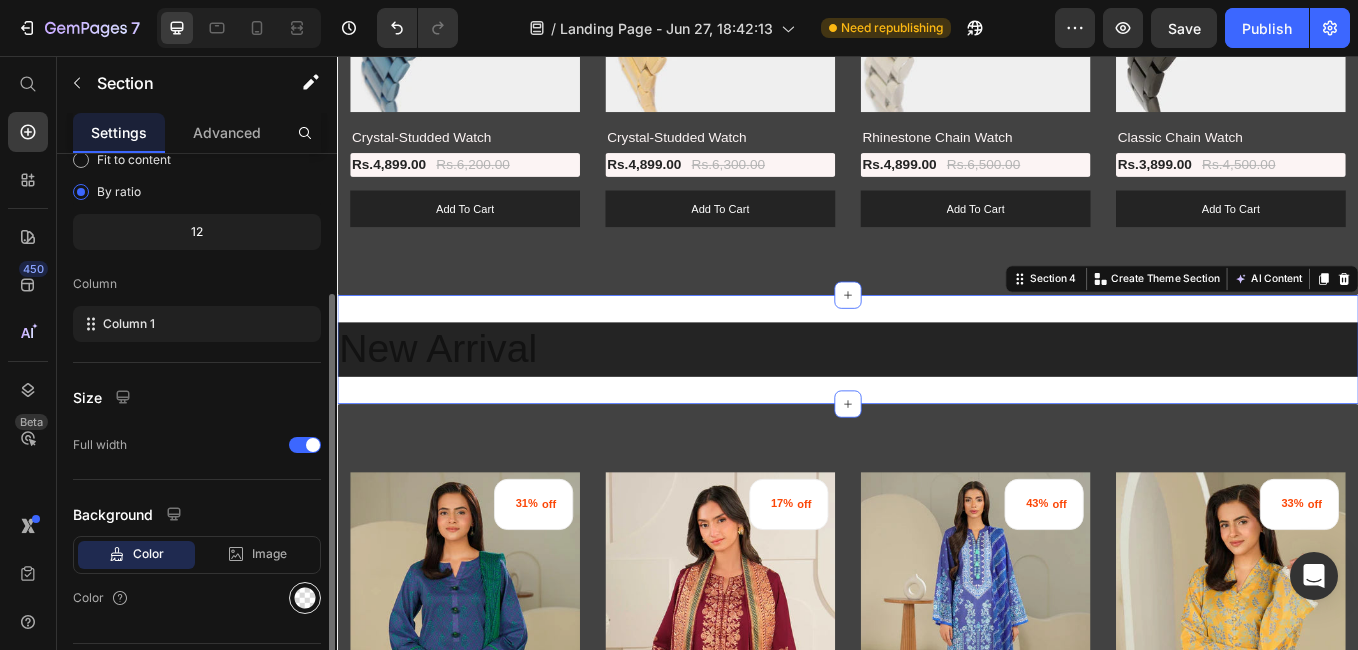 click at bounding box center (305, 598) 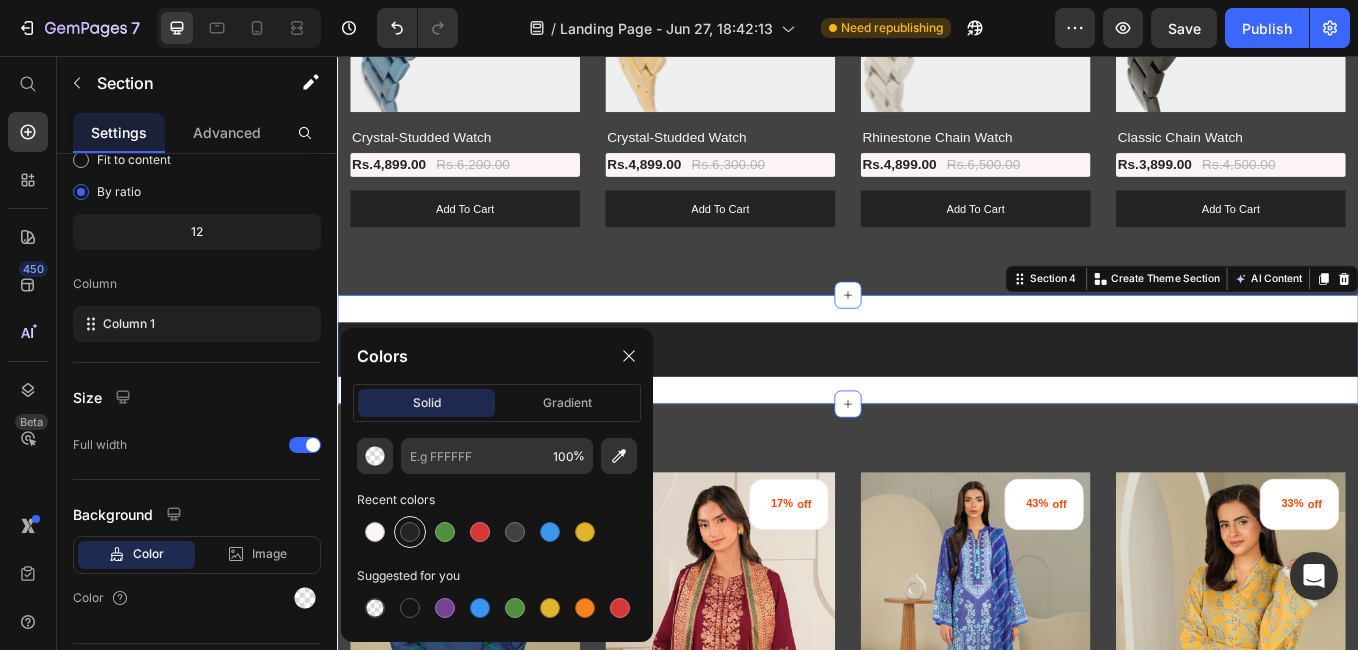 click at bounding box center [410, 532] 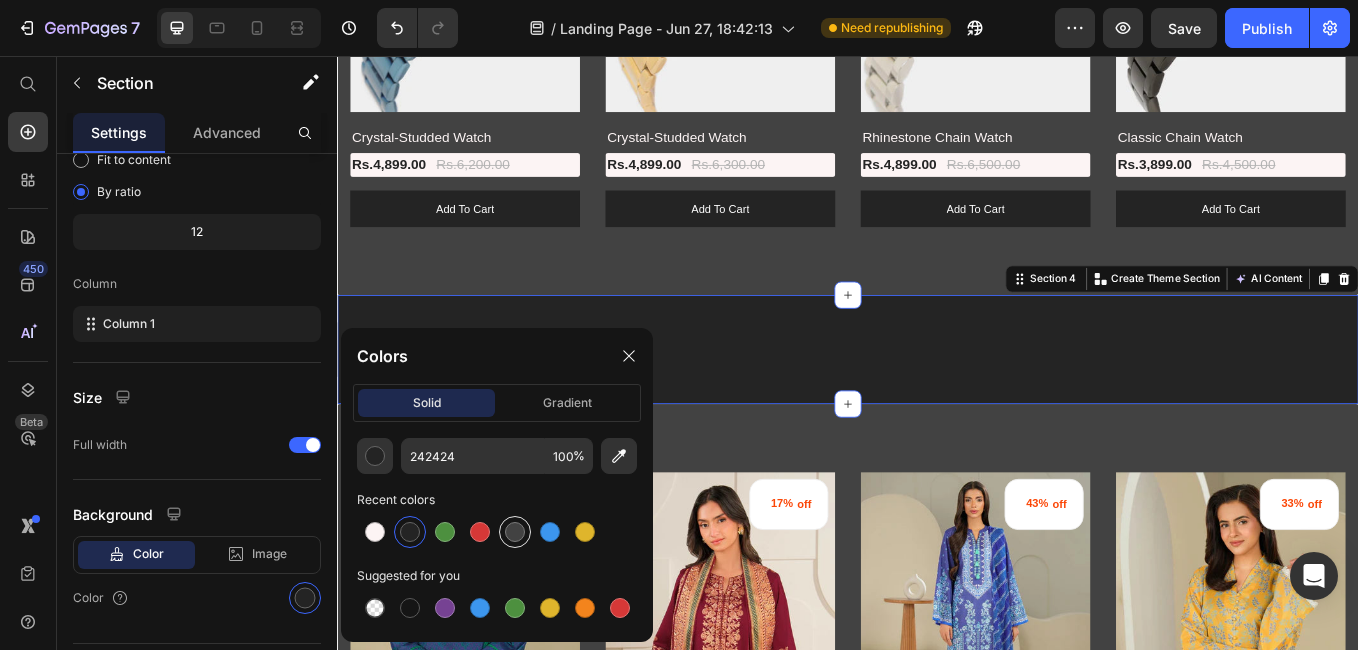 click at bounding box center [515, 532] 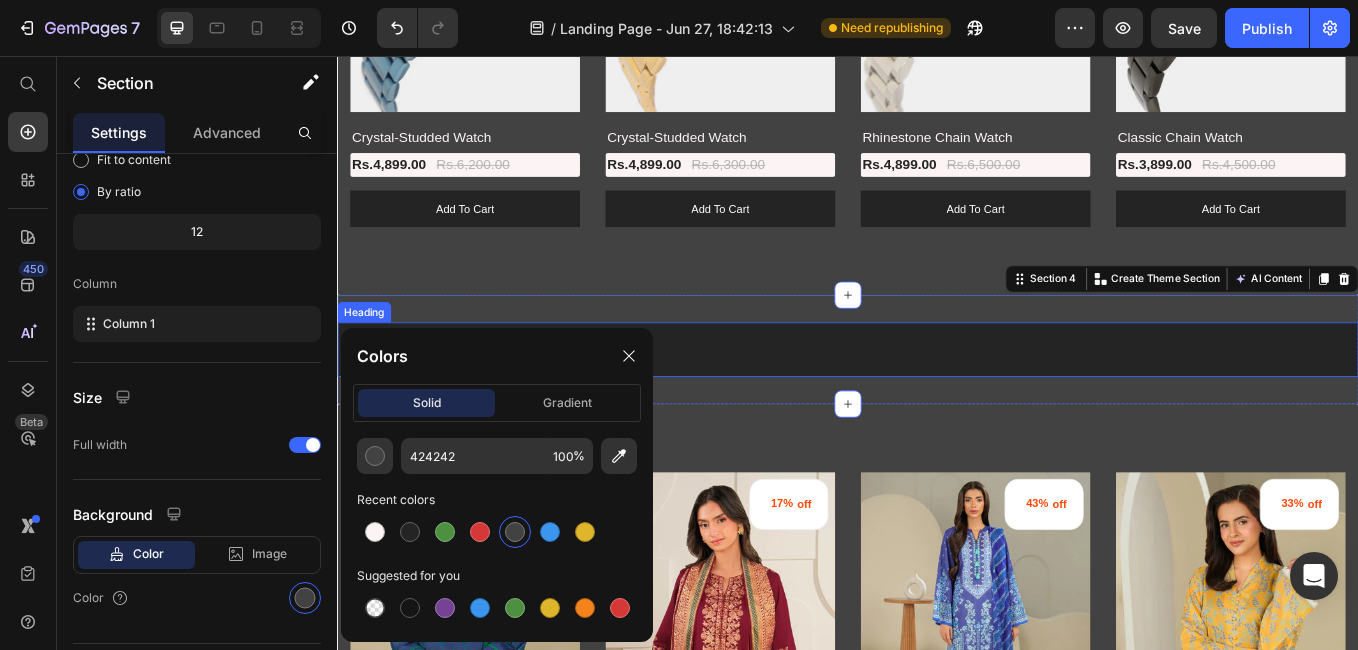 click on "New Arrival" at bounding box center (937, 401) 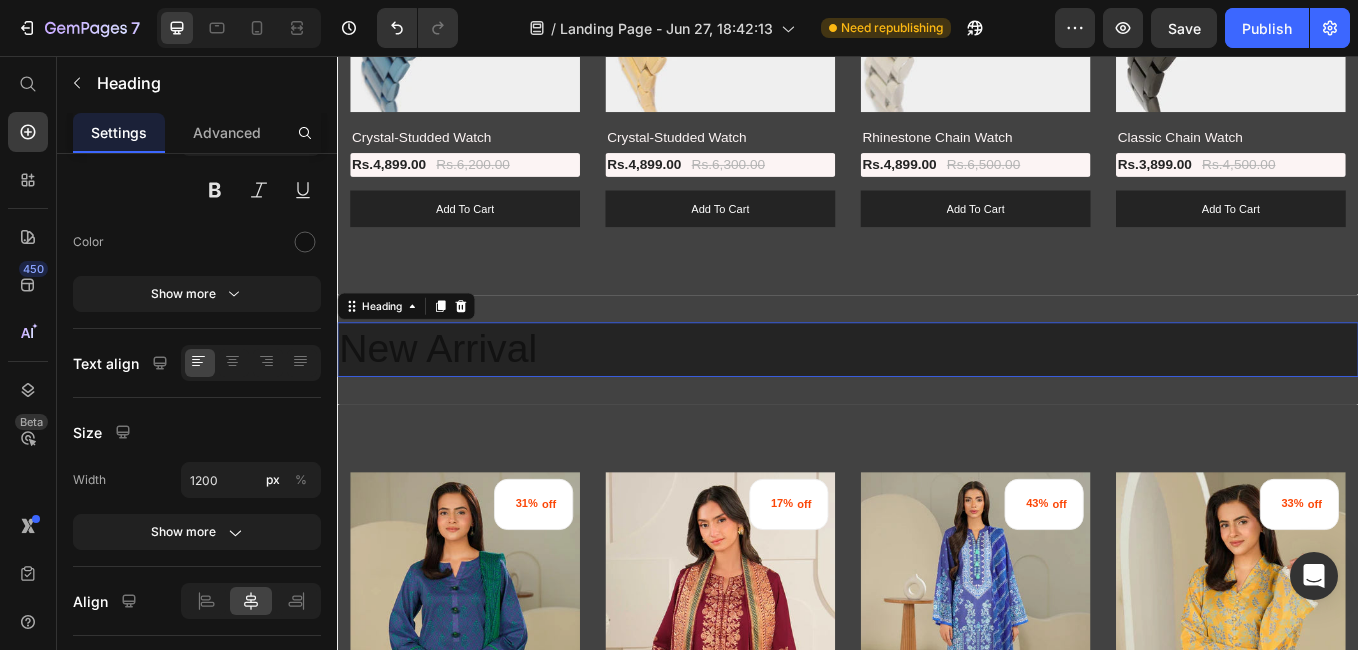 scroll, scrollTop: 0, scrollLeft: 0, axis: both 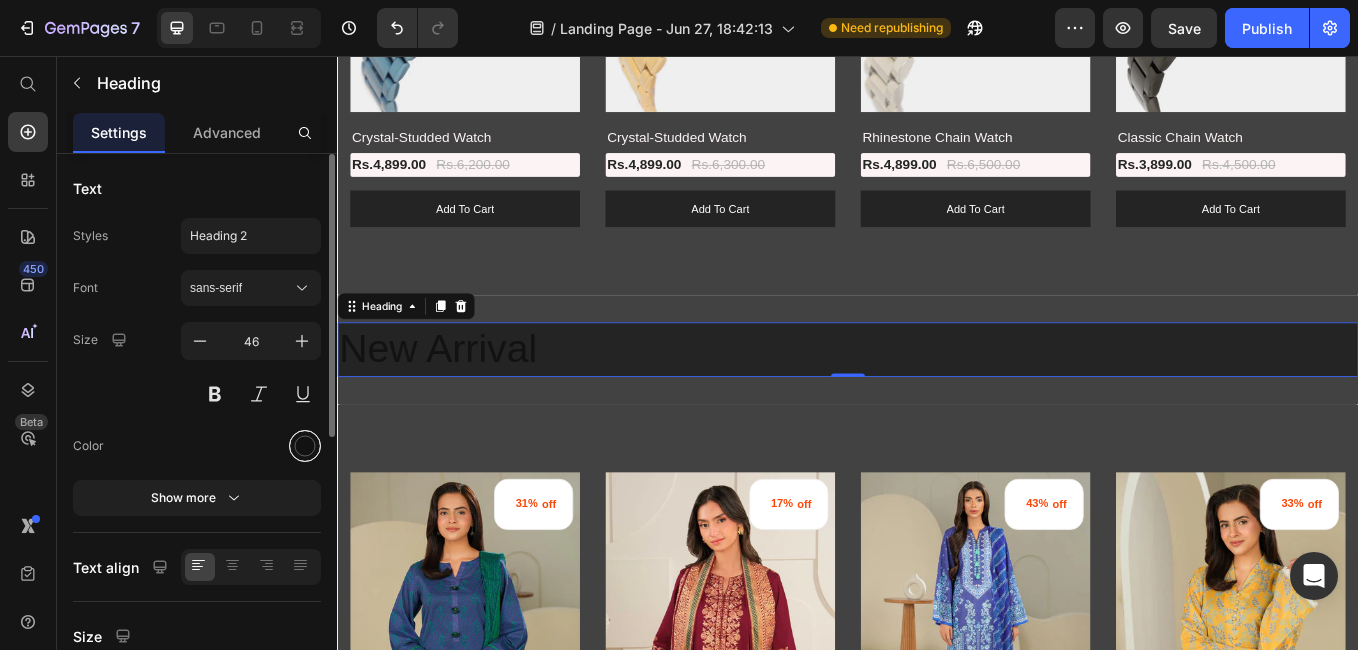 click at bounding box center (305, 446) 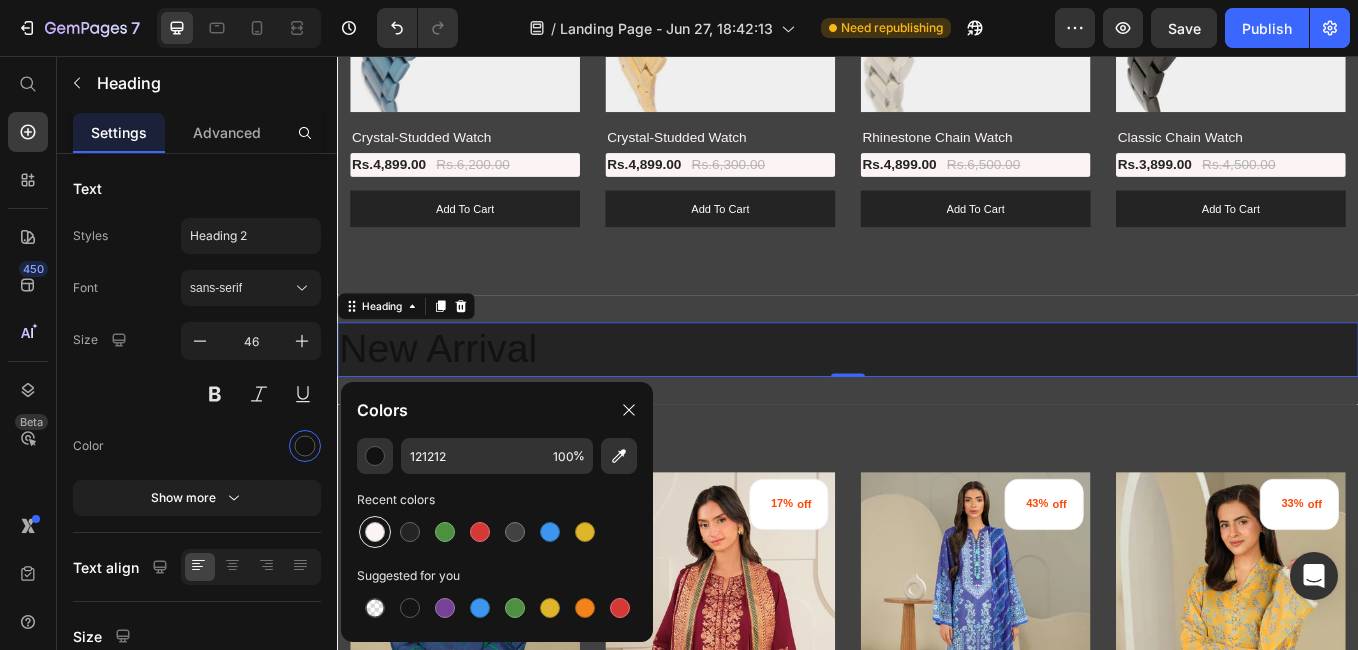 click at bounding box center (375, 532) 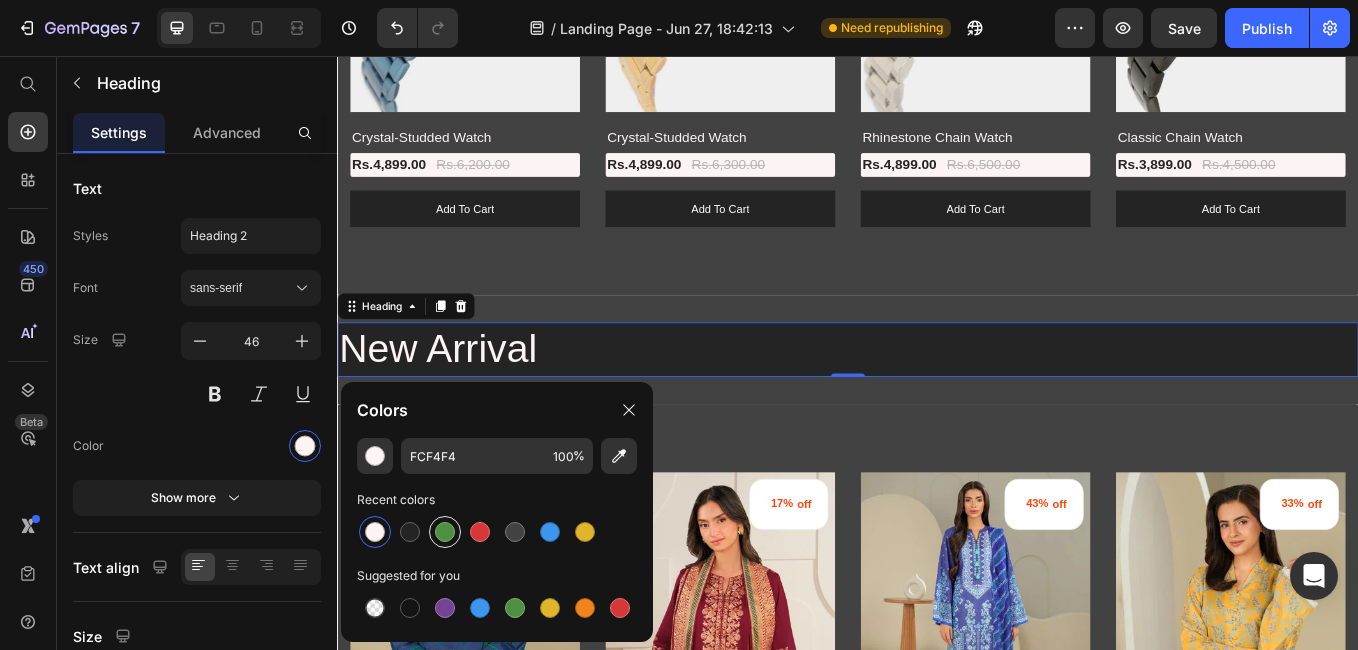 click at bounding box center [445, 532] 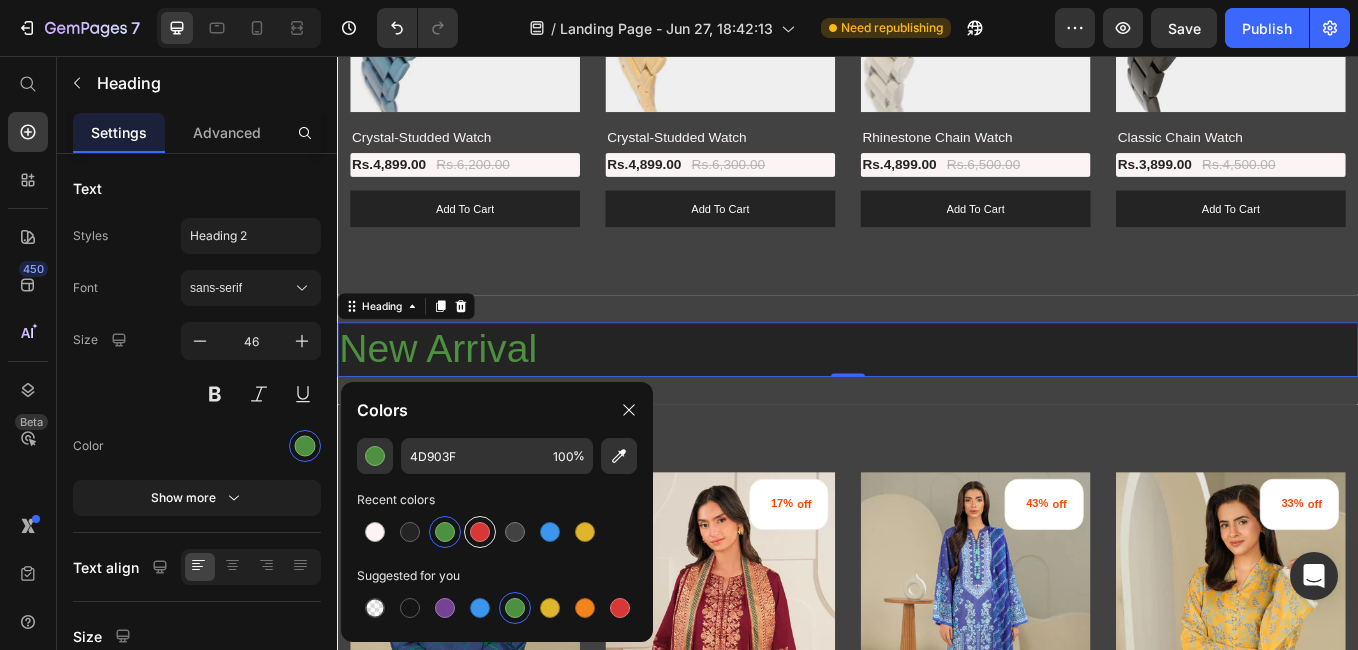 click at bounding box center [480, 532] 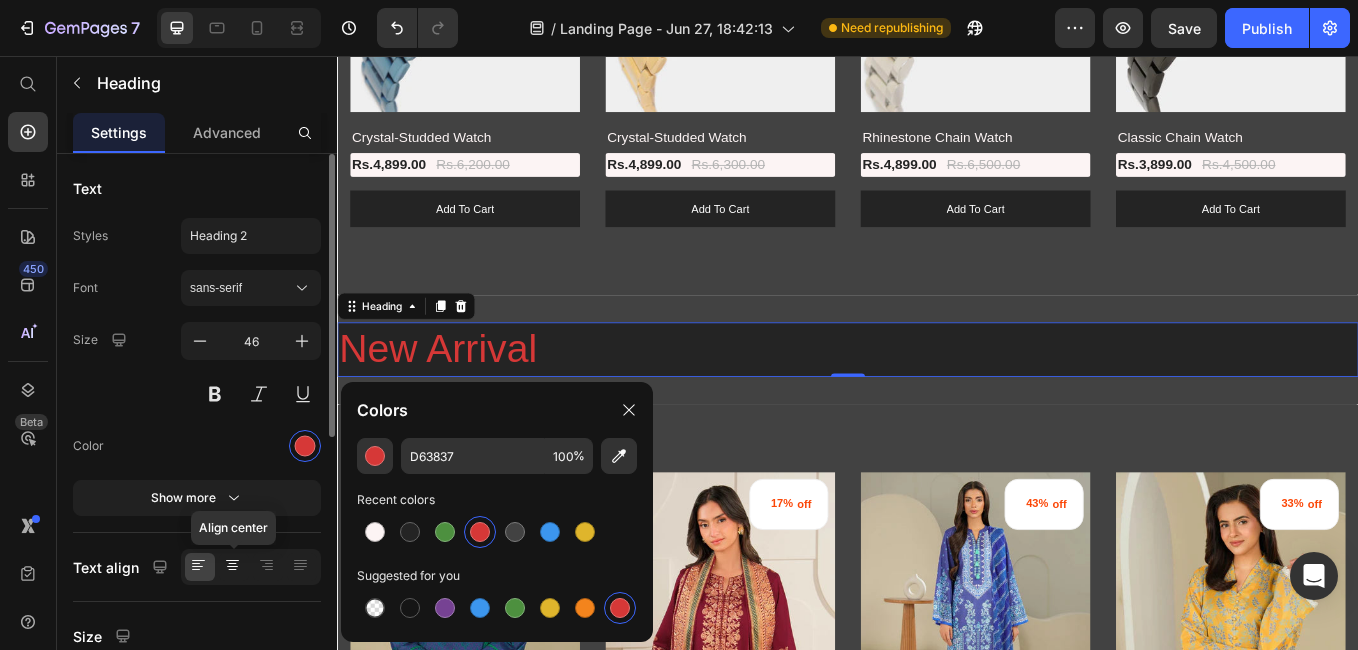click 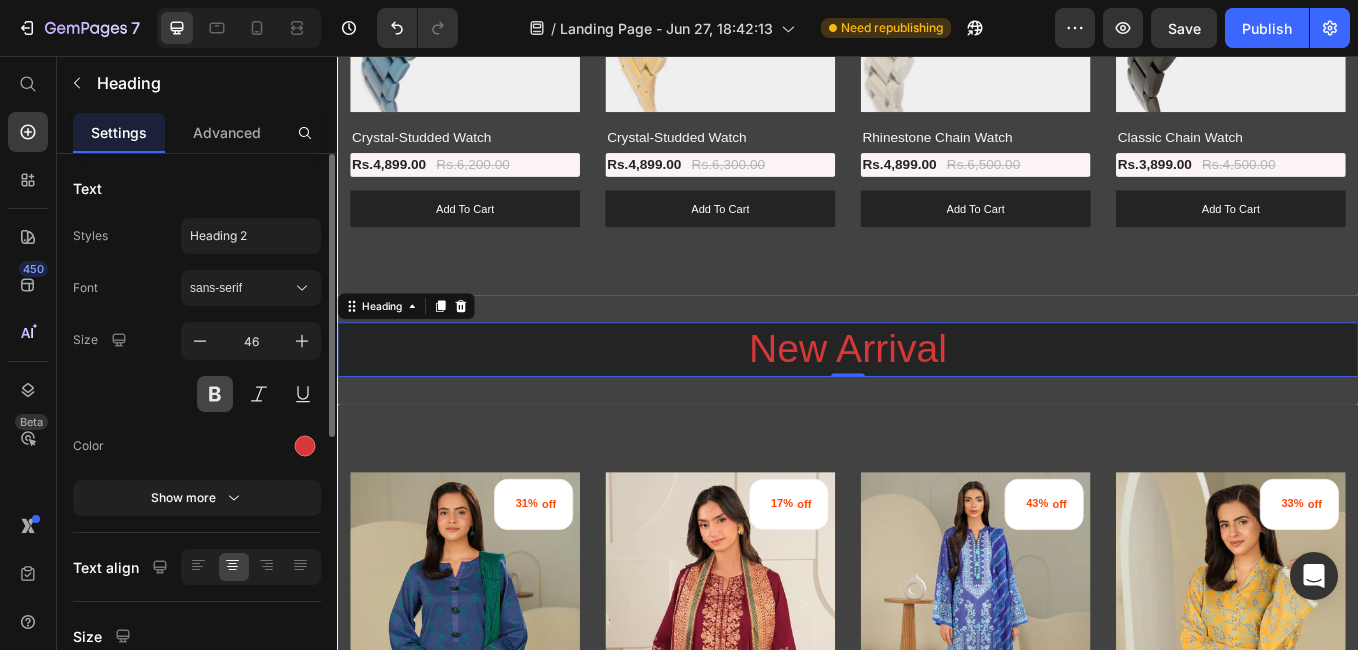 click at bounding box center (215, 394) 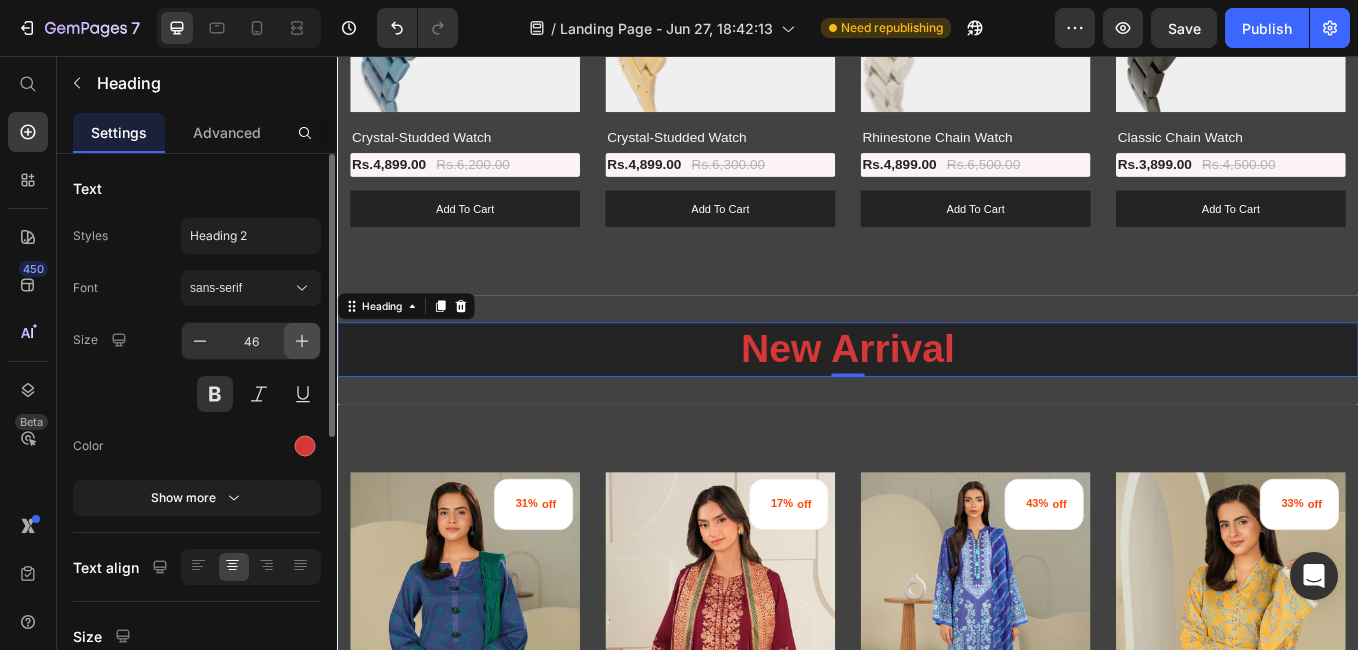 click 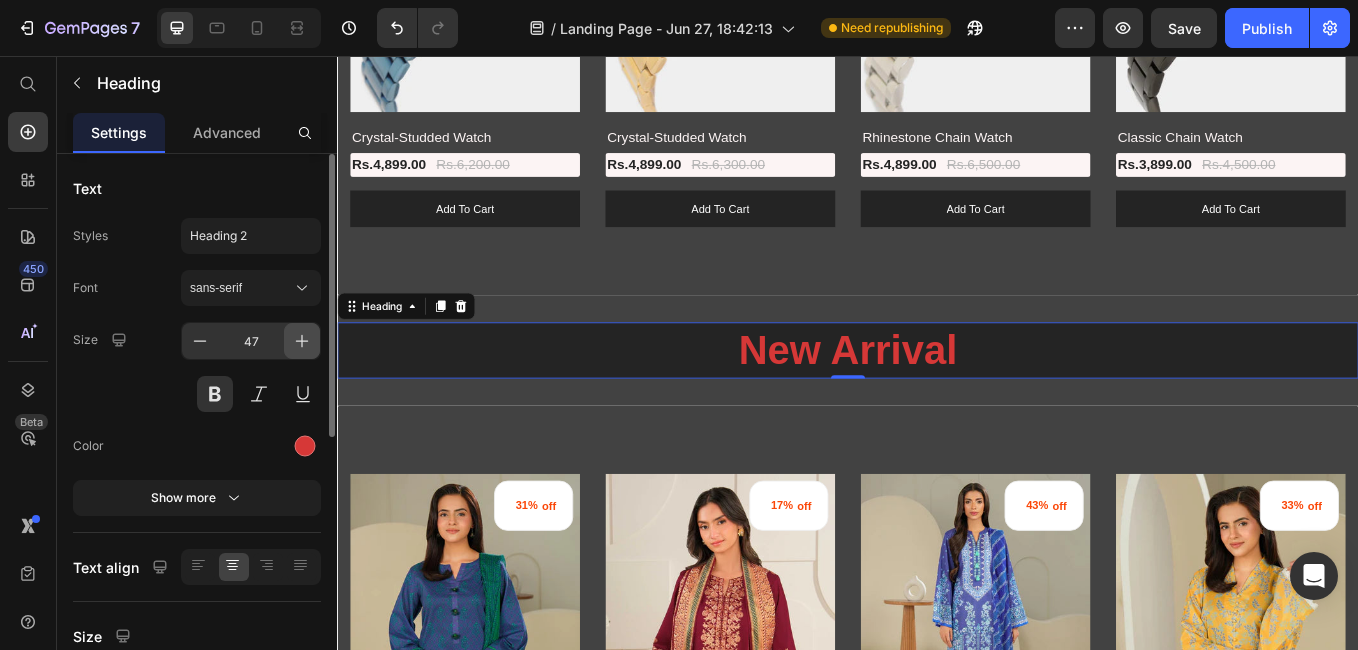 click 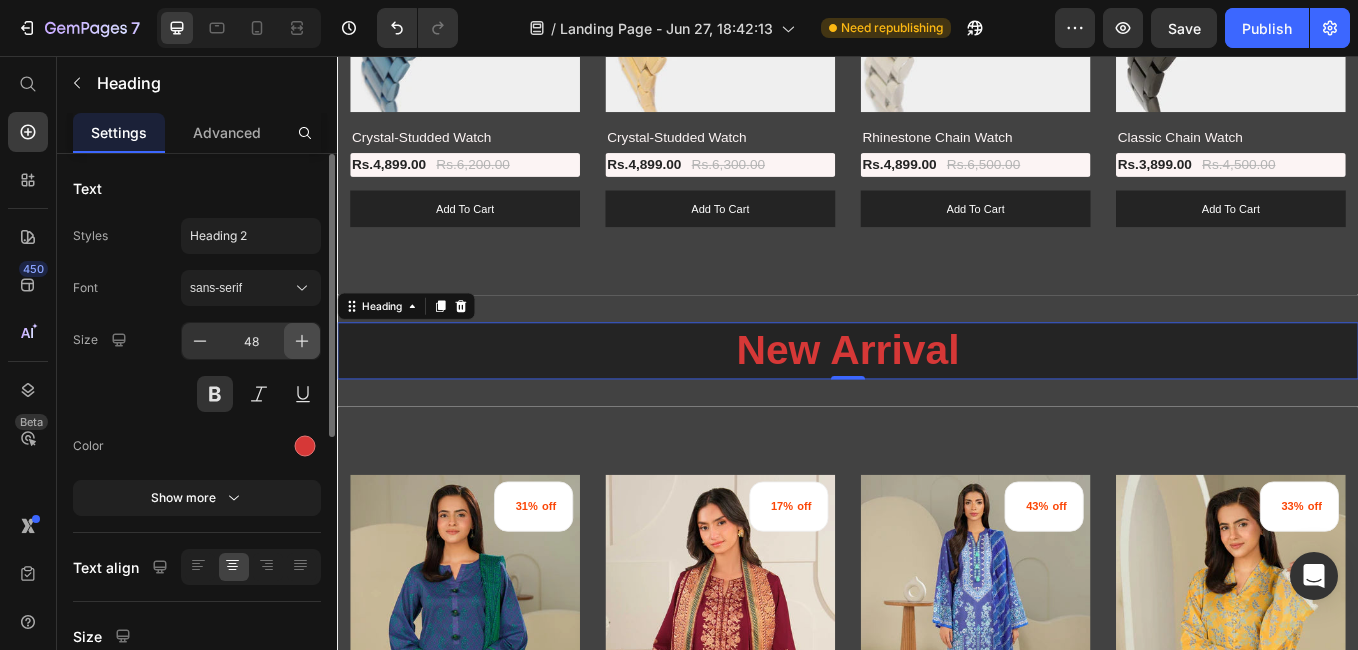 click 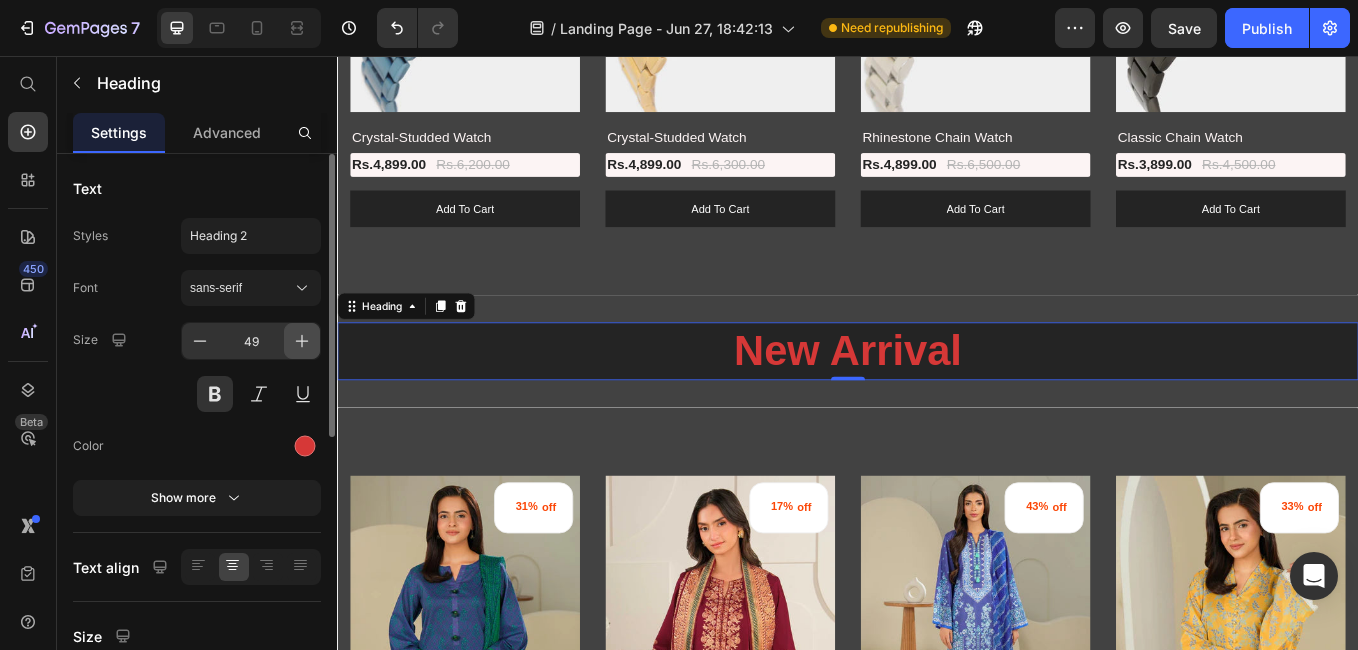 click 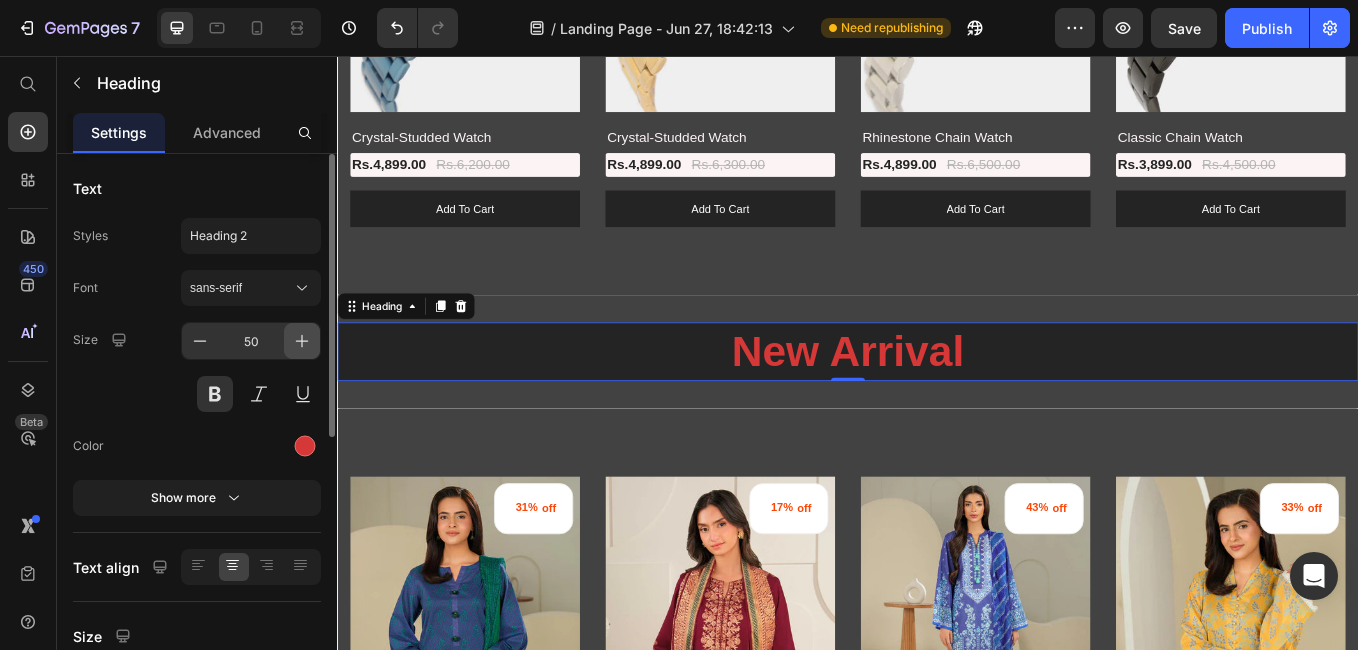 click 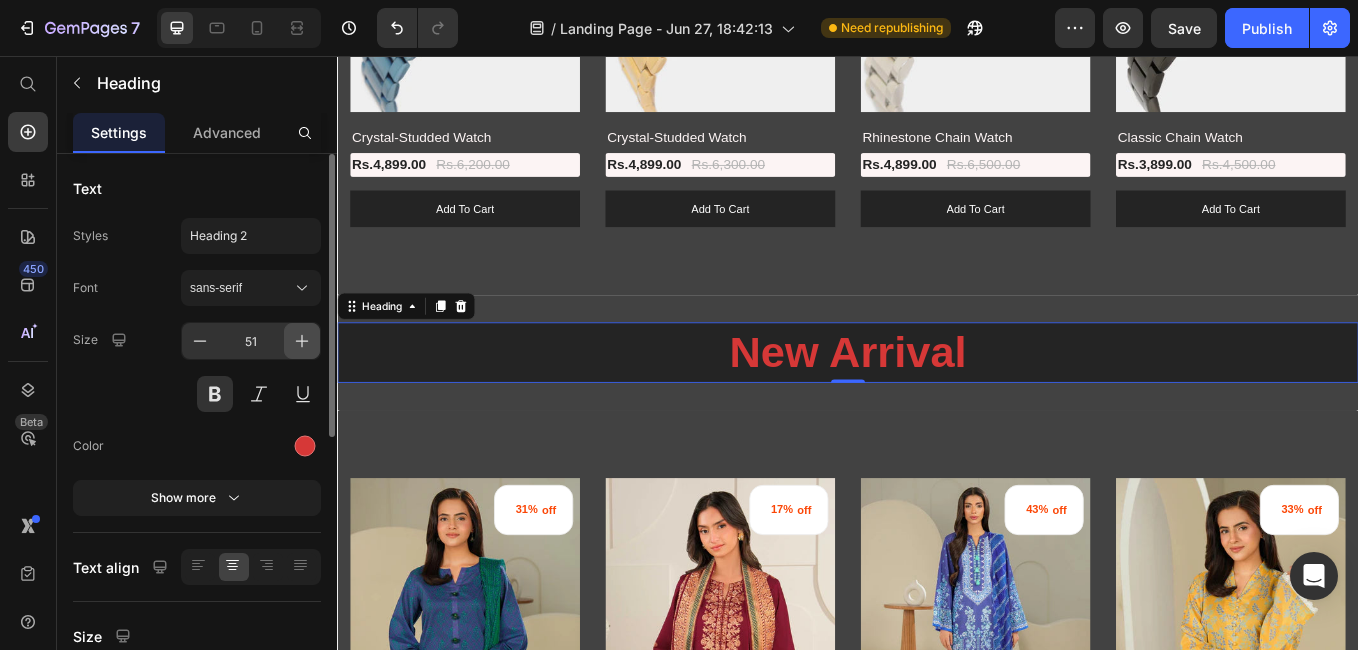 click 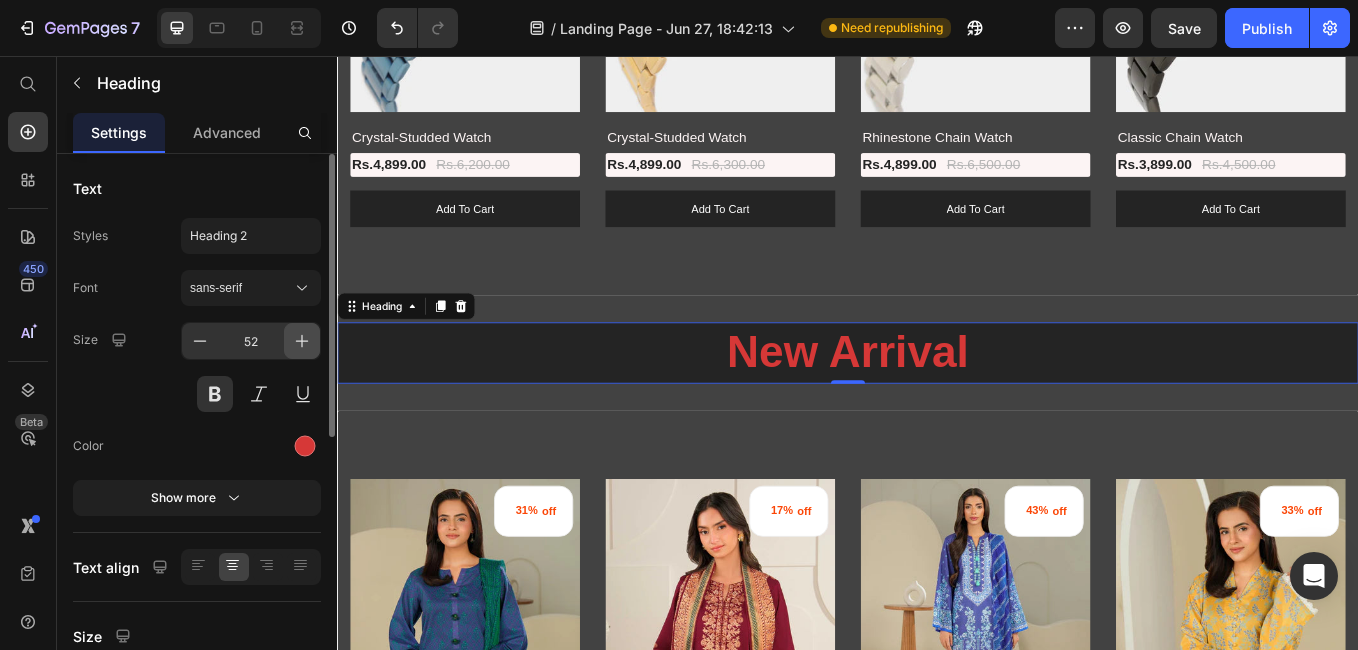 click 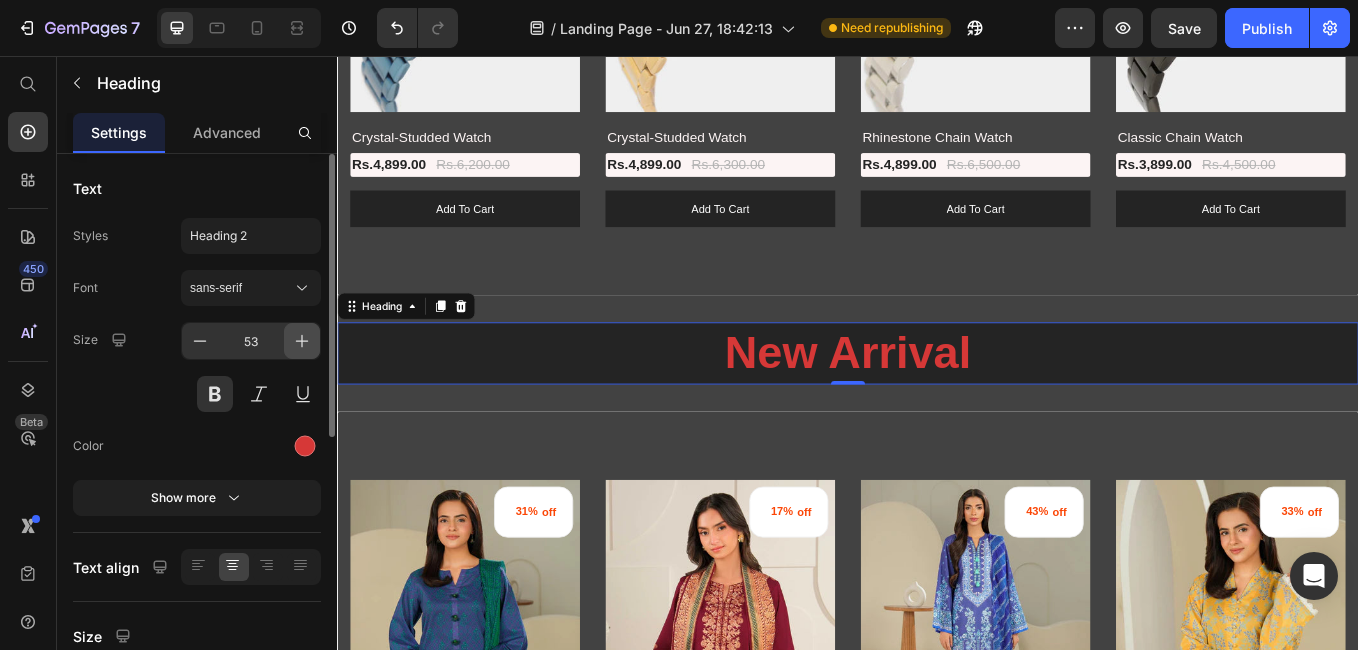 click 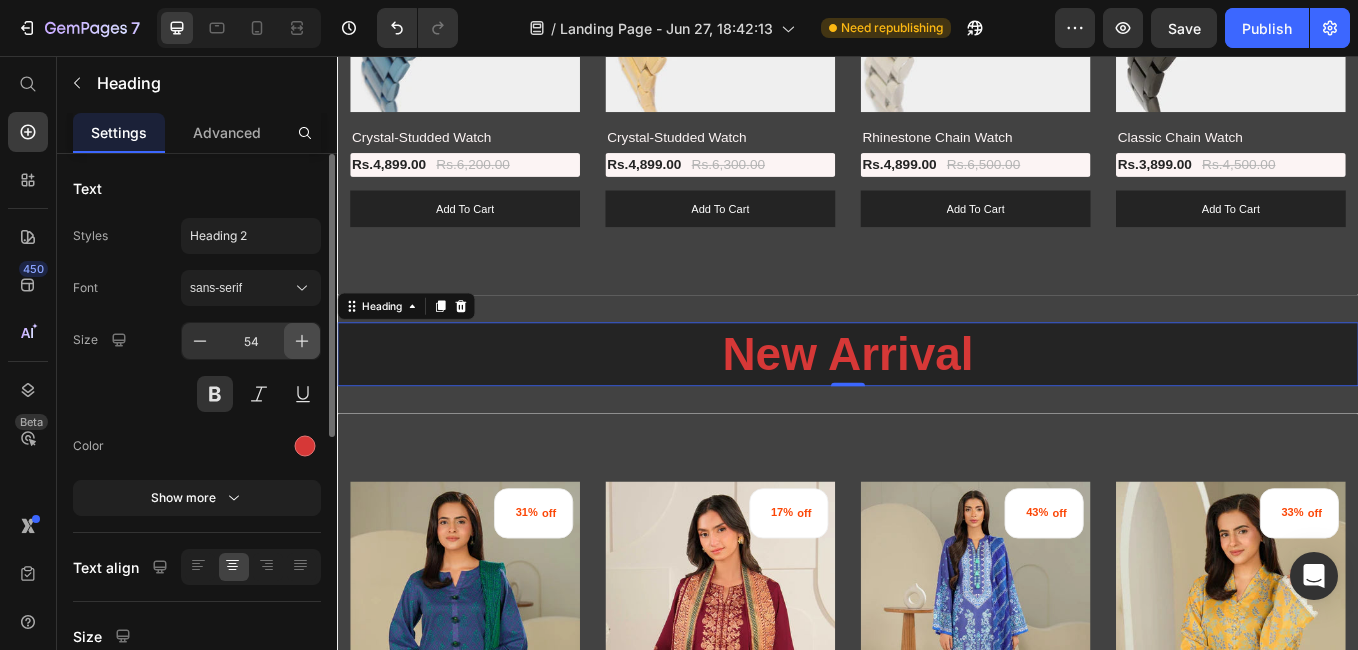 click 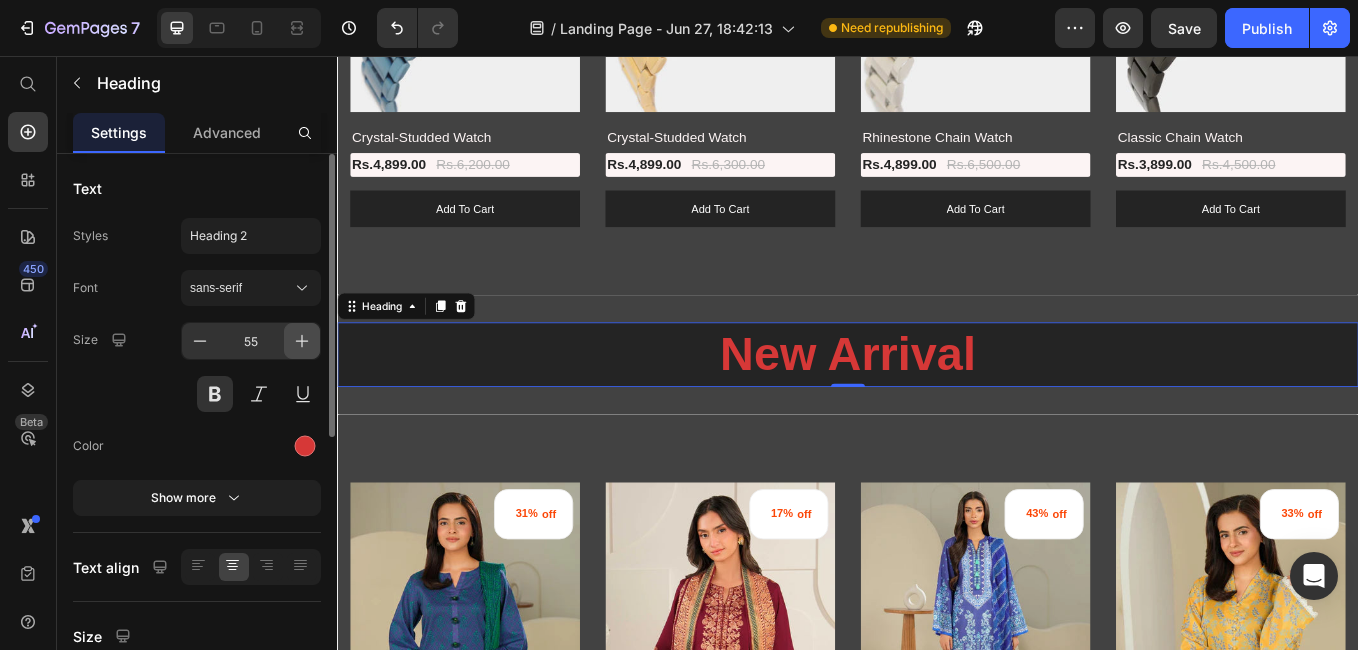 click 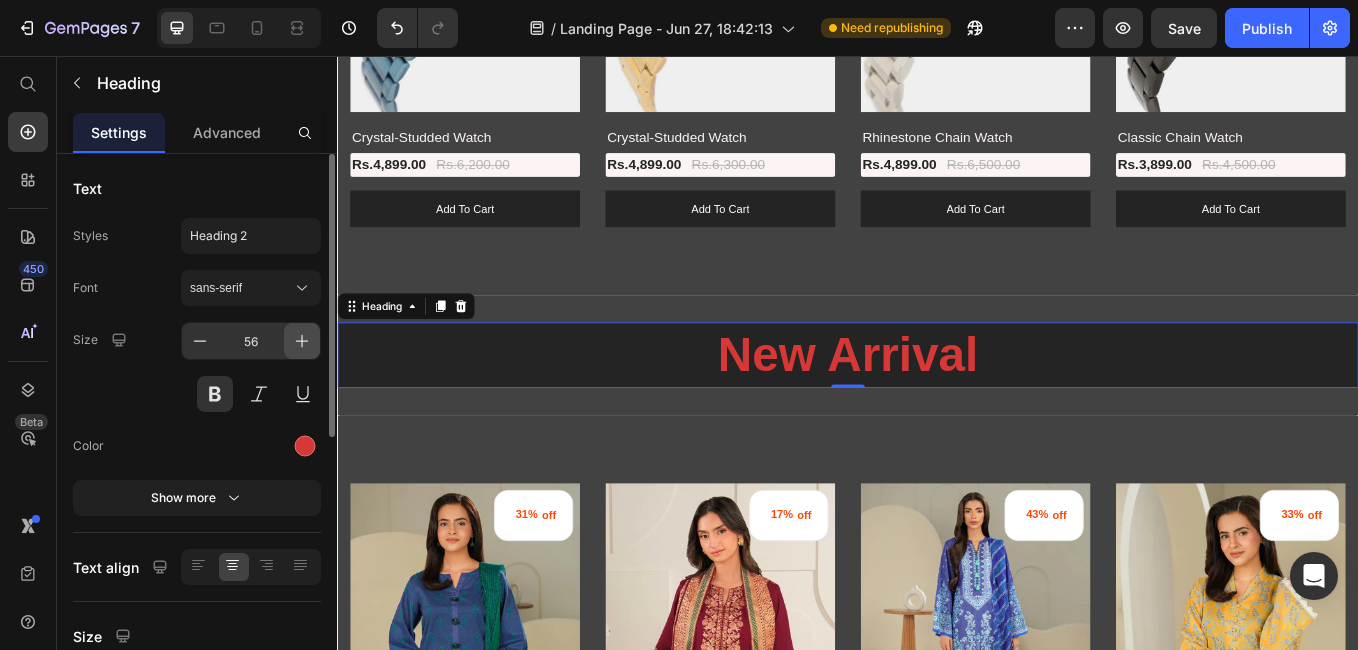 click 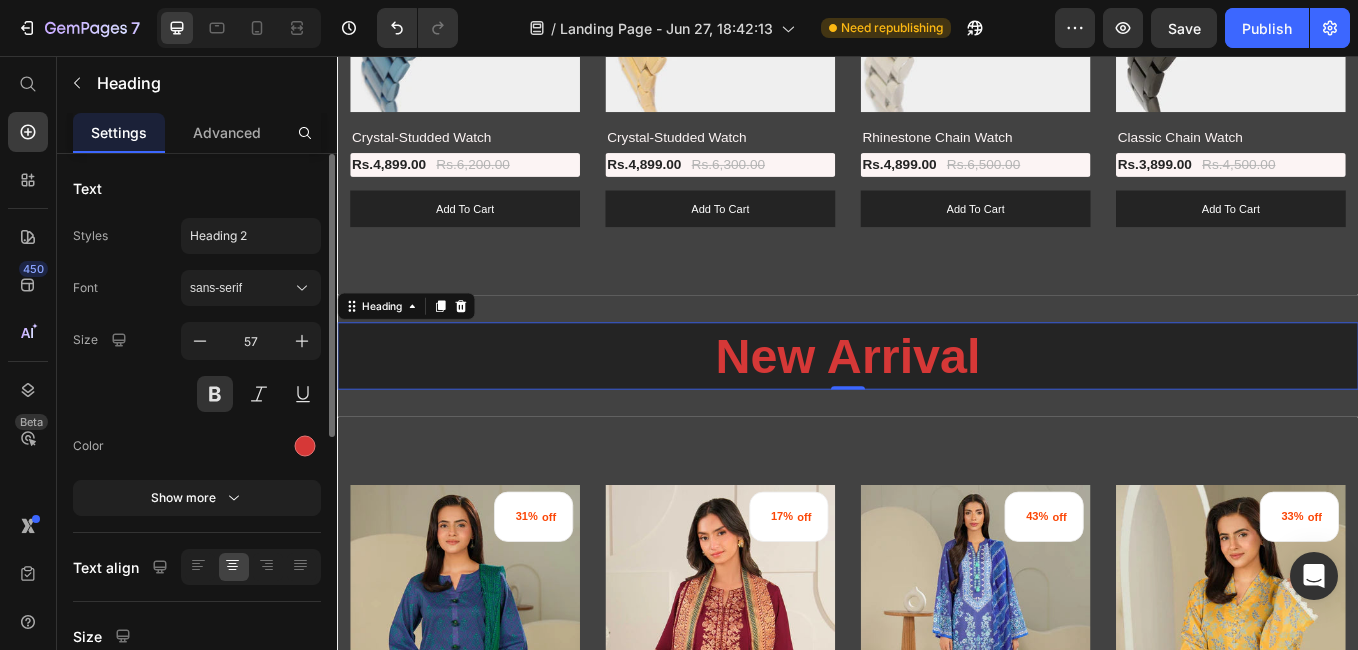 click on "Size 57" at bounding box center (197, 367) 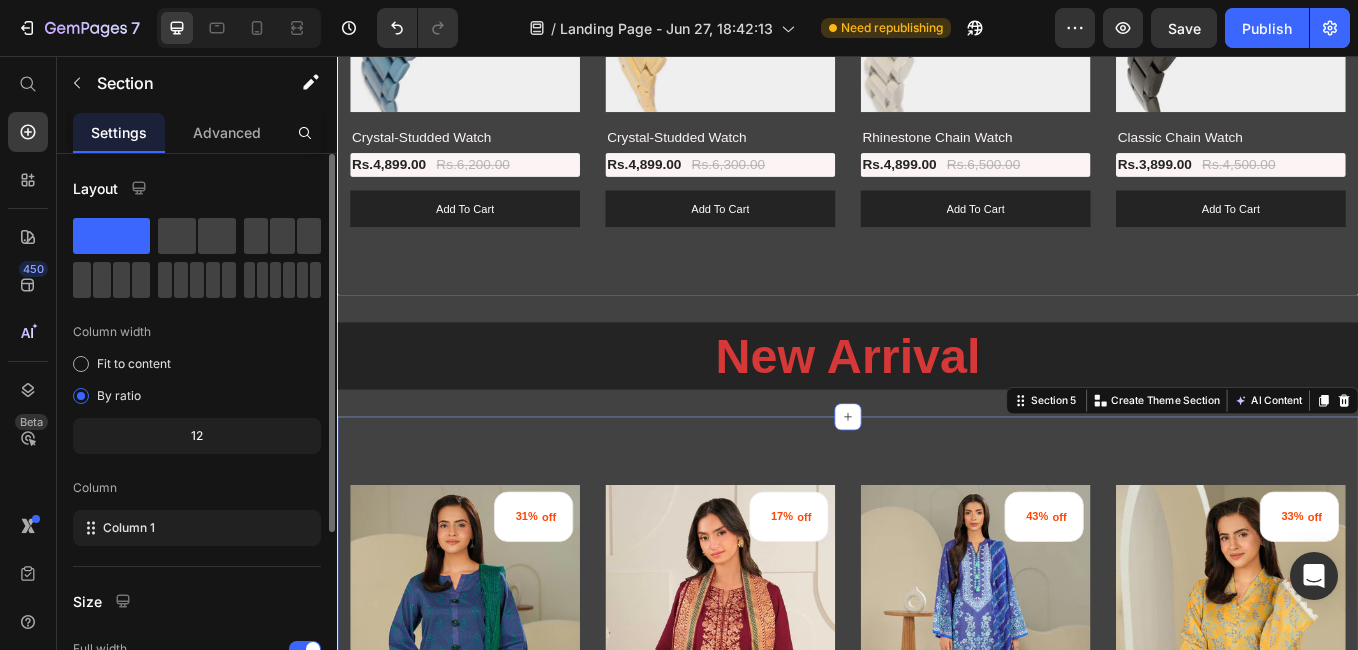 click on "31% off (P) Tag (P) Images Row 3 Piece Lawn Suit-Printed (Unstitched) Regular (P) Title Rs.3,449.00 (P) Price Rs.5,000.00 (P) Price Row add to cart (P) Cart Button Row 17% off (P) Tag (P) Images Row 3 Piece Satin Suit-Paste Print (Unstitched) (P) Title Rs.4,999.00 (P) Price Rs.6,000.00 (P) Price Row add to cart (P) Cart Button Row 43% off (P) Tag (P) Images Row 2 Piece Lawn Suit-Printed (Unstitched) (P) Title Rs.2,299.00 (P) Price Rs.4,000.00 (P) Price Row add to cart (P) Cart Button Row 33% off (P) Tag (P) Images Row 2 Piece Lawn Suit-Printed (Unstitched) (P) Title Rs.2,699.00 (P) Price Rs.4,000.00 (P) Price Row add to cart (P) Cart Button Row NaN% off (P) Tag (P) Images Row 3 Piece Missouri Suit-Embroidered (Pret) (P) Title Rs.0.00 (P) Price Rs.0.00 (P) Price Row add to cart (P) Cart Button Row 5% off (P) Tag (P) Images Row 3 Piece Lawn Suit-Embroidered (Pret) (P) Title Rs.9,499.00 (P) Price Rs.10,000.00 (P) Price Row add to cart (P) Cart Button Row 17% off (P) Tag (P) Images Row Embellished Jersey Top Row" at bounding box center [937, 1094] 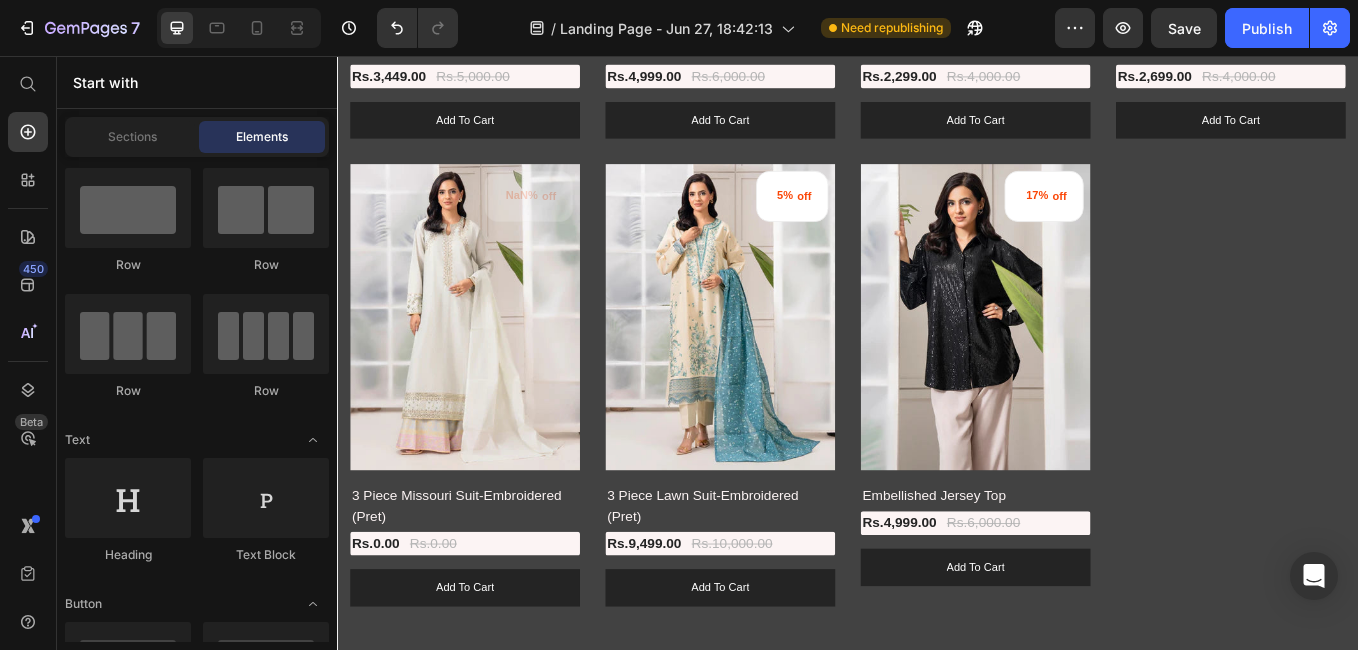scroll, scrollTop: 2600, scrollLeft: 0, axis: vertical 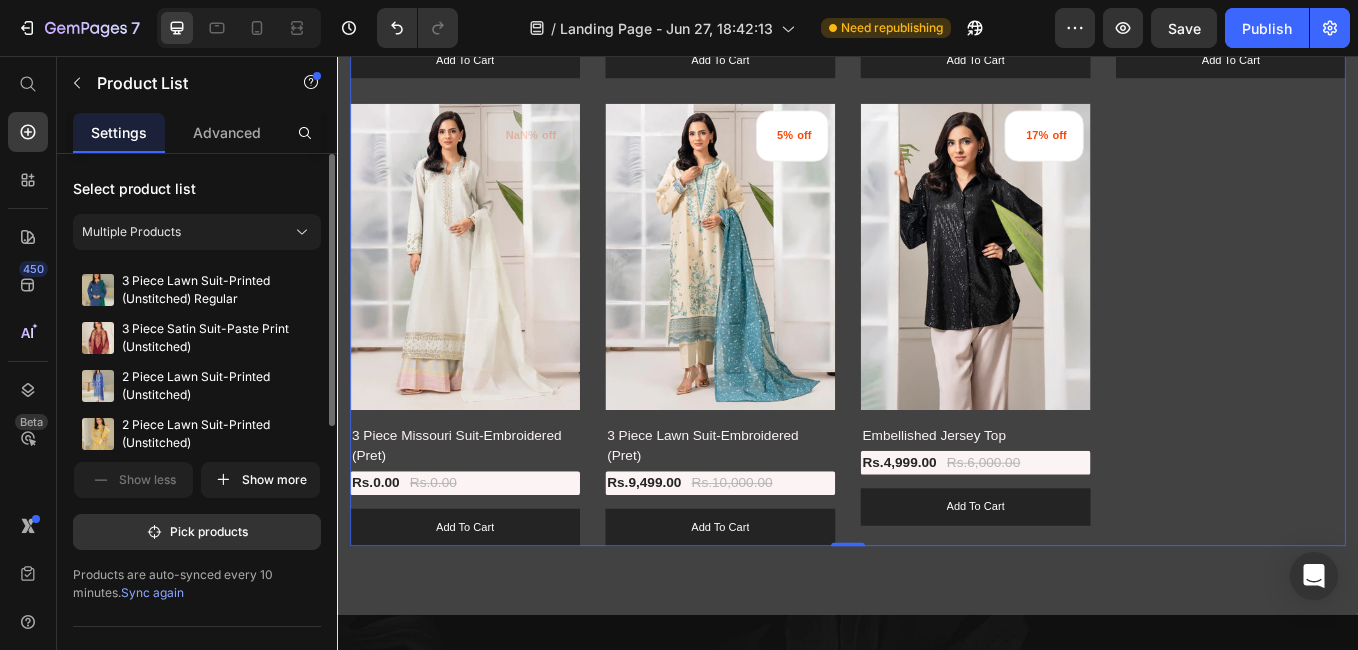 click on "31% off (P) Tag (P) Images Row 3 Piece Lawn Suit-Printed (Unstitched) Regular (P) Title Rs.3,449.00 (P) Price Rs.5,000.00 (P) Price Row add to cart (P) Cart Button Row 17% off (P) Tag (P) Images Row 3 Piece Satin Suit-Paste Print (Unstitched) (P) Title Rs.4,999.00 (P) Price Rs.6,000.00 (P) Price Row add to cart (P) Cart Button Row 43% off (P) Tag (P) Images Row 2 Piece Lawn Suit-Printed (Unstitched) (P) Title Rs.2,299.00 (P) Price Rs.4,000.00 (P) Price Row add to cart (P) Cart Button Row 33% off (P) Tag (P) Images Row 2 Piece Lawn Suit-Printed (Unstitched) (P) Title Rs.2,699.00 (P) Price Rs.4,000.00 (P) Price Row add to cart (P) Cart Button Row NaN% off (P) Tag (P) Images Row 3 Piece Missouri Suit-Embroidered (Pret) (P) Title Rs.0.00 (P) Price Rs.0.00 (P) Price Row add to cart (P) Cart Button Row 5% off (P) Tag (P) Images Row 3 Piece Lawn Suit-Embroidered (Pret) (P) Title Rs.9,499.00 (P) Price Rs.10,000.00 (P) Price Row add to cart (P) Cart Button Row 17% off (P) Tag (P) Images Row Embellished Jersey Top Row" at bounding box center (937, 97) 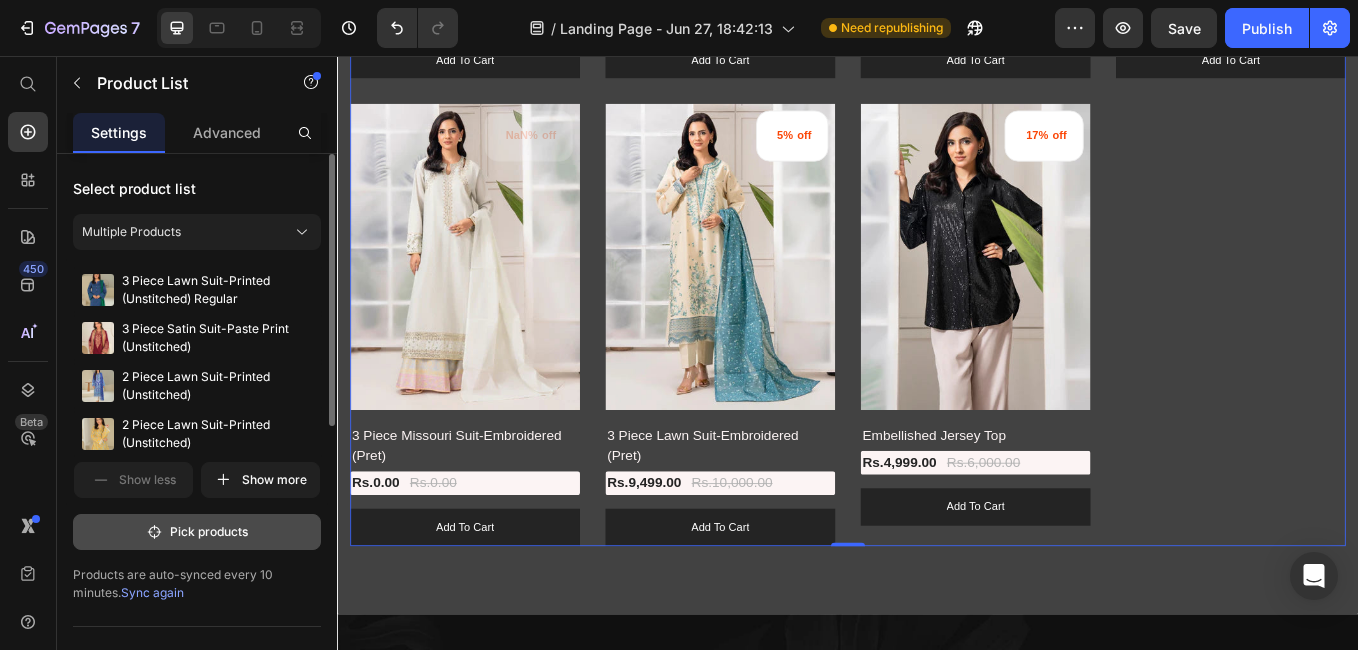 click on "Pick products" at bounding box center (197, 532) 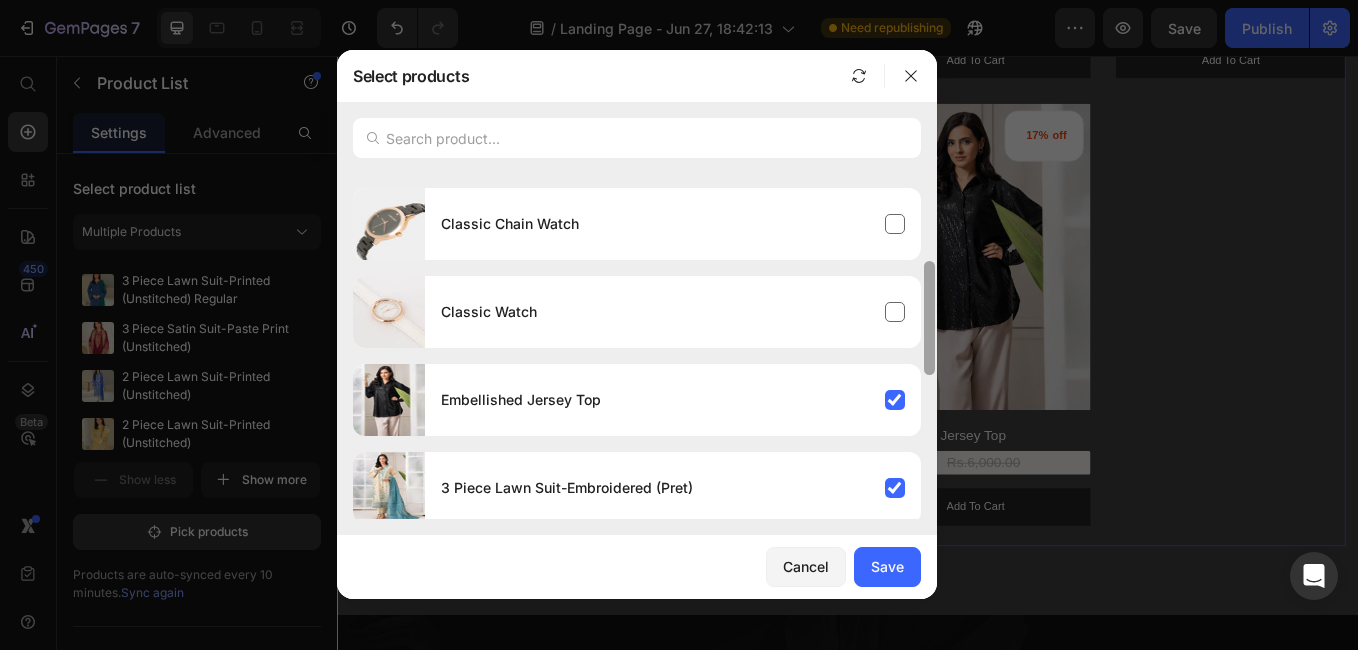 drag, startPoint x: 927, startPoint y: 281, endPoint x: 940, endPoint y: 362, distance: 82.036575 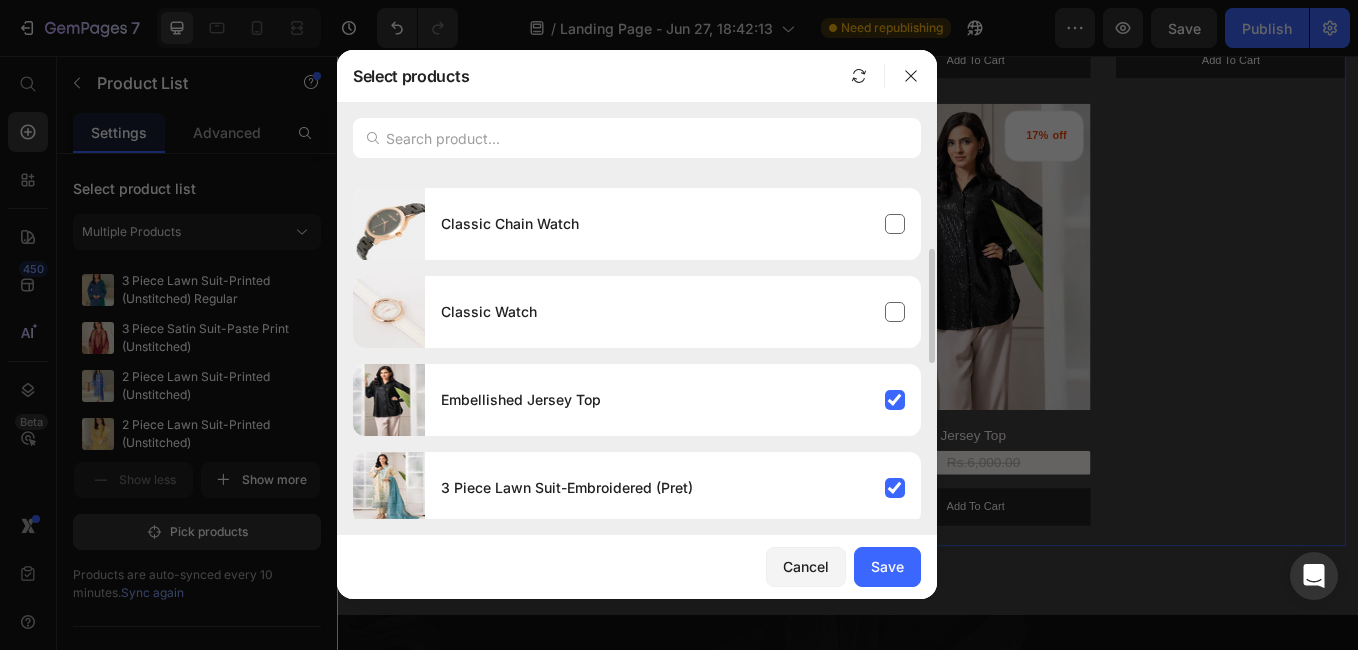 scroll, scrollTop: 244, scrollLeft: 0, axis: vertical 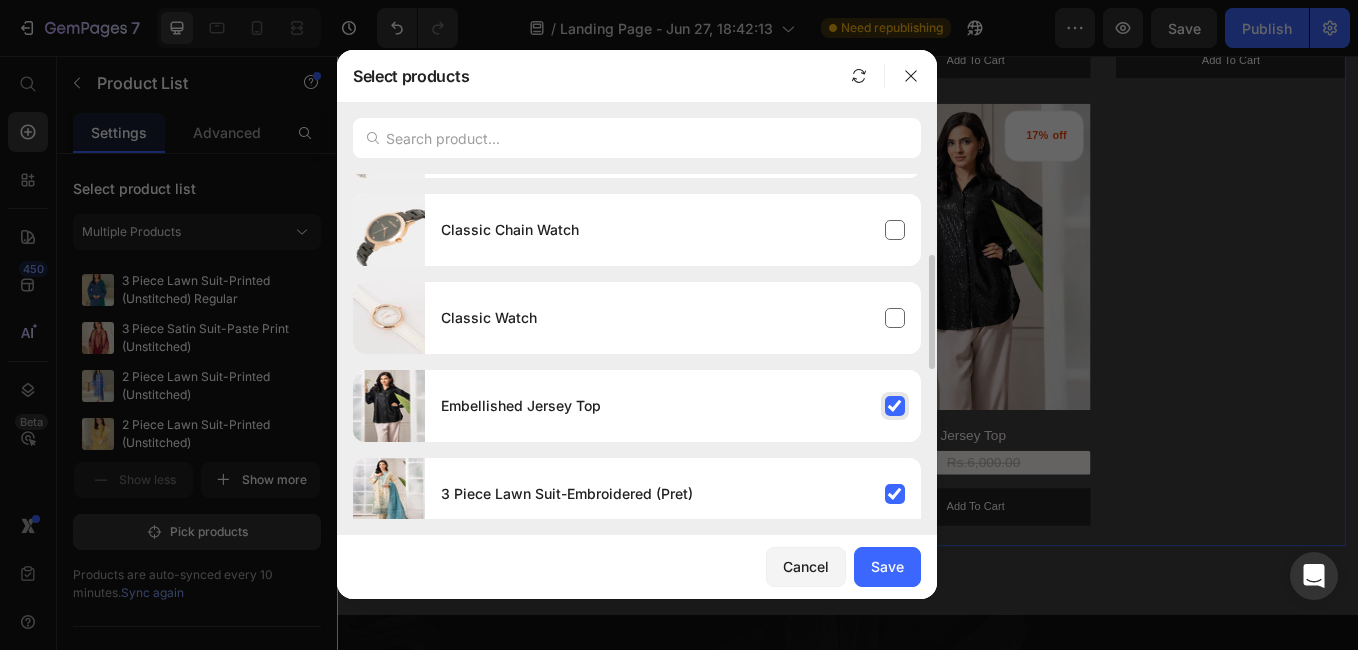 drag, startPoint x: 882, startPoint y: 313, endPoint x: 900, endPoint y: 403, distance: 91.78235 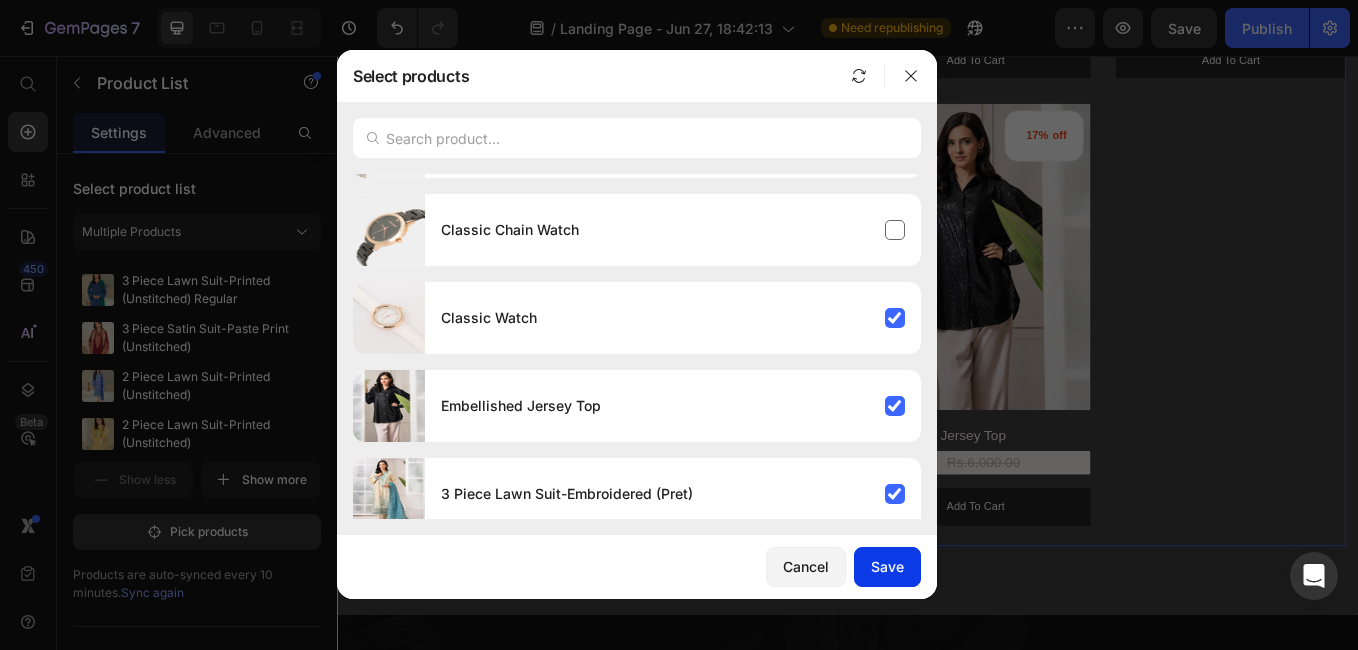 click on "Save" 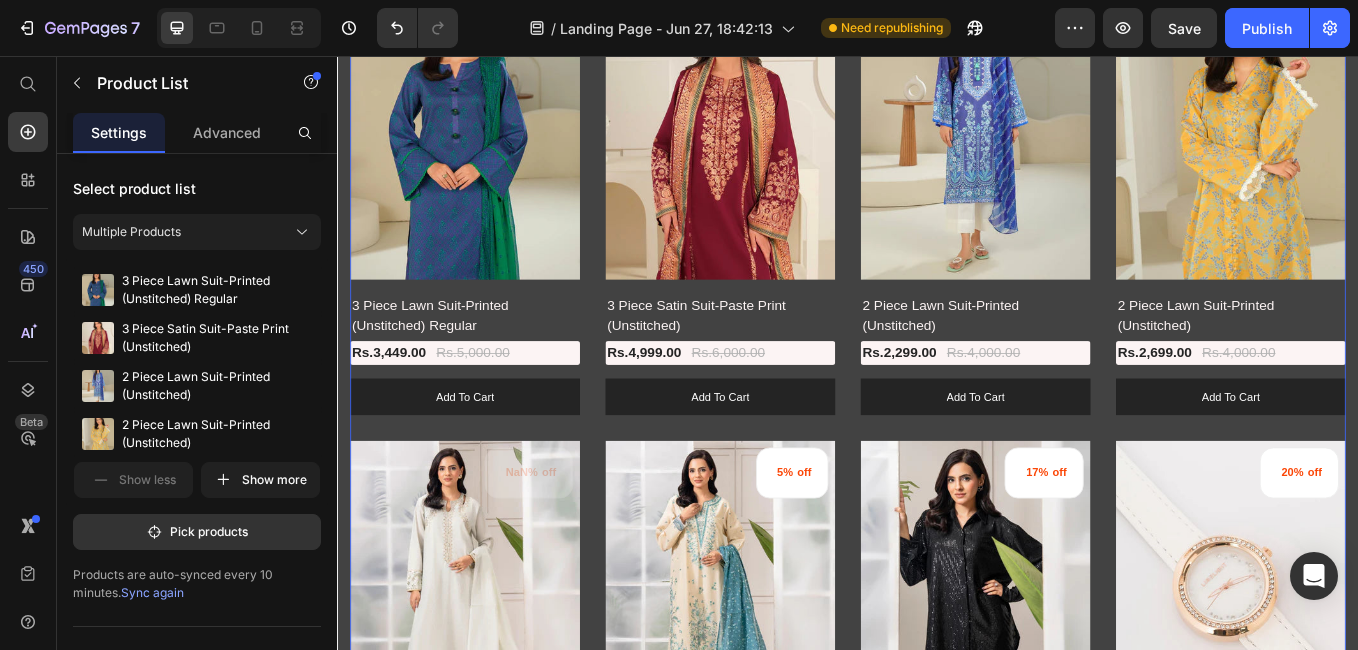 scroll, scrollTop: 2600, scrollLeft: 0, axis: vertical 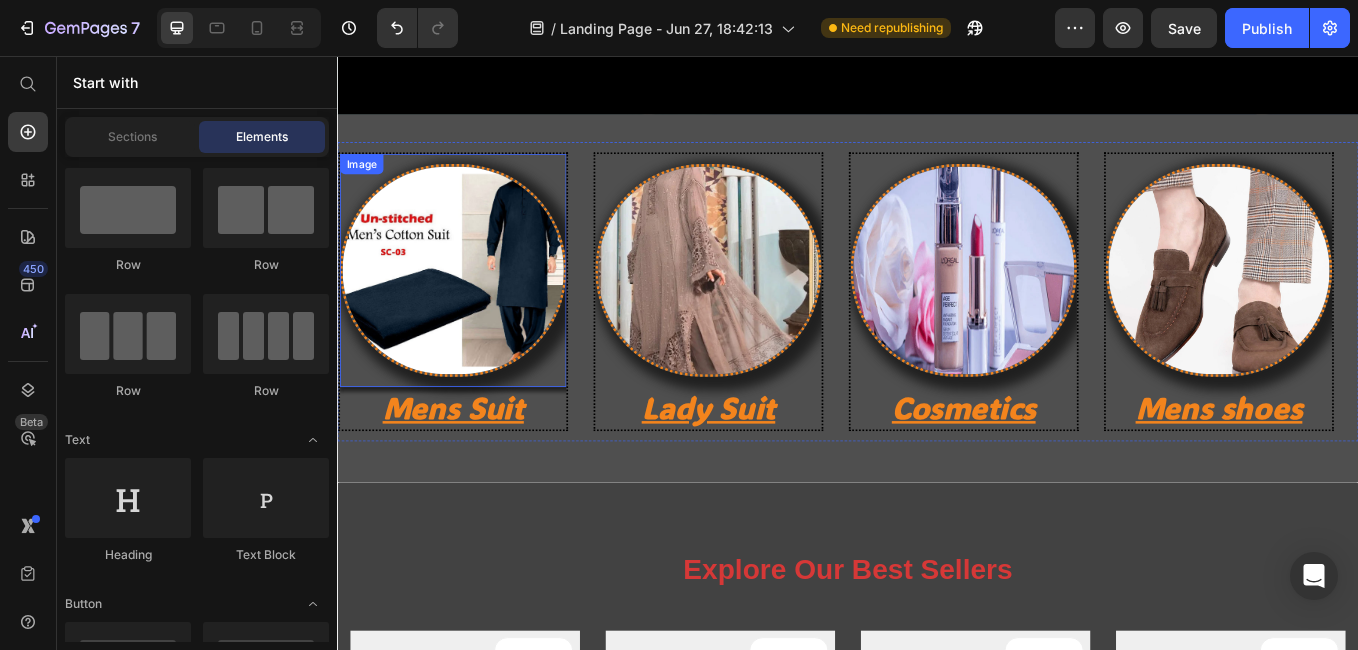 click at bounding box center (473, 308) 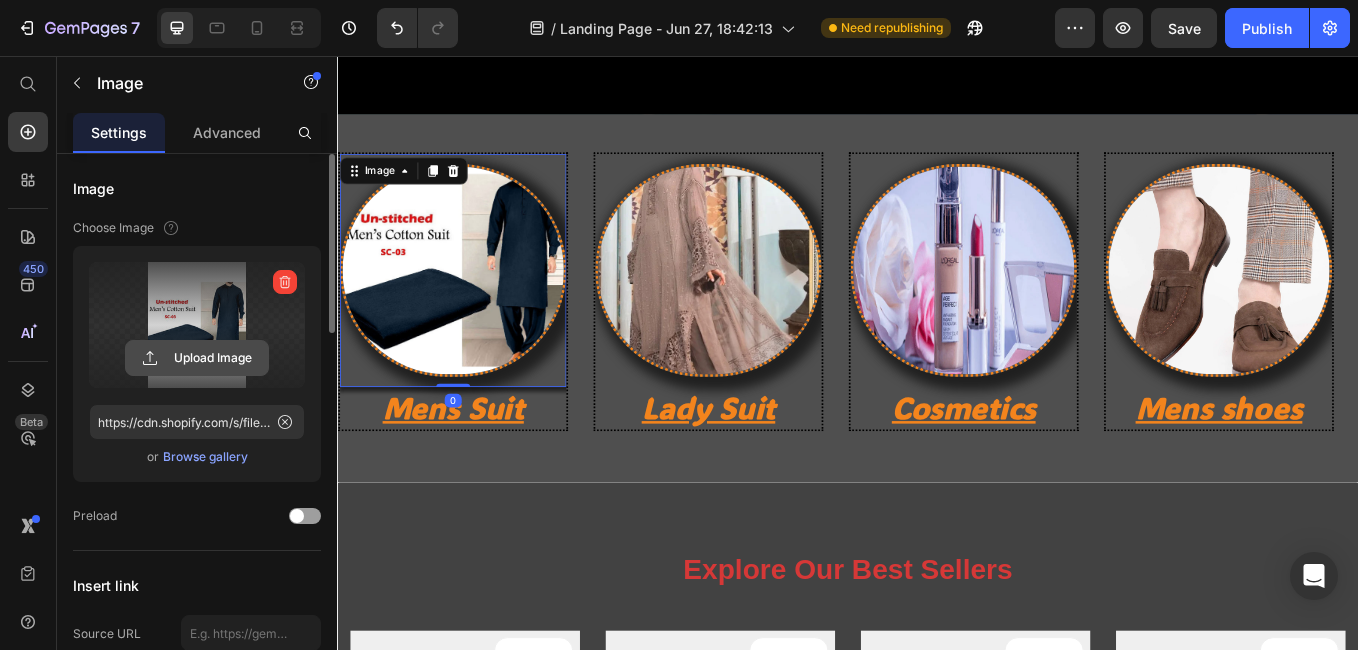 click 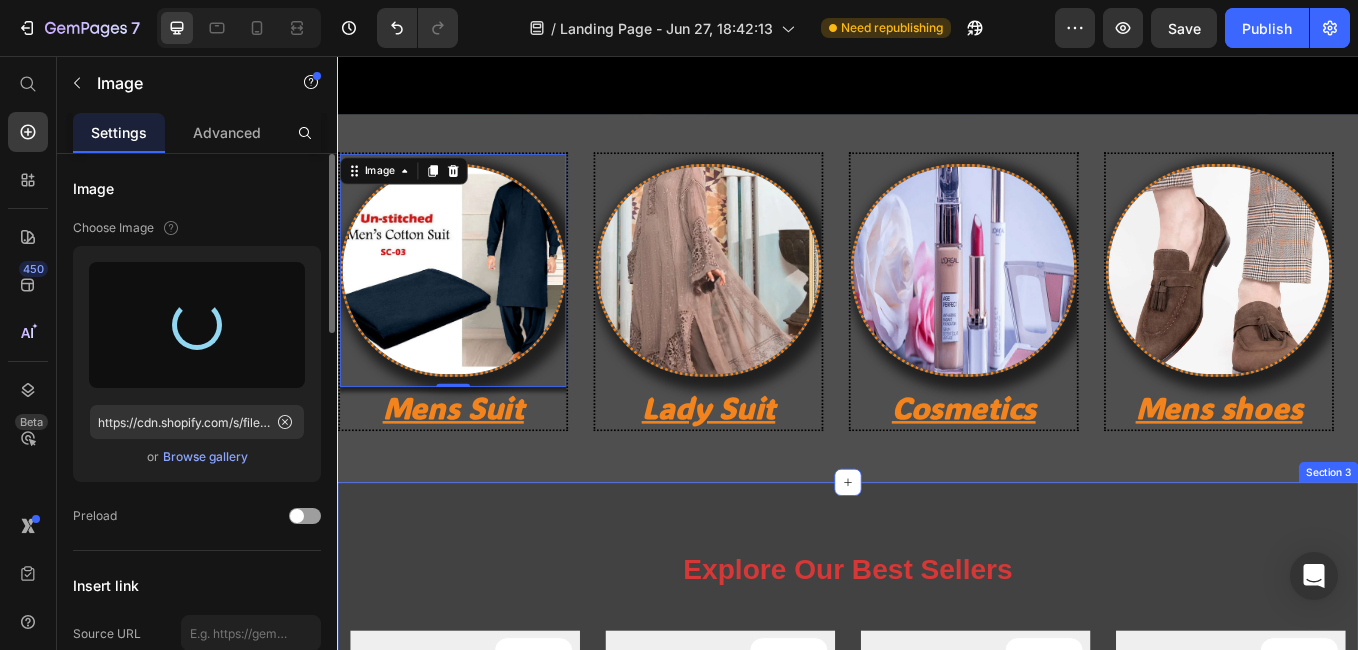 type on "https://cdn.shopify.com/s/files/1/0945/9528/5065/files/gempages_572603153153787104-76d320d7-fcd5-457a-8c1c-39e6e601fed6.webp" 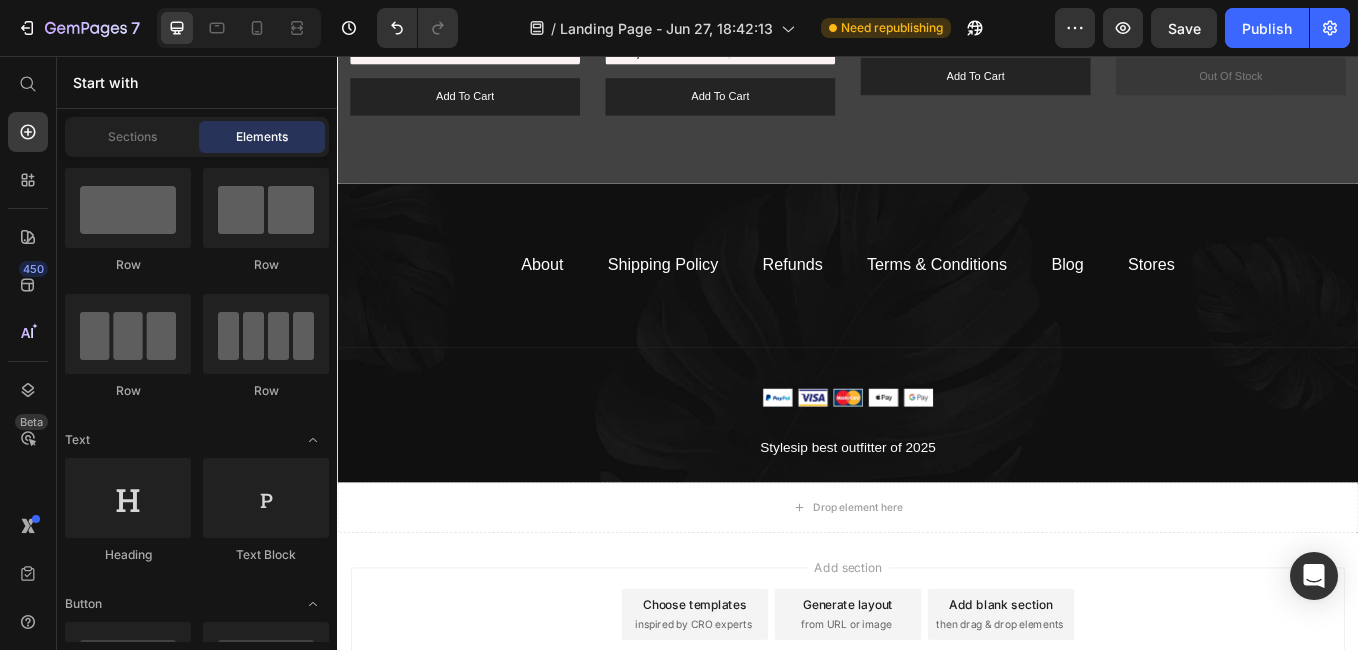 scroll, scrollTop: 3120, scrollLeft: 0, axis: vertical 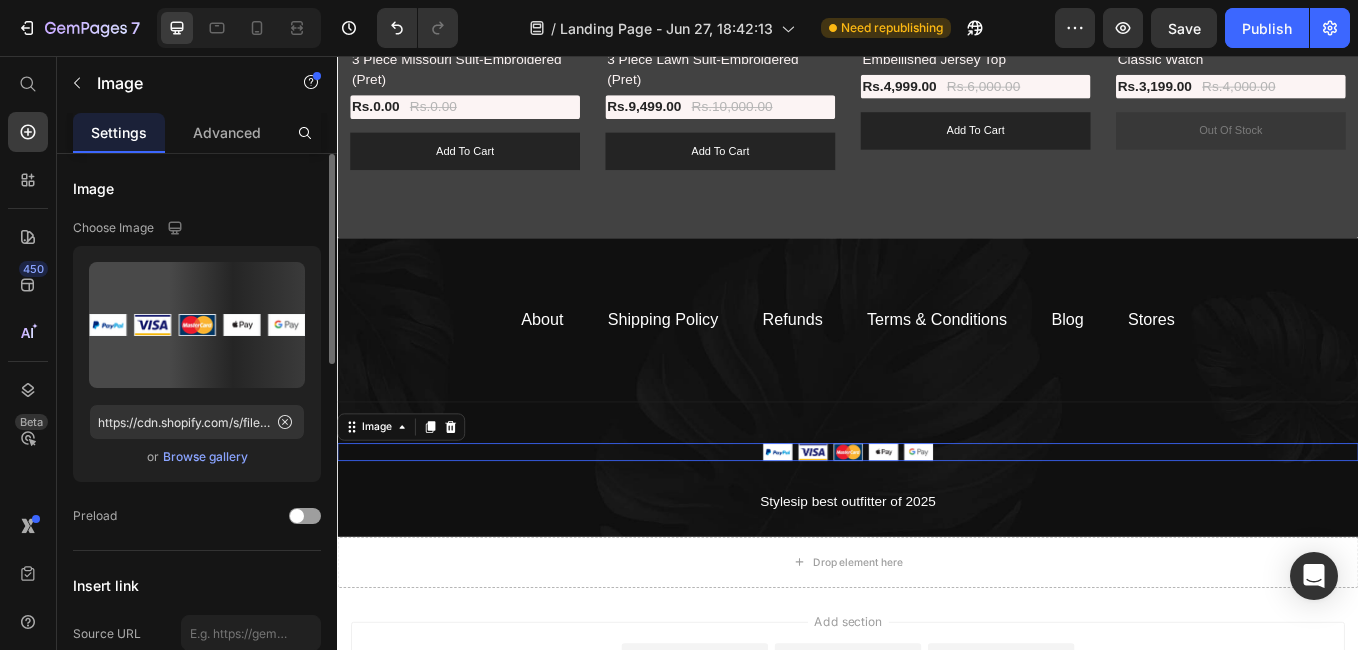 click at bounding box center (937, 521) 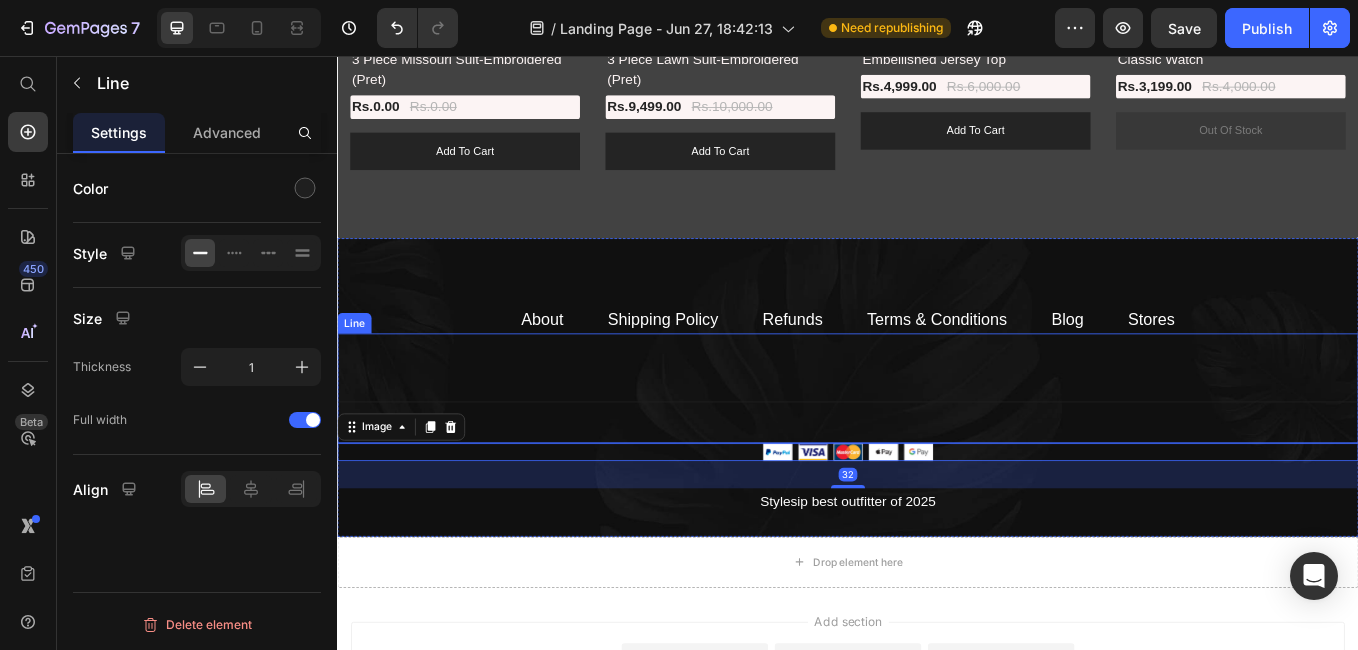 click on "Title Line" at bounding box center (937, 446) 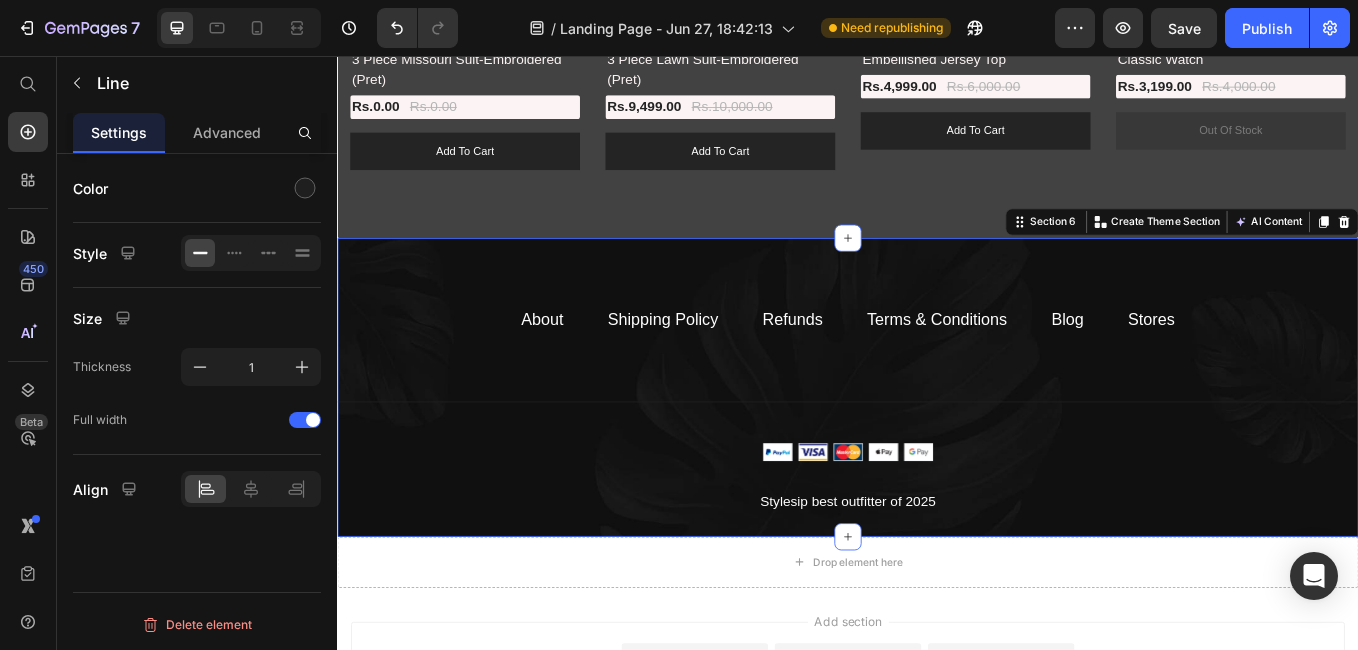 click on "About Text block Shipping Policy Text block Refunds Text block Terms & Conditions Text block Blog Text block Stores Text block Row                Title Line Image Stylesip best outfitter of 2025 Text block Row Section 6   You can create reusable sections Create Theme Section AI Content Write with GemAI What would you like to describe here? Tone and Voice Persuasive Product Crystal-Studded Watch Show more Generate" at bounding box center [937, 445] 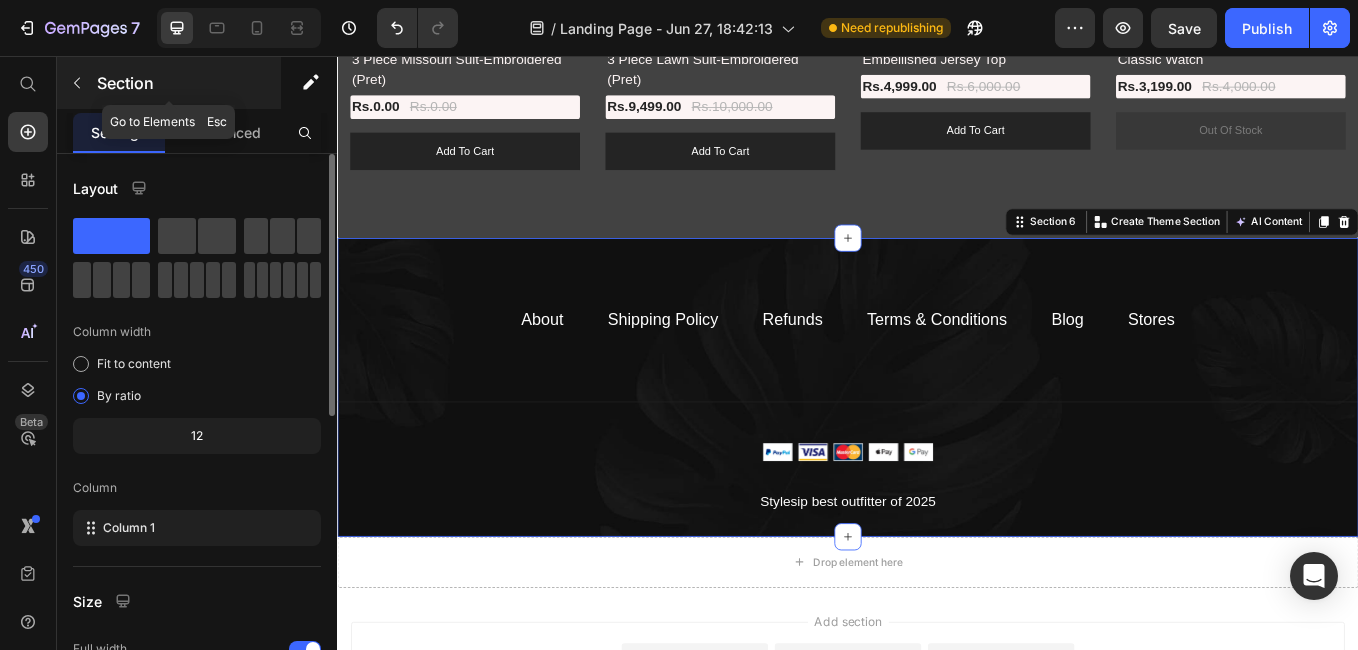 click 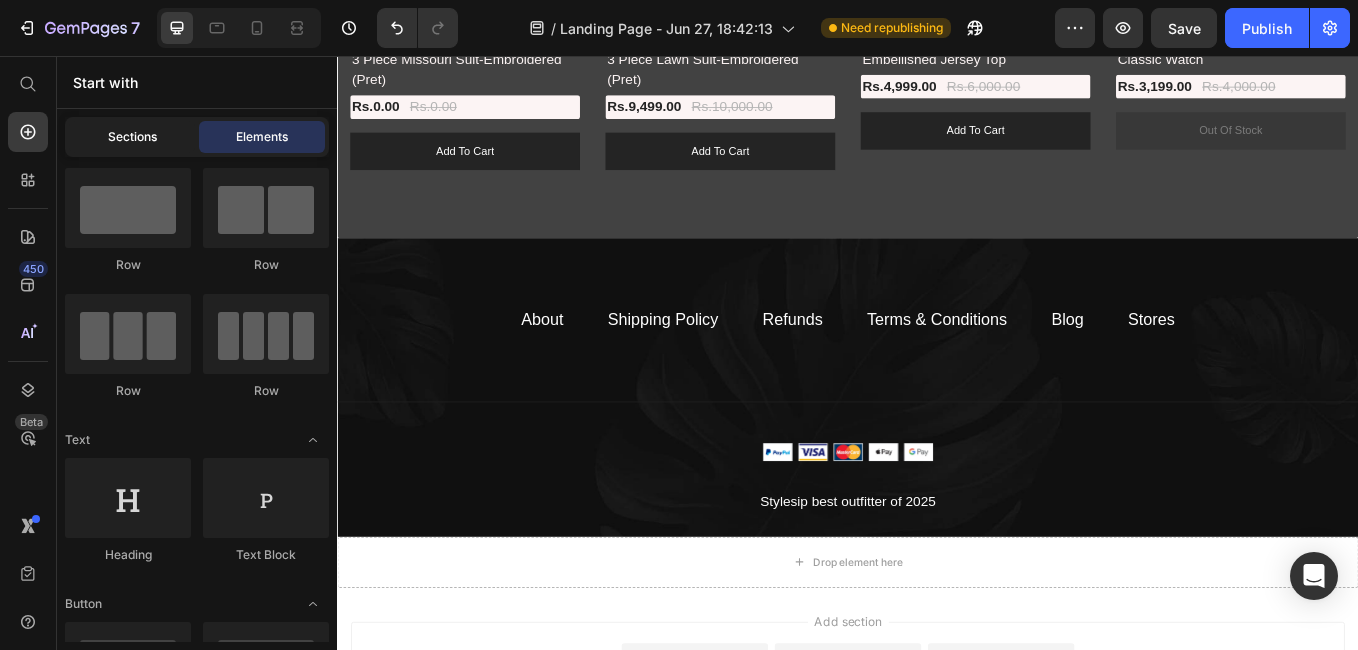 click on "Sections" at bounding box center [132, 137] 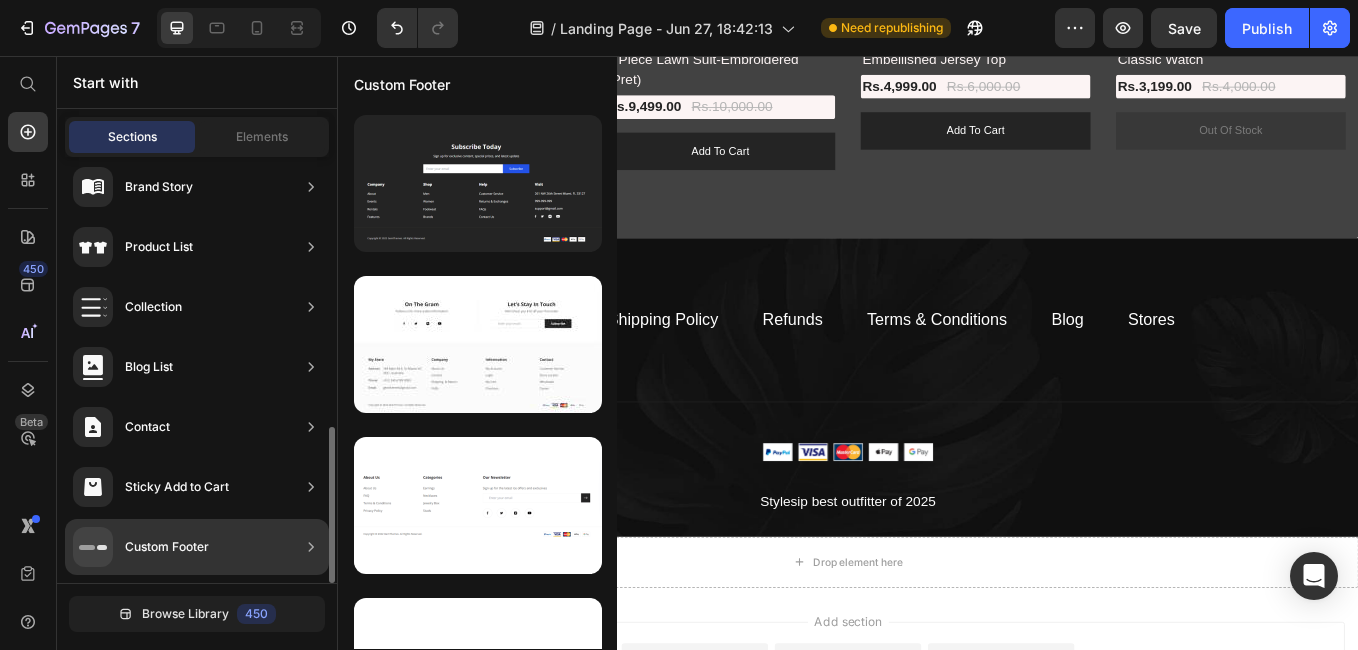click on "Custom Footer" 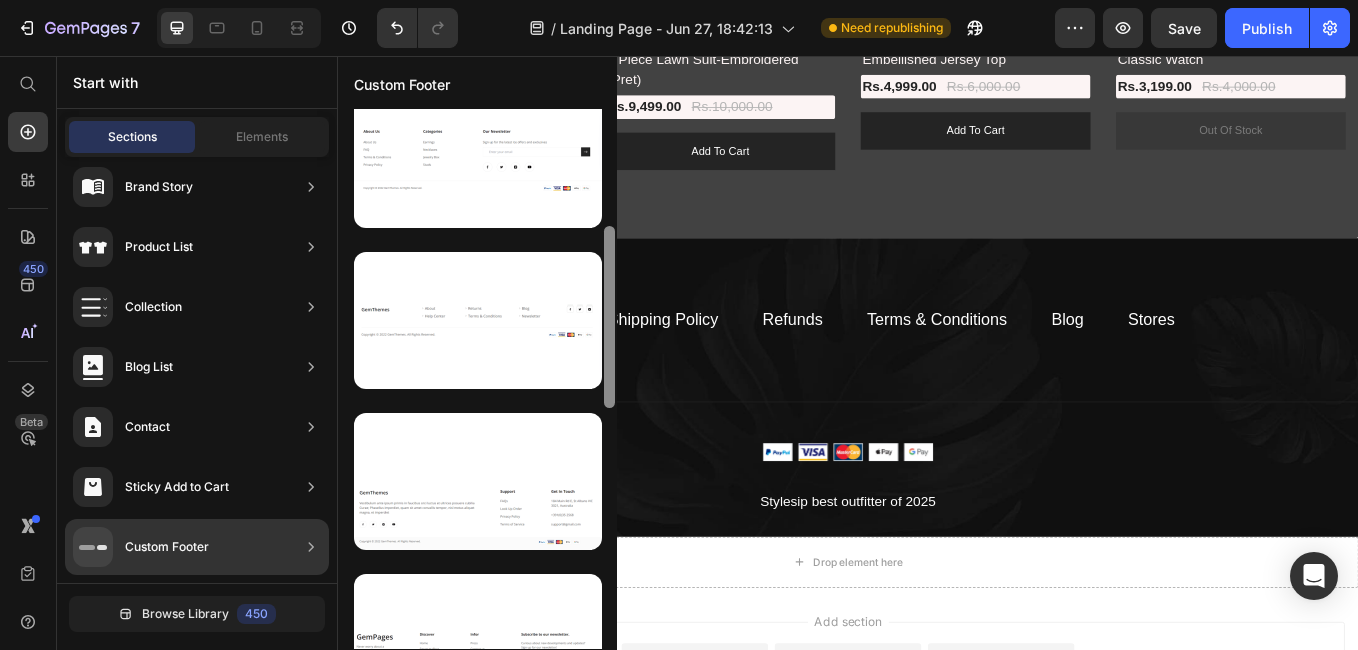 drag, startPoint x: 612, startPoint y: 274, endPoint x: 608, endPoint y: 388, distance: 114.07015 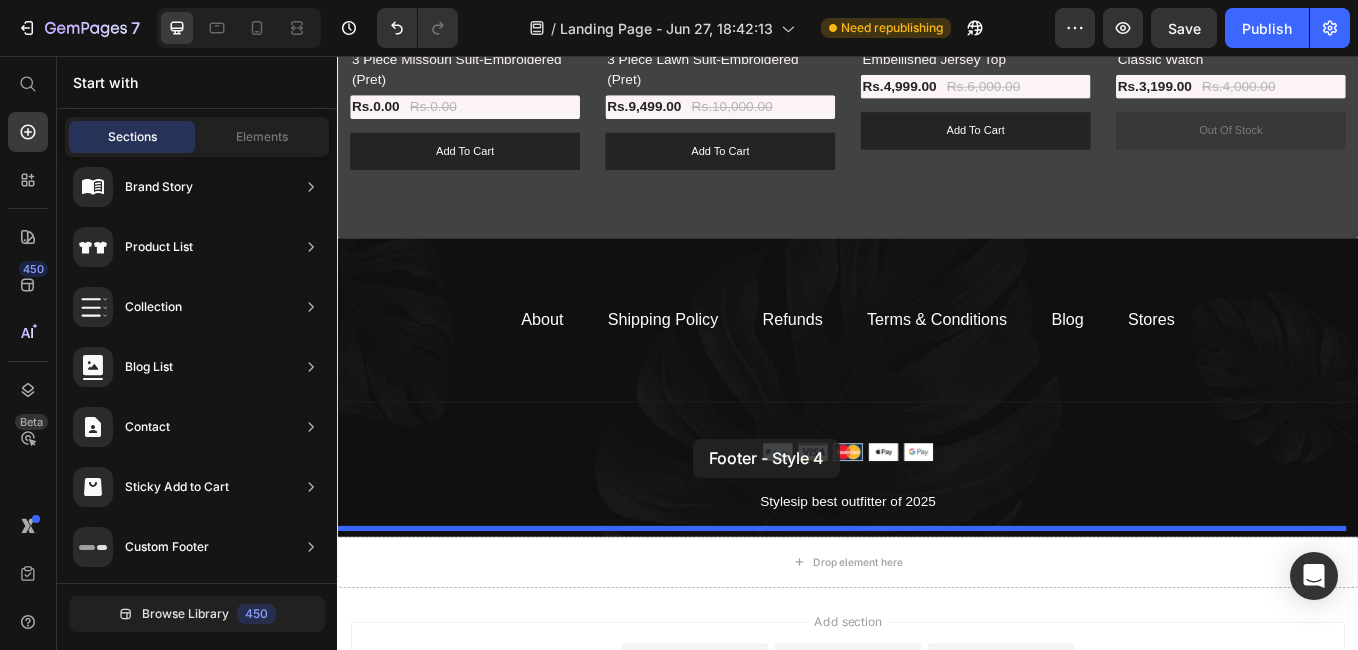 drag, startPoint x: 847, startPoint y: 374, endPoint x: 755, endPoint y: 506, distance: 160.89748 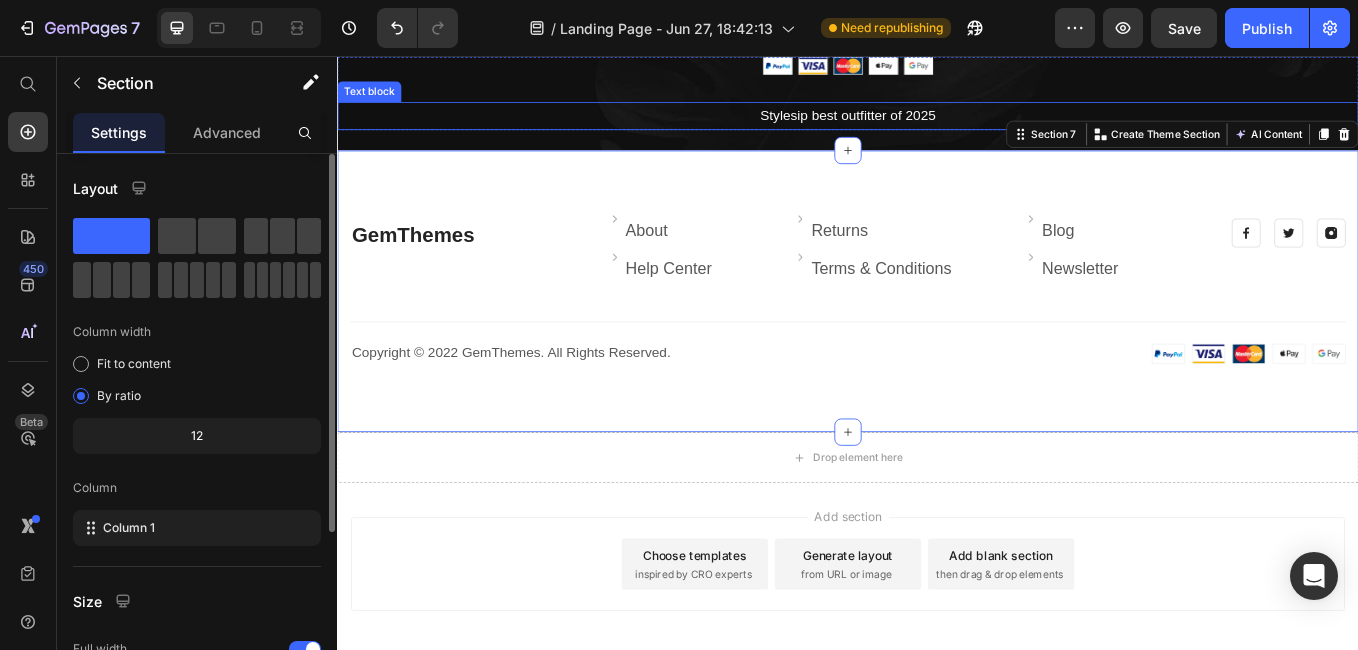 scroll, scrollTop: 3527, scrollLeft: 0, axis: vertical 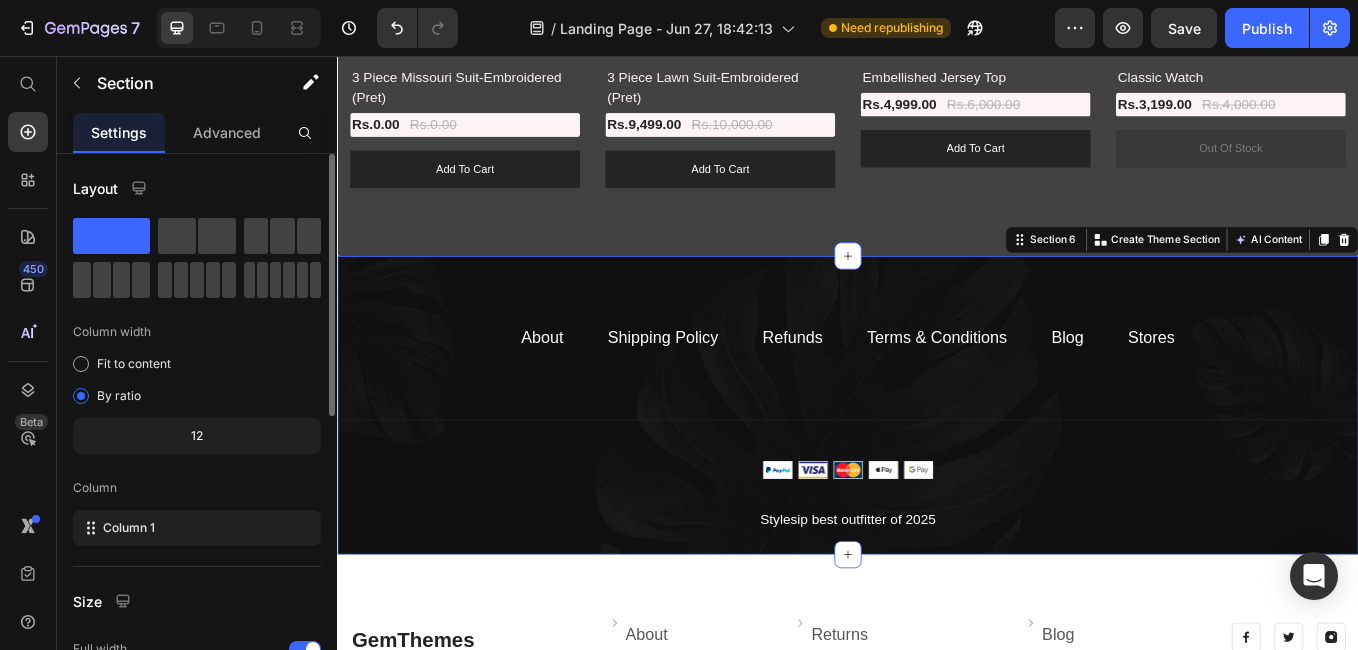click on "Image Blog Text block Row   16" at bounding box center [937, 466] 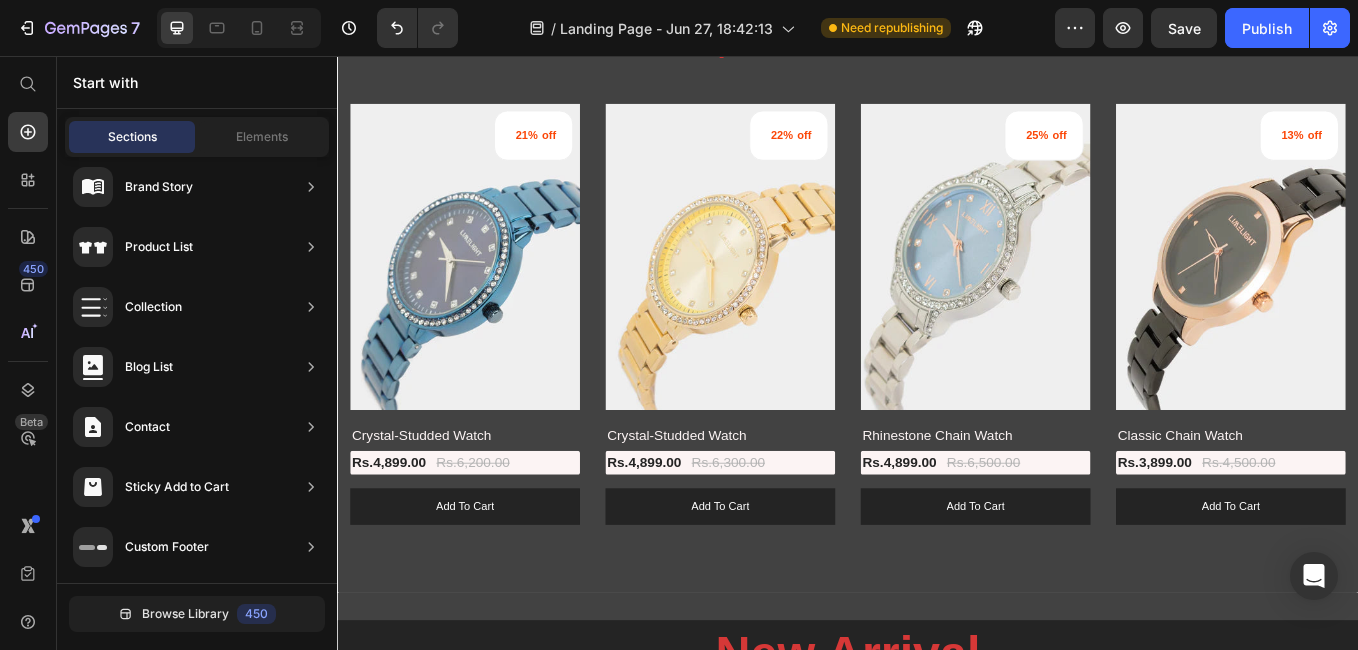 scroll, scrollTop: 1222, scrollLeft: 0, axis: vertical 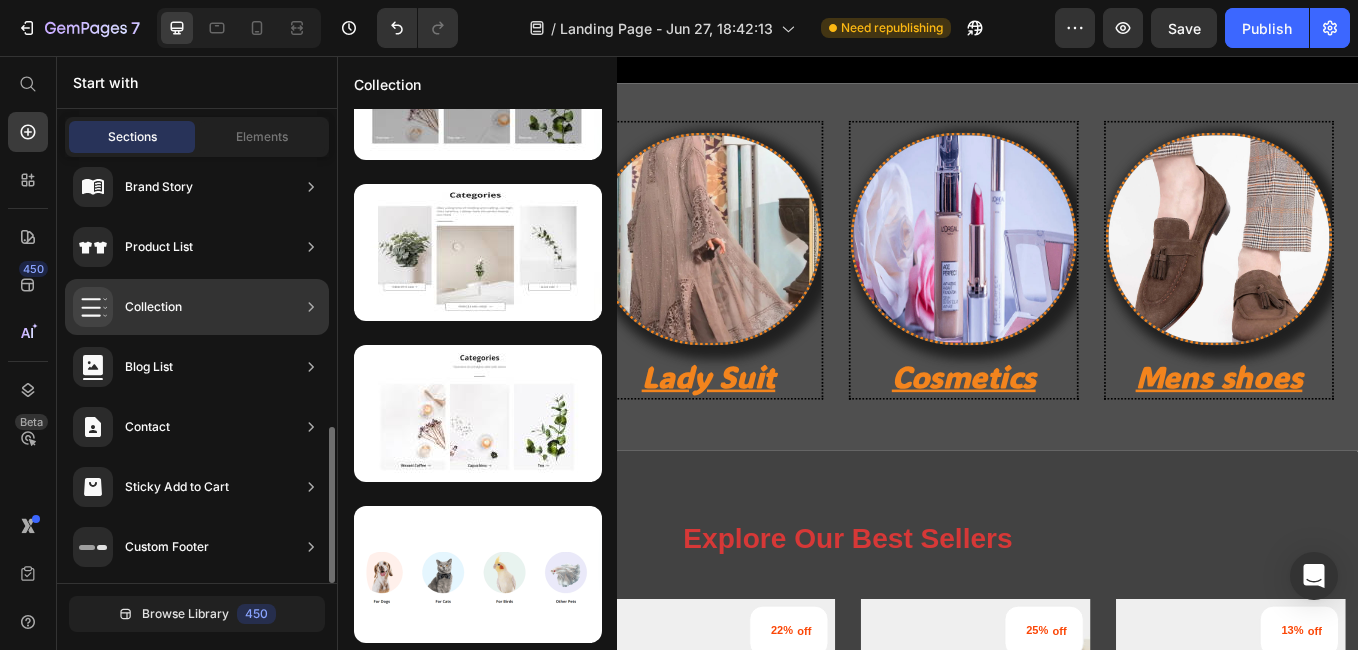click on "Collection" at bounding box center (153, 307) 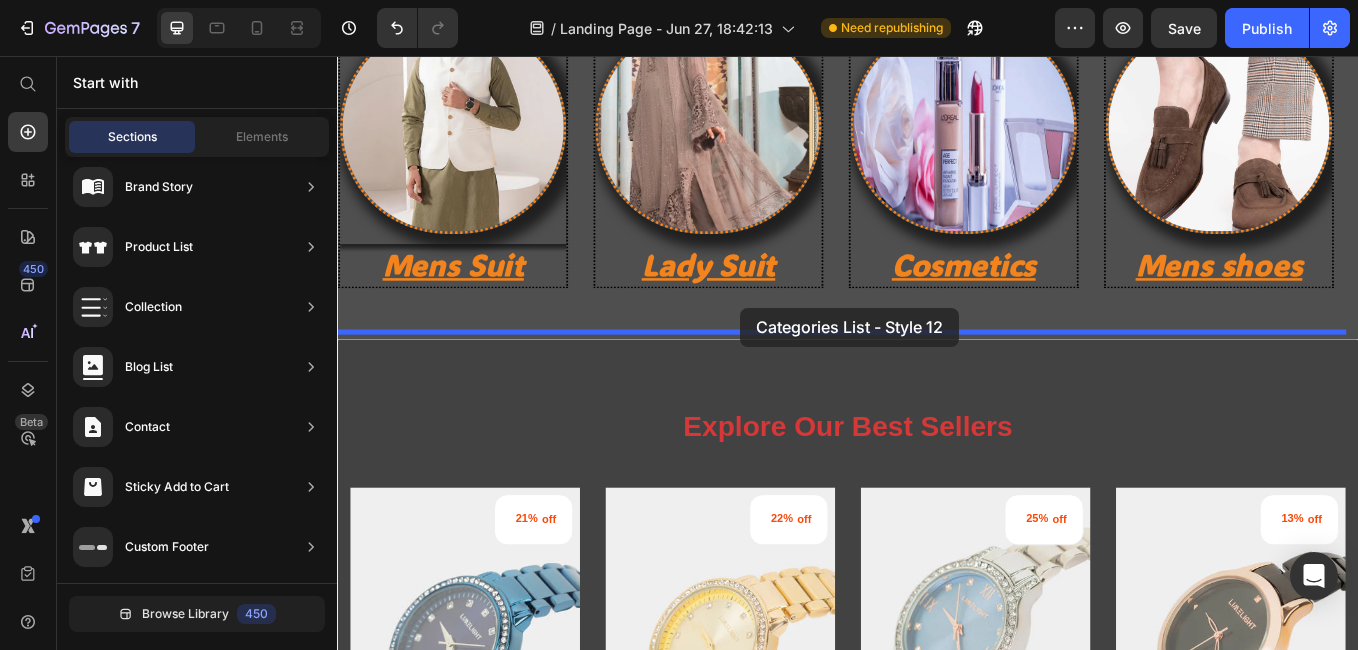 scroll, scrollTop: 850, scrollLeft: 0, axis: vertical 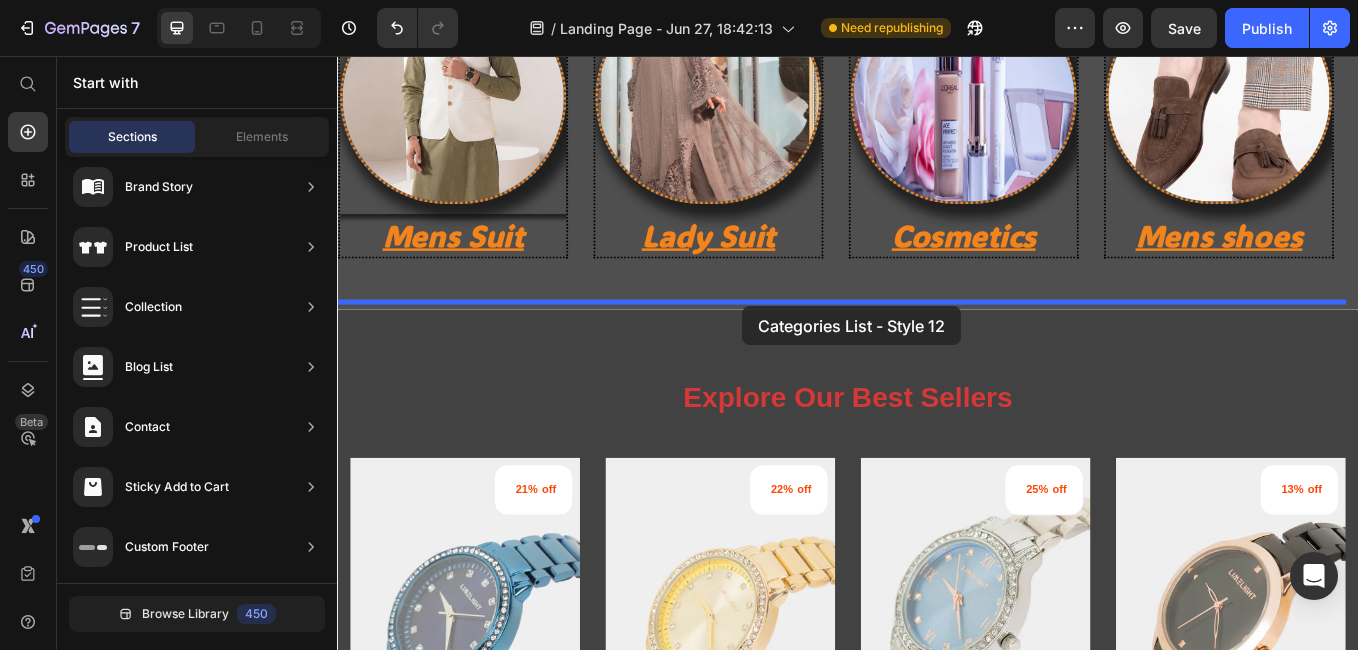 drag, startPoint x: 769, startPoint y: 619, endPoint x: 813, endPoint y: 350, distance: 272.57477 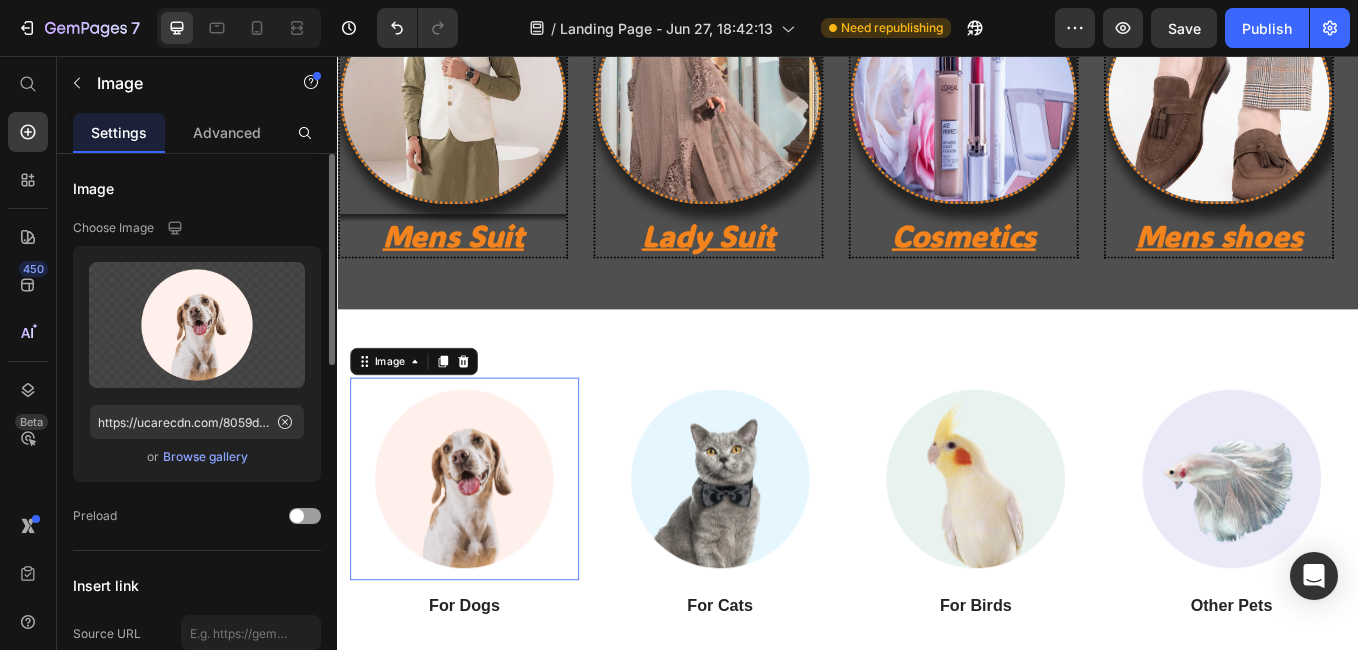 click at bounding box center (486, 553) 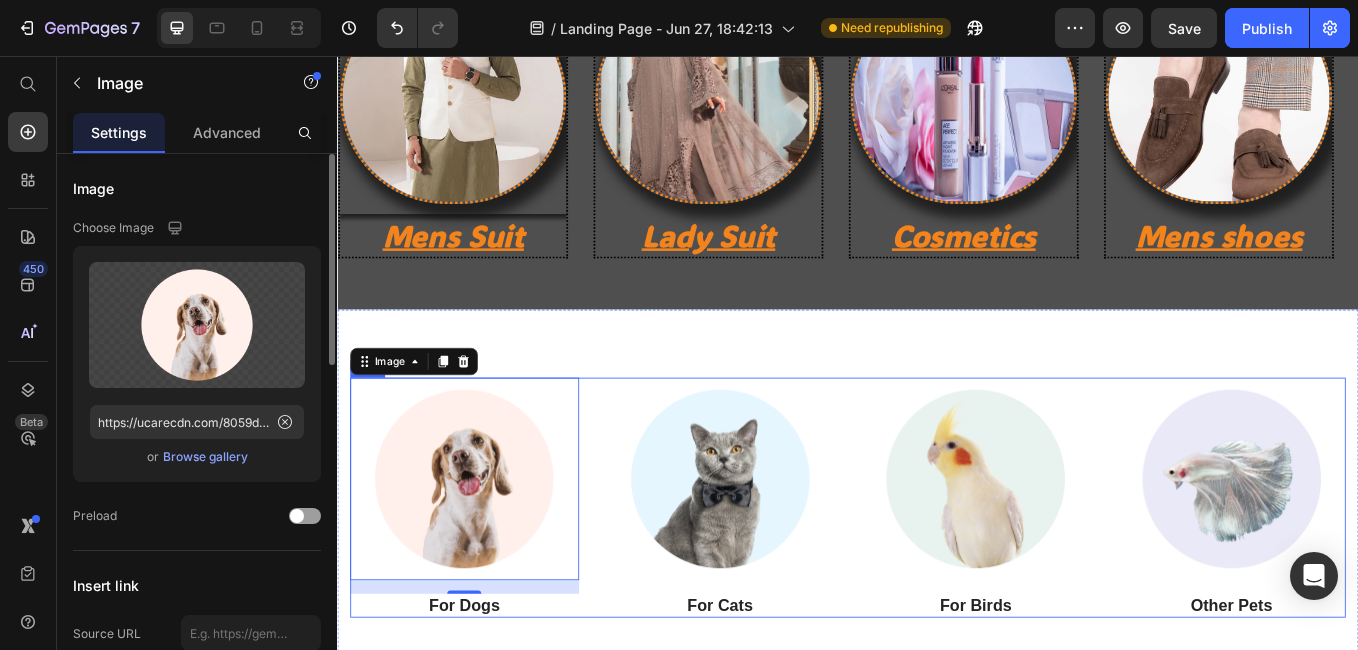 click on "Image   16 For Dogs Heading Image For Cats Heading Image For Birds Heading Image Other Pets Heading Row" at bounding box center [937, 575] 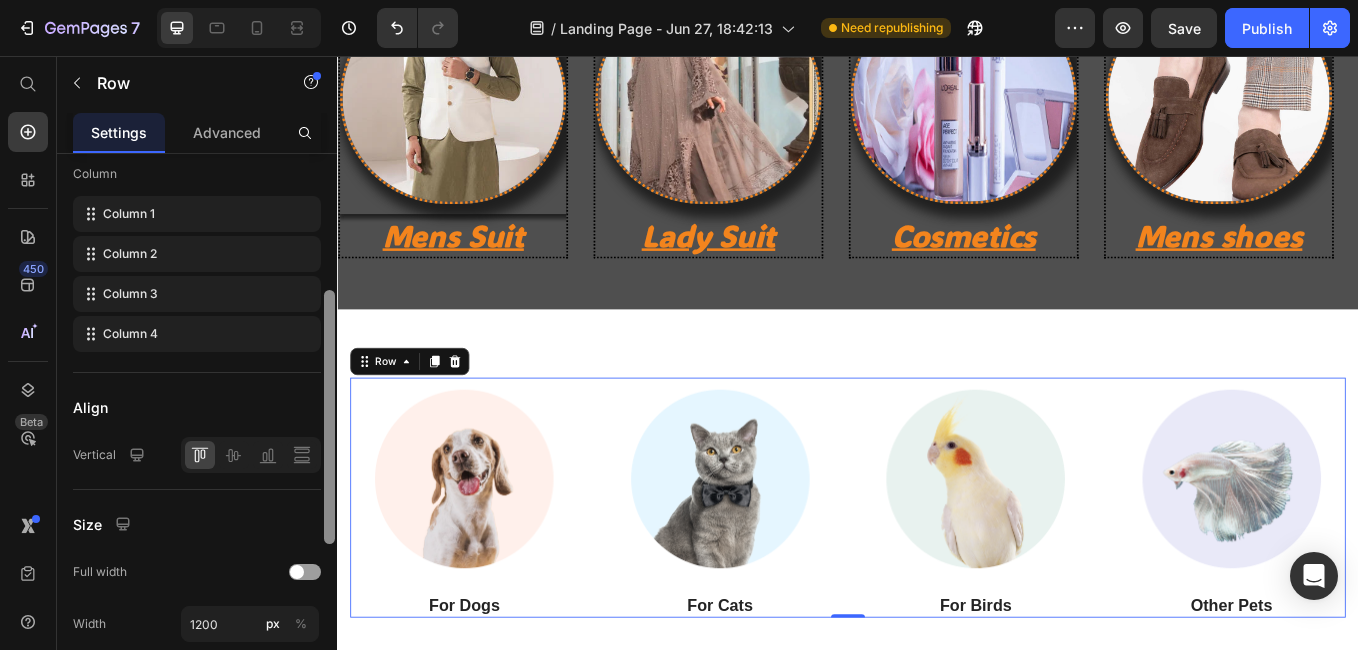 scroll, scrollTop: 308, scrollLeft: 0, axis: vertical 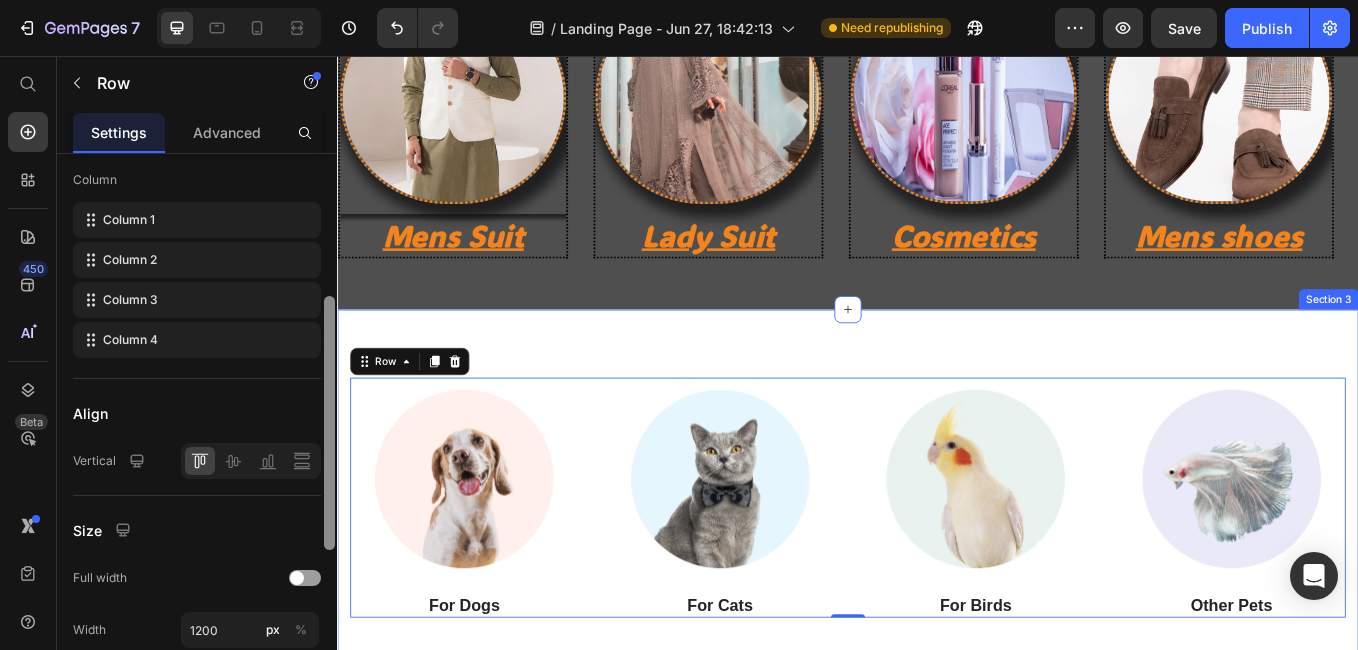 drag, startPoint x: 669, startPoint y: 339, endPoint x: 360, endPoint y: 355, distance: 309.41397 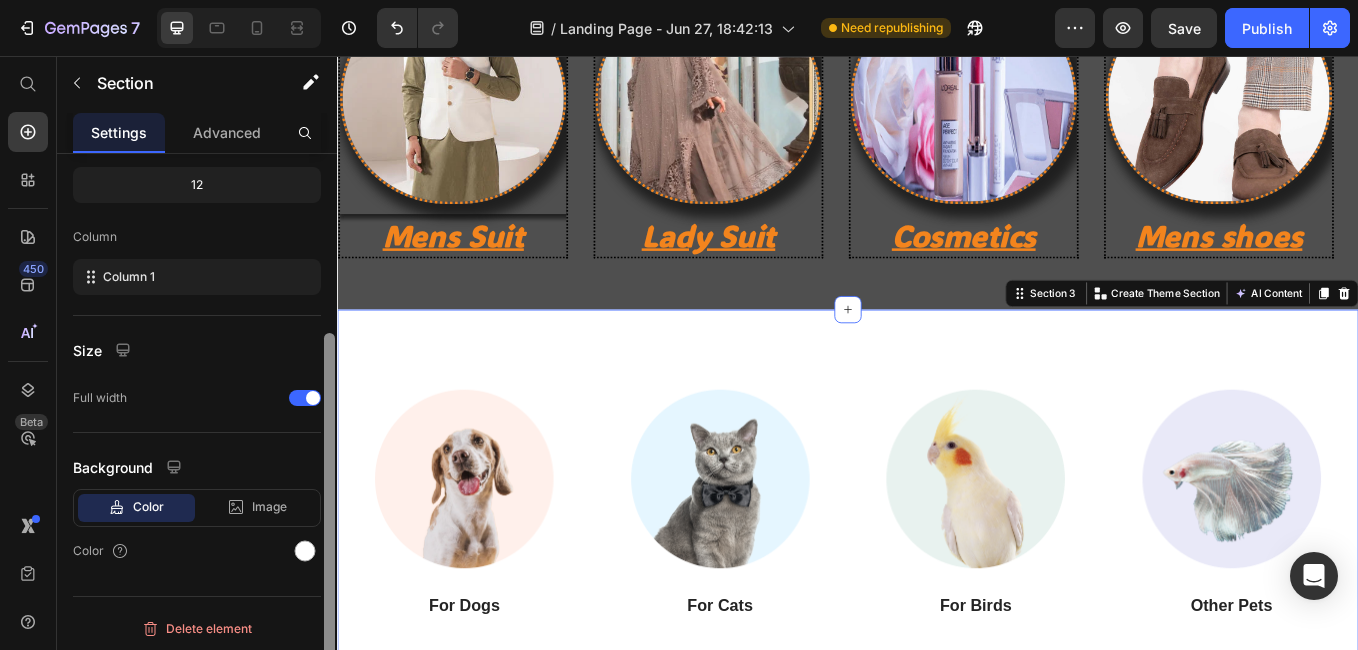 scroll, scrollTop: 255, scrollLeft: 0, axis: vertical 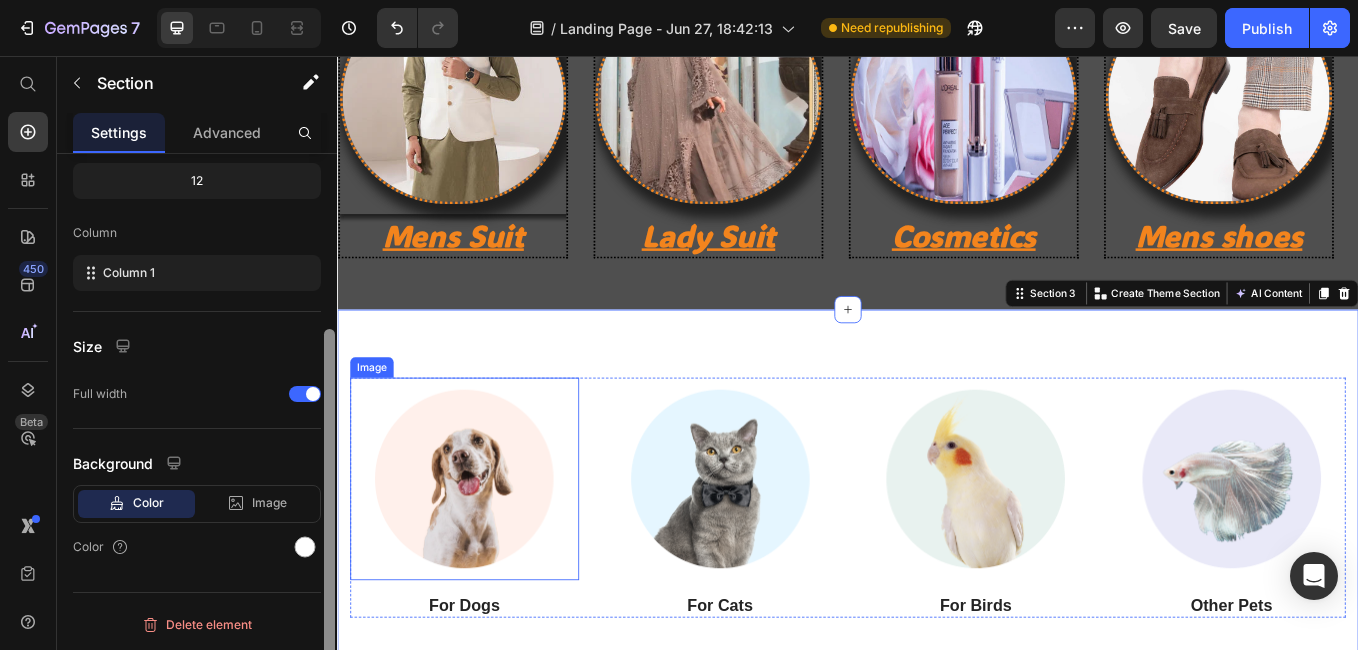 click at bounding box center [486, 553] 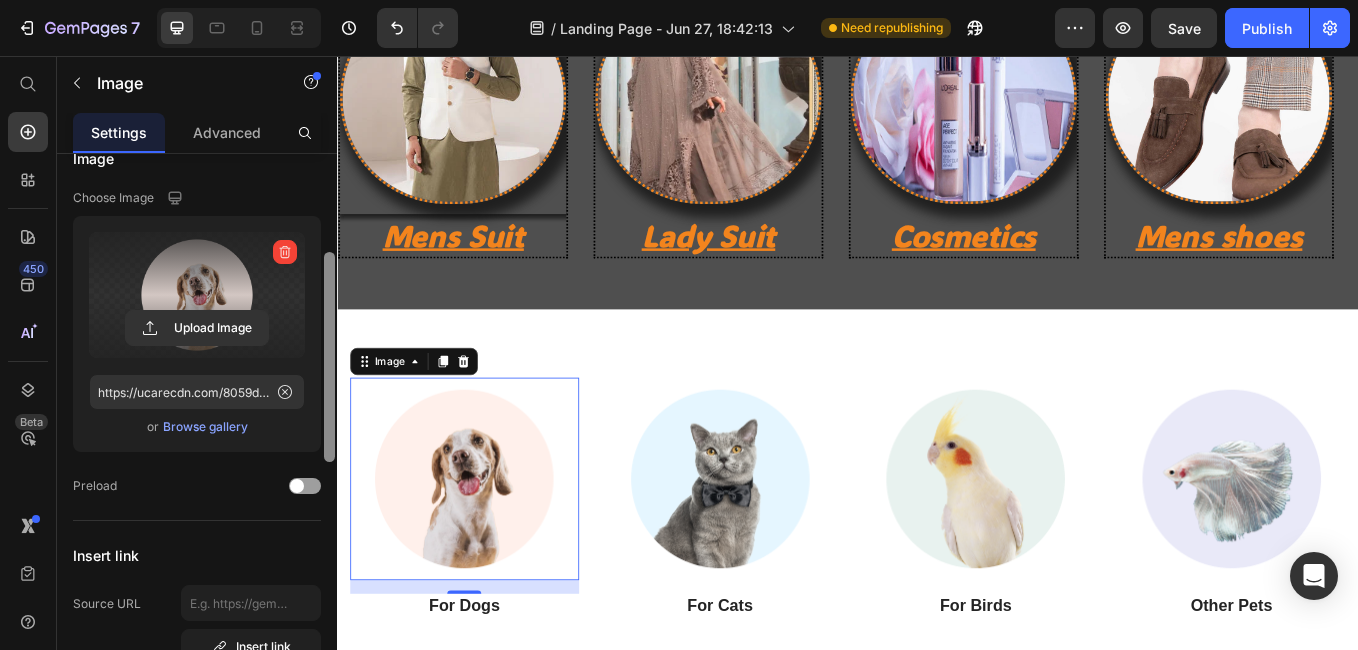 scroll, scrollTop: 15, scrollLeft: 0, axis: vertical 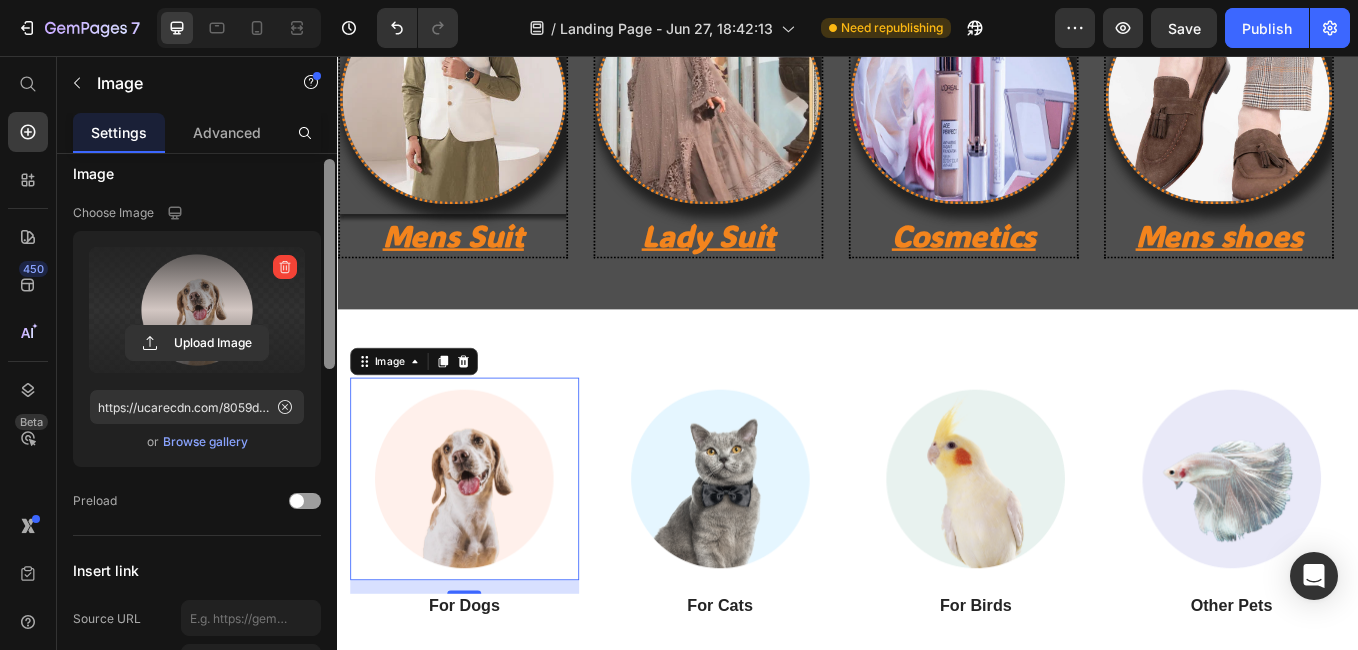 click at bounding box center [197, 310] 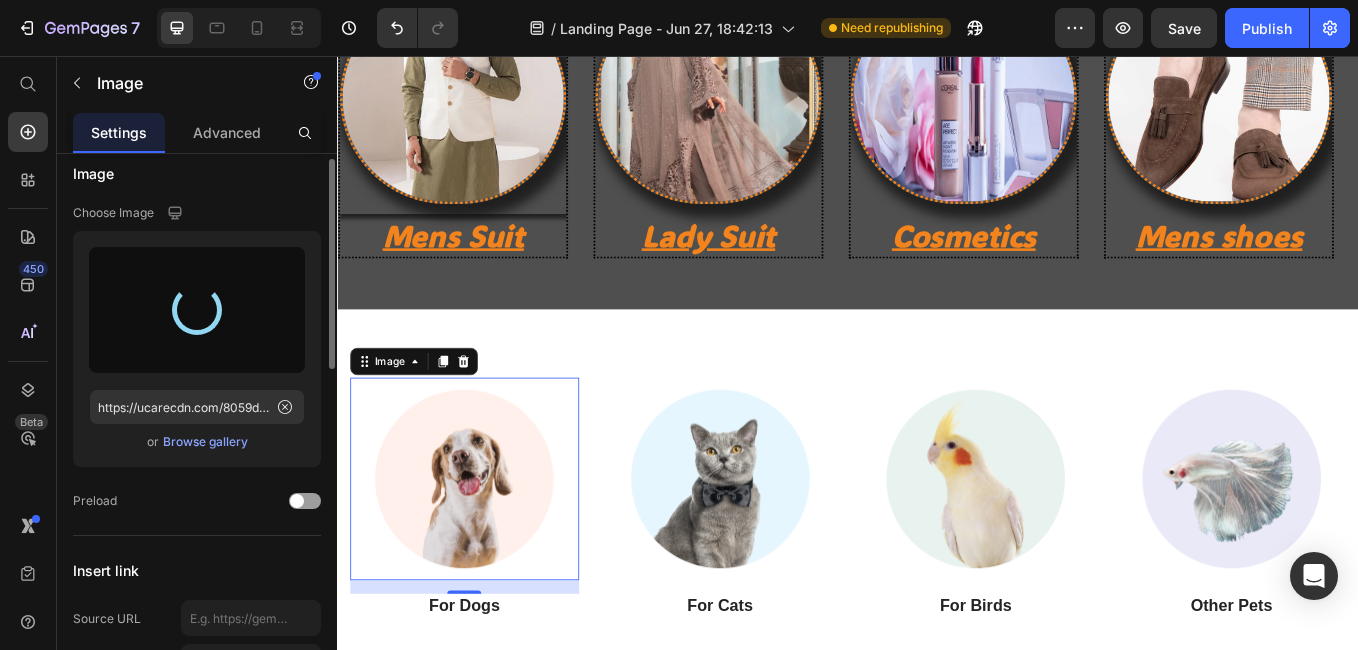 type on "https://cdn.shopify.com/s/files/1/0945/9528/5065/files/gempages_572603153153787104-4259e741-80fe-4687-92e1-d01164578c72.webp" 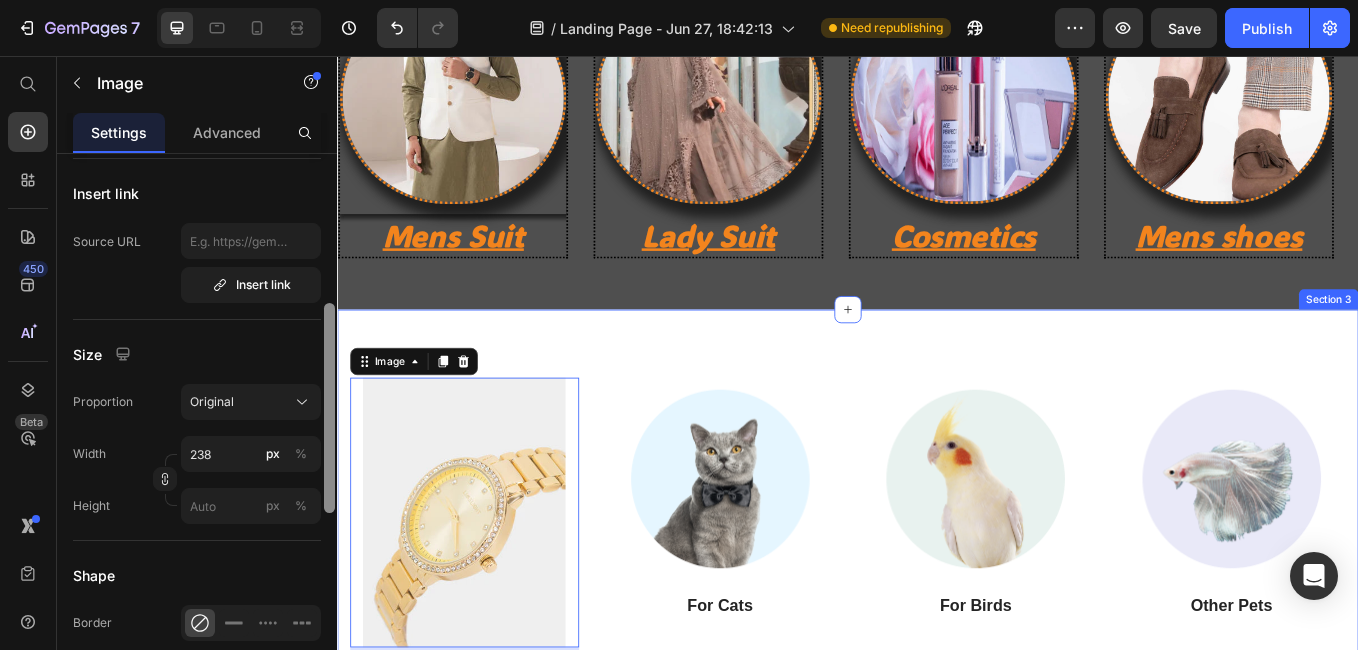 drag, startPoint x: 670, startPoint y: 414, endPoint x: 339, endPoint y: 589, distance: 374.4142 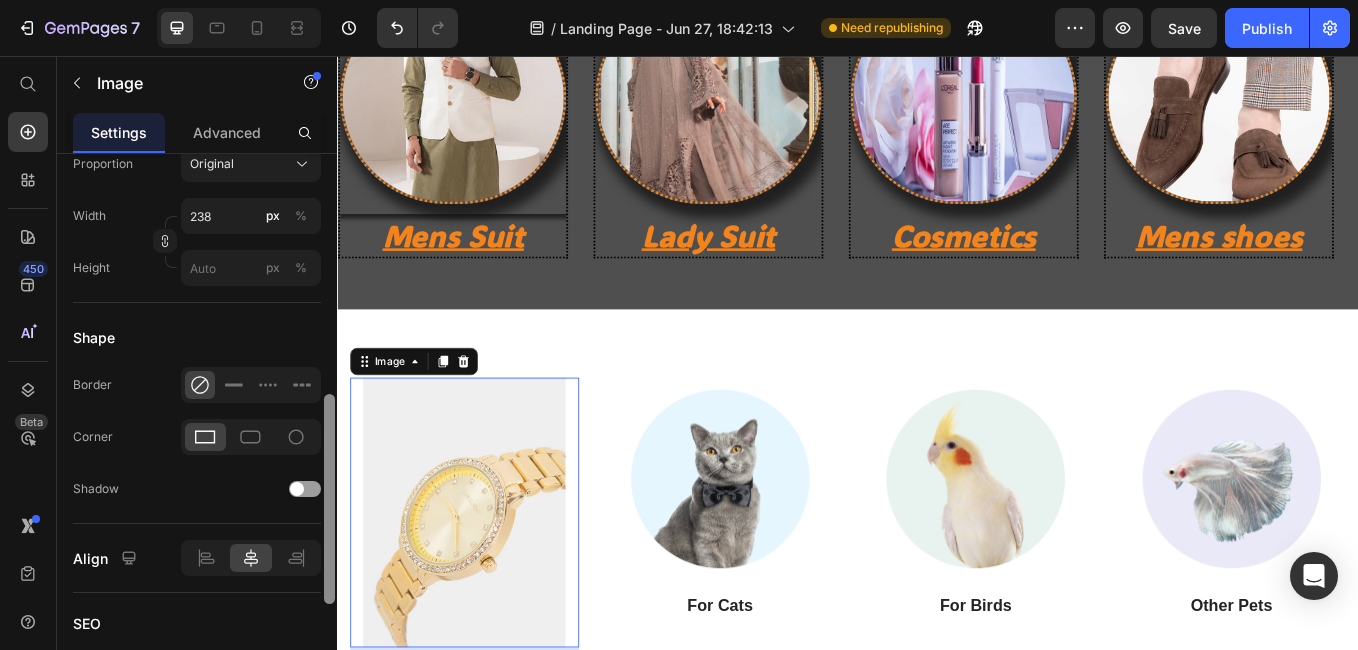 scroll, scrollTop: 628, scrollLeft: 0, axis: vertical 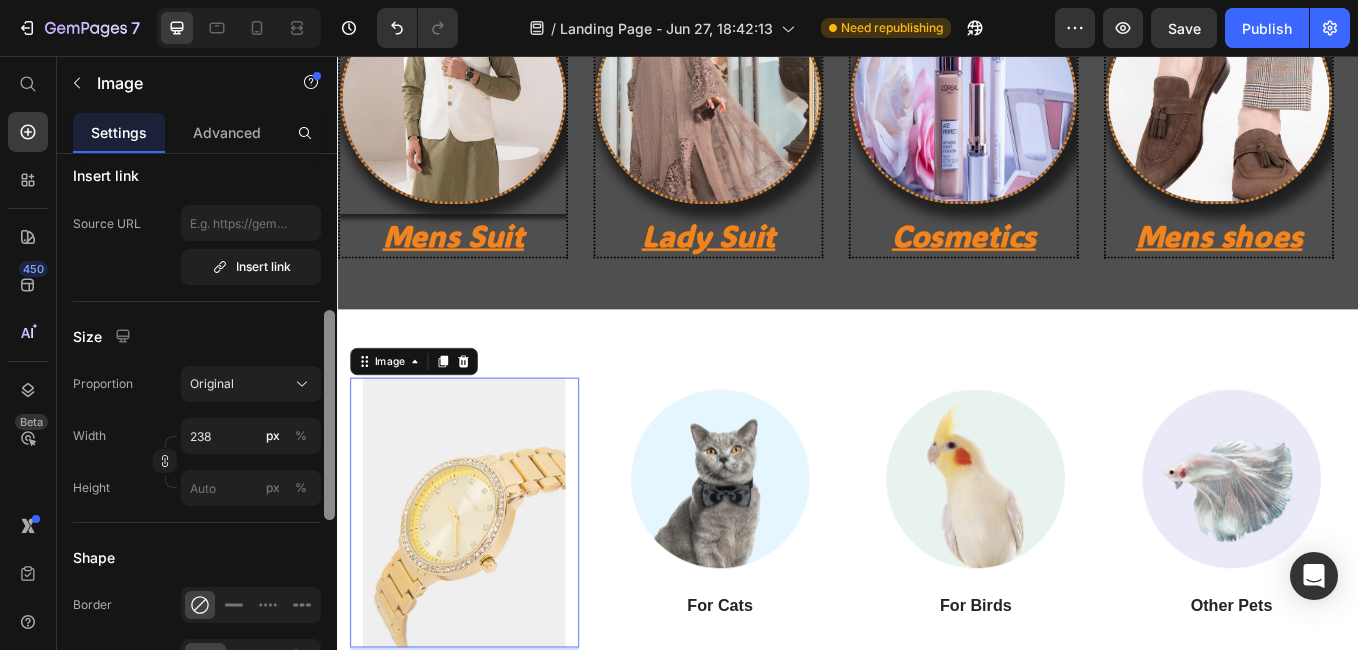 click on "7   /  Landing Page - Jun 27, 18:42:13 Need republishing Preview  Save   Publish  450 Beta Start with Sections Elements Hero Section Product Detail Brands Trusted Badges Guarantee Product Breakdown How to use Testimonials Compare Bundle FAQs Social Proof Brand Story Product List Collection Blog List Contact Sticky Add to Cart Custom Footer Browse Library 450 Layout
Row
Row
Row
Row Text
Heading
Text Block Button
Button
Button
Sticky Back to top Media
Image" at bounding box center [679, 0] 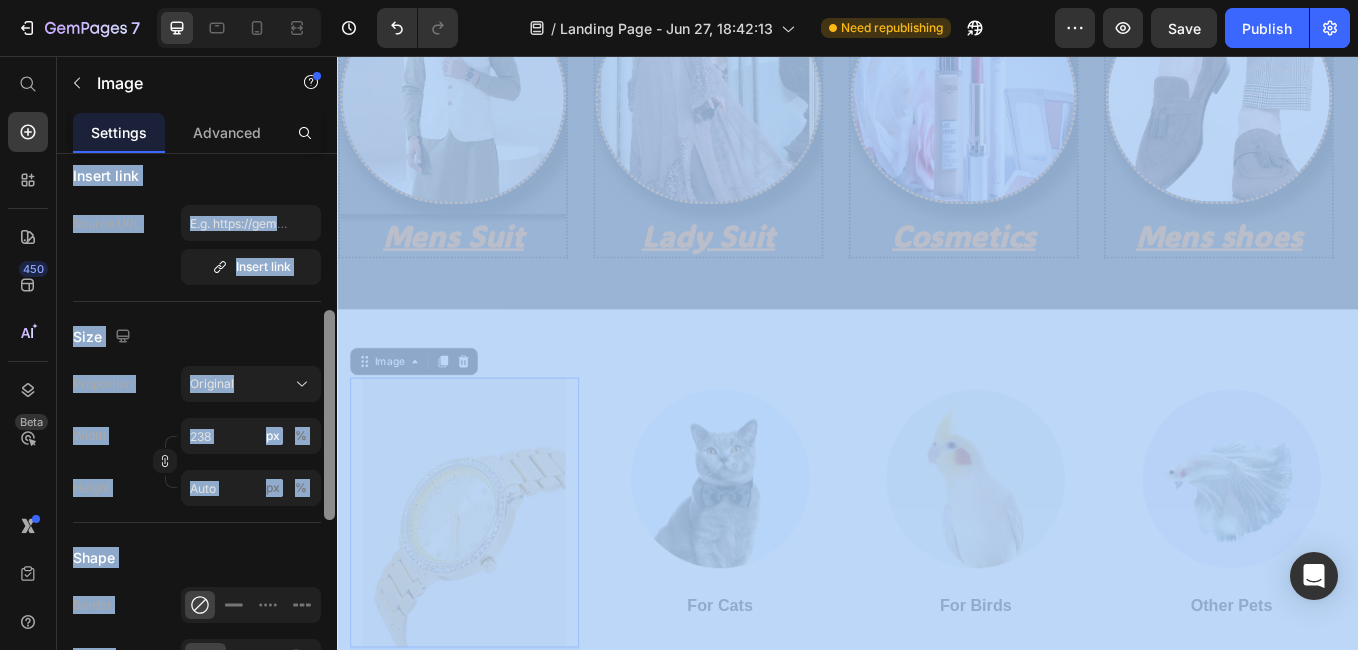 scroll, scrollTop: 413, scrollLeft: 0, axis: vertical 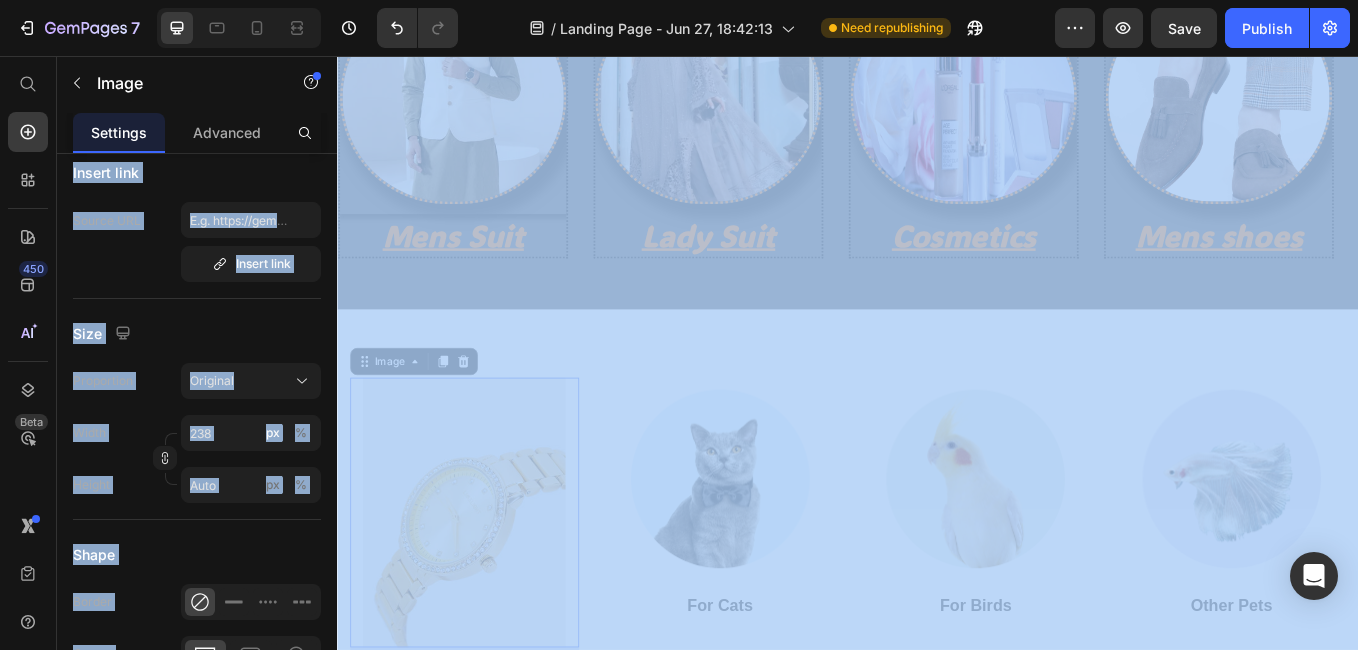 drag, startPoint x: 0, startPoint y: 510, endPoint x: 173, endPoint y: 523, distance: 173.48775 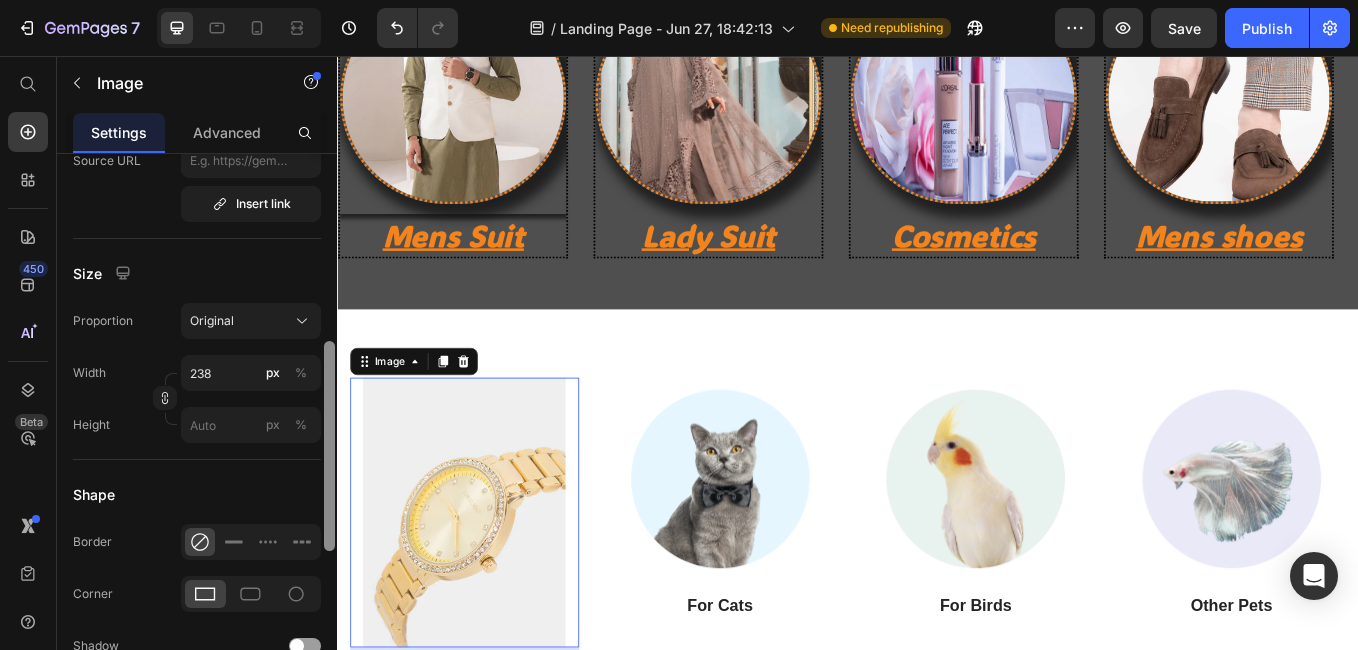 drag, startPoint x: 326, startPoint y: 498, endPoint x: 332, endPoint y: 523, distance: 25.70992 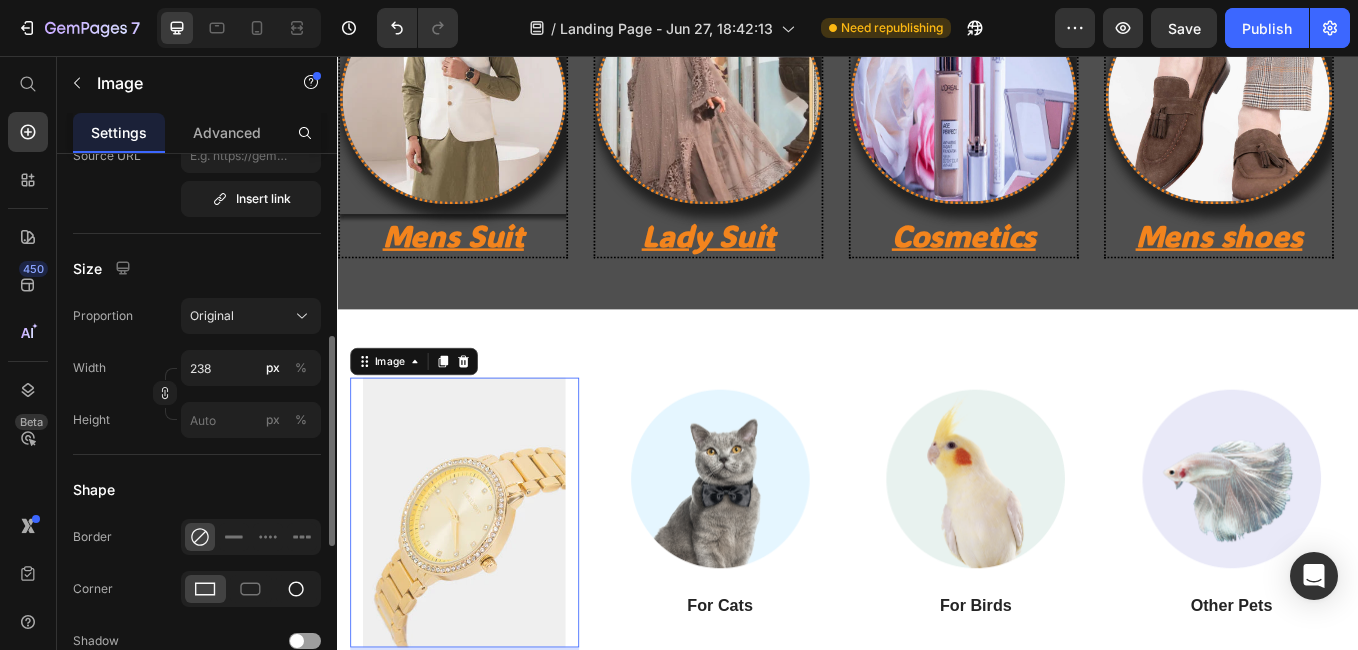 click 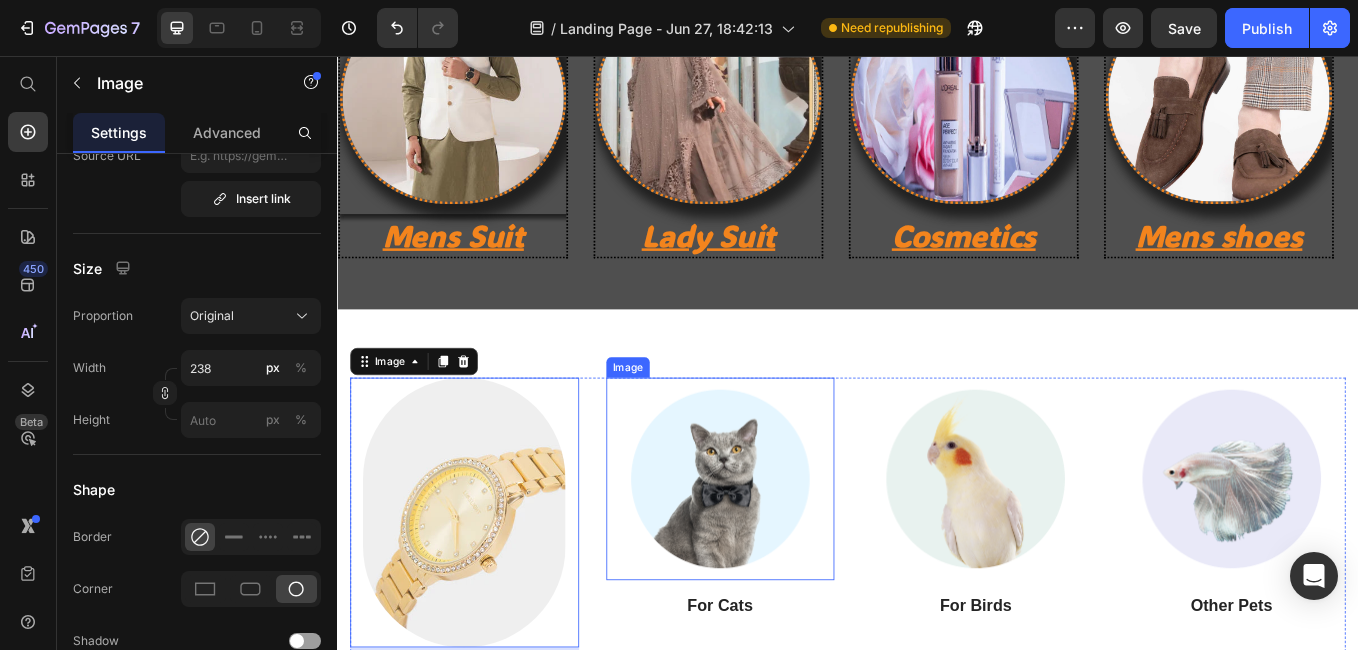 click at bounding box center [787, 553] 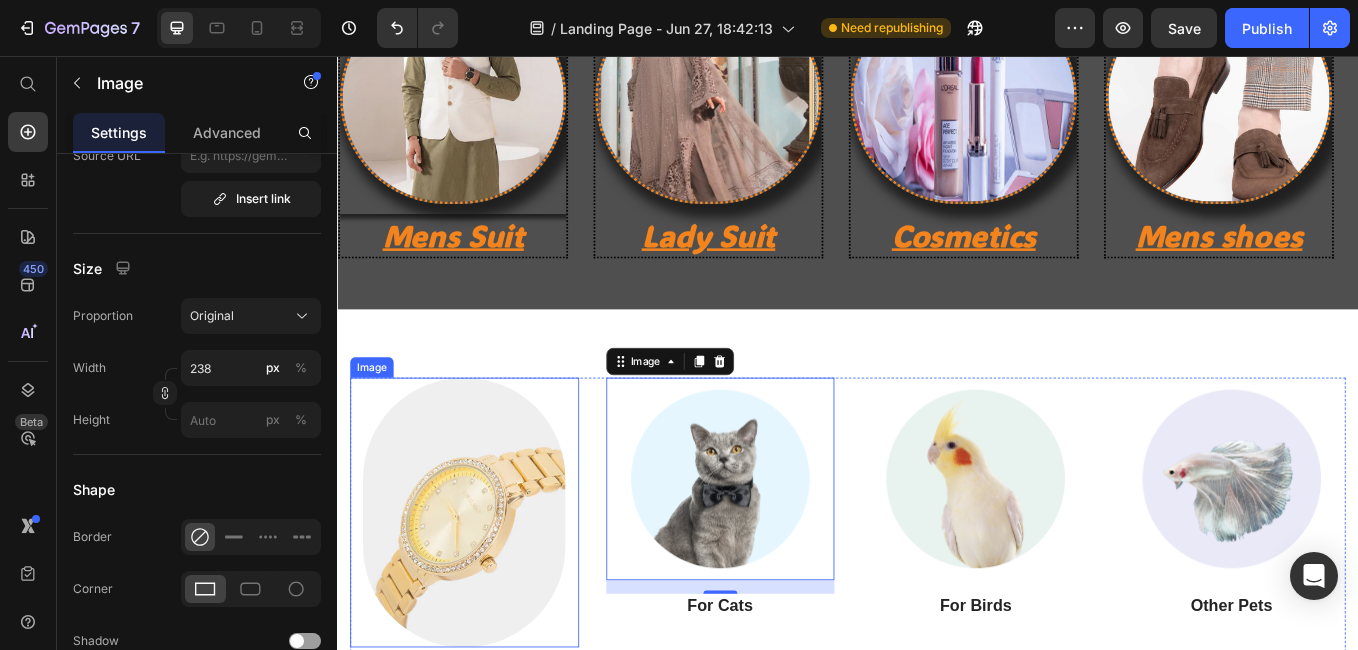 click at bounding box center (486, 592) 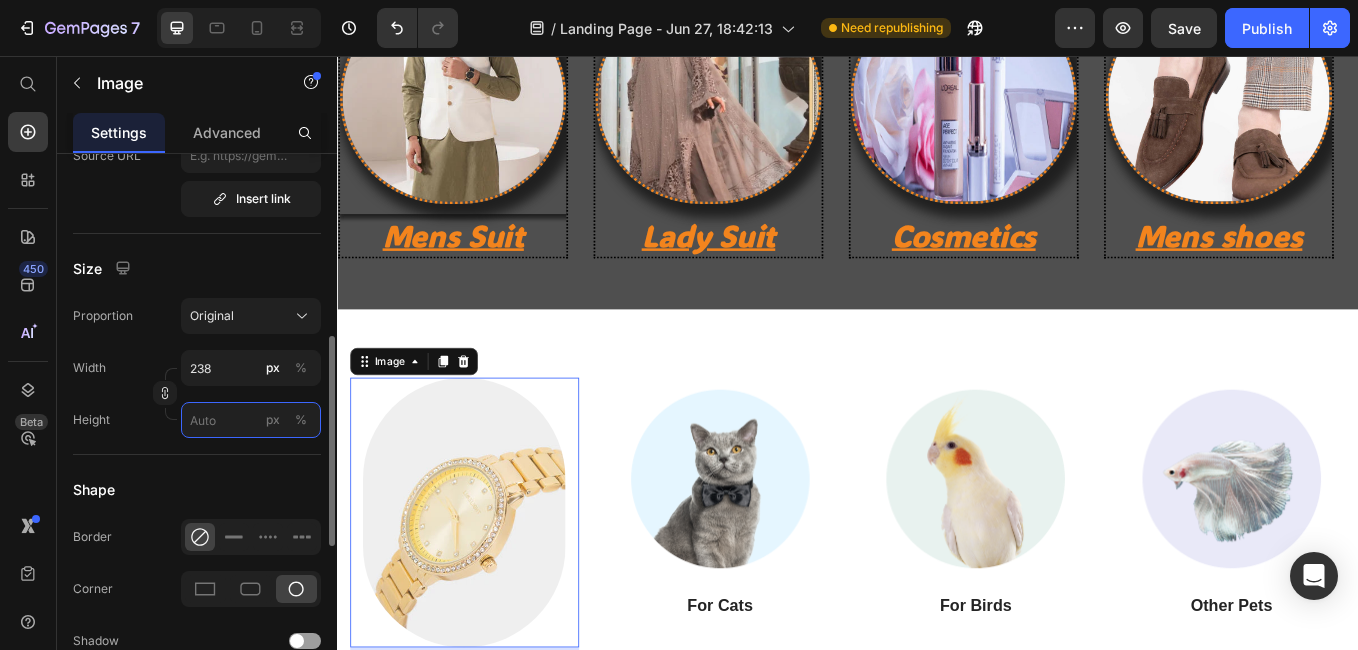 click on "px %" at bounding box center (251, 420) 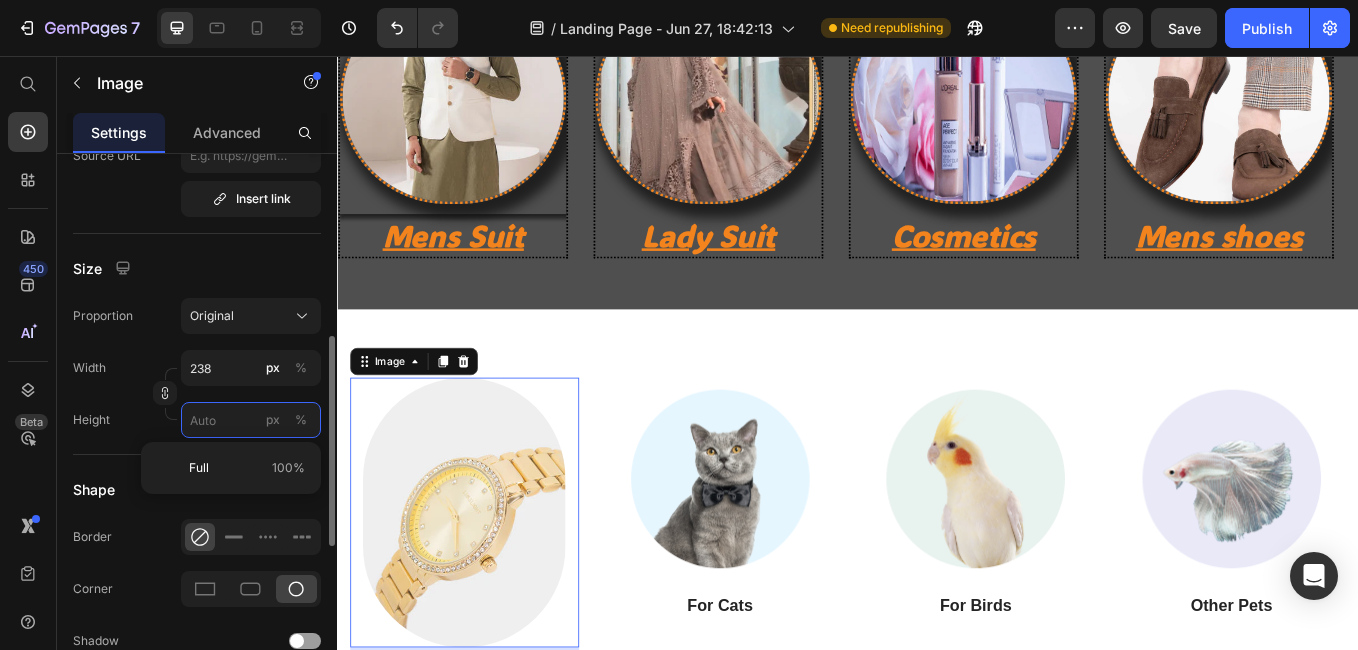 type 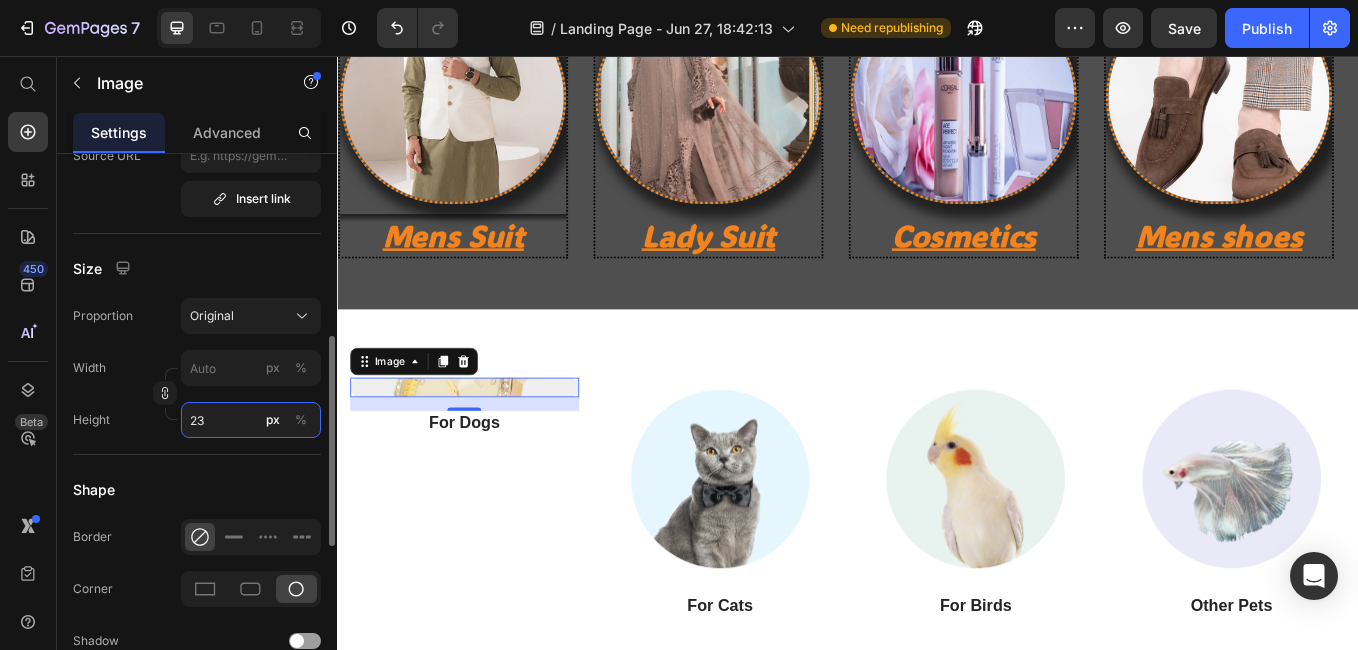 type on "238" 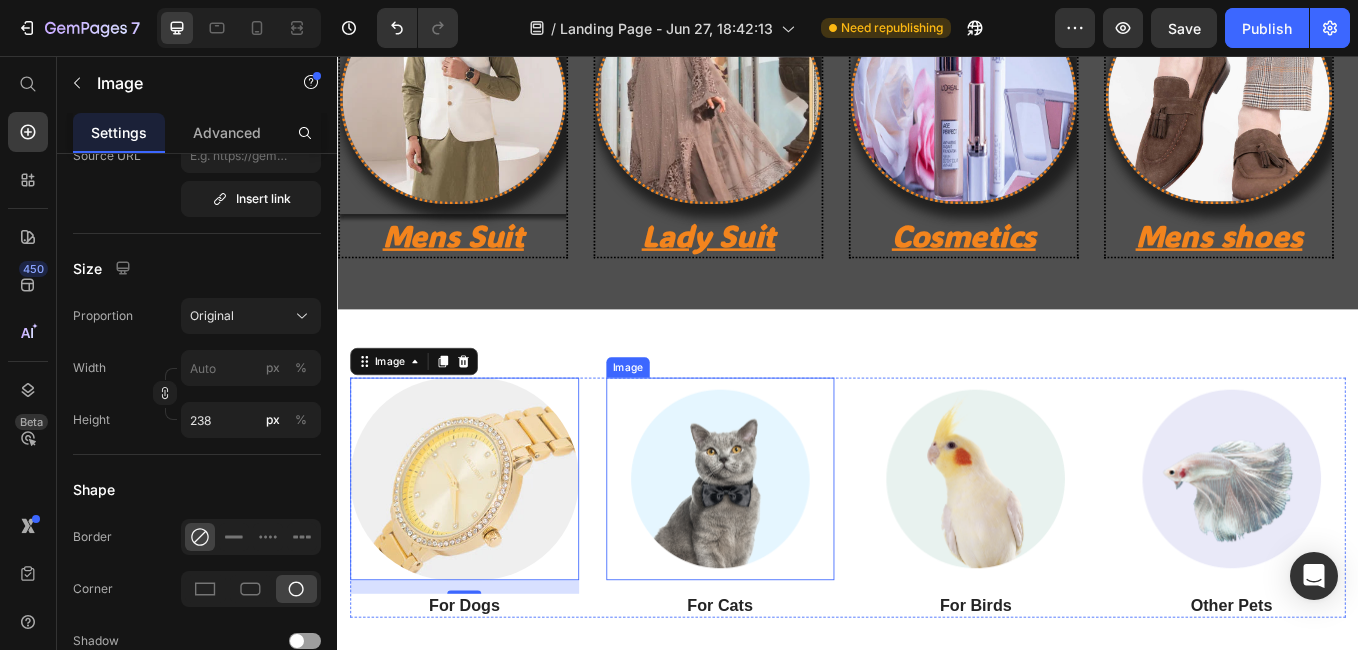 click at bounding box center [787, 553] 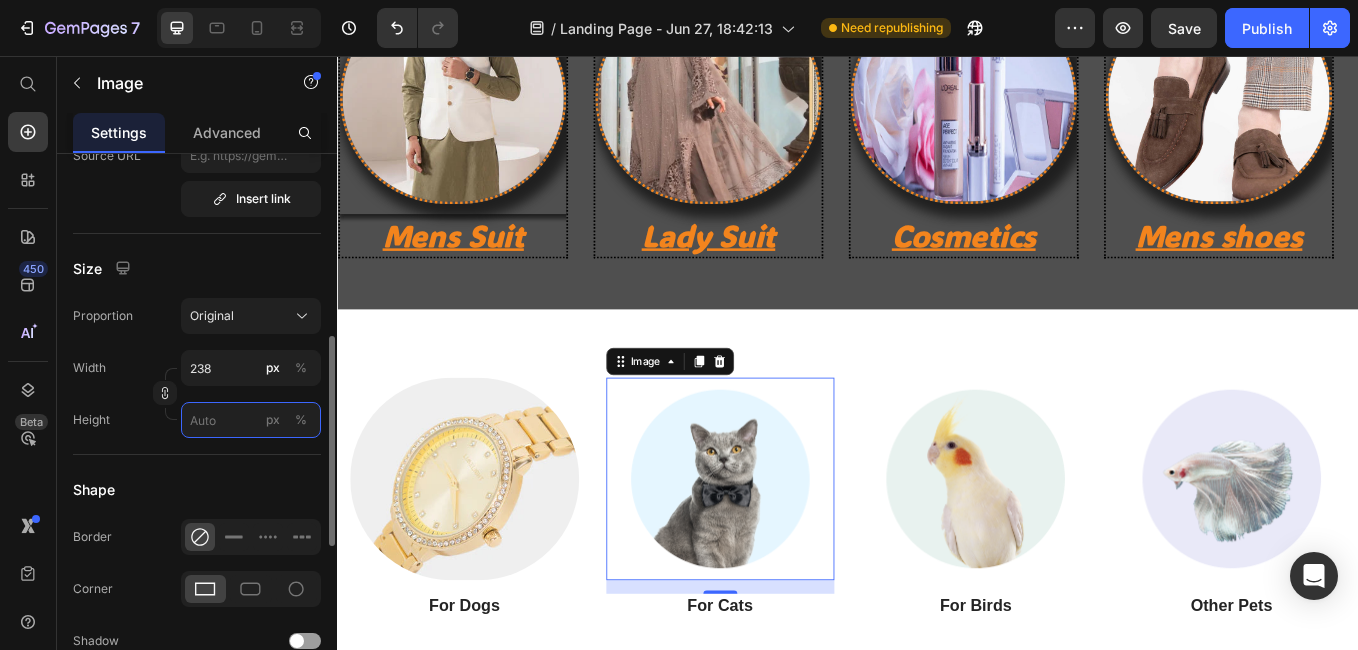 click on "px %" at bounding box center (251, 420) 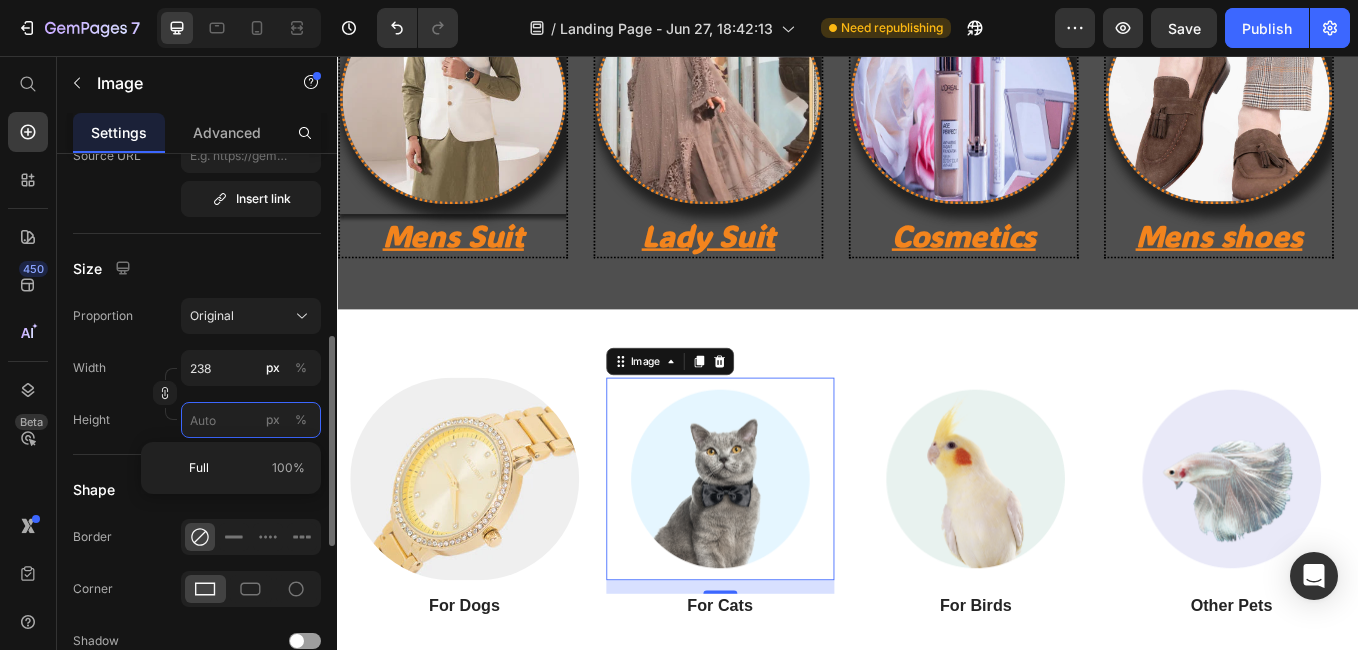 type 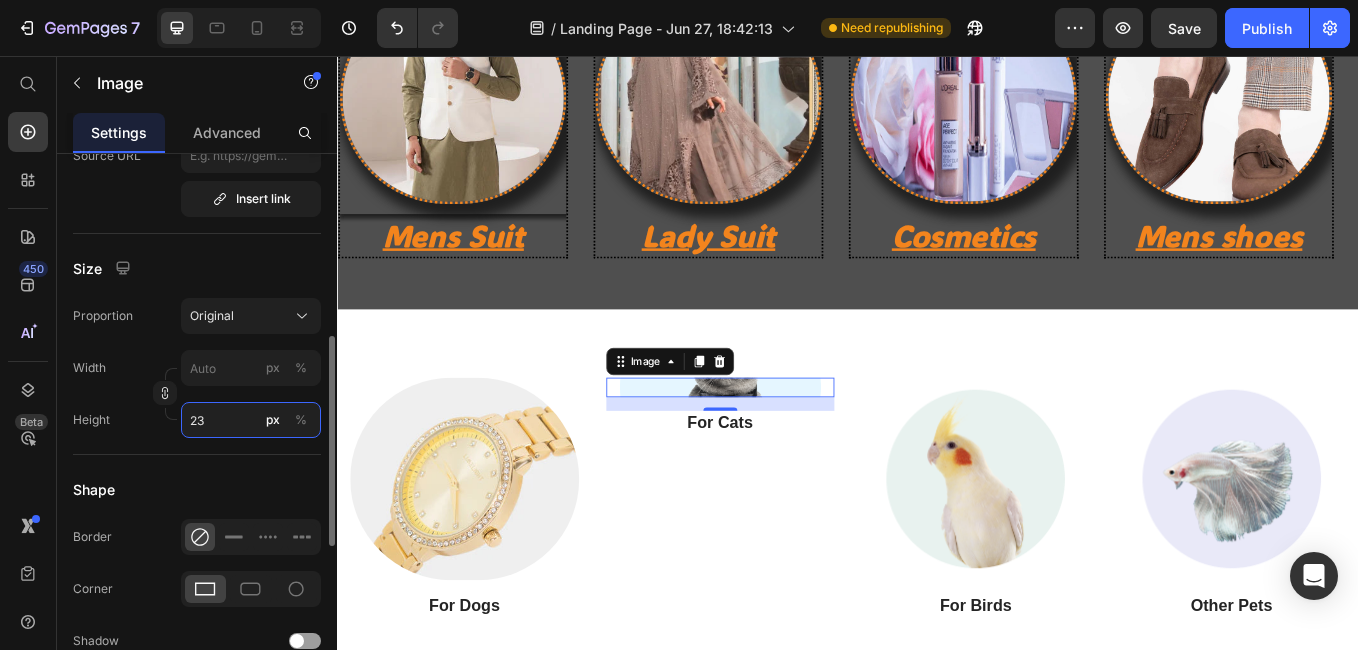 type on "238" 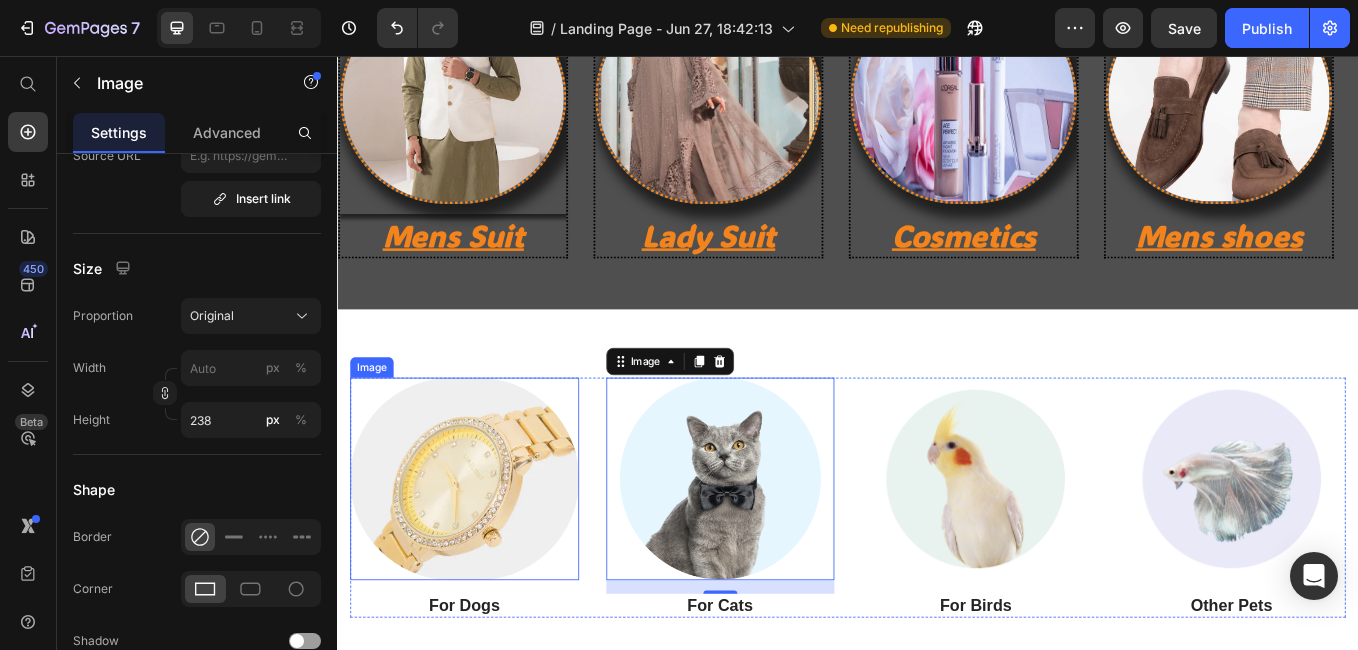 click at bounding box center (486, 553) 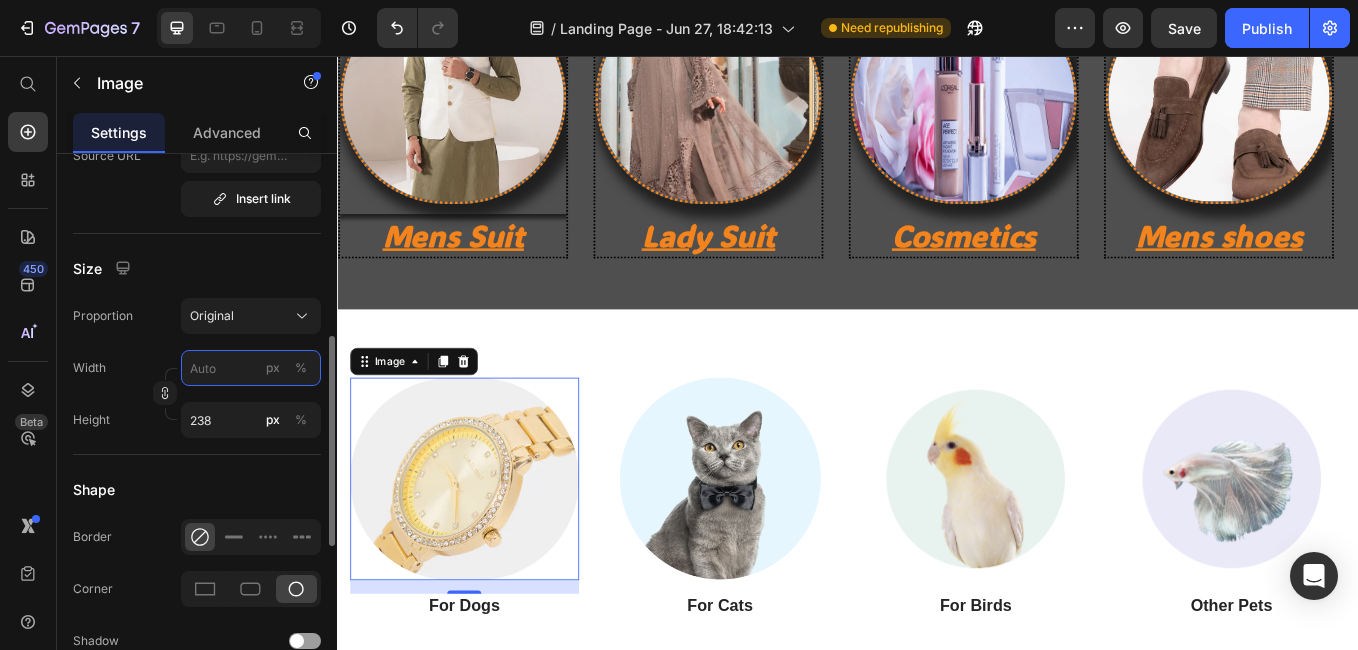click on "px %" at bounding box center [251, 368] 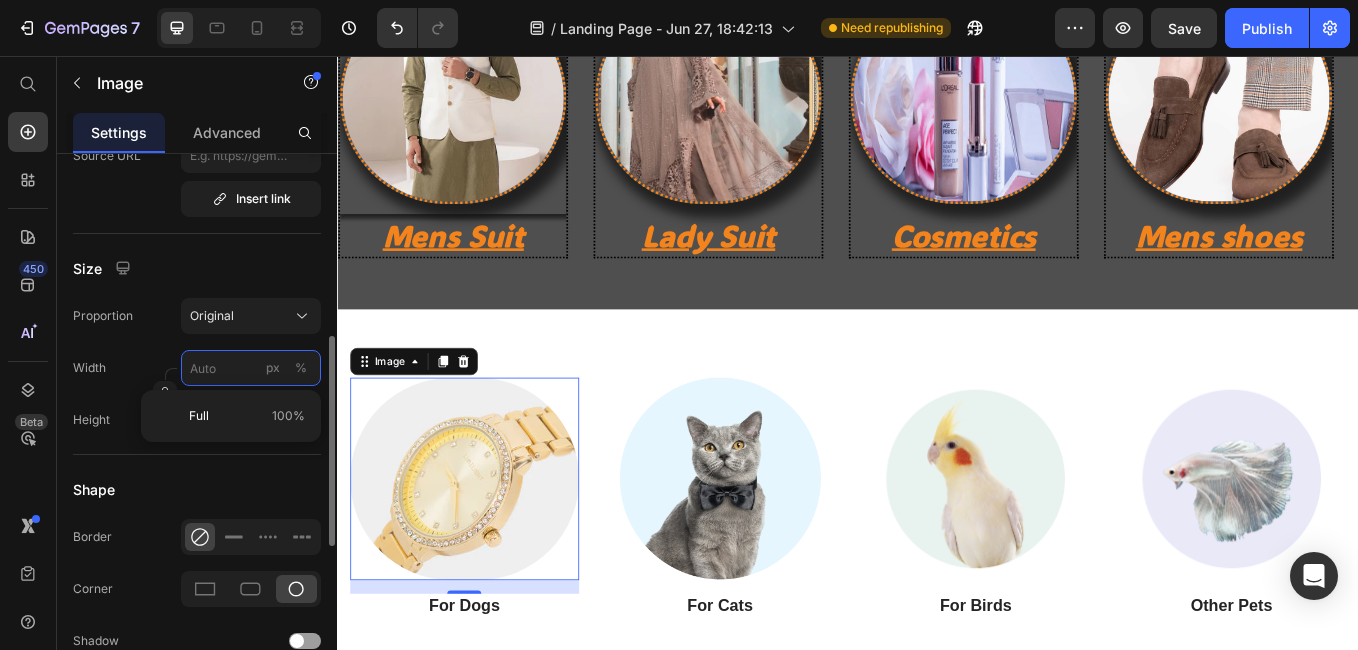 type on "2" 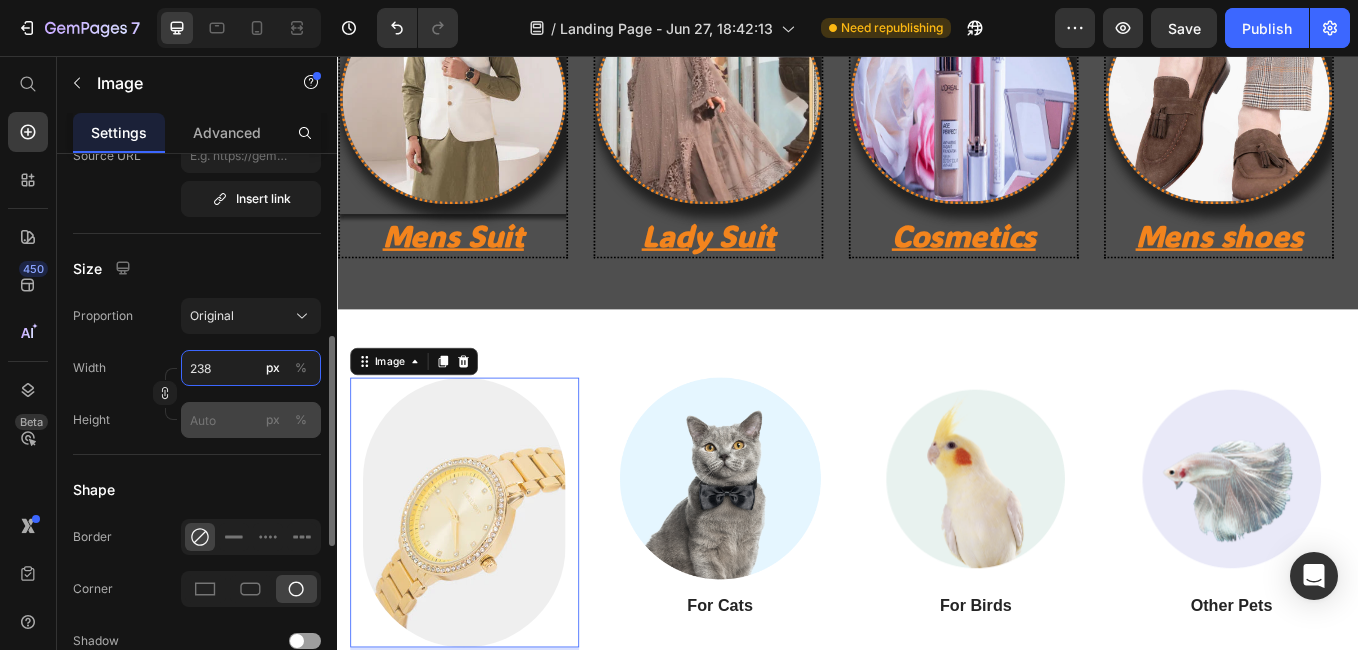 type on "238" 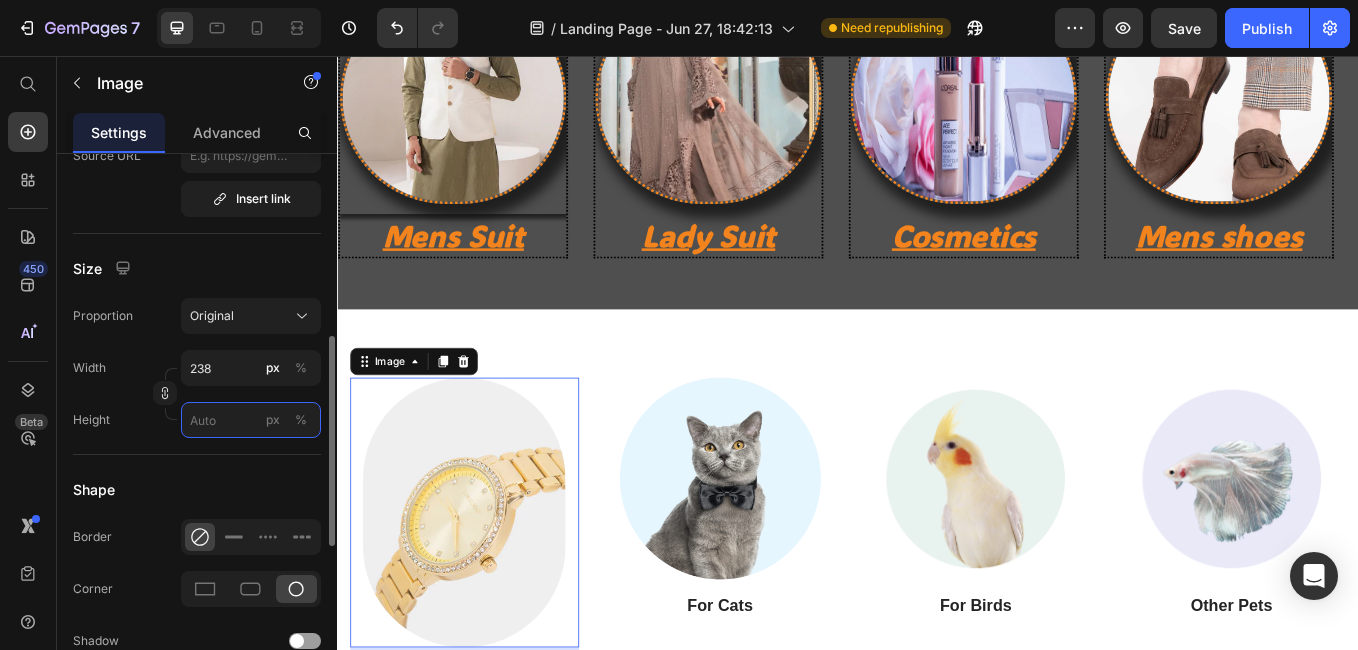 click on "px %" at bounding box center [251, 420] 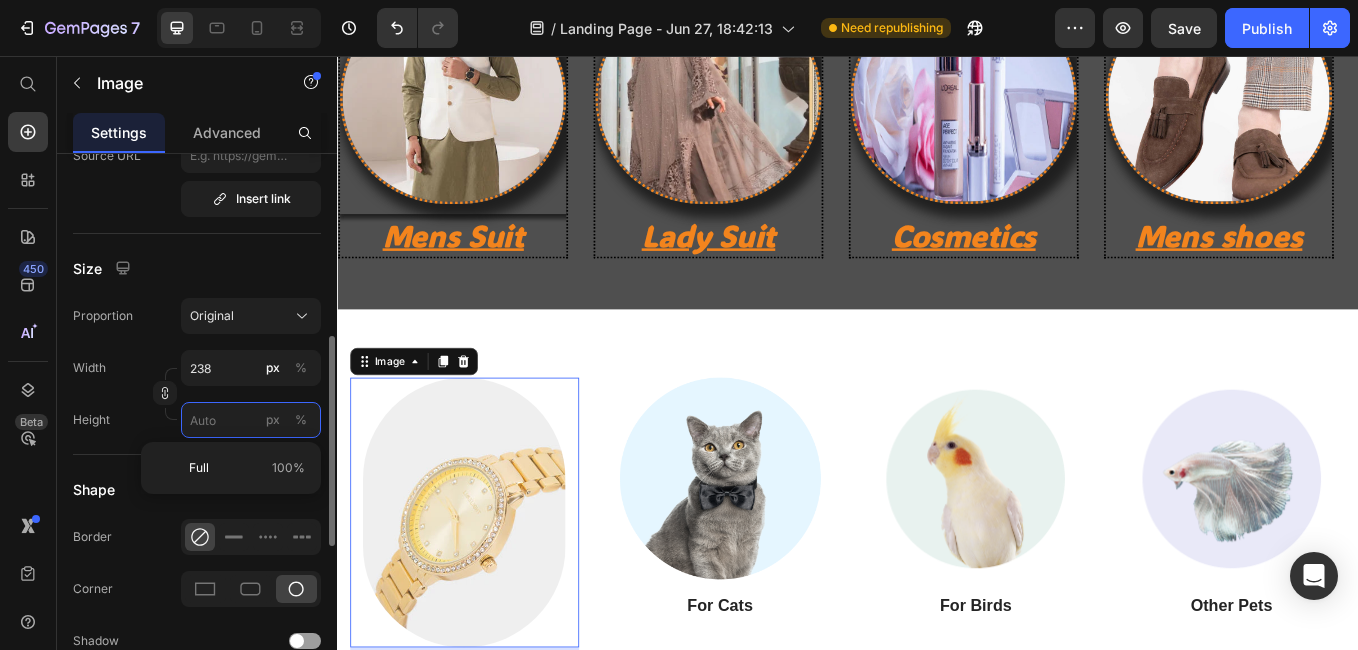 type 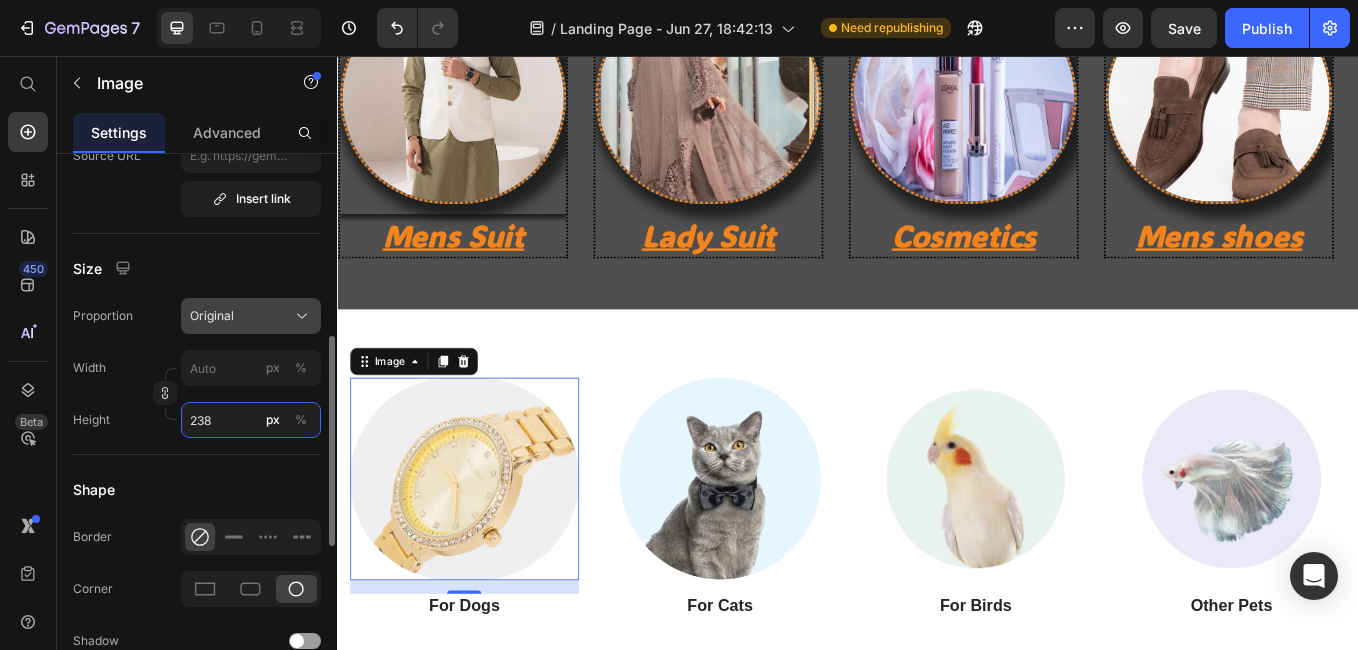 type on "238" 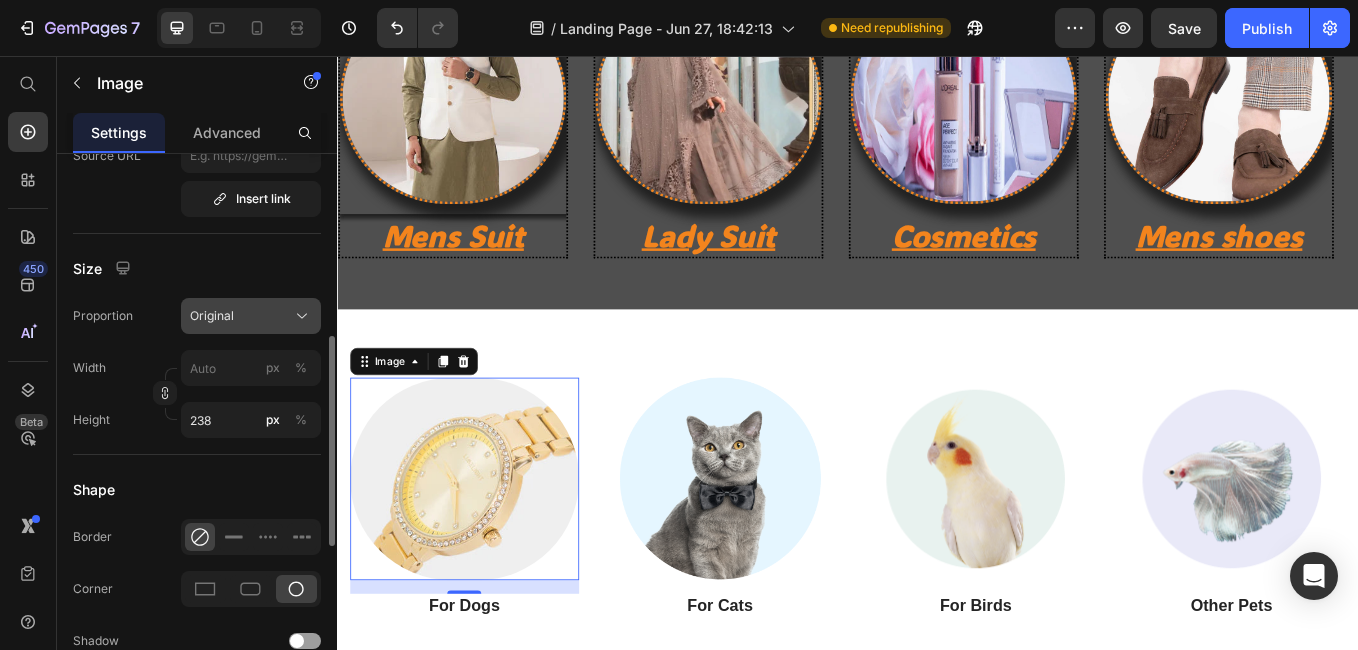 drag, startPoint x: 238, startPoint y: 319, endPoint x: 239, endPoint y: 331, distance: 12.0415945 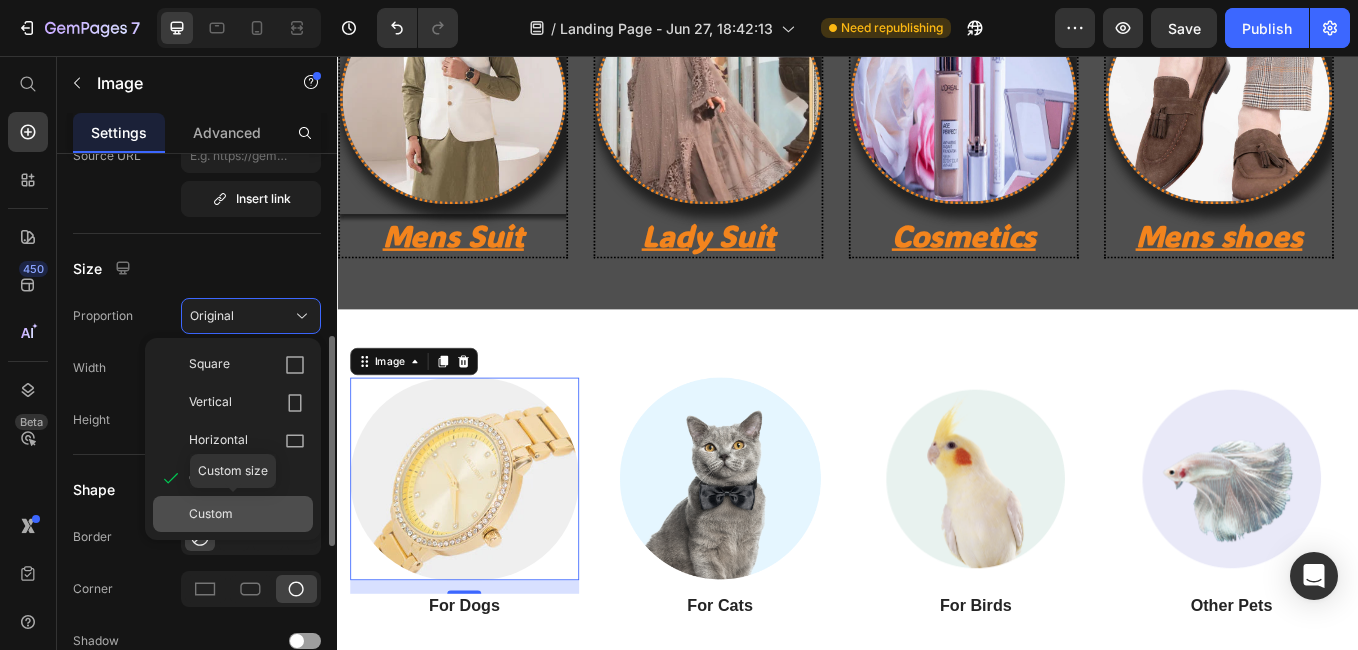 click on "Custom" at bounding box center [247, 514] 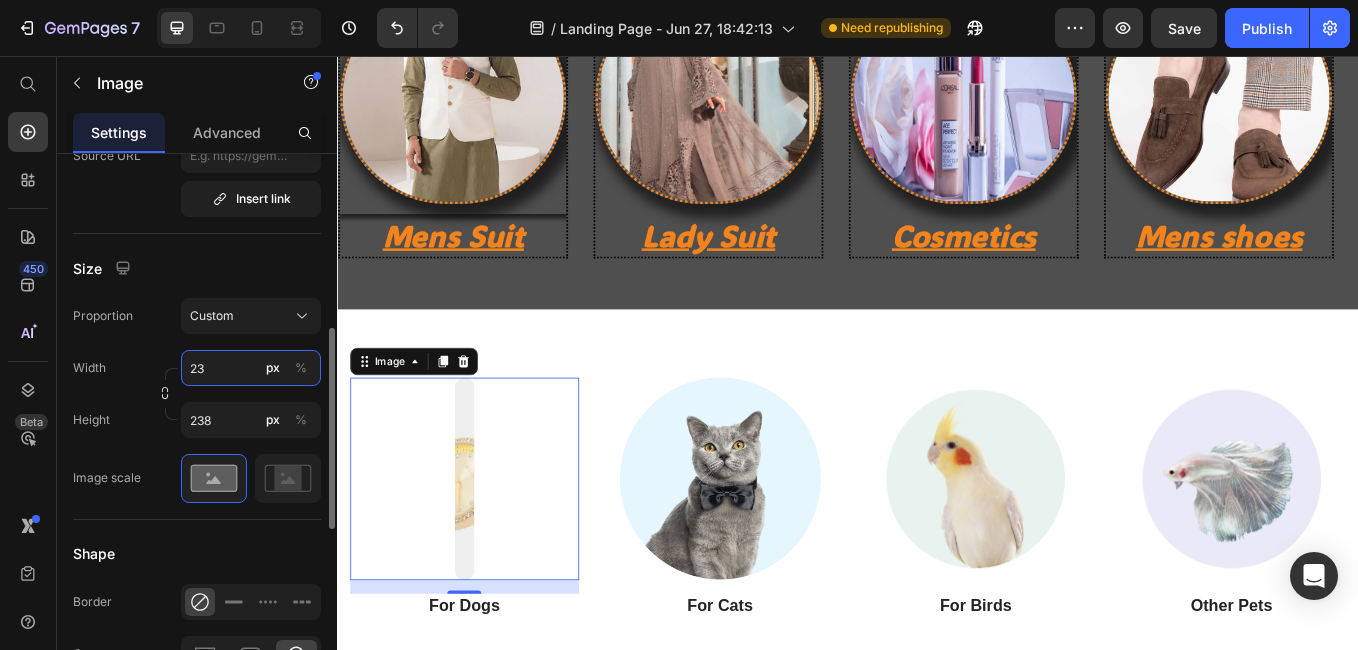 type on "238" 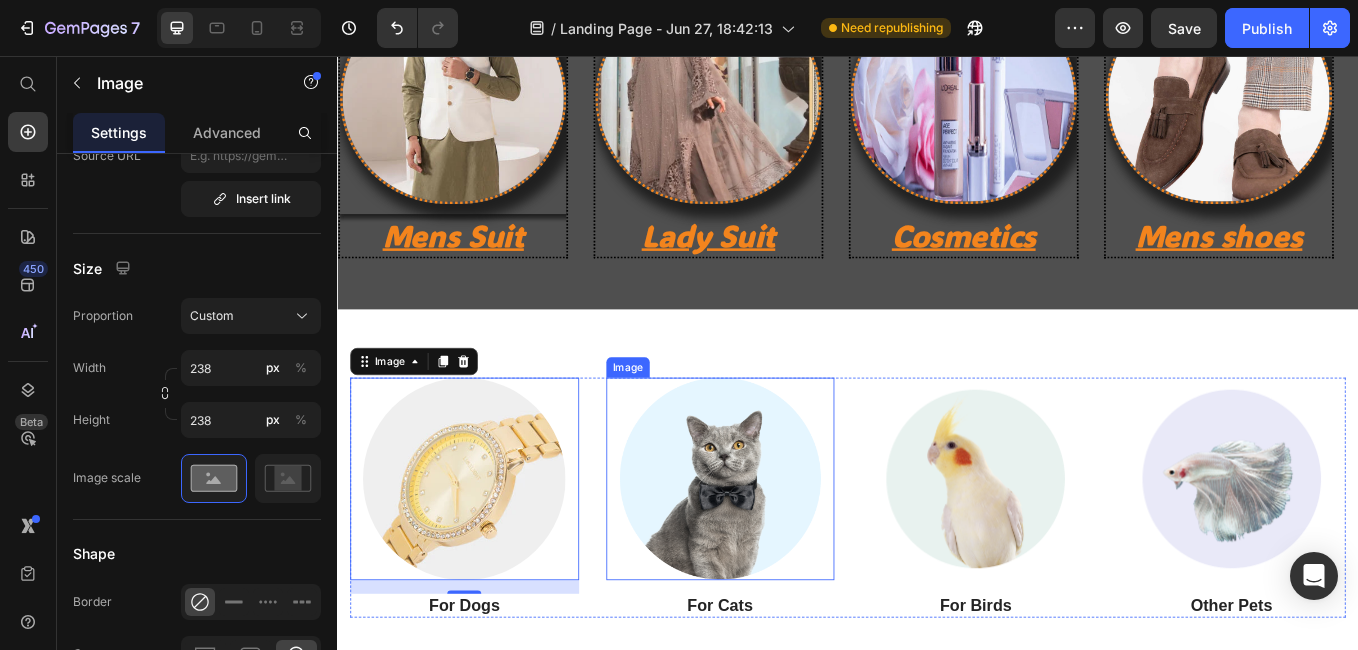 drag, startPoint x: 702, startPoint y: 553, endPoint x: 708, endPoint y: 564, distance: 12.529964 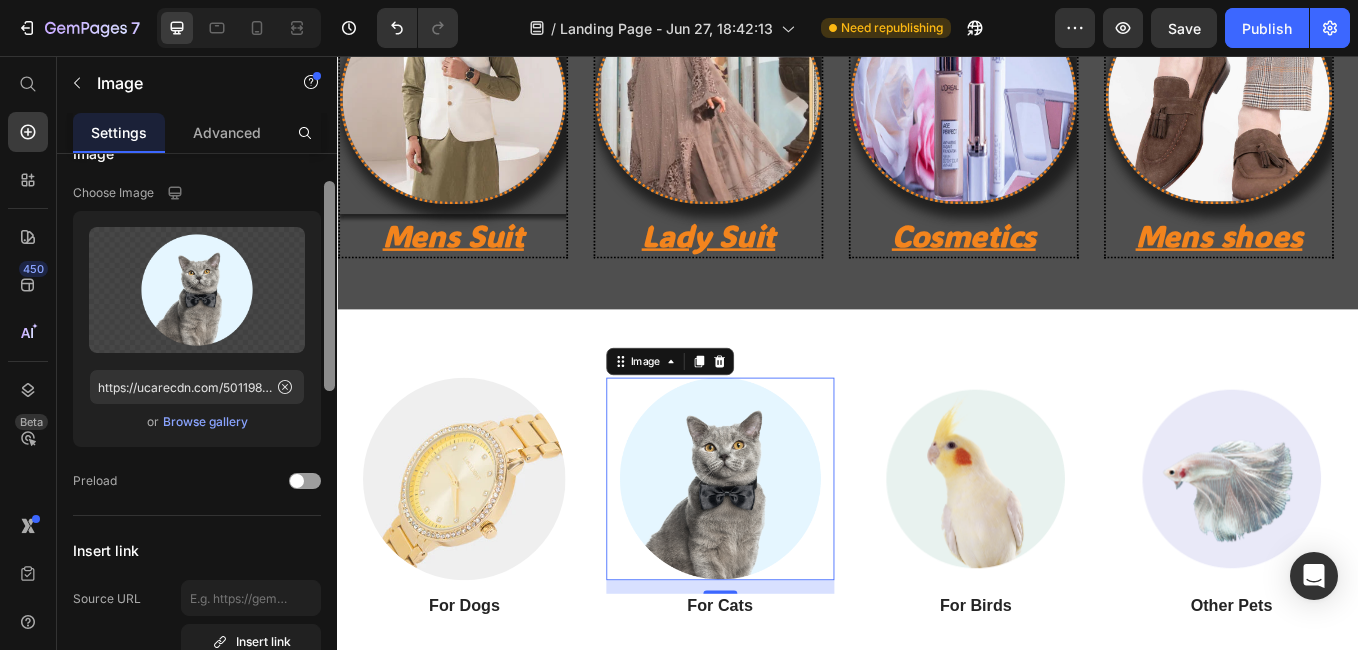 drag, startPoint x: 328, startPoint y: 448, endPoint x: 334, endPoint y: 271, distance: 177.10167 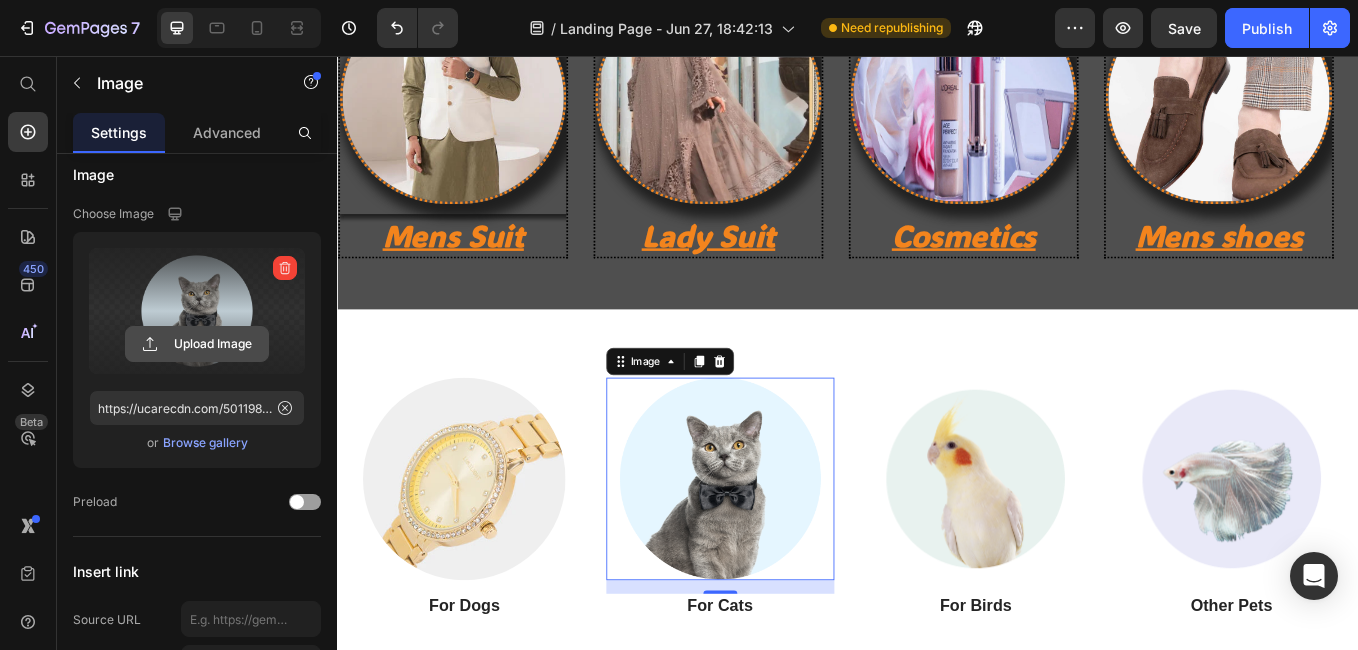 click 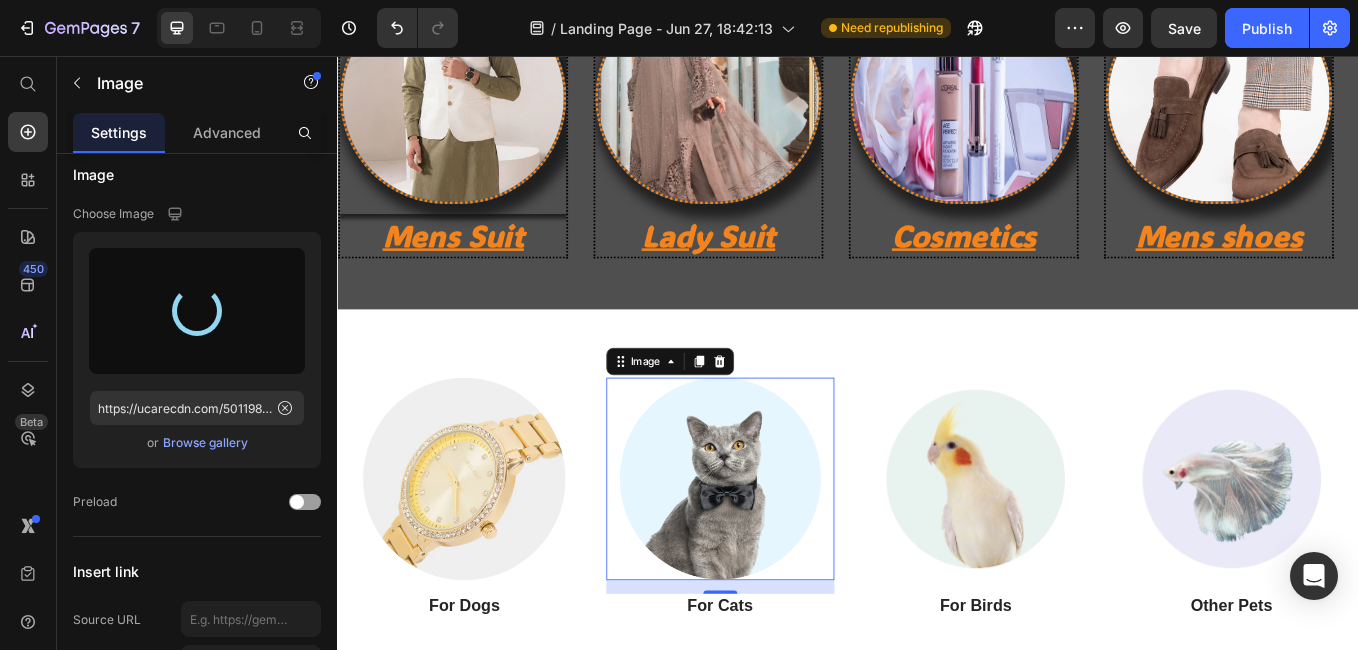 type on "https://cdn.shopify.com/s/files/1/0945/9528/5065/files/gempages_572603153153787104-16a79985-ee38-42db-88cb-411d42aa463d.webp" 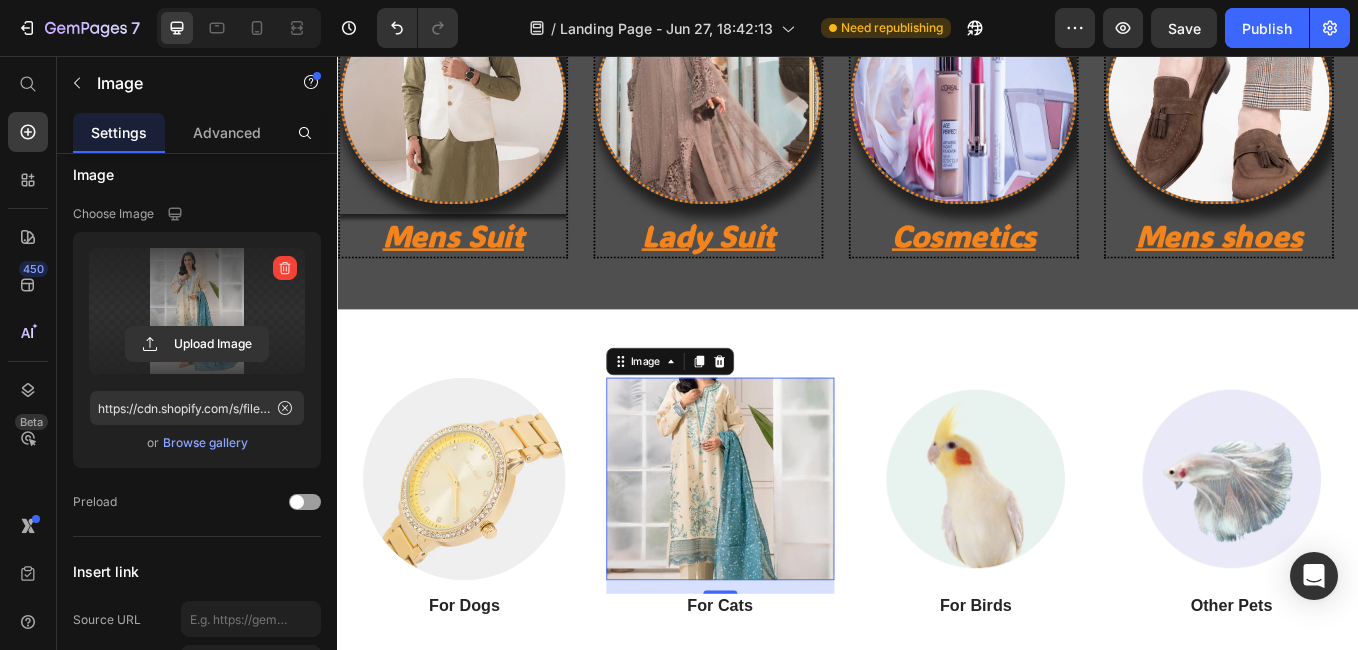 click at bounding box center [787, 553] 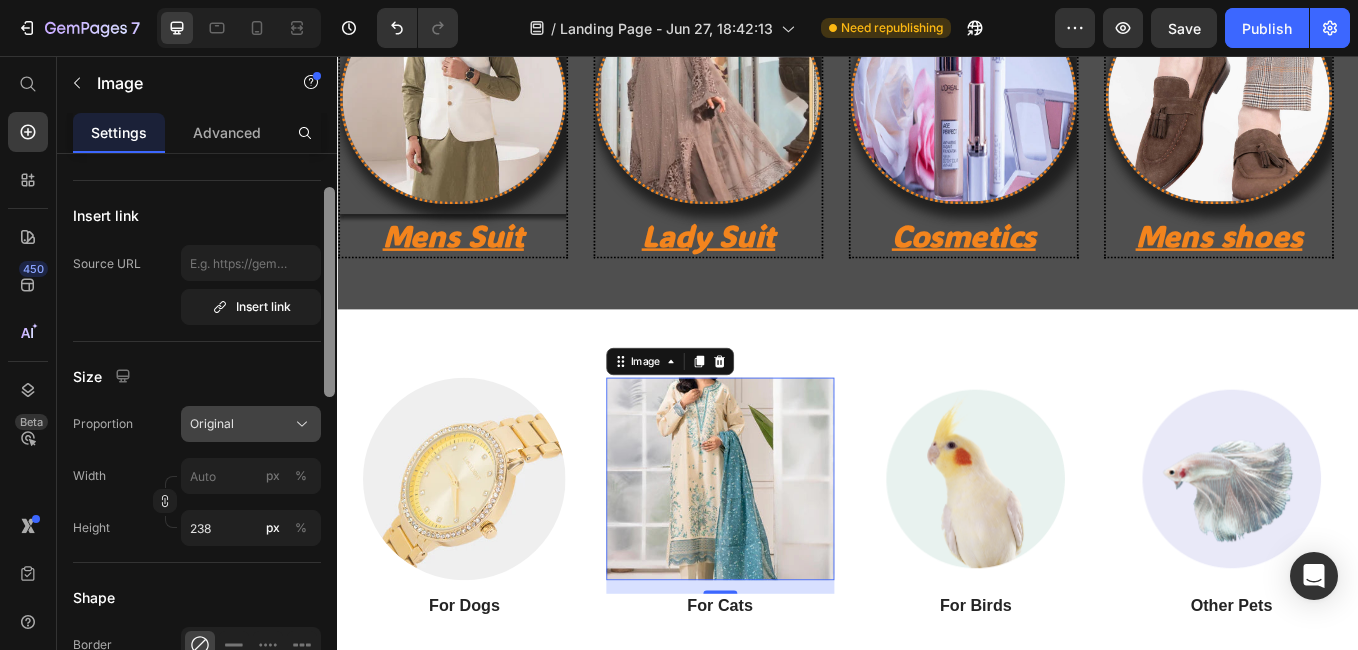 scroll, scrollTop: 373, scrollLeft: 0, axis: vertical 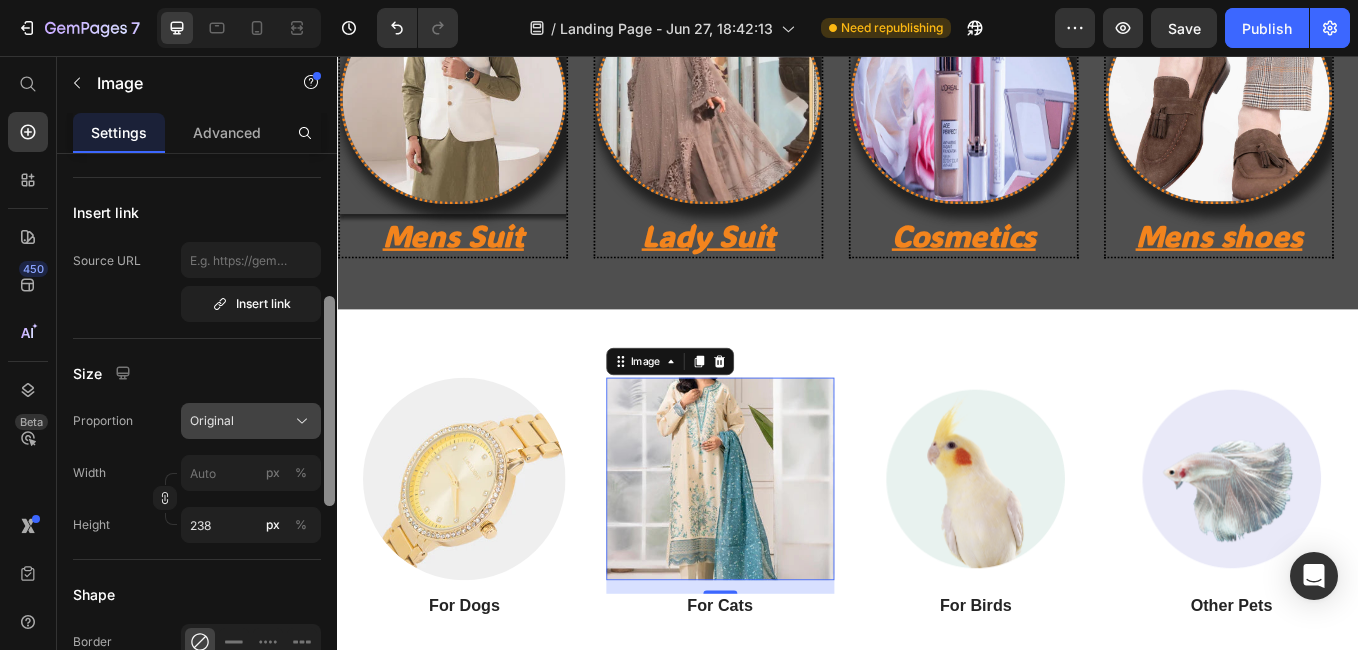 drag, startPoint x: 325, startPoint y: 292, endPoint x: 309, endPoint y: 428, distance: 136.93794 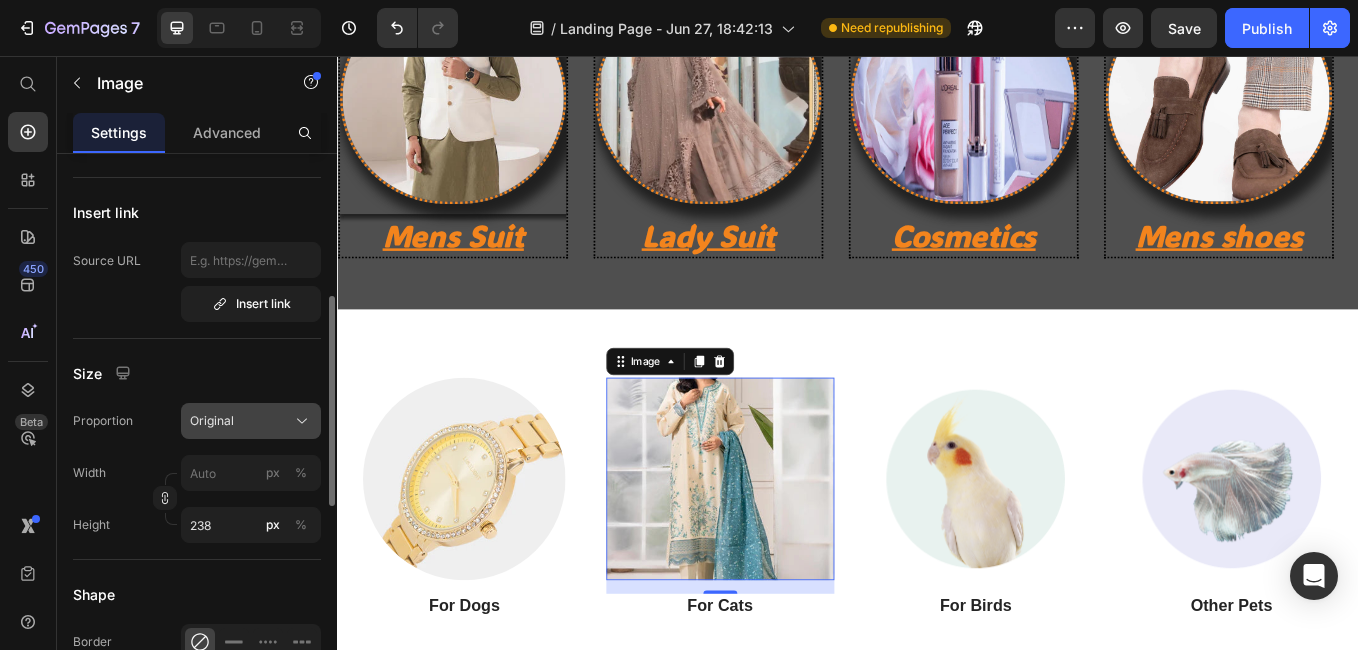 click on "Original" 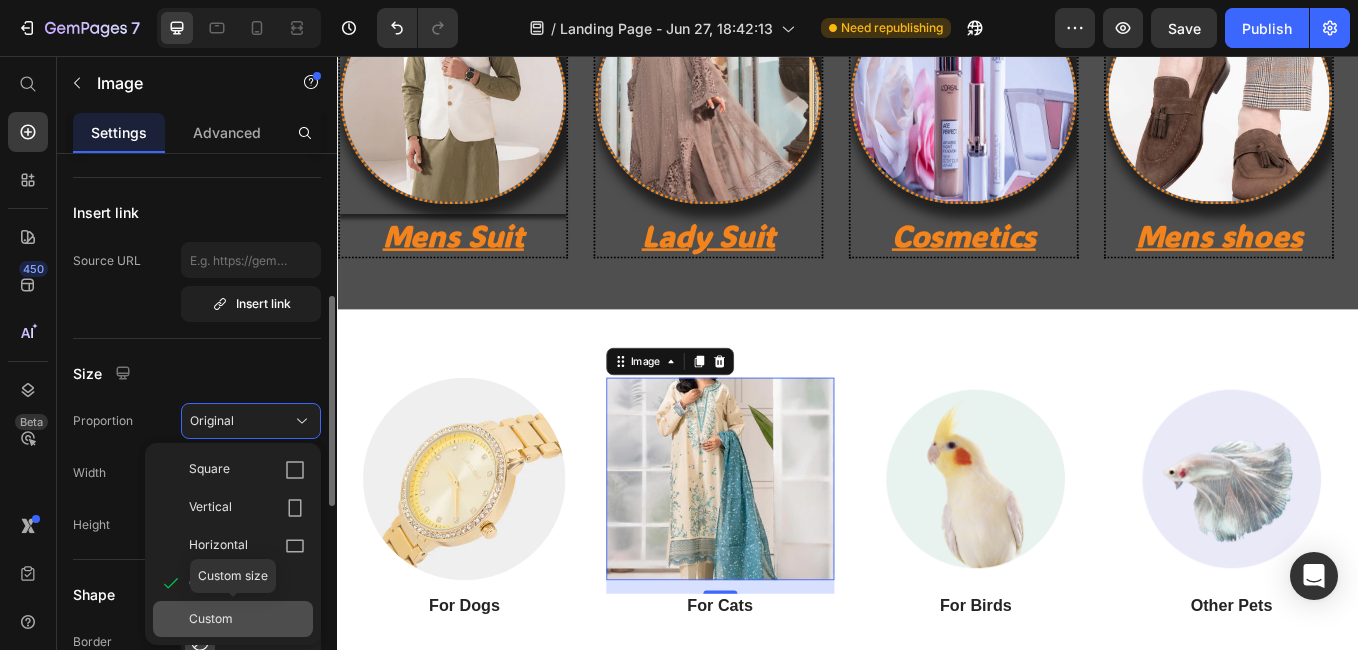 click on "Custom" at bounding box center (211, 619) 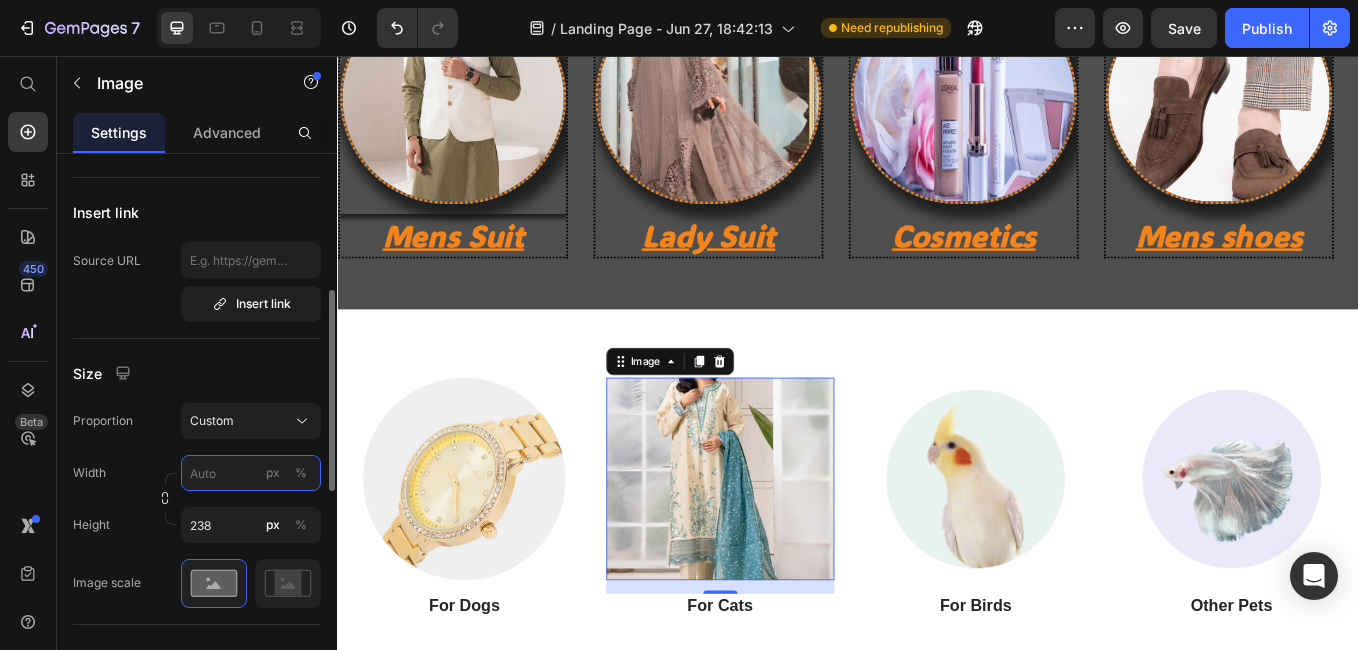 click on "px %" at bounding box center [251, 473] 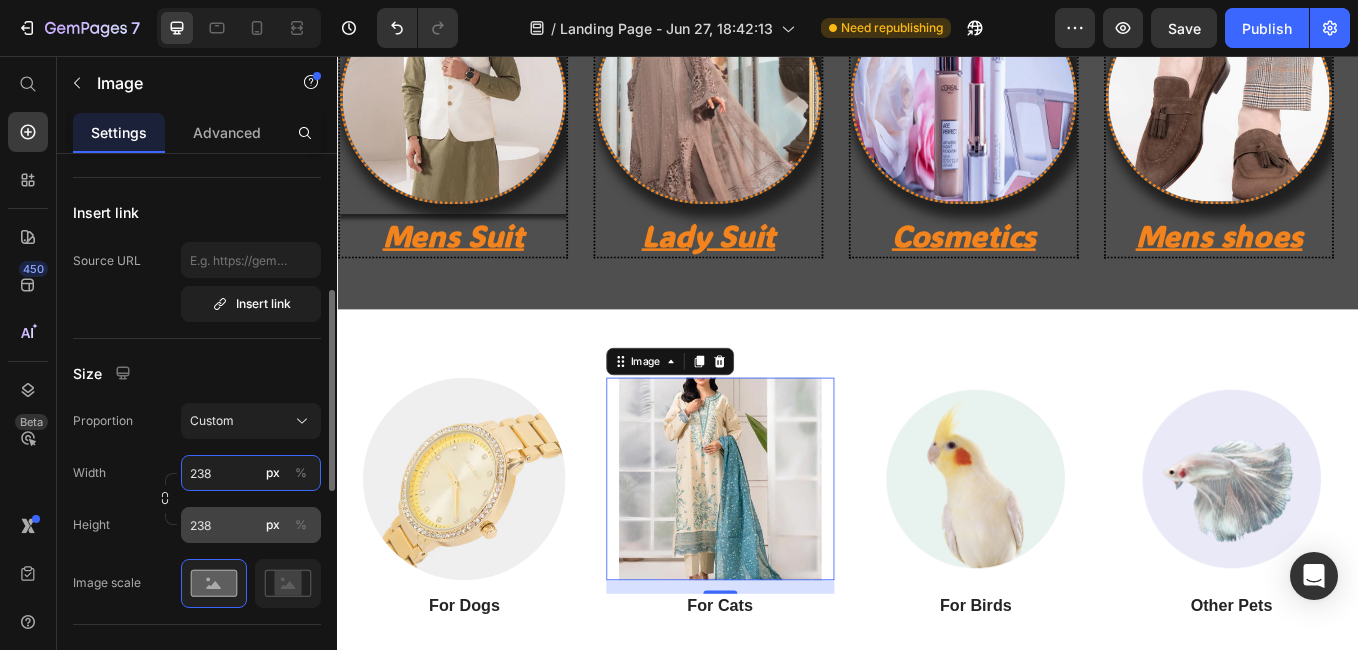 type on "238" 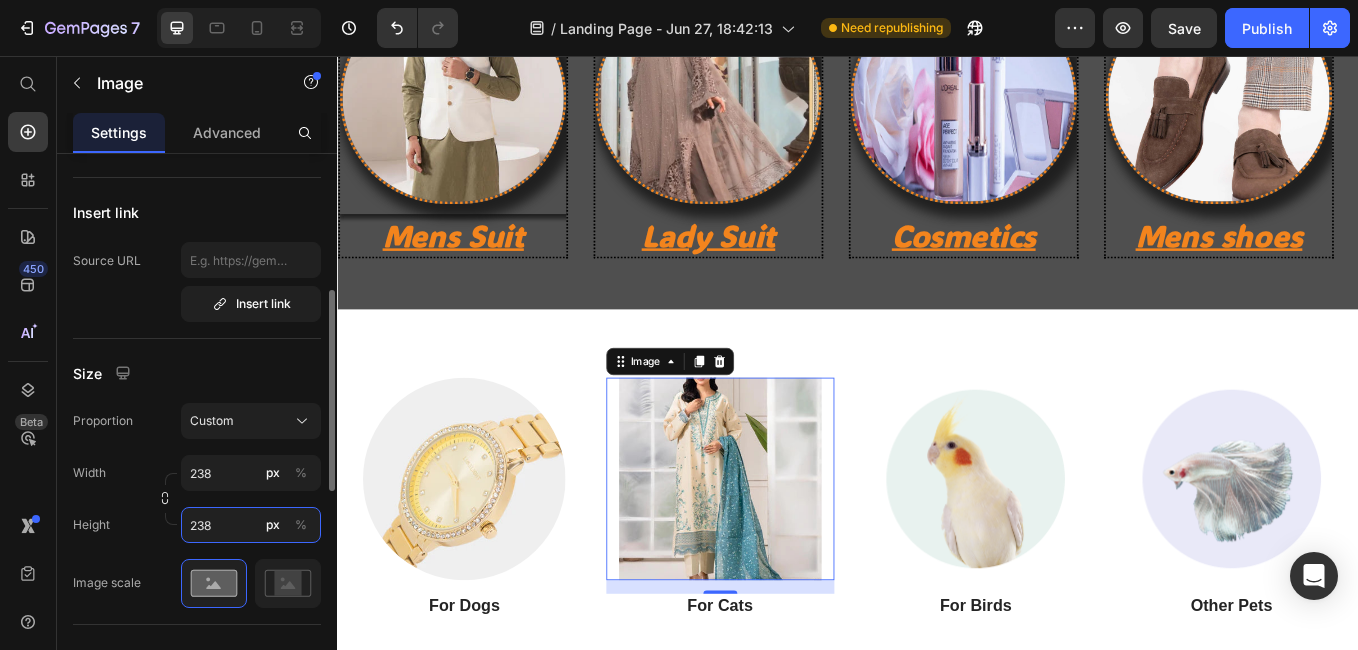 click on "238" at bounding box center (251, 525) 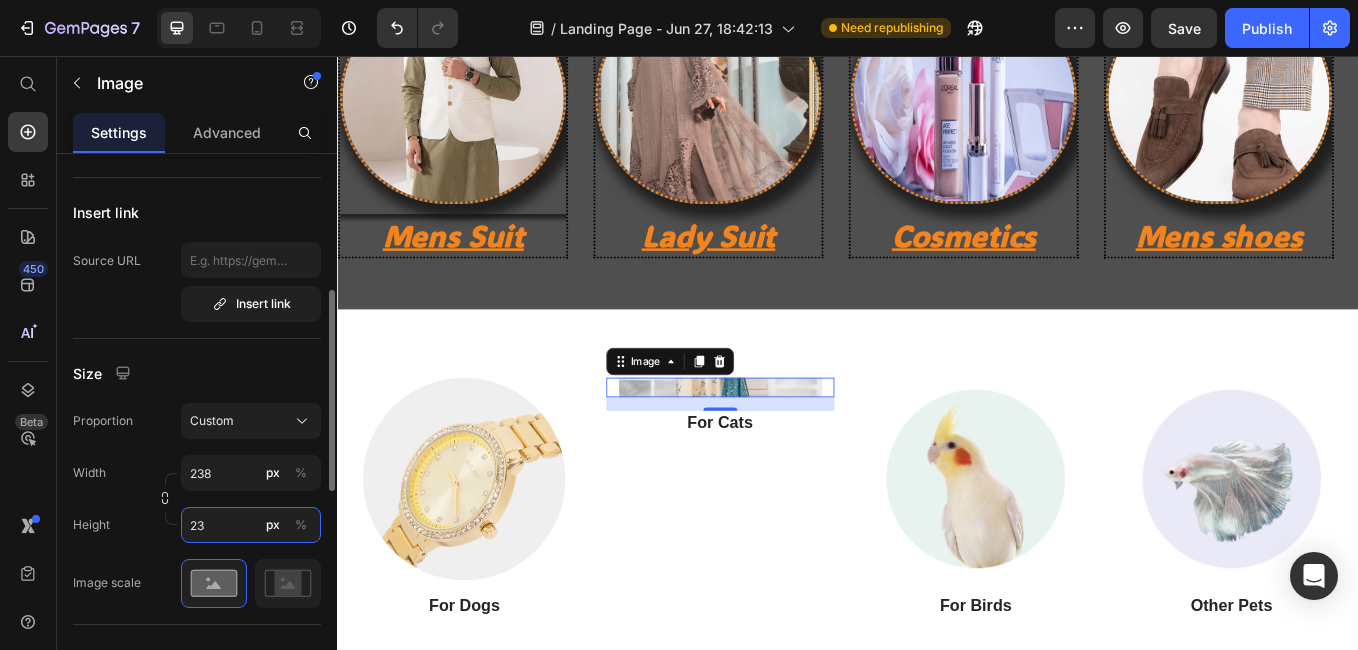 type on "238" 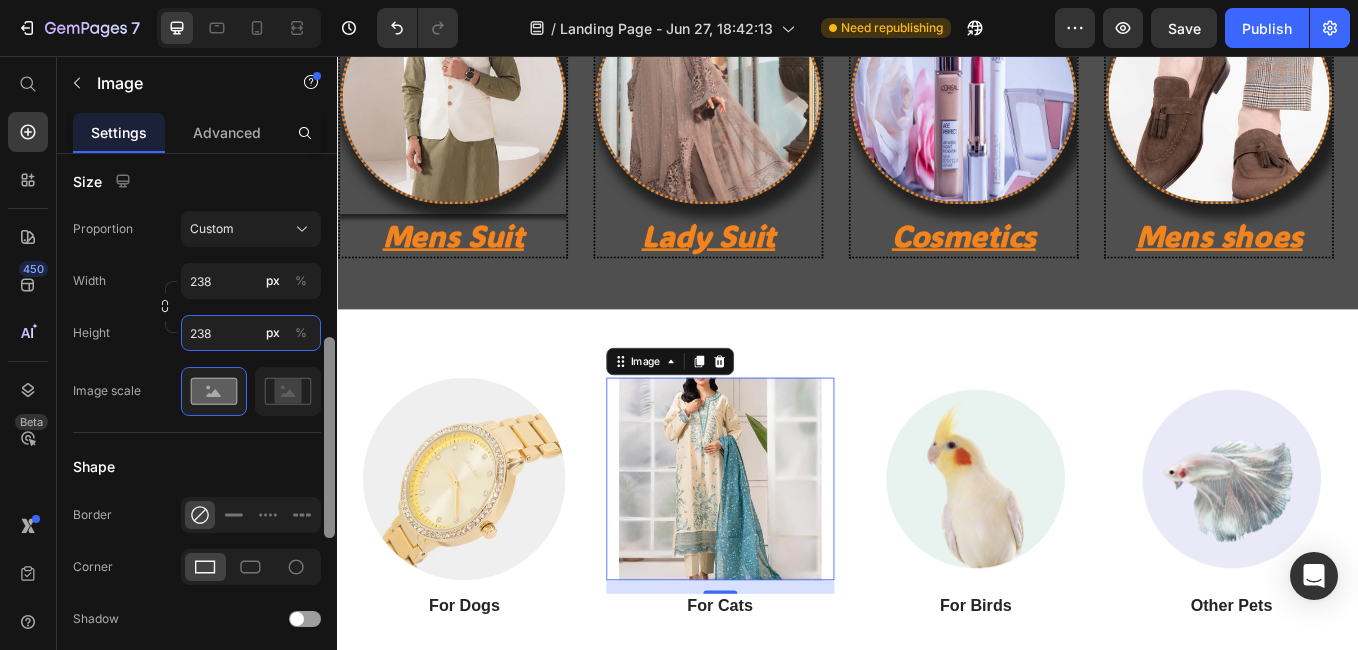 drag, startPoint x: 332, startPoint y: 421, endPoint x: 334, endPoint y: 493, distance: 72.02777 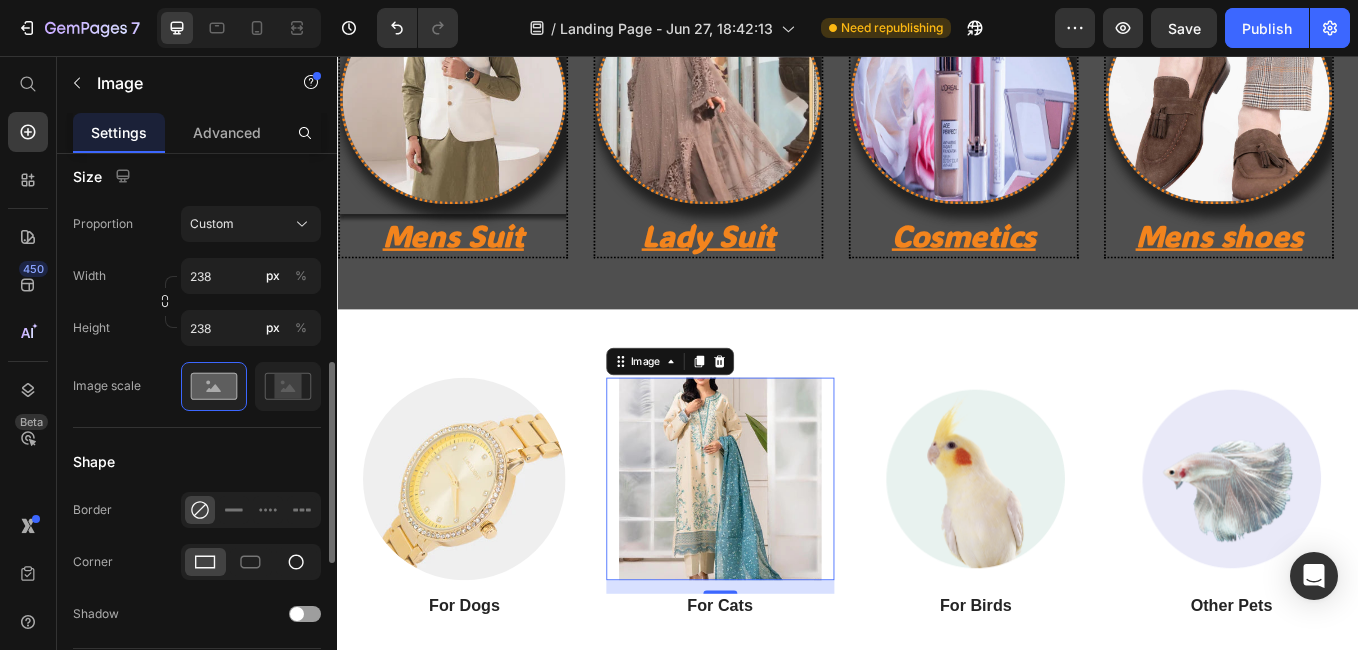 click 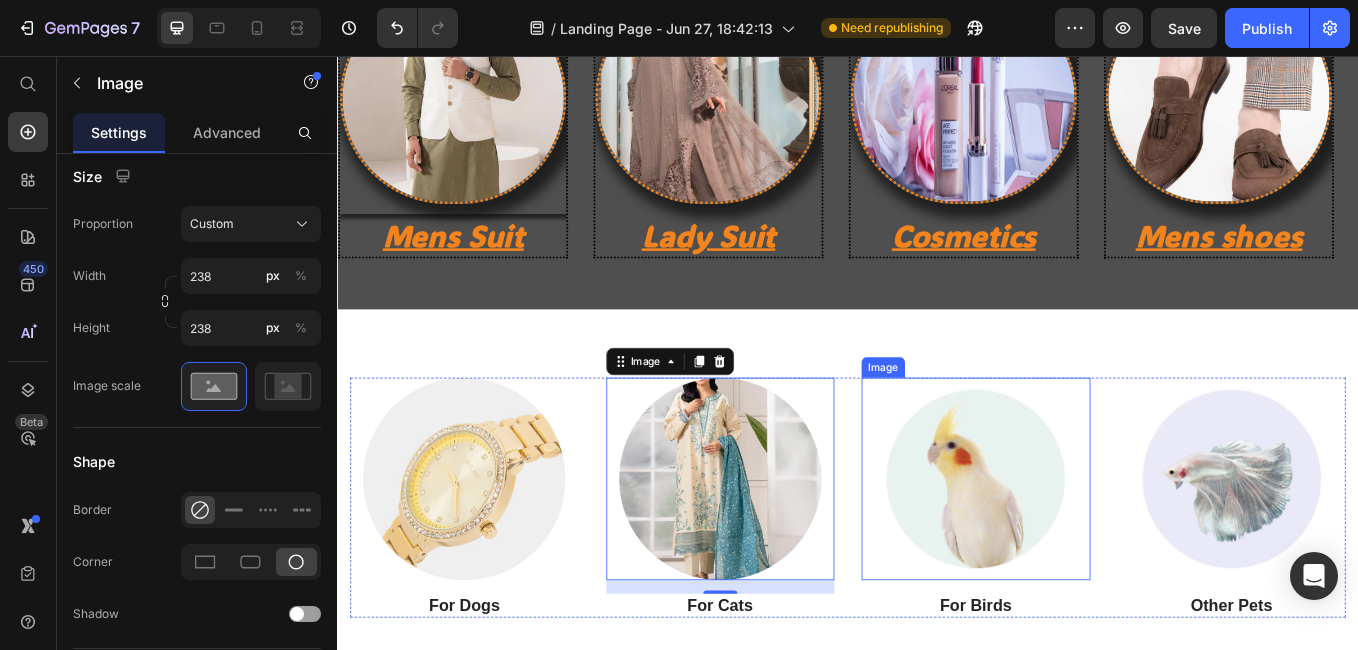 click at bounding box center (1087, 553) 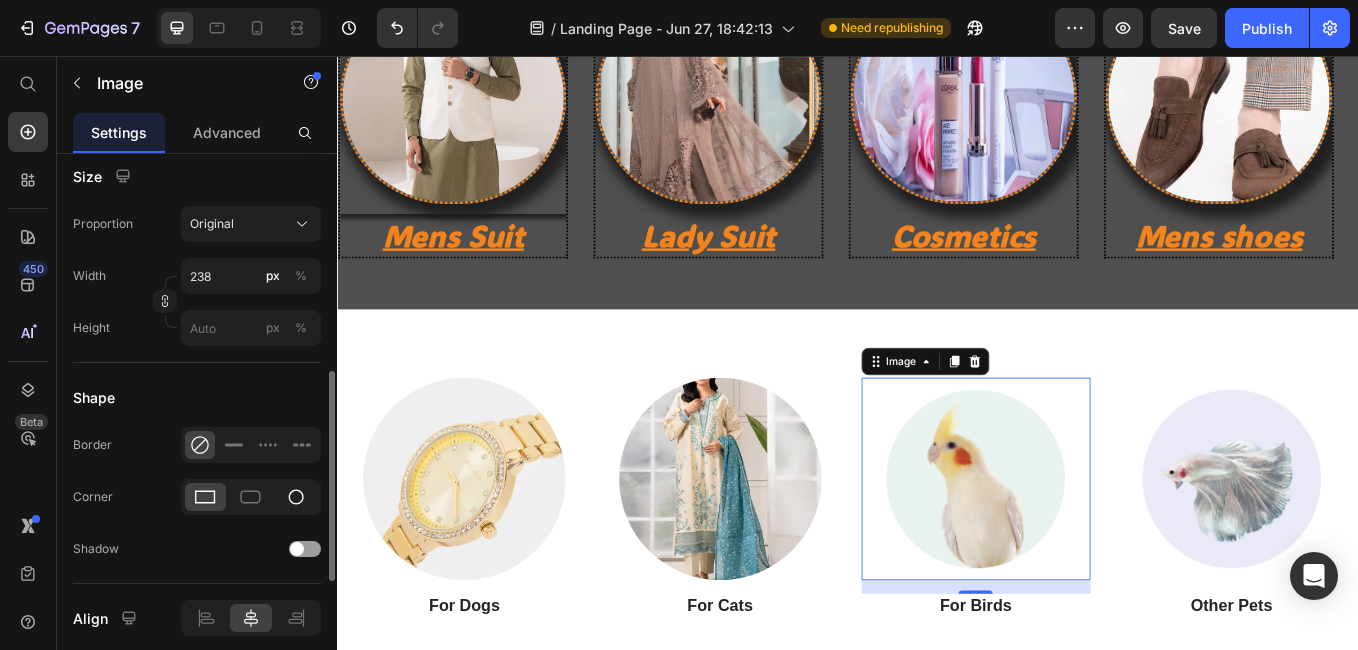 click 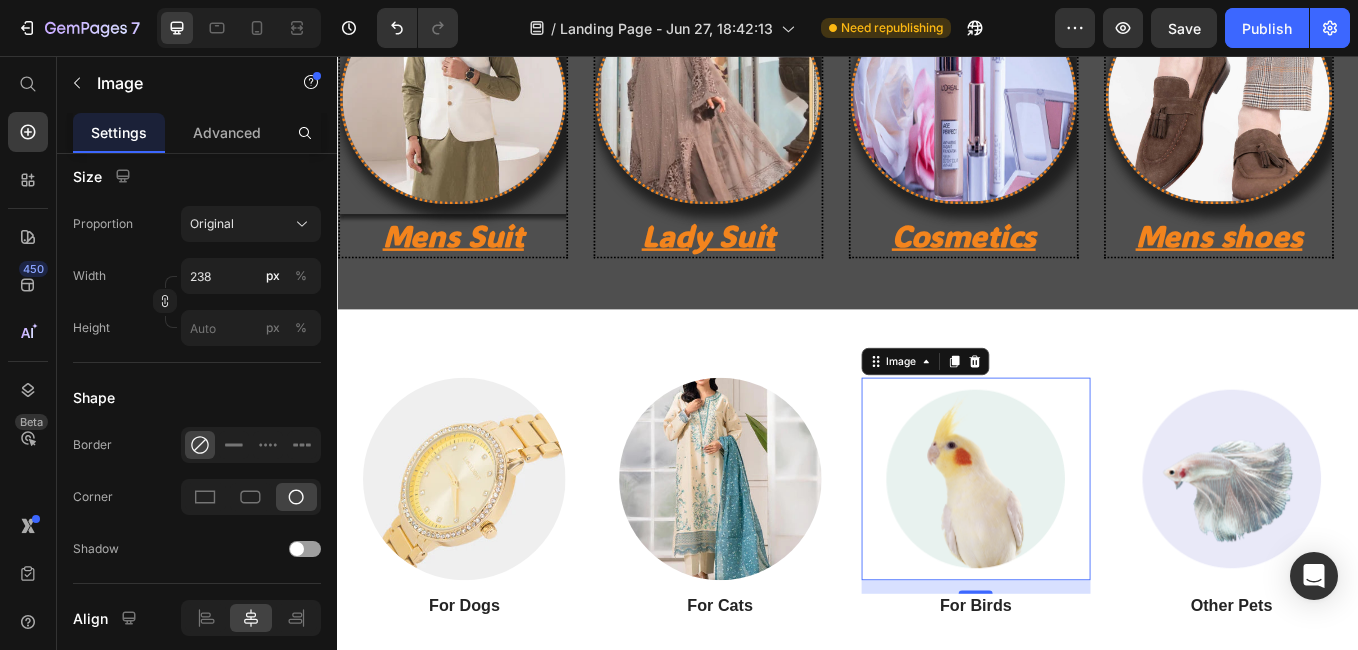 click at bounding box center (1087, 553) 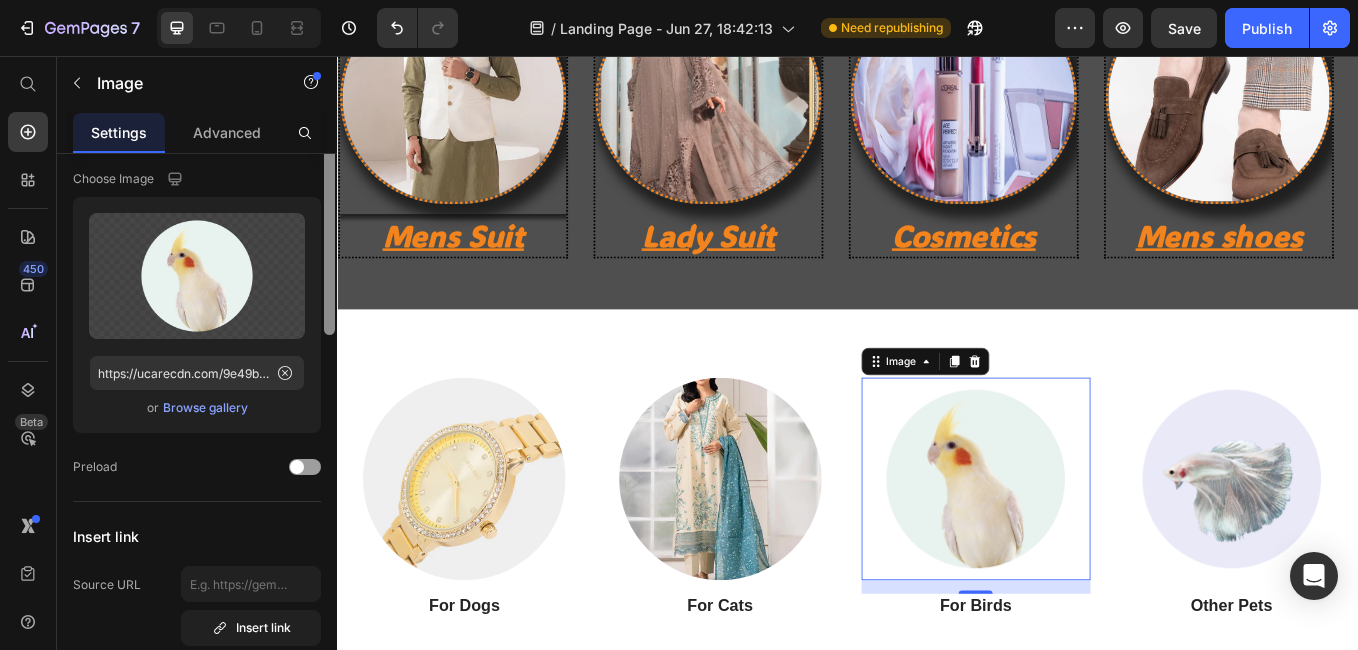 scroll, scrollTop: 0, scrollLeft: 0, axis: both 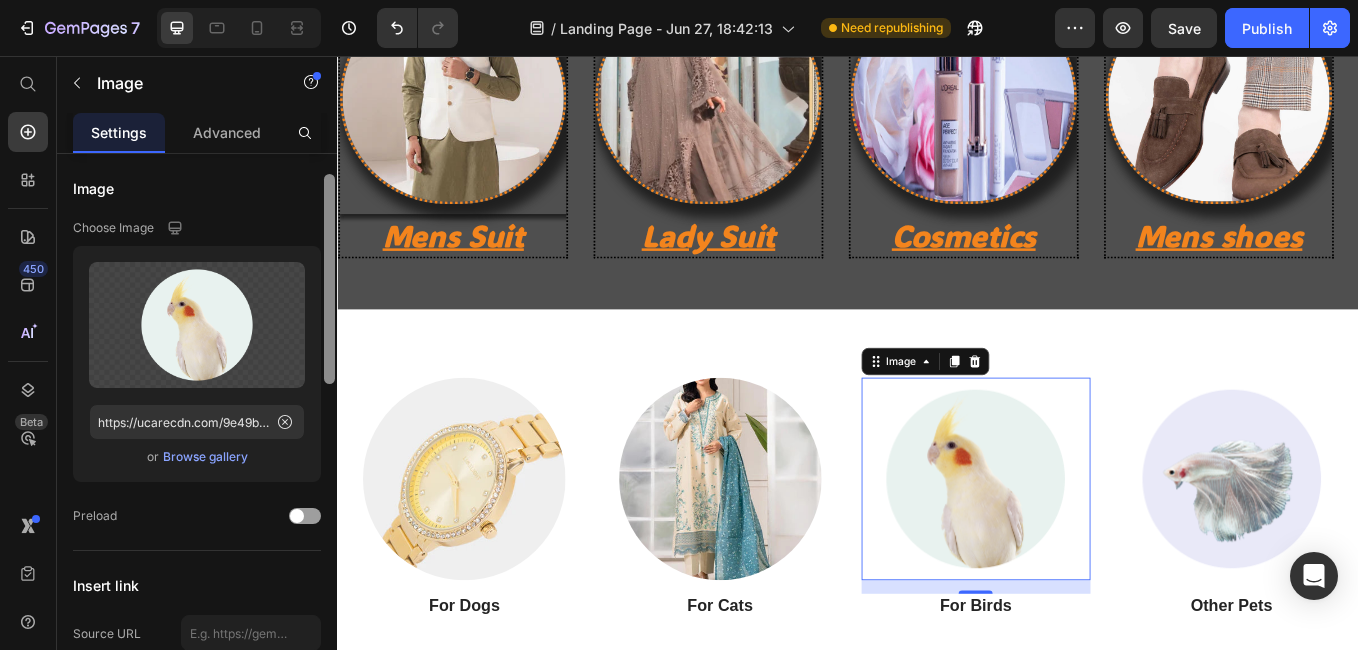 drag, startPoint x: 330, startPoint y: 438, endPoint x: 325, endPoint y: 219, distance: 219.05707 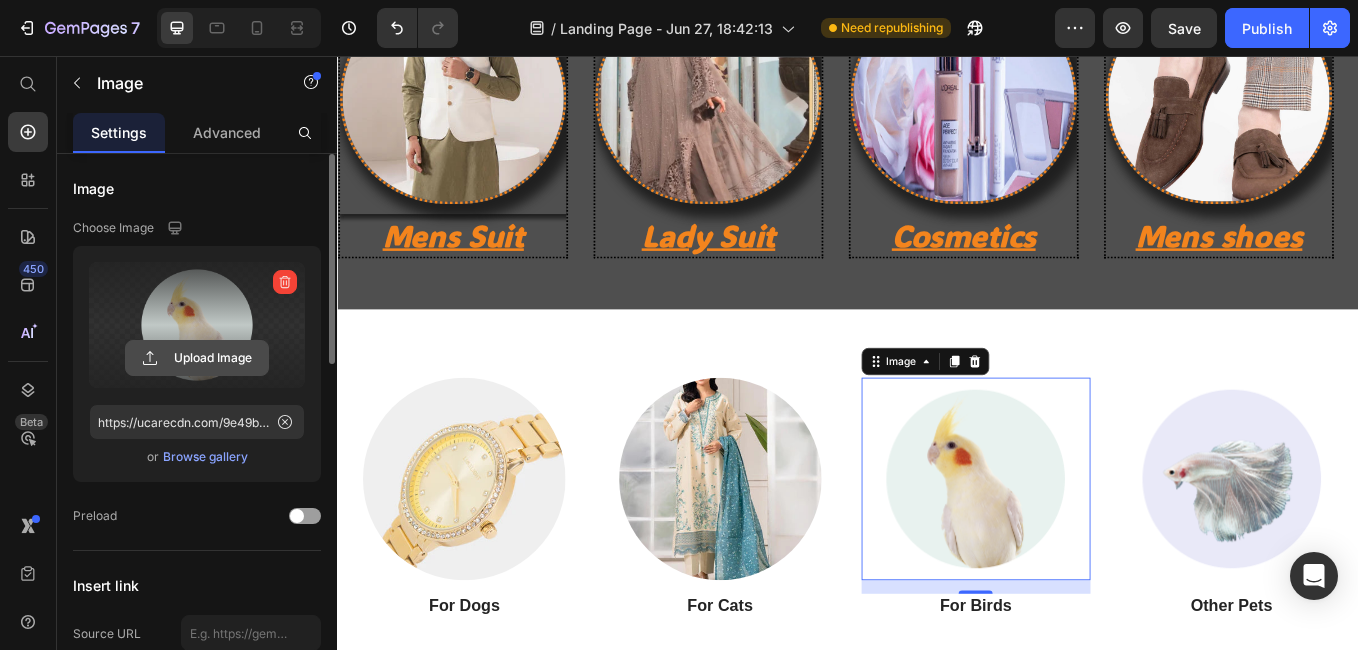 click 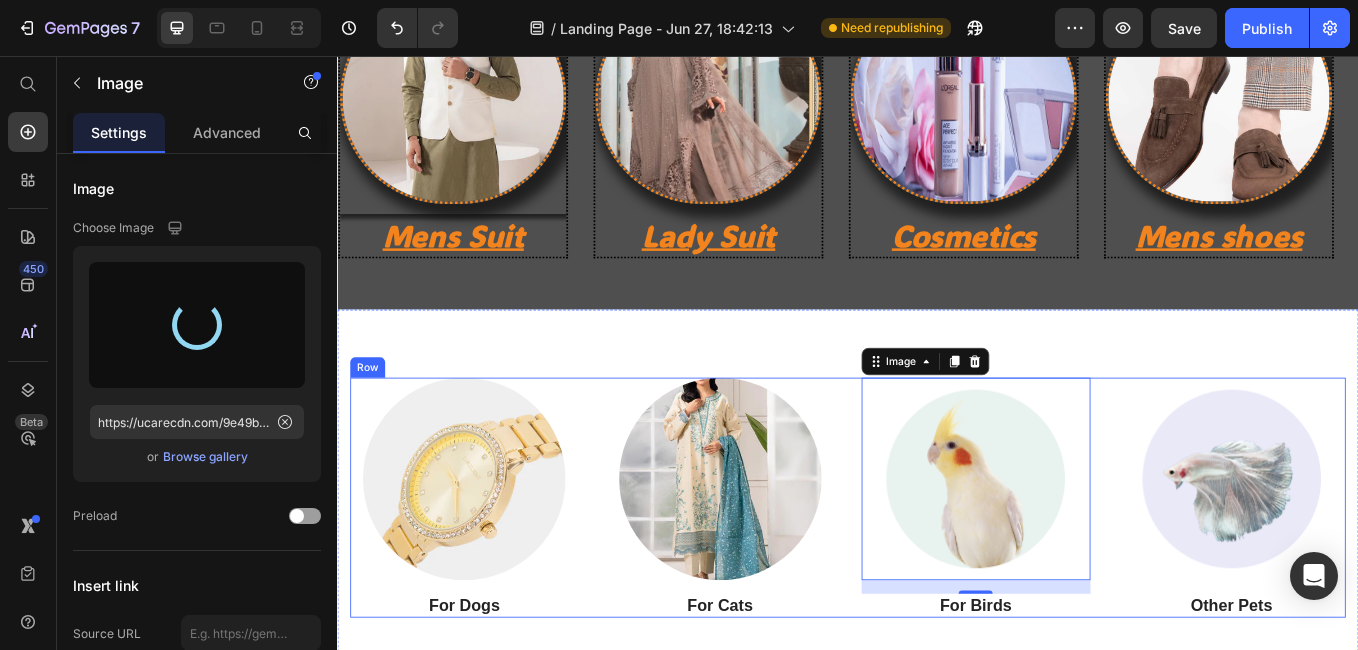 type on "https://cdn.shopify.com/s/files/1/0945/9528/5065/files/gempages_572603153153787104-26fef694-4da9-4f77-b3ca-91c2a6e6afe6.webp" 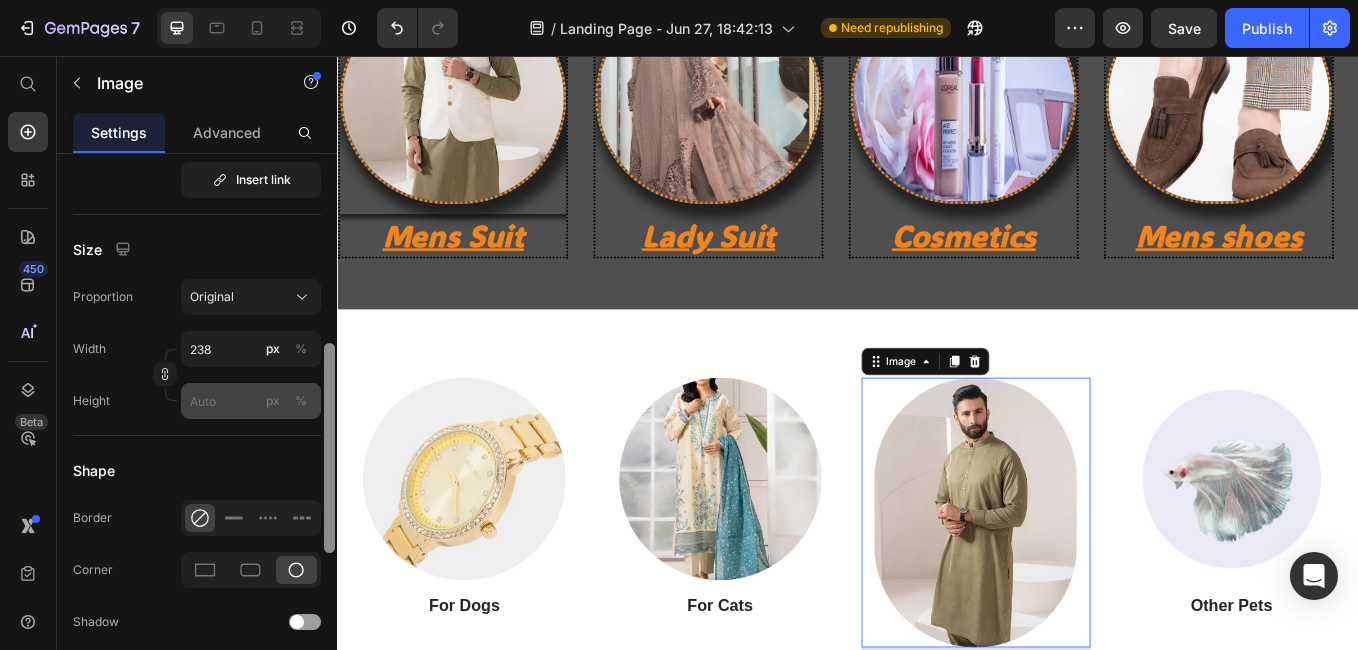 drag, startPoint x: 333, startPoint y: 269, endPoint x: 276, endPoint y: 388, distance: 131.94696 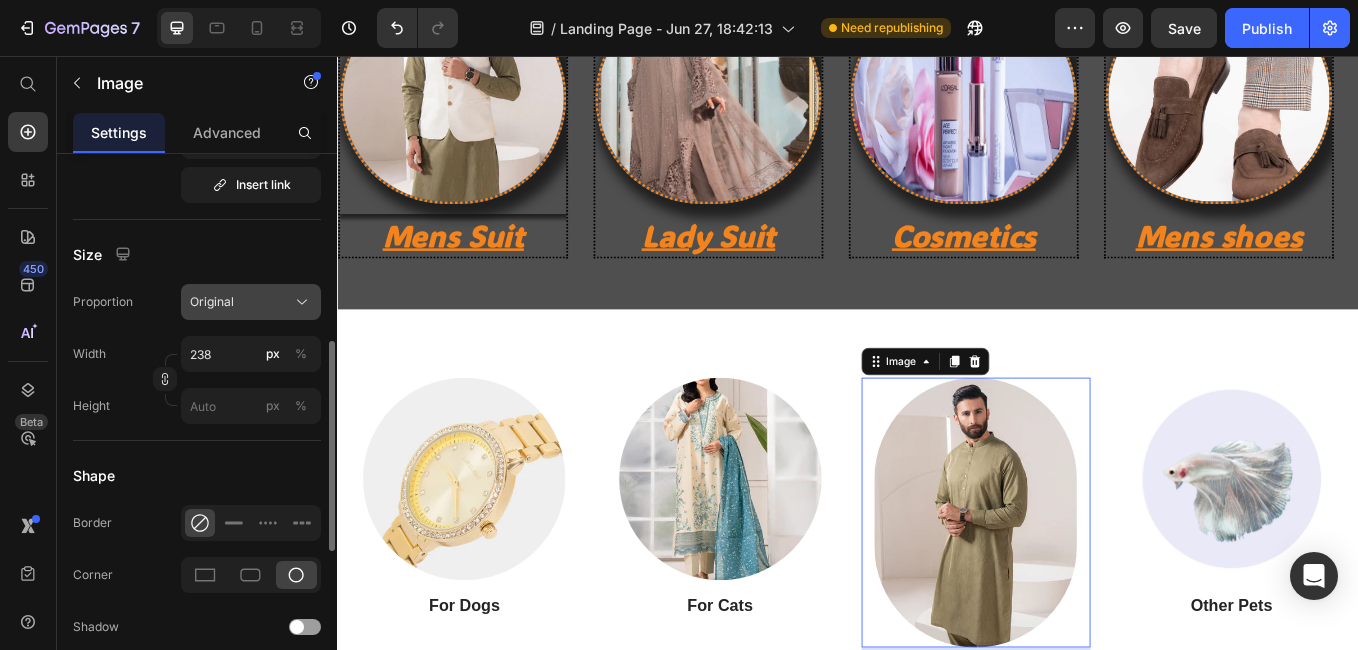 click on "Original" at bounding box center [251, 302] 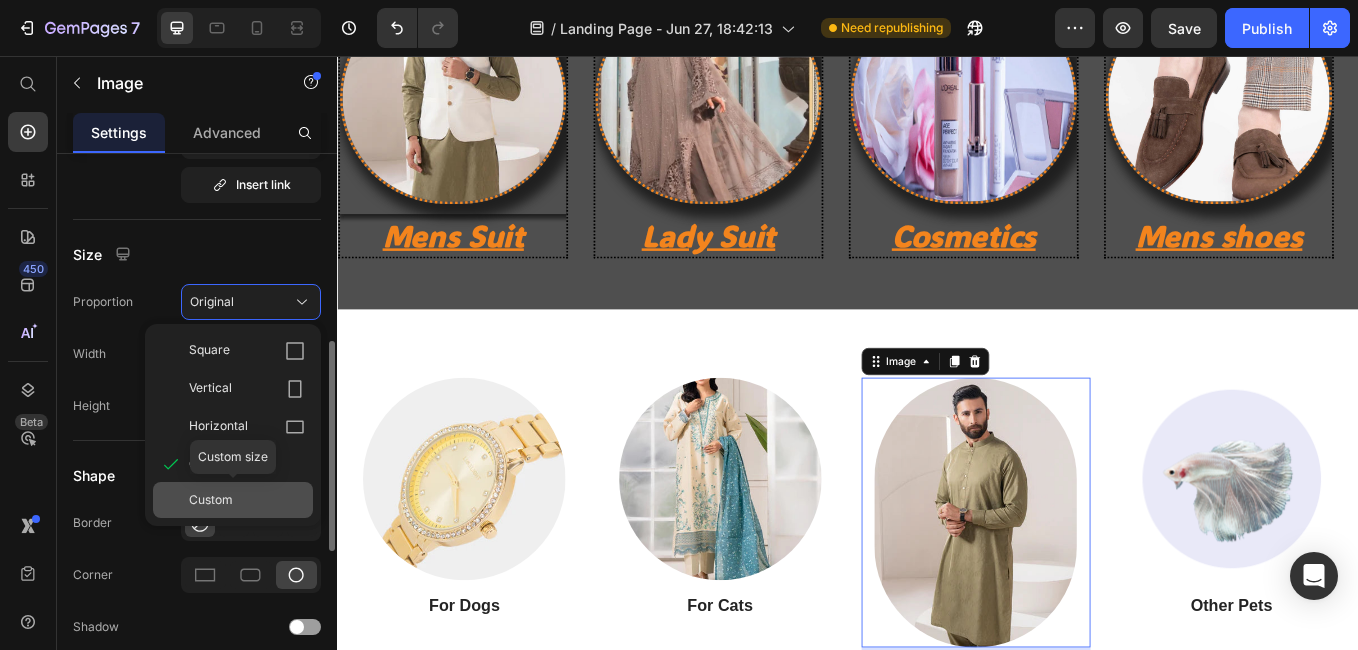 click on "Custom" 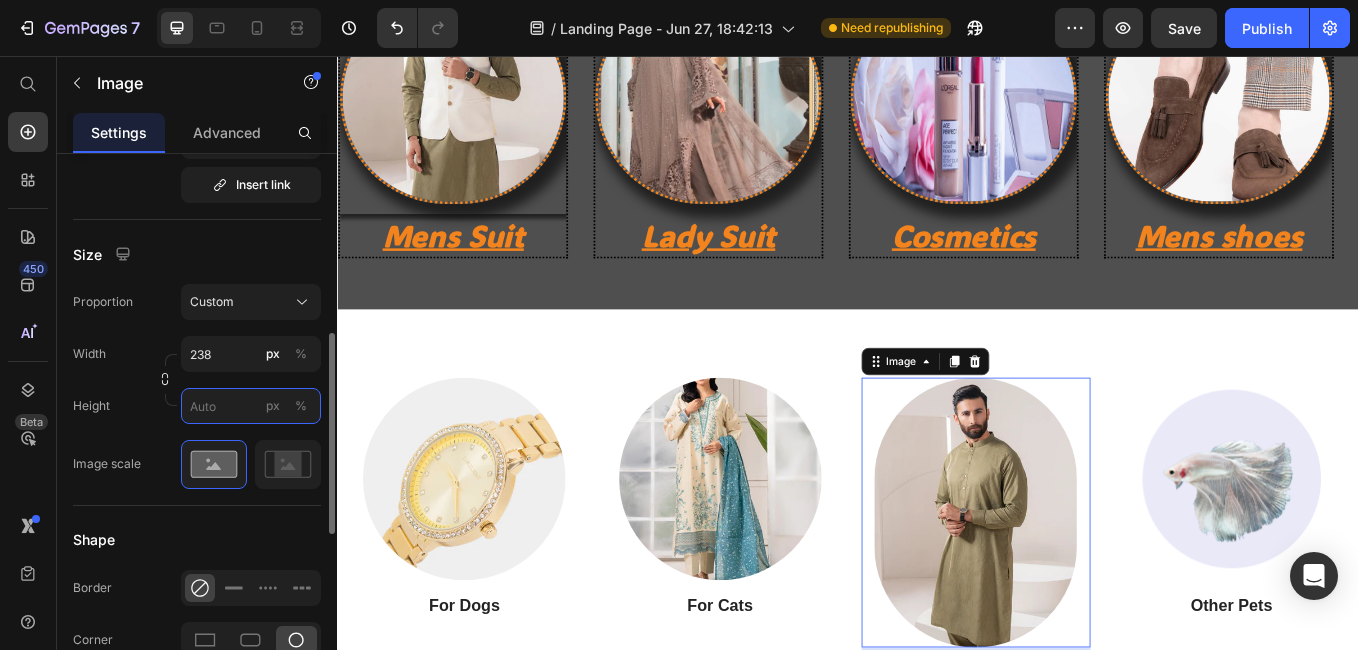 click on "px %" at bounding box center [251, 406] 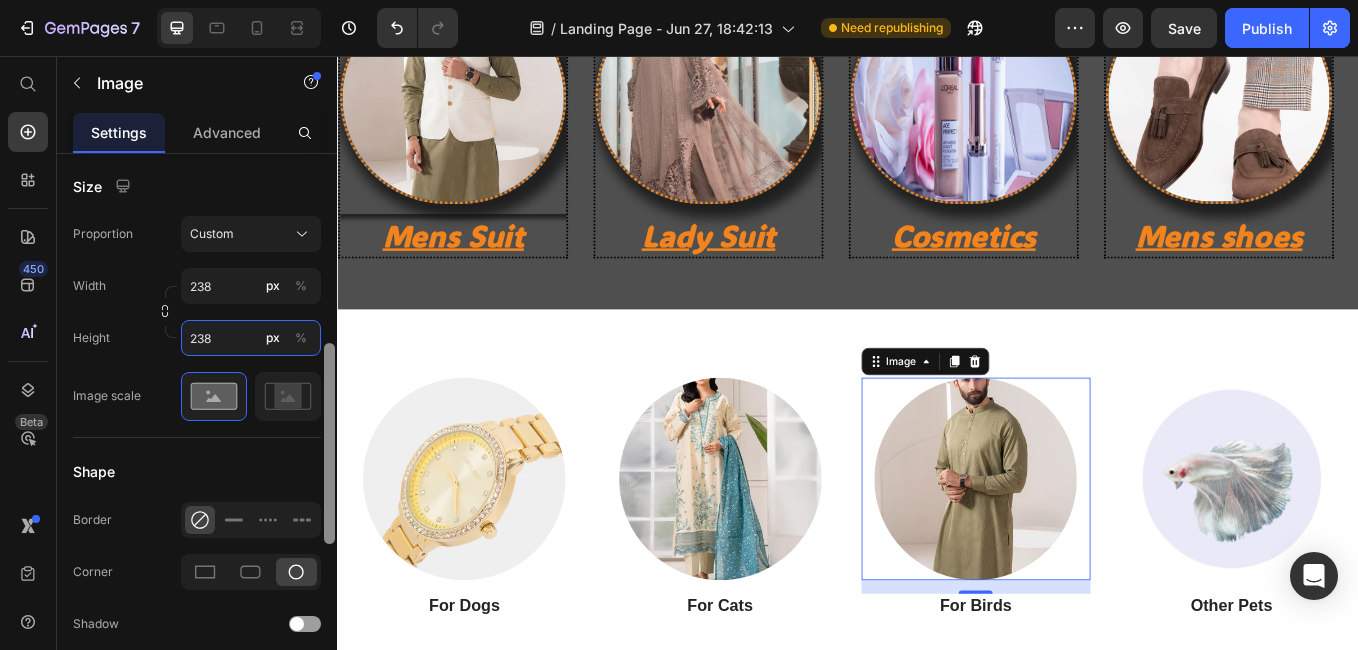 drag, startPoint x: 329, startPoint y: 524, endPoint x: 307, endPoint y: 554, distance: 37.202152 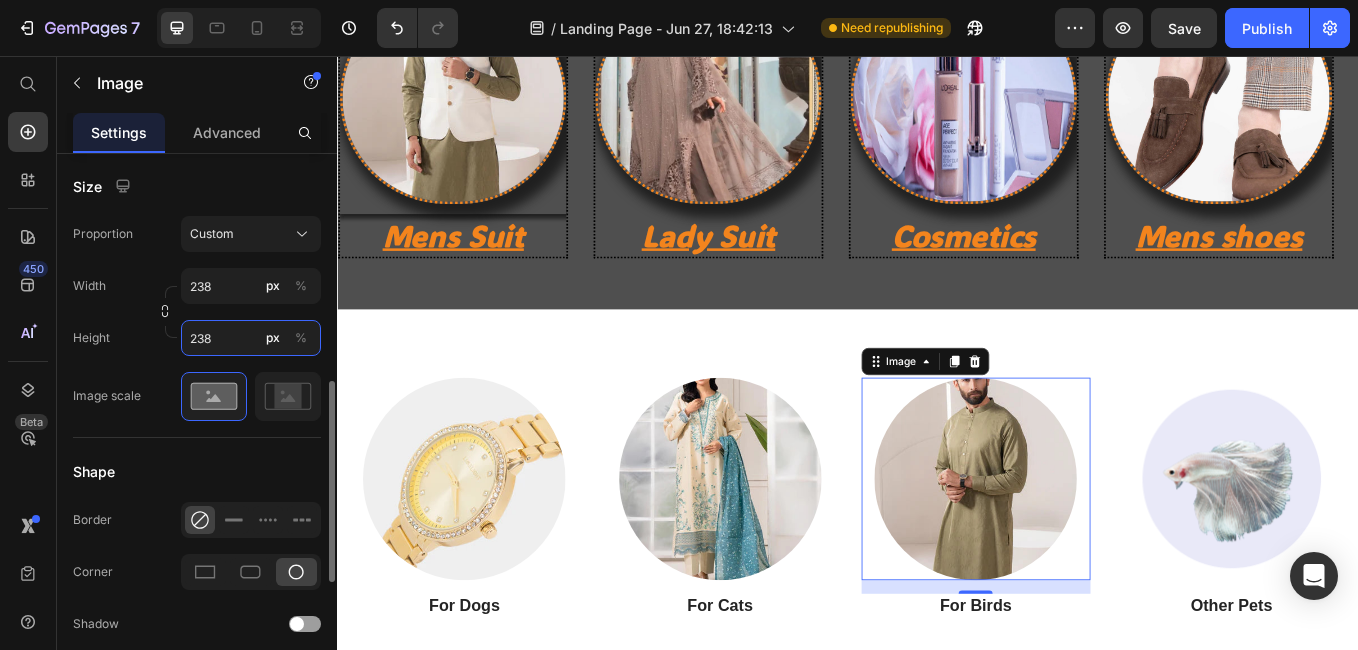 scroll, scrollTop: 577, scrollLeft: 0, axis: vertical 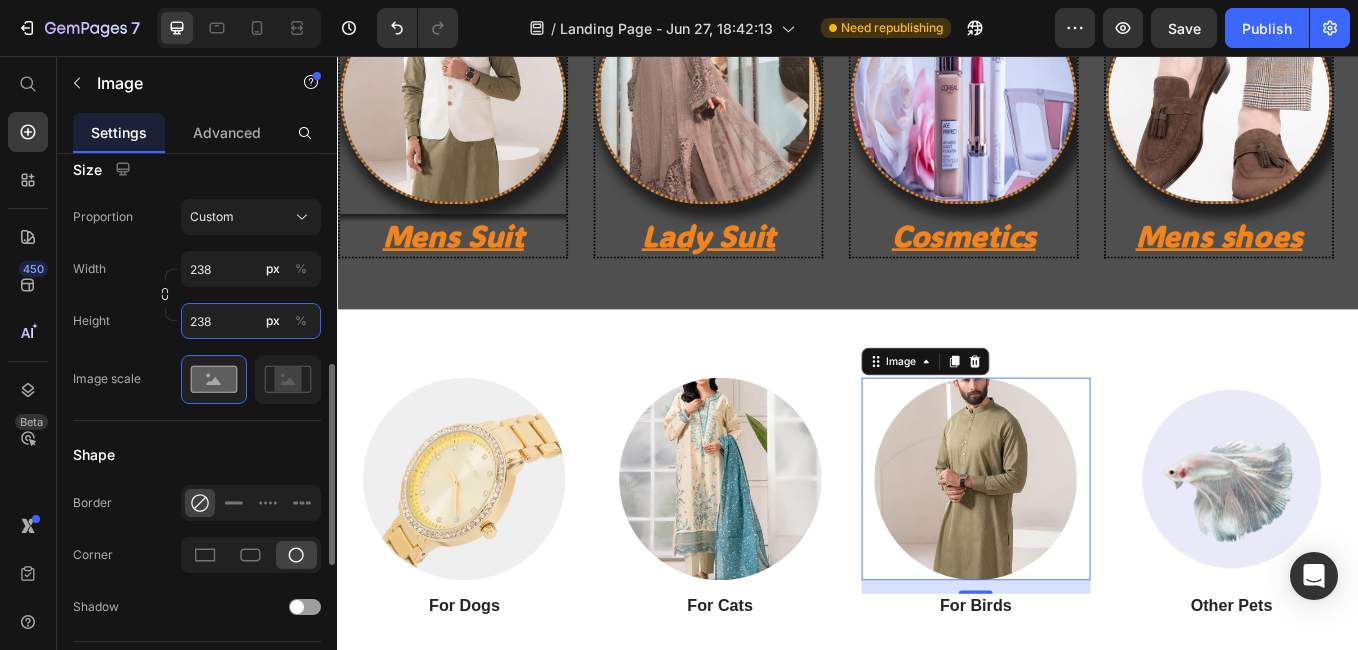 type on "238" 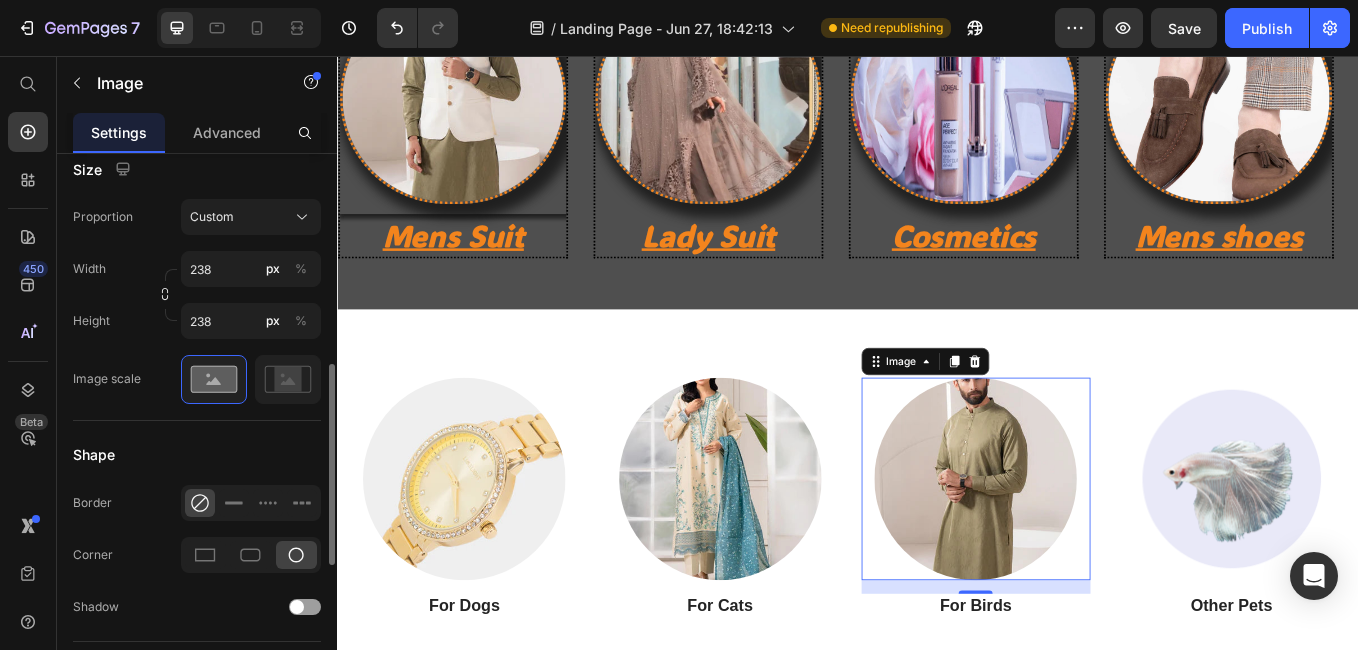 click 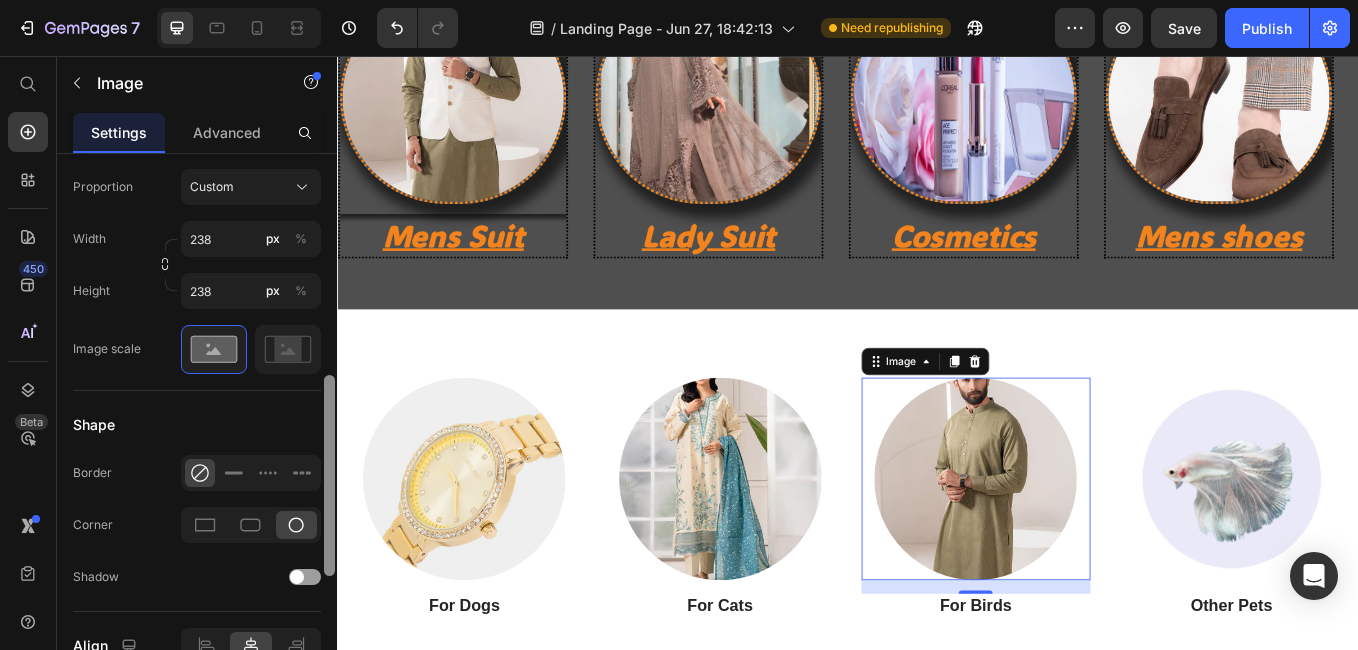 scroll, scrollTop: 610, scrollLeft: 0, axis: vertical 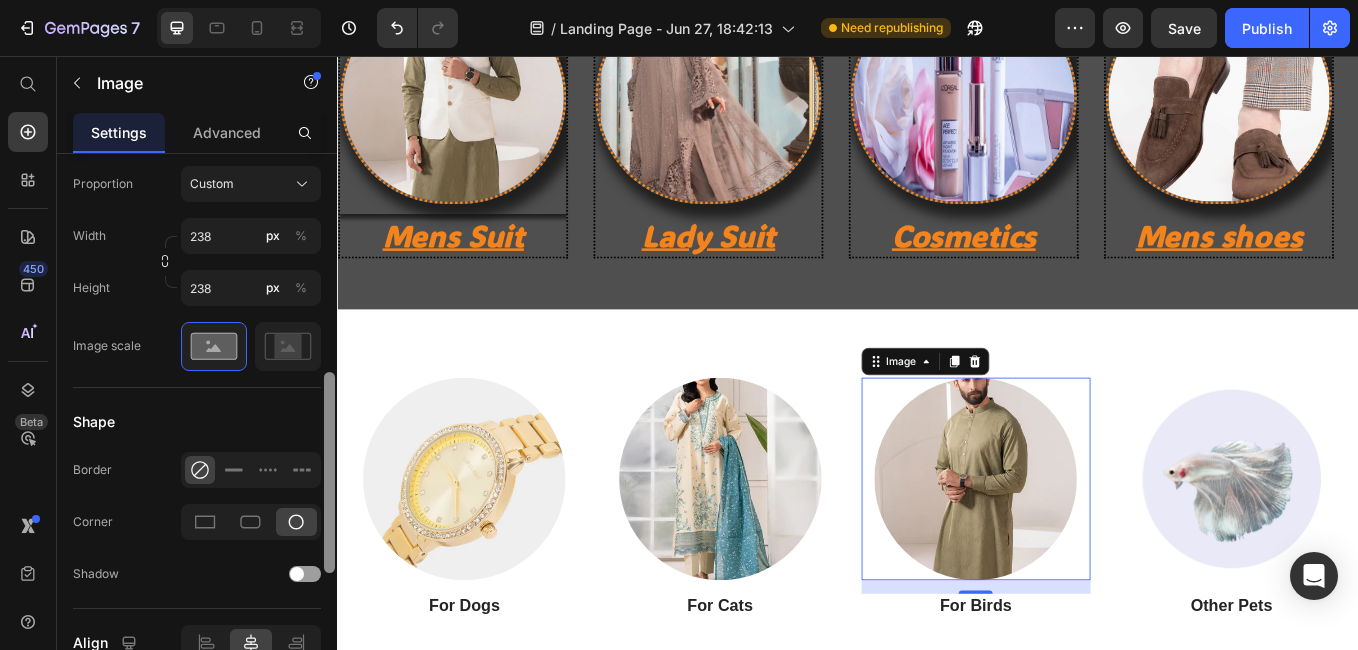 drag, startPoint x: 330, startPoint y: 524, endPoint x: 330, endPoint y: 536, distance: 12 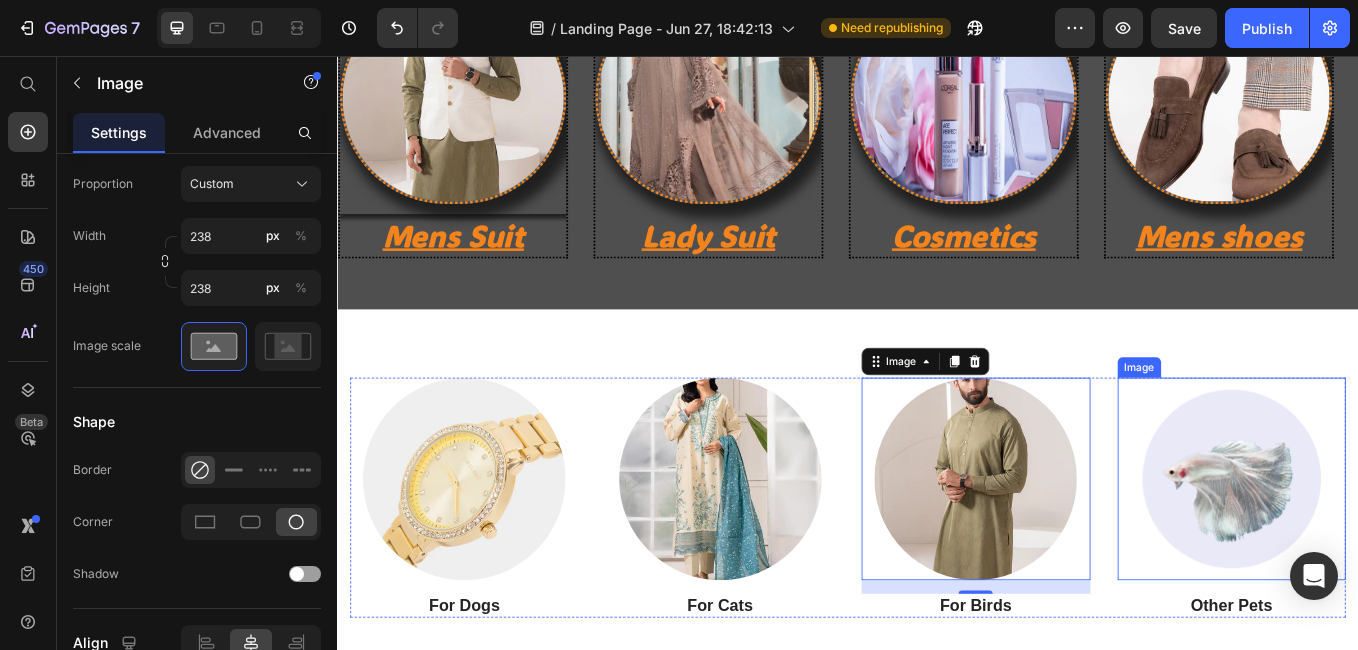 click at bounding box center (1388, 553) 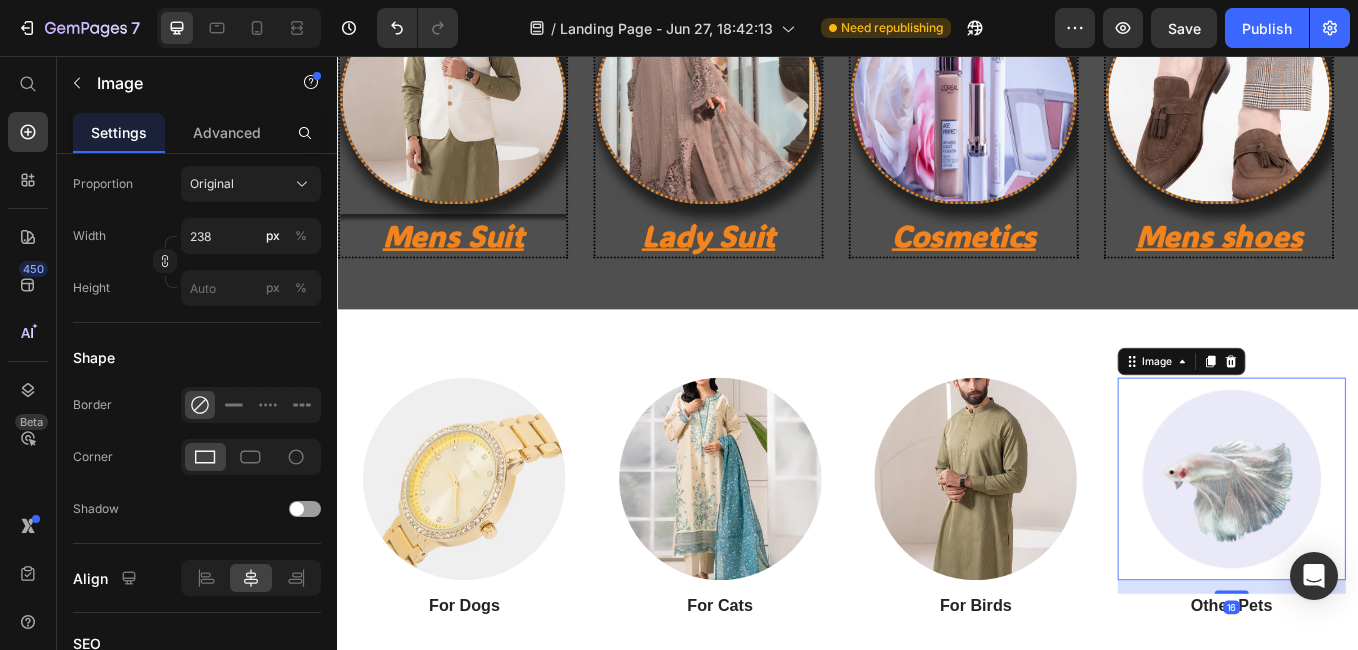 click at bounding box center (1388, 553) 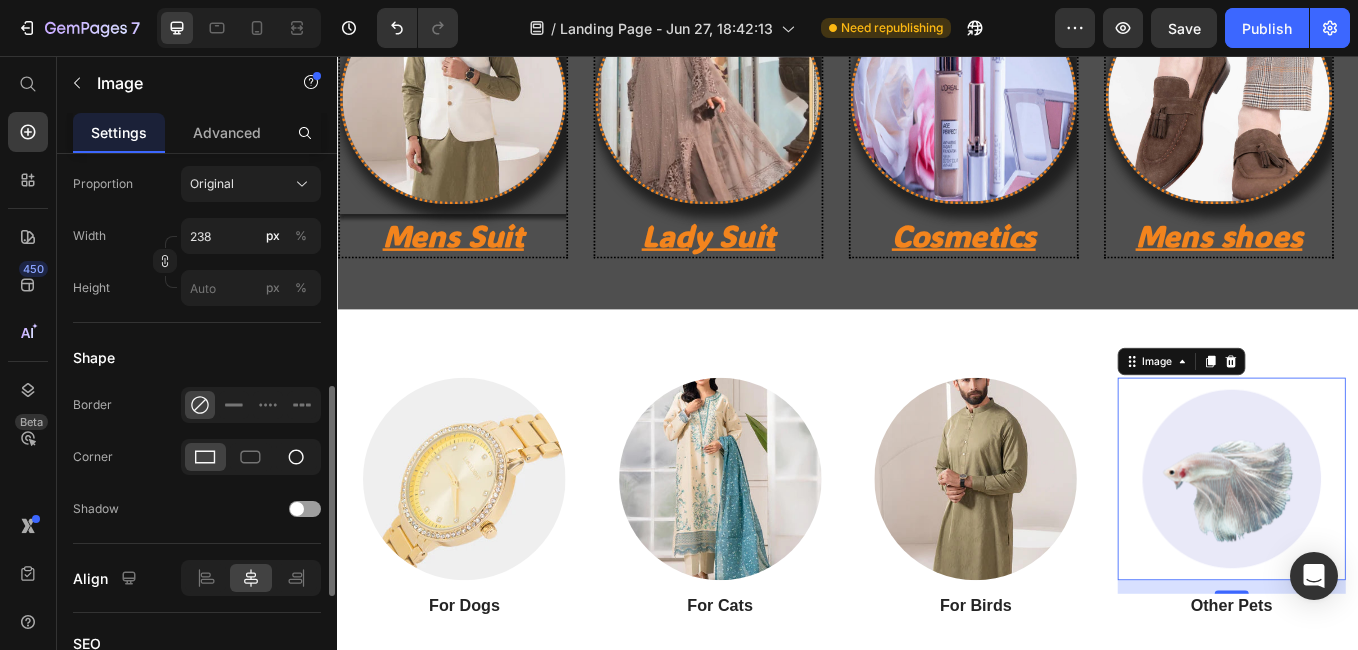 click 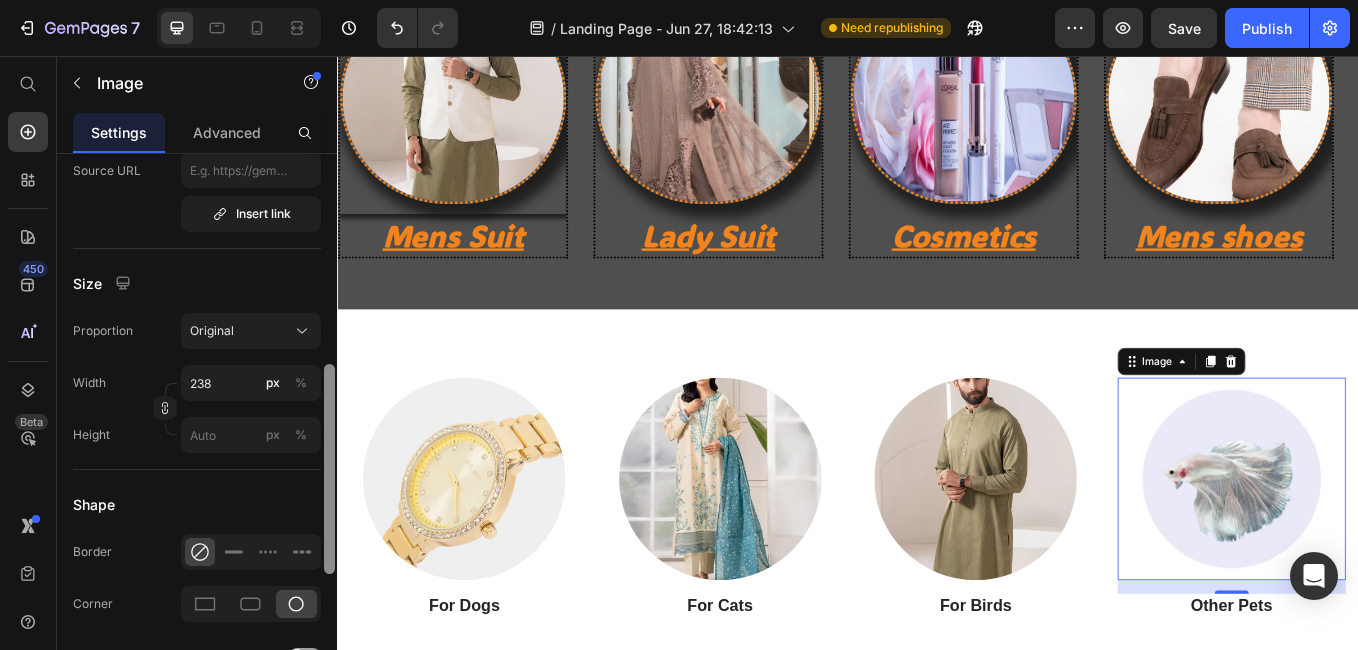 scroll, scrollTop: 456, scrollLeft: 0, axis: vertical 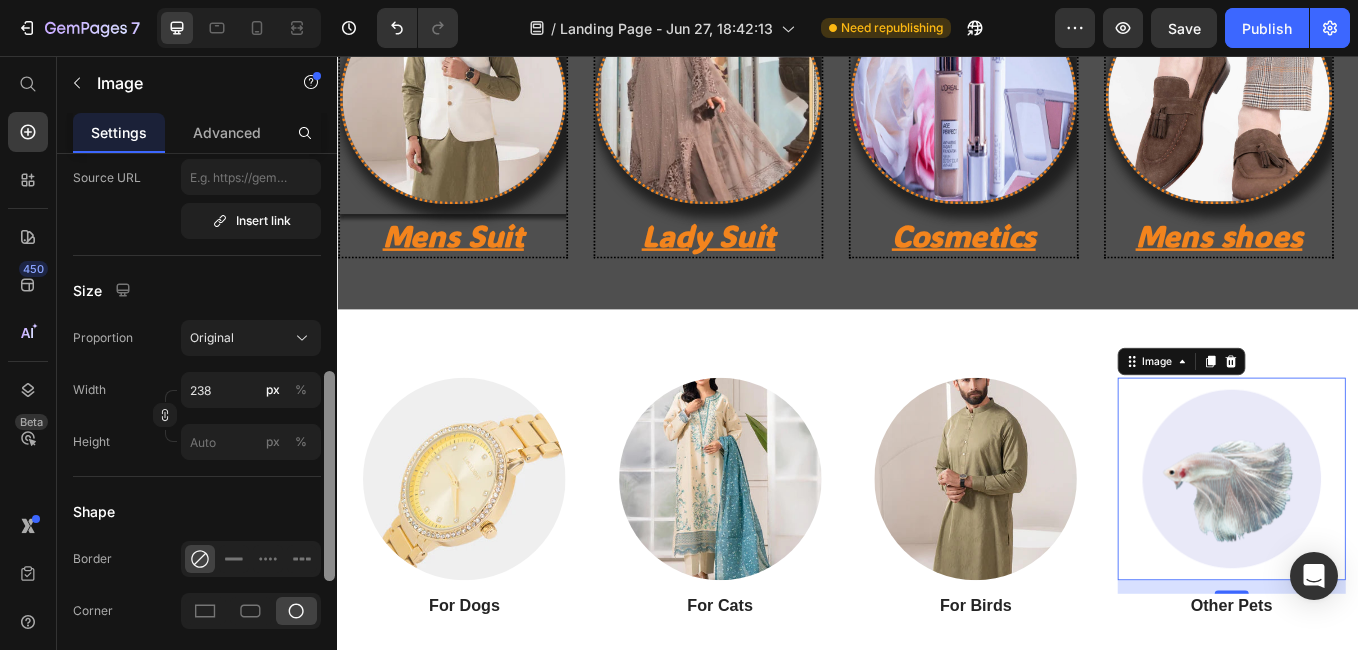 drag, startPoint x: 330, startPoint y: 479, endPoint x: 325, endPoint y: 420, distance: 59.211487 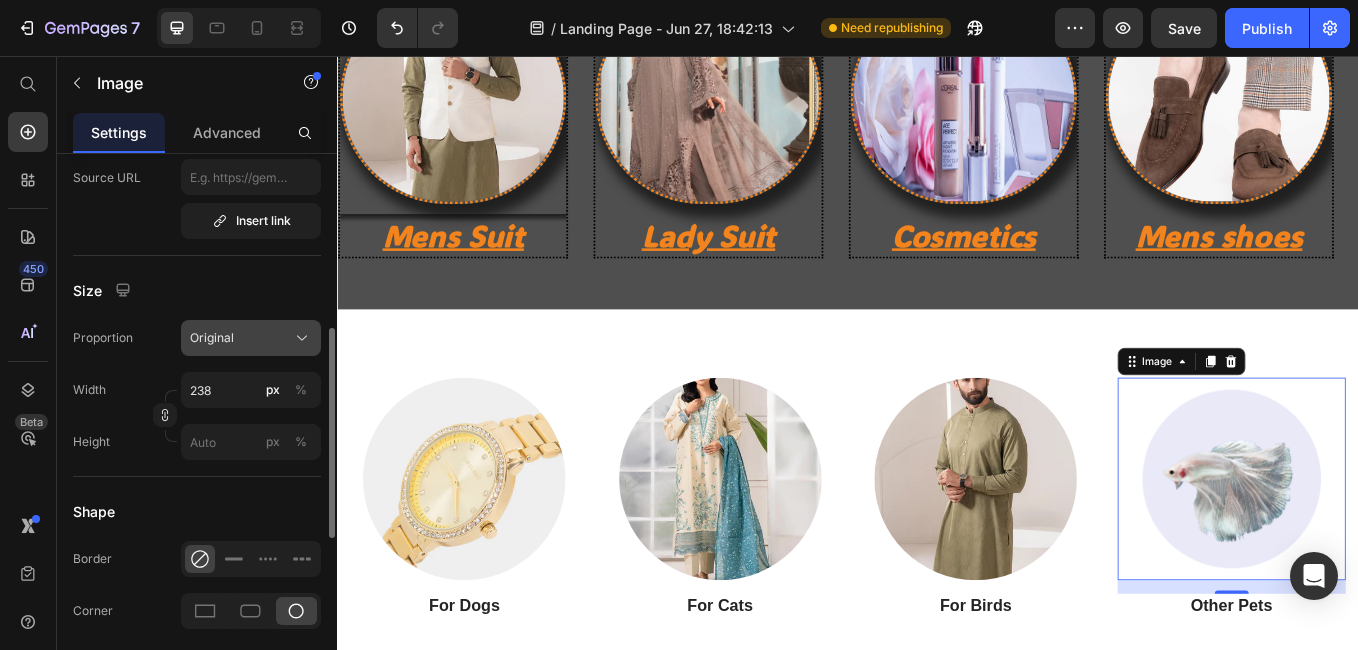 click on "Original" 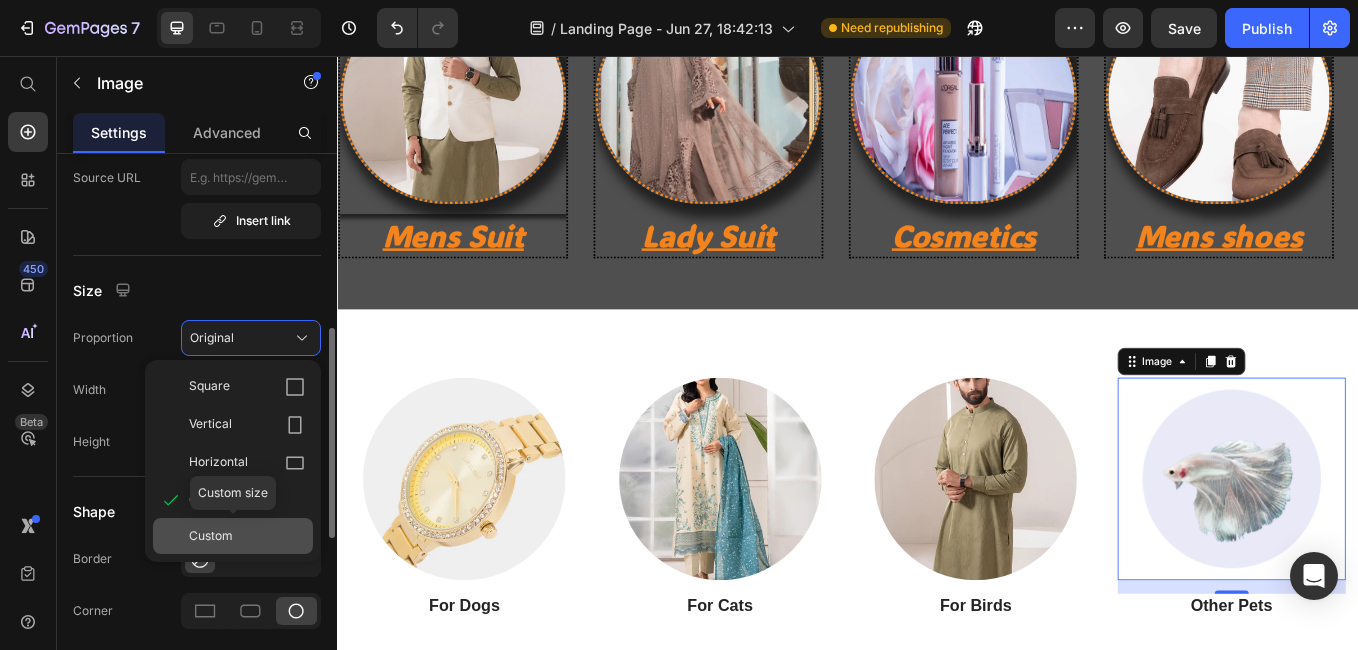 click on "Custom" at bounding box center (247, 536) 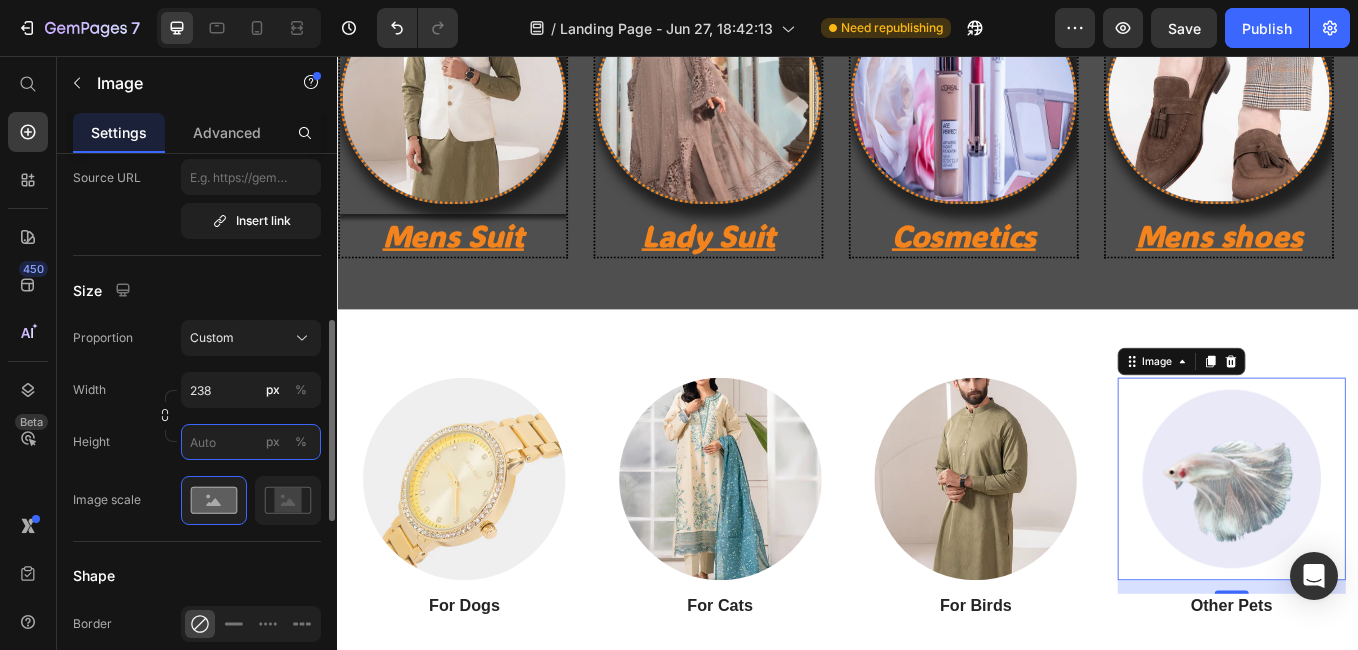 click on "px %" at bounding box center [251, 442] 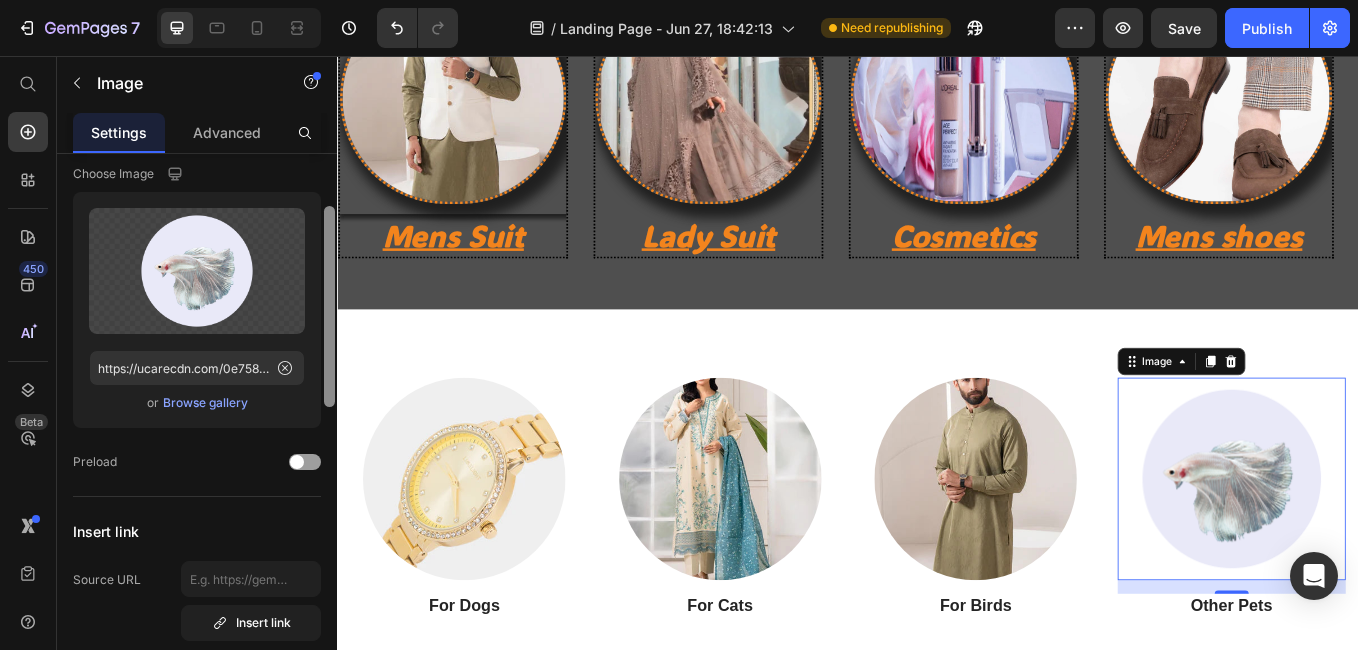 drag, startPoint x: 323, startPoint y: 462, endPoint x: 321, endPoint y: 315, distance: 147.01361 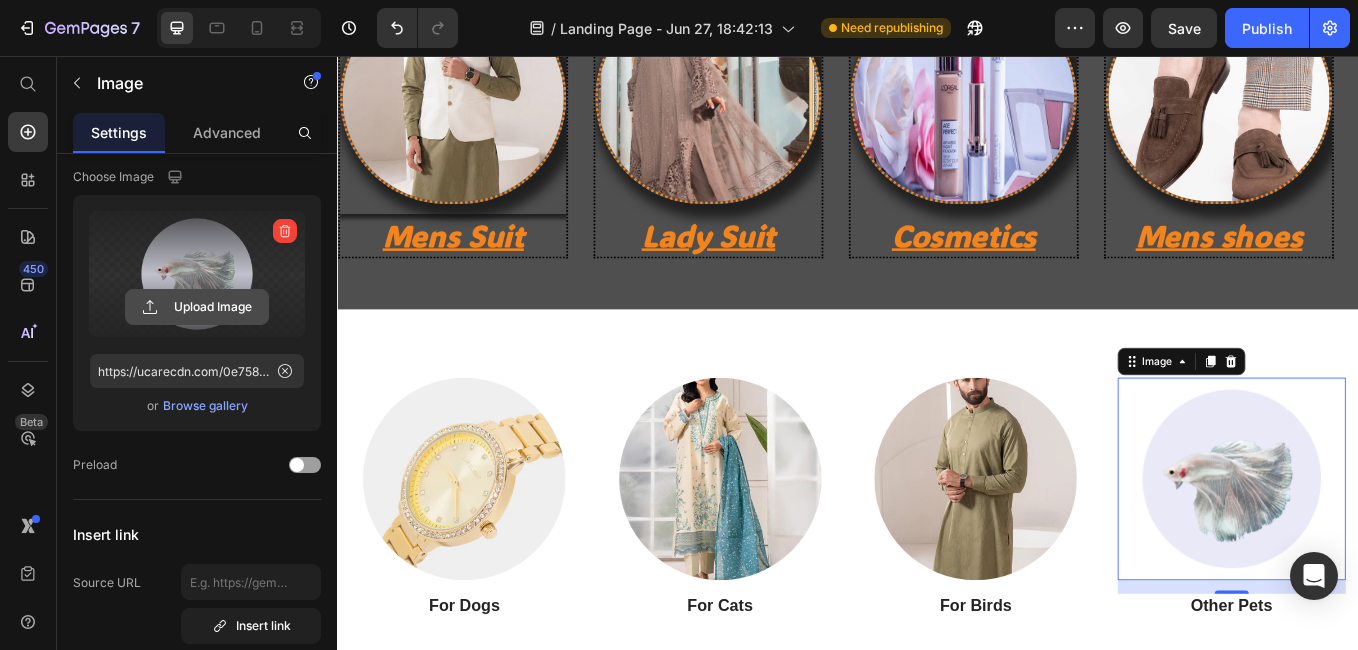 type on "238" 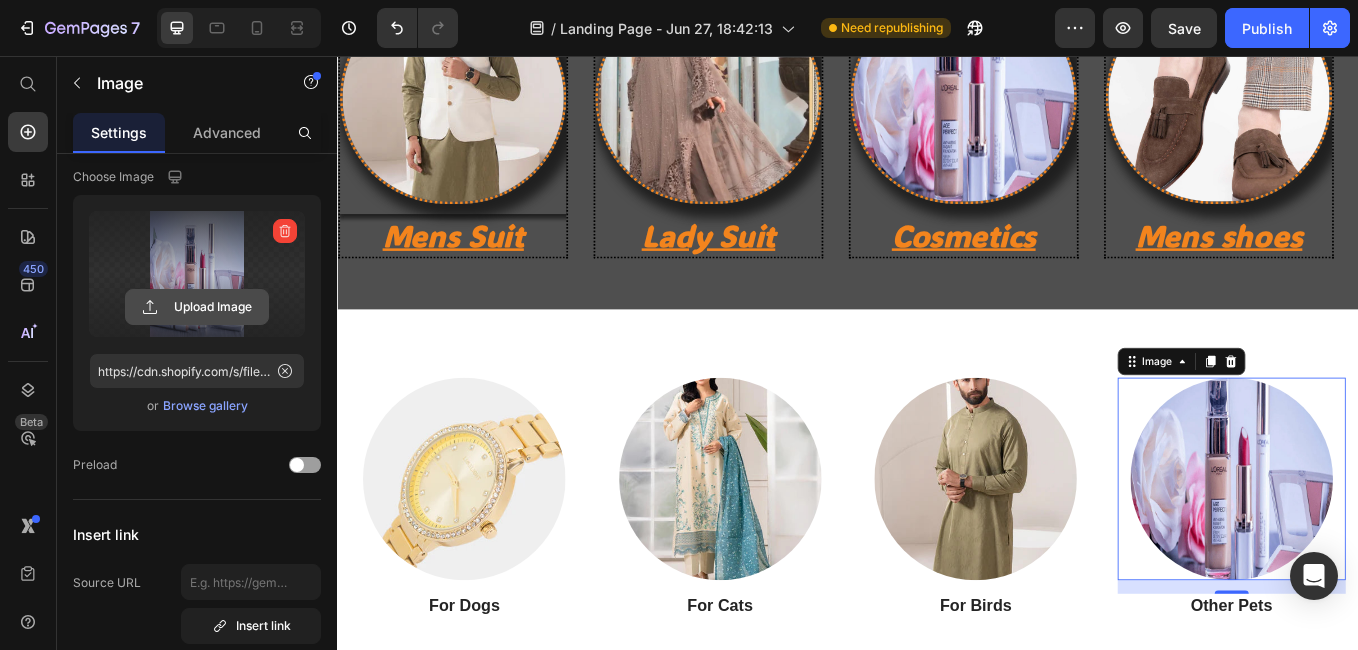 click 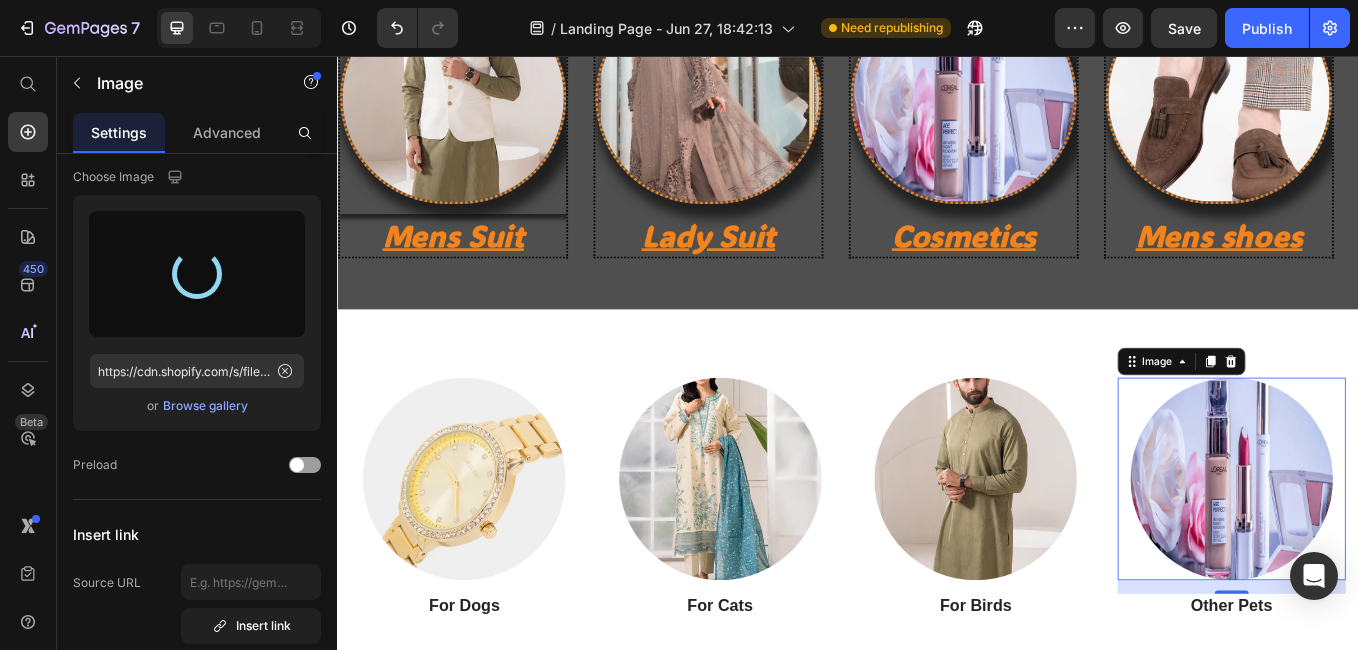 type on "https://cdn.shopify.com/s/files/1/0945/9528/5065/files/gempages_572603153153787104-a6832831-4e4f-4b33-816a-b1f35c940781.webp" 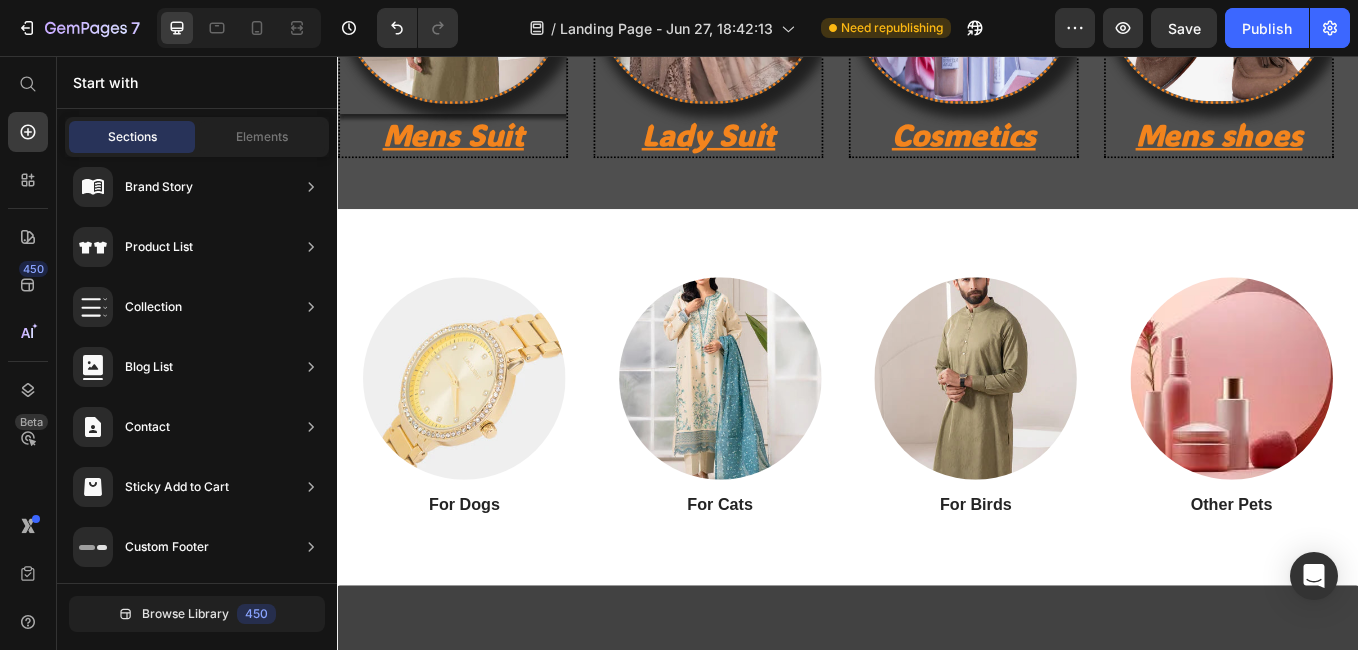 scroll, scrollTop: 960, scrollLeft: 0, axis: vertical 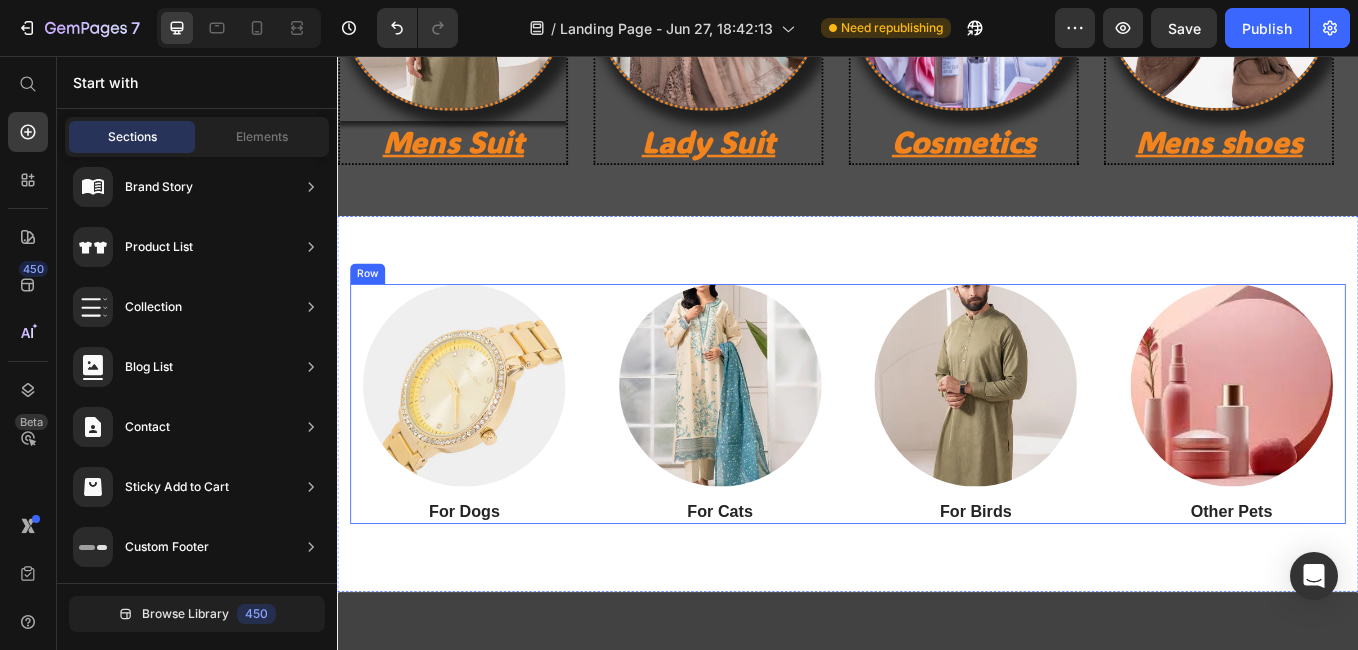 click on "Image For Dogs Heading Image For Cats Heading Image For Birds Heading Image Other Pets Heading Row" at bounding box center [937, 465] 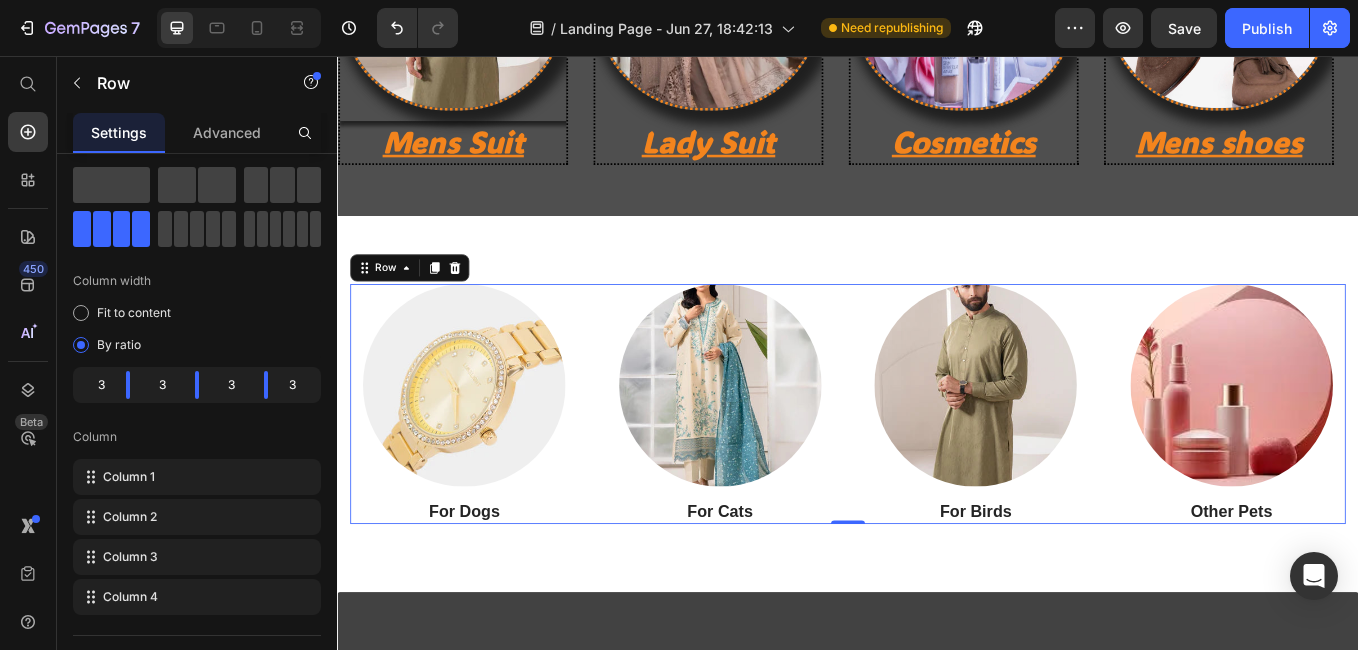 scroll, scrollTop: 0, scrollLeft: 0, axis: both 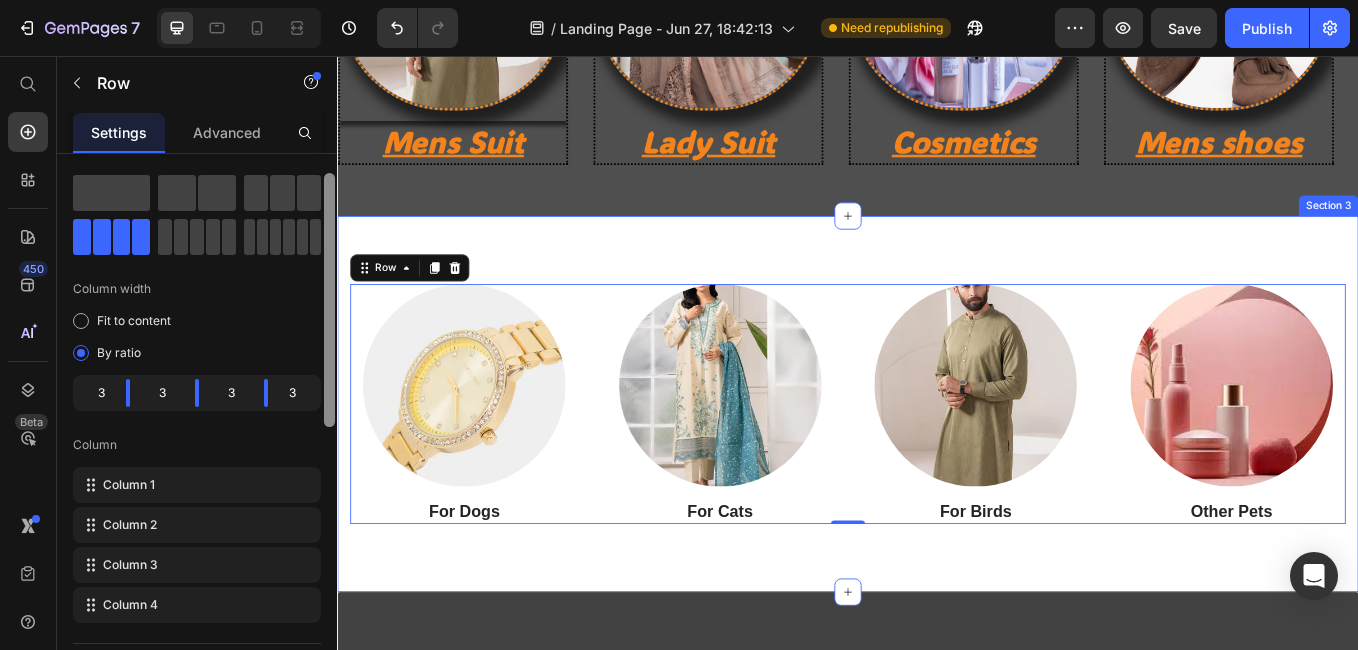 drag, startPoint x: 667, startPoint y: 433, endPoint x: 339, endPoint y: 501, distance: 334.97464 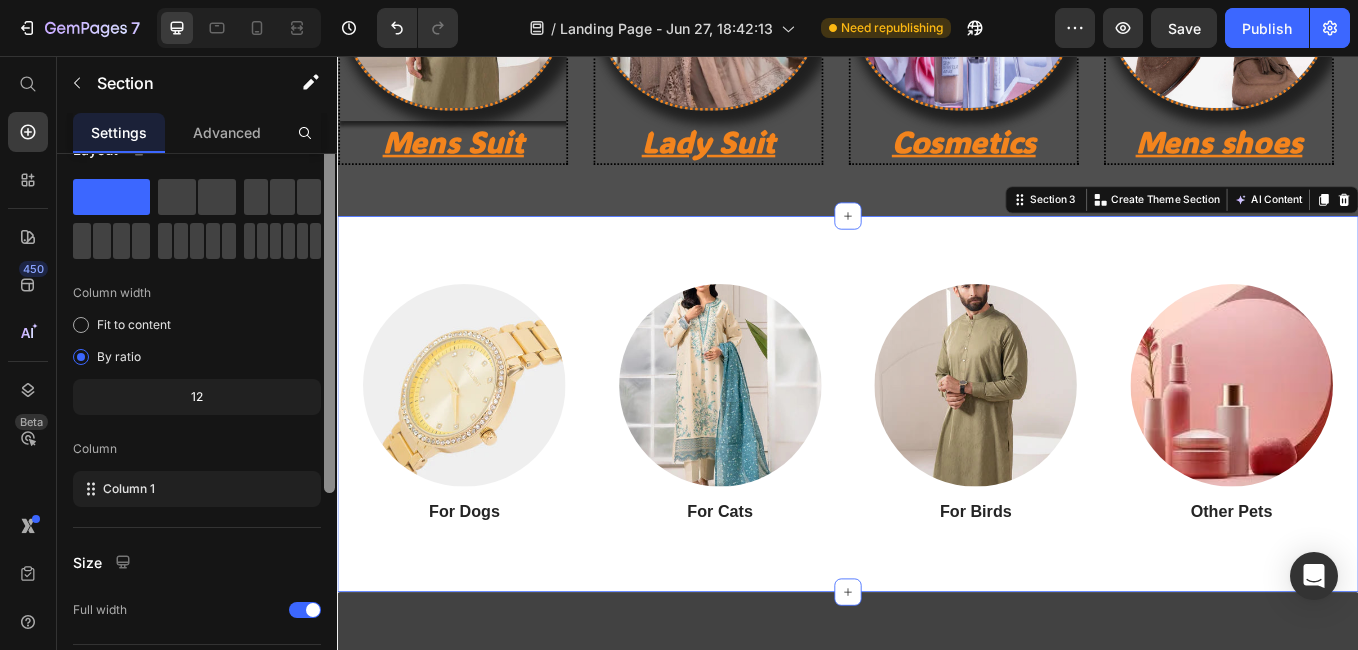 scroll, scrollTop: 0, scrollLeft: 0, axis: both 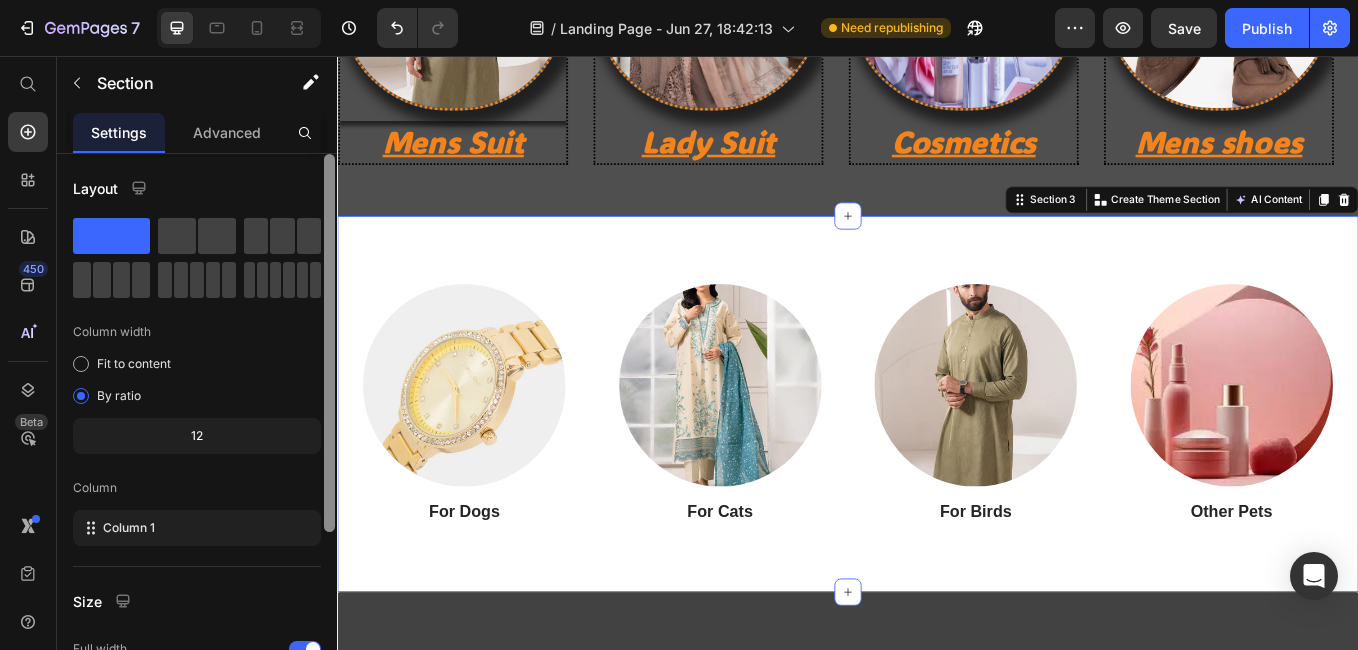 click at bounding box center (329, 343) 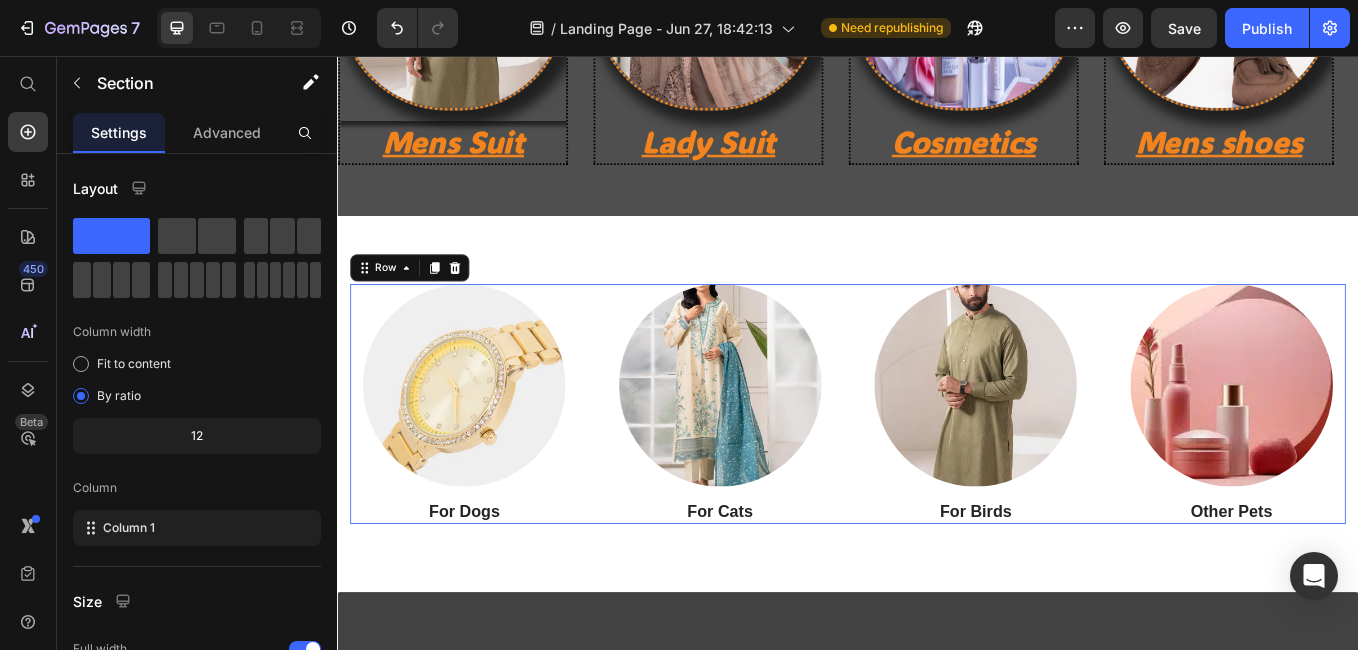 click on "Image For Dogs Heading Image For Cats Heading Image For Birds Heading Image Other Pets Heading Row   0" at bounding box center [937, 465] 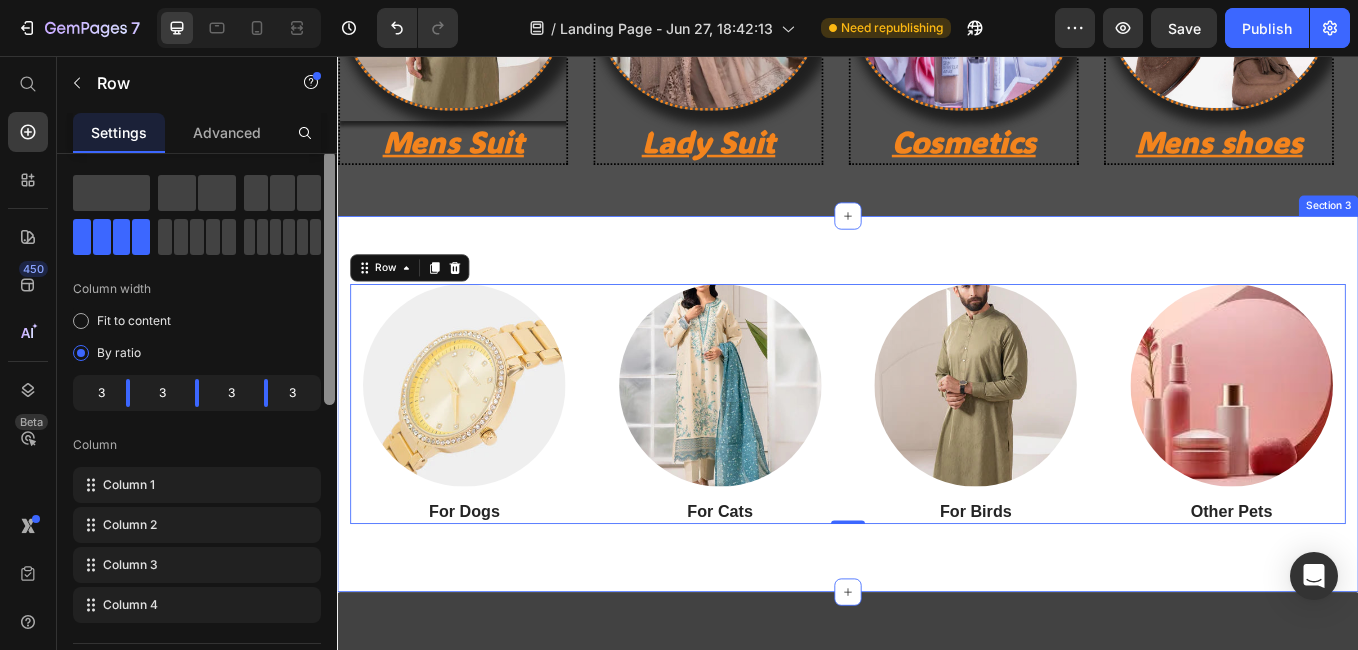 drag, startPoint x: 329, startPoint y: 362, endPoint x: 321, endPoint y: 377, distance: 17 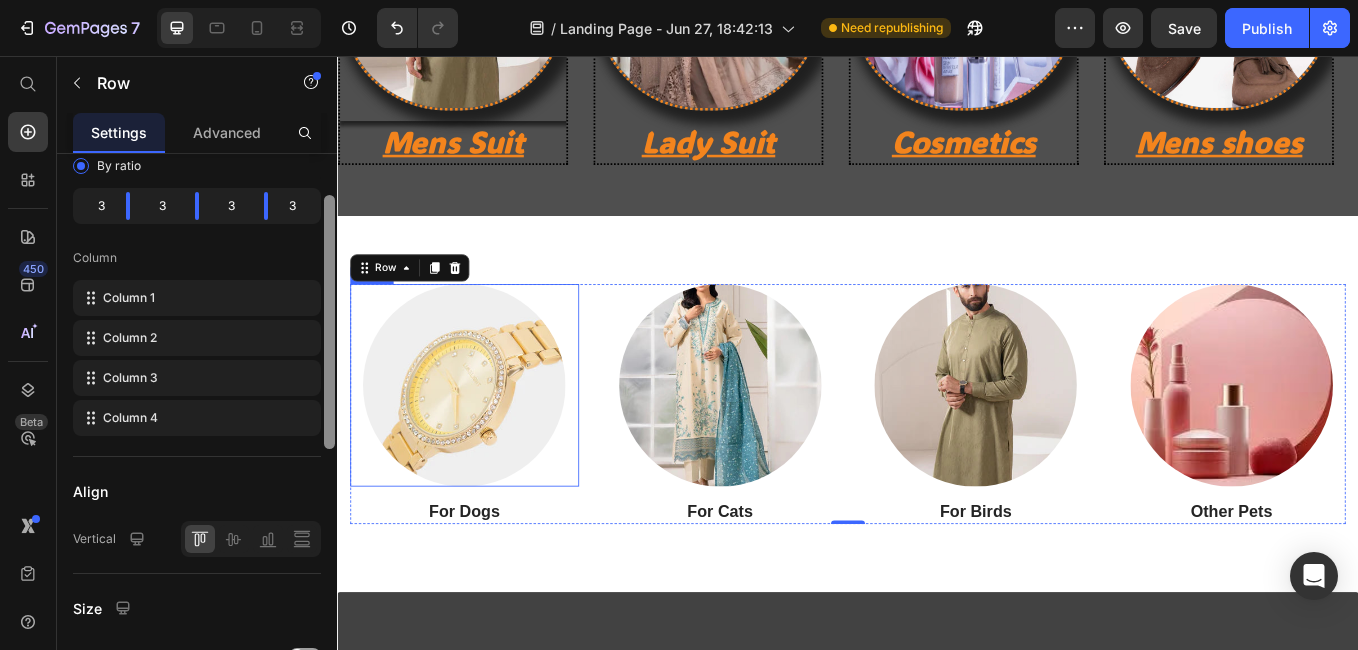 drag, startPoint x: 670, startPoint y: 433, endPoint x: 396, endPoint y: 461, distance: 275.42694 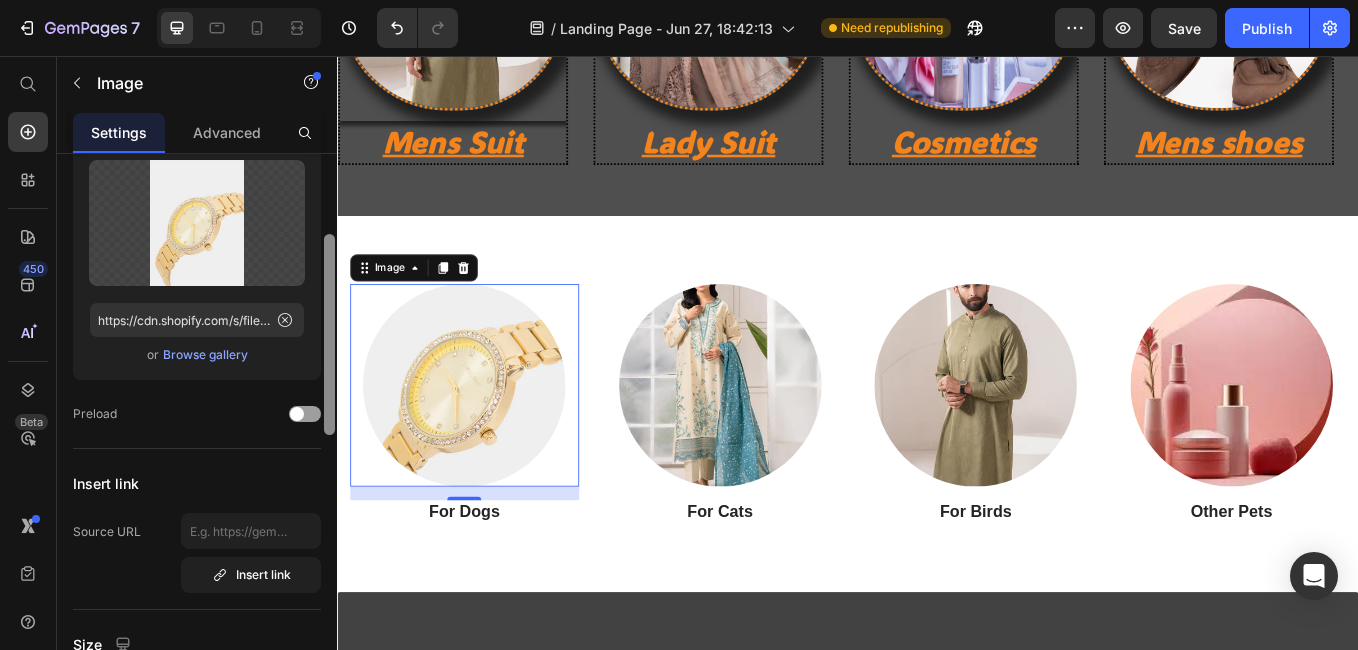 scroll, scrollTop: 0, scrollLeft: 0, axis: both 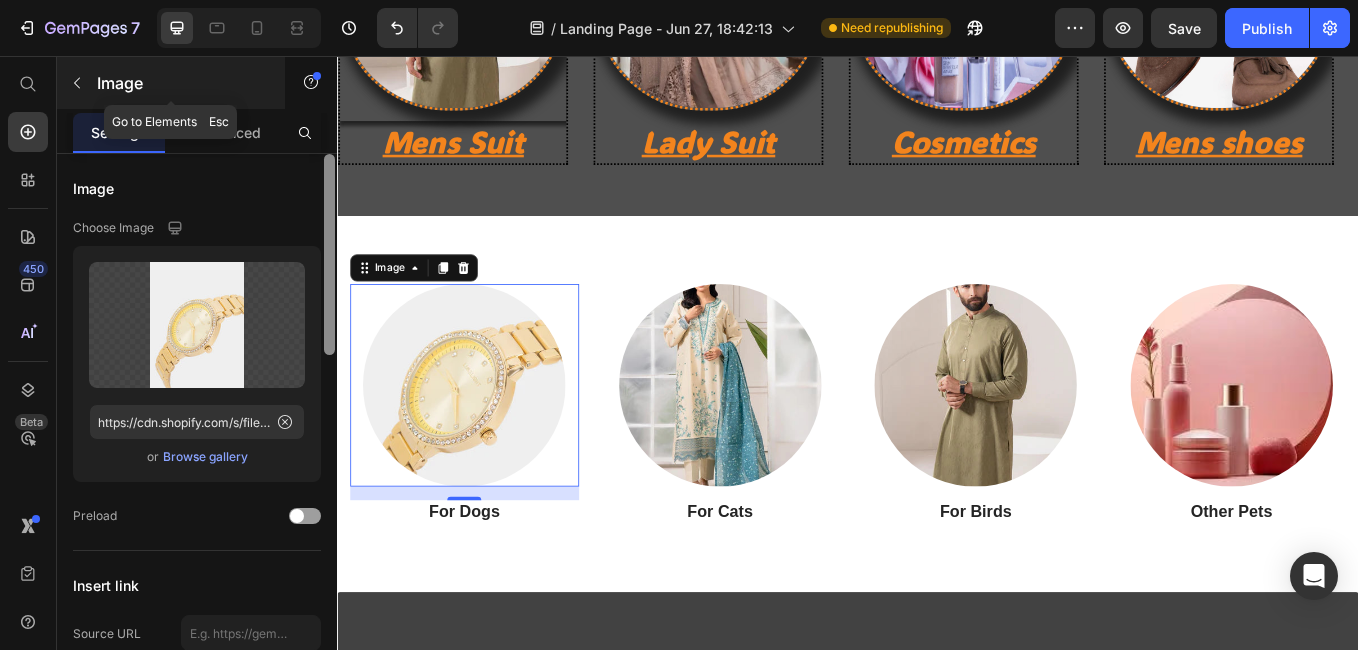 click at bounding box center [77, 83] 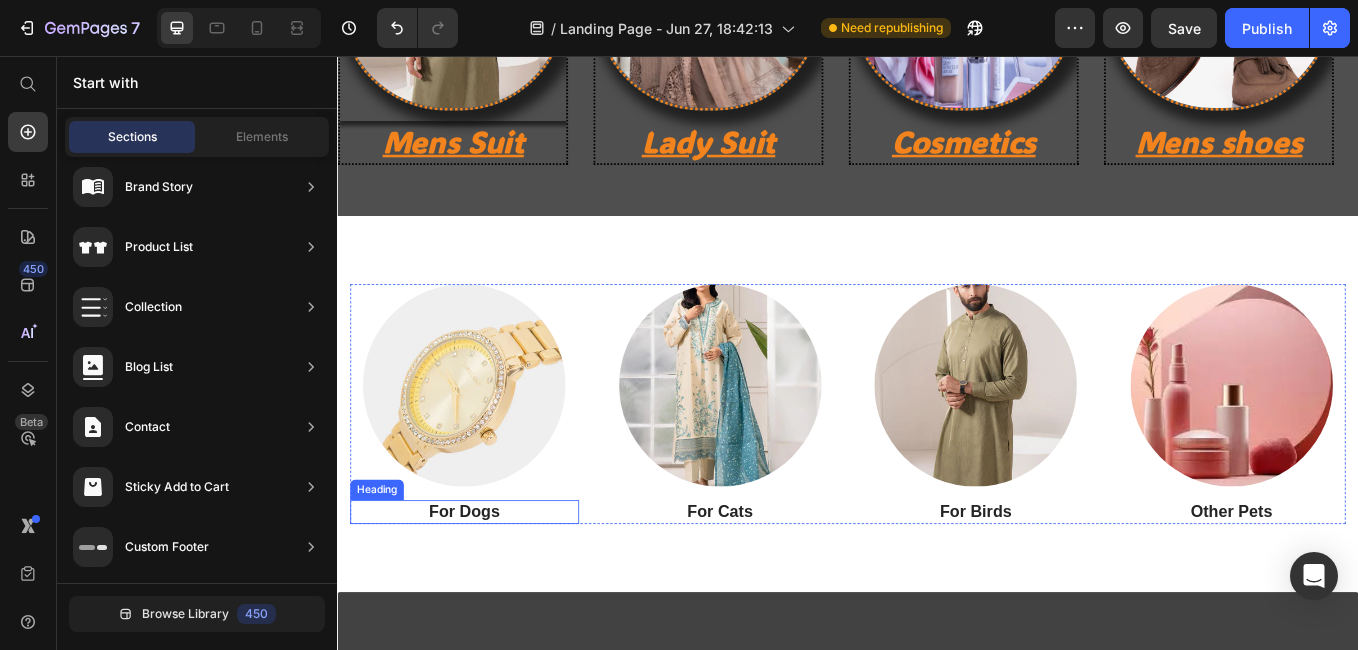 click on "For Dogs" at bounding box center (486, 592) 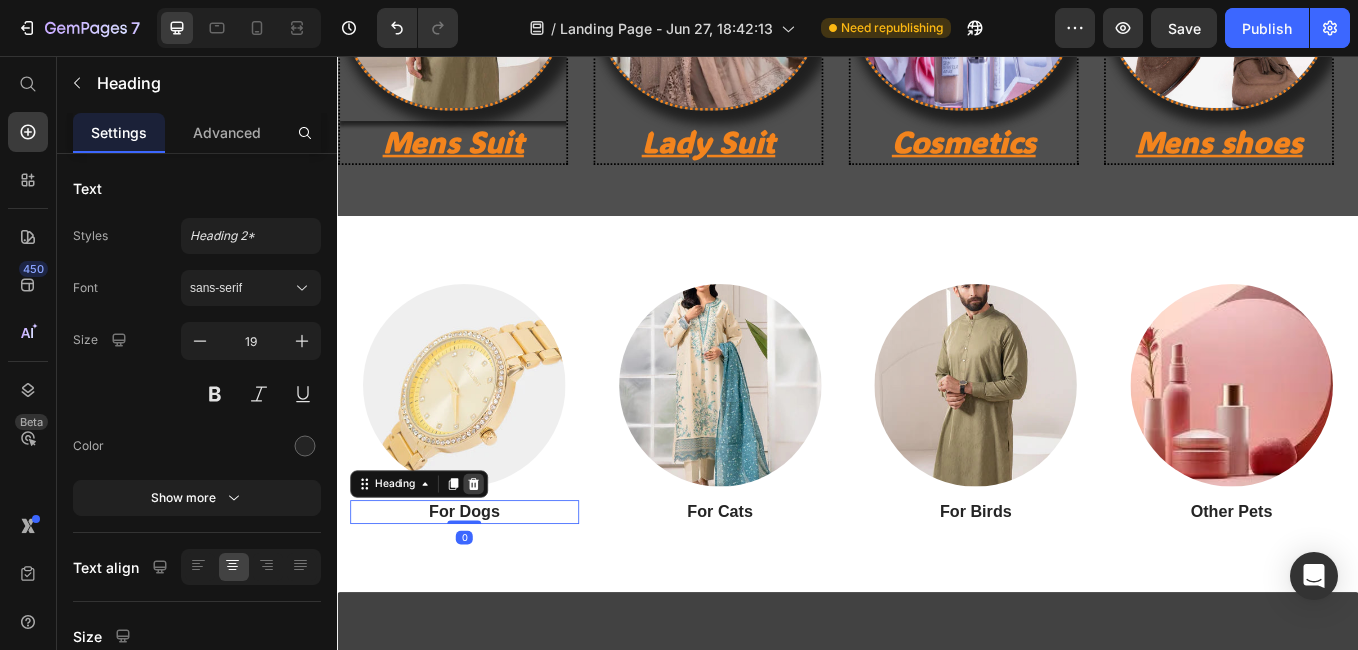 click 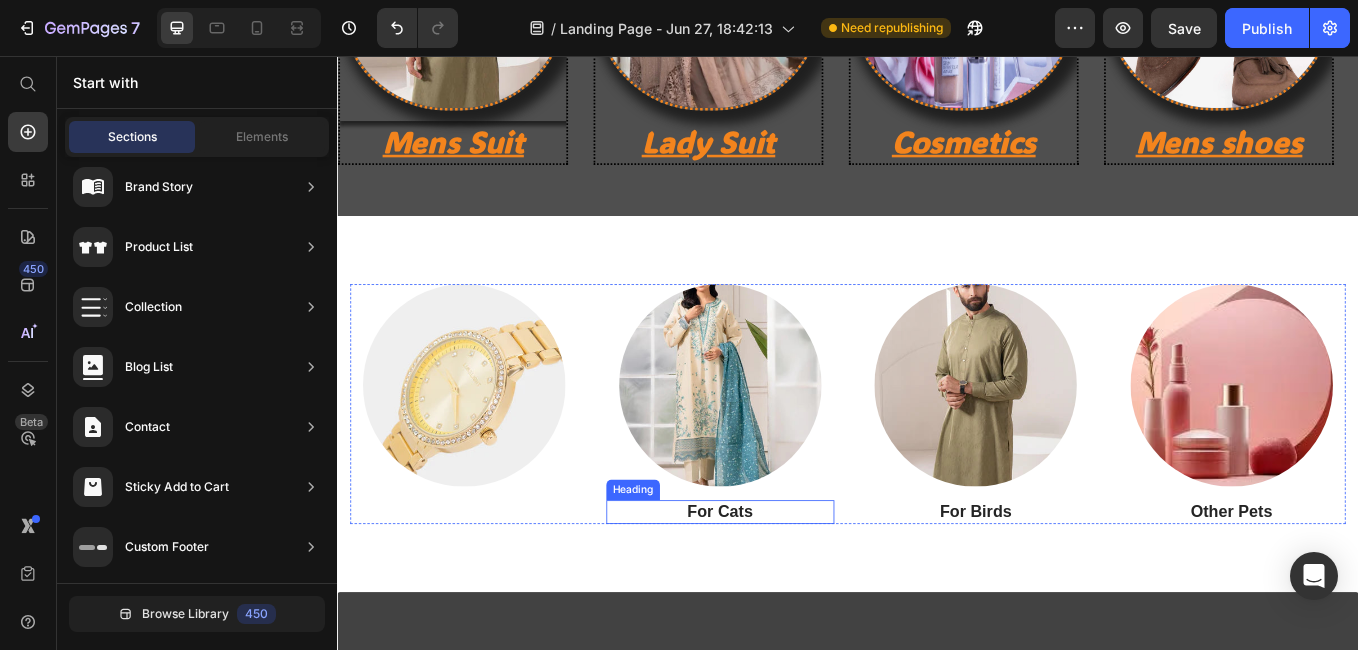 click on "For Cats" at bounding box center (787, 592) 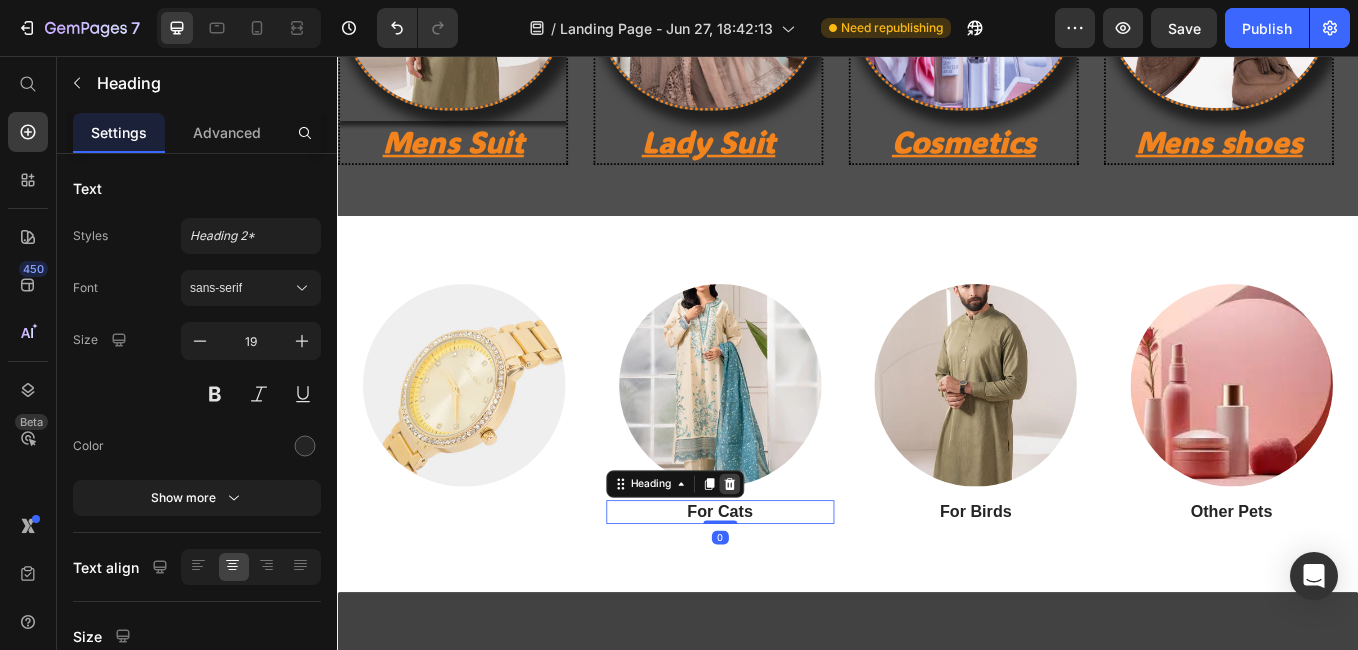 click 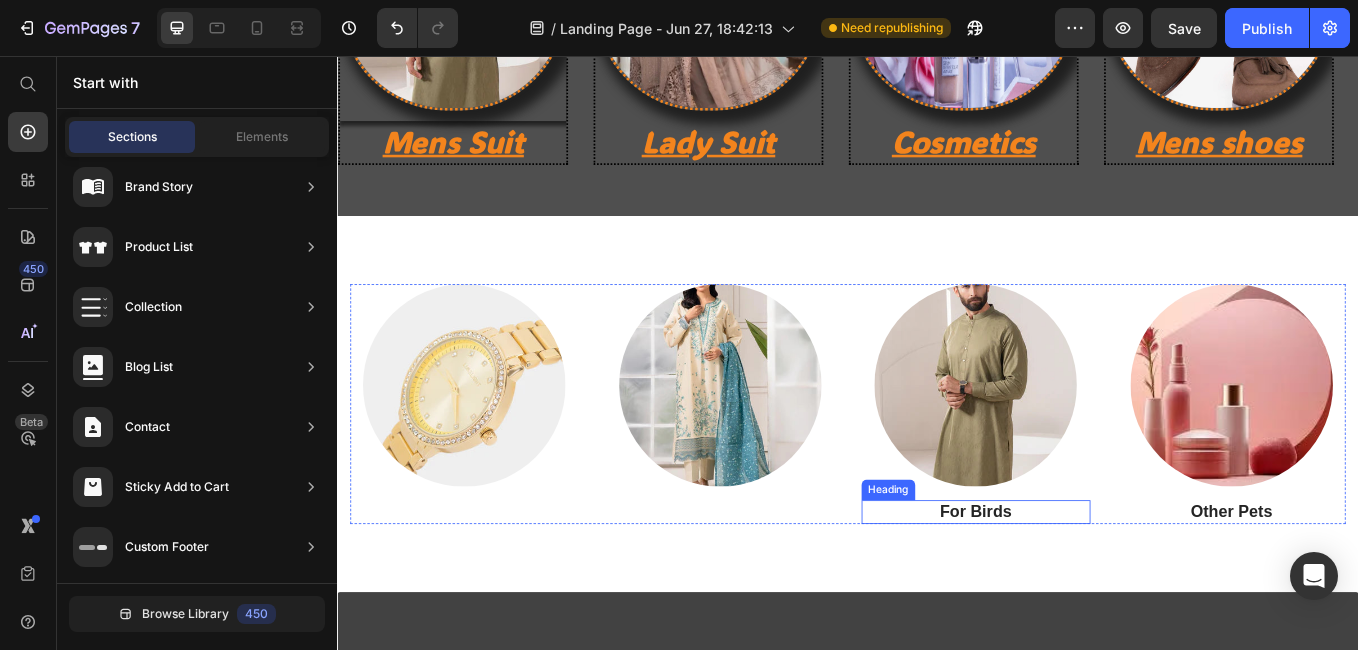 click on "For Birds" at bounding box center [1087, 592] 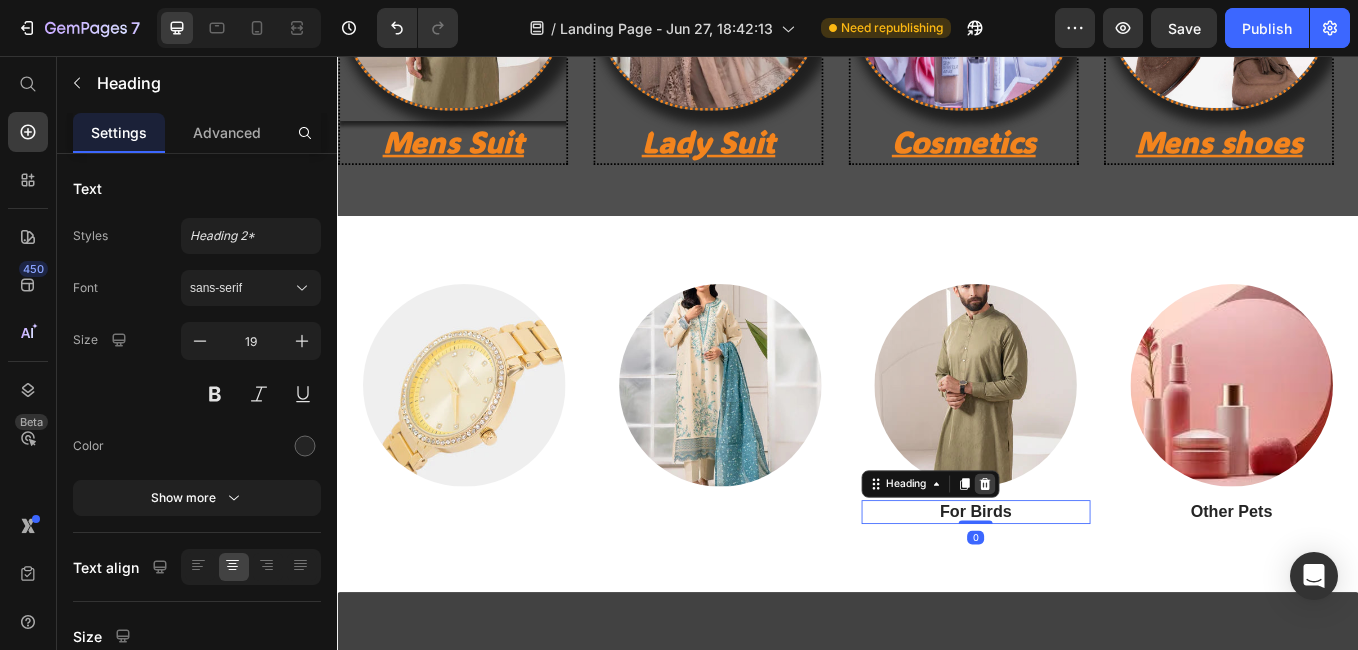 click 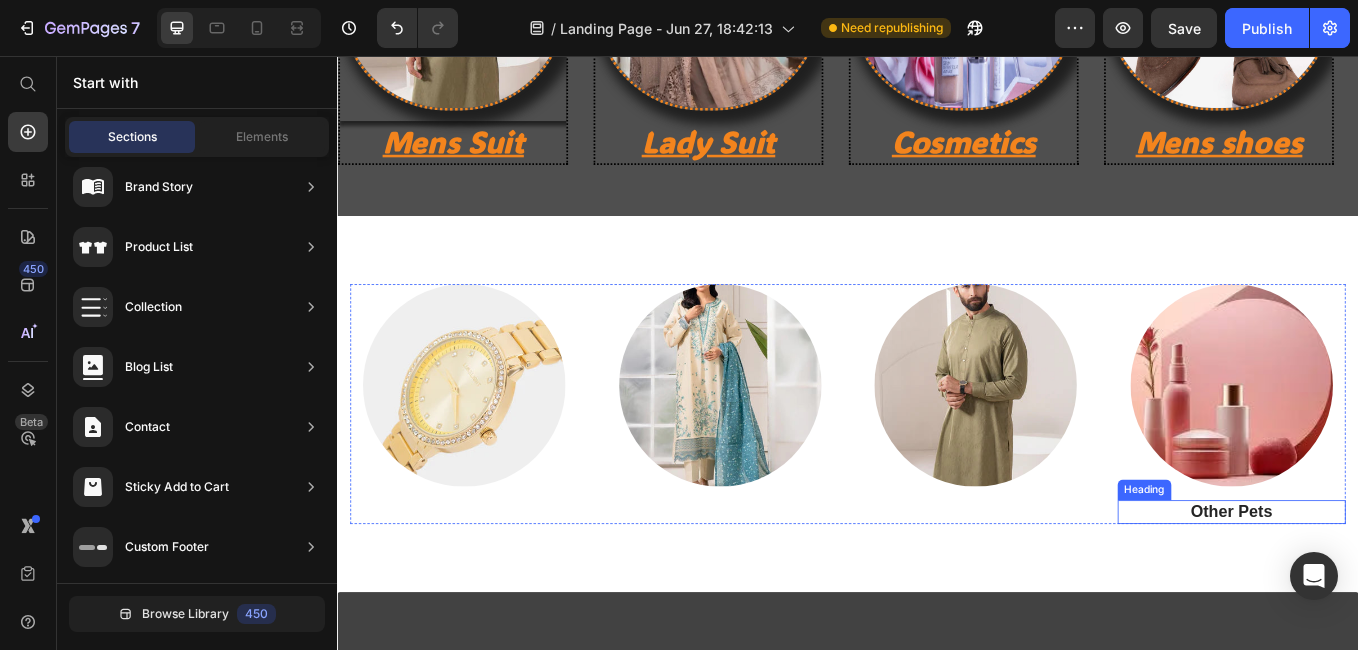 click on "Other Pets" at bounding box center (1388, 592) 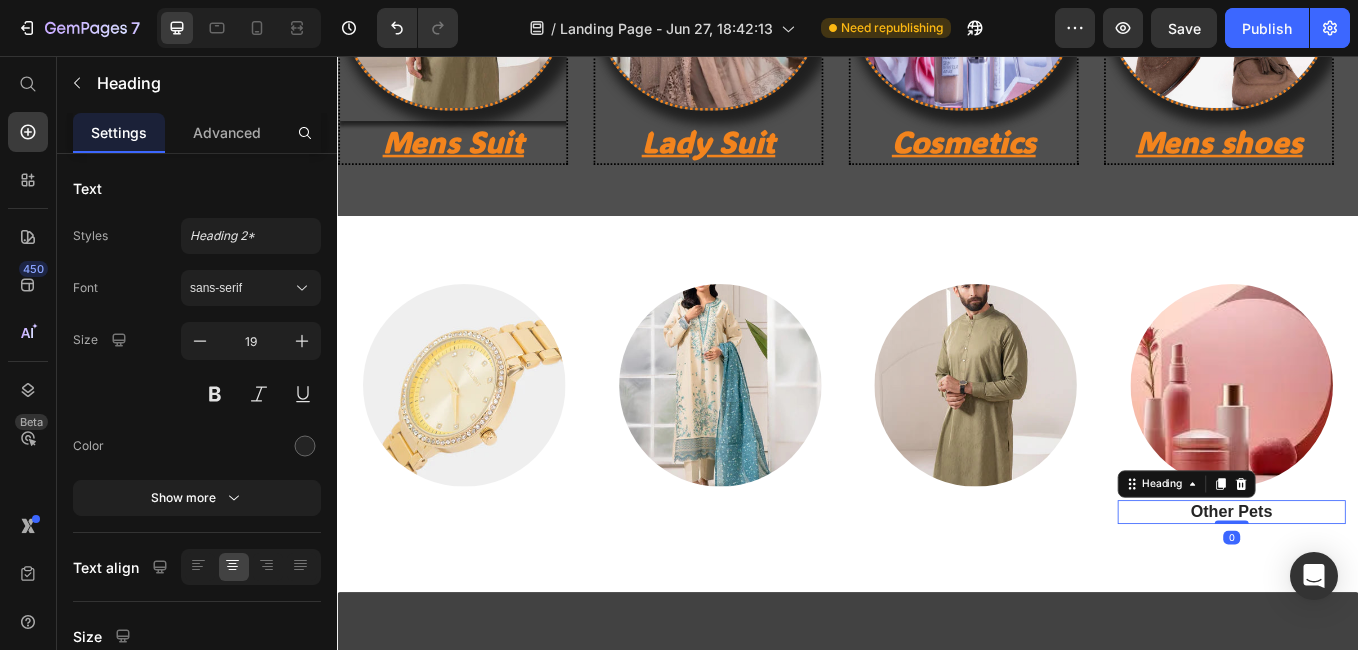 click 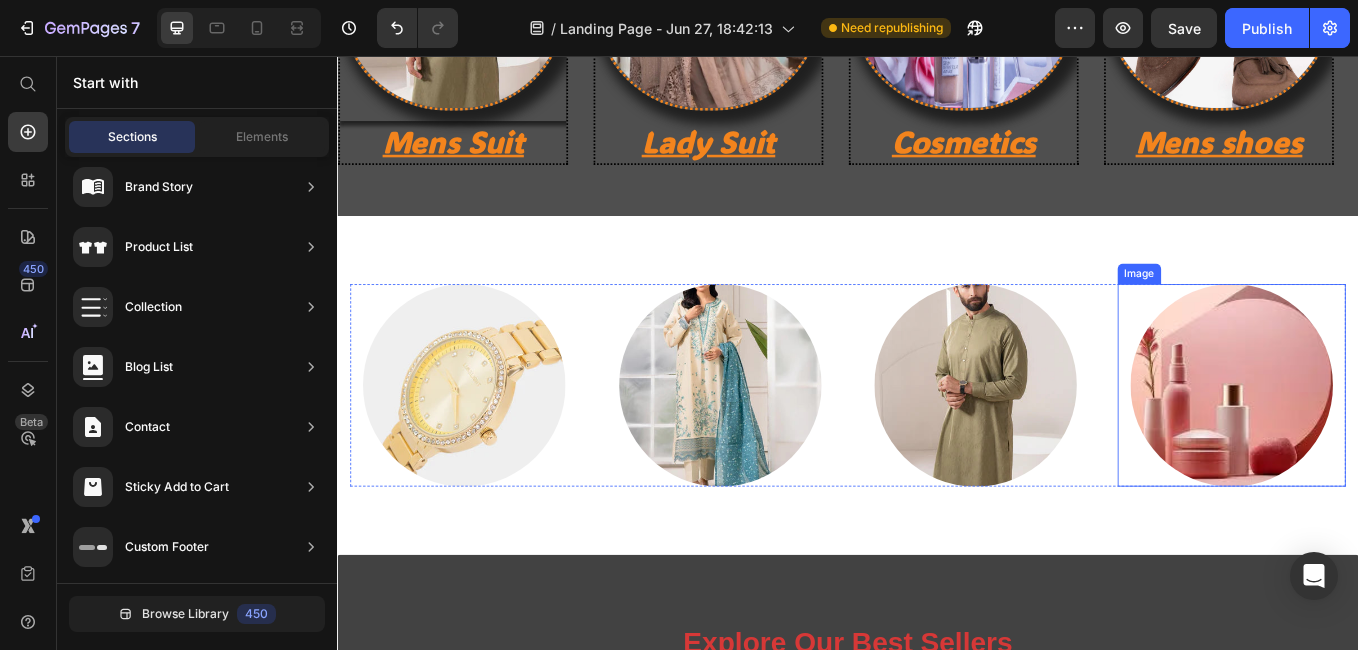 click at bounding box center (1388, 443) 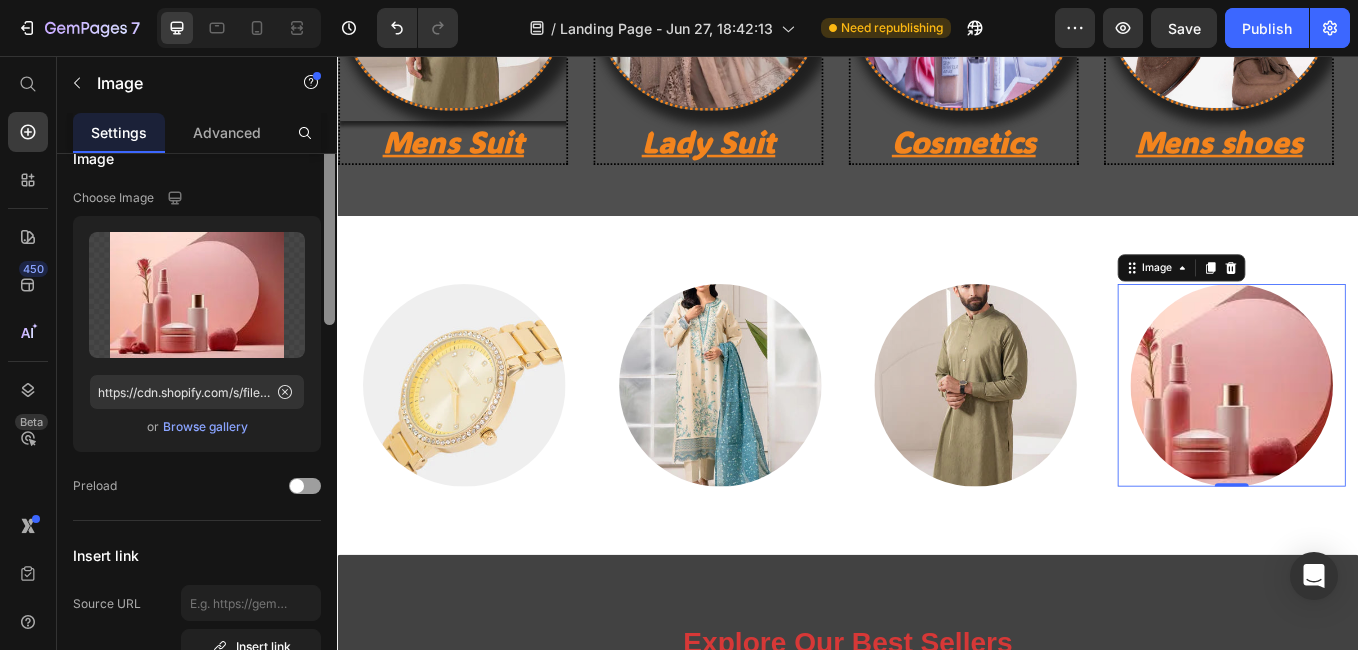 scroll, scrollTop: 0, scrollLeft: 0, axis: both 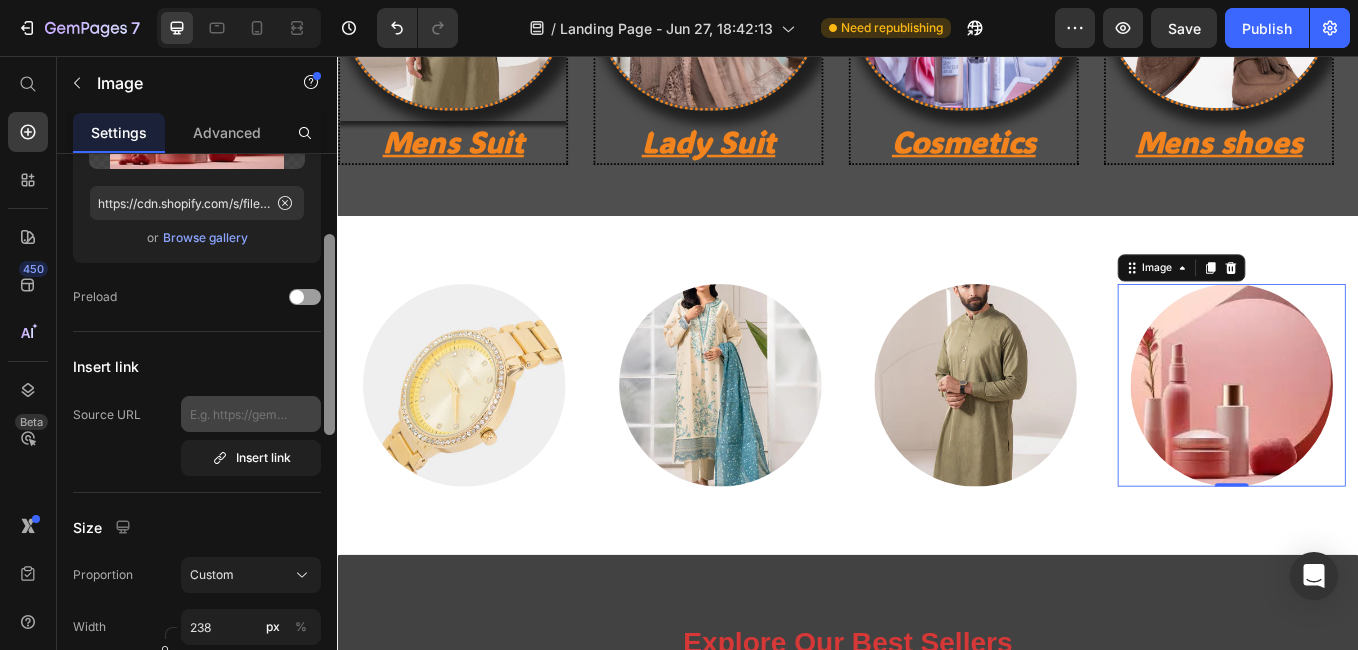 drag, startPoint x: 333, startPoint y: 336, endPoint x: 315, endPoint y: 413, distance: 79.07591 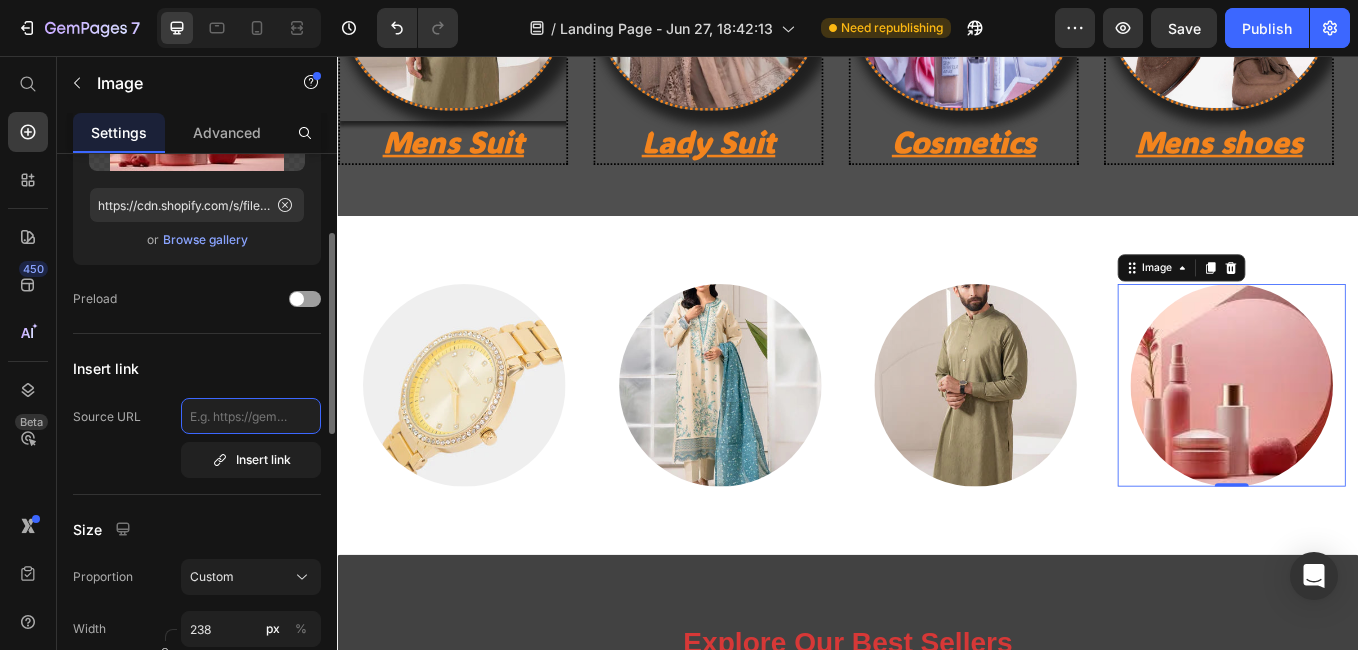 click 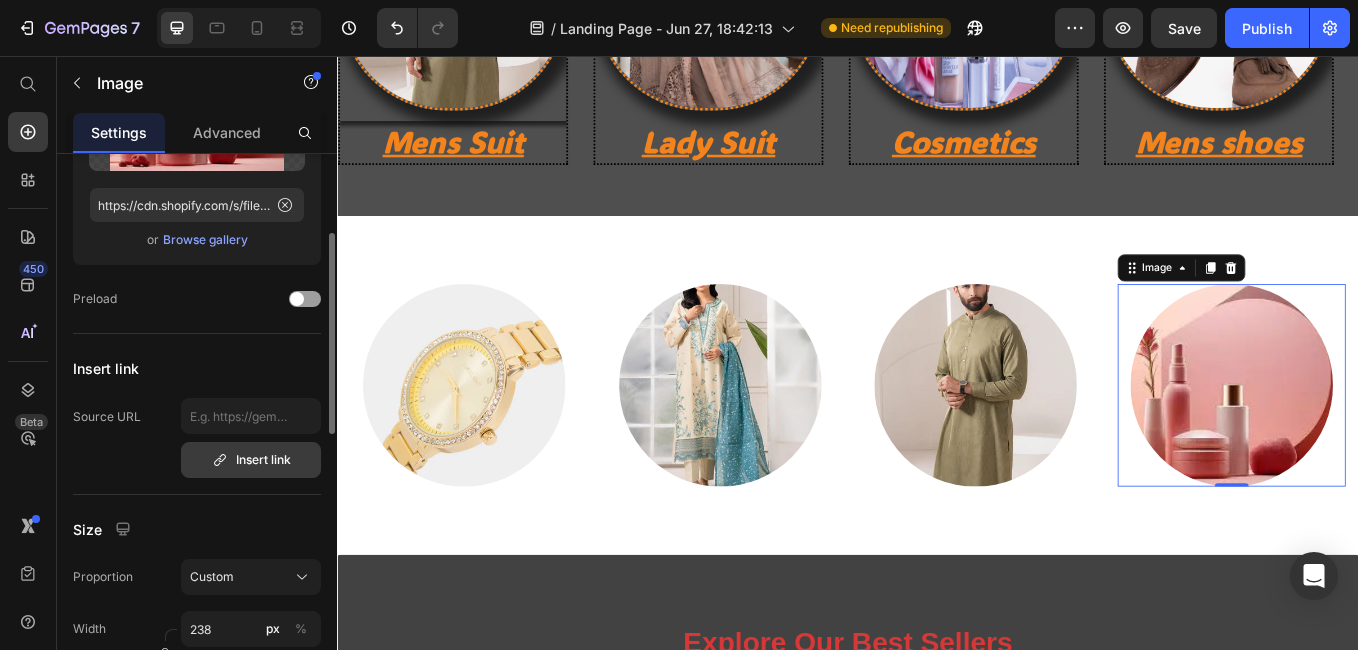 click on "Insert link" at bounding box center (251, 460) 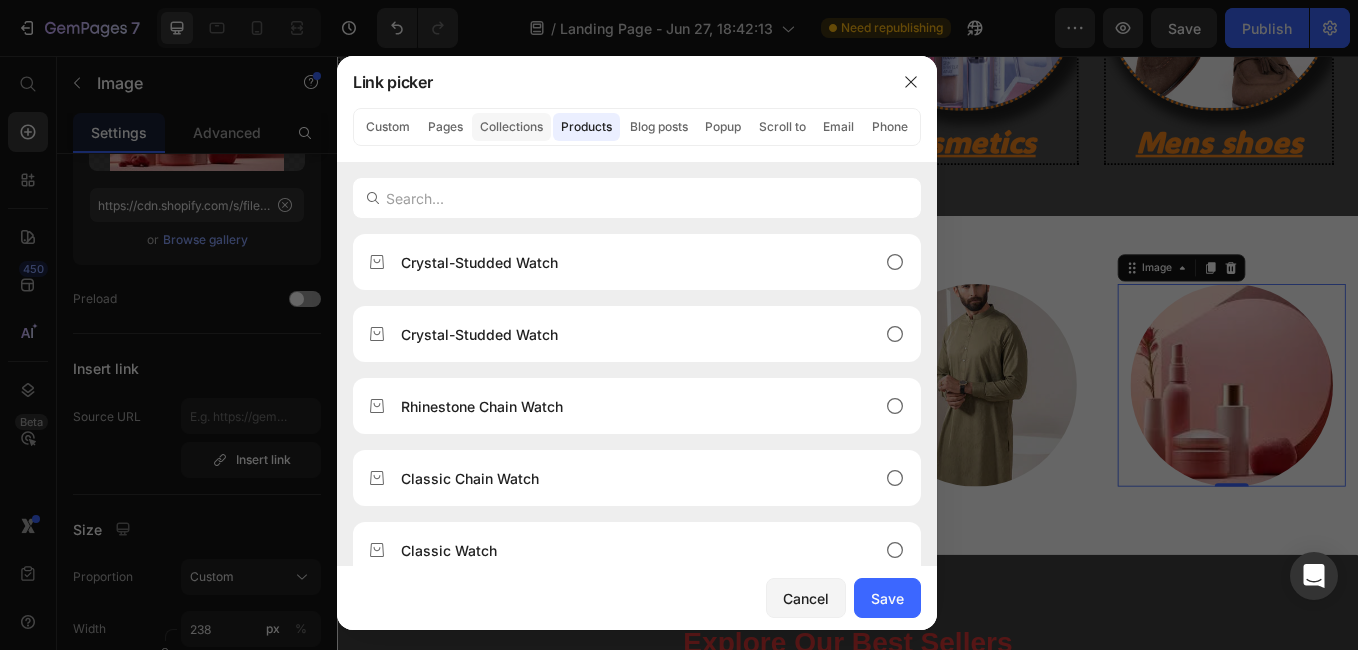click on "Collections" 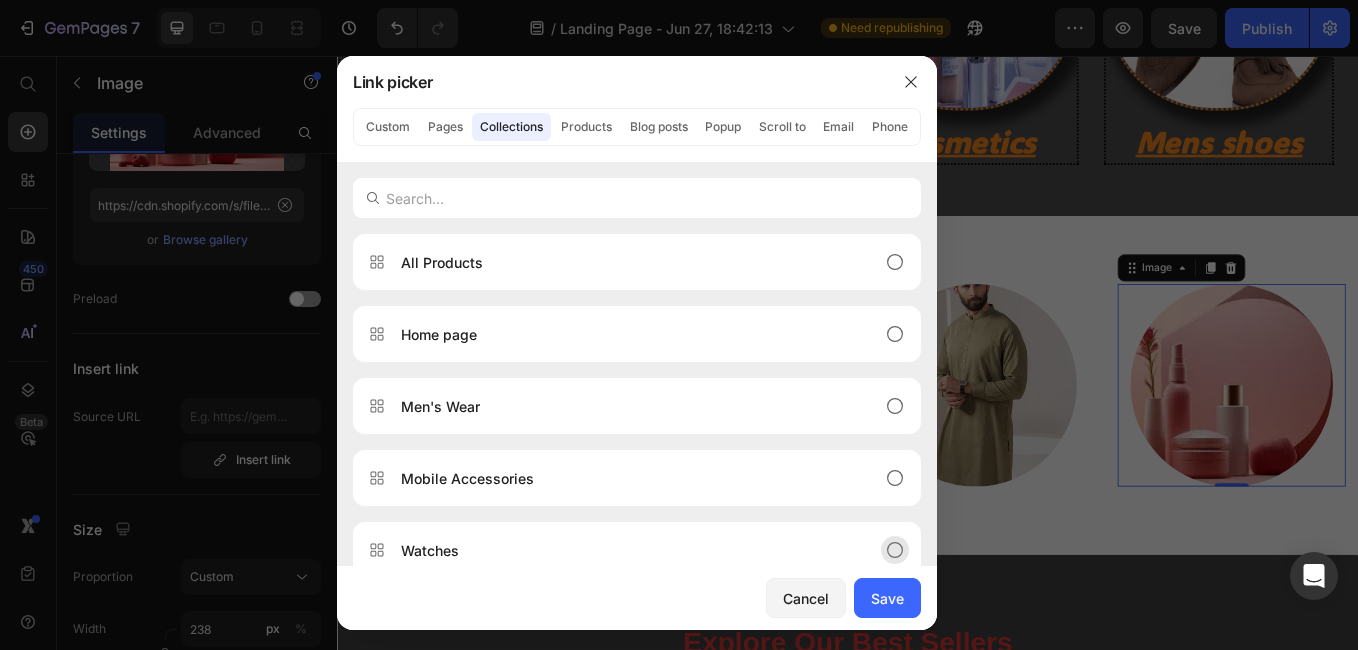 click on "Watches" 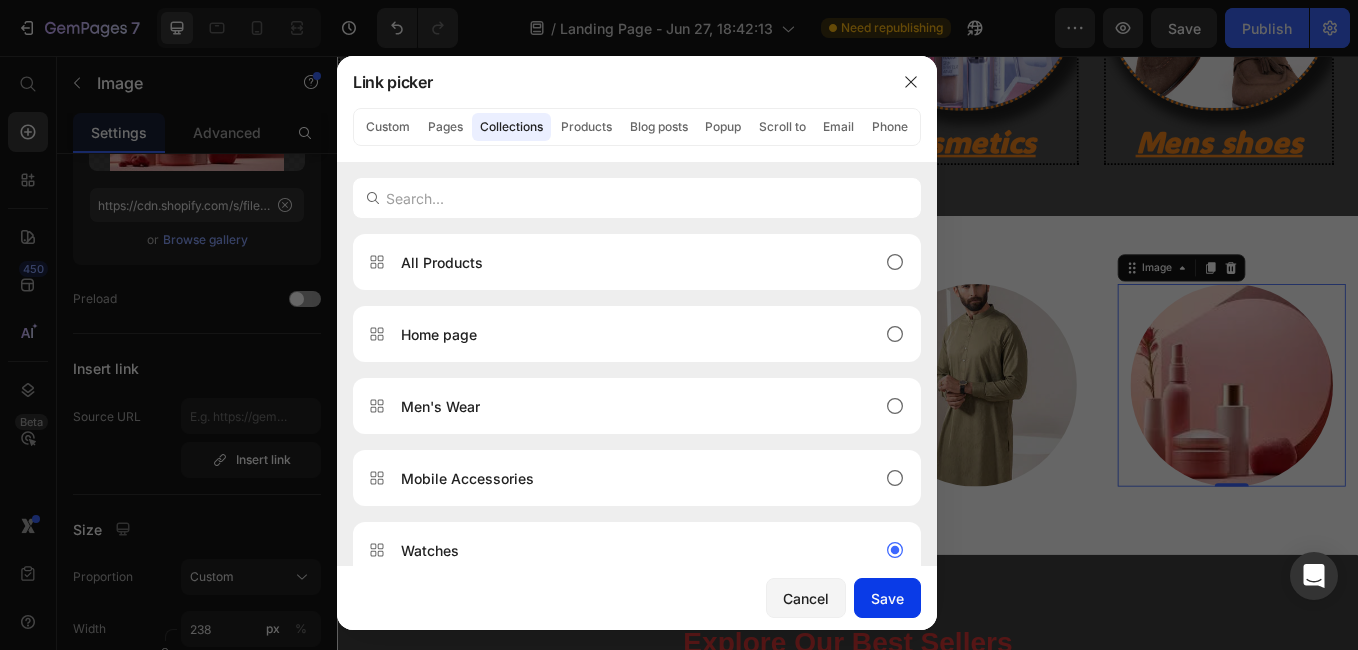 click on "Save" at bounding box center (887, 598) 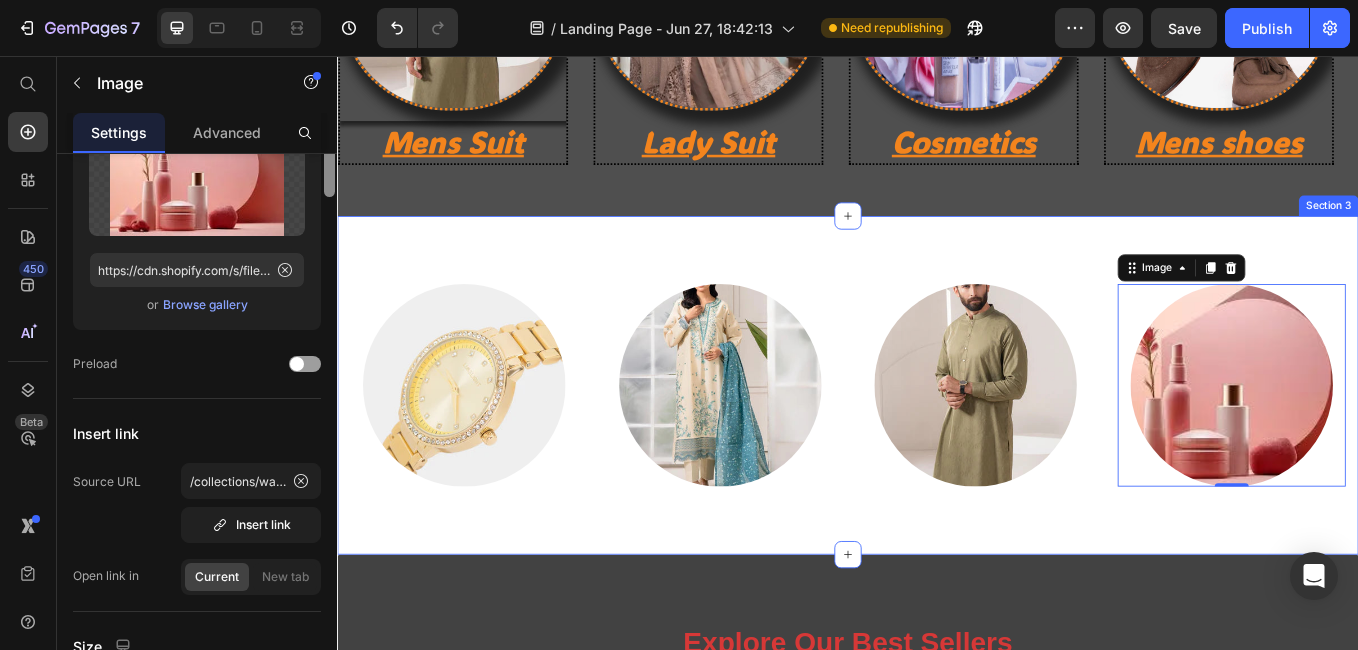 scroll, scrollTop: 0, scrollLeft: 0, axis: both 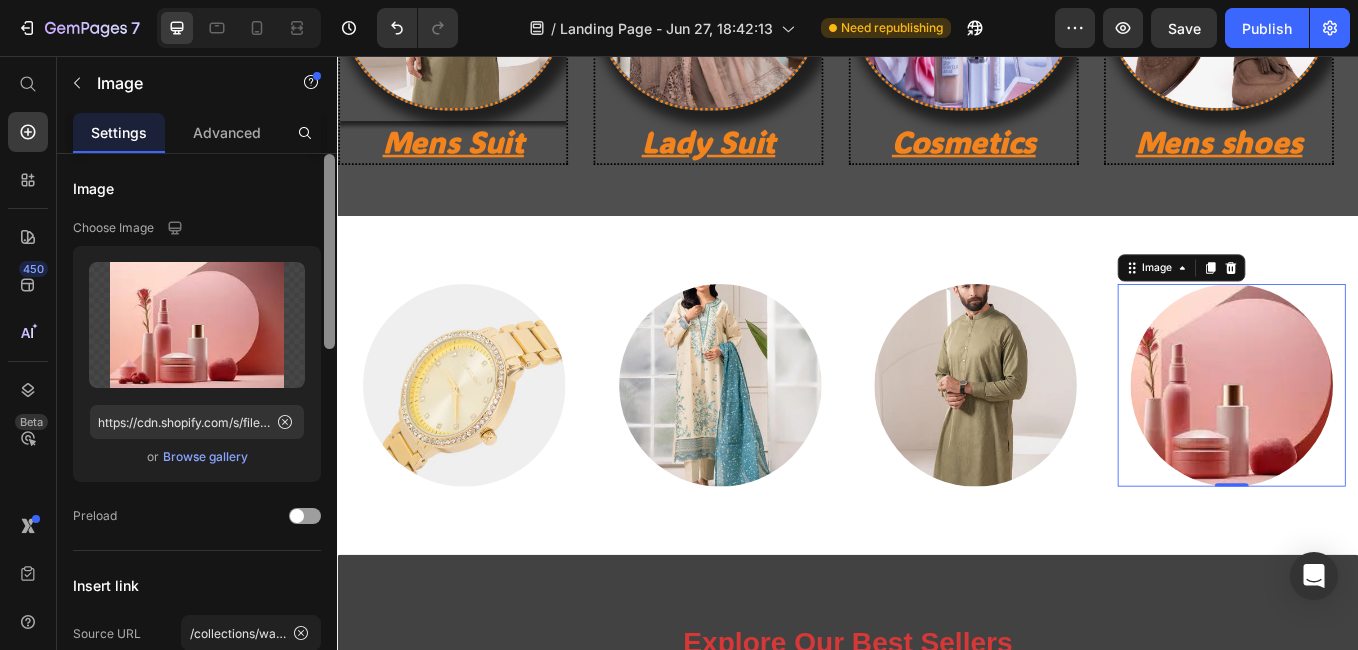 drag, startPoint x: 329, startPoint y: 330, endPoint x: 332, endPoint y: 229, distance: 101.04455 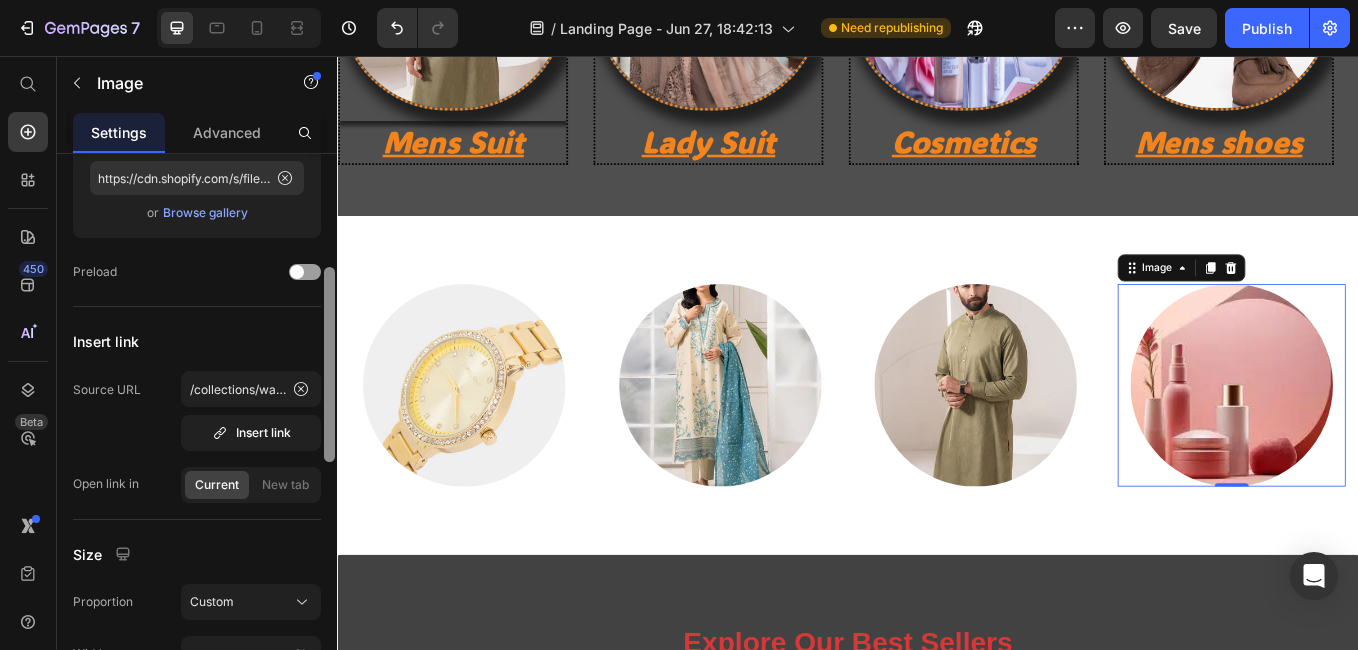 scroll, scrollTop: 267, scrollLeft: 0, axis: vertical 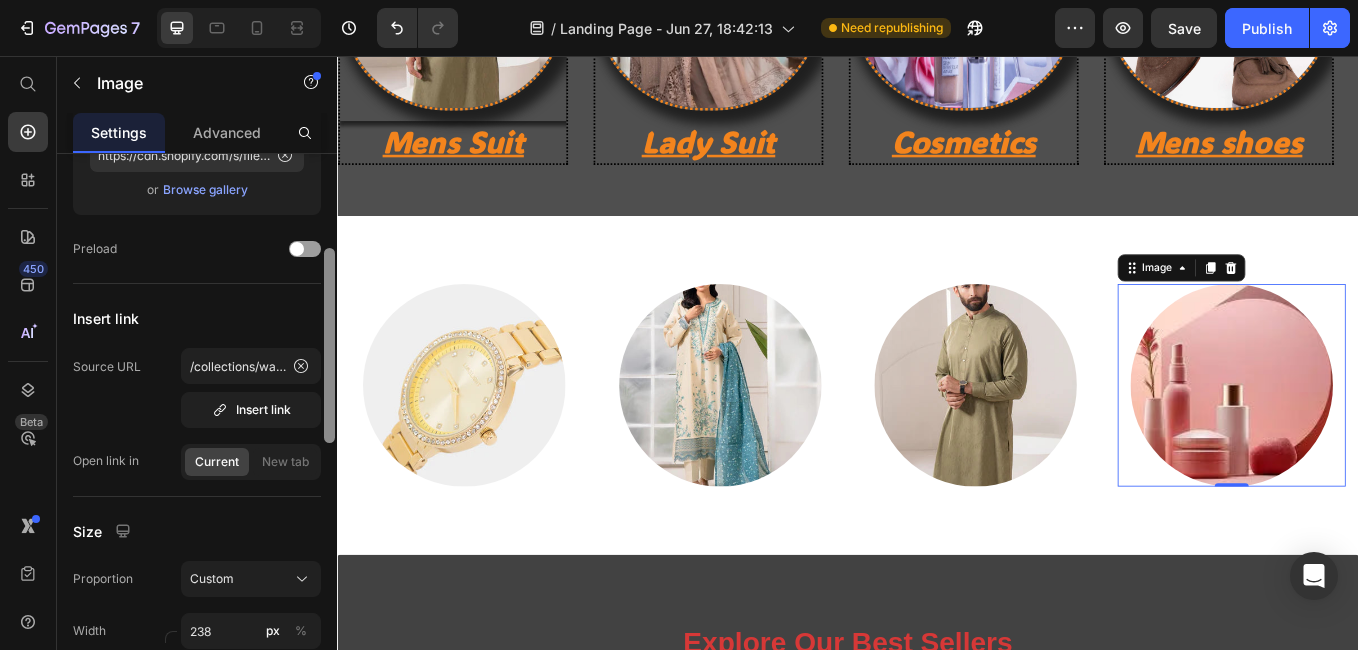 drag, startPoint x: 332, startPoint y: 229, endPoint x: 308, endPoint y: 323, distance: 97.015465 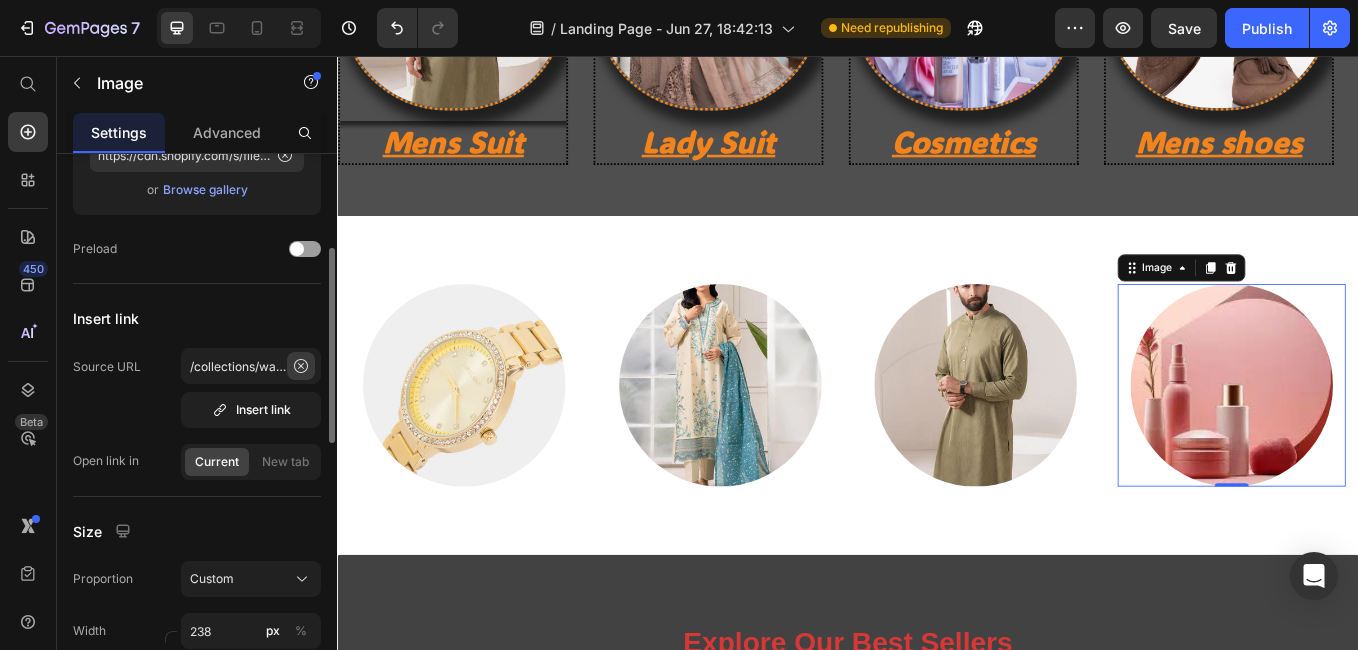 click 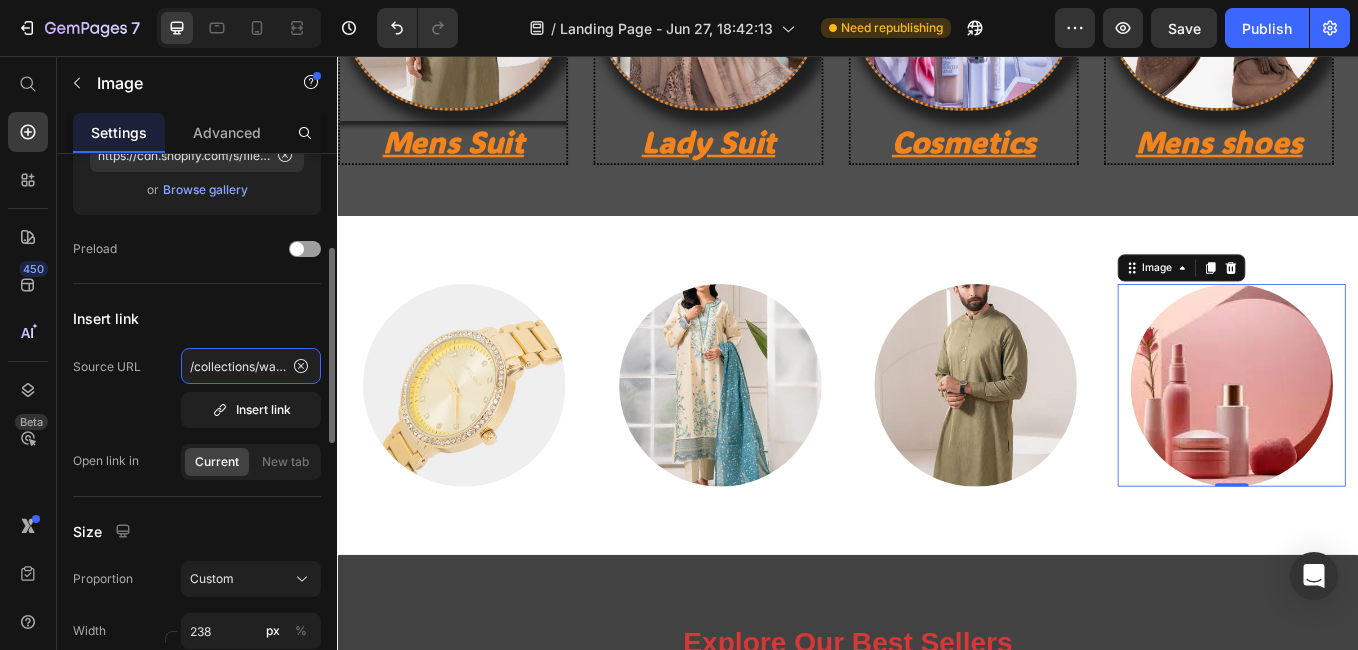 type 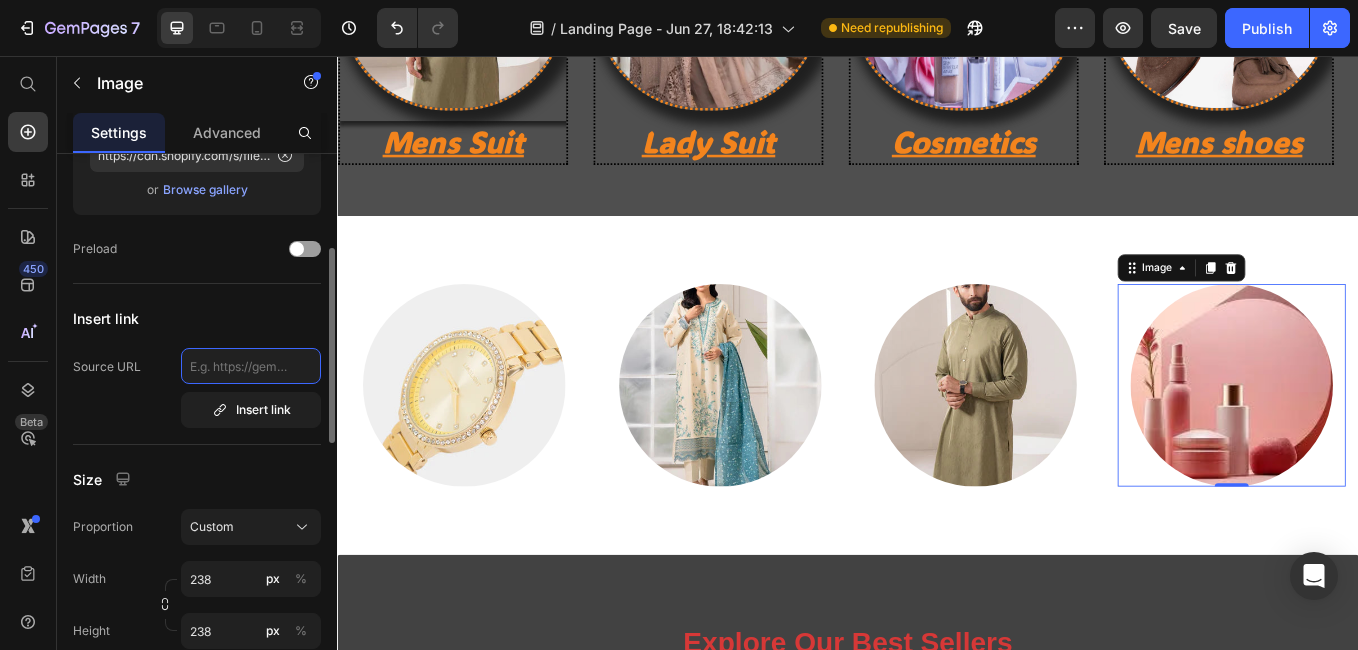 scroll, scrollTop: 0, scrollLeft: 0, axis: both 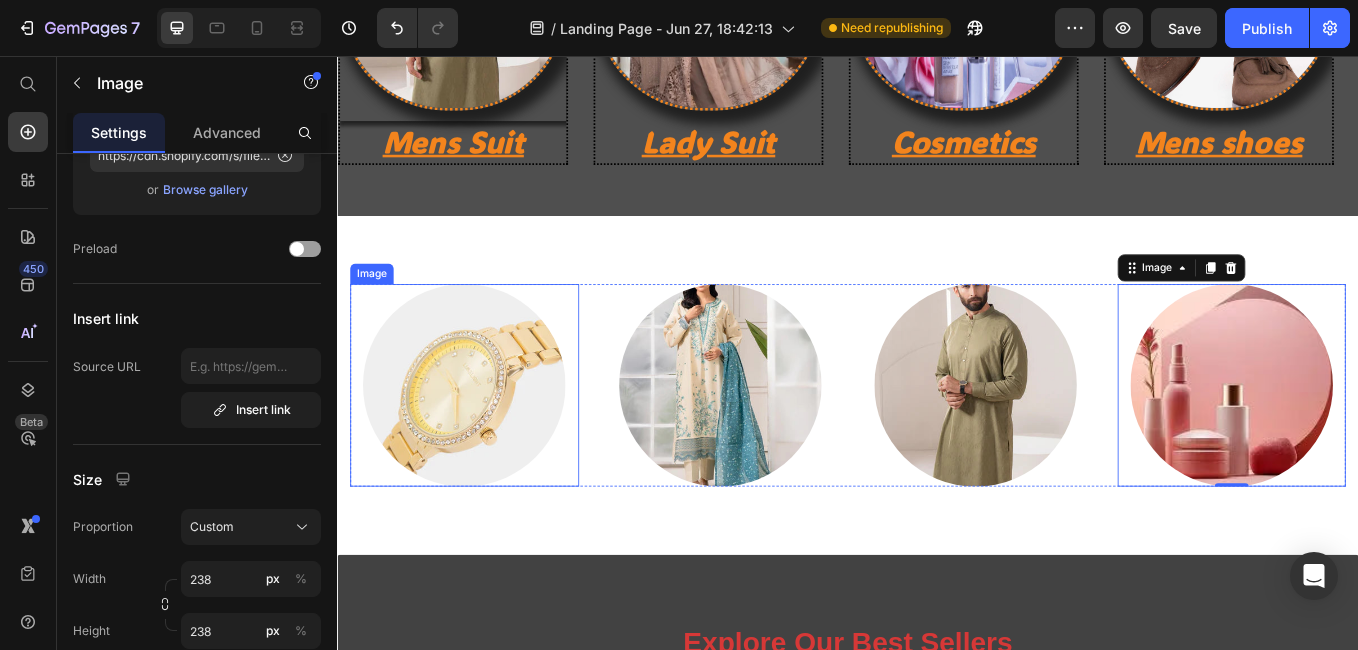 click at bounding box center [486, 443] 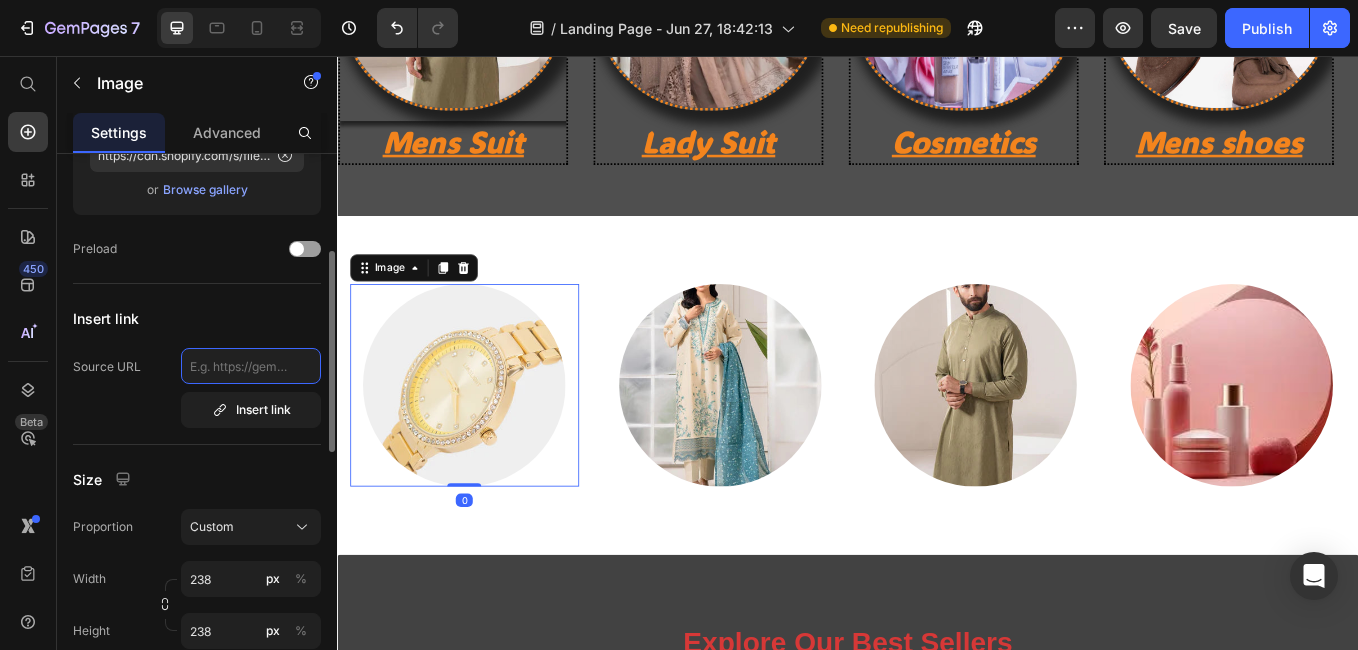 click 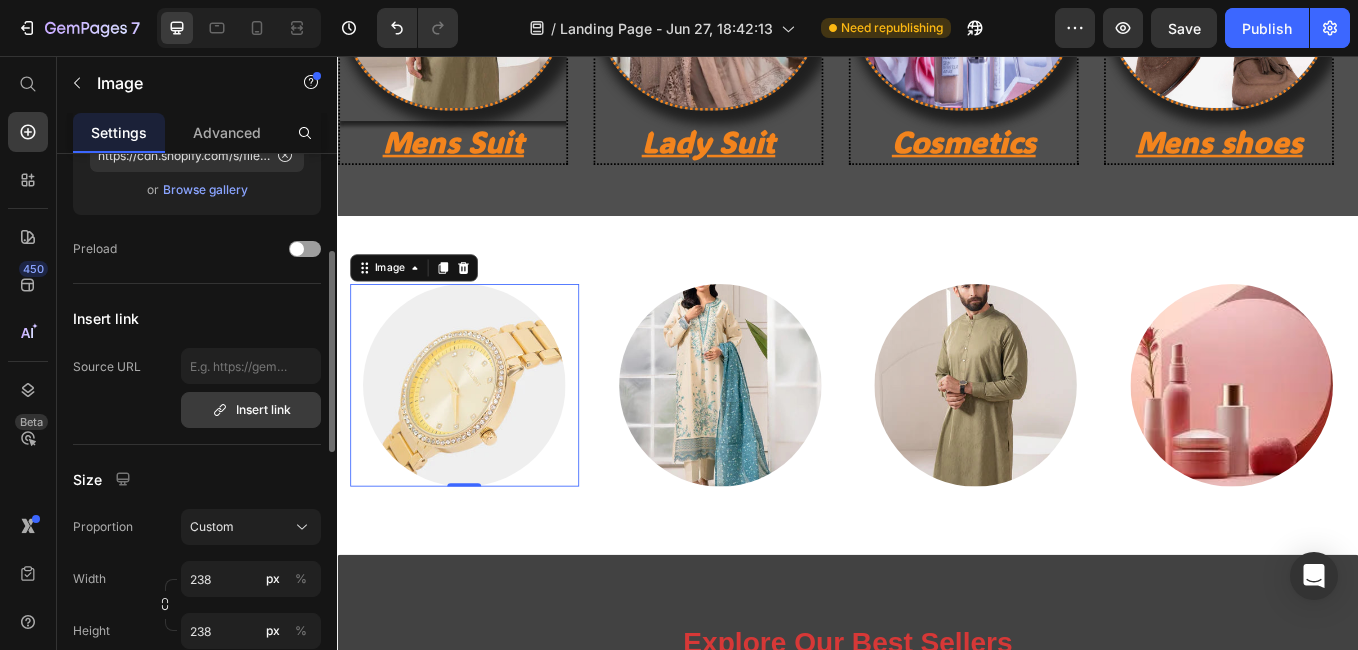 click on "Insert link" at bounding box center [251, 410] 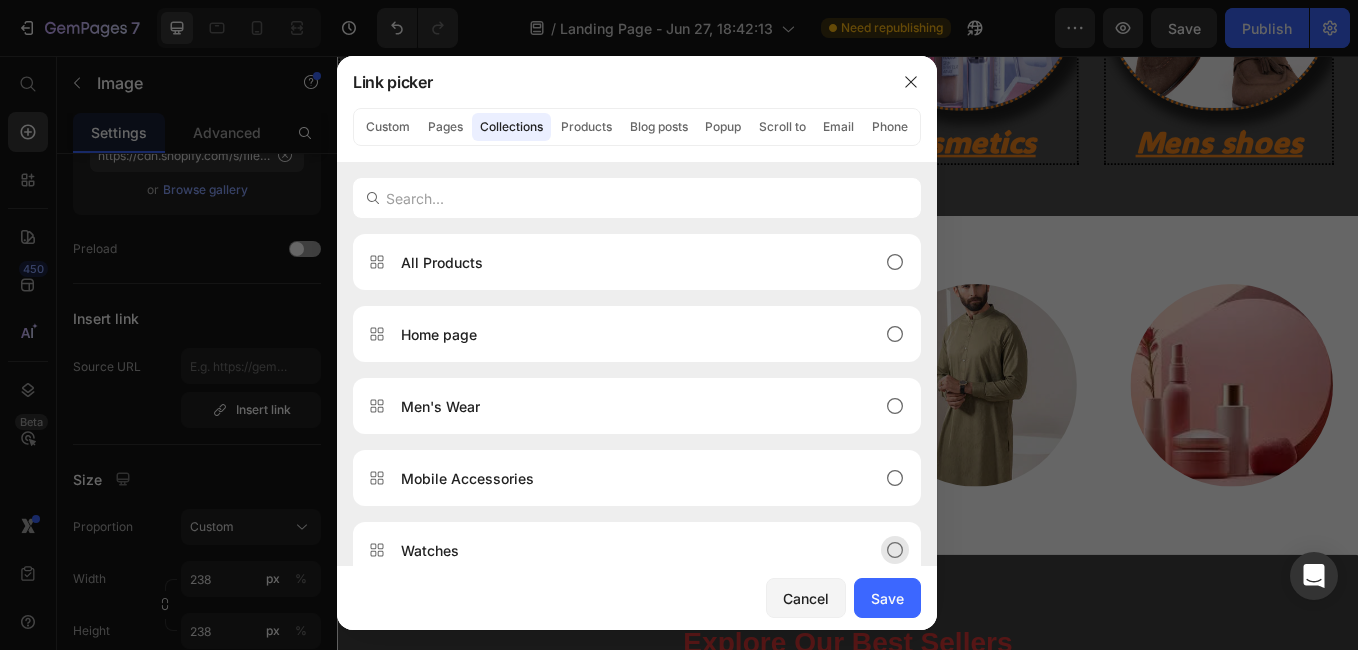 drag, startPoint x: 513, startPoint y: 540, endPoint x: 570, endPoint y: 562, distance: 61.09828 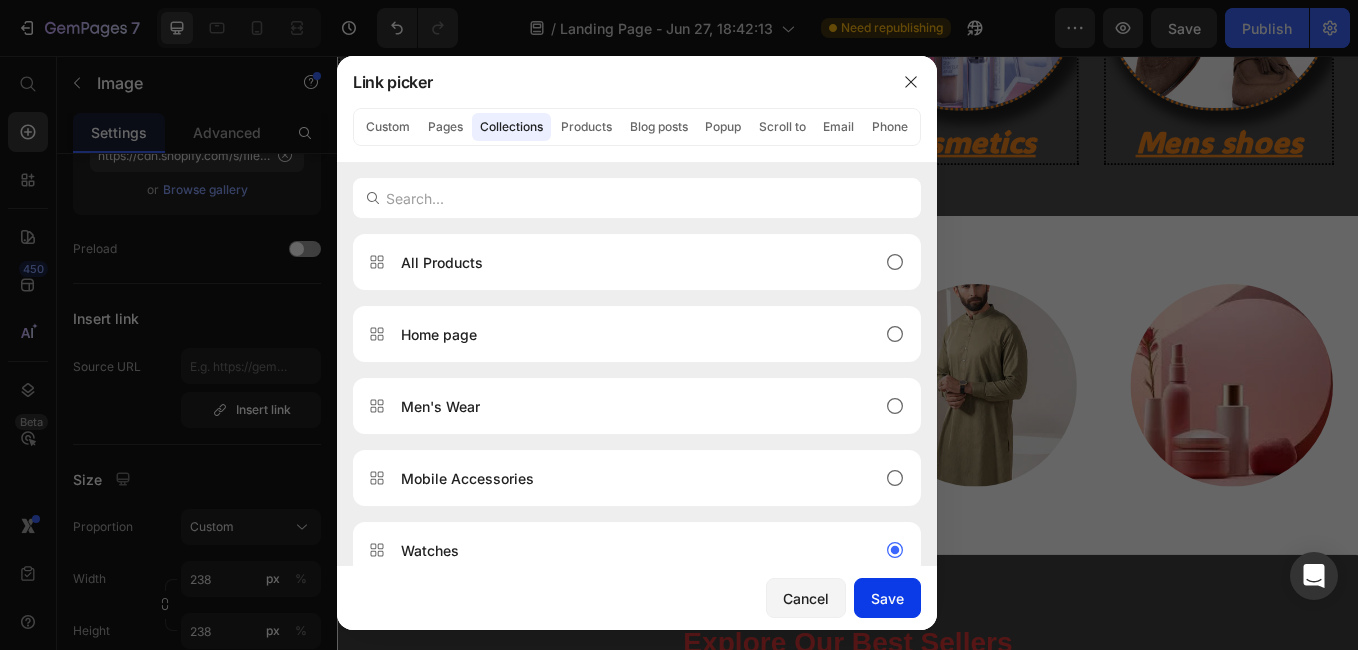 drag, startPoint x: 869, startPoint y: 595, endPoint x: 597, endPoint y: 631, distance: 274.372 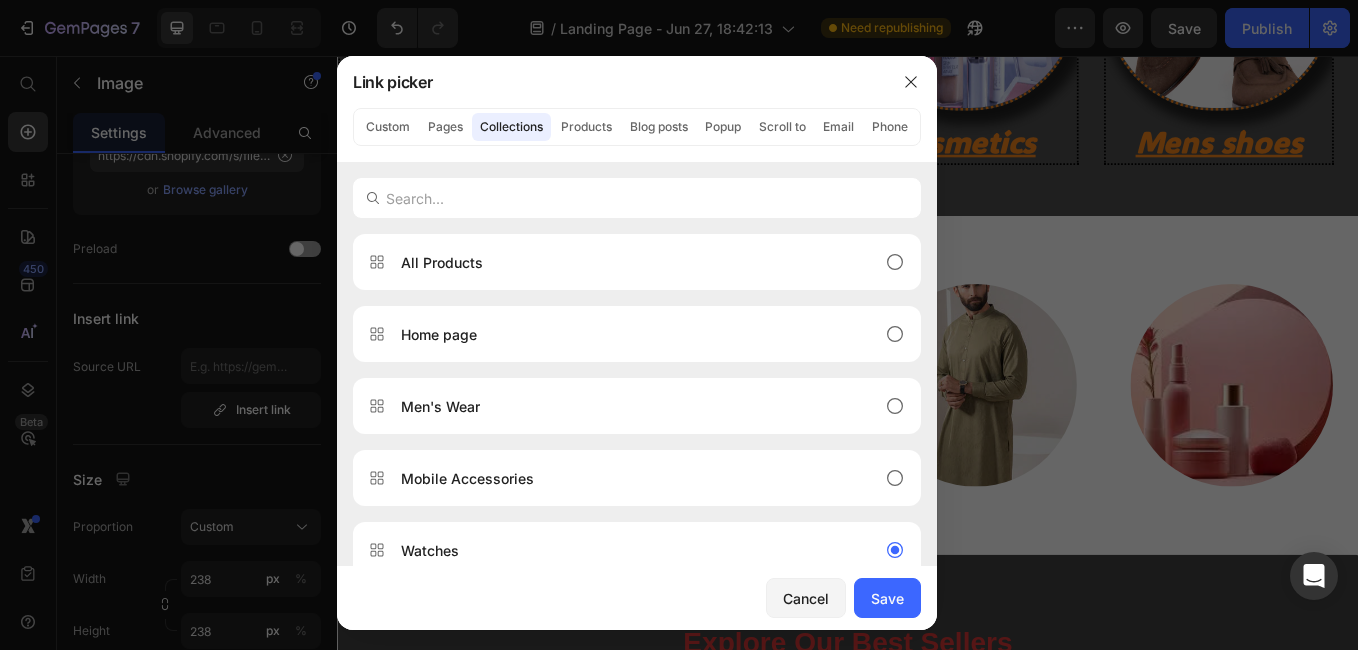 type on "/collections/watches" 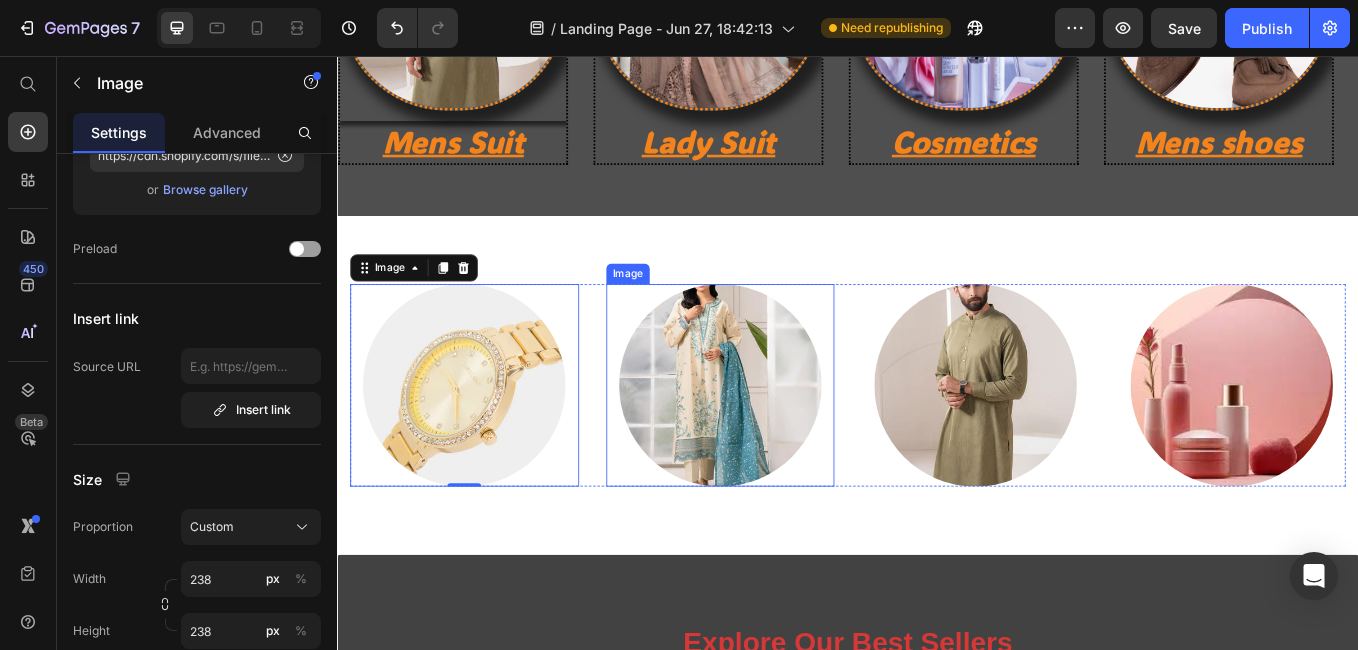 click at bounding box center (787, 443) 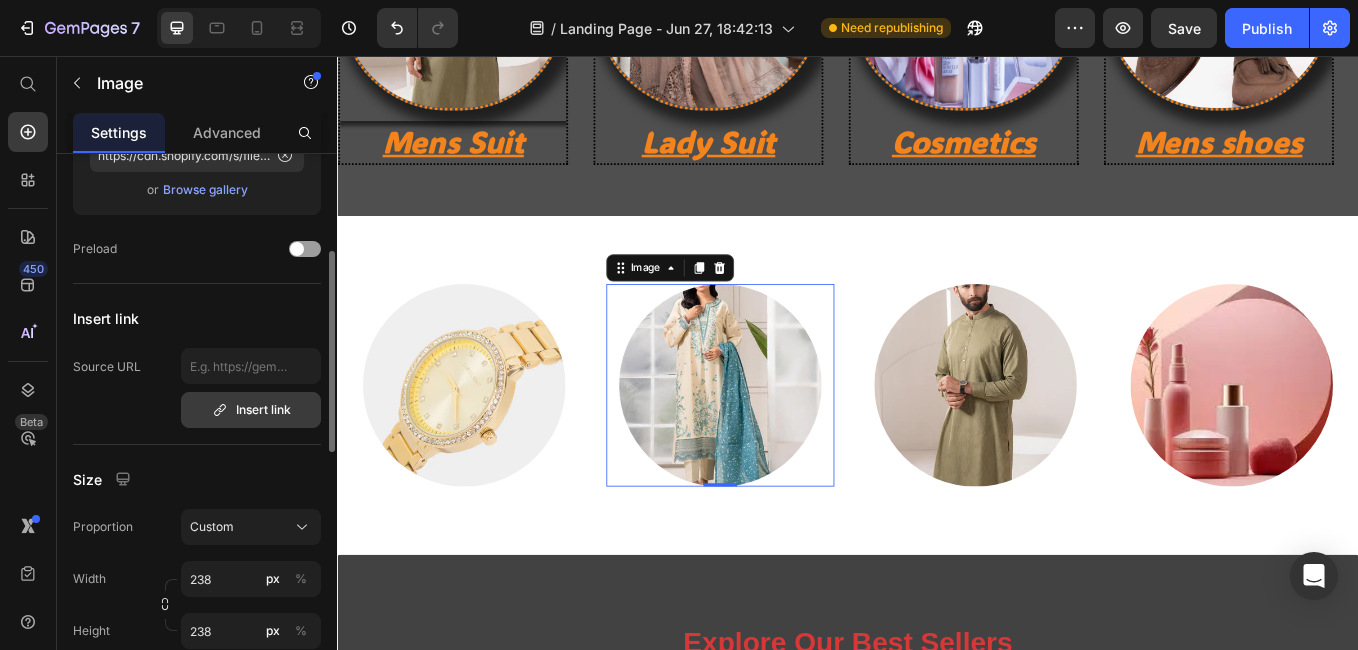click 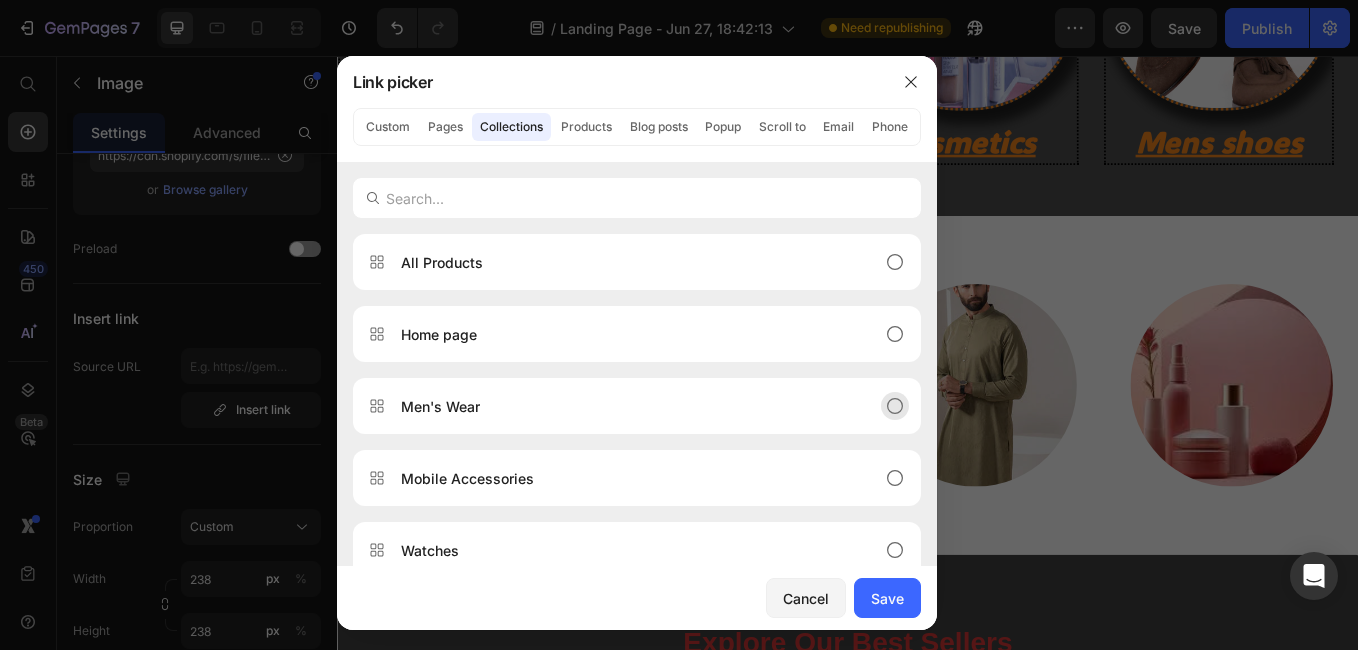 click 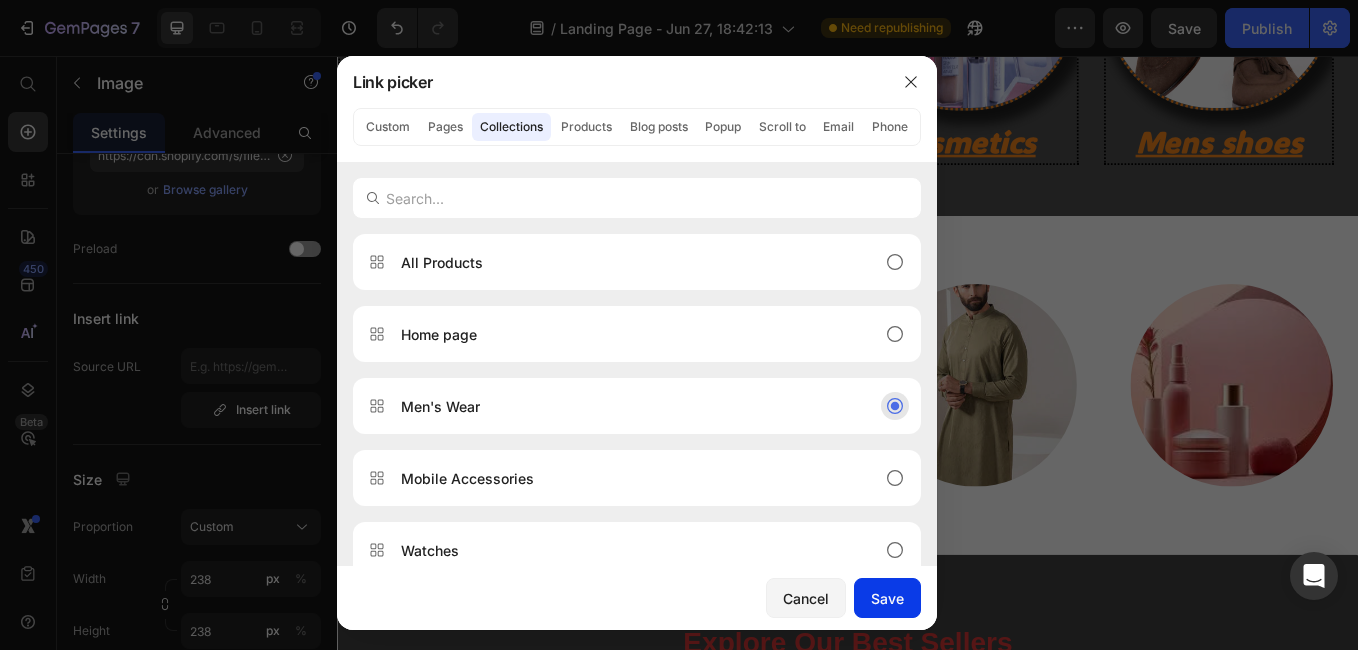 click on "Save" at bounding box center (887, 598) 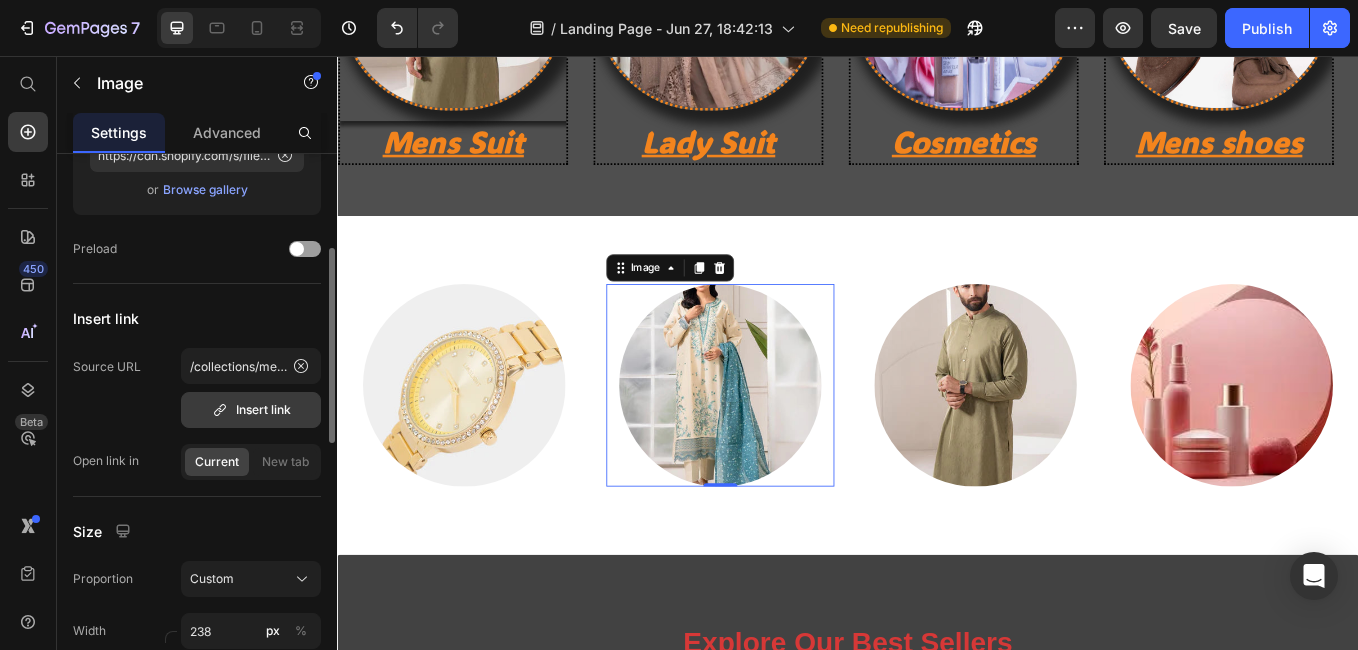 click on "Insert link" at bounding box center (251, 410) 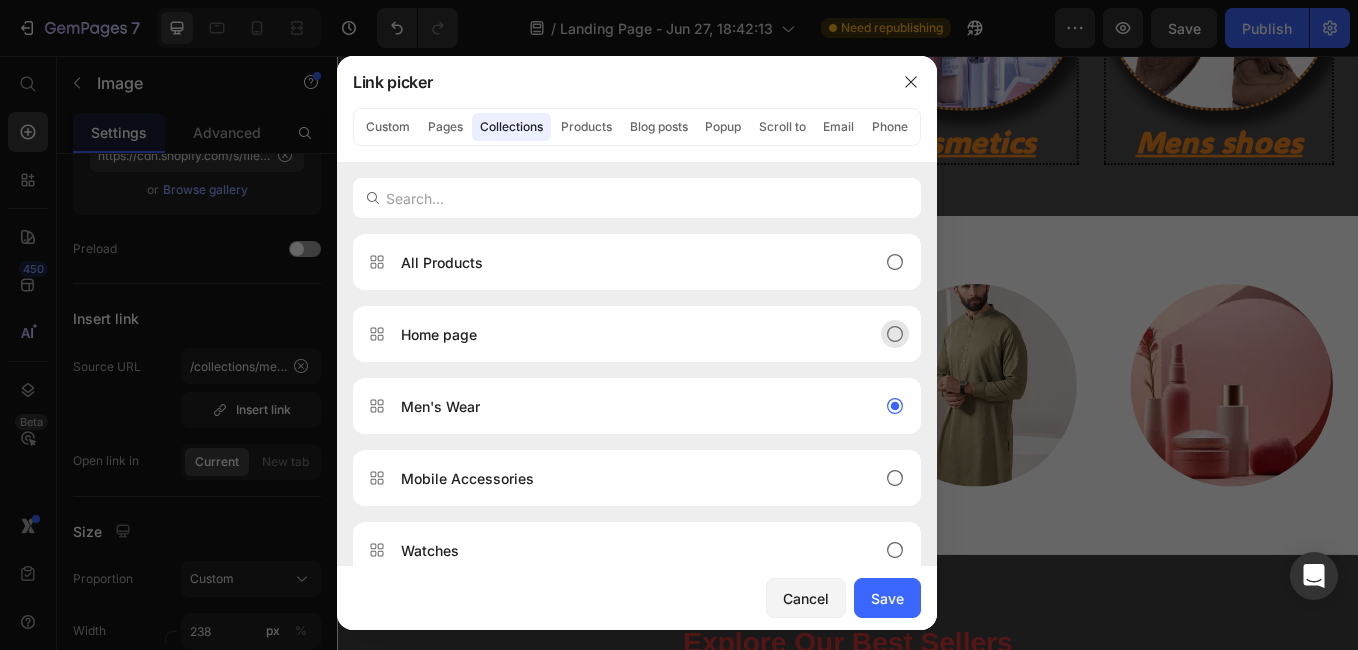 click on "Home page" at bounding box center (621, 334) 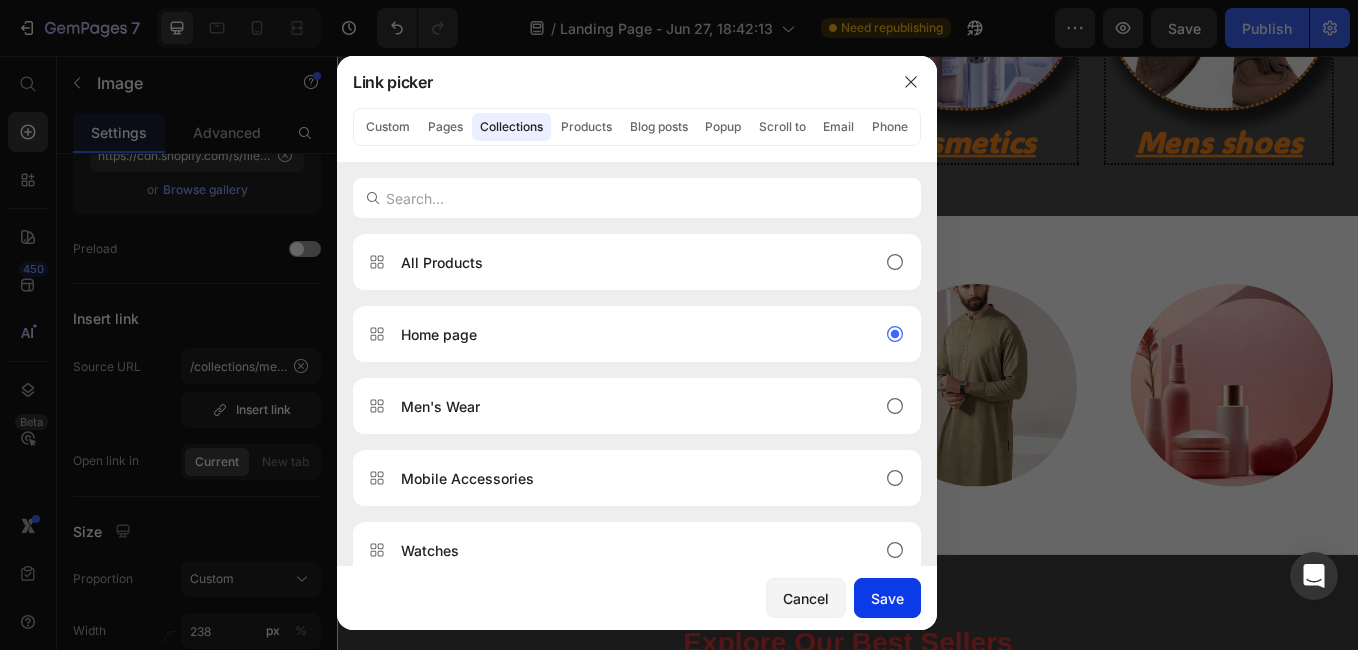 click on "Save" at bounding box center (887, 598) 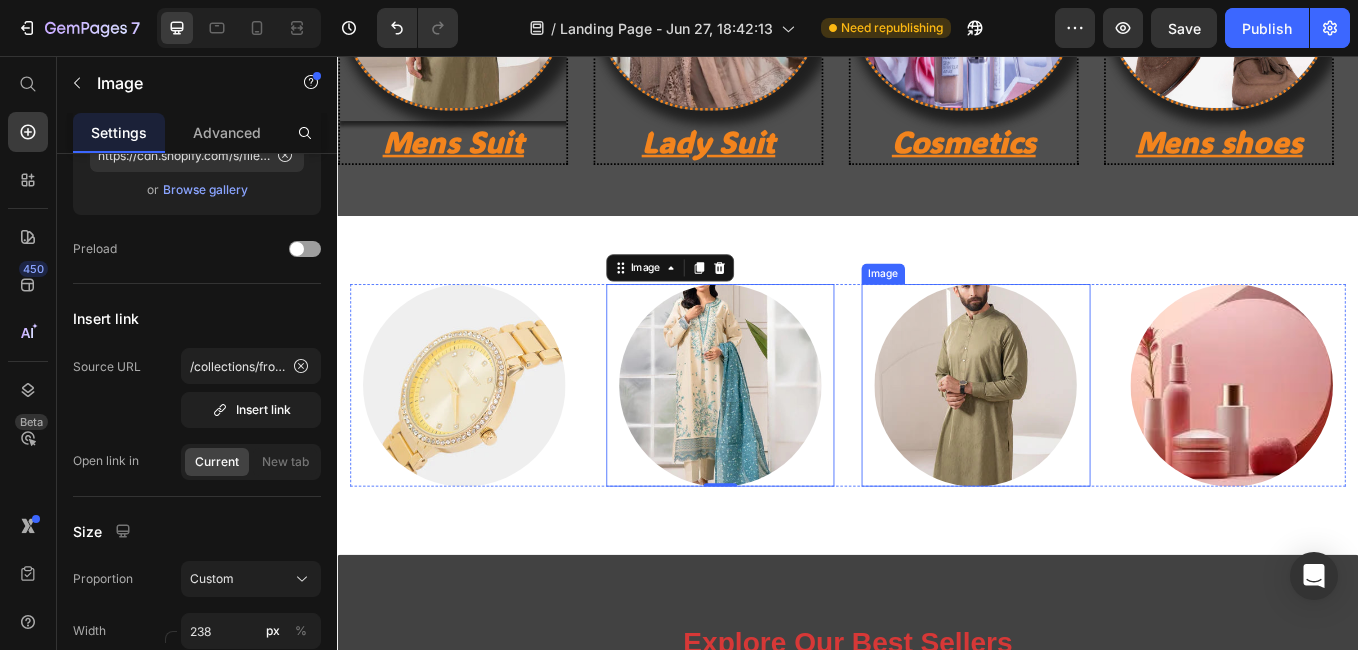 drag, startPoint x: 1099, startPoint y: 486, endPoint x: 1046, endPoint y: 495, distance: 53.75872 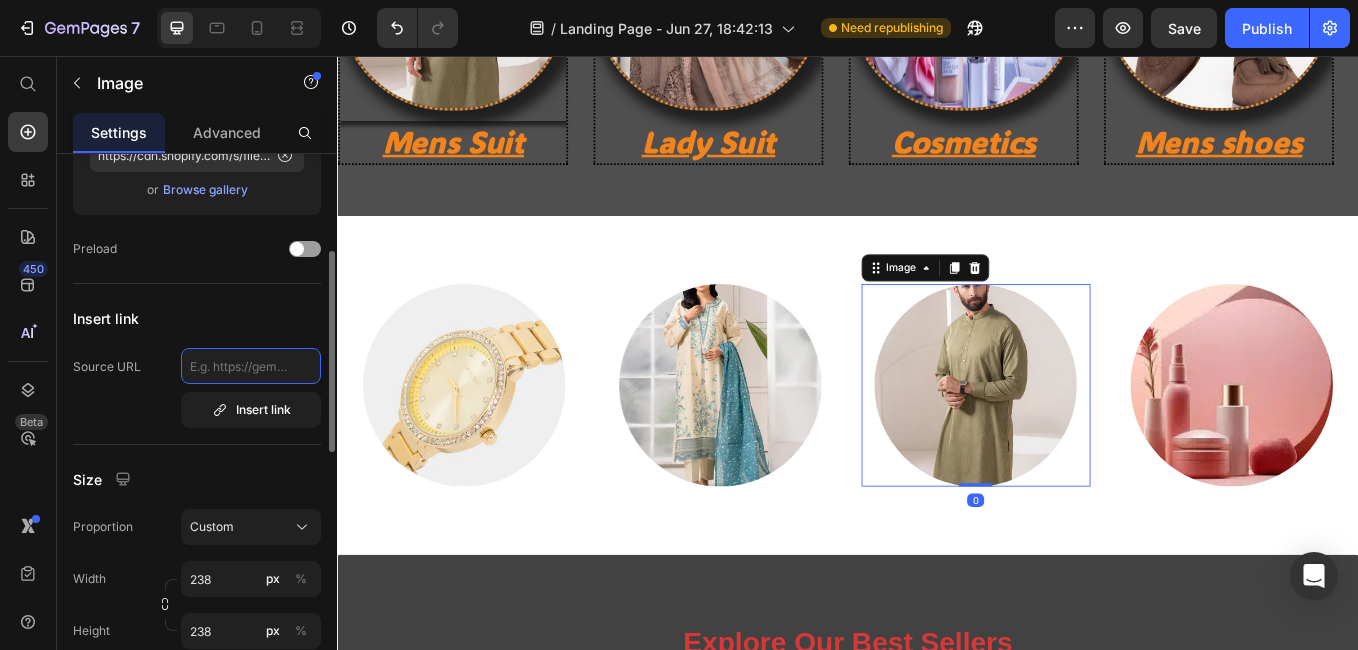 click 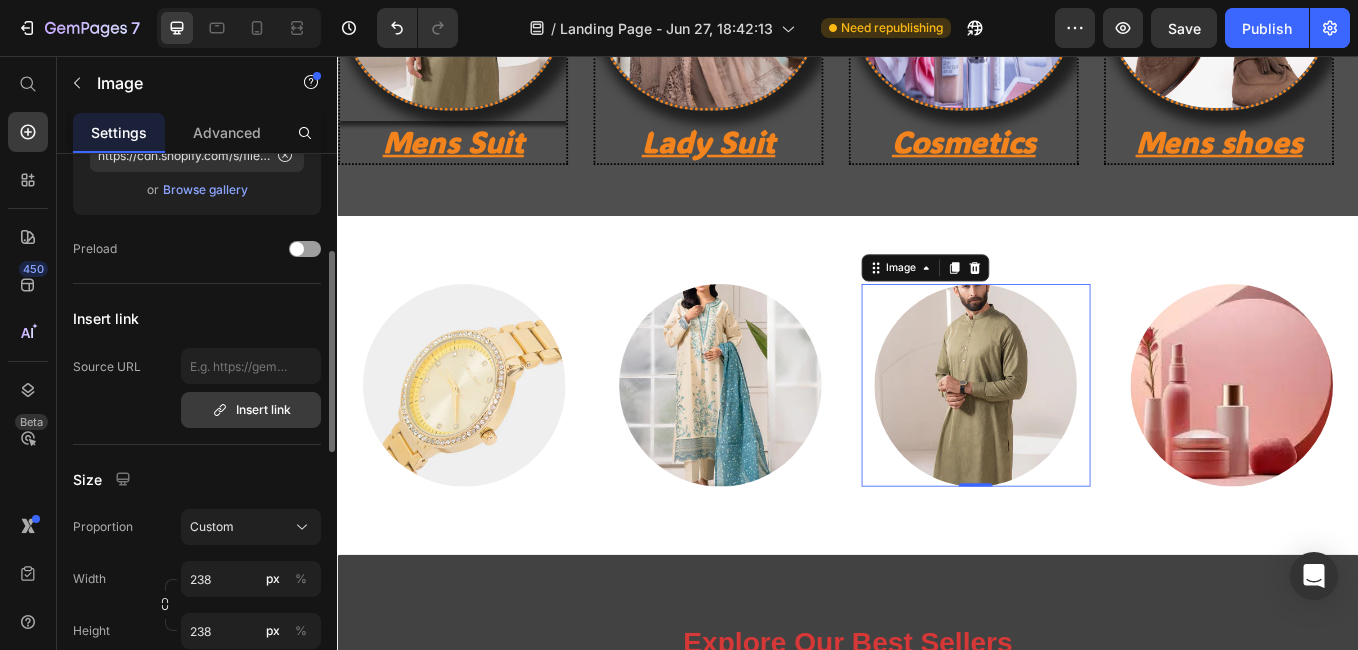 click on "Insert link" at bounding box center [251, 410] 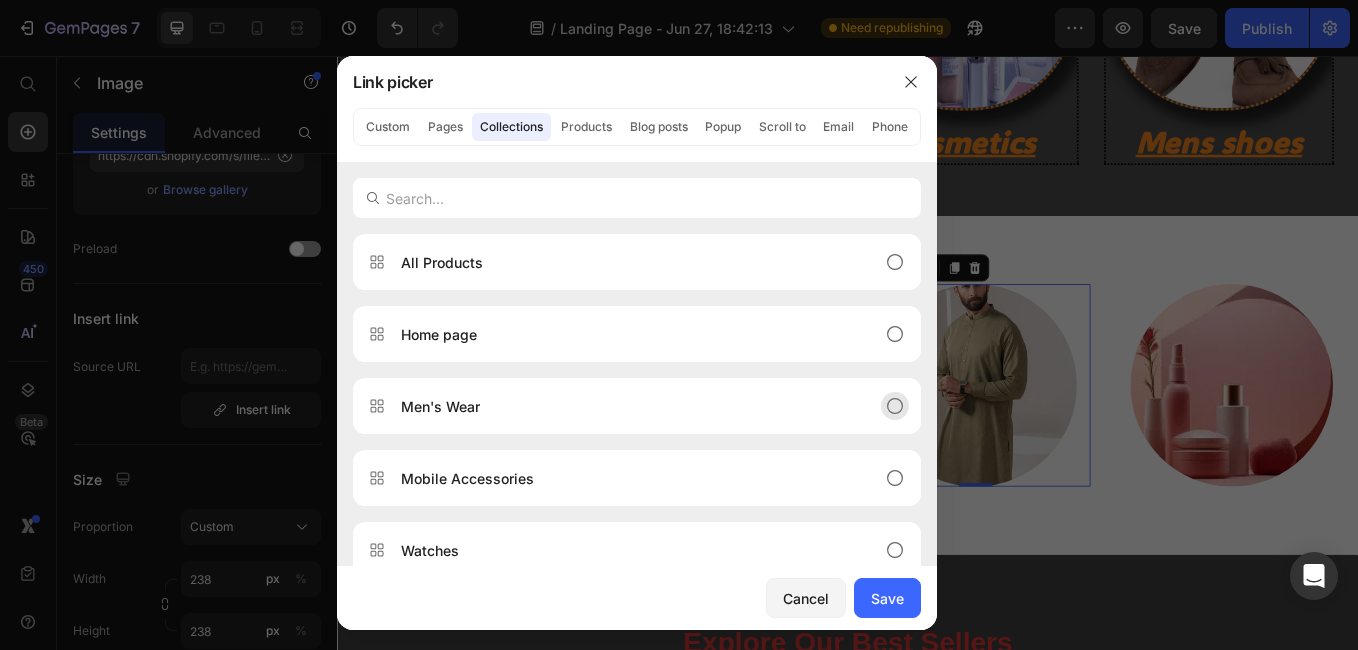 click on "Men's Wear" 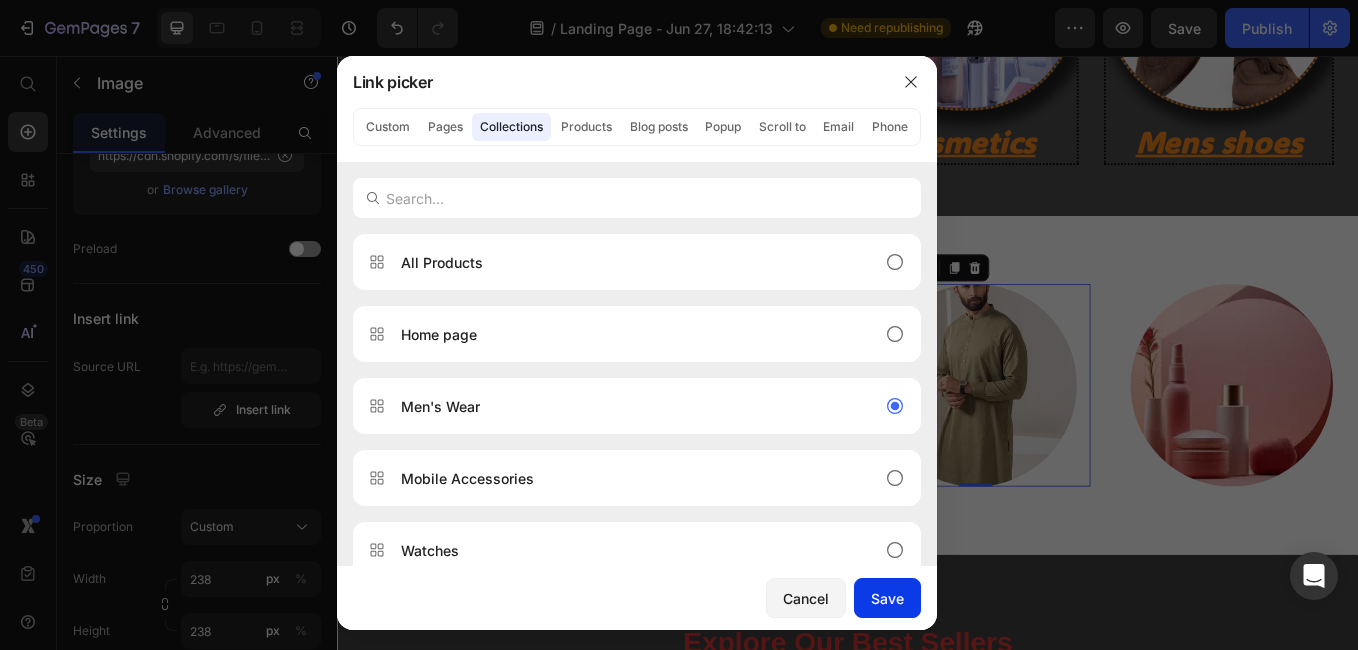 drag, startPoint x: 901, startPoint y: 601, endPoint x: 662, endPoint y: 639, distance: 242.00206 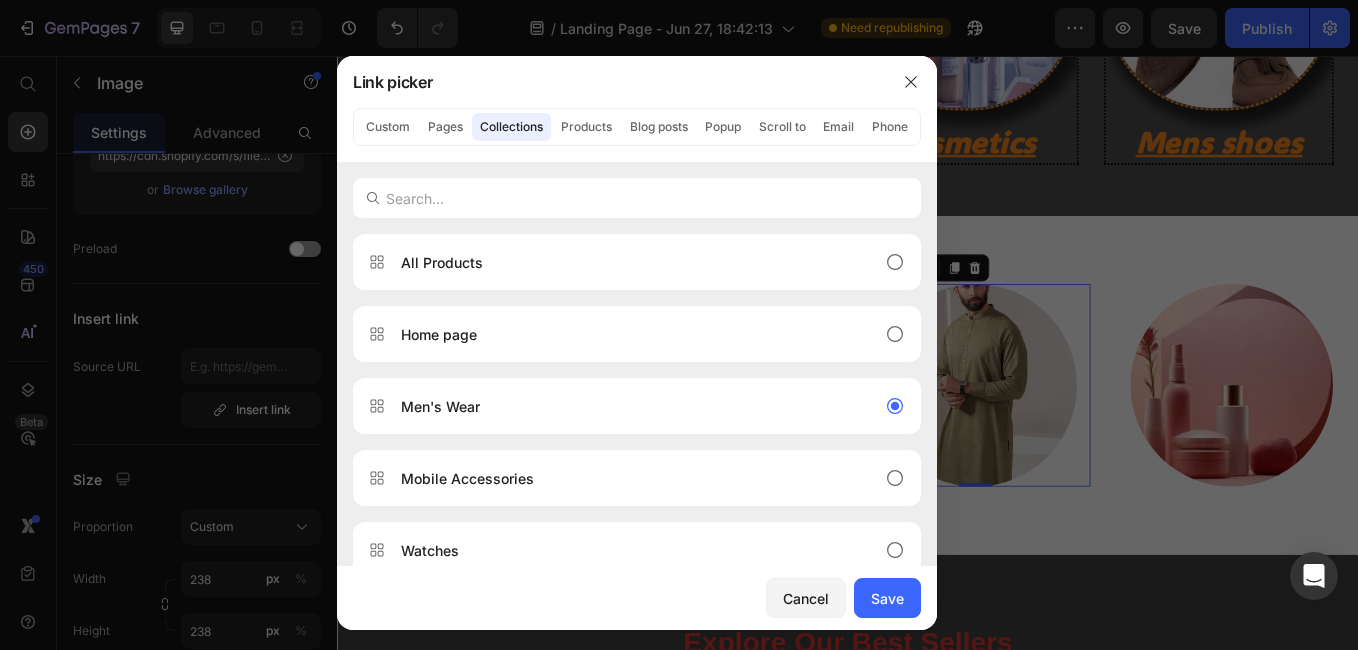type on "/collections/mens-wear" 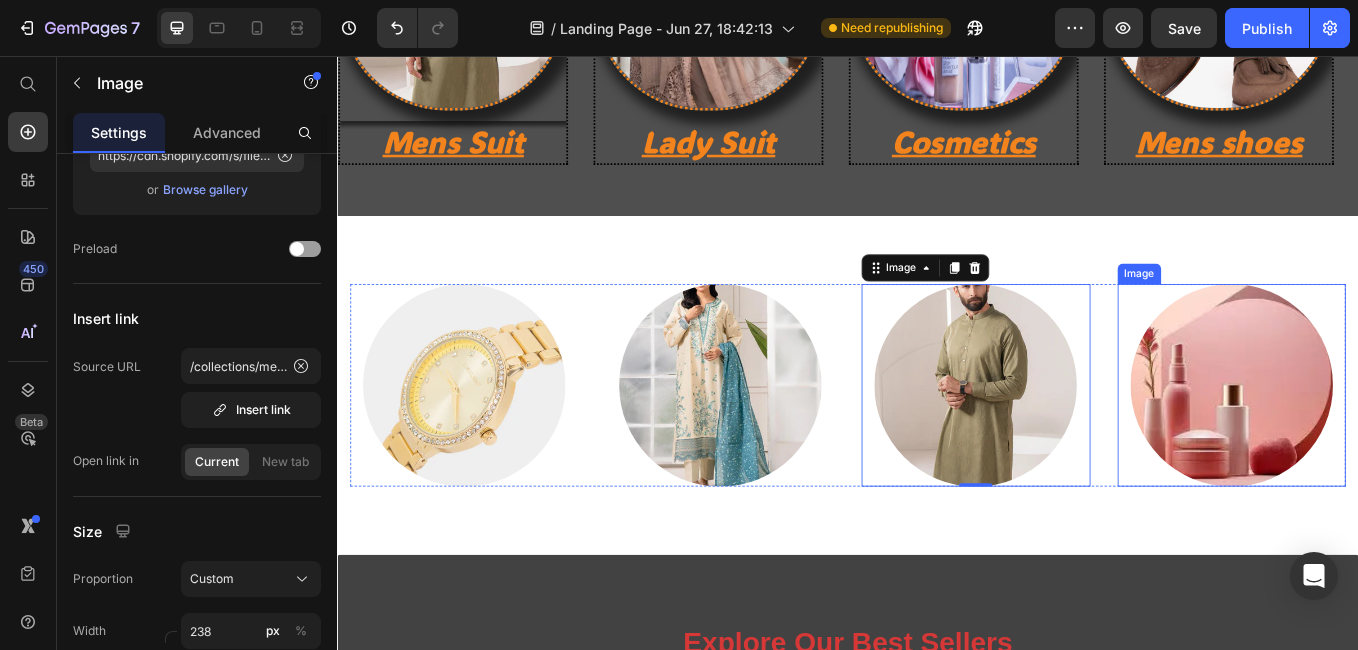 click at bounding box center [1388, 443] 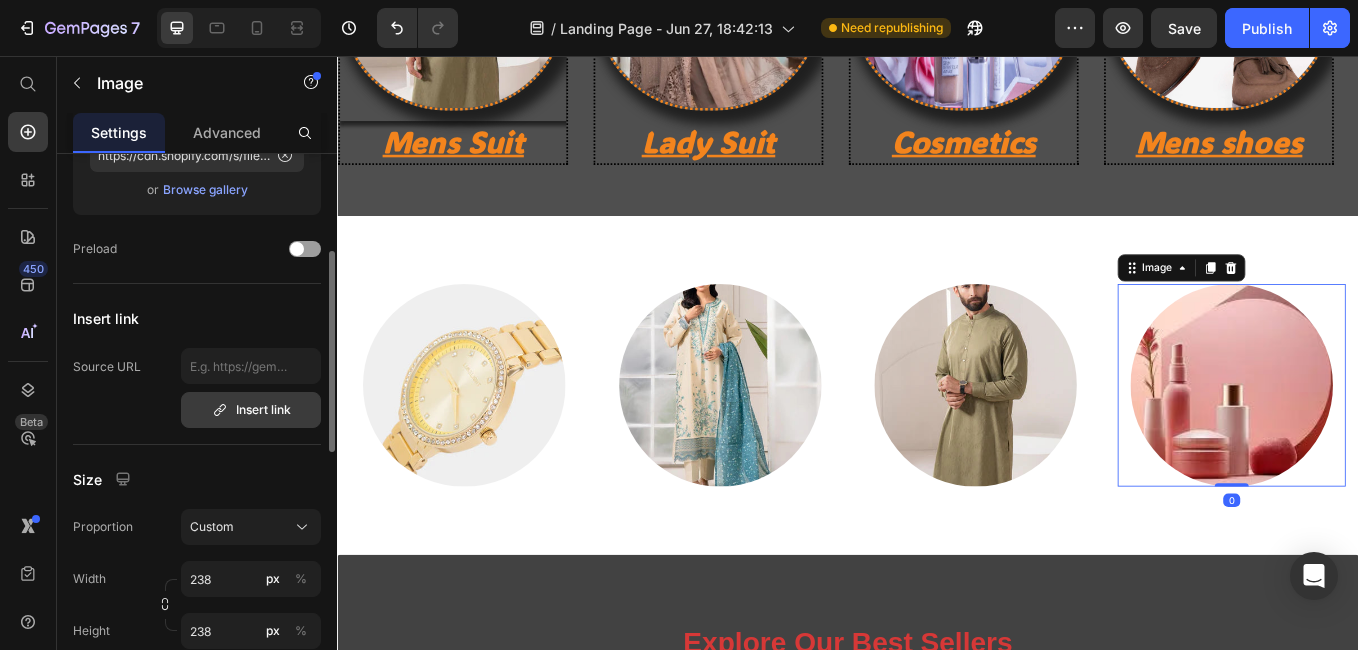 click on "Insert link" at bounding box center [251, 410] 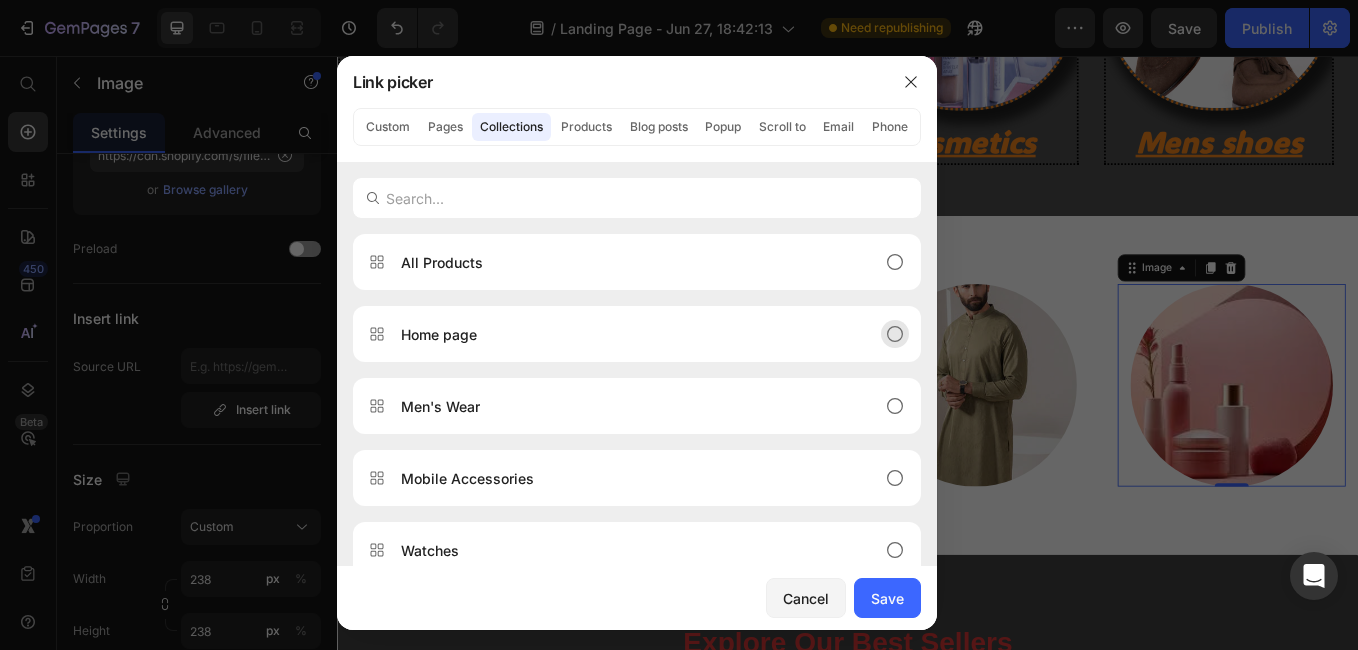 click on "Home page" at bounding box center (621, 334) 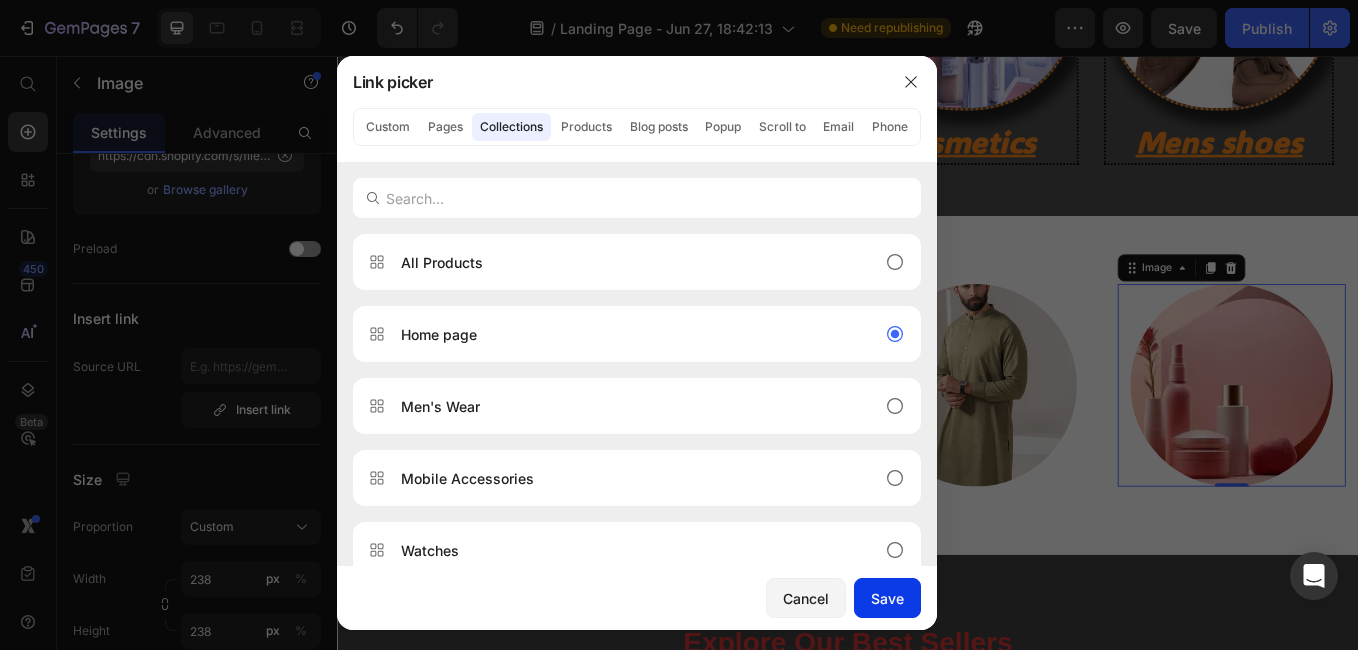 drag, startPoint x: 909, startPoint y: 593, endPoint x: 671, endPoint y: 631, distance: 241.01453 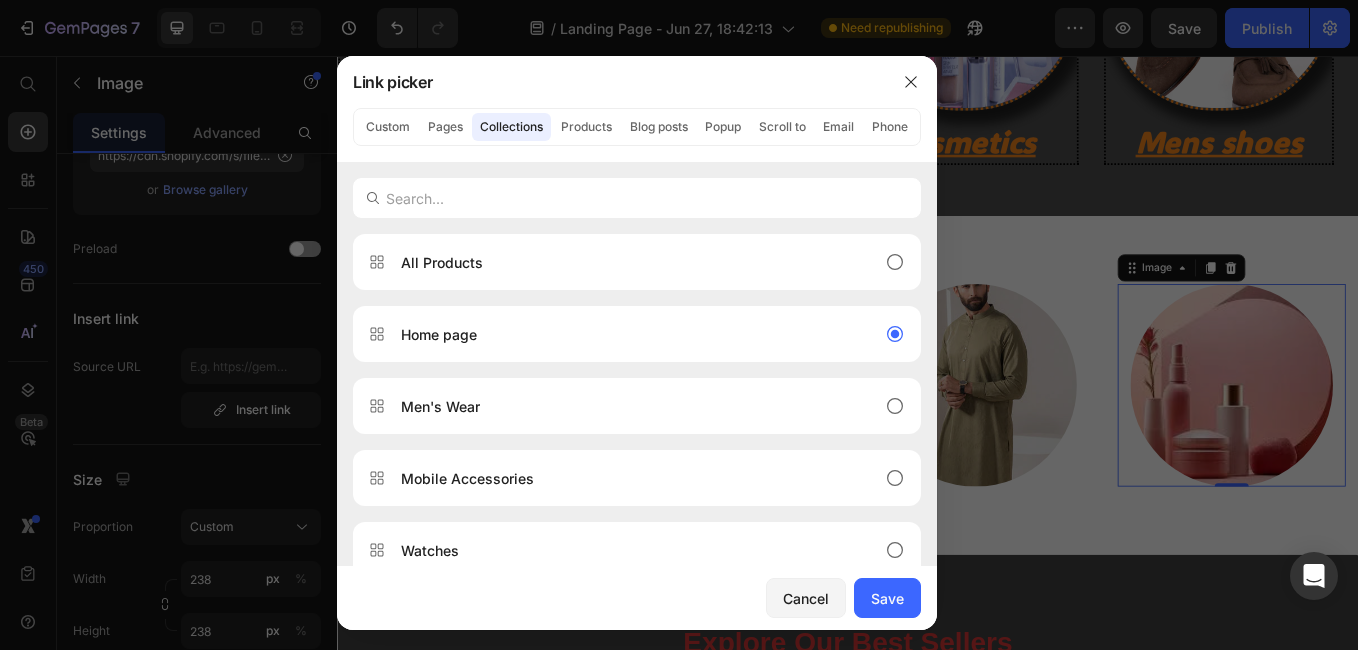 type on "/collections/frontpage" 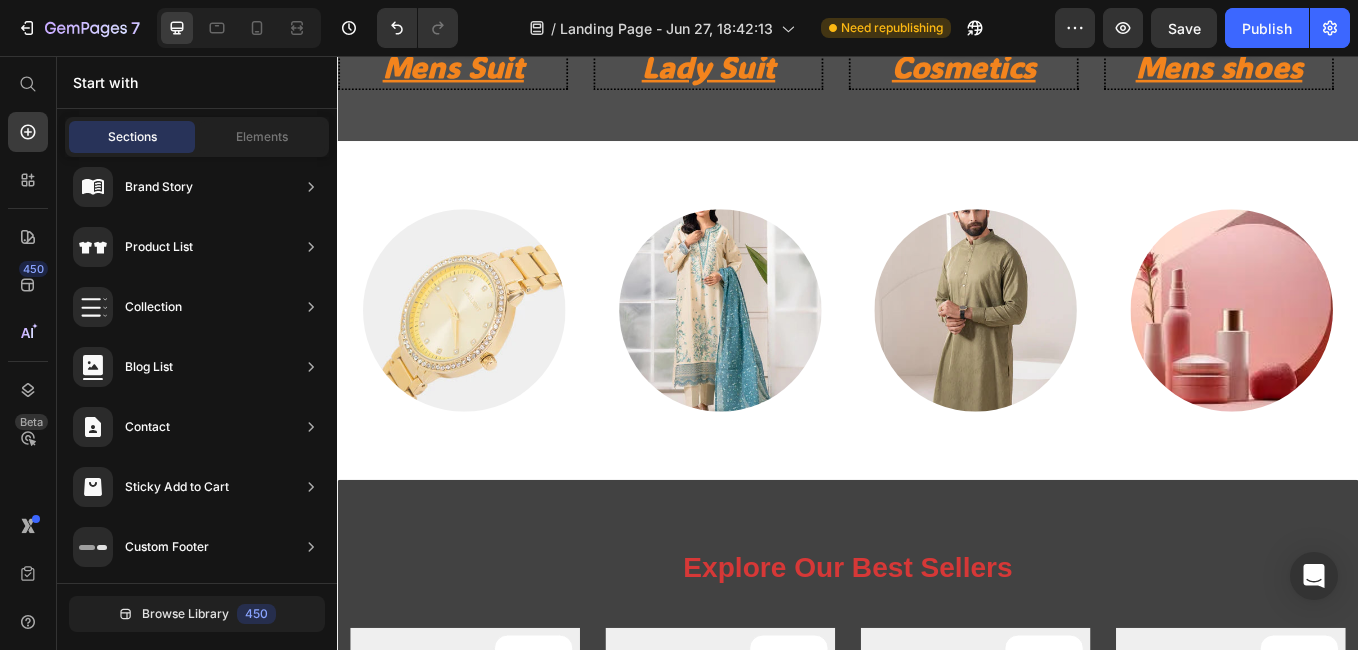 scroll, scrollTop: 1063, scrollLeft: 0, axis: vertical 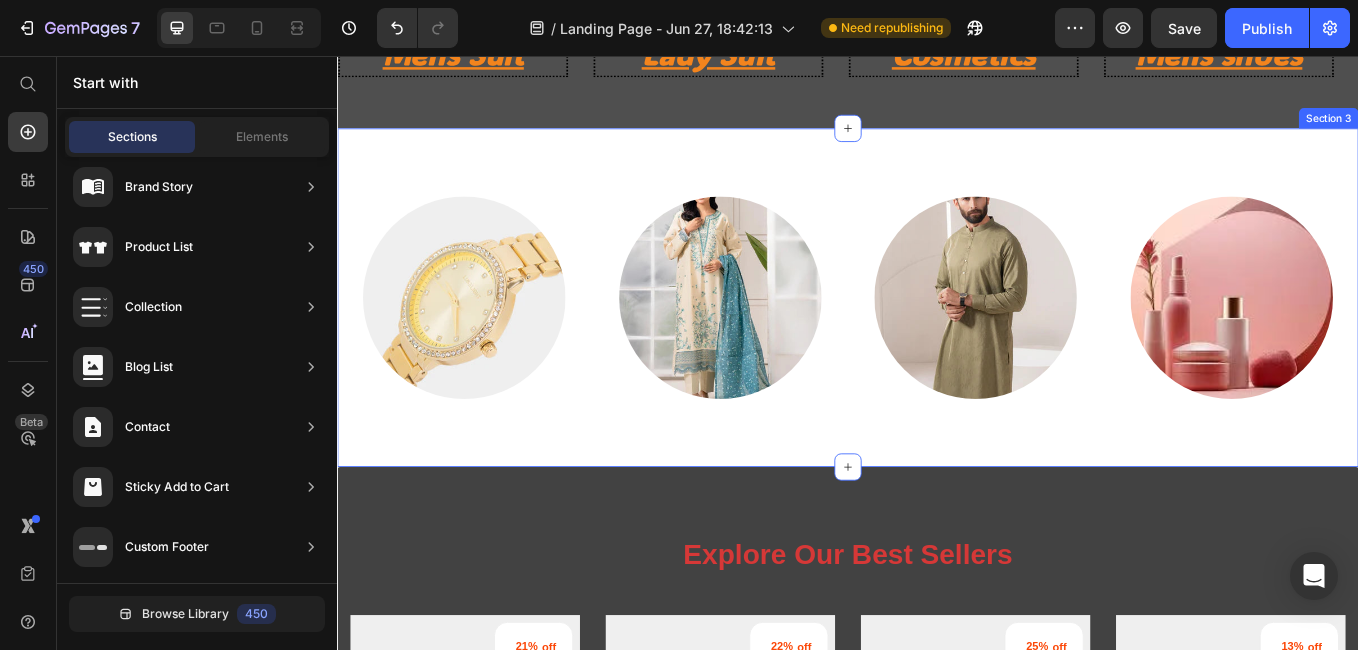 click on "Image Image Image Image Row Section 3" at bounding box center [937, 340] 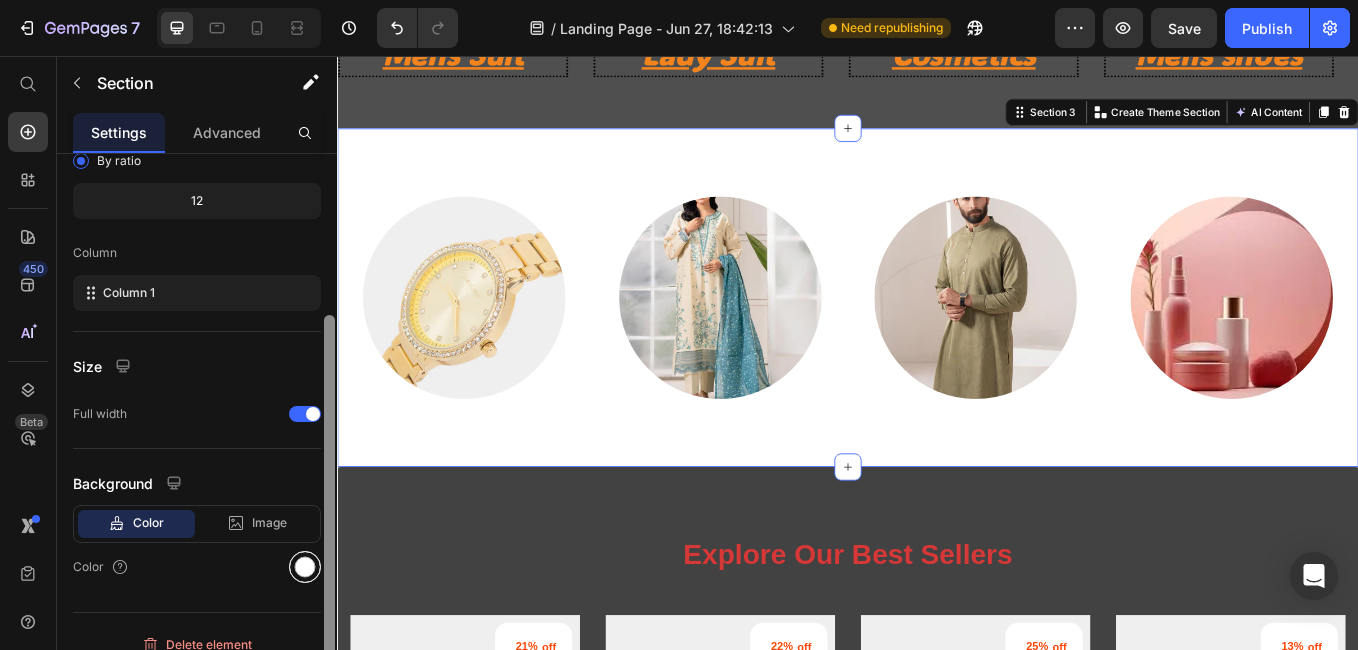 scroll, scrollTop: 255, scrollLeft: 0, axis: vertical 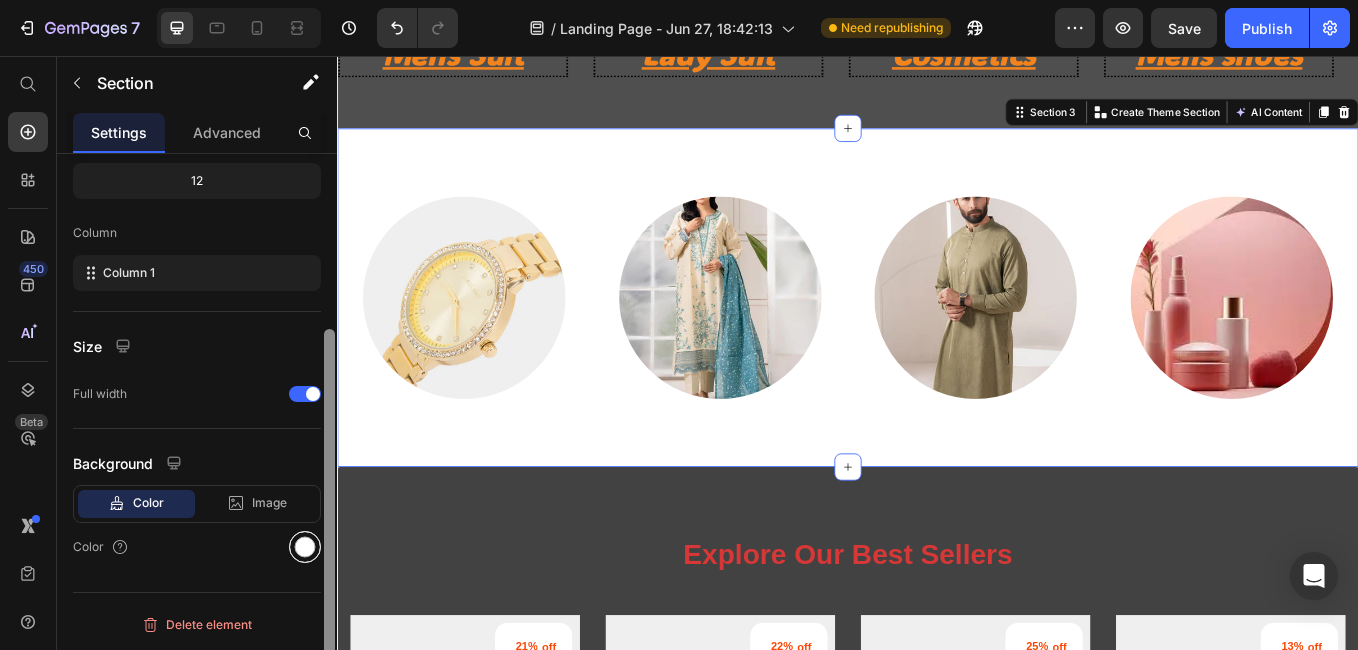 drag, startPoint x: 330, startPoint y: 354, endPoint x: 290, endPoint y: 542, distance: 192.20822 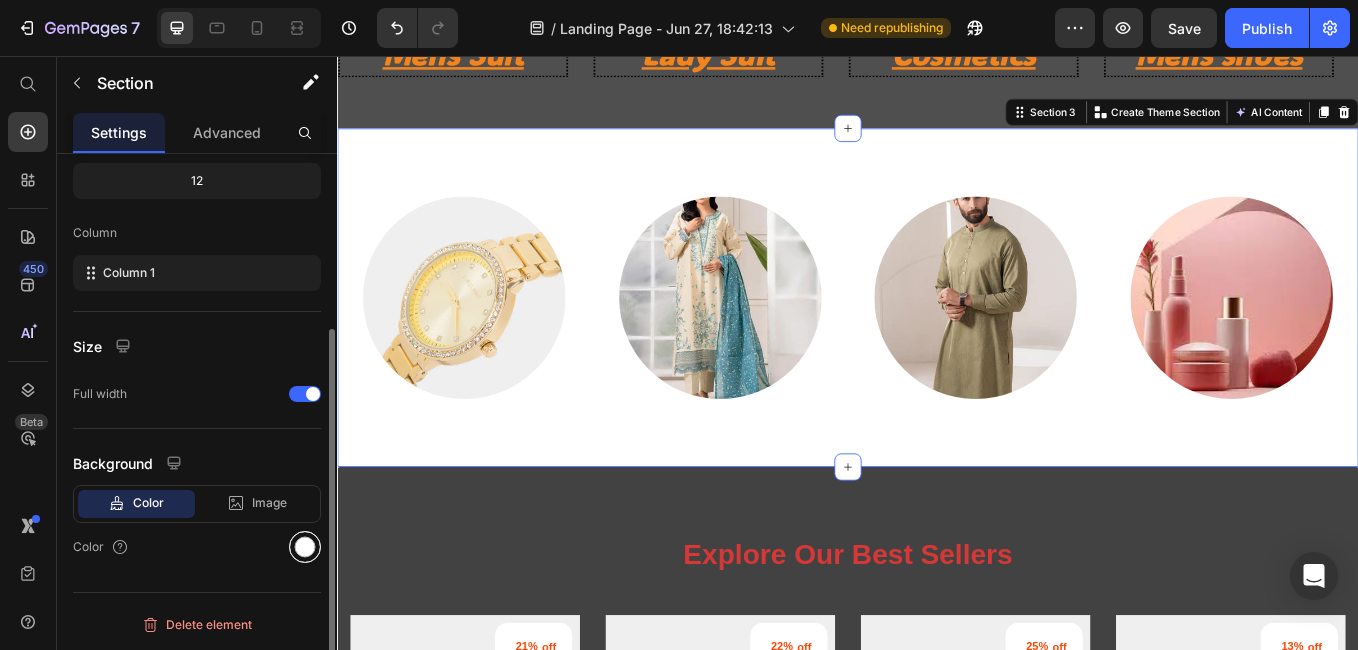 click at bounding box center (305, 547) 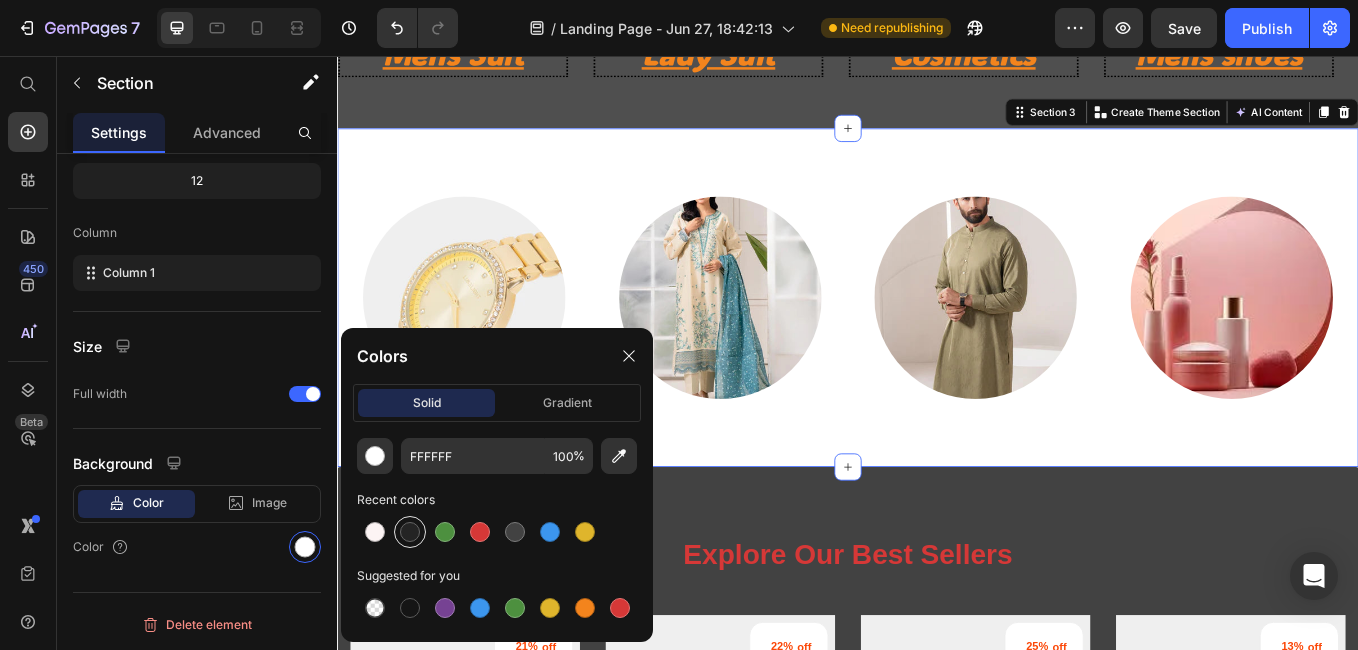 click at bounding box center (410, 532) 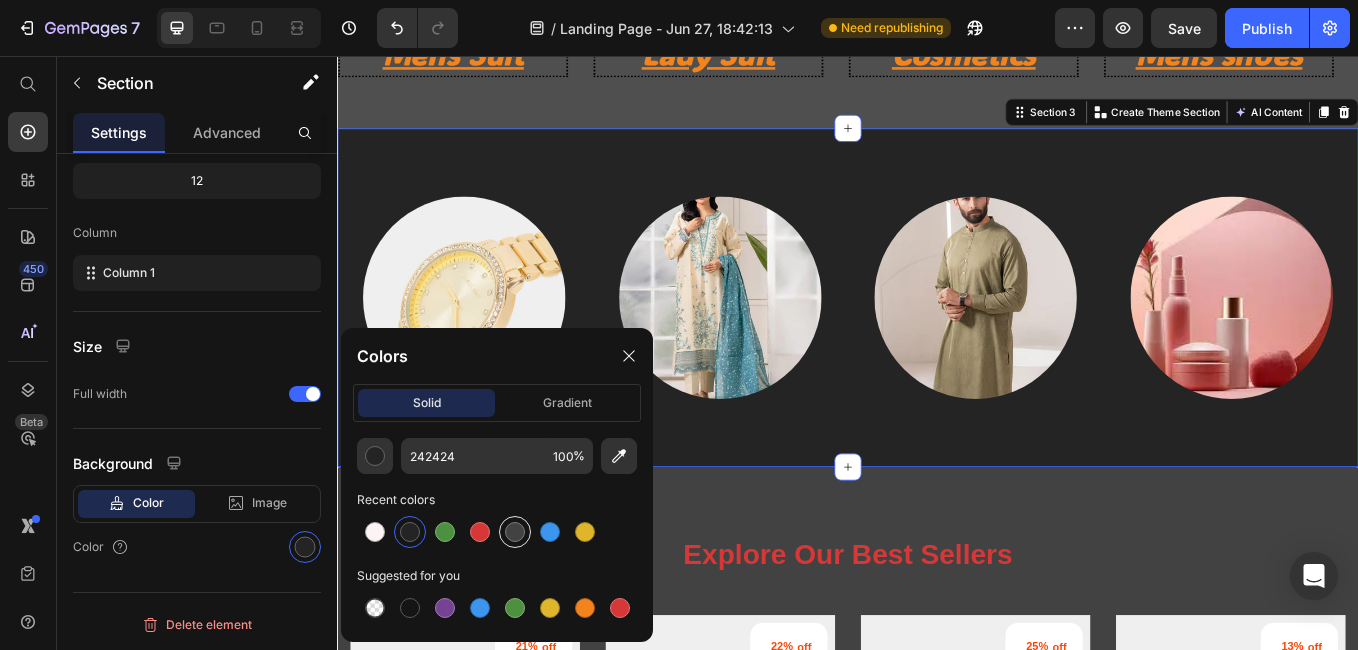 click at bounding box center [515, 532] 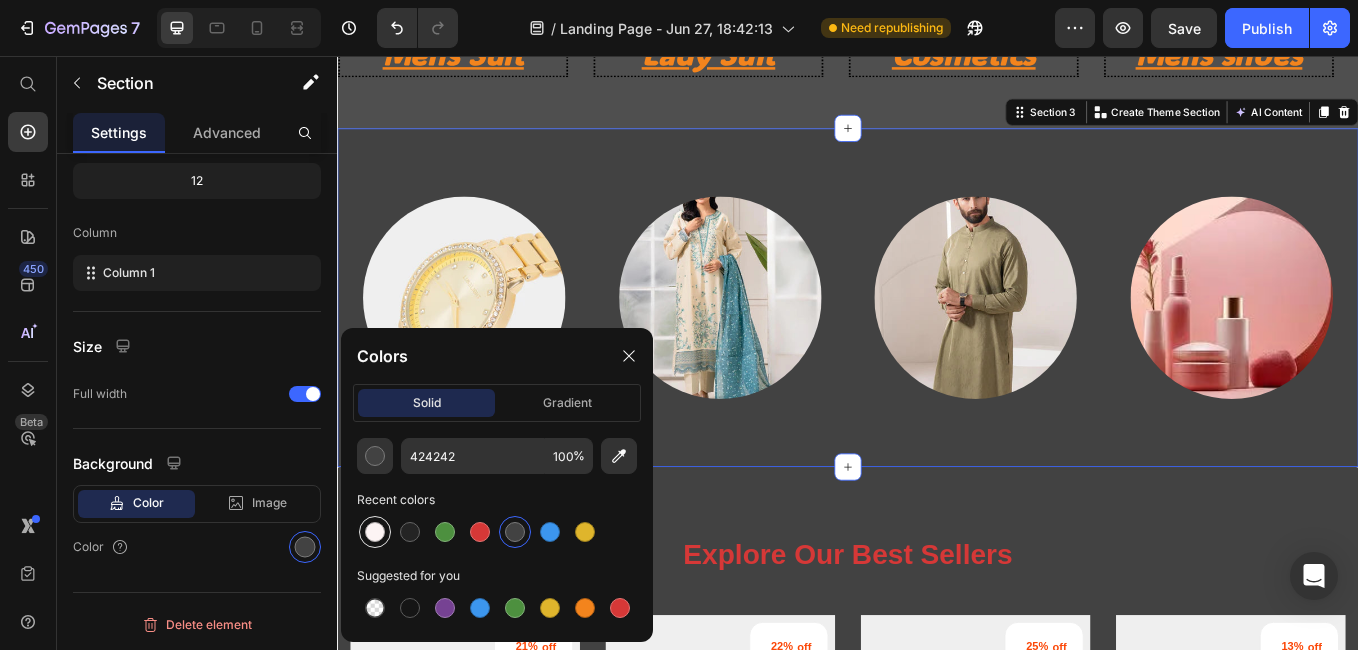 click at bounding box center (375, 532) 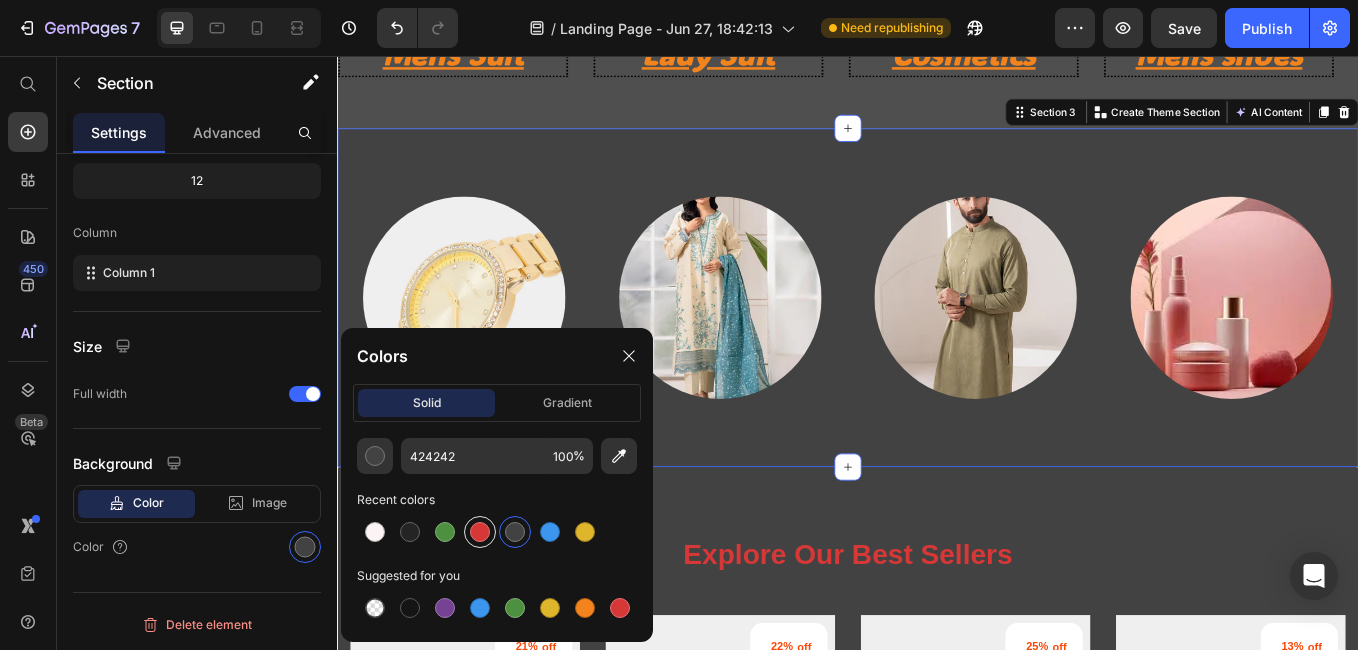 type on "FCF4F4" 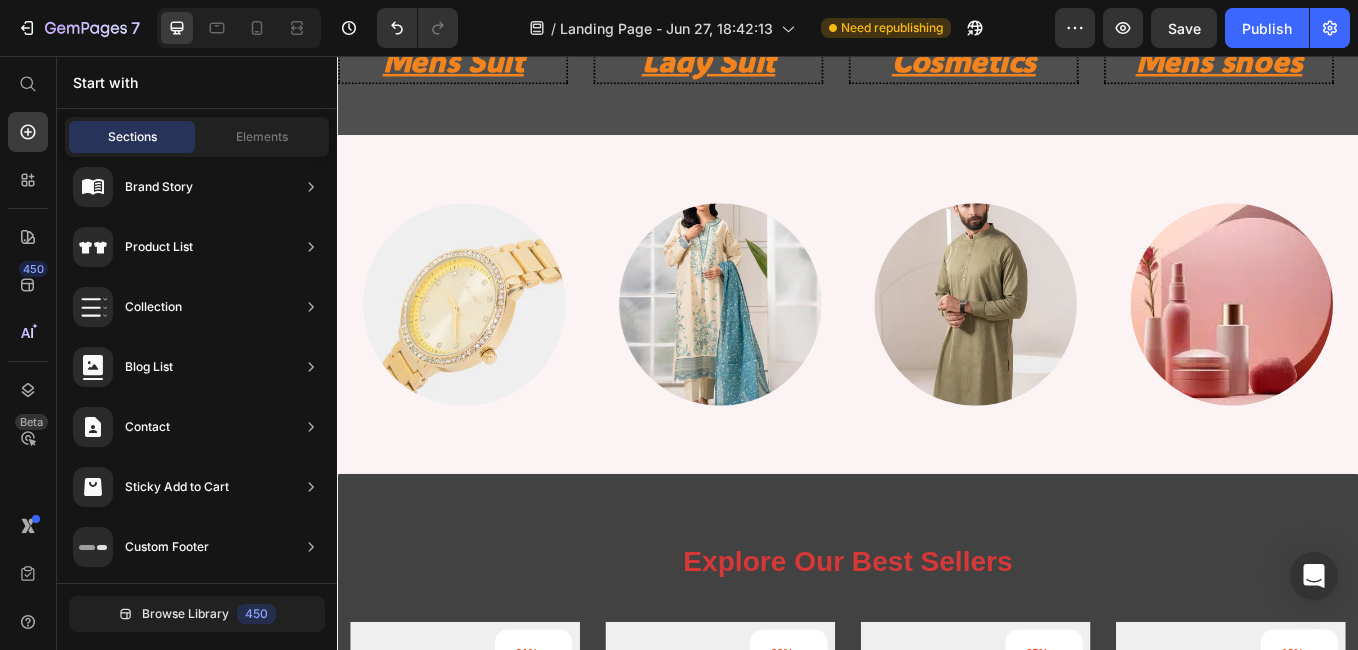 scroll, scrollTop: 869, scrollLeft: 0, axis: vertical 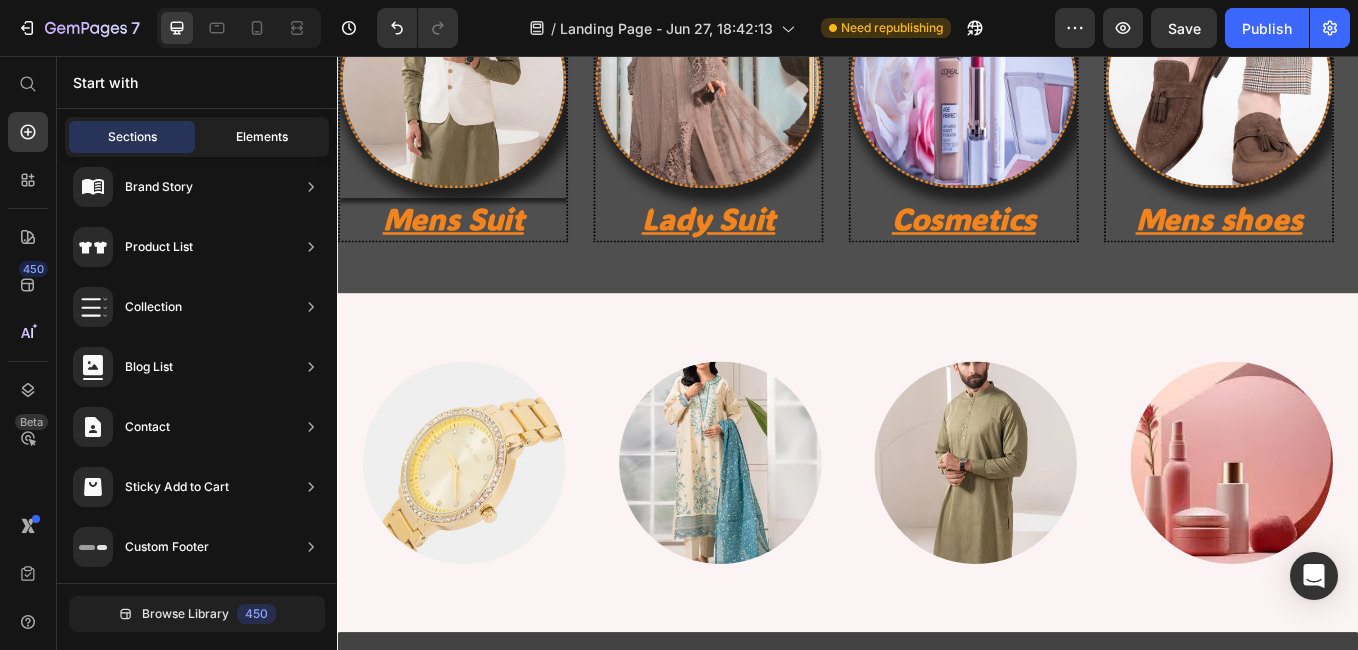 drag, startPoint x: 262, startPoint y: 118, endPoint x: 262, endPoint y: 136, distance: 18 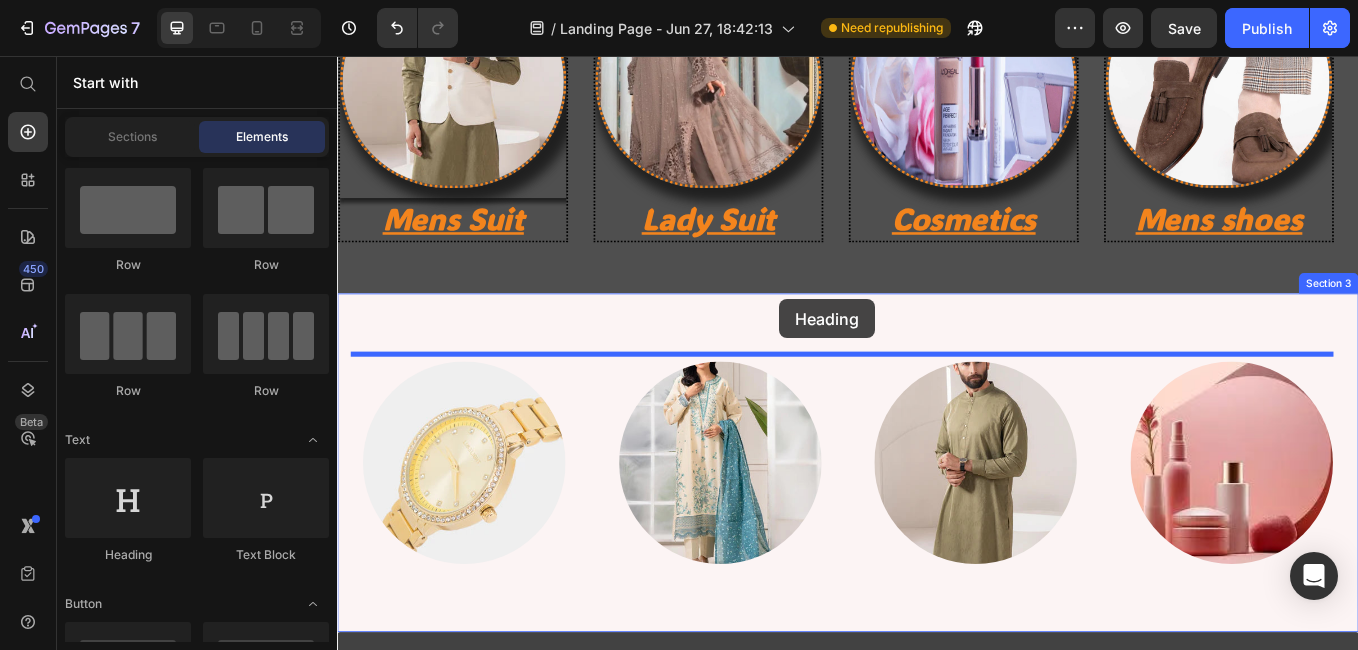 drag, startPoint x: 494, startPoint y: 555, endPoint x: 857, endPoint y: 342, distance: 420.87766 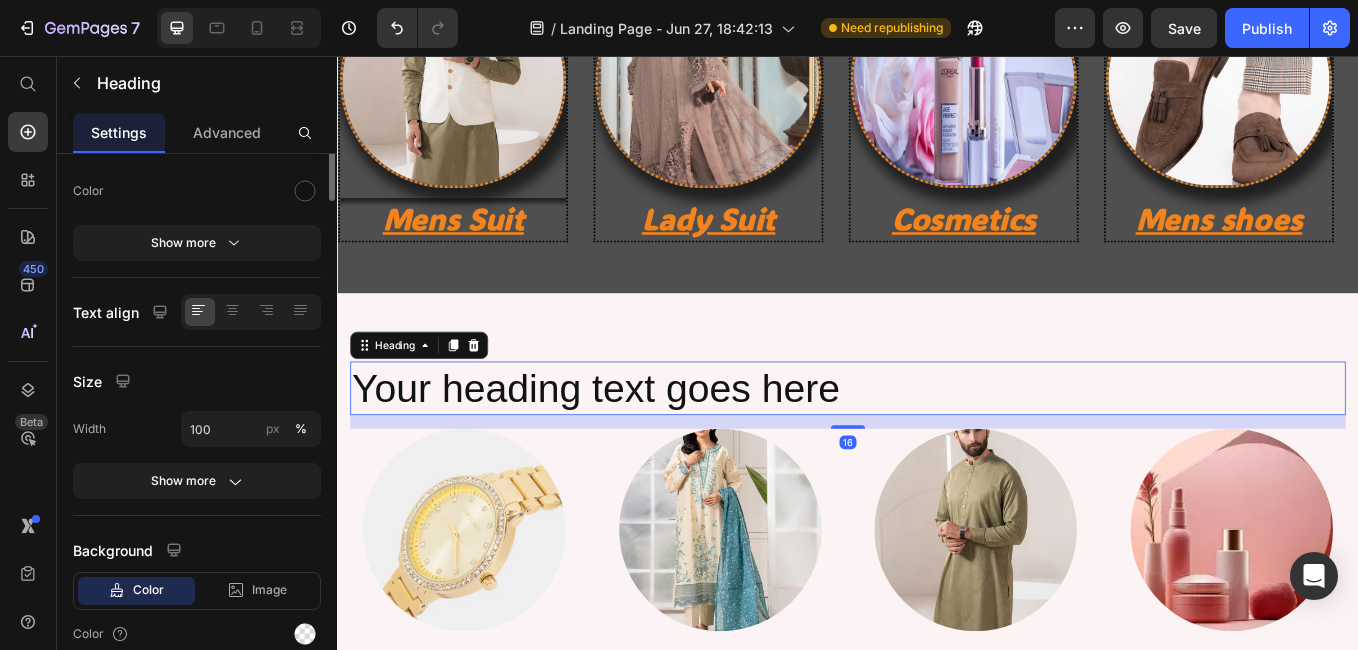 scroll, scrollTop: 0, scrollLeft: 0, axis: both 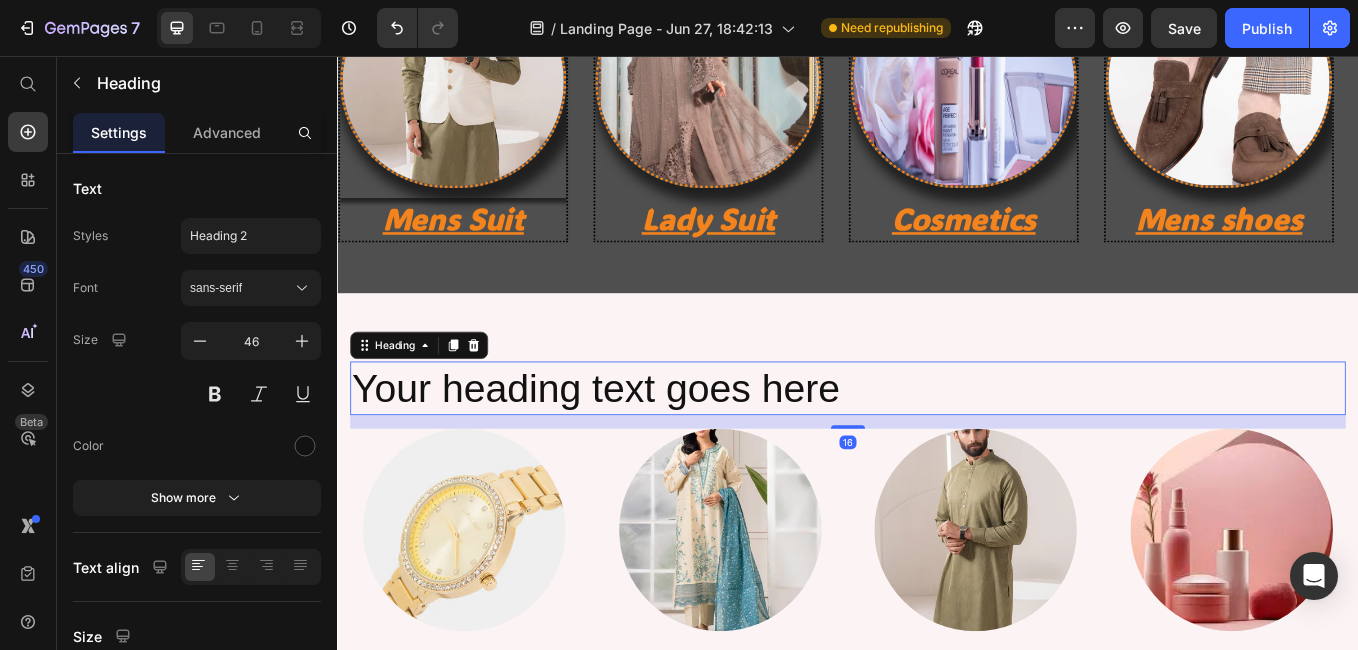 click on "Your heading text goes here" at bounding box center [937, 447] 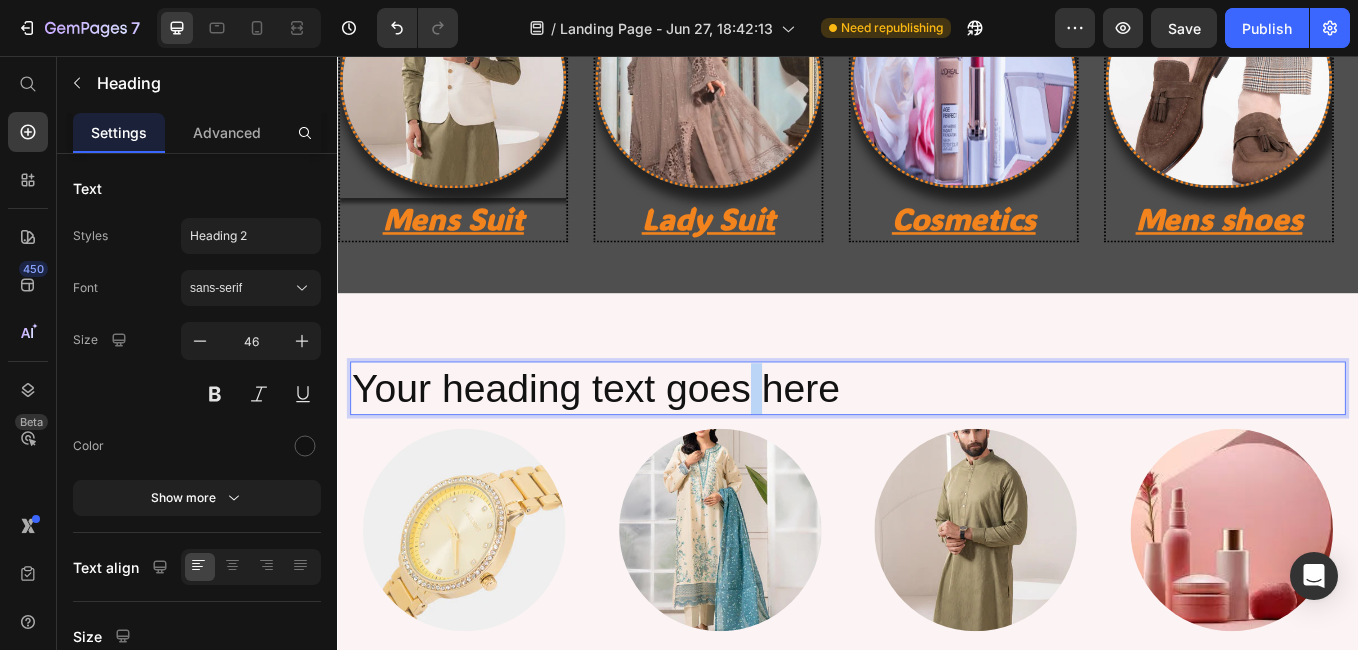 click on "Your heading text goes here" at bounding box center [937, 447] 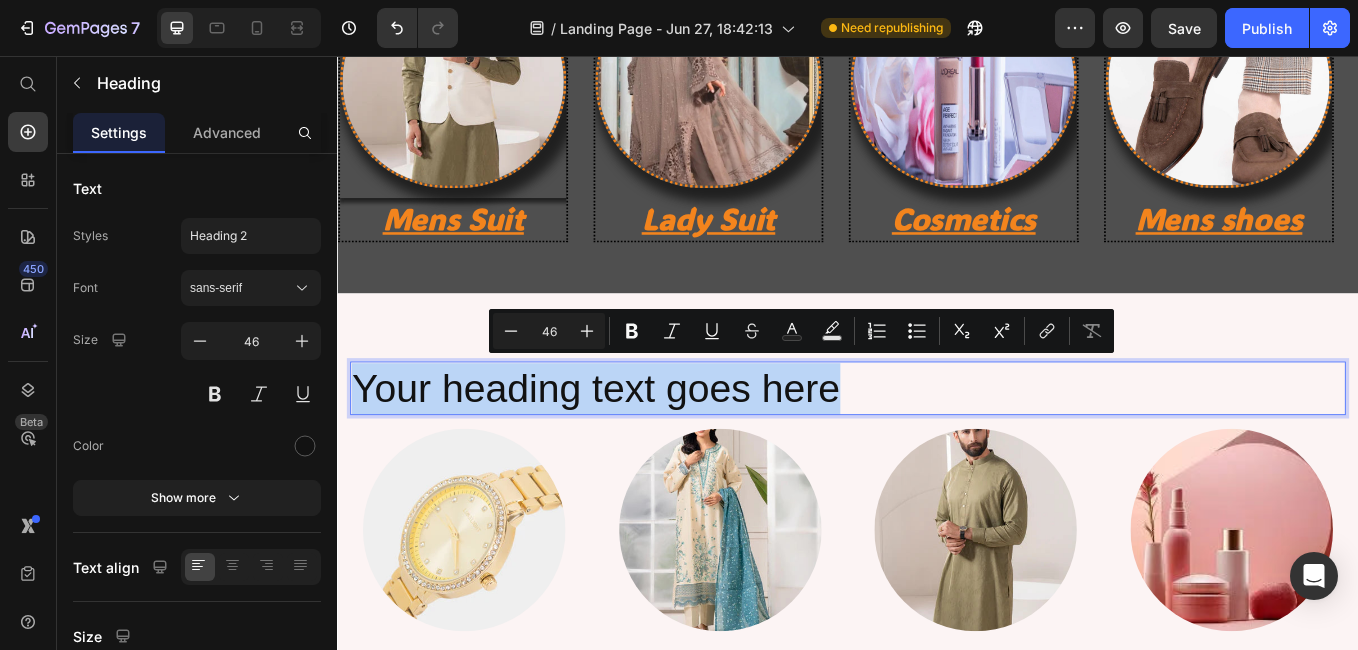 click on "Your heading text goes here" at bounding box center (937, 447) 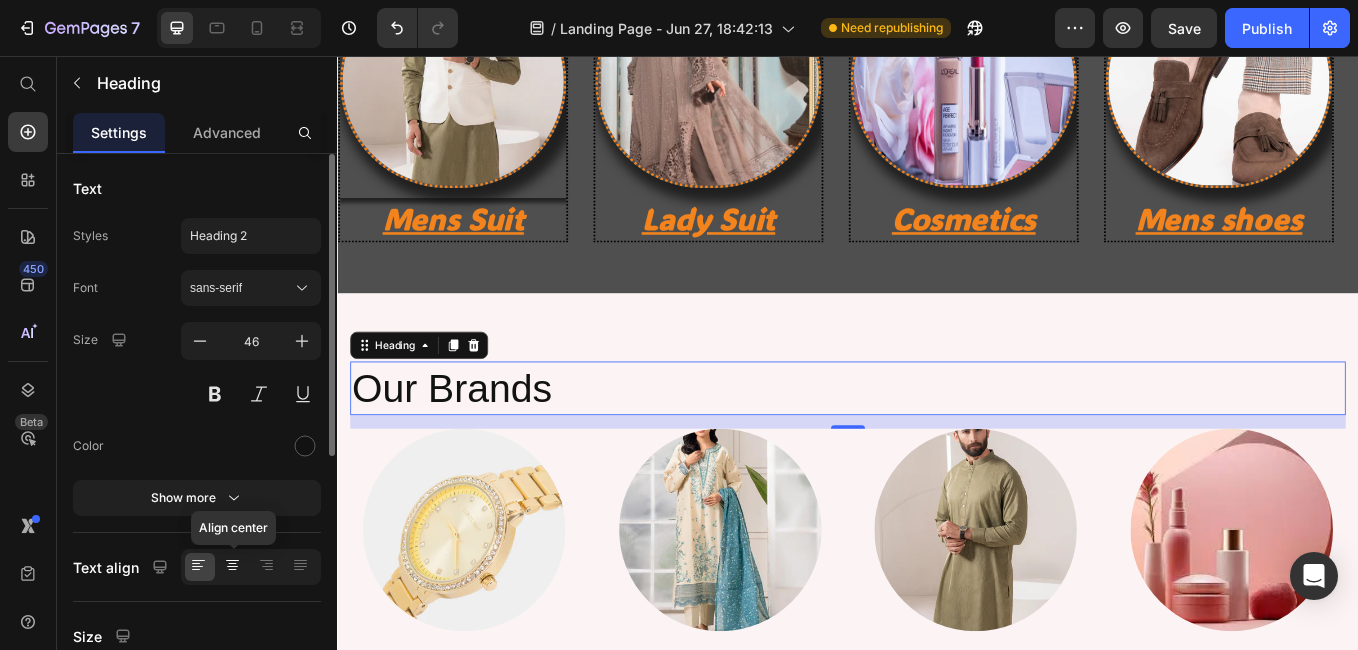 click 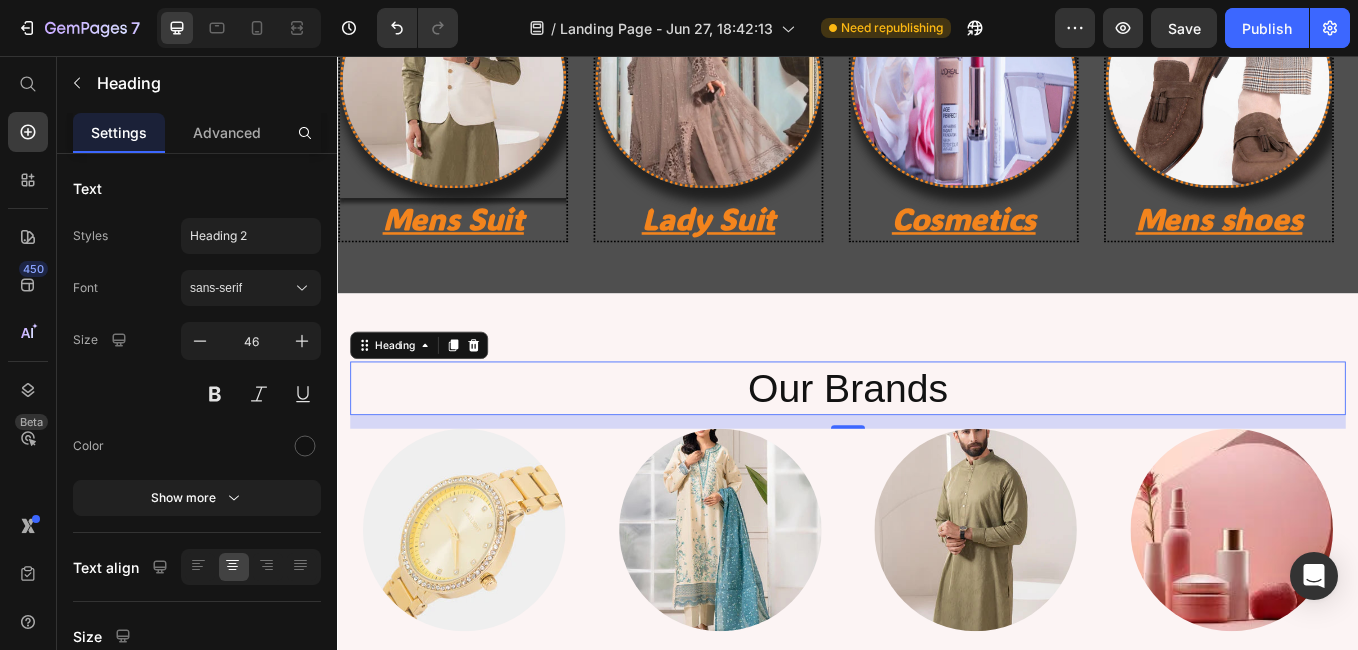 scroll, scrollTop: 459, scrollLeft: 0, axis: vertical 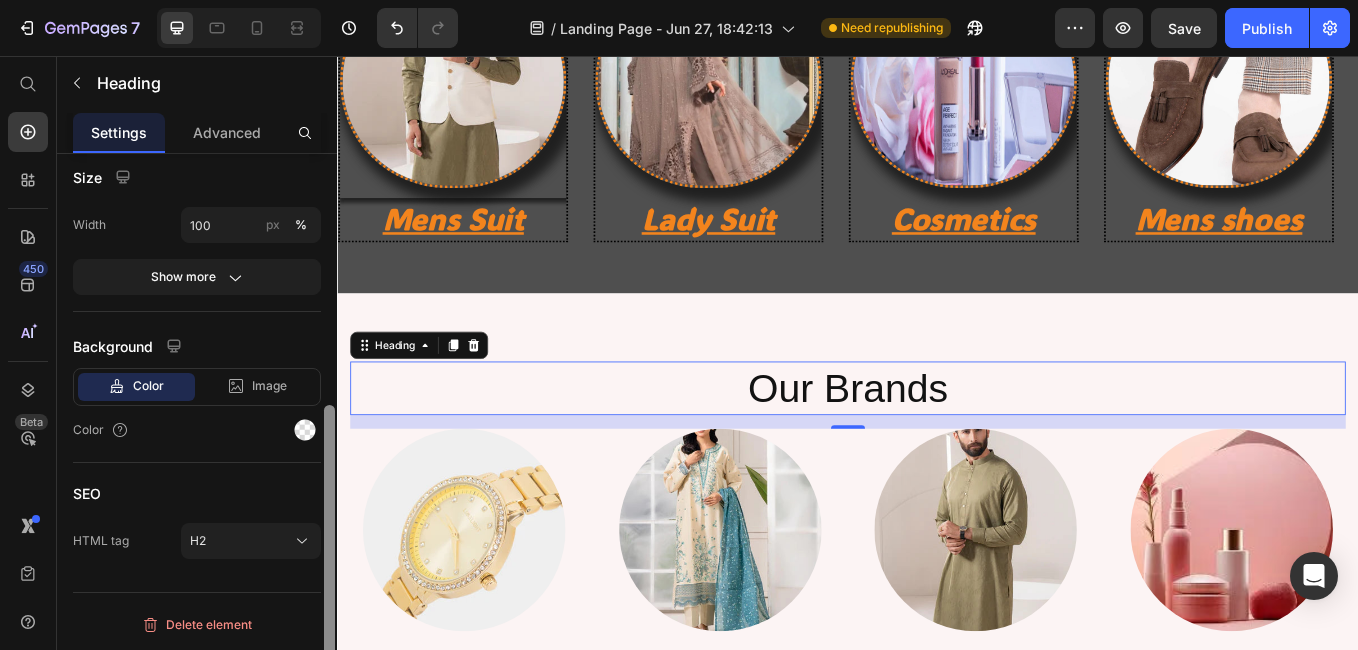 drag, startPoint x: 335, startPoint y: 398, endPoint x: 329, endPoint y: 419, distance: 21.84033 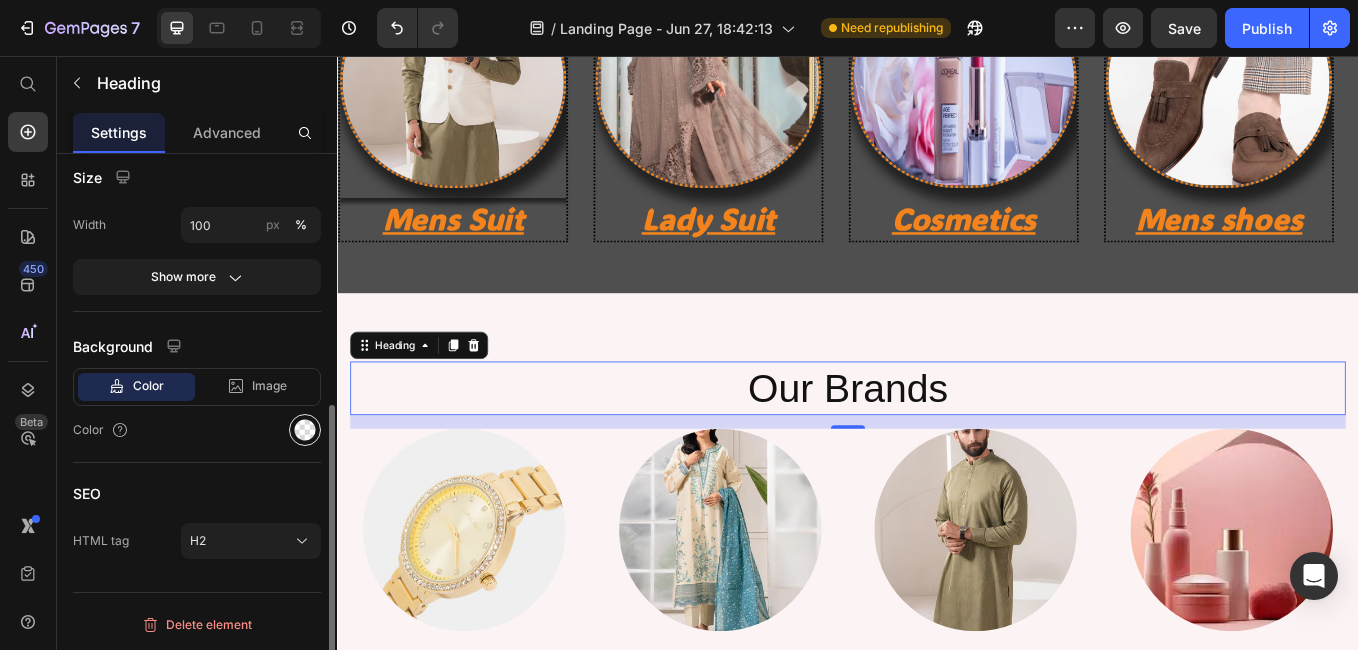 click at bounding box center [305, 430] 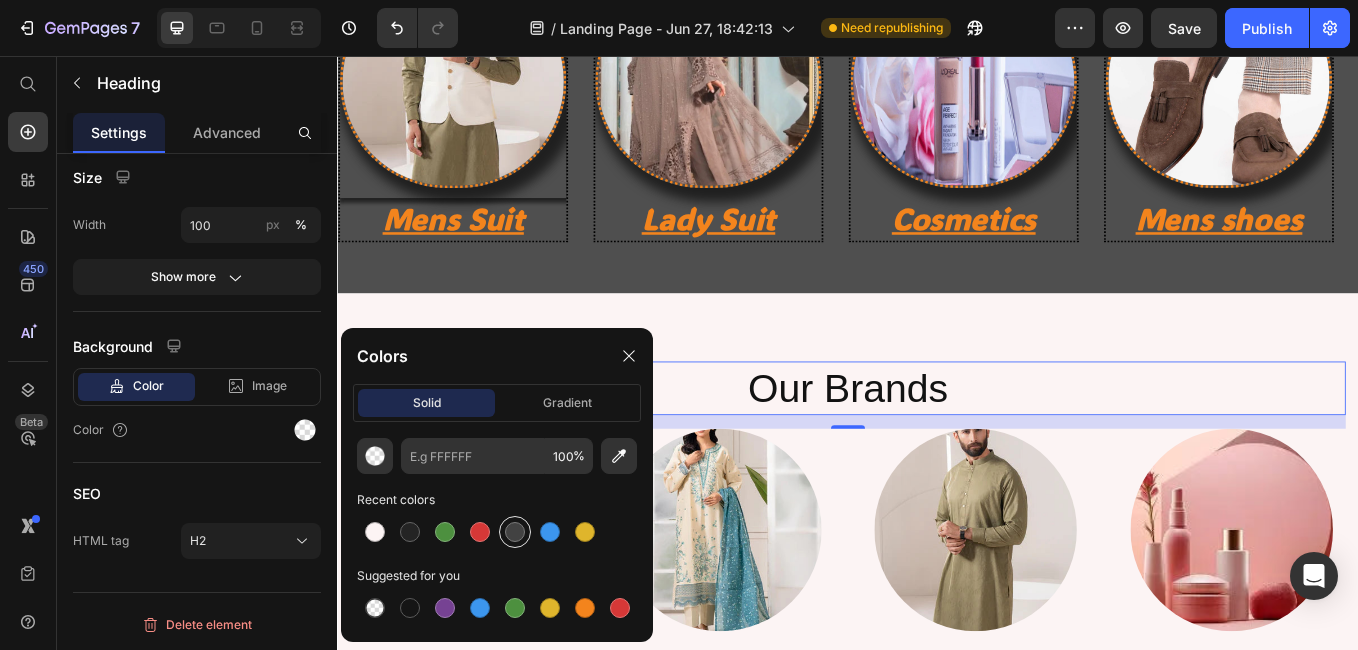 click at bounding box center (515, 532) 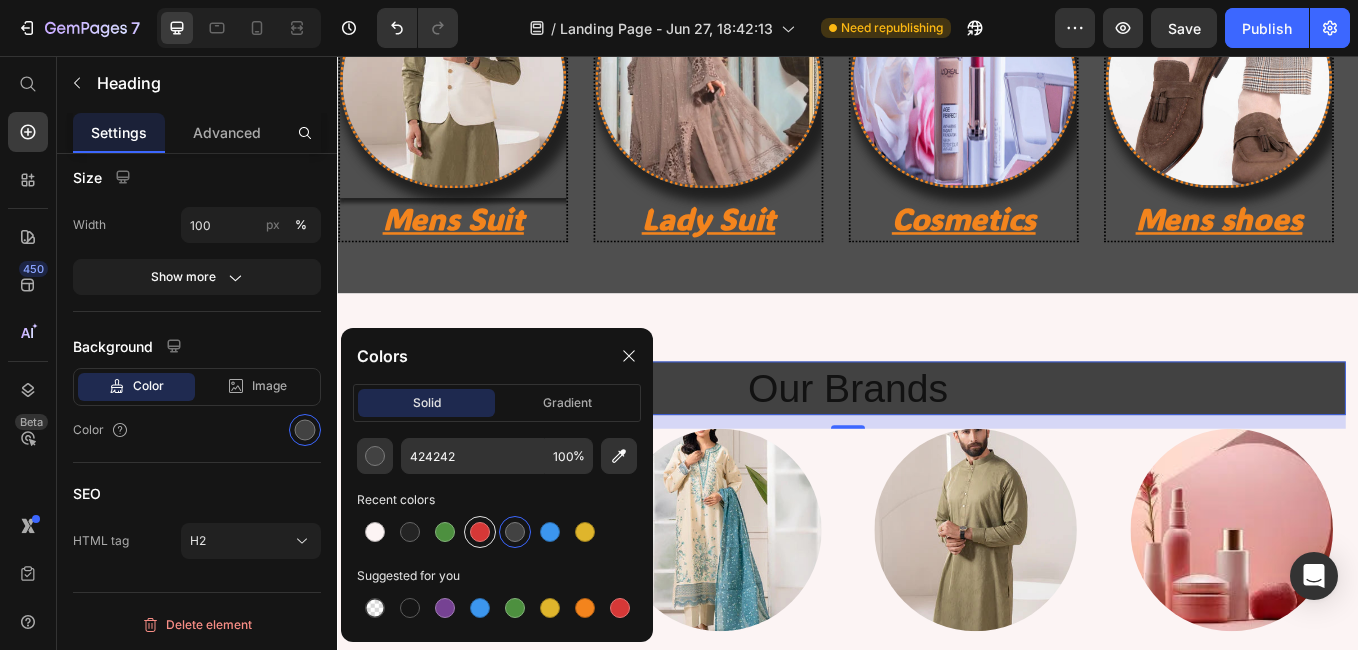 click at bounding box center [480, 532] 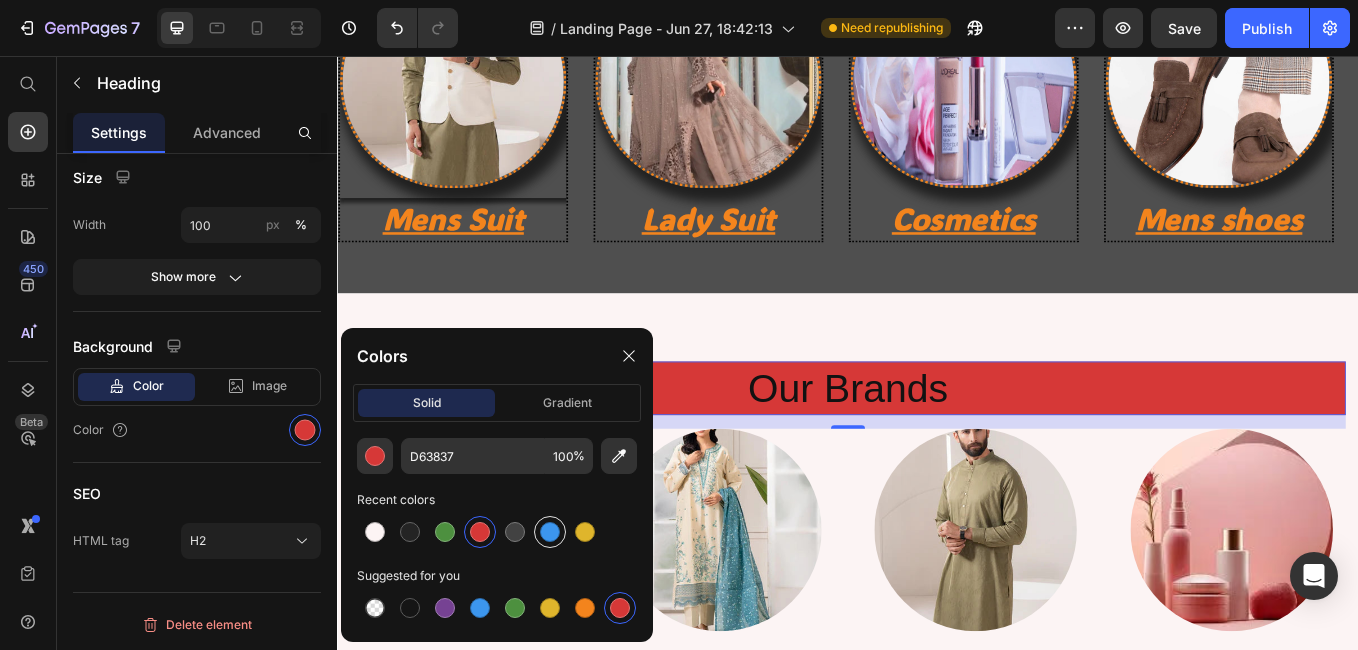 click at bounding box center (550, 532) 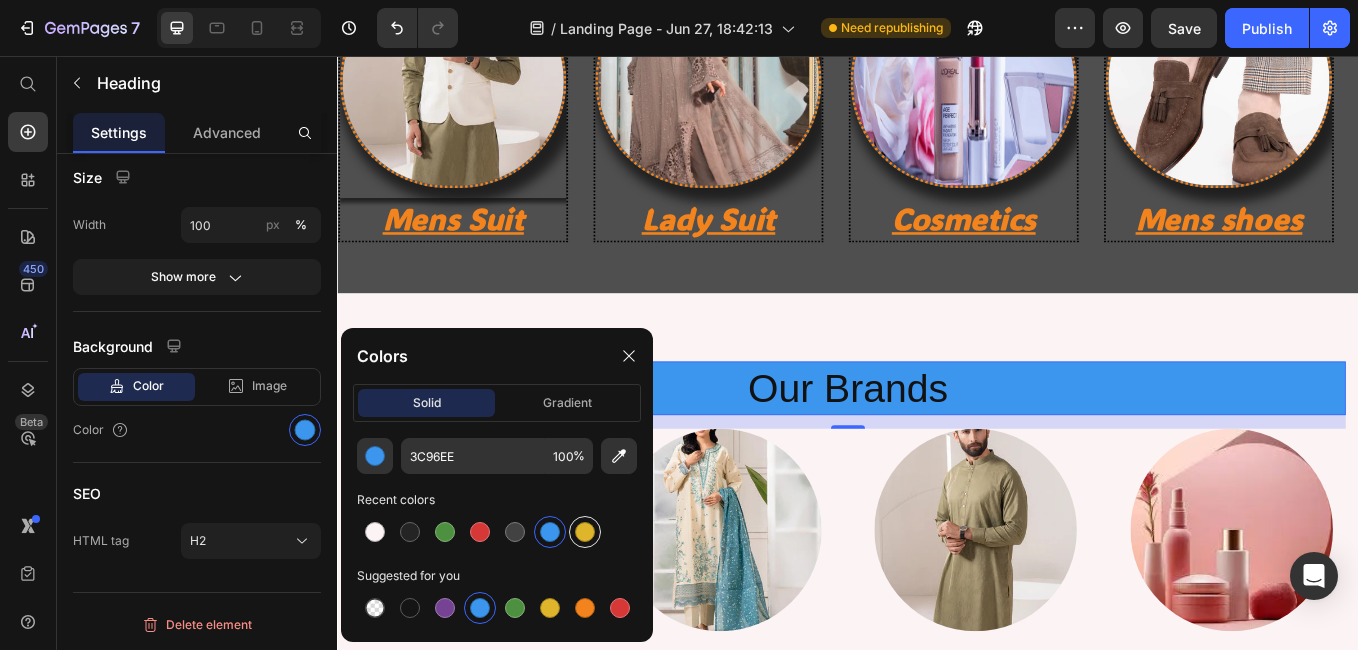 click at bounding box center (585, 532) 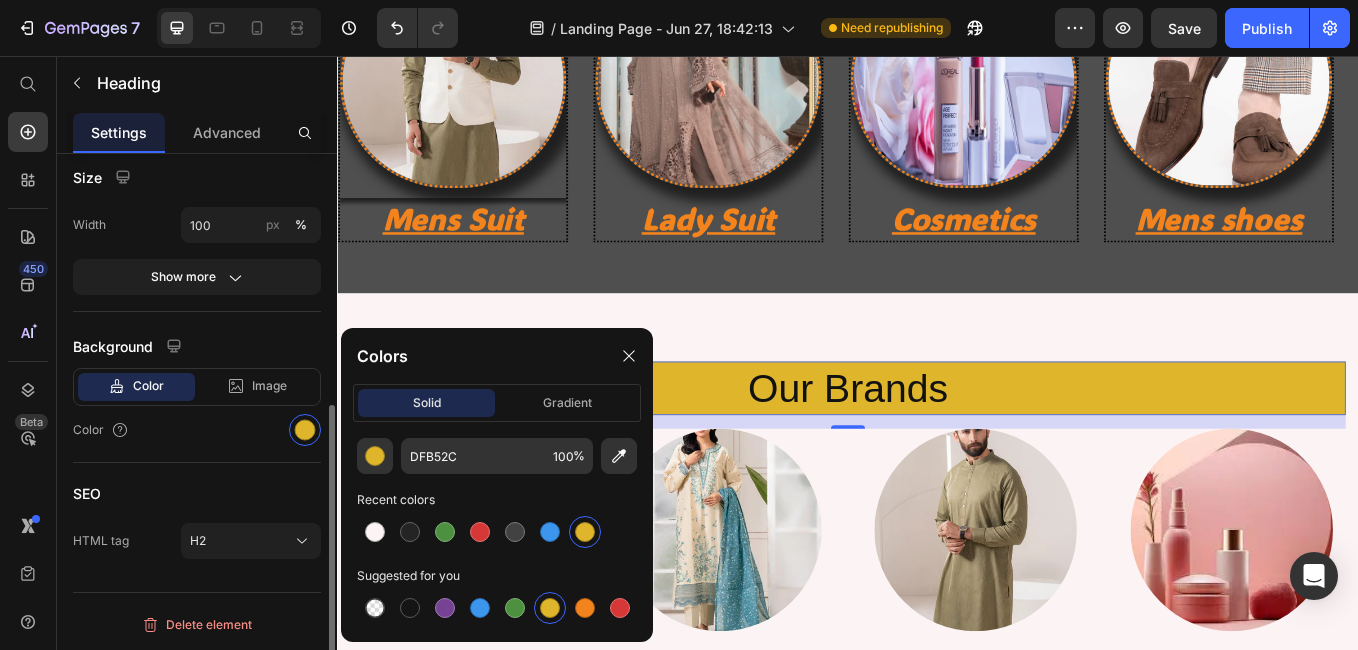 click on "SEO" at bounding box center (197, 493) 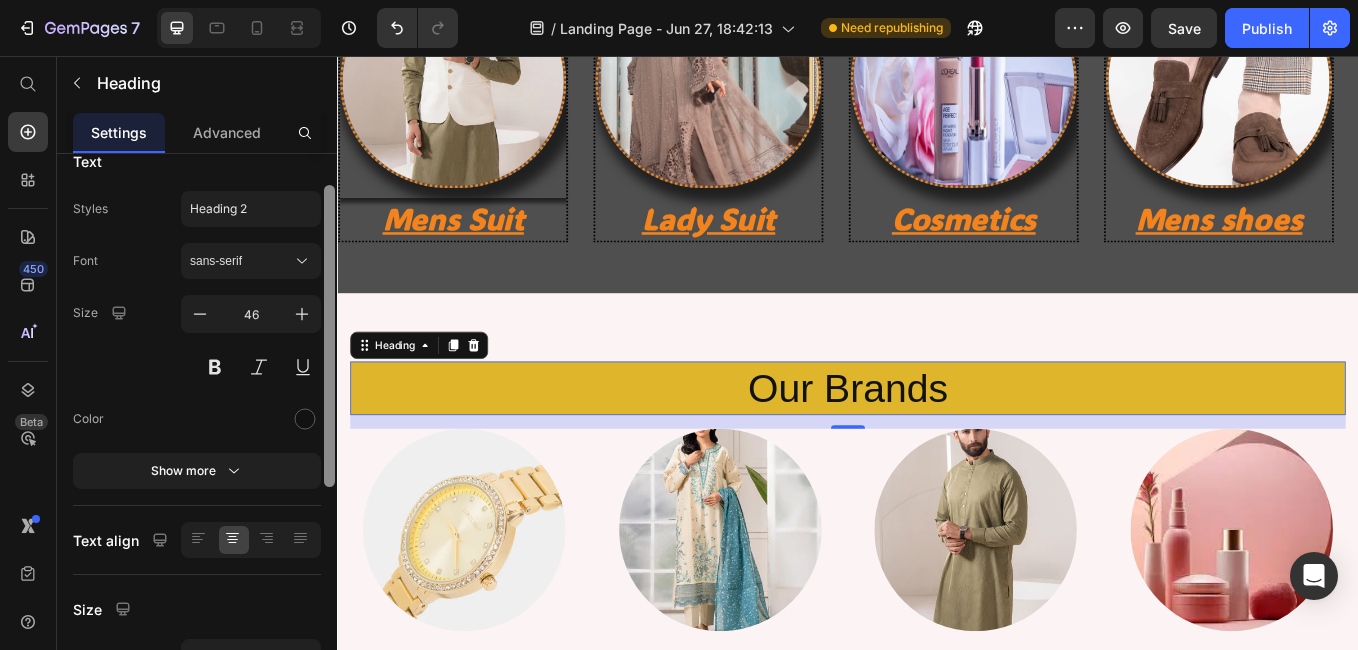 scroll, scrollTop: 0, scrollLeft: 0, axis: both 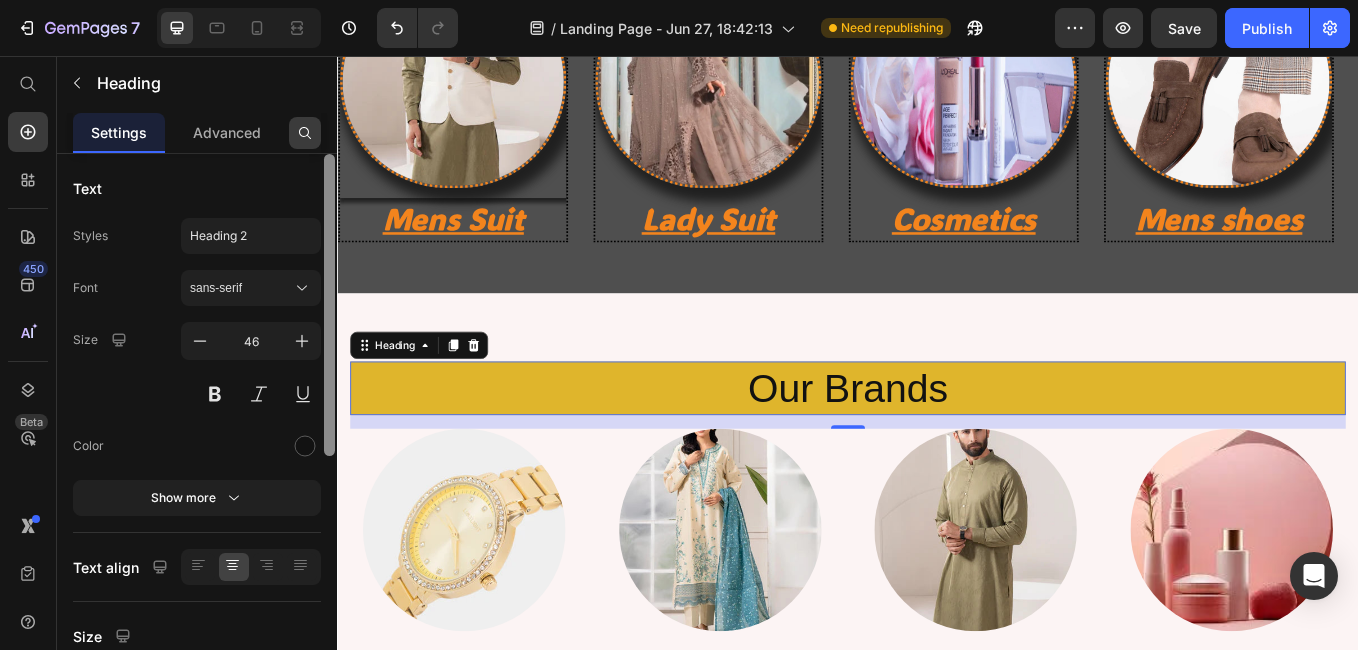 drag, startPoint x: 326, startPoint y: 419, endPoint x: 292, endPoint y: 135, distance: 286.02798 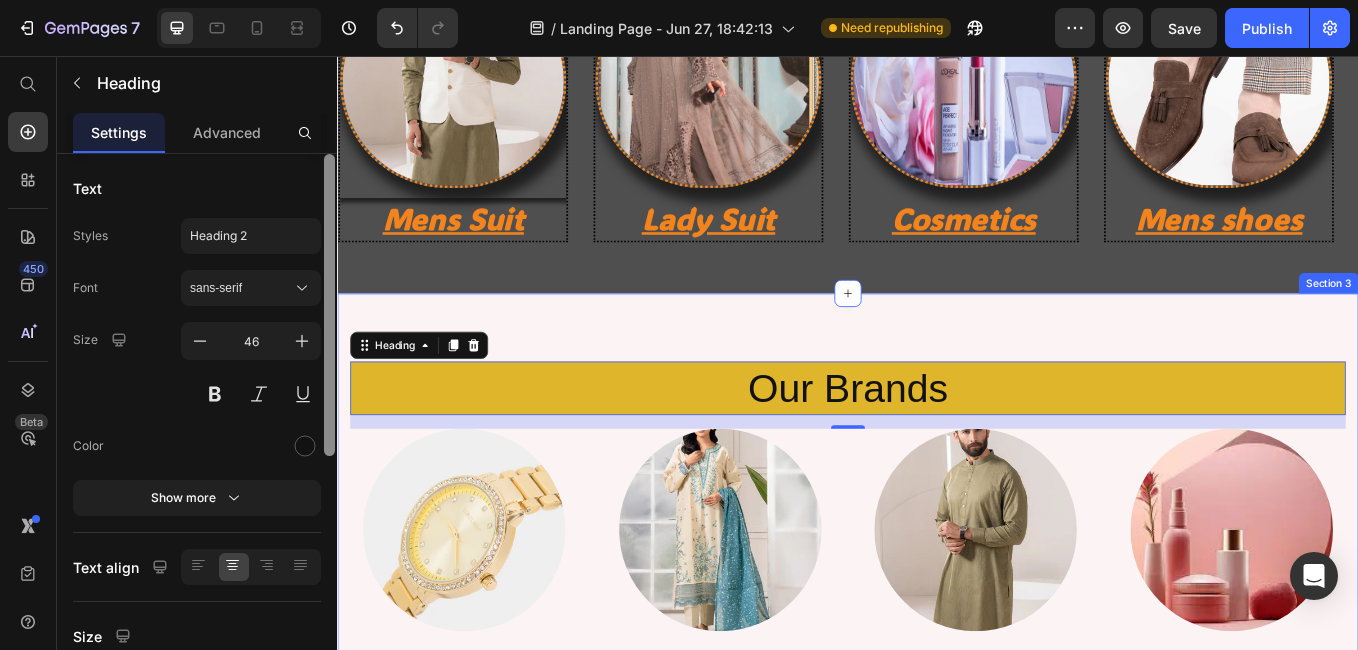 drag, startPoint x: 665, startPoint y: 431, endPoint x: 340, endPoint y: 369, distance: 330.861 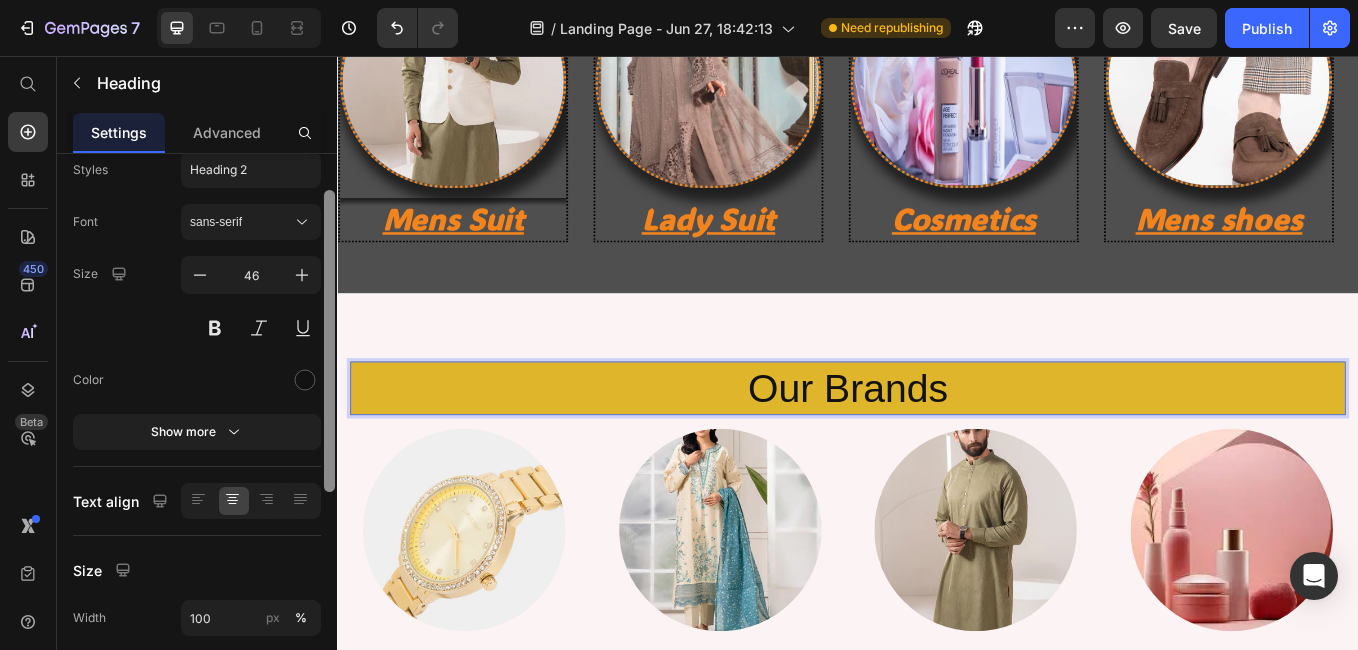 scroll, scrollTop: 0, scrollLeft: 0, axis: both 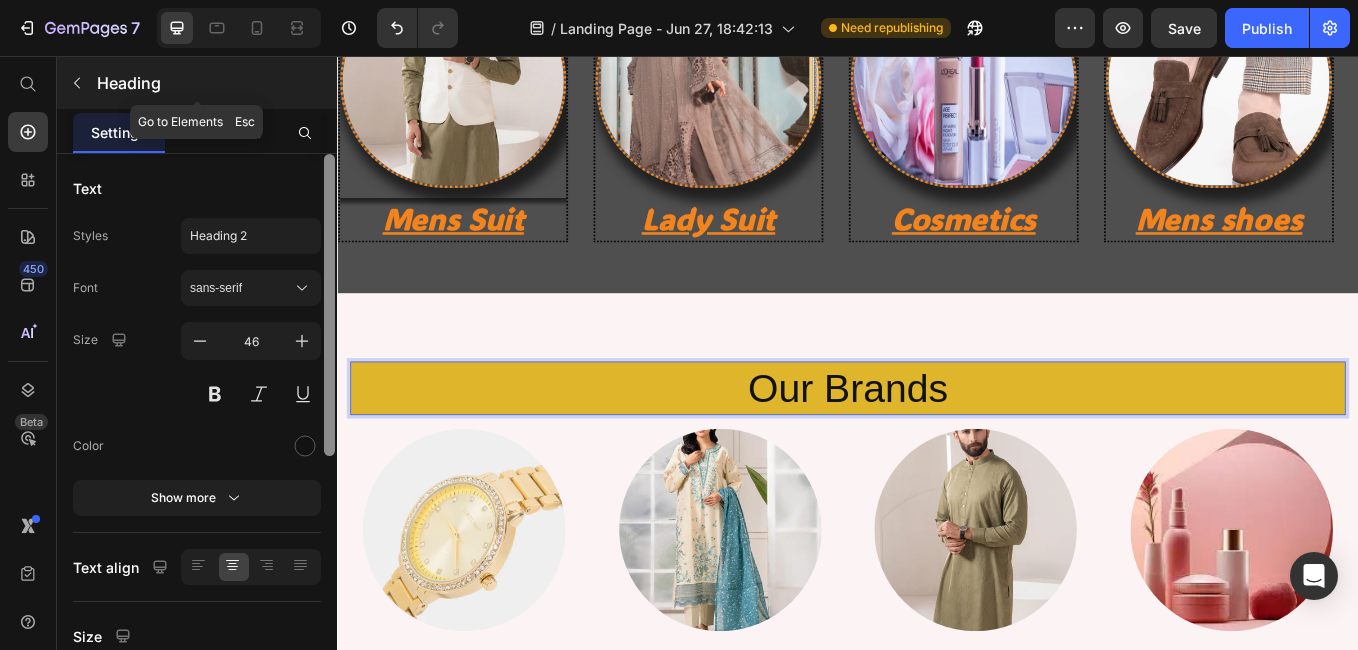 click at bounding box center (77, 83) 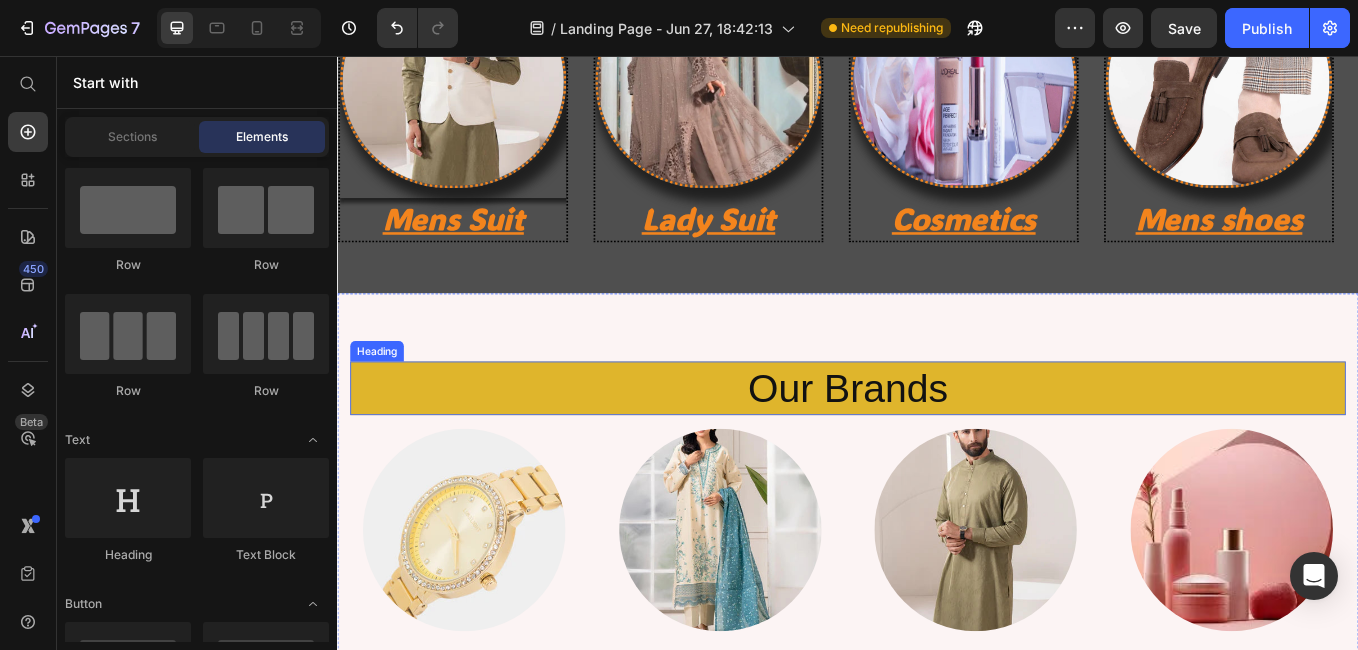 click on "Our Brands" at bounding box center (937, 447) 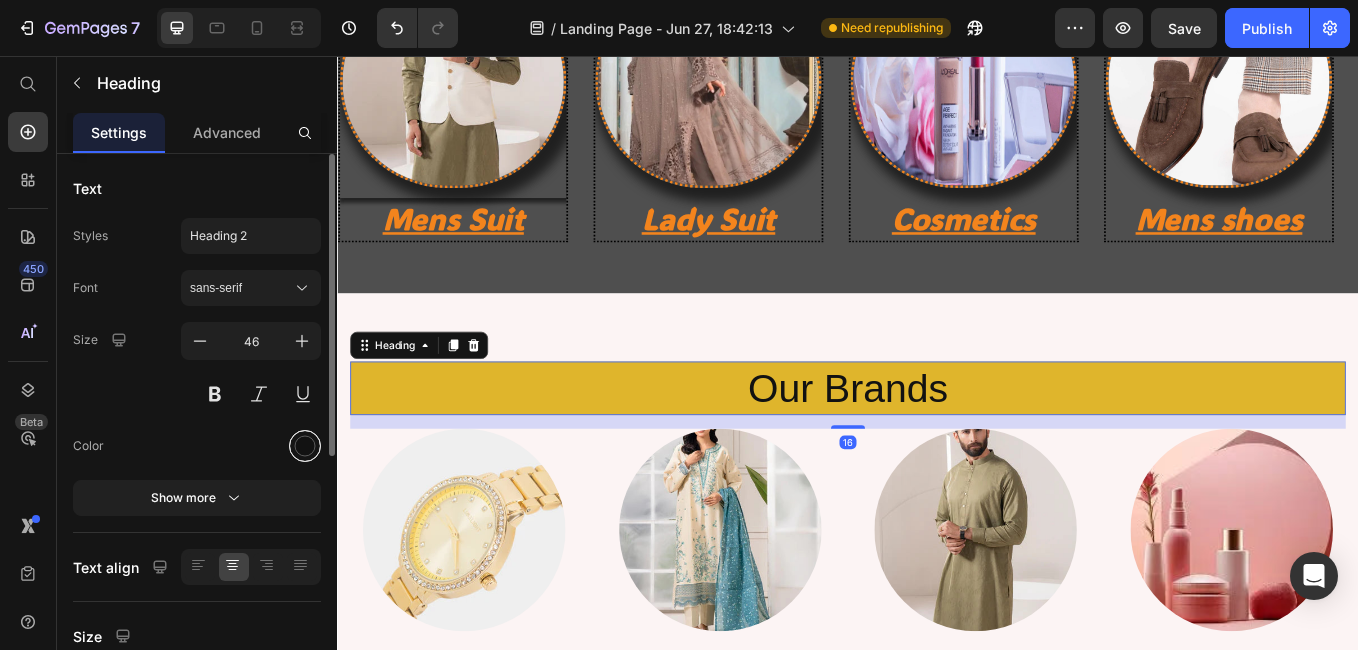 click at bounding box center [305, 446] 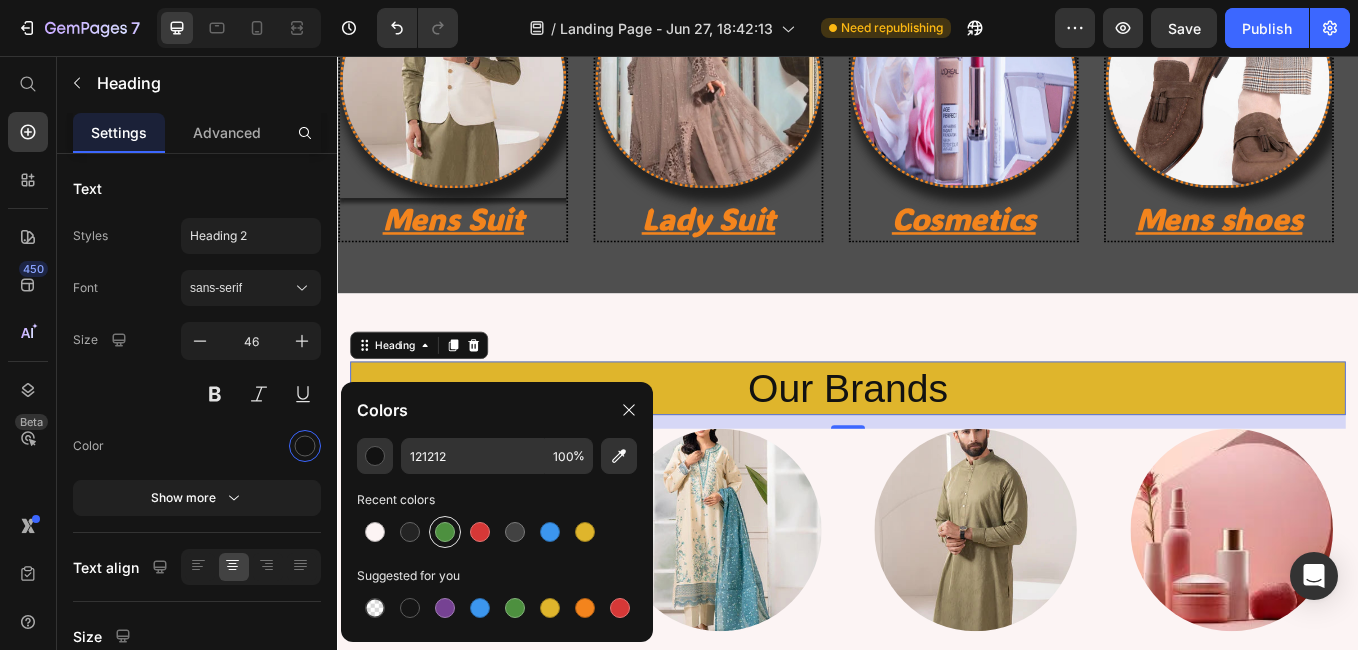click at bounding box center (445, 532) 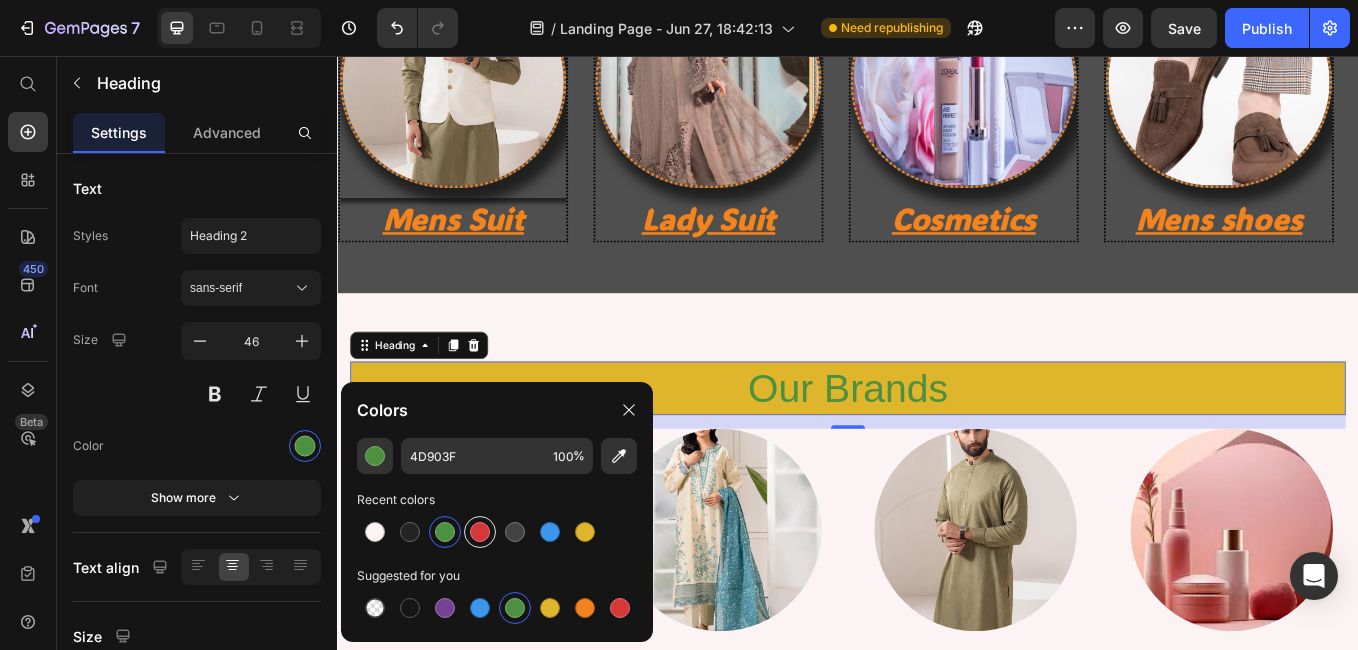 click at bounding box center (480, 532) 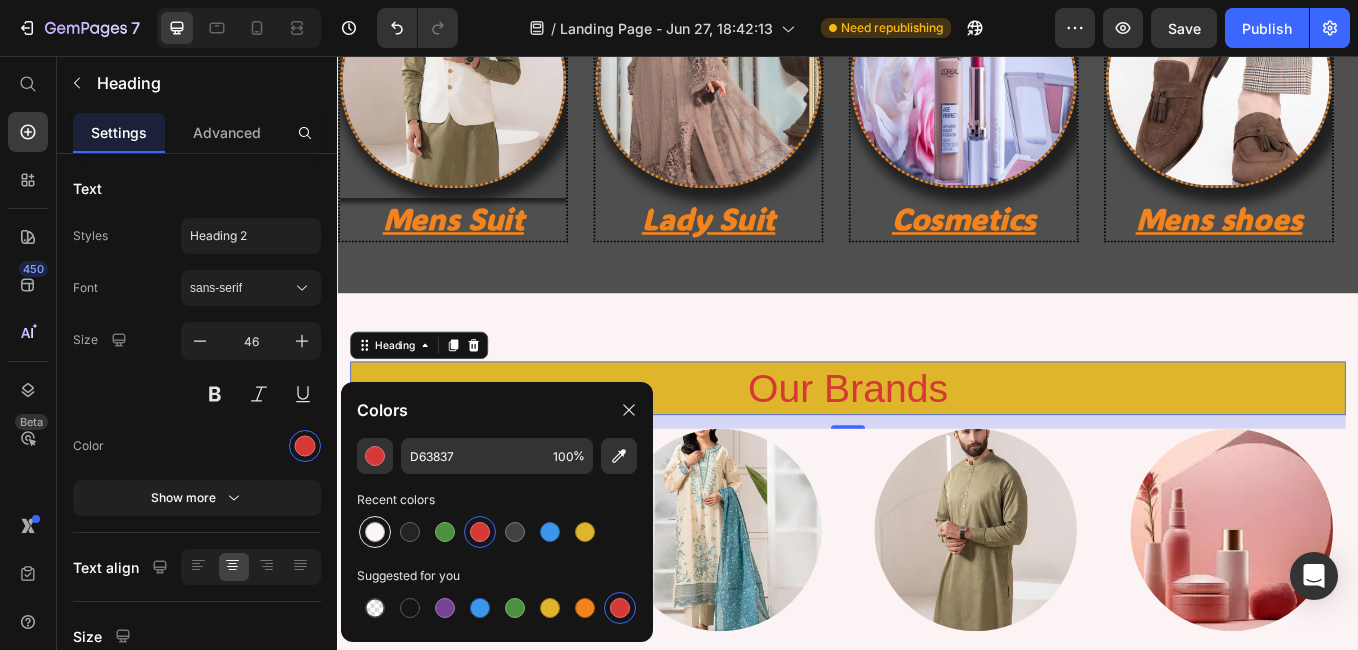 click at bounding box center [375, 532] 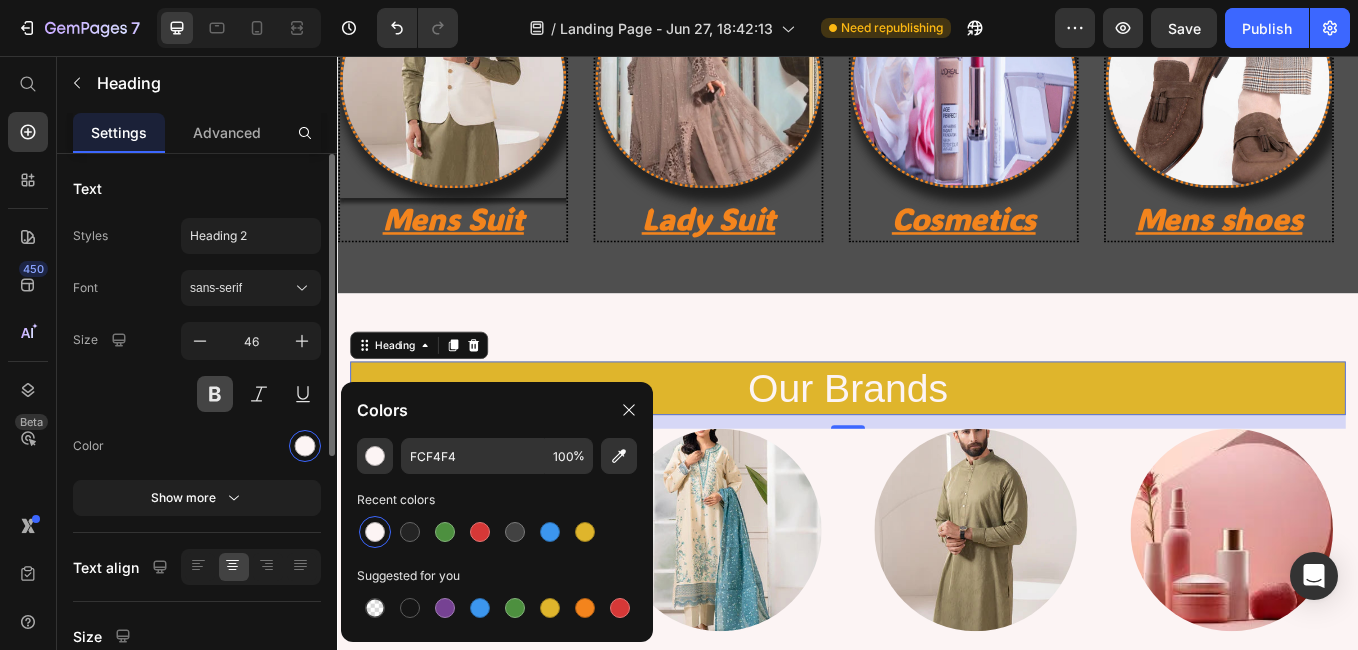 click at bounding box center [215, 394] 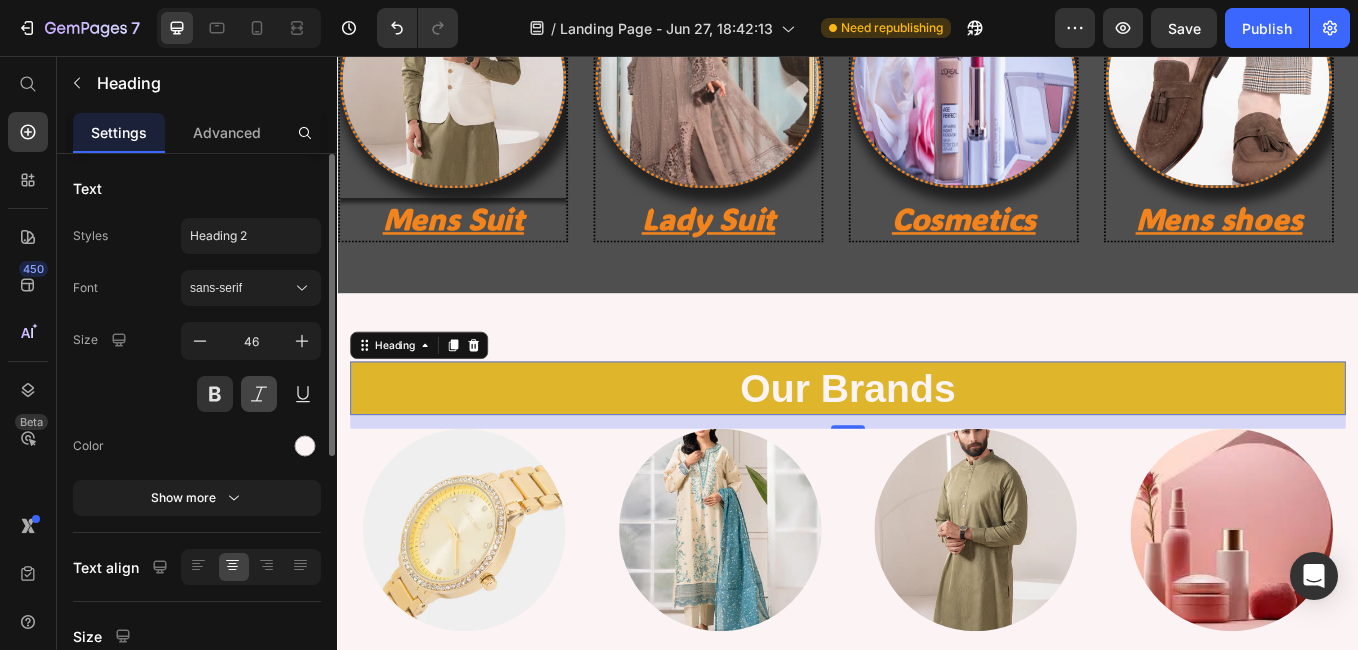 click at bounding box center [259, 394] 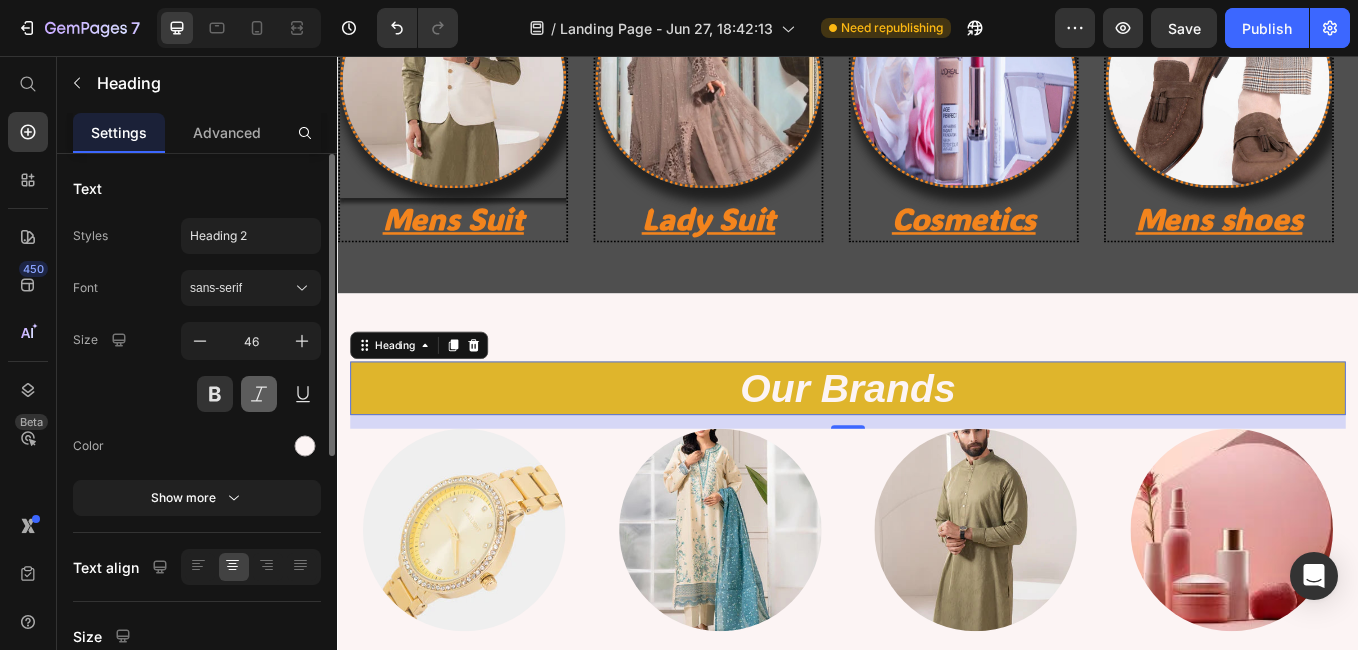 click at bounding box center (259, 394) 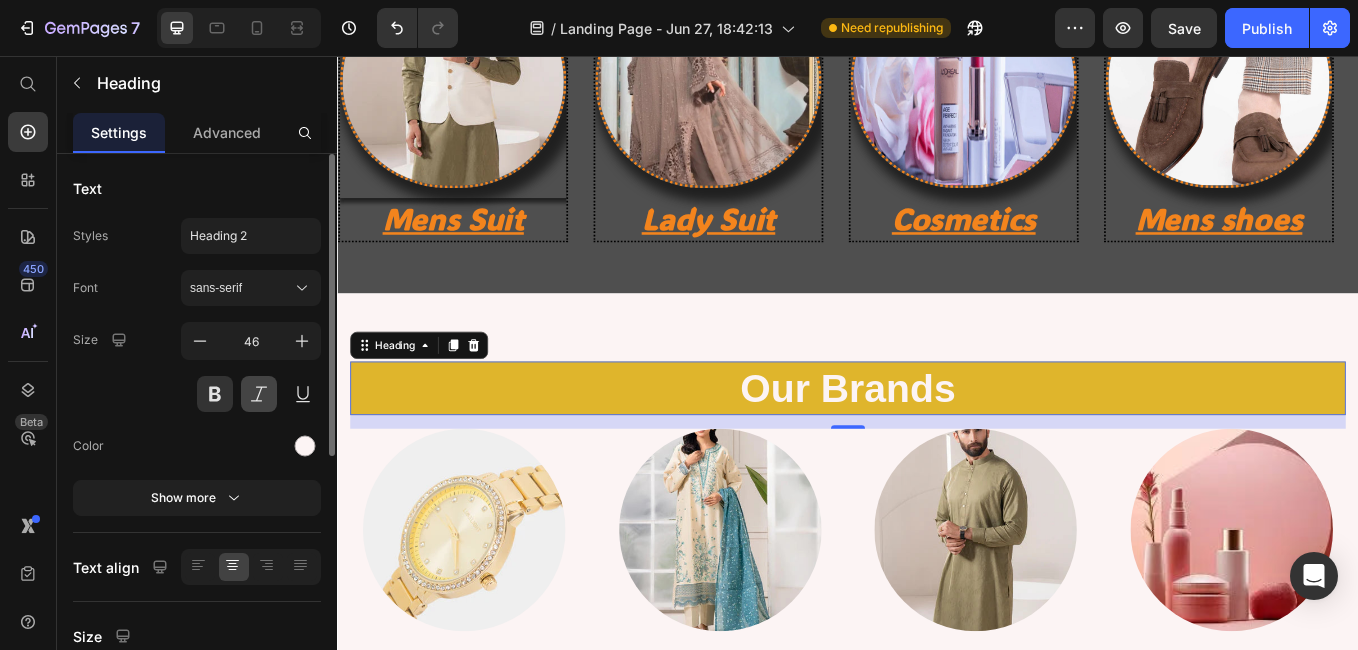 click at bounding box center [259, 394] 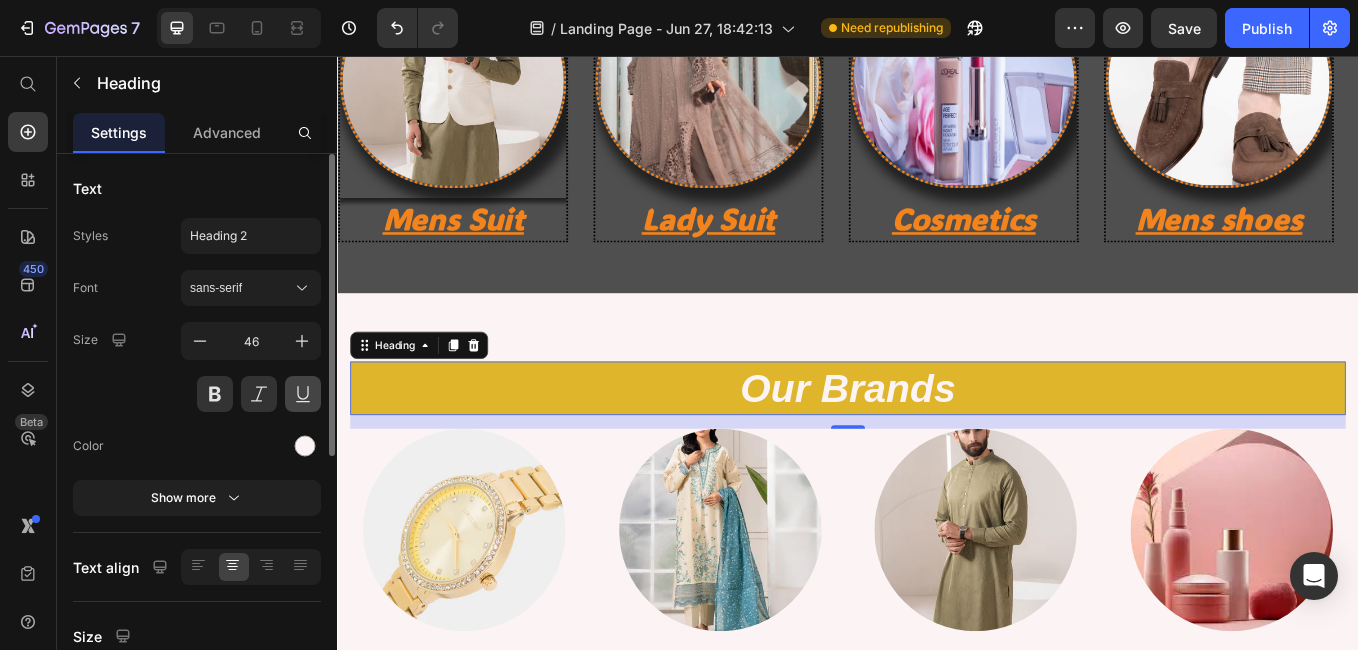 click at bounding box center [303, 394] 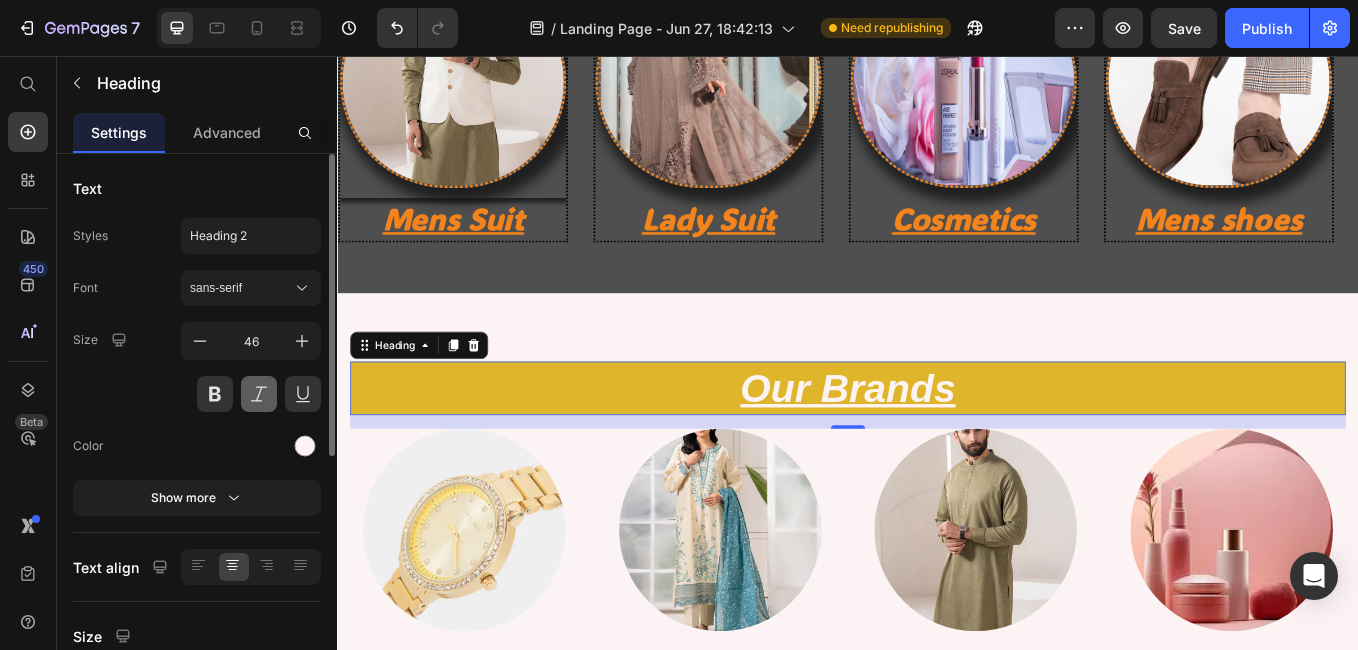 click at bounding box center [259, 394] 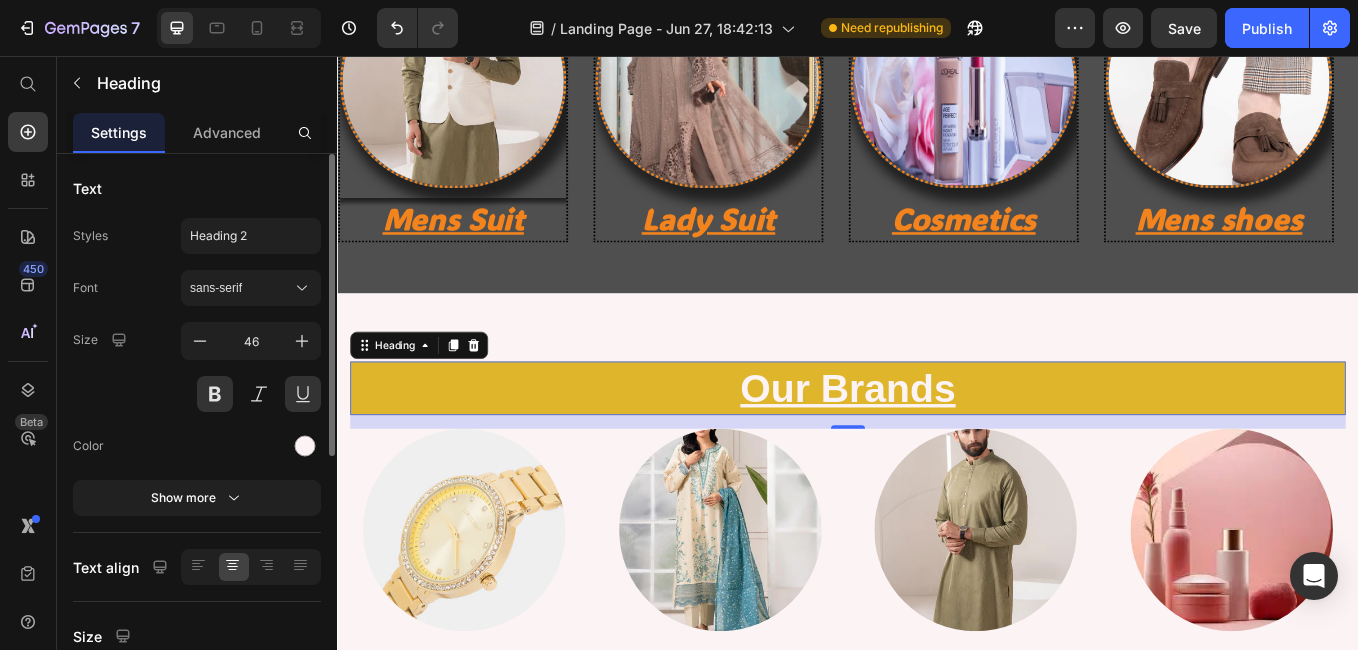 click at bounding box center [251, 446] 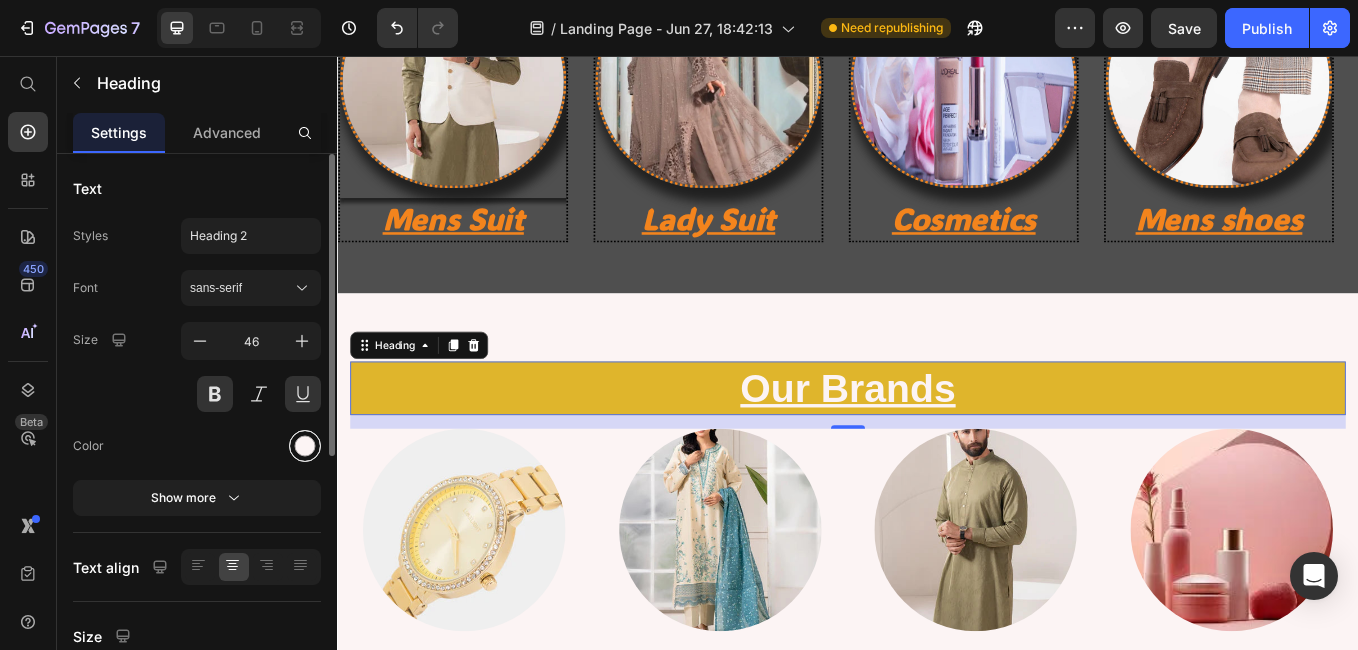 click at bounding box center (305, 446) 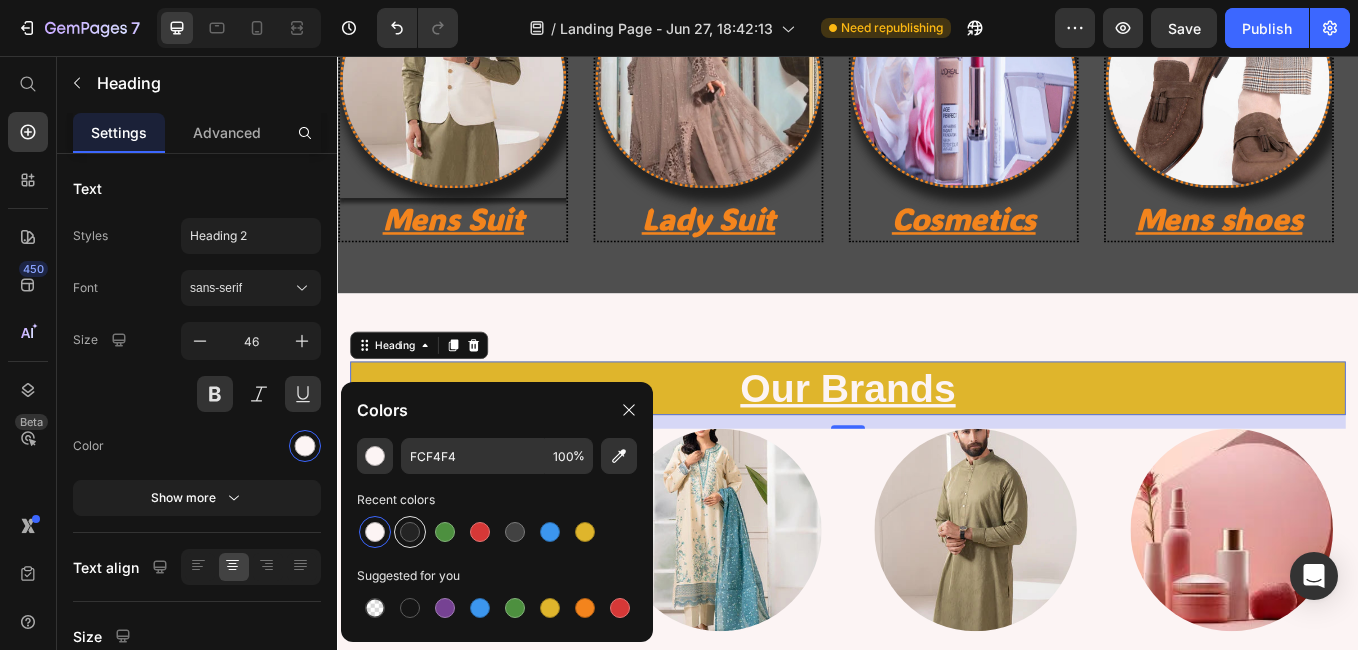 click at bounding box center [410, 532] 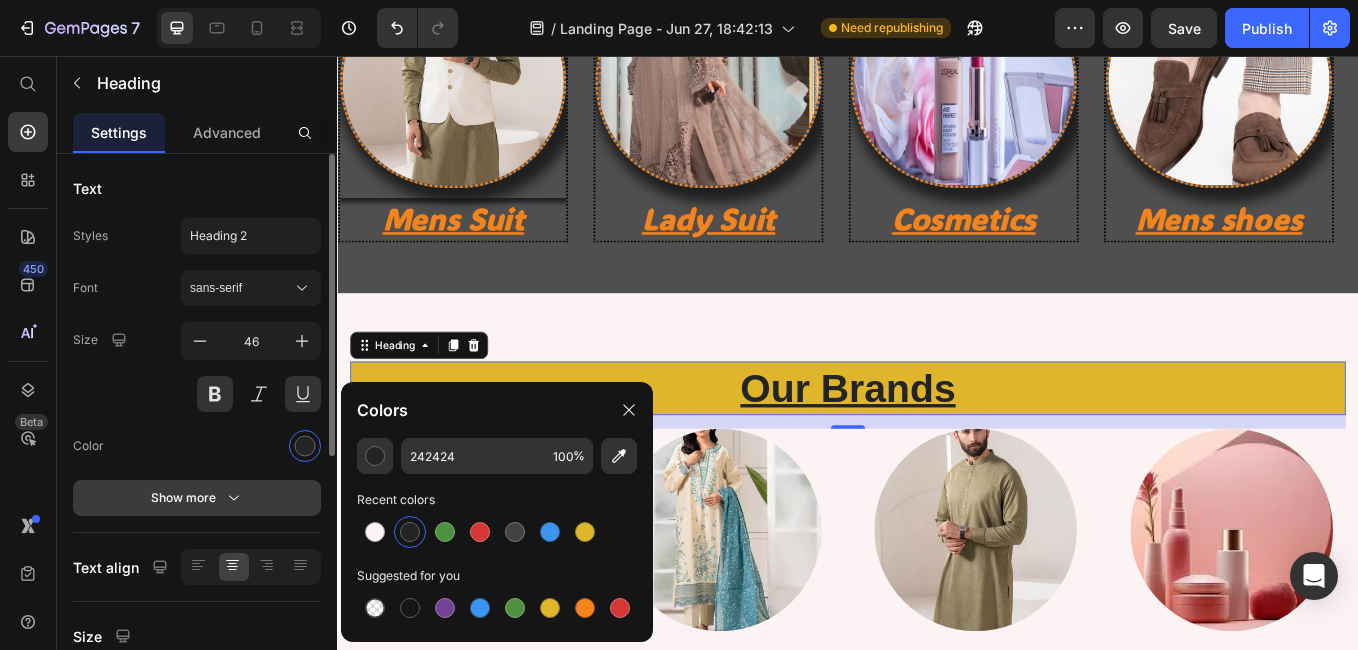click on "Show more" at bounding box center [197, 498] 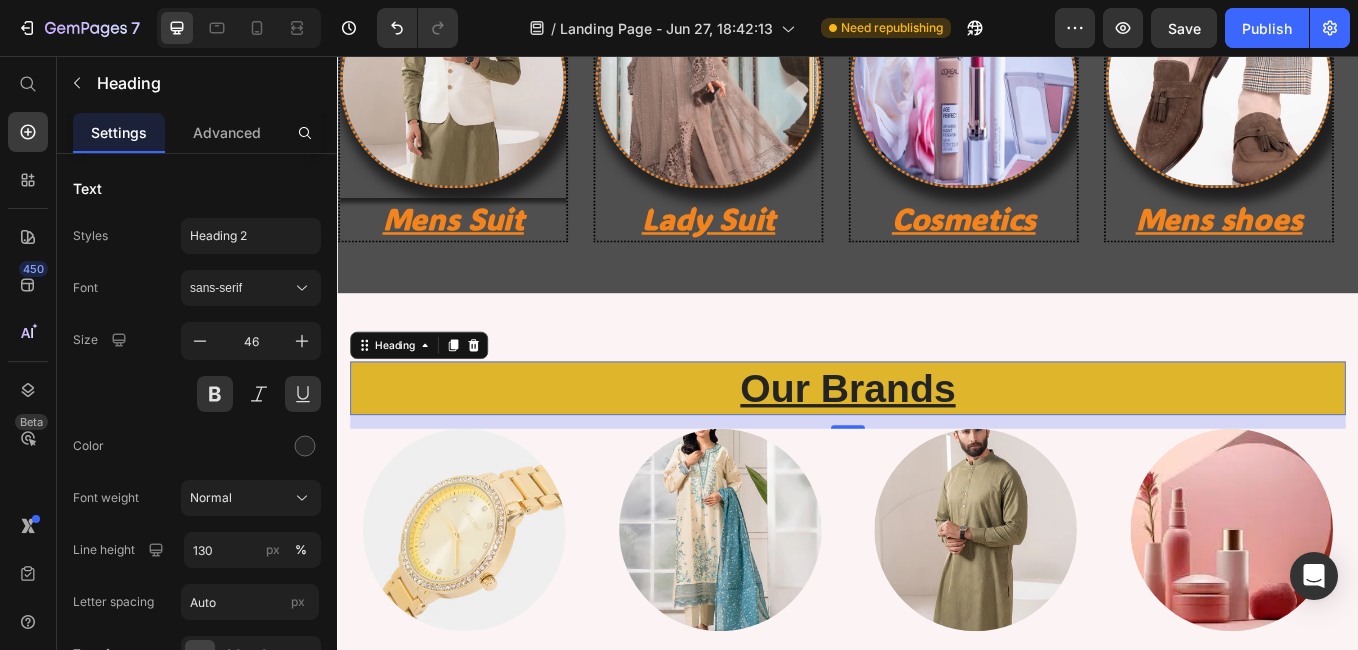scroll, scrollTop: 553, scrollLeft: 0, axis: vertical 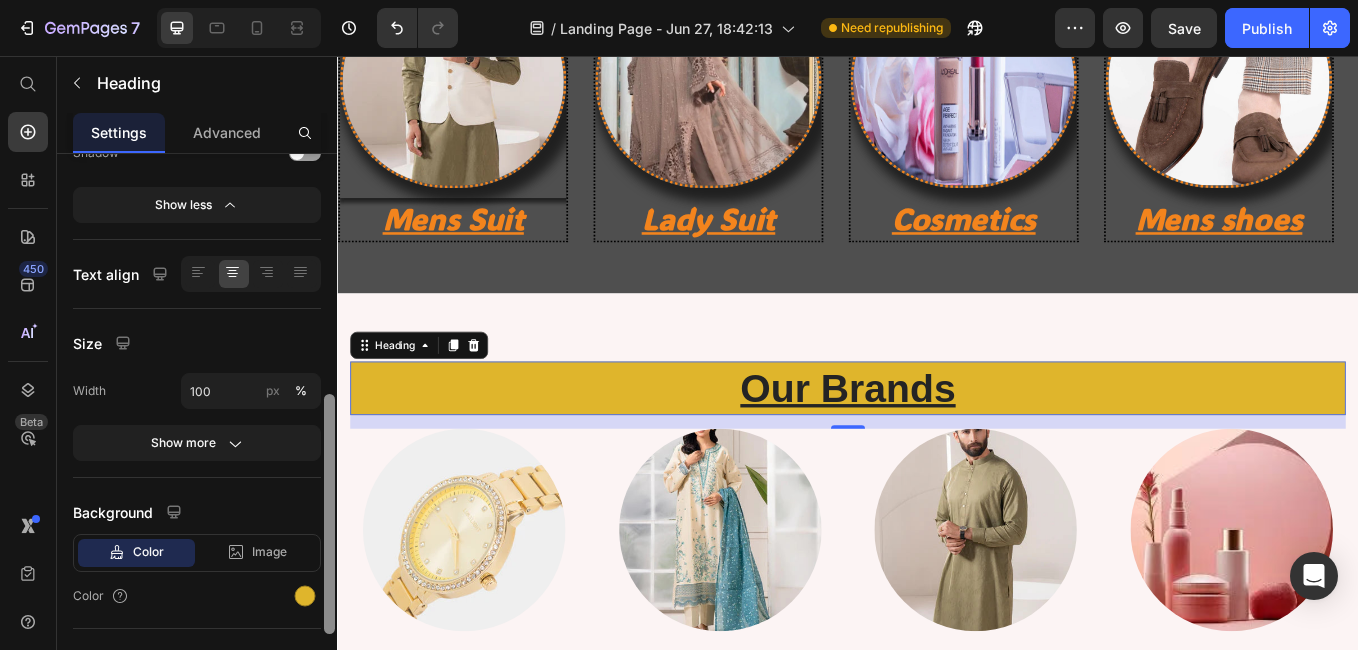 drag, startPoint x: 335, startPoint y: 368, endPoint x: 335, endPoint y: 416, distance: 48 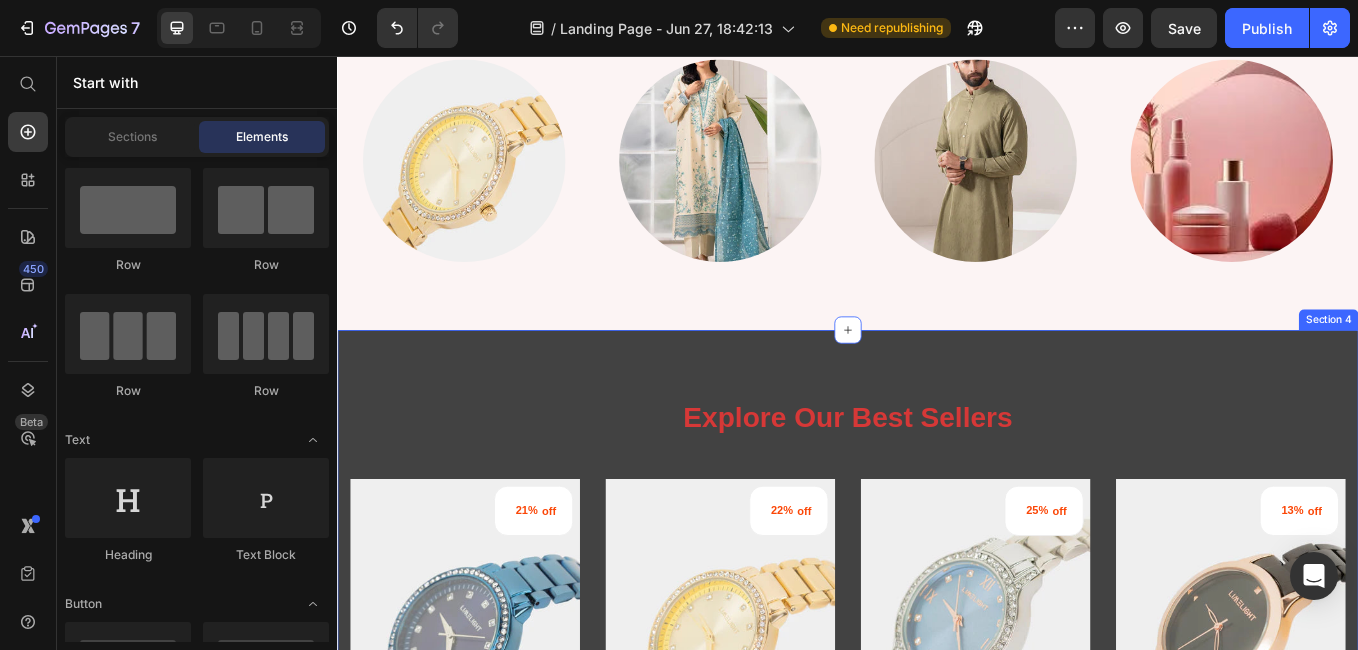 scroll, scrollTop: 1525, scrollLeft: 0, axis: vertical 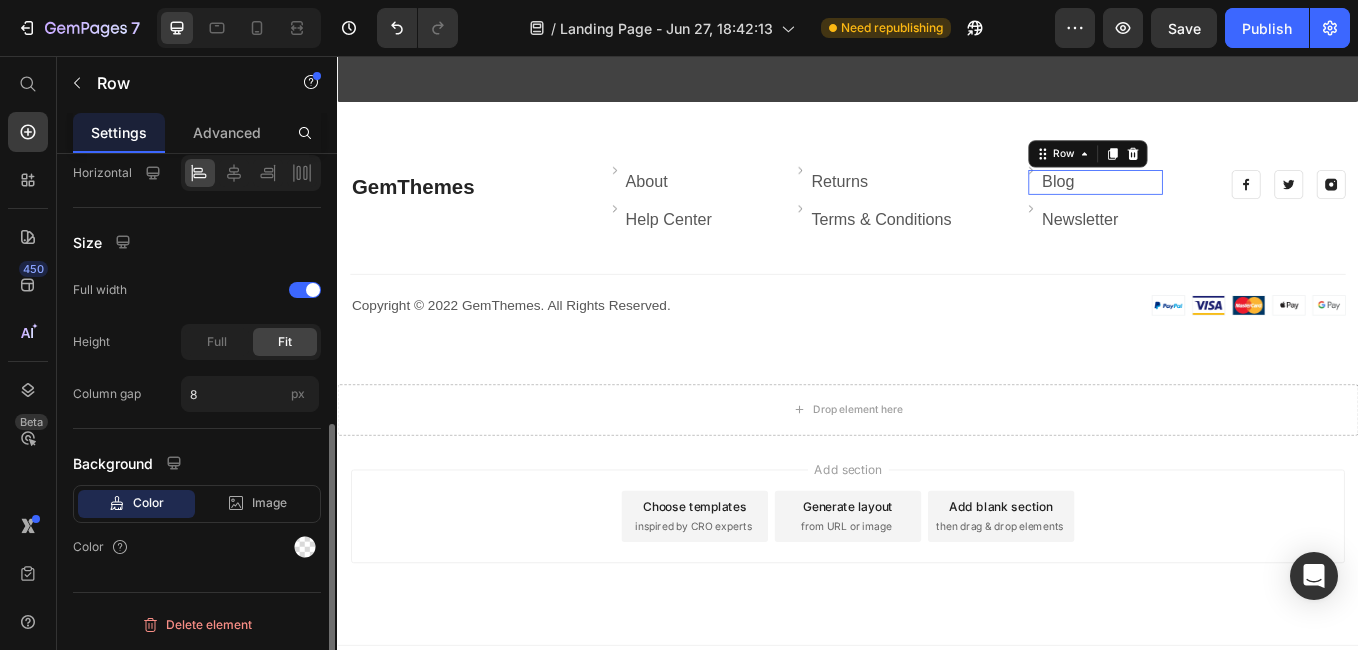 click on "Image Blog Text block Row   0" at bounding box center (1228, 204) 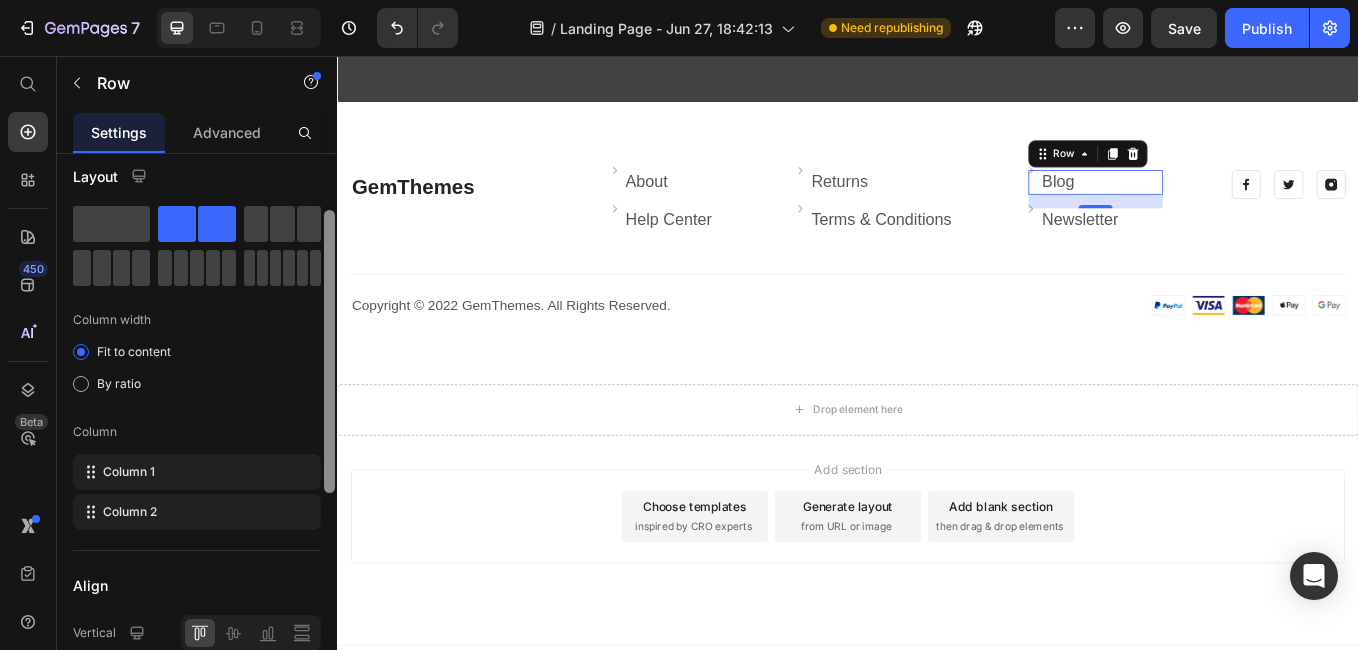 scroll, scrollTop: 0, scrollLeft: 0, axis: both 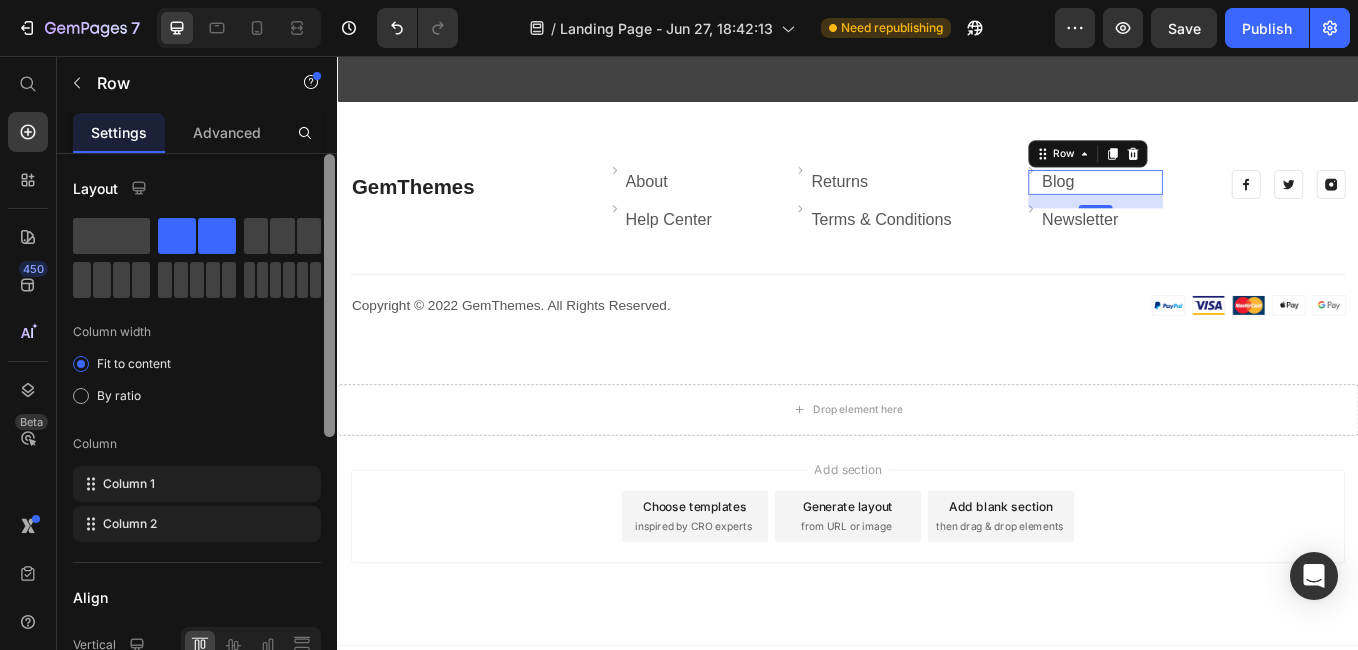 drag, startPoint x: 328, startPoint y: 353, endPoint x: 325, endPoint y: 323, distance: 30.149628 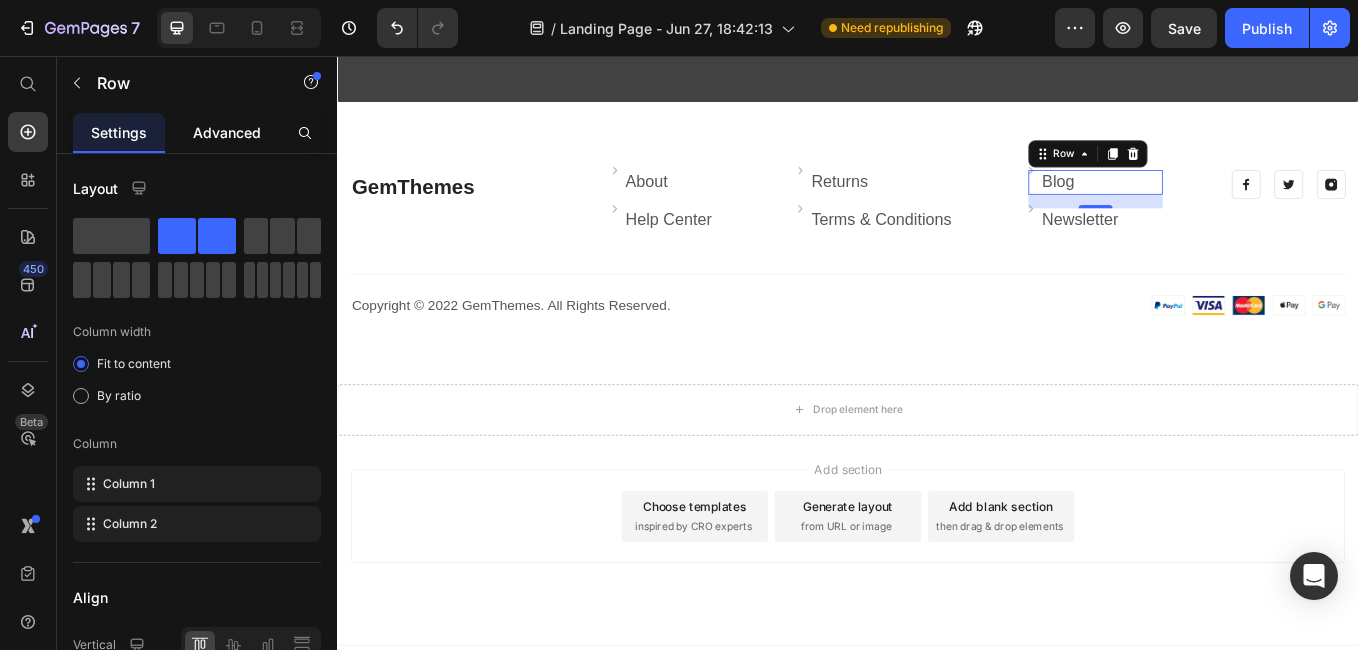 click on "Advanced" at bounding box center (227, 132) 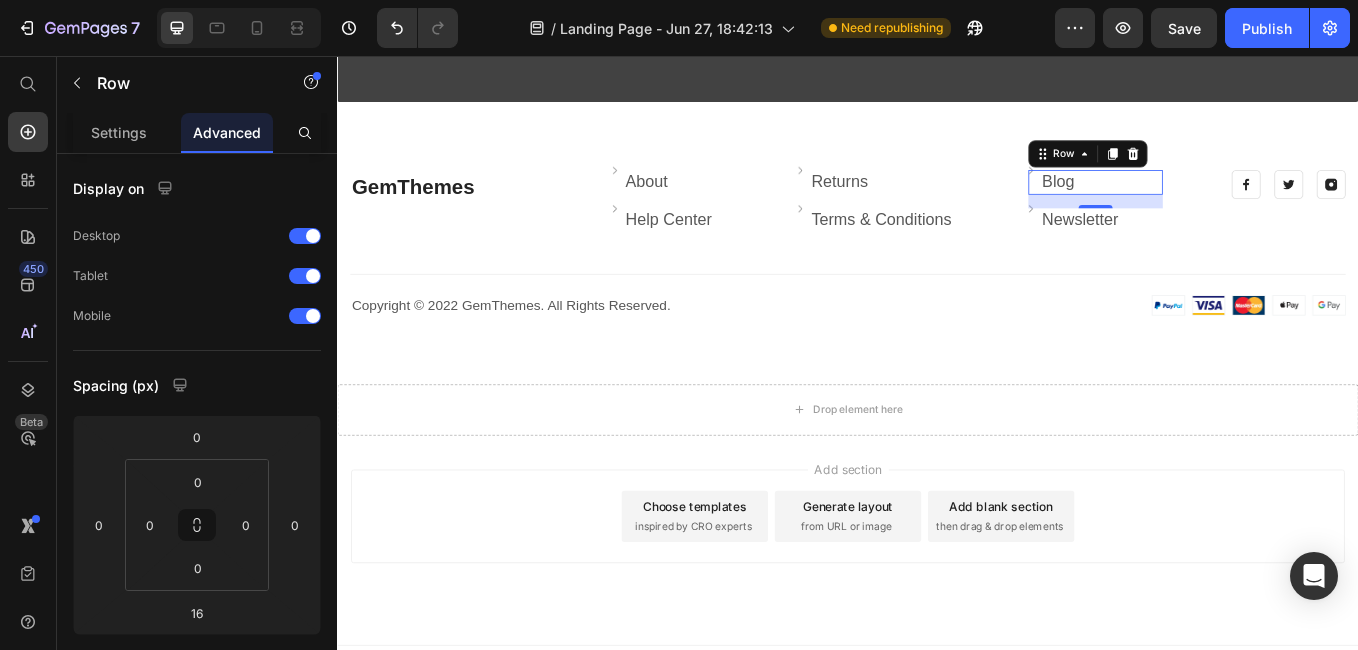 click on "Advanced" at bounding box center (227, 132) 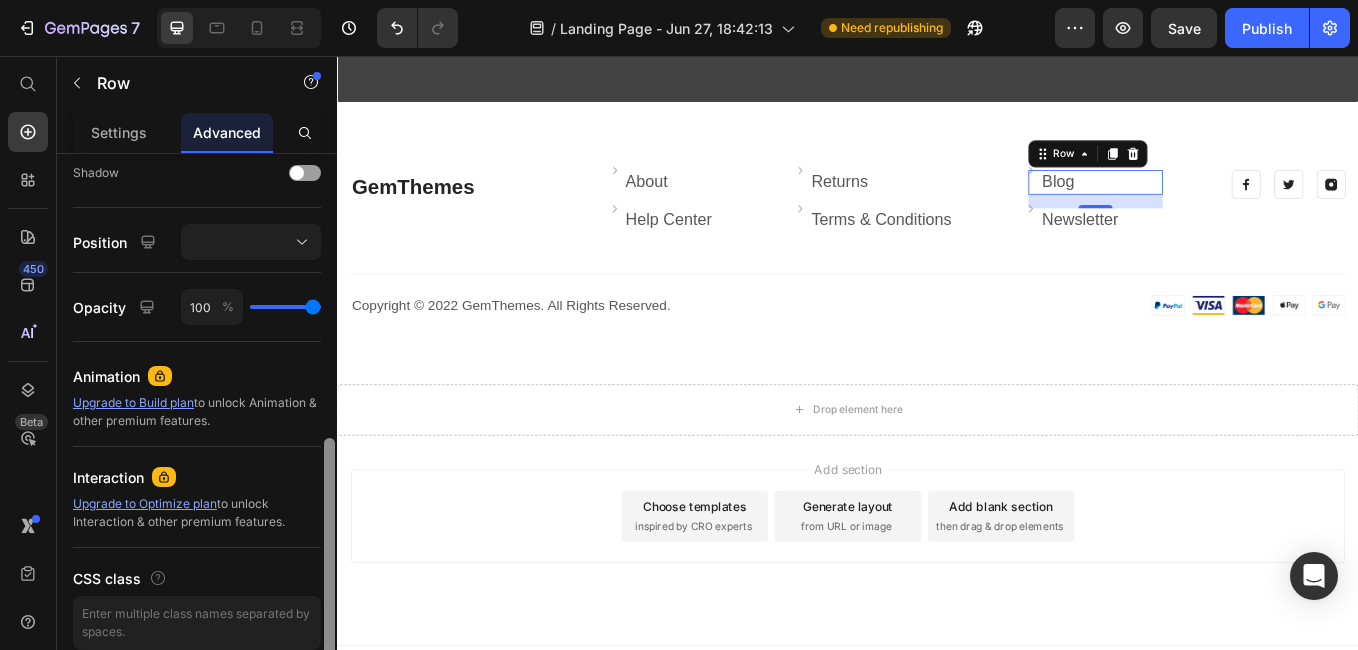 scroll, scrollTop: 655, scrollLeft: 0, axis: vertical 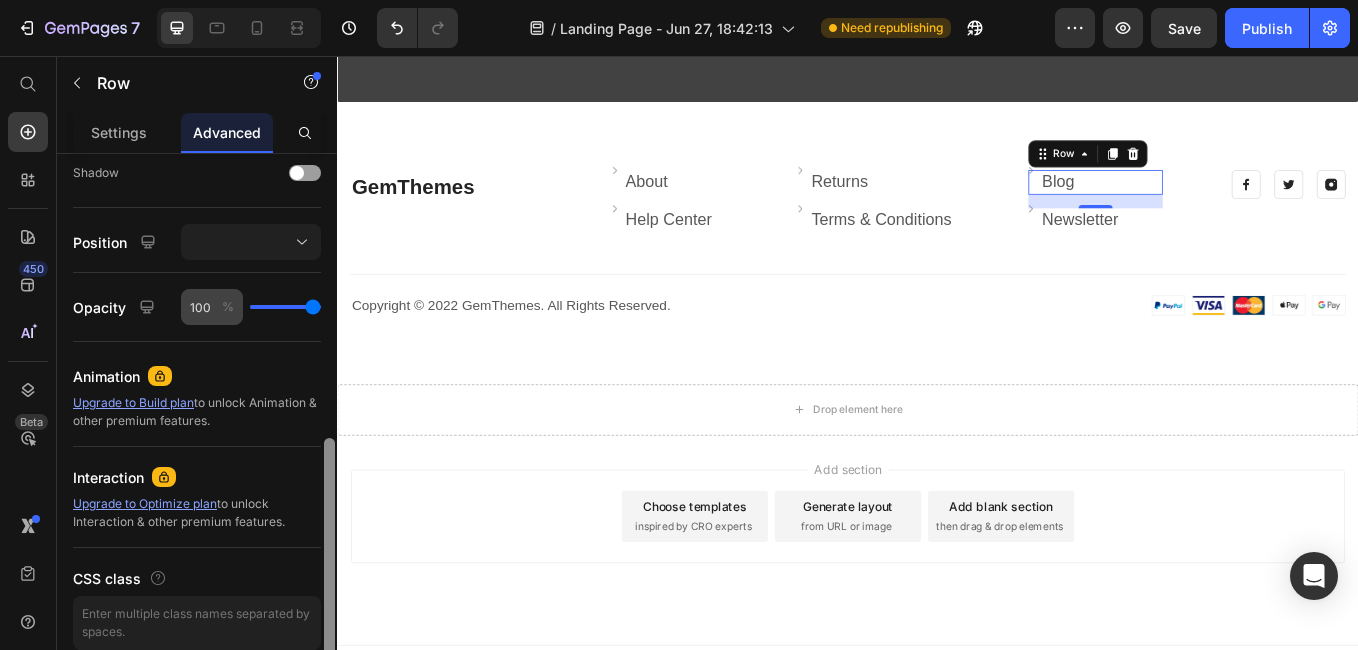 drag, startPoint x: 331, startPoint y: 288, endPoint x: 210, endPoint y: 323, distance: 125.96031 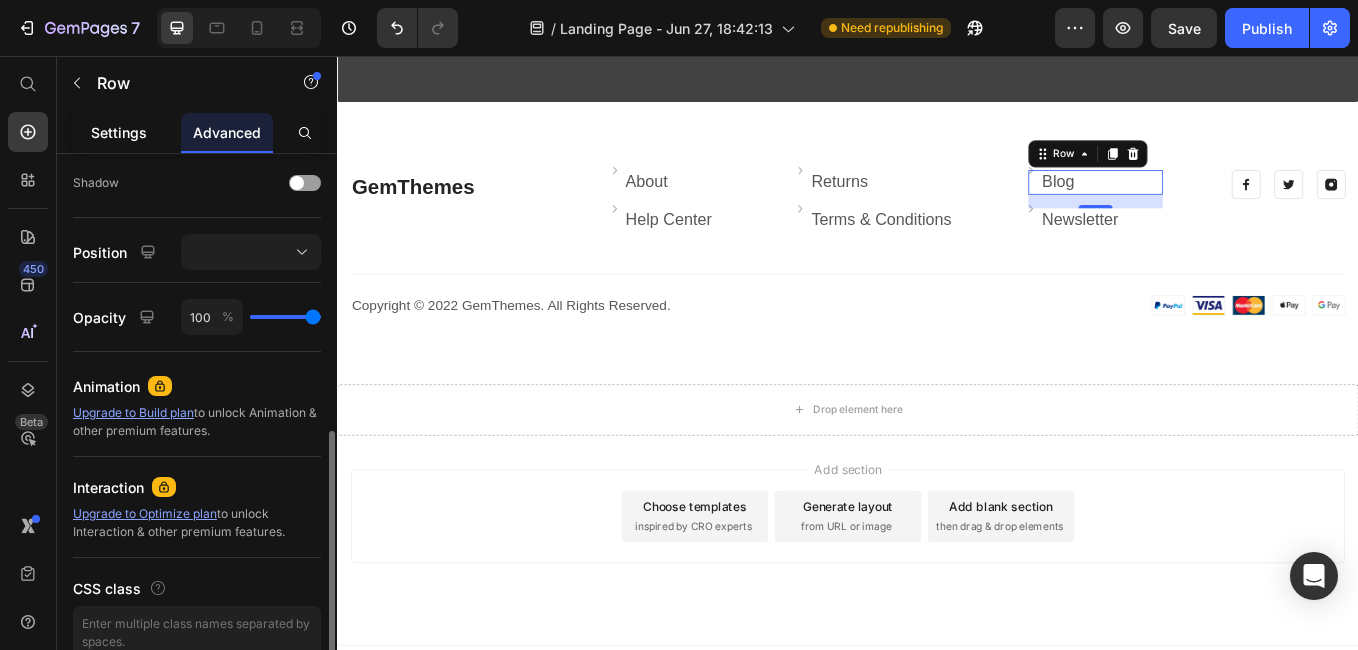 click on "Settings" at bounding box center [119, 132] 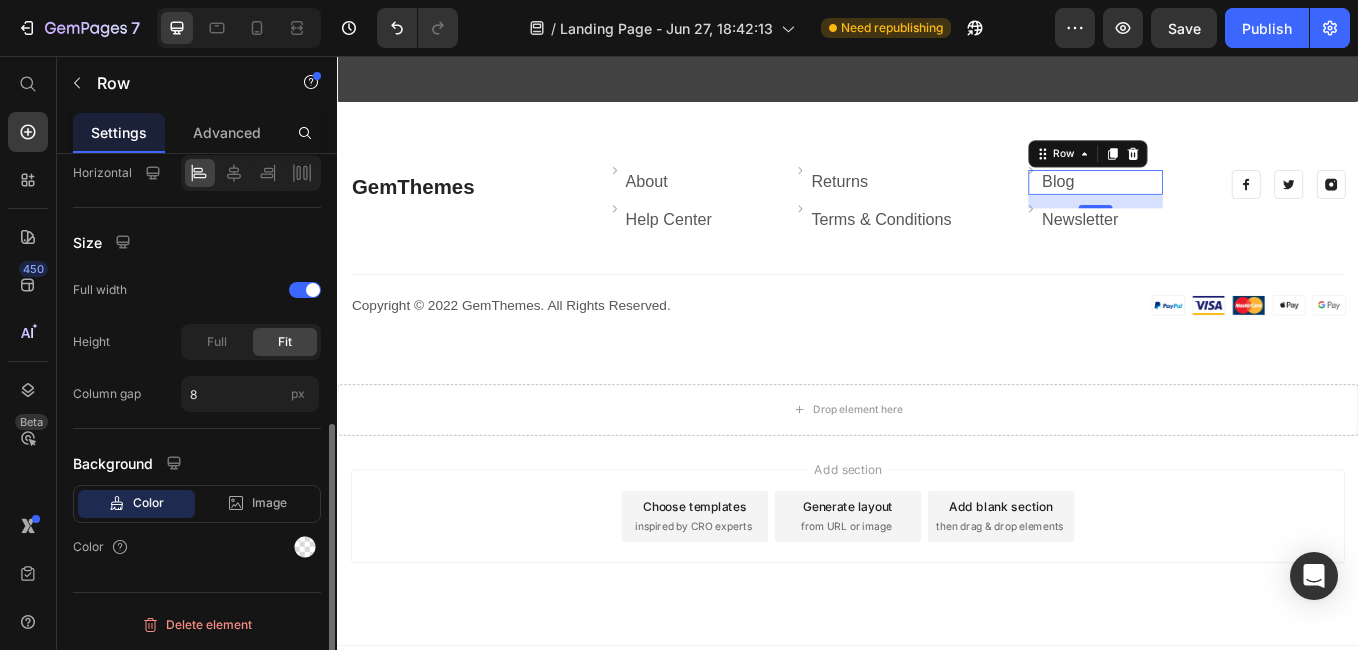 scroll, scrollTop: 0, scrollLeft: 0, axis: both 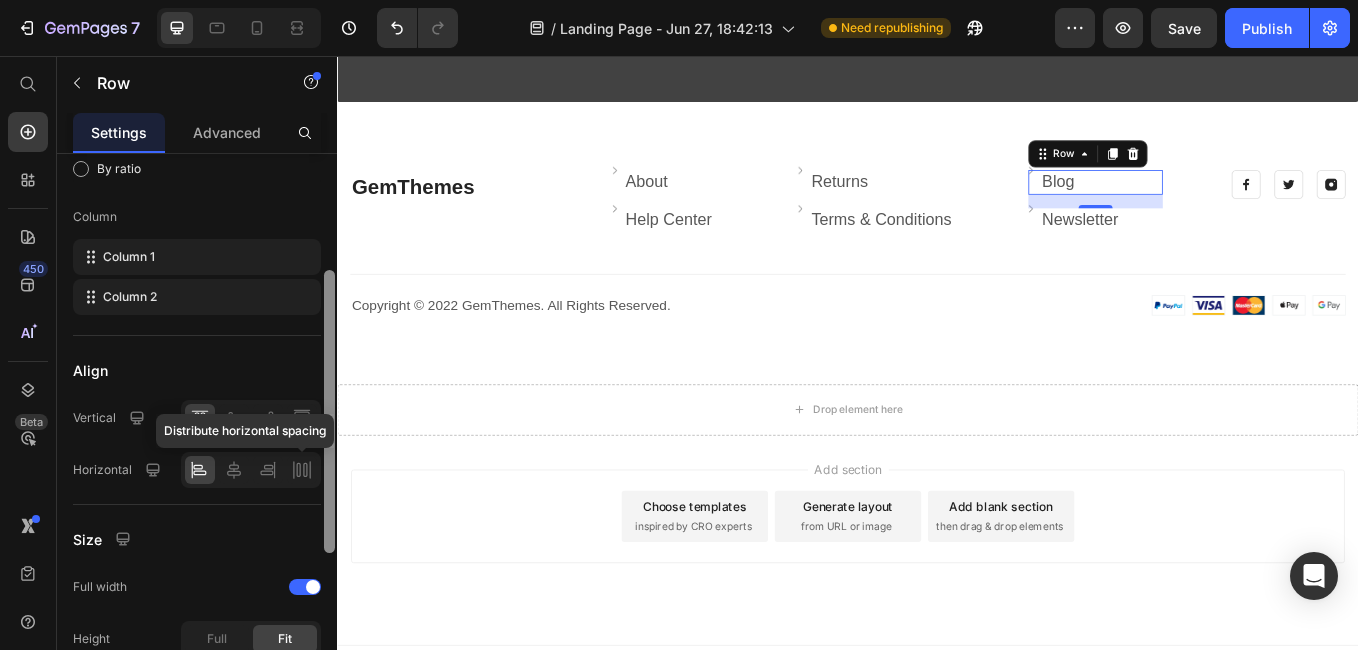 drag, startPoint x: 330, startPoint y: 340, endPoint x: 306, endPoint y: 457, distance: 119.43617 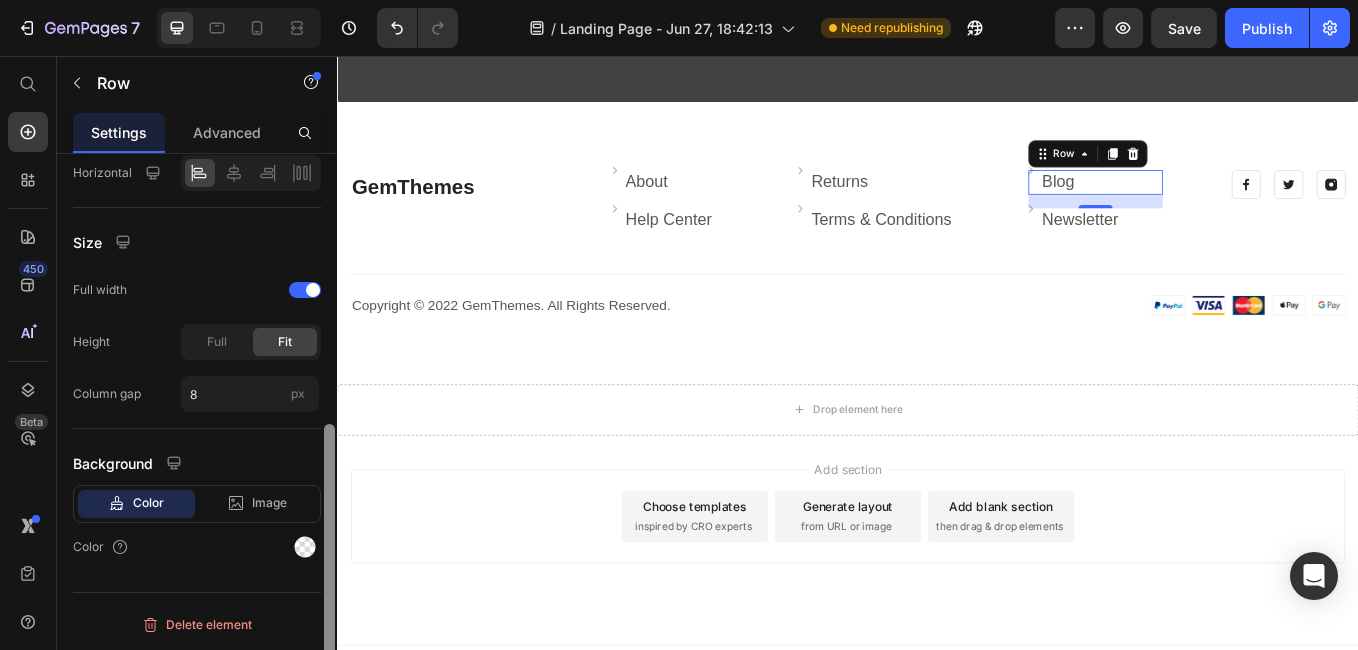 drag, startPoint x: 670, startPoint y: 523, endPoint x: 339, endPoint y: 678, distance: 365.49417 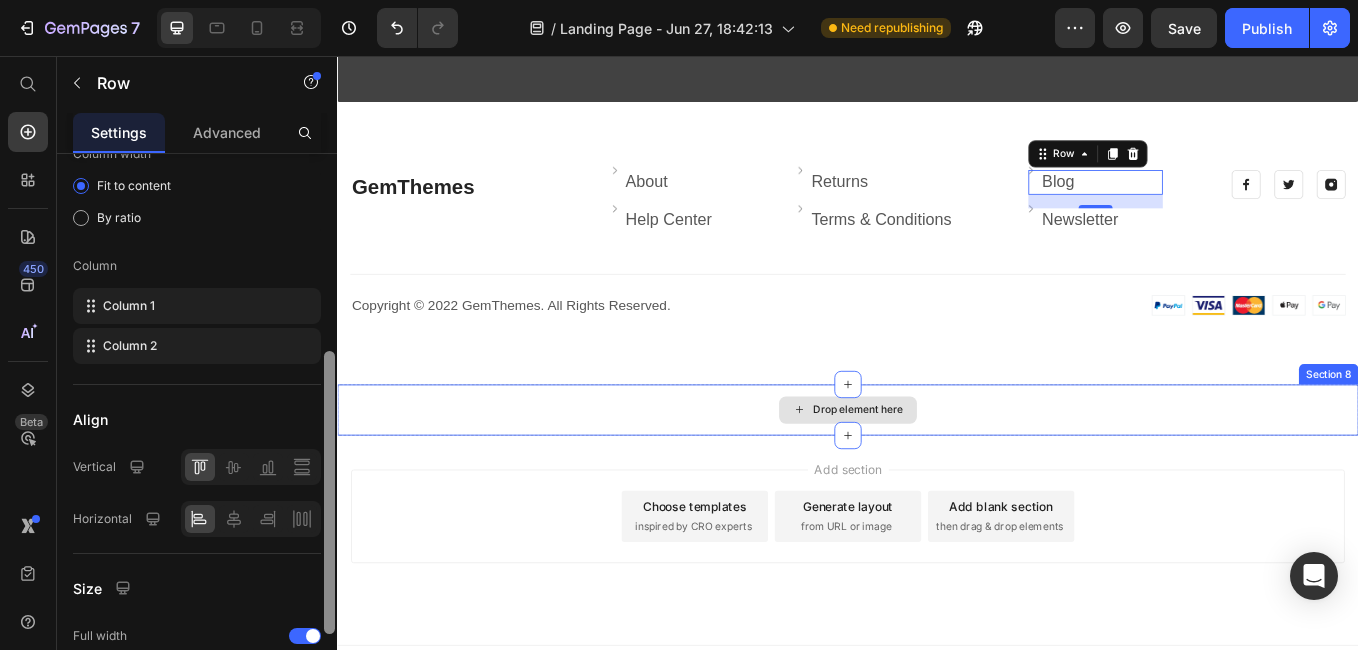 scroll, scrollTop: 114, scrollLeft: 0, axis: vertical 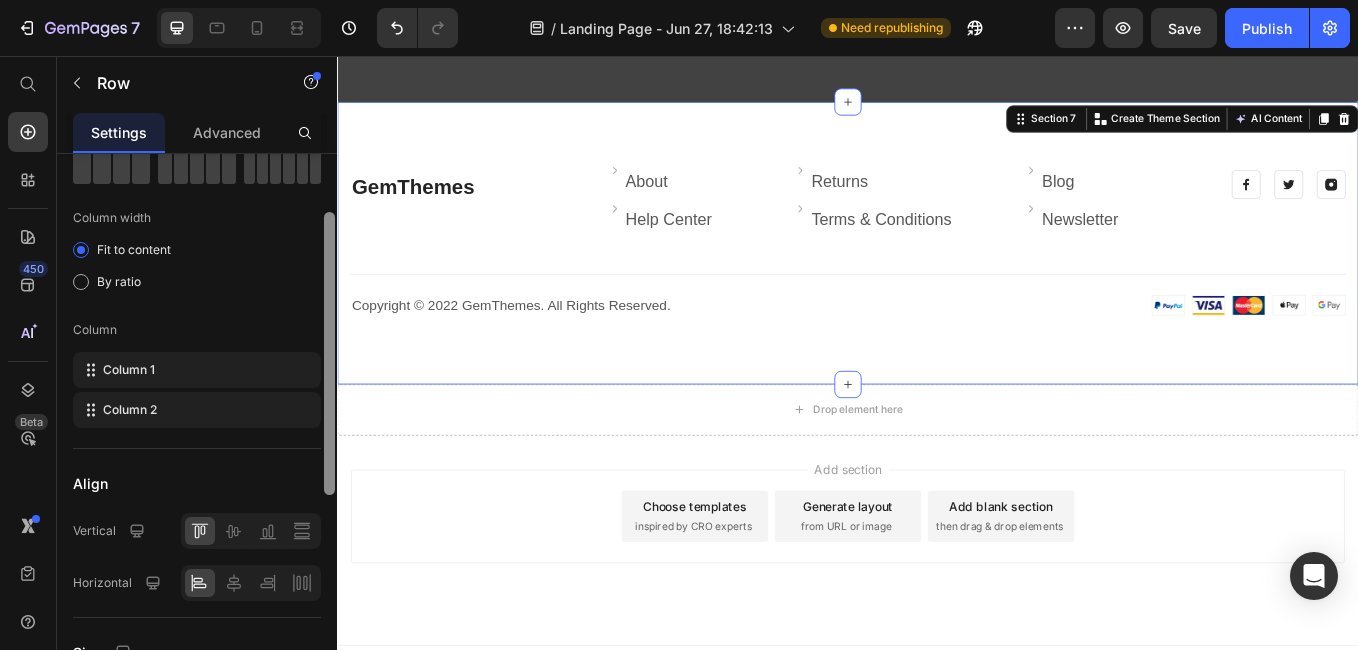 click on "GemThemes Heading Image About Text block Row Image Help Center Text block Row Image Returns Text block Row Image Terms & Conditions Text block Row Image Blog Text block Row Image Newsletter Text block Row Row Image Image Image Row Row                Title Line Row Copyright © 2022 GemThemes. All Rights Reserved. Heading Image Row" at bounding box center (937, 275) 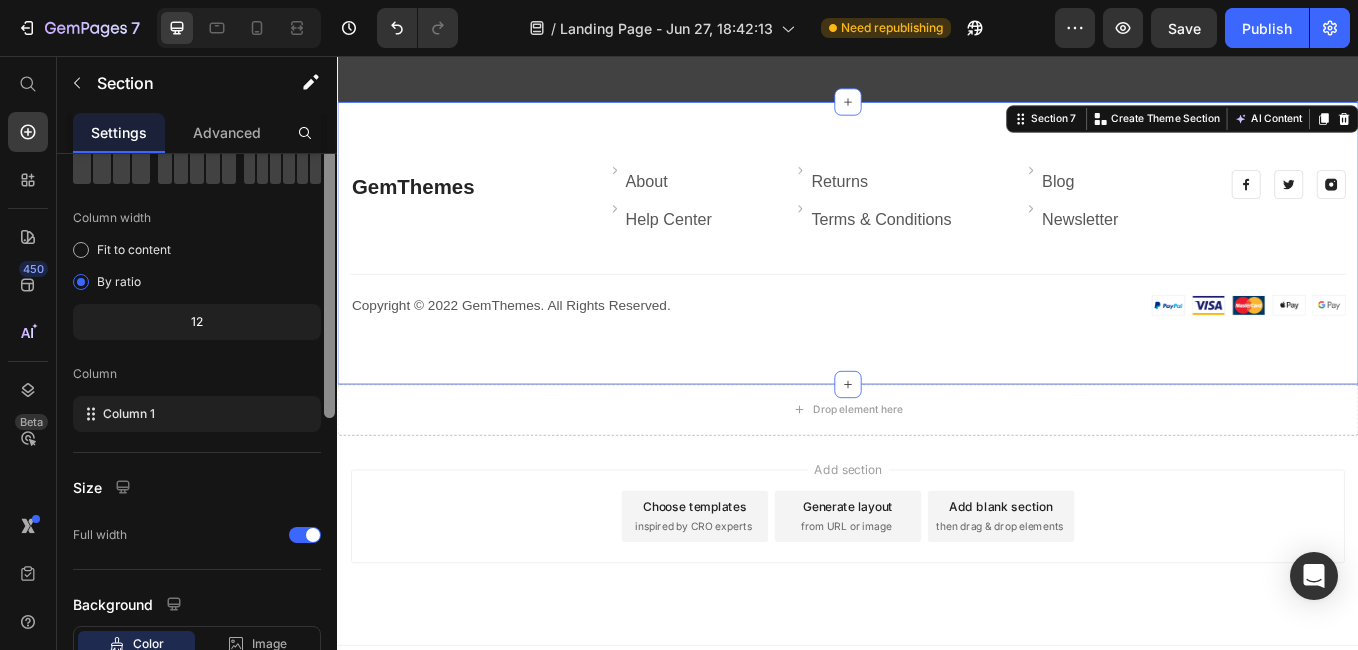 scroll, scrollTop: 0, scrollLeft: 0, axis: both 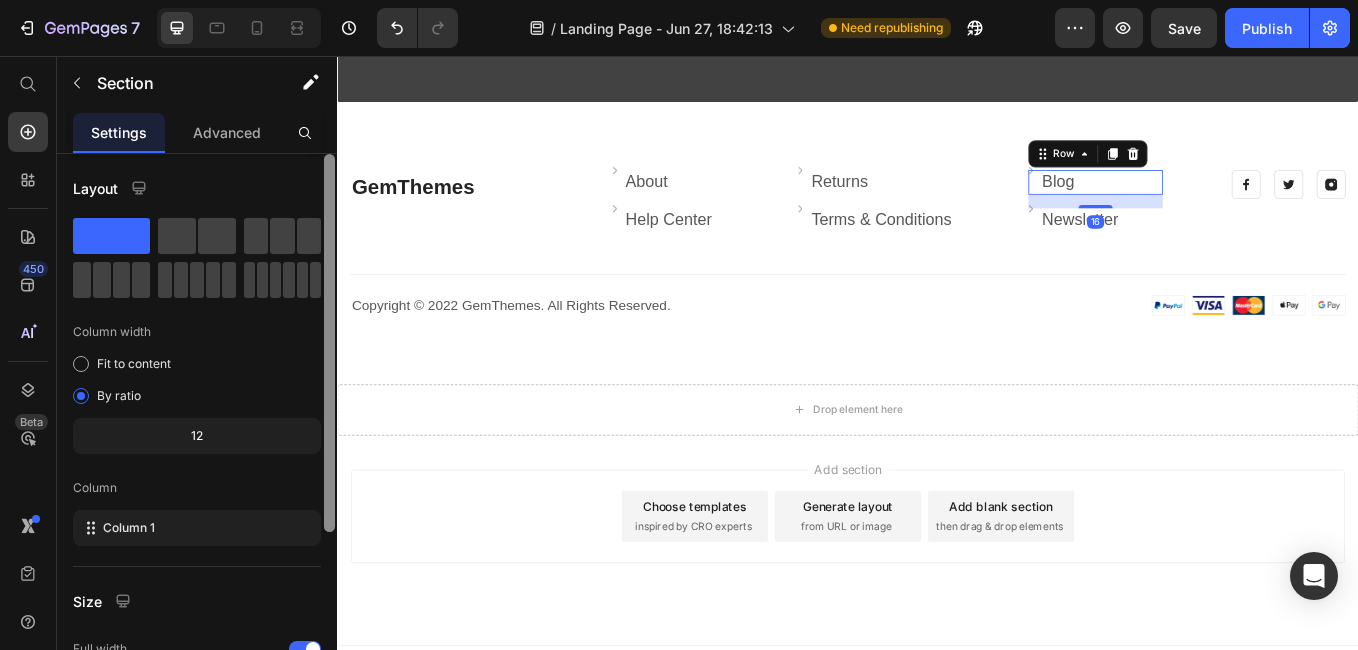 click on "Image Blog Text block Row   16" at bounding box center (1228, 204) 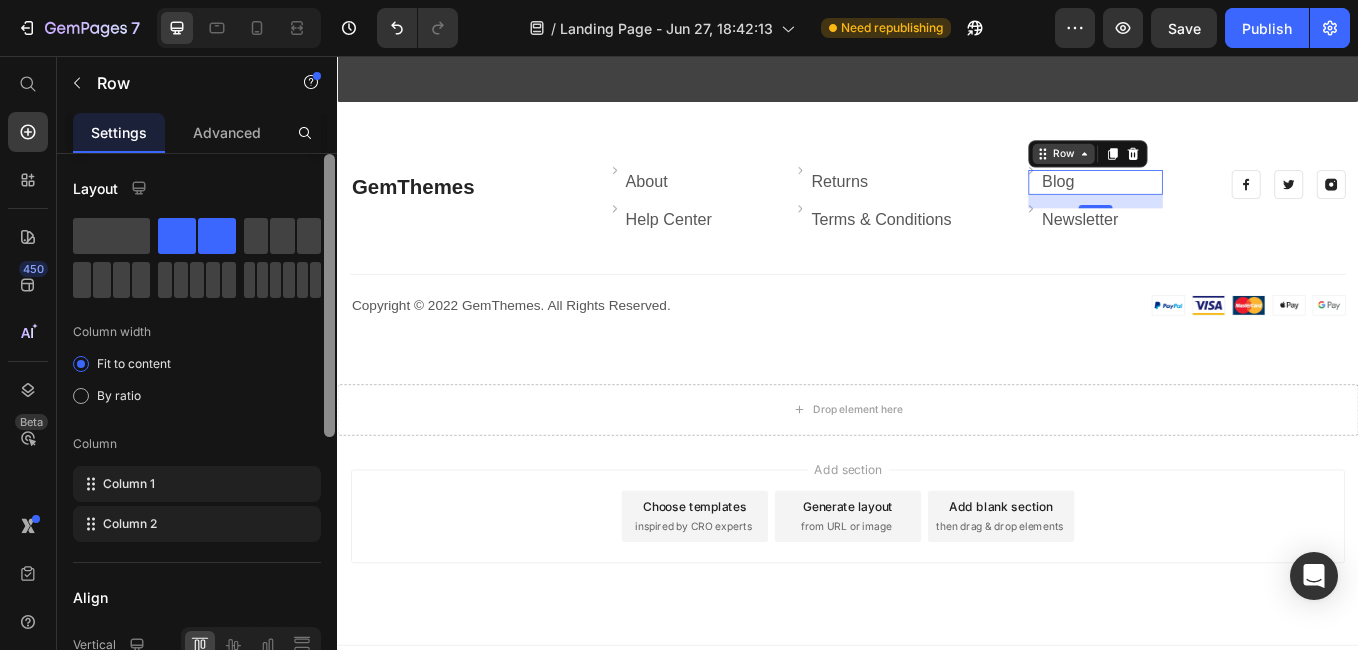 click 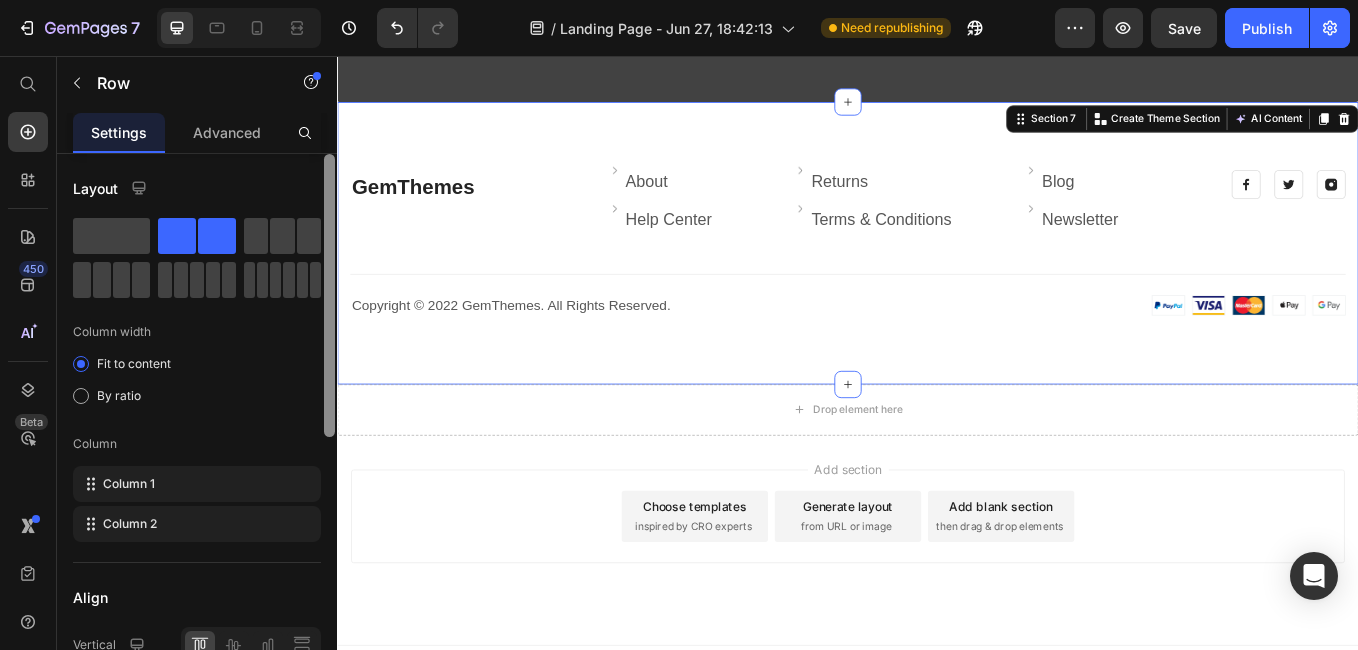 click on "GemThemes Heading Image About Text block Row Image Help Center Text block Row Image Returns Text block Row Image Terms & Conditions Text block Row Image Blog Text block Row Image Newsletter Text block Row Row Image Image Image Row Row                Title Line Row Copyright © 2022 GemThemes. All Rights Reserved. Heading Image Row Section 7   You can create reusable sections Create Theme Section AI Content Write with GemAI What would you like to describe here? Tone and Voice Persuasive Product Show more Generate" at bounding box center [937, 275] 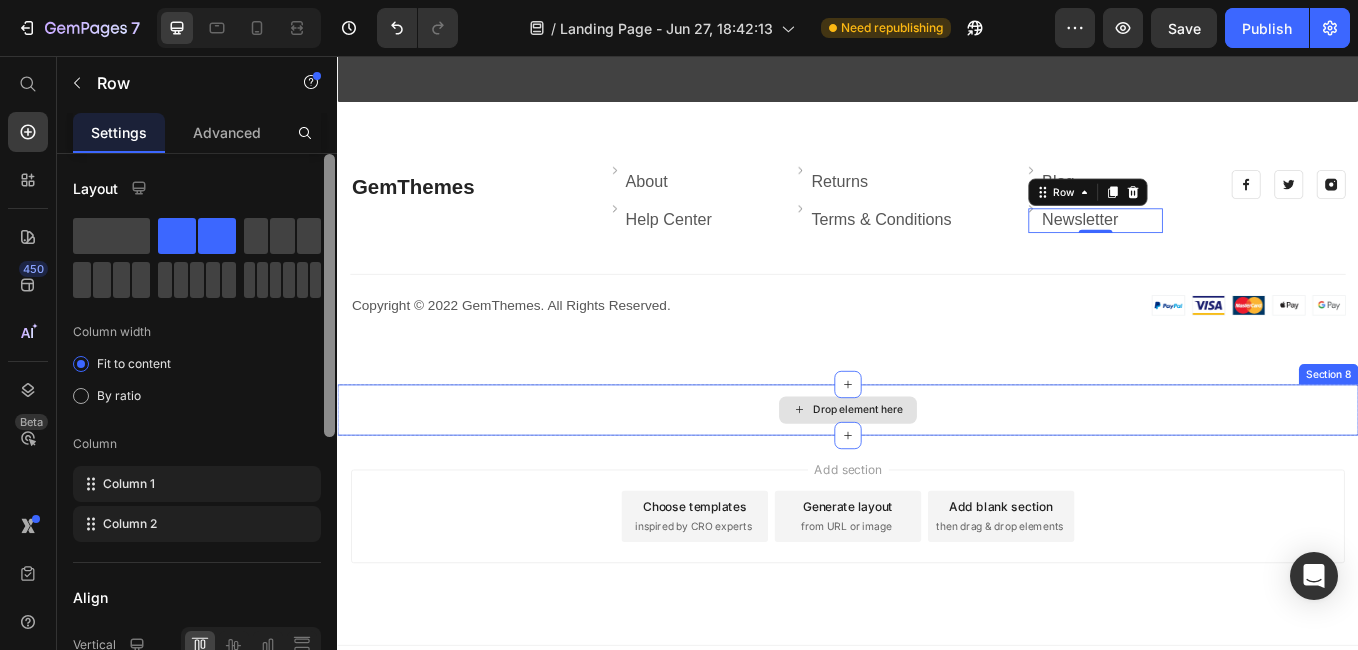 scroll, scrollTop: 87, scrollLeft: 0, axis: vertical 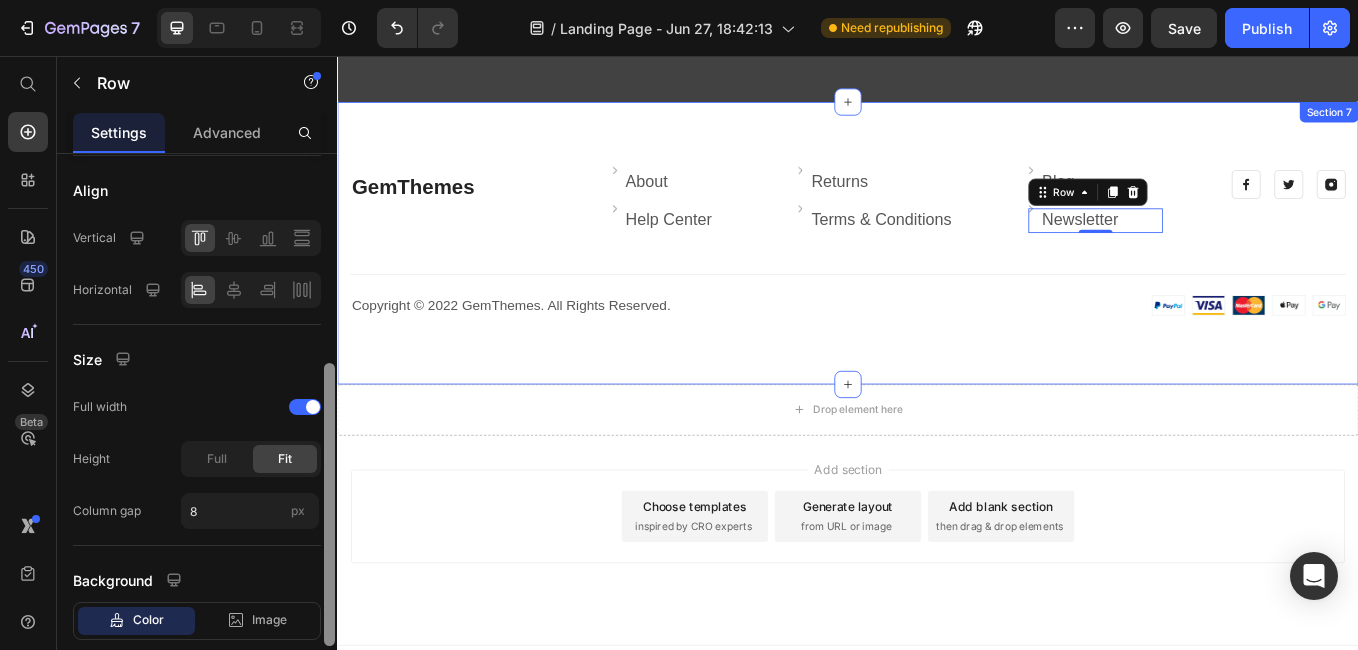 drag, startPoint x: 668, startPoint y: 451, endPoint x: 411, endPoint y: 354, distance: 274.6962 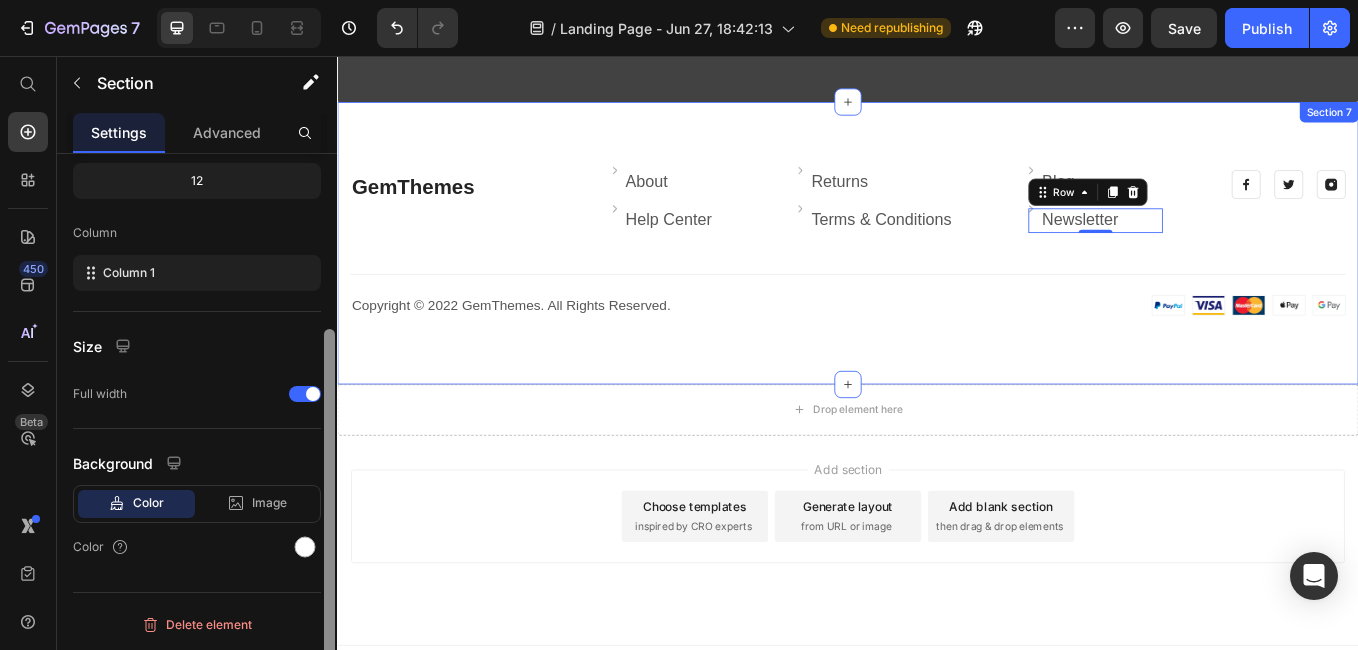 scroll, scrollTop: 0, scrollLeft: 0, axis: both 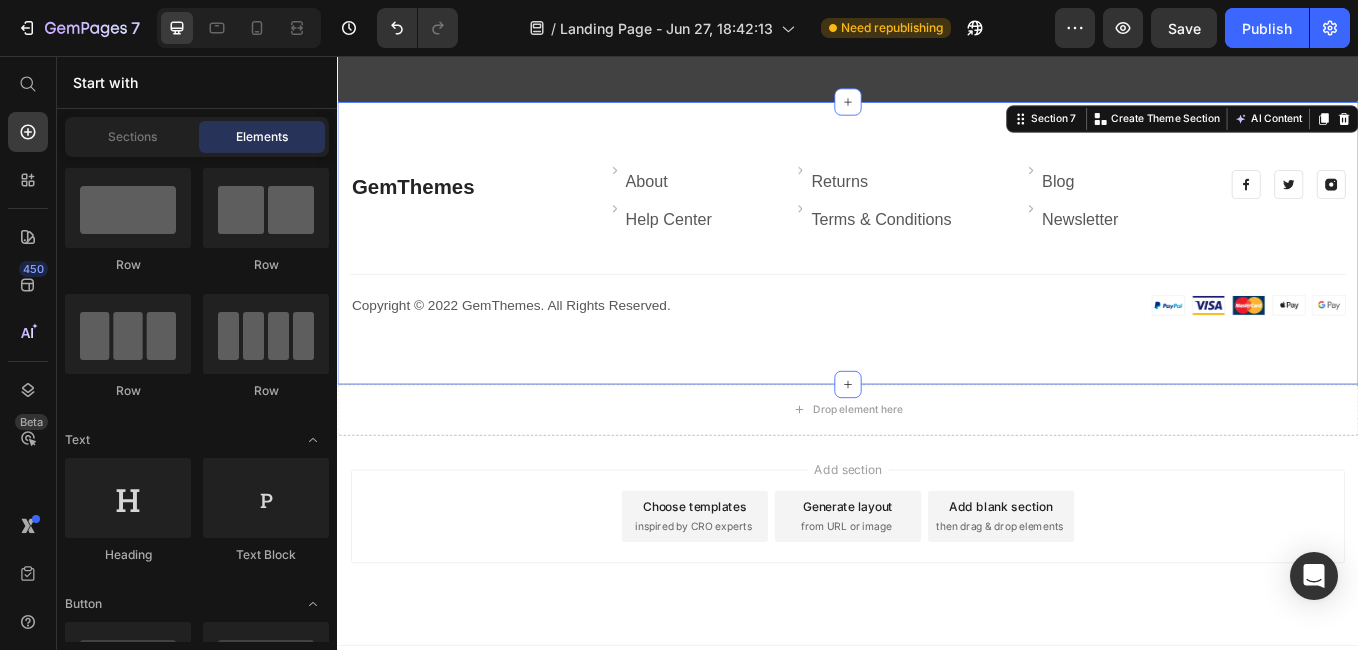 click on "Add section Choose templates inspired by CRO experts Generate layout from URL or image Add blank section then drag & drop elements" at bounding box center (937, 597) 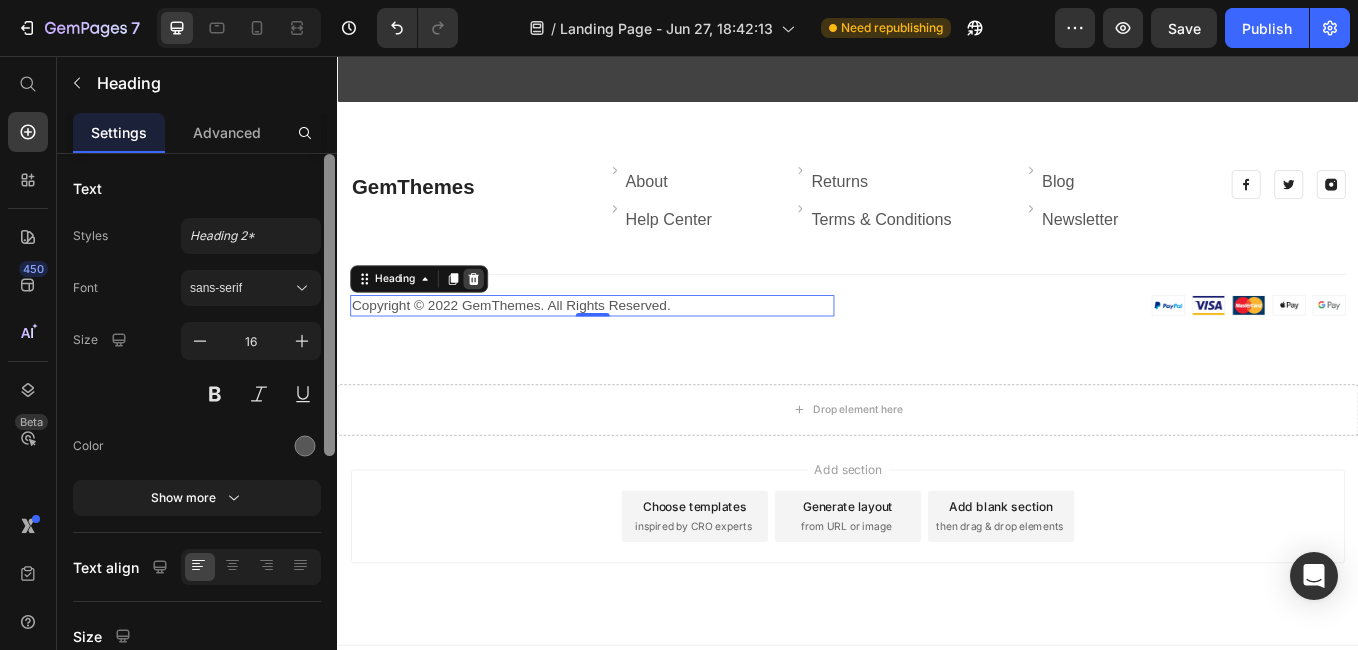 click 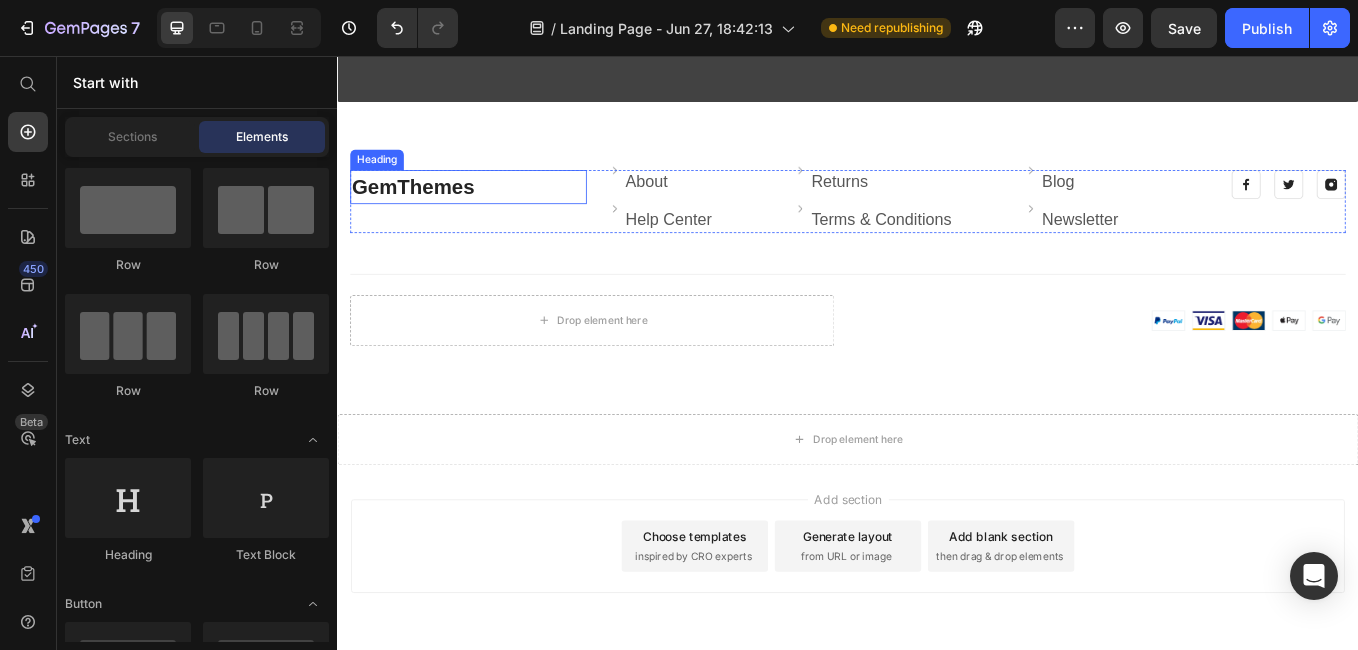 click on "GemThemes" at bounding box center [426, 209] 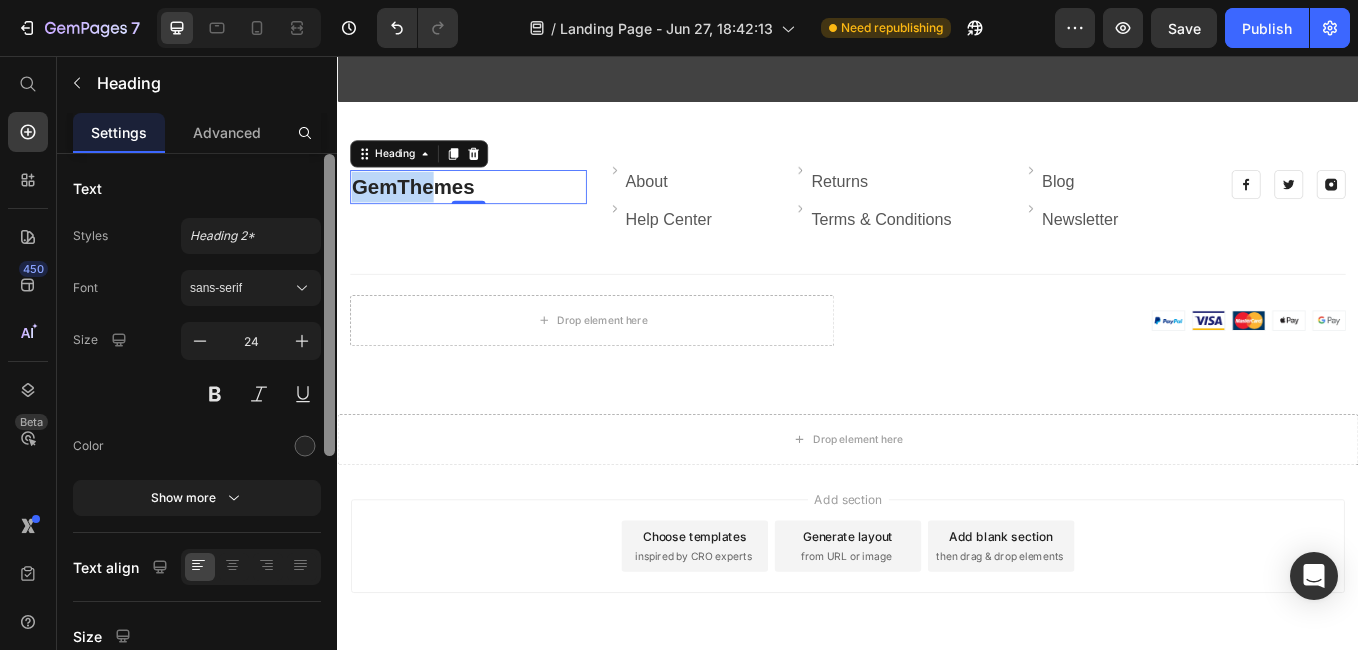 click on "GemThemes" at bounding box center [426, 209] 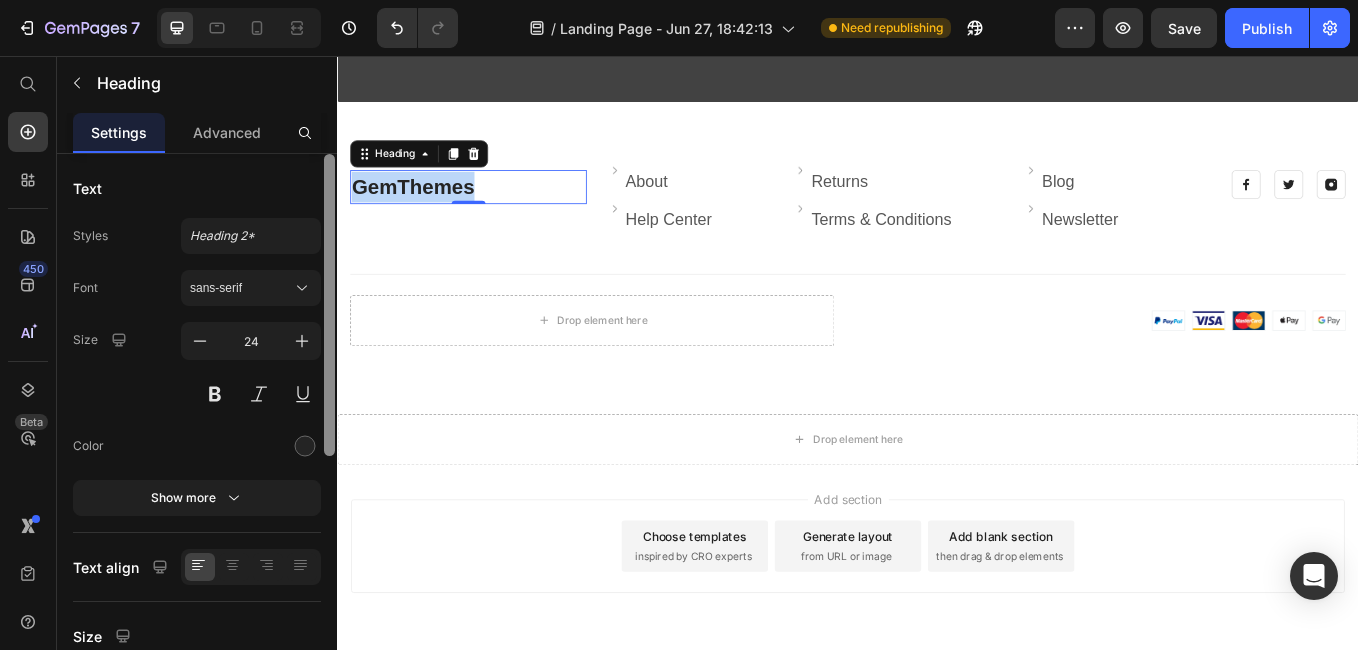 click on "GemThemes" at bounding box center (426, 209) 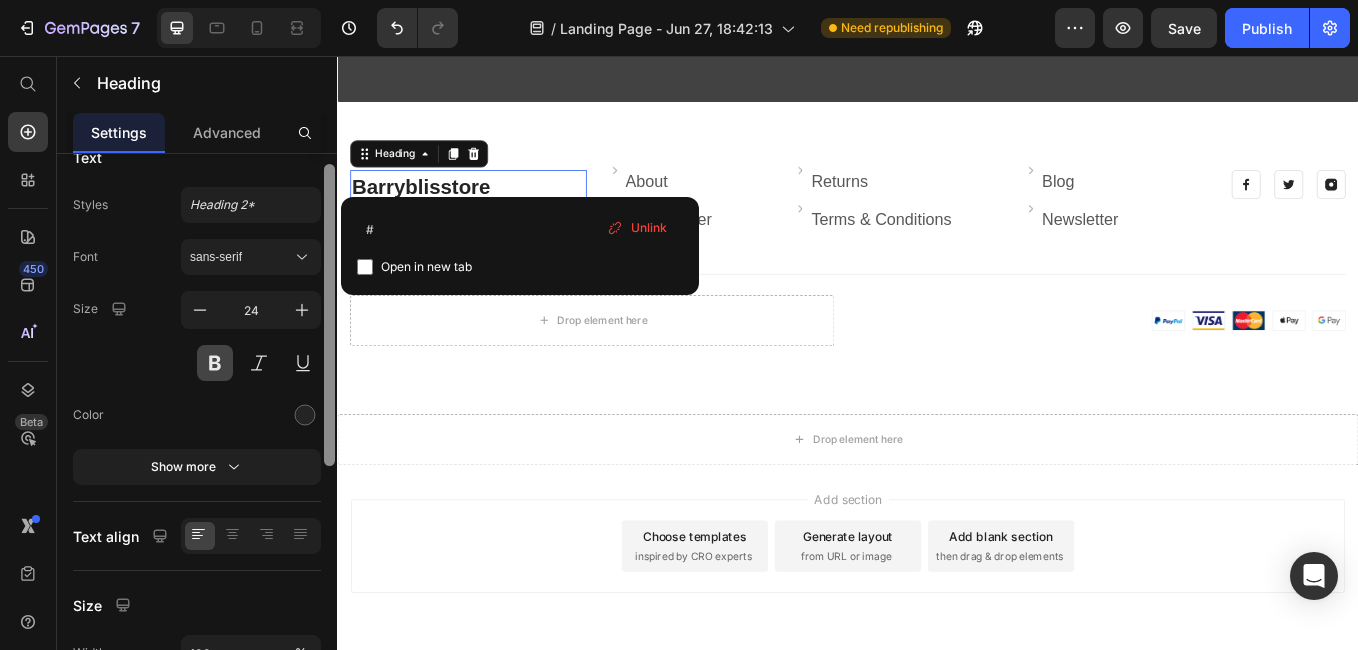 scroll, scrollTop: 38, scrollLeft: 0, axis: vertical 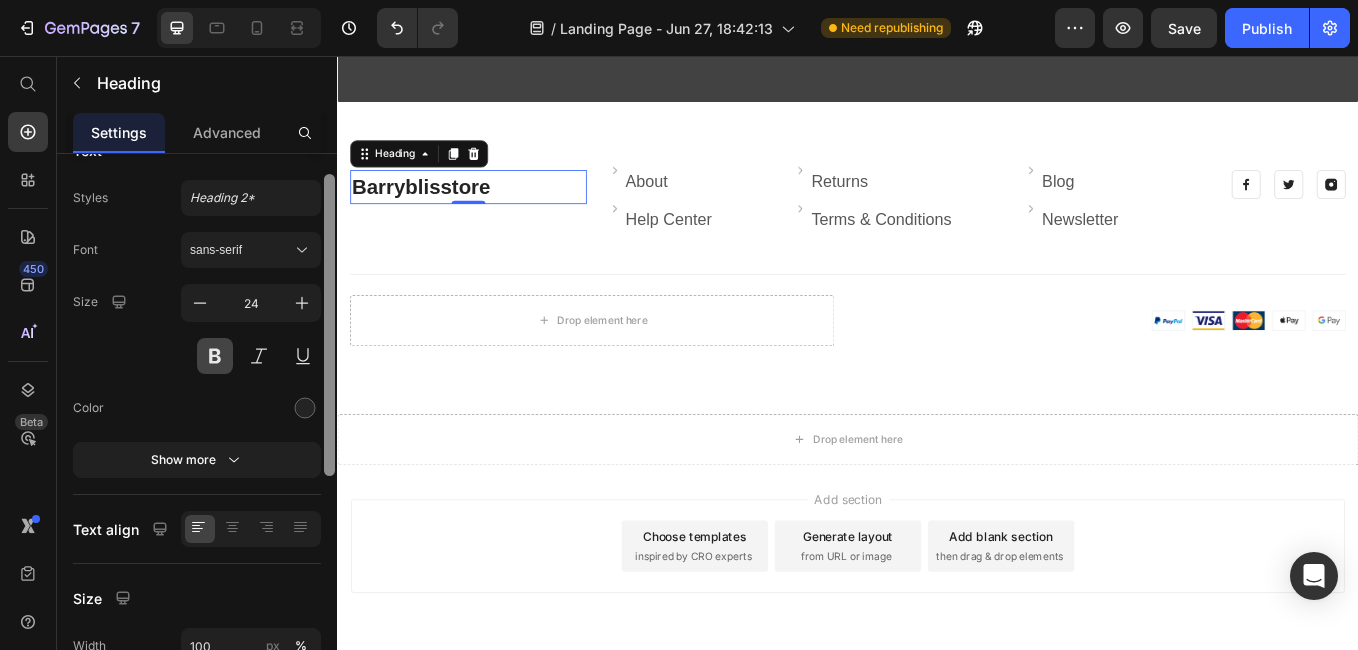 click at bounding box center [215, 356] 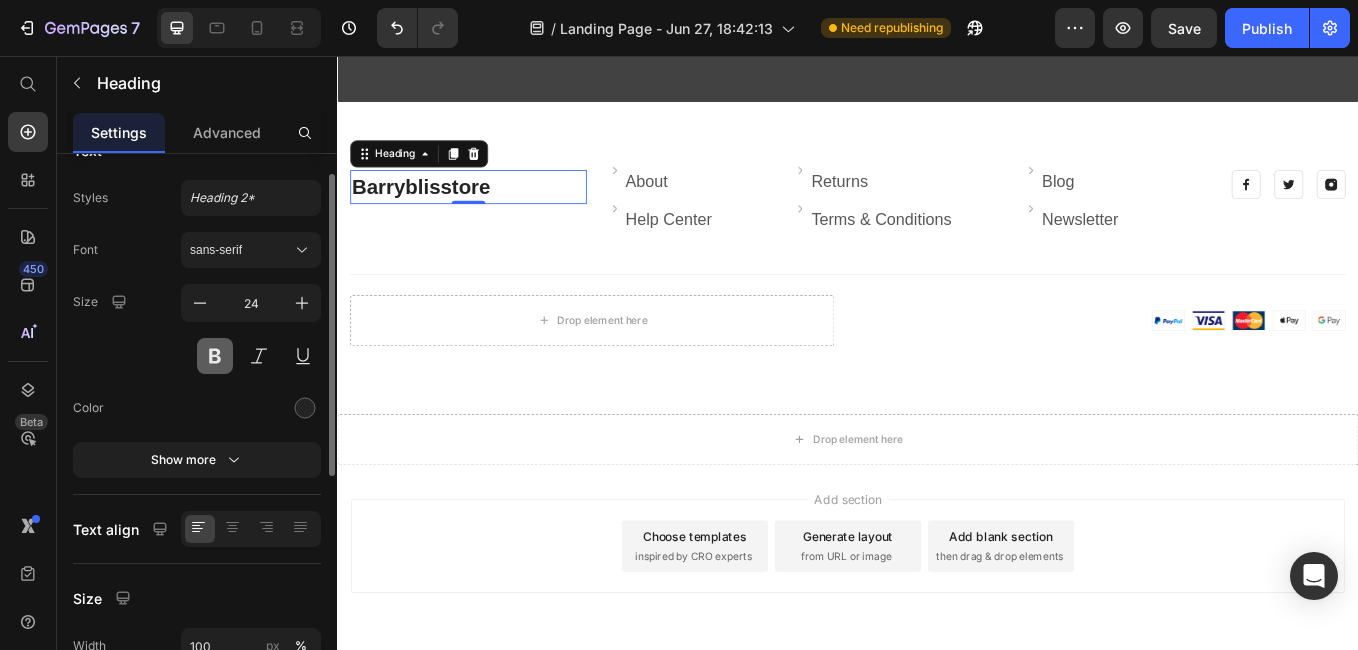 click at bounding box center (215, 356) 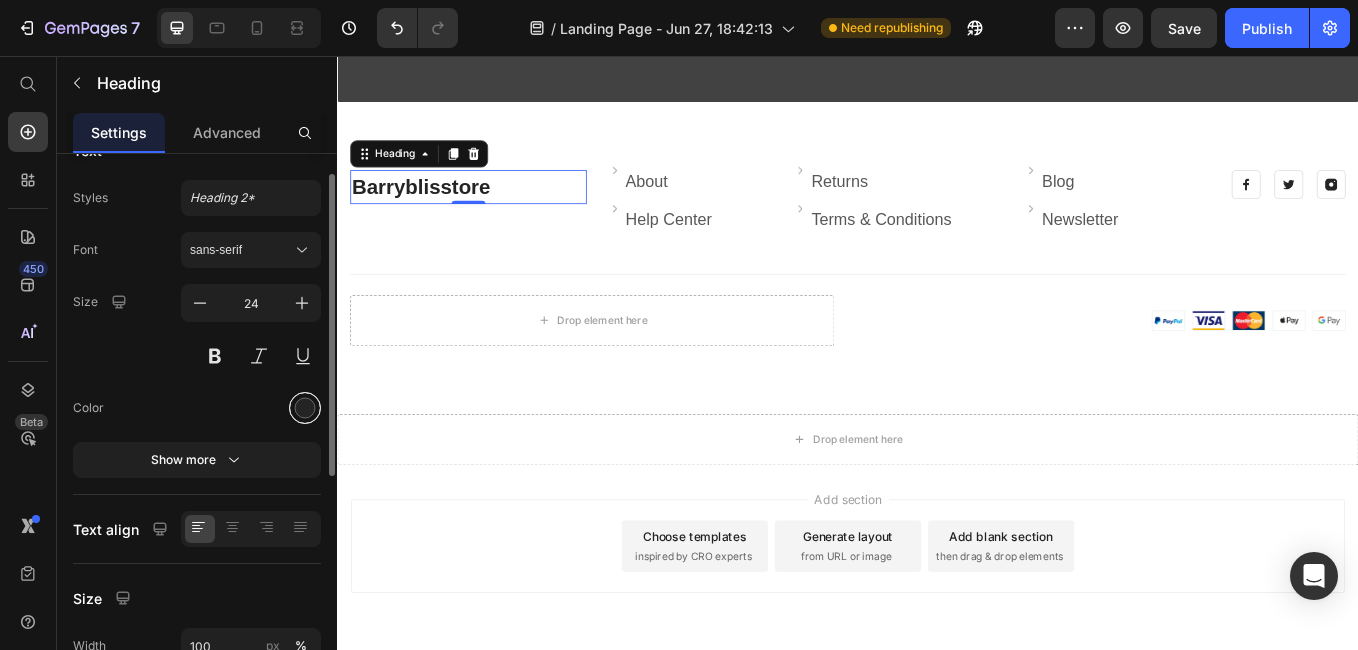 click at bounding box center [305, 408] 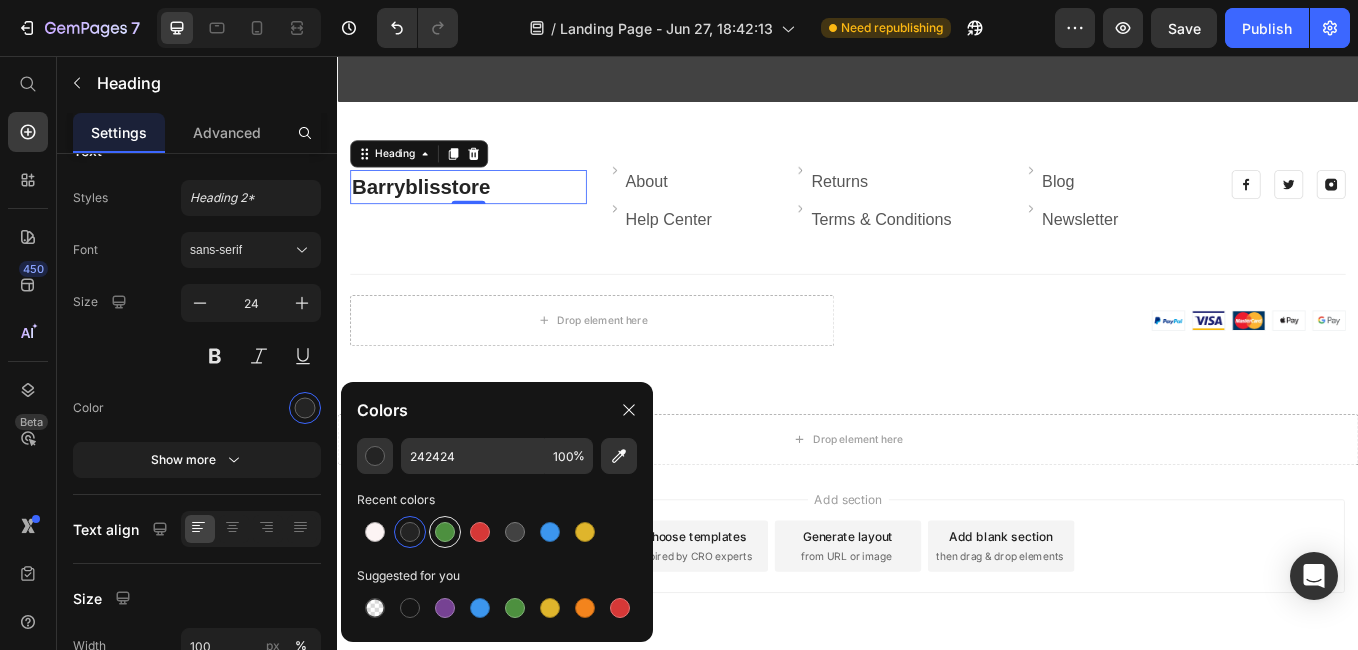 click at bounding box center [445, 532] 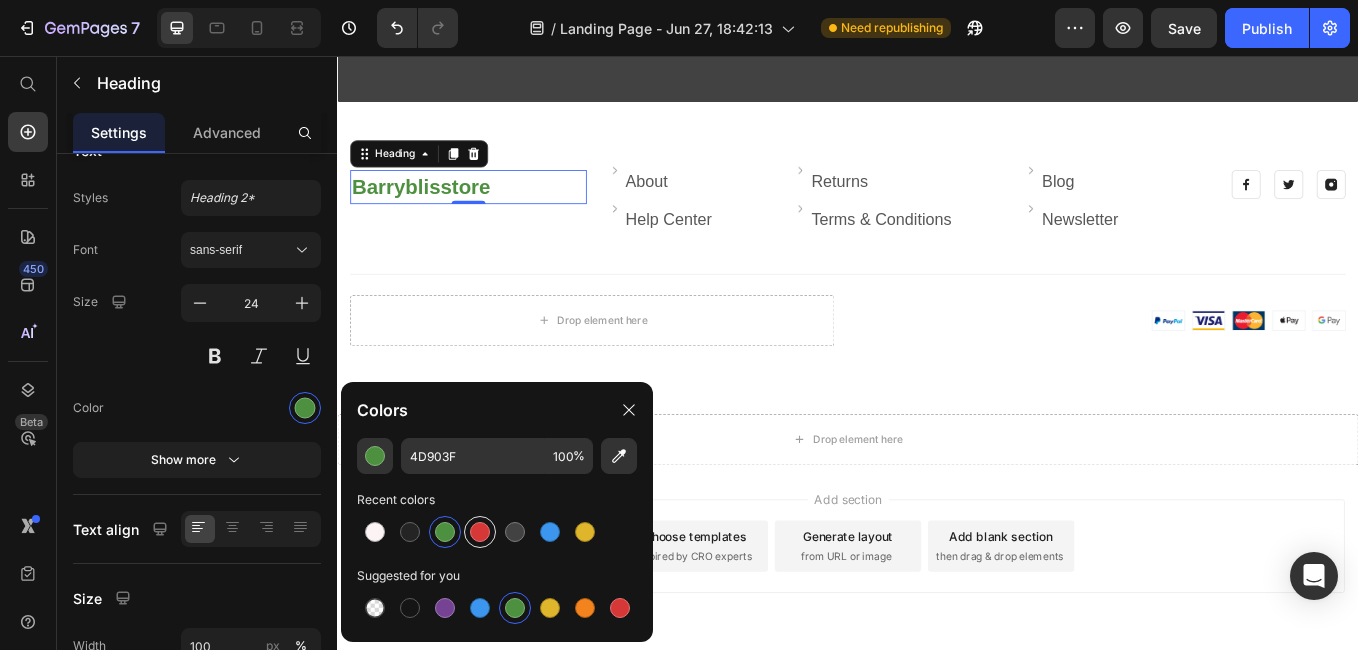 click at bounding box center (480, 532) 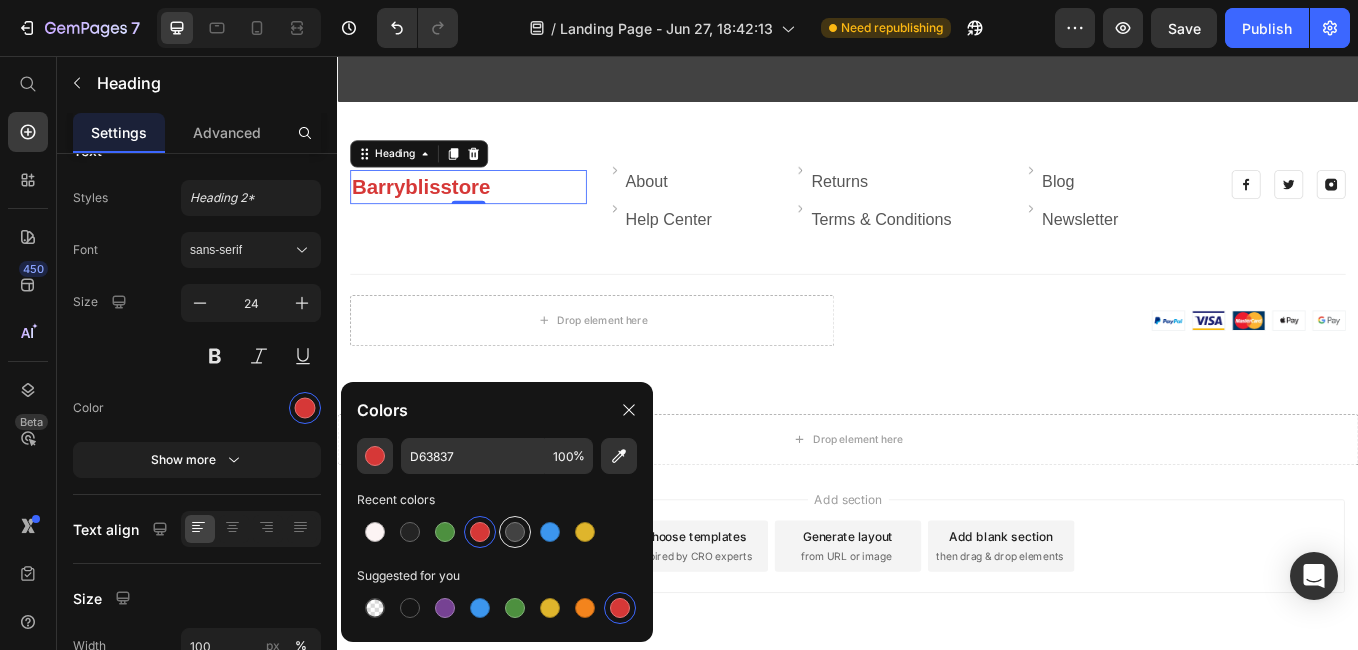 click at bounding box center (515, 532) 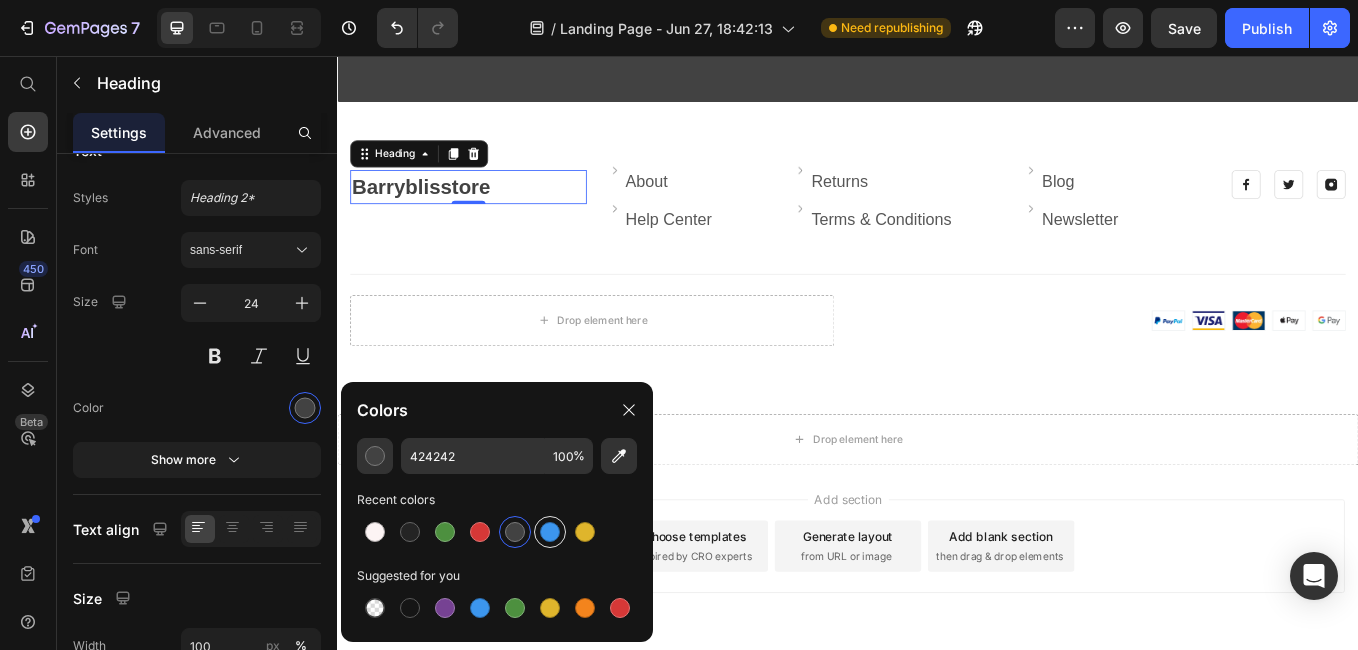 click at bounding box center (550, 532) 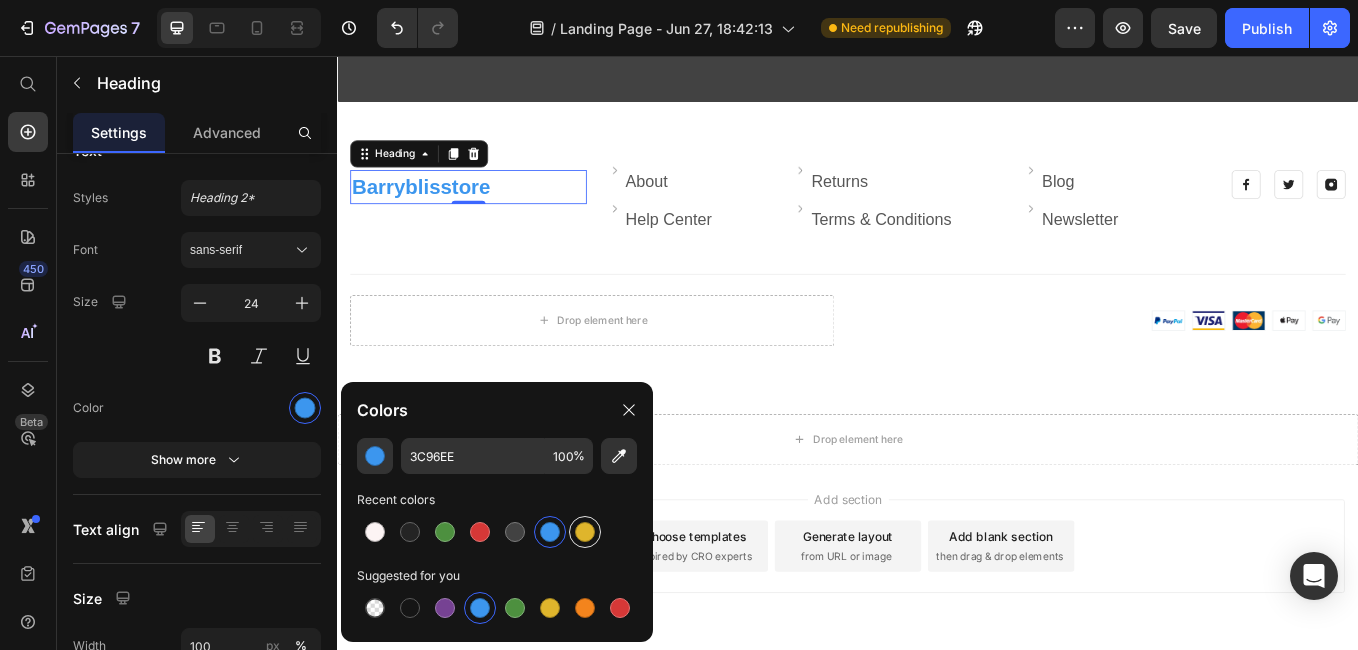 click at bounding box center [585, 532] 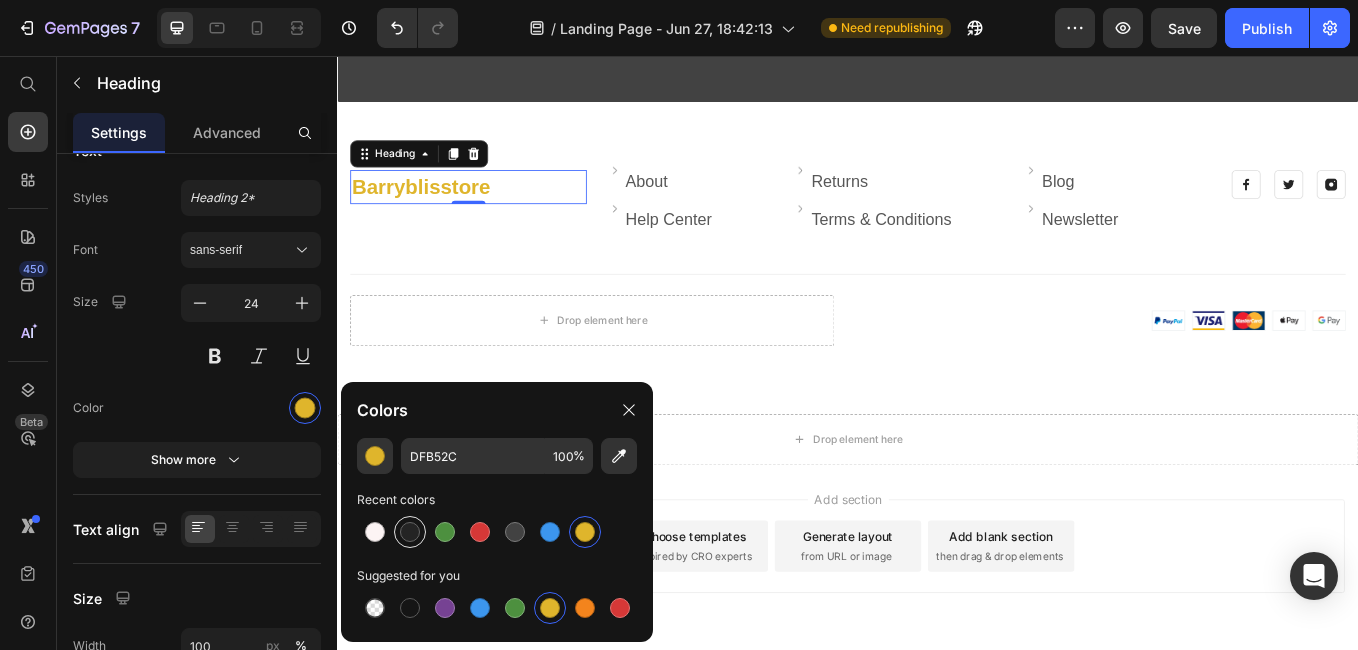 click at bounding box center (410, 532) 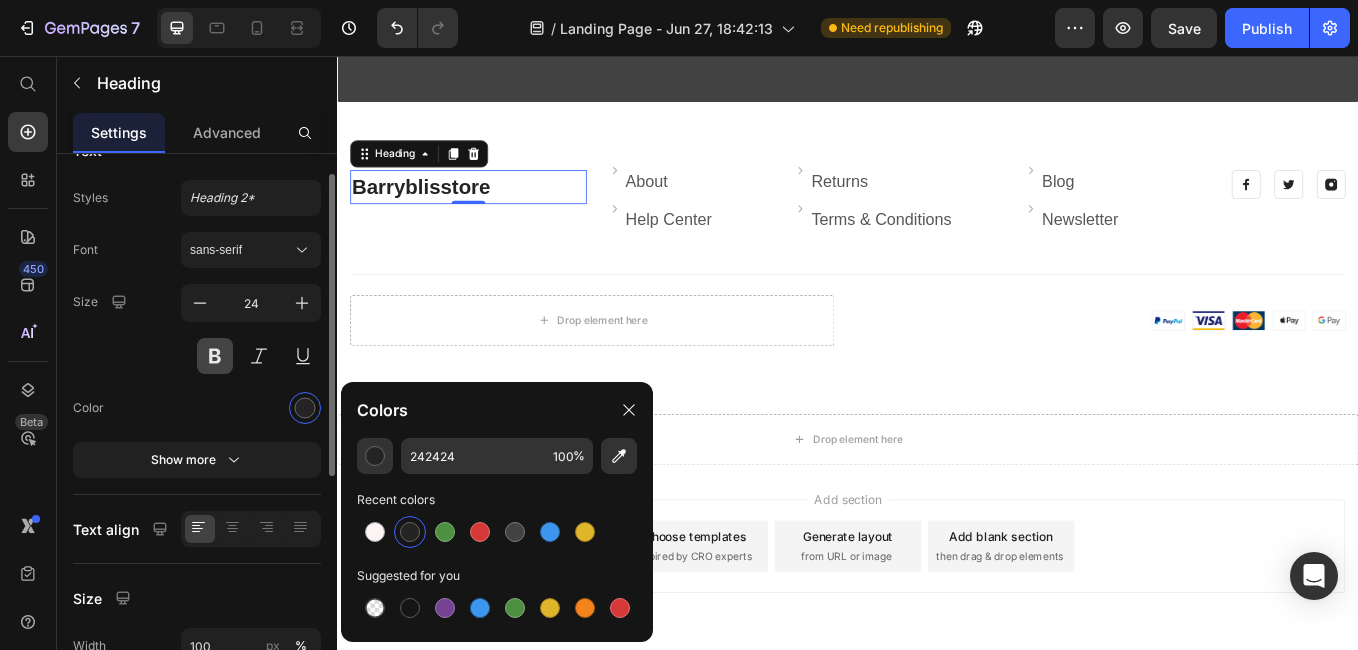 click at bounding box center [215, 356] 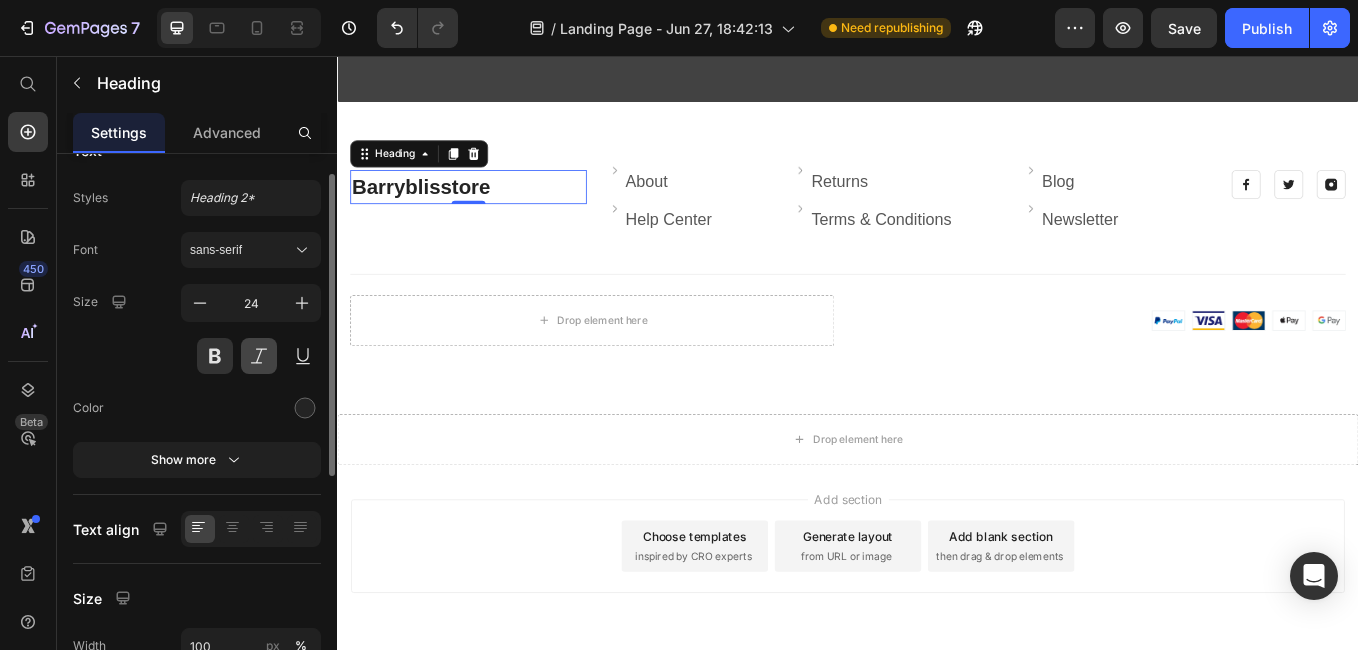 click at bounding box center (259, 356) 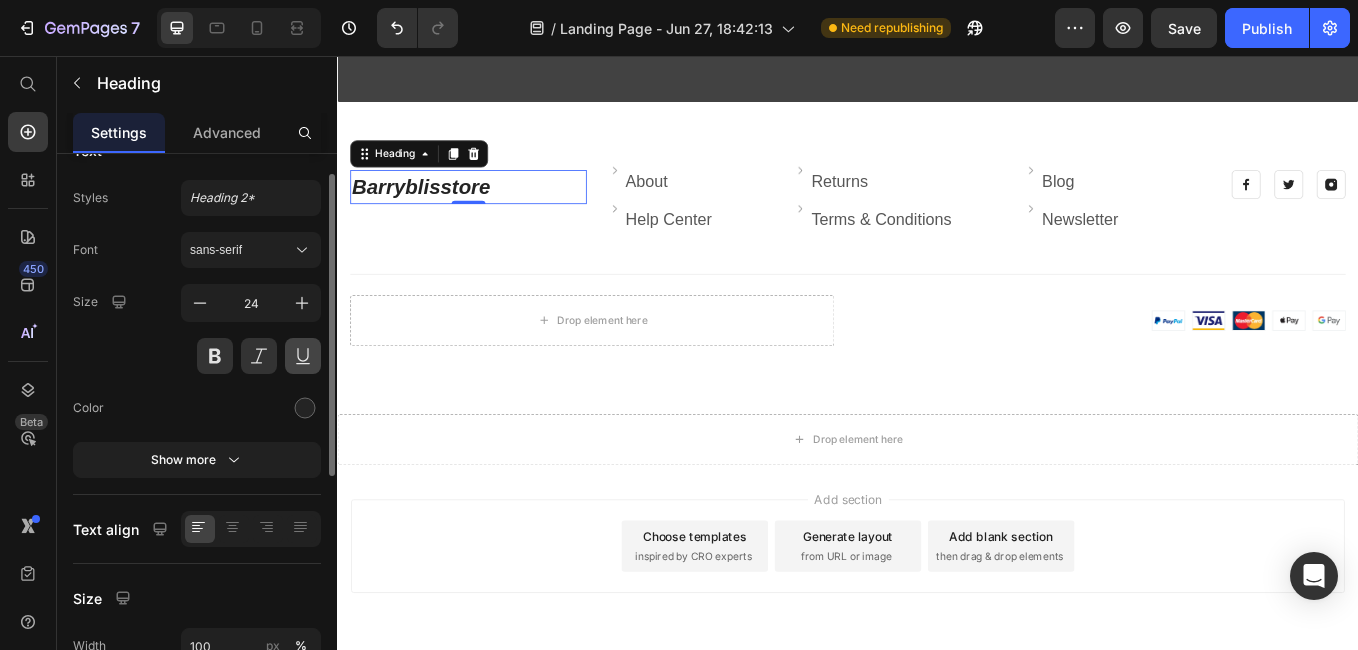 click at bounding box center (303, 356) 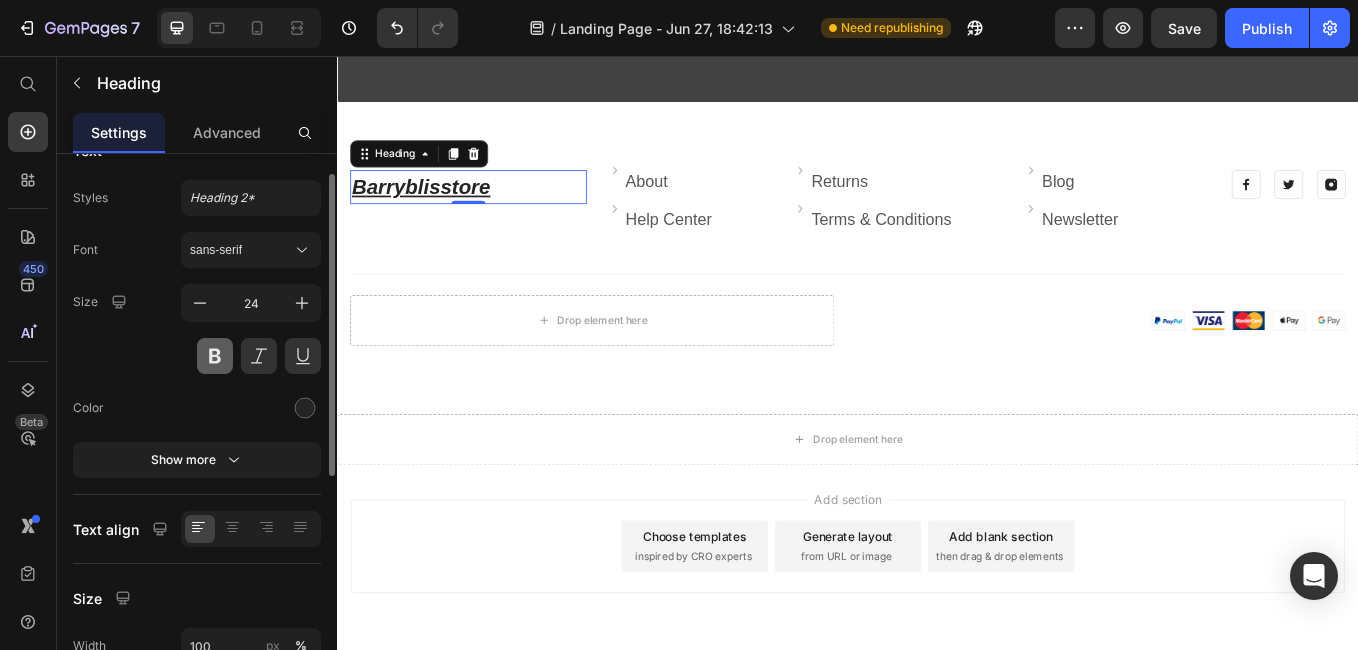 click at bounding box center [215, 356] 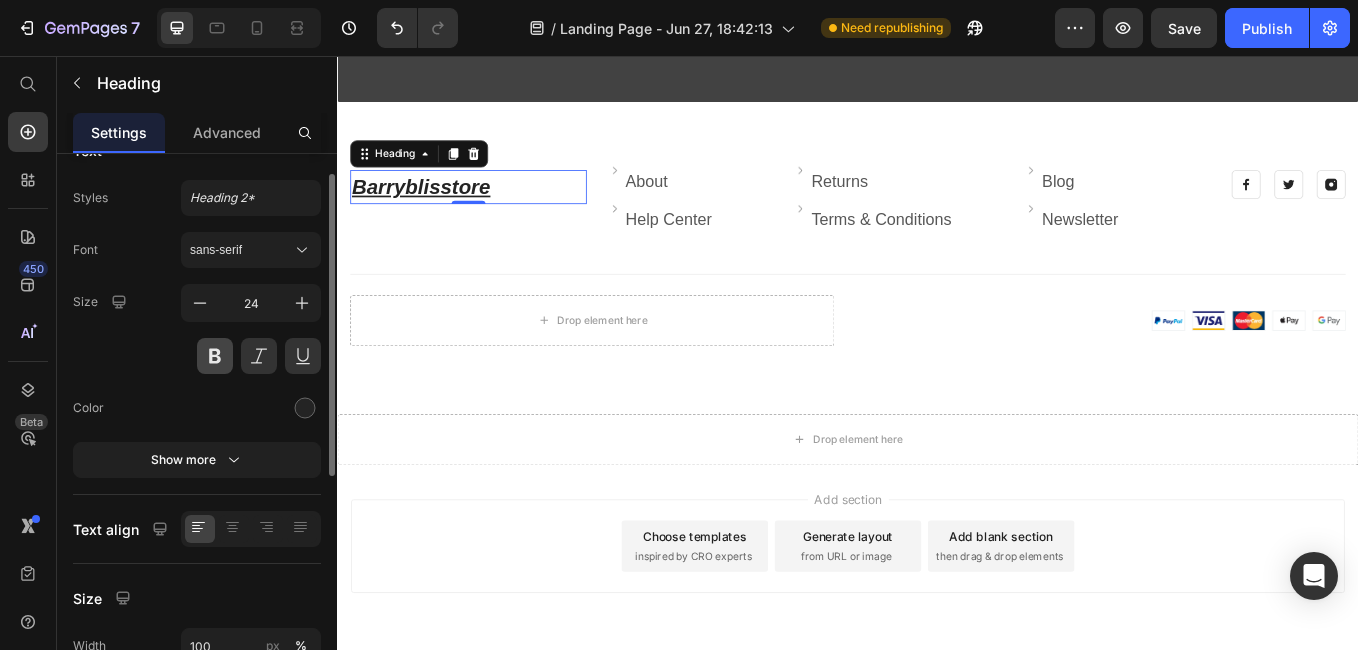 click at bounding box center (215, 356) 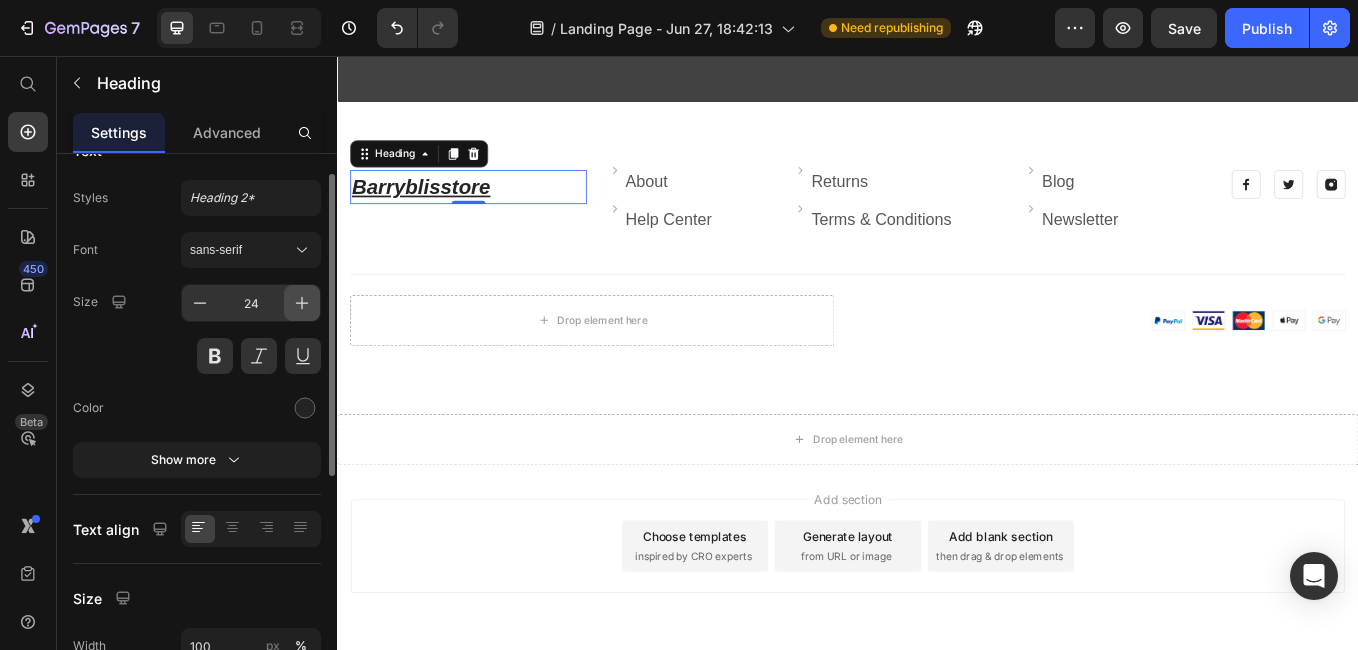 click 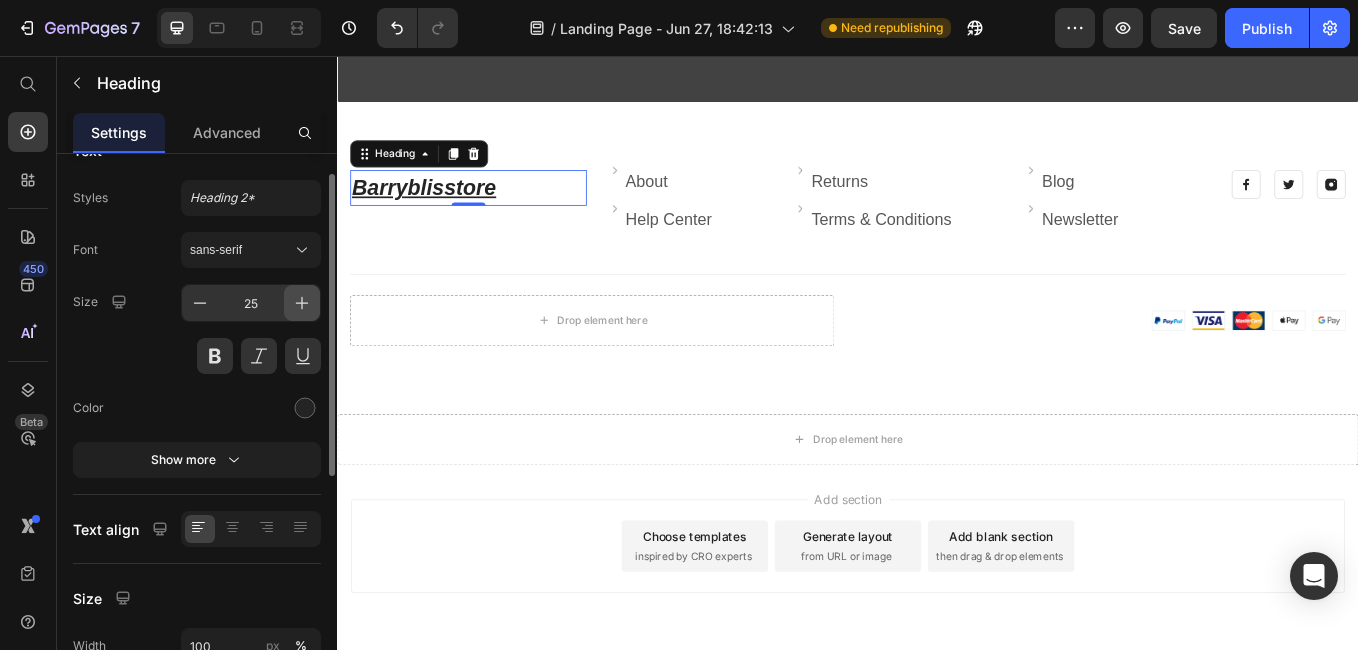 click 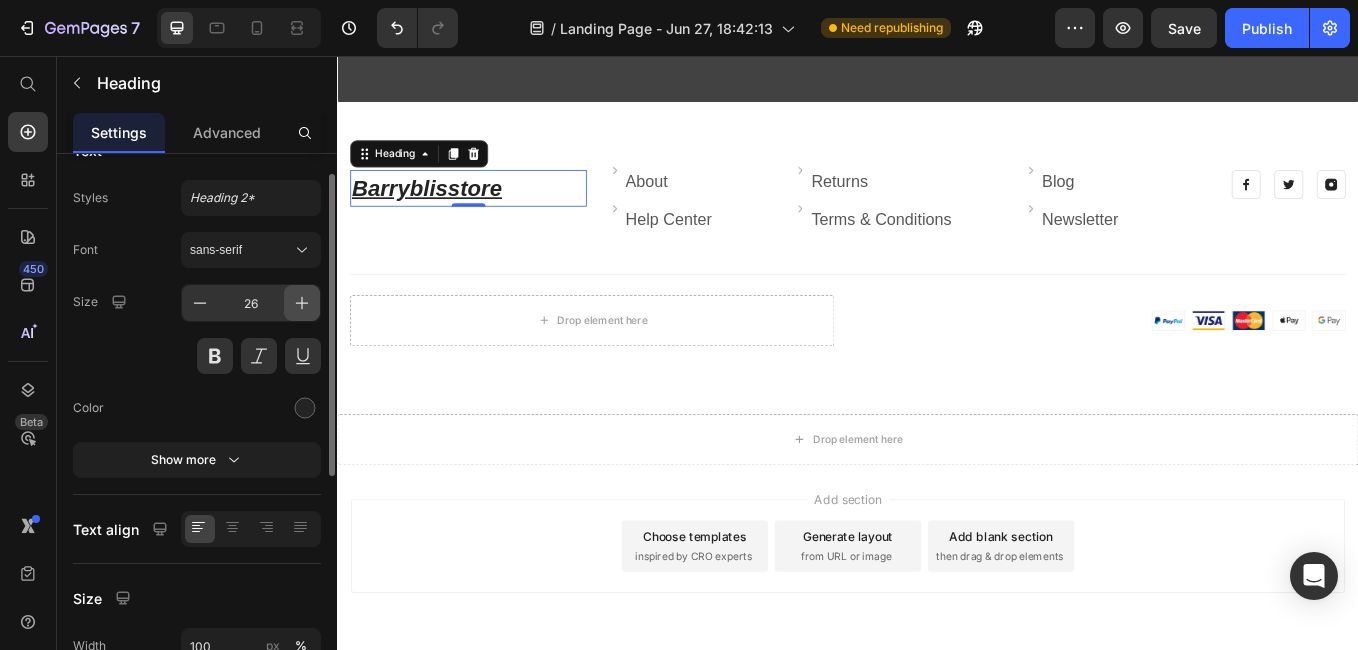 click 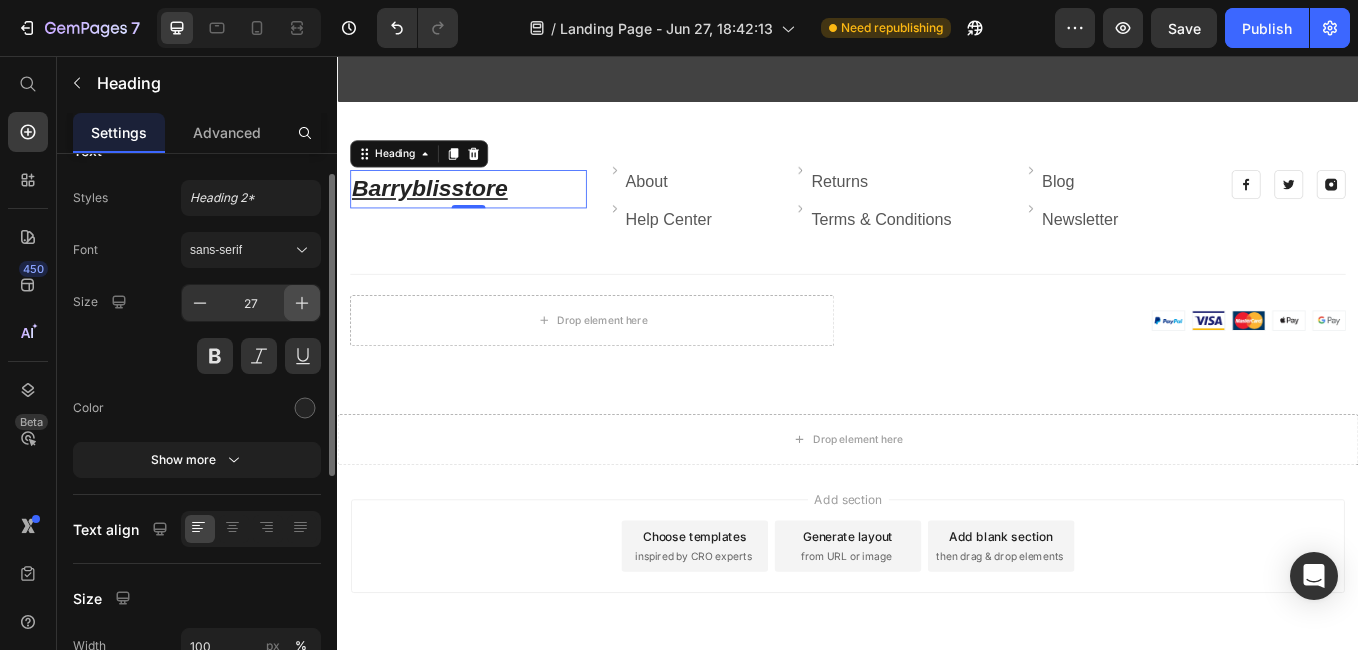 click 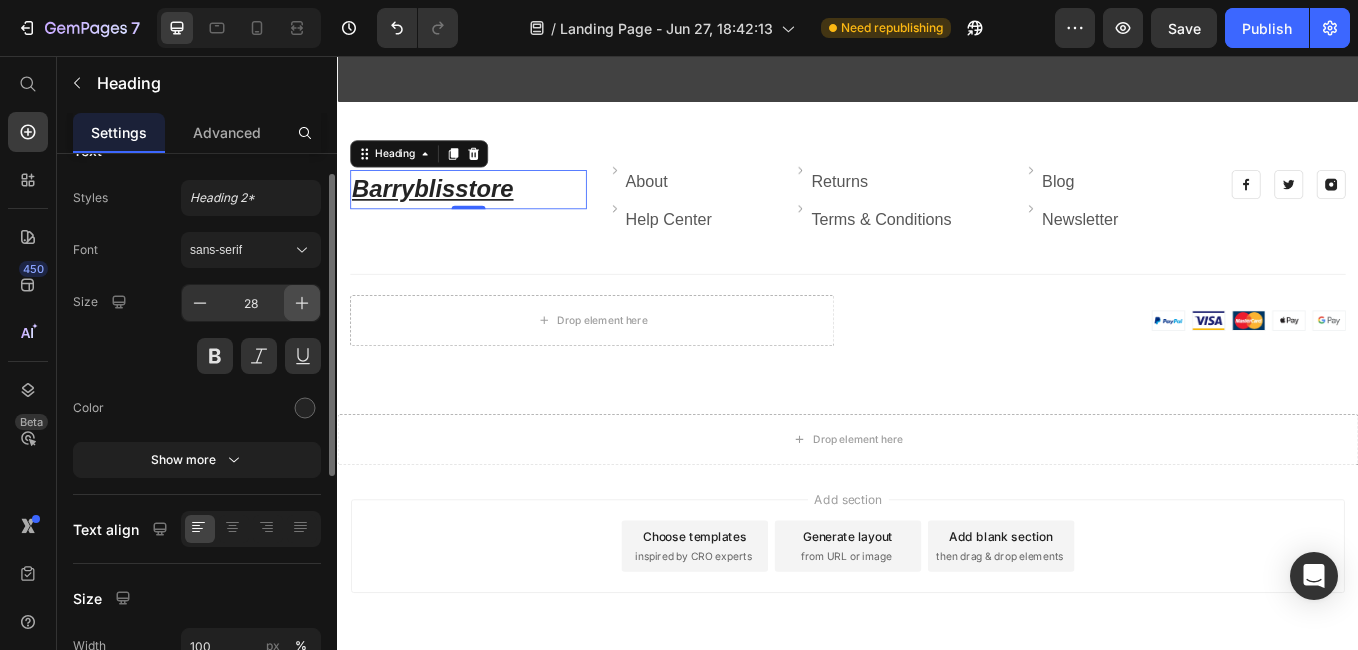 click 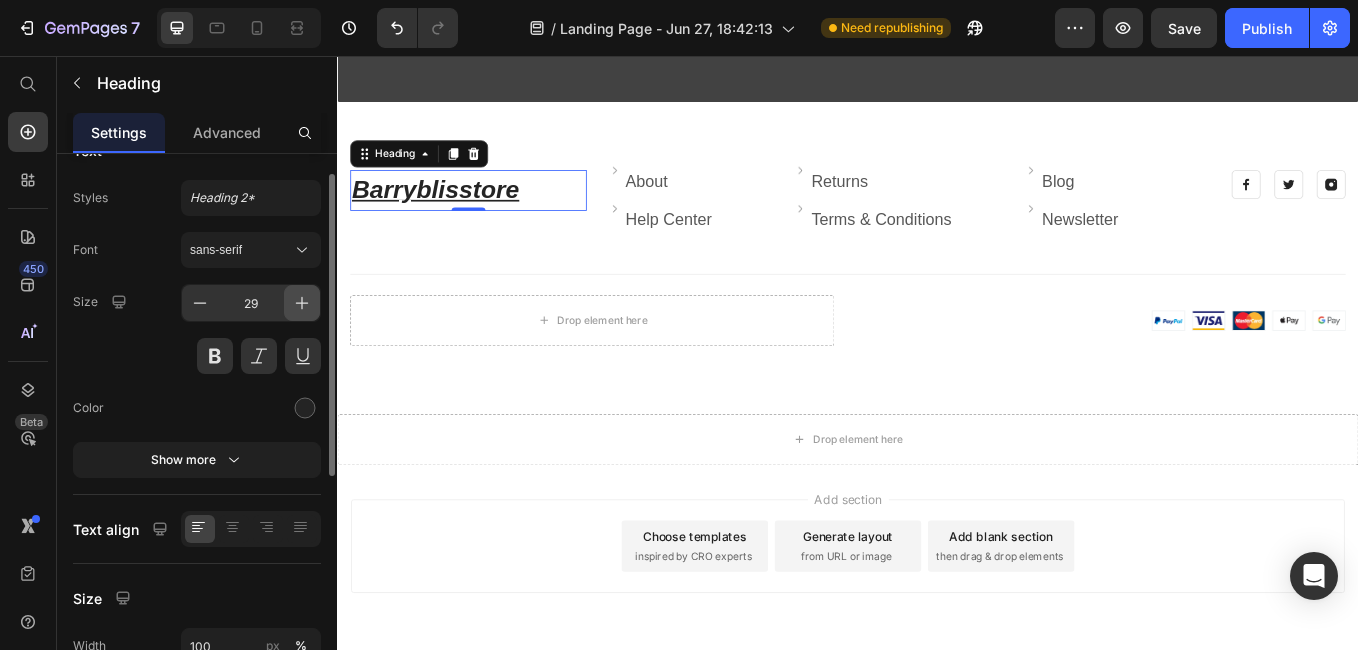 click 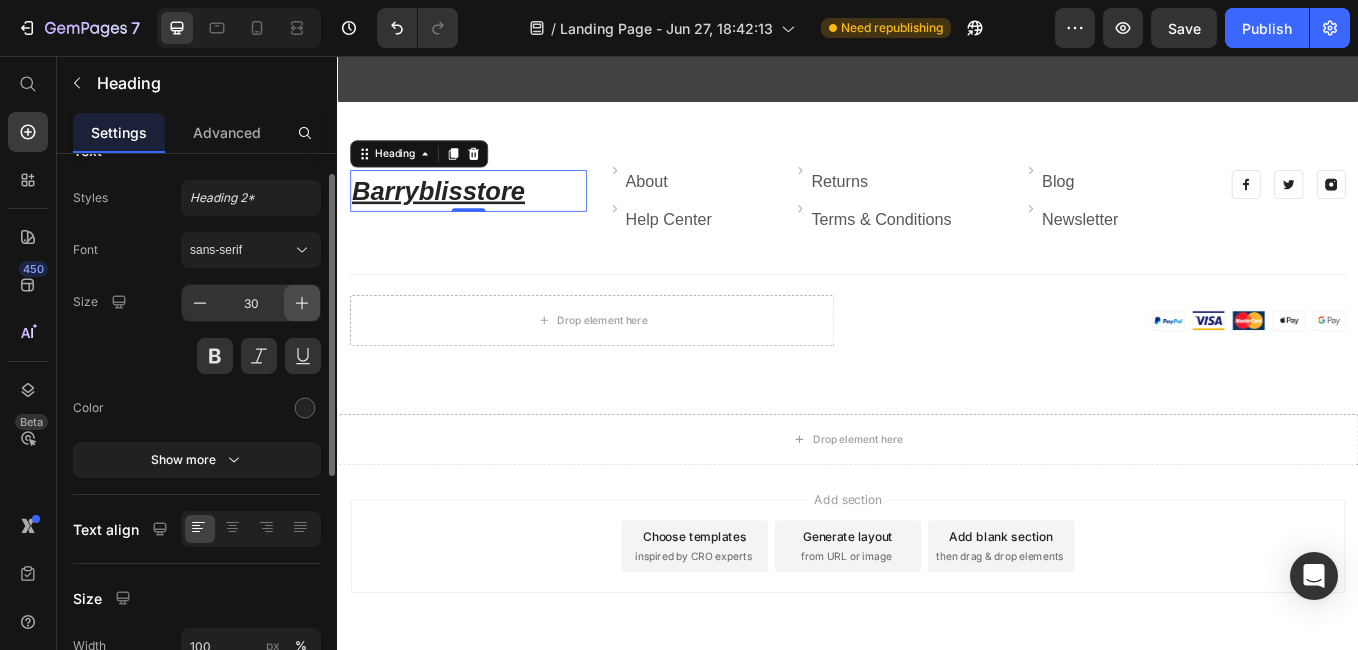 click 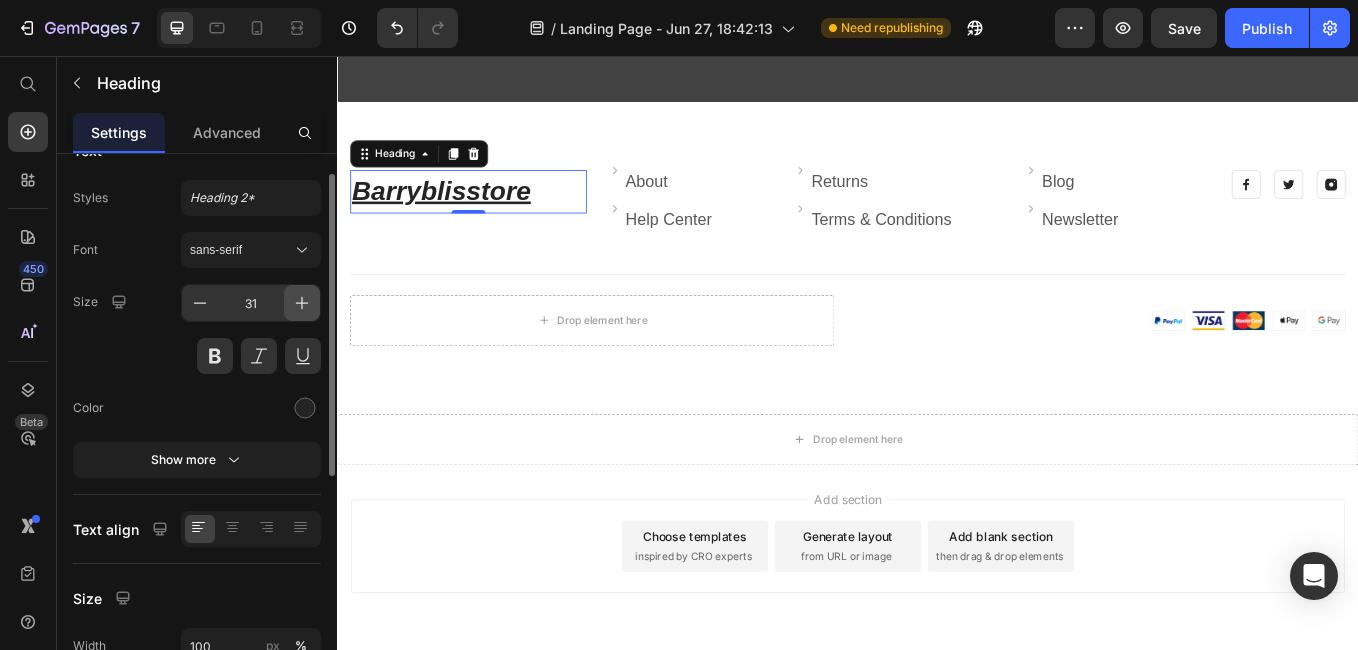 click 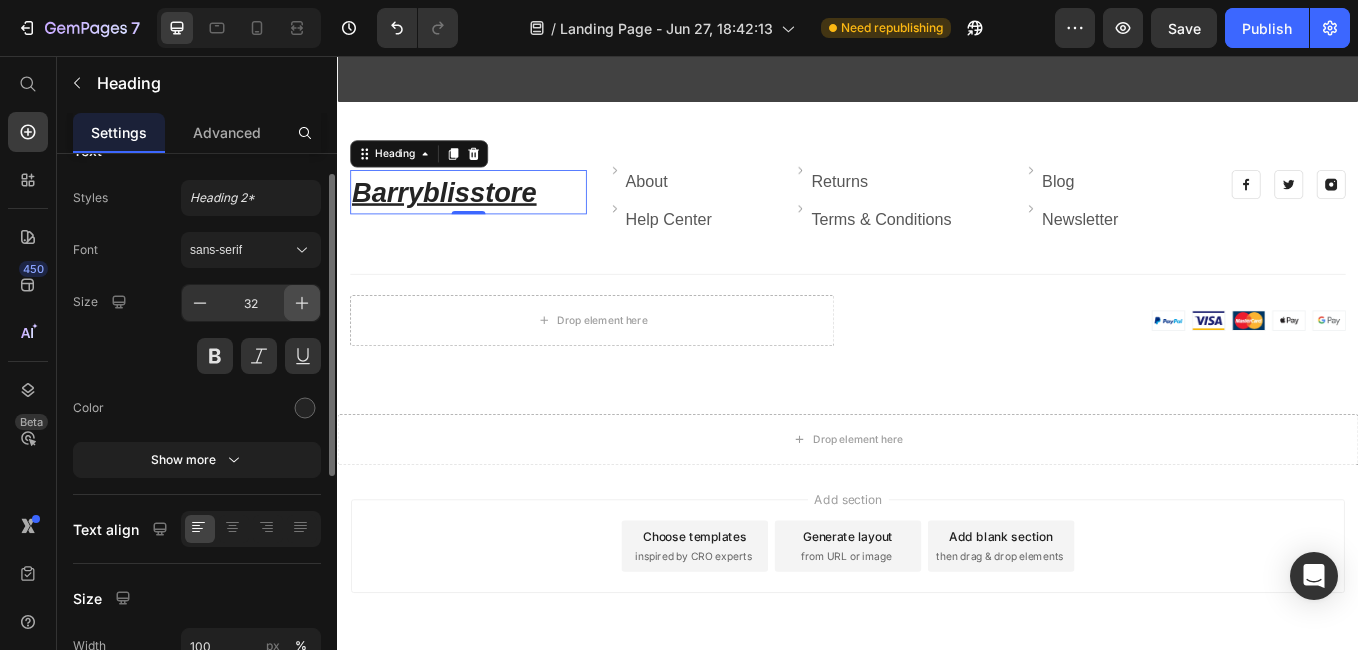 click 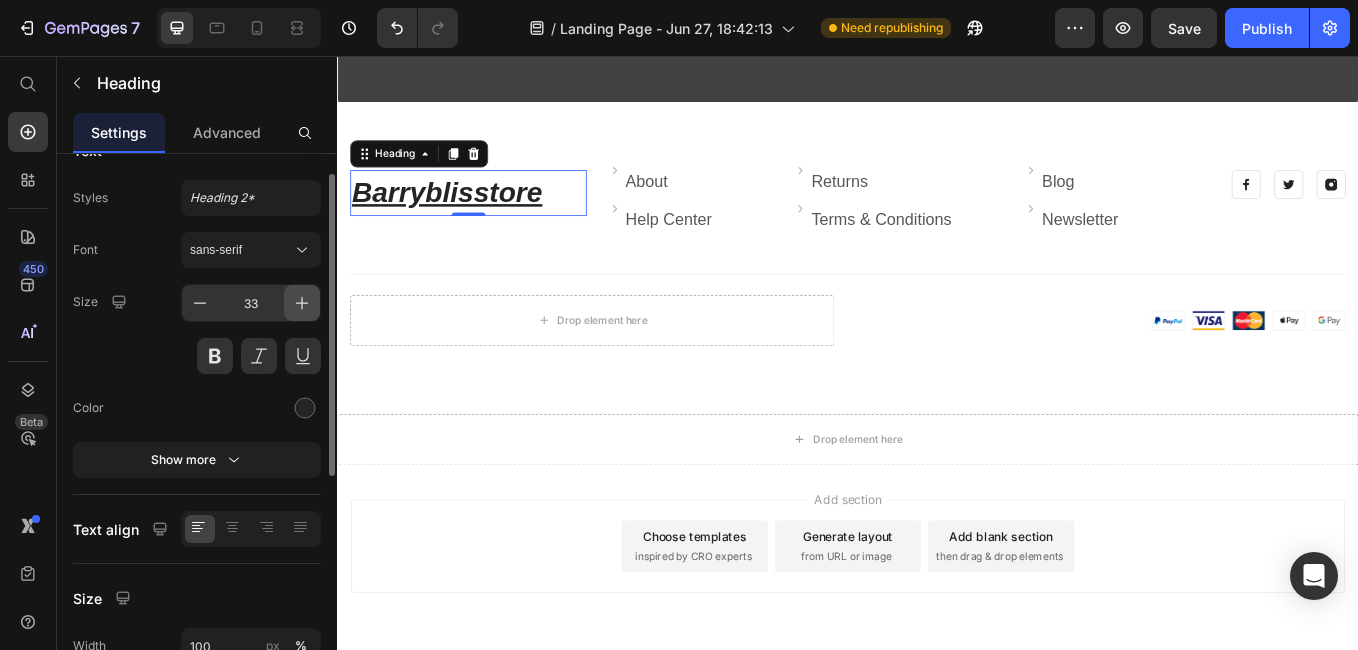 click 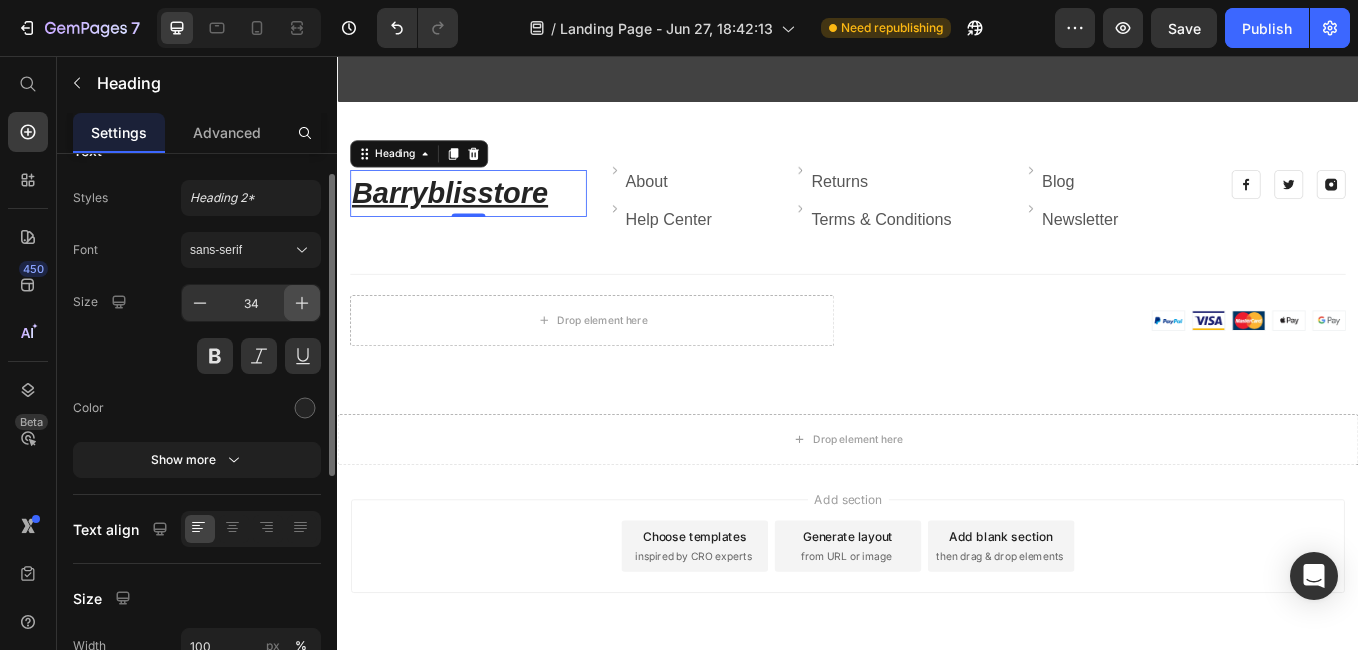click 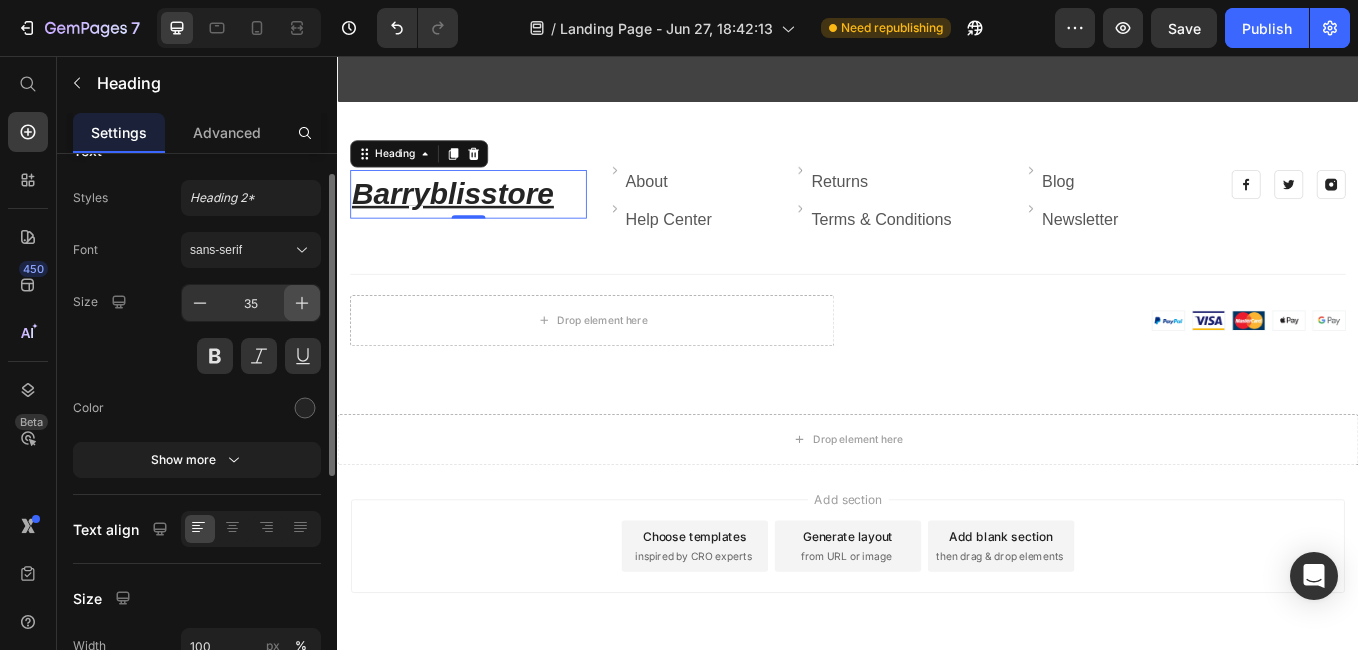 click 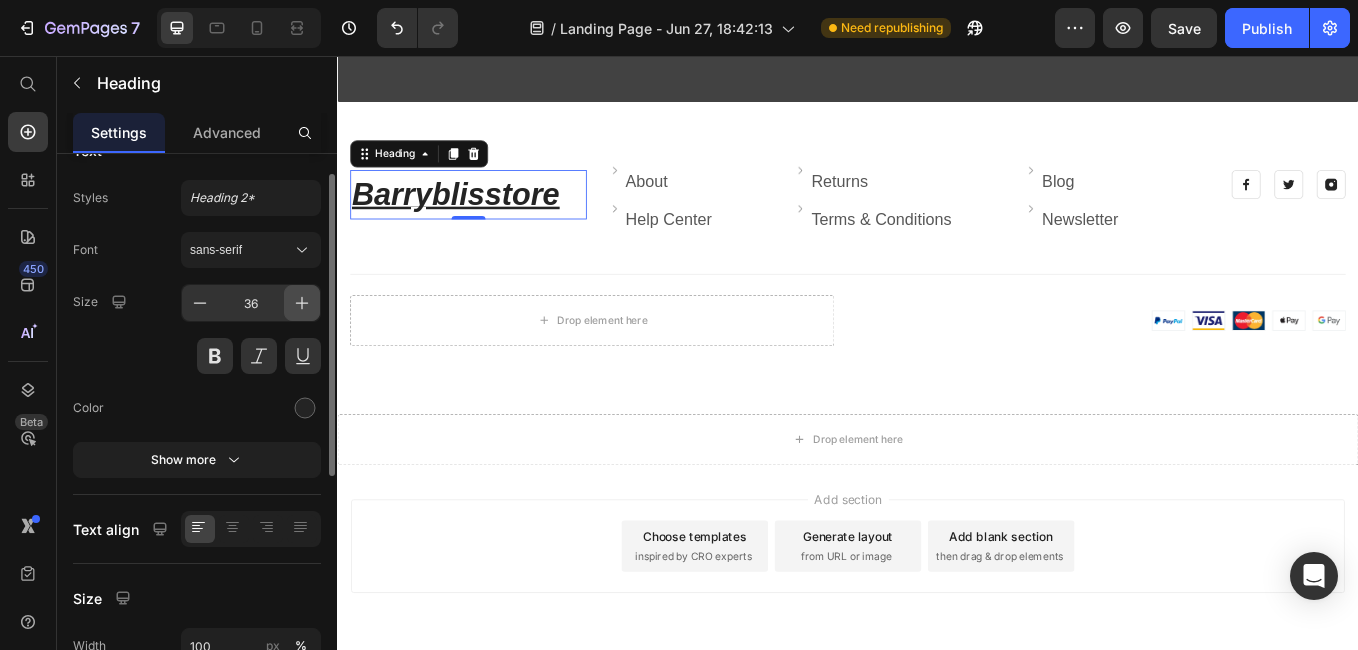 click 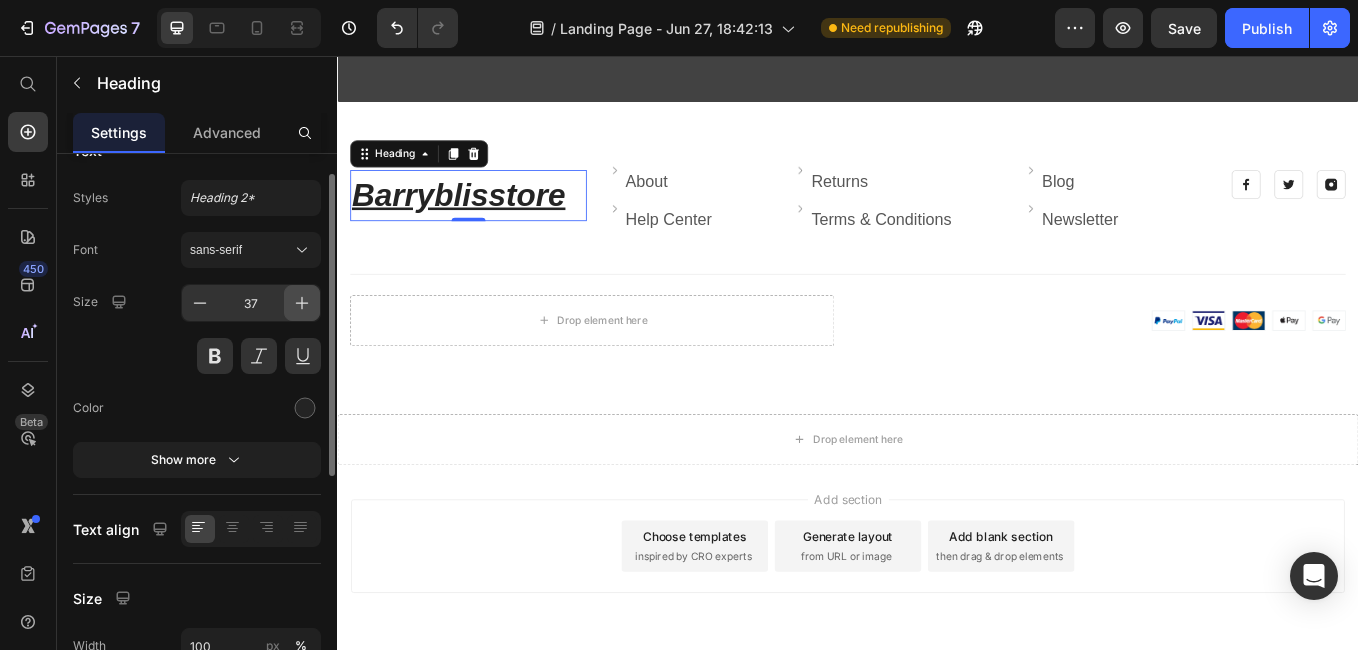 click 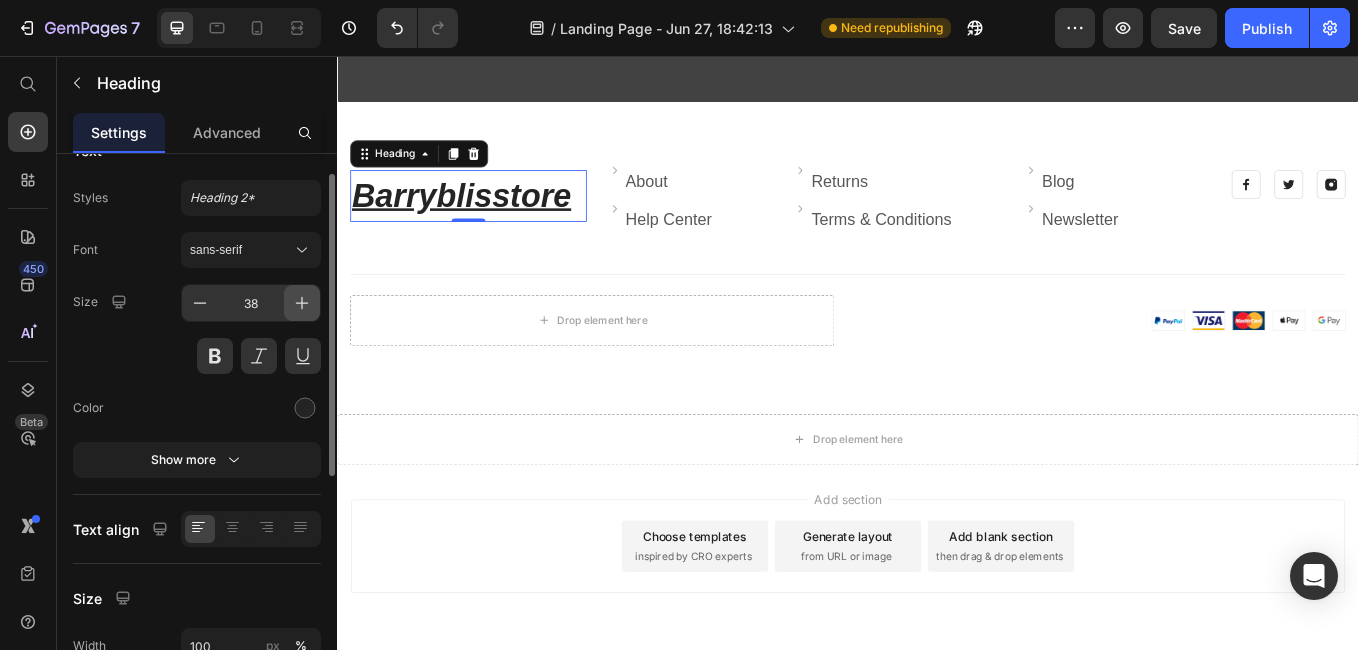 click 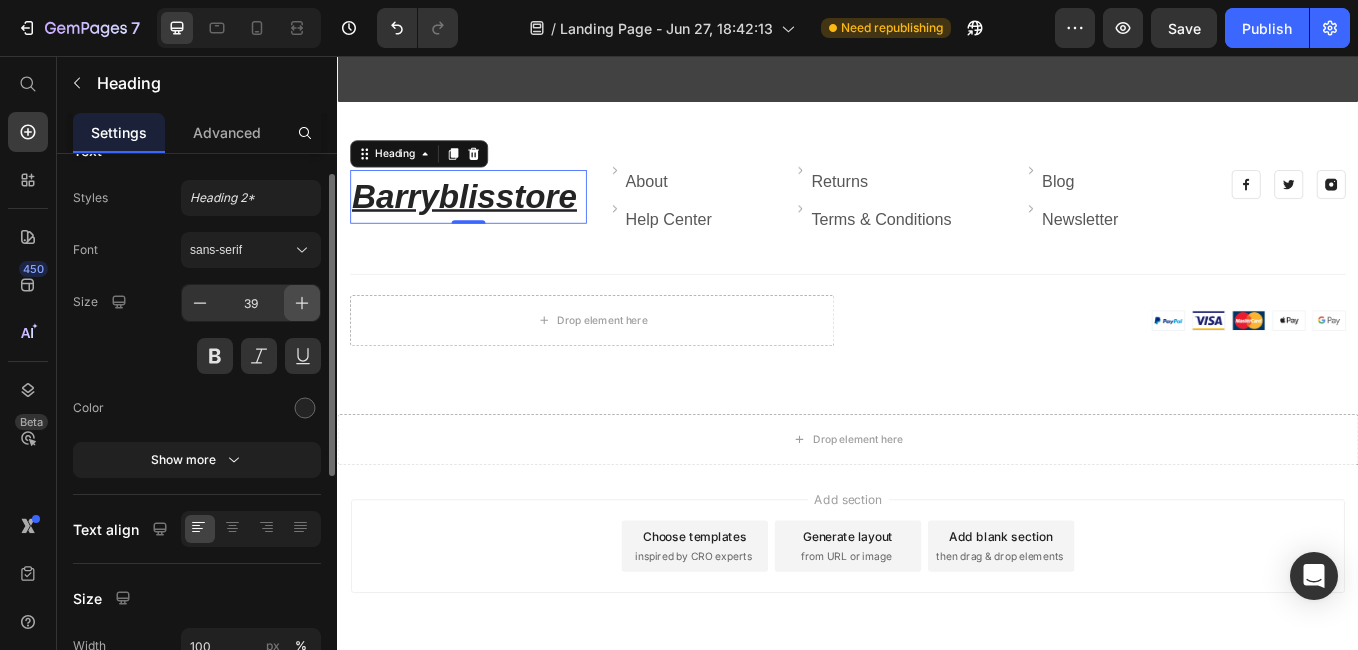 drag, startPoint x: 301, startPoint y: 308, endPoint x: 177, endPoint y: 544, distance: 266.59332 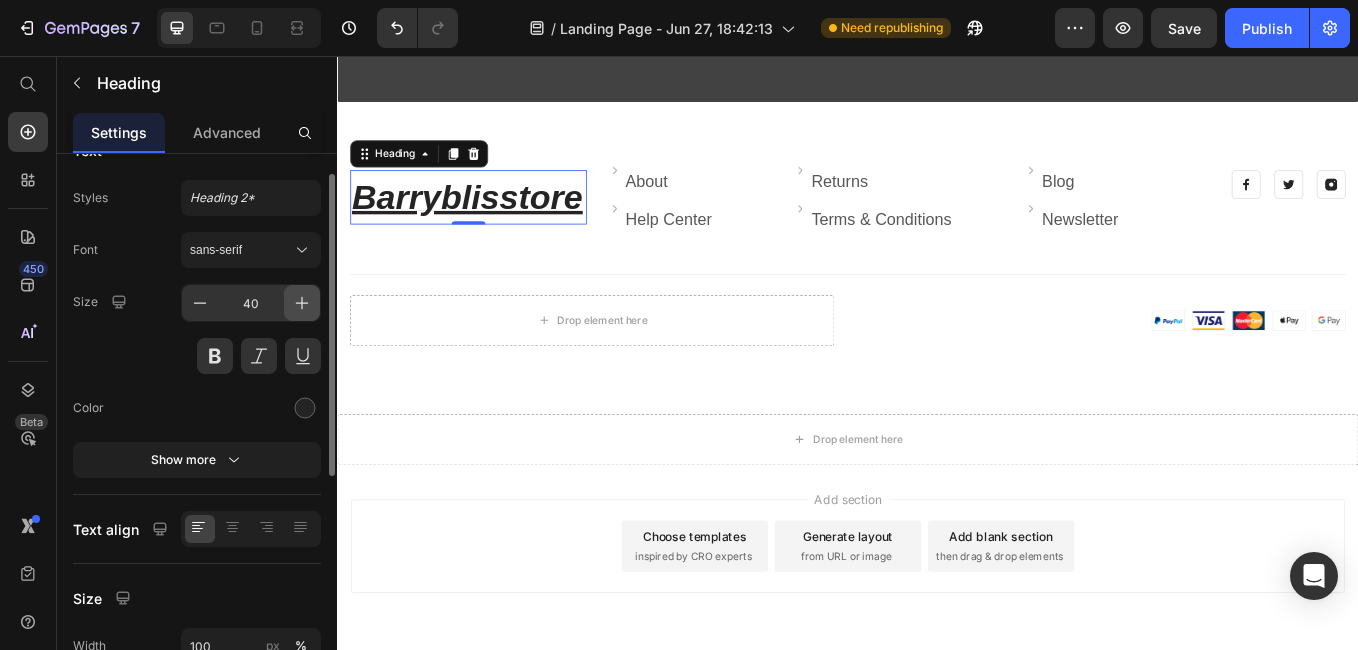 click at bounding box center [302, 303] 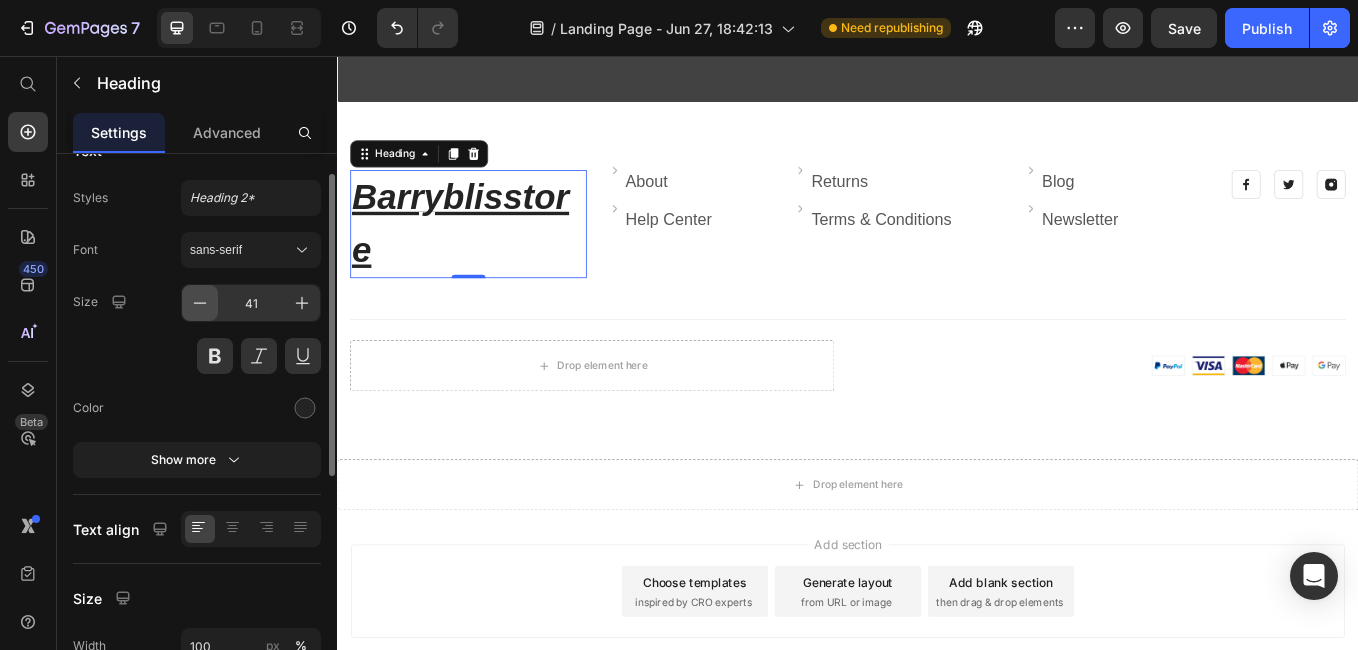 click 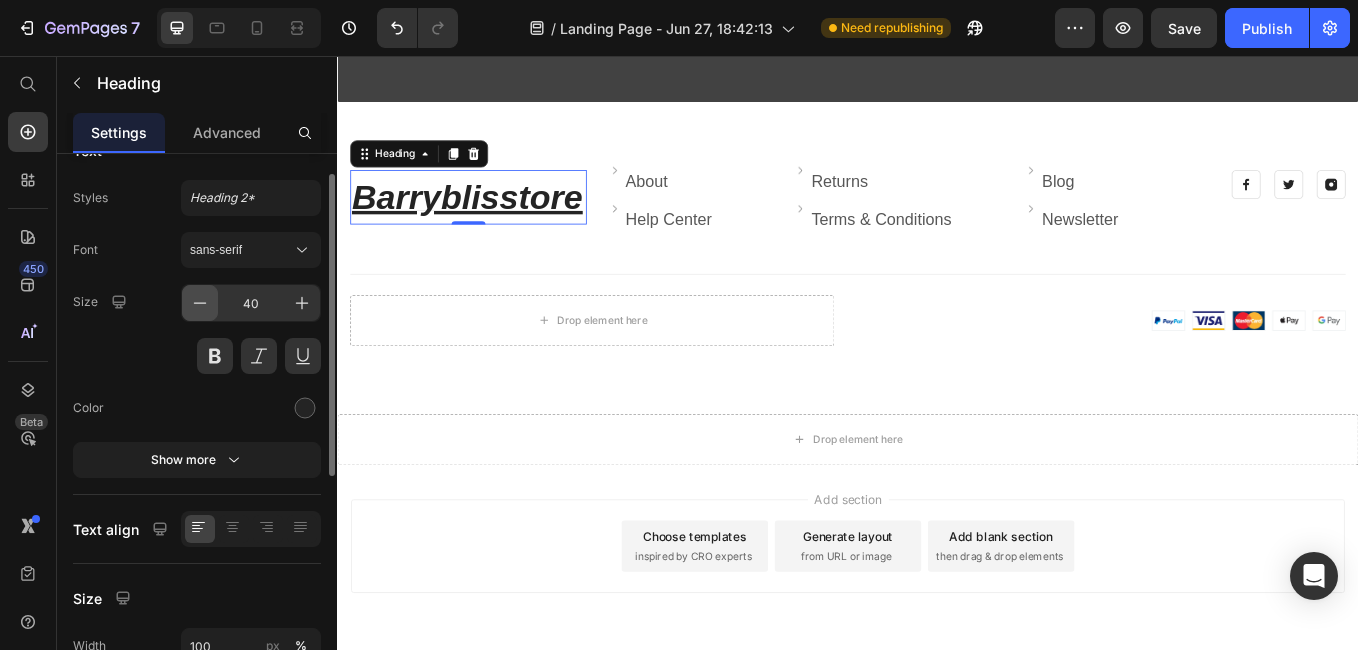 click 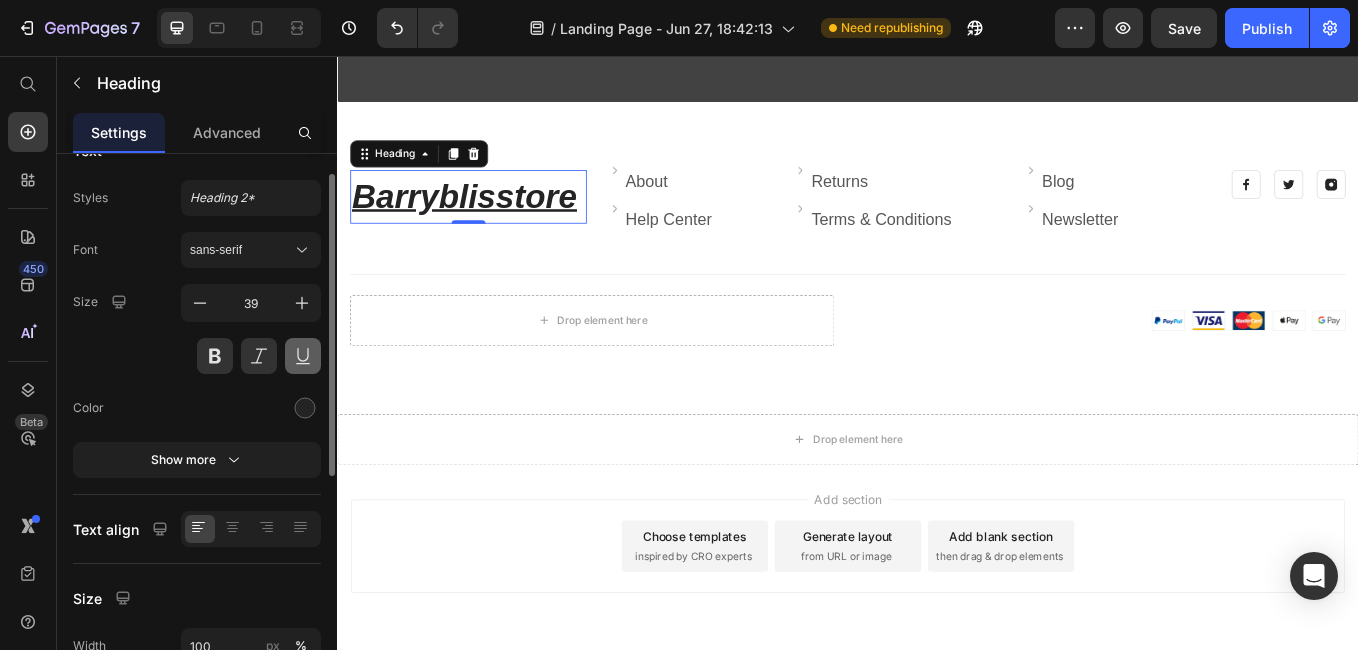 click at bounding box center [303, 356] 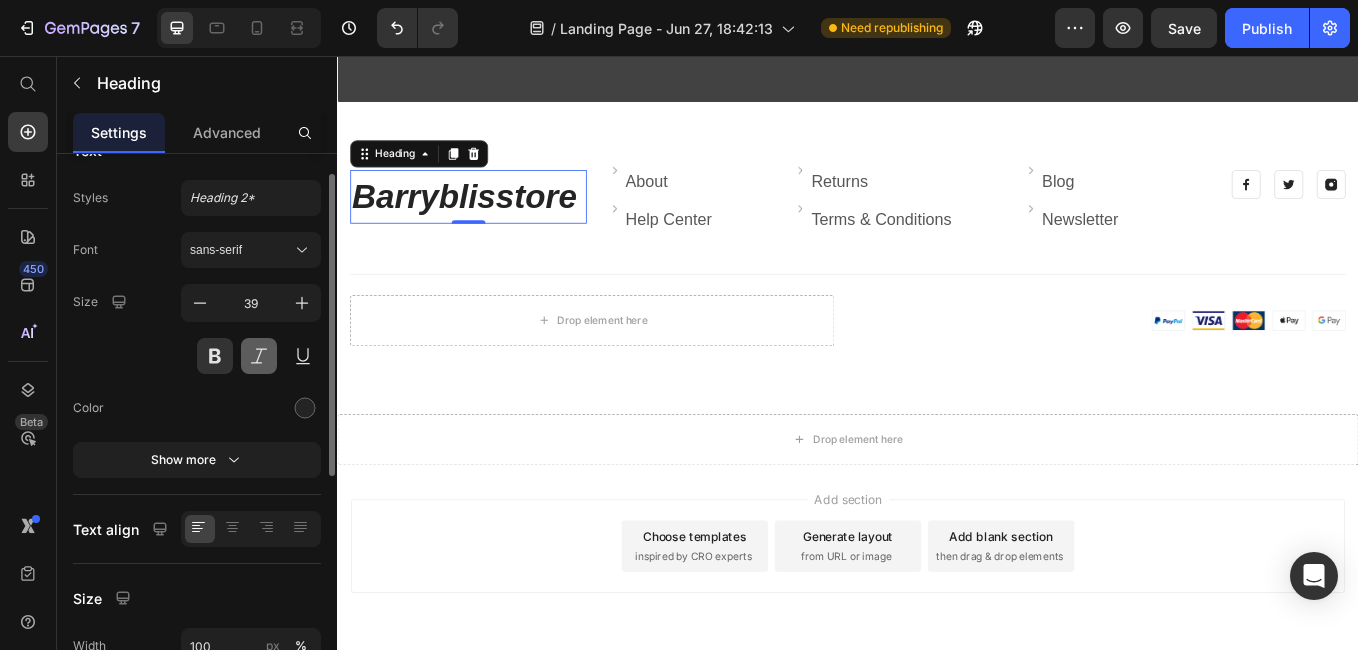 click at bounding box center (259, 356) 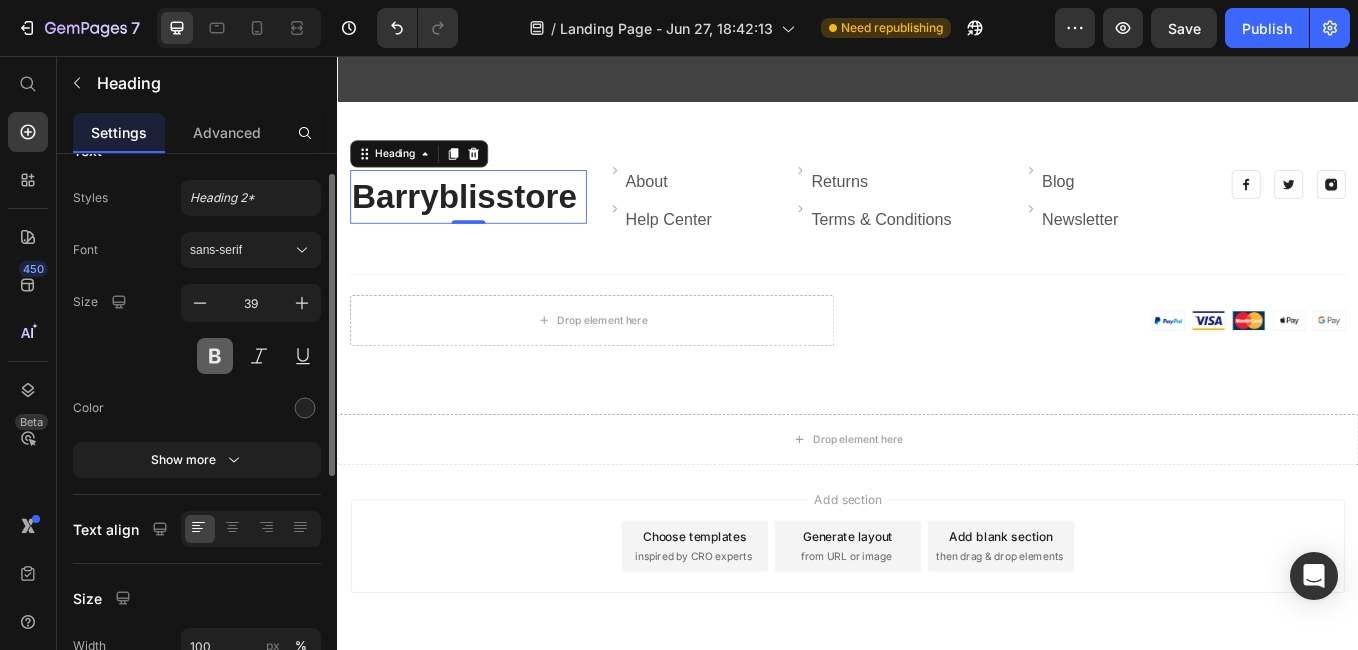 click at bounding box center [215, 356] 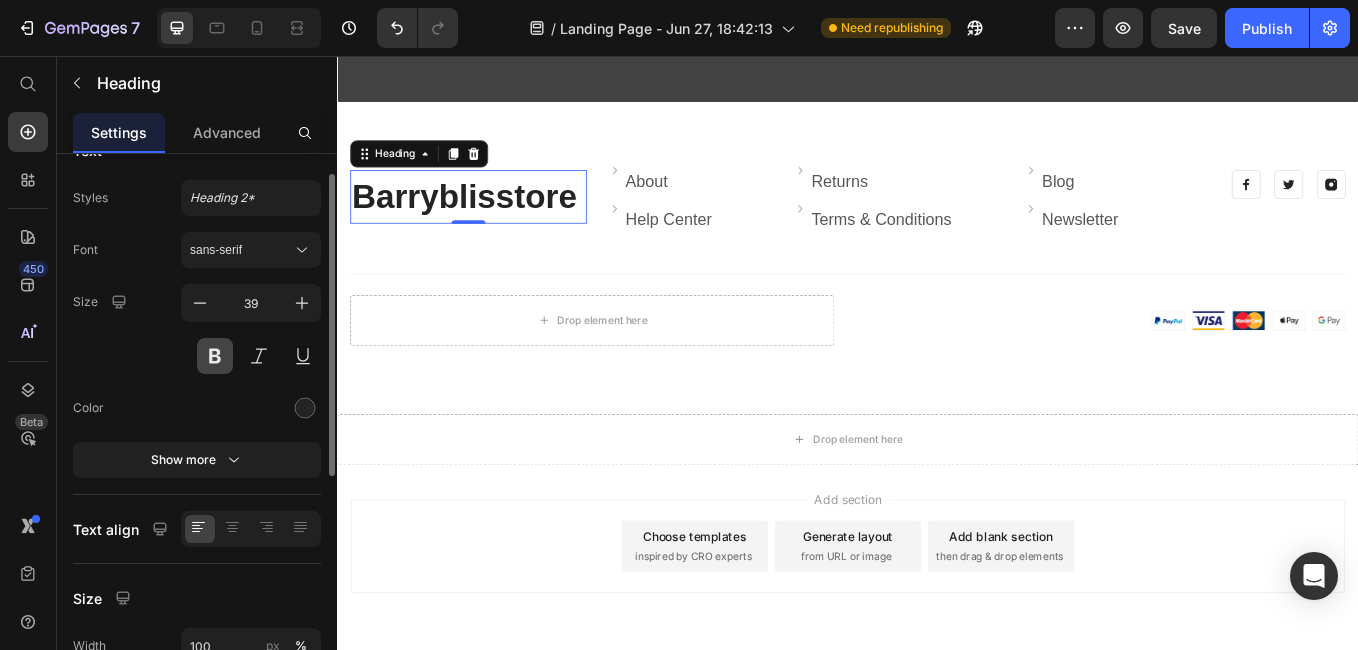 click at bounding box center [215, 356] 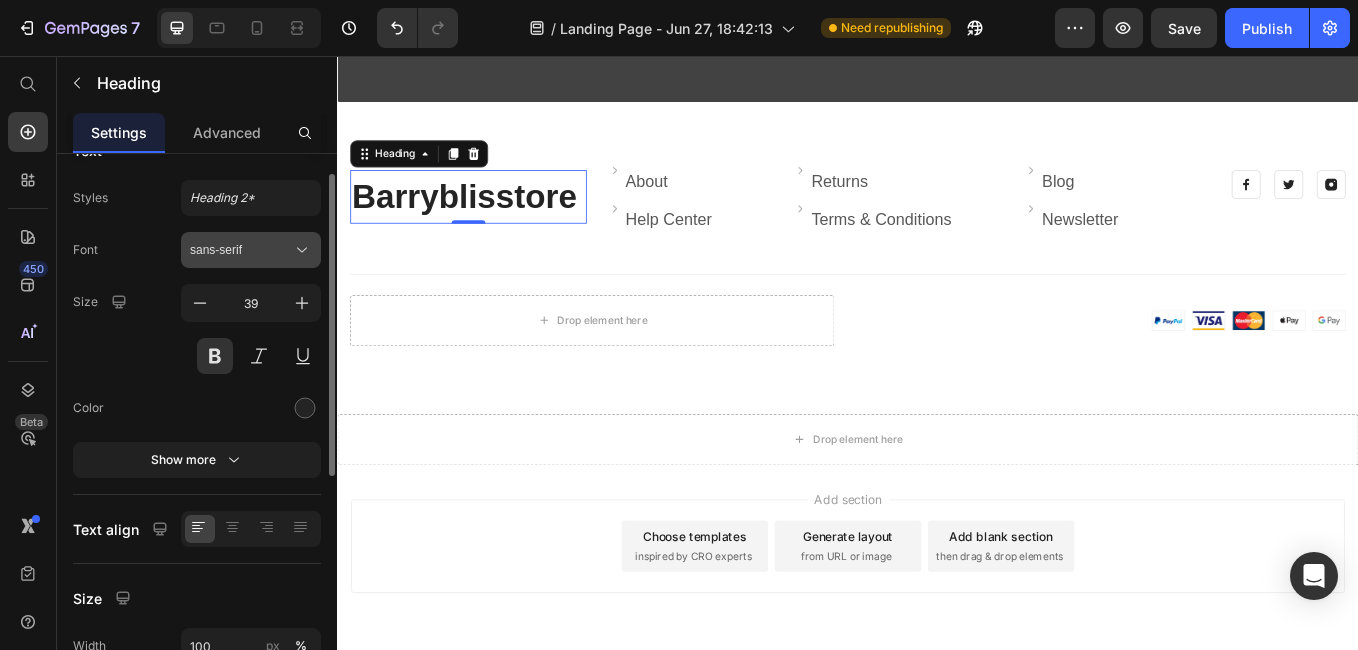 click on "sans-serif" at bounding box center [251, 250] 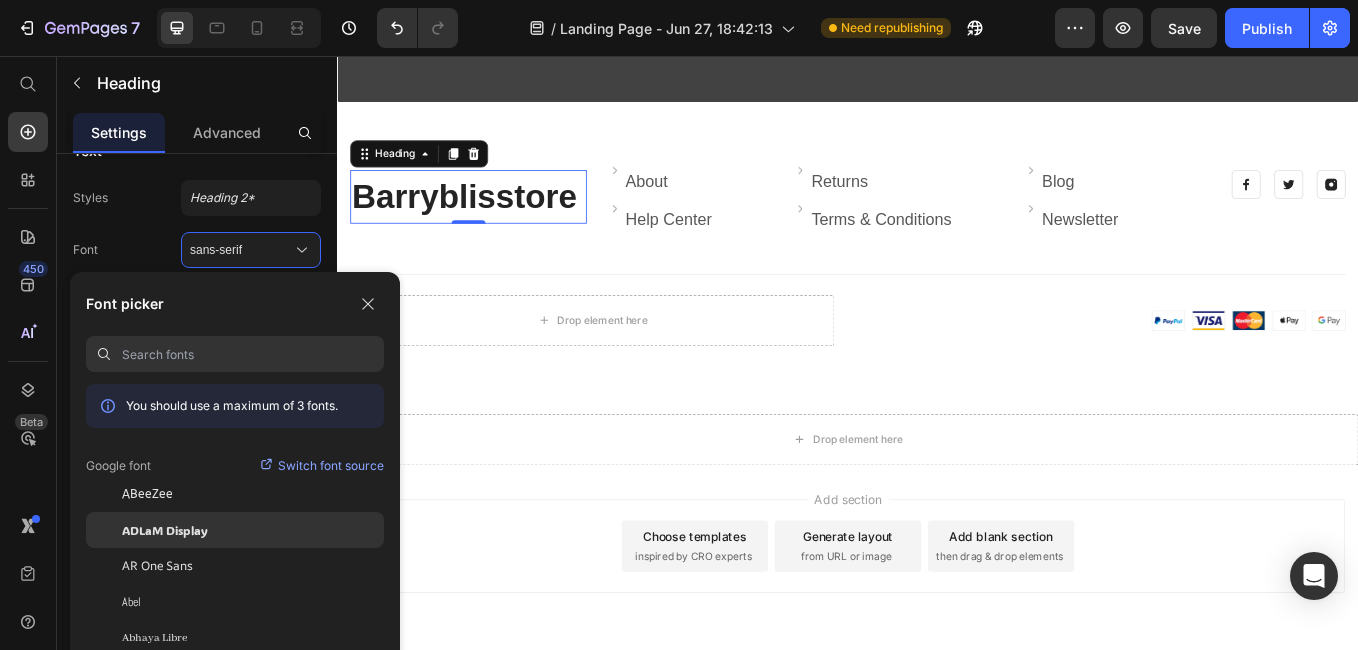 click on "ADLaM Display" at bounding box center (165, 530) 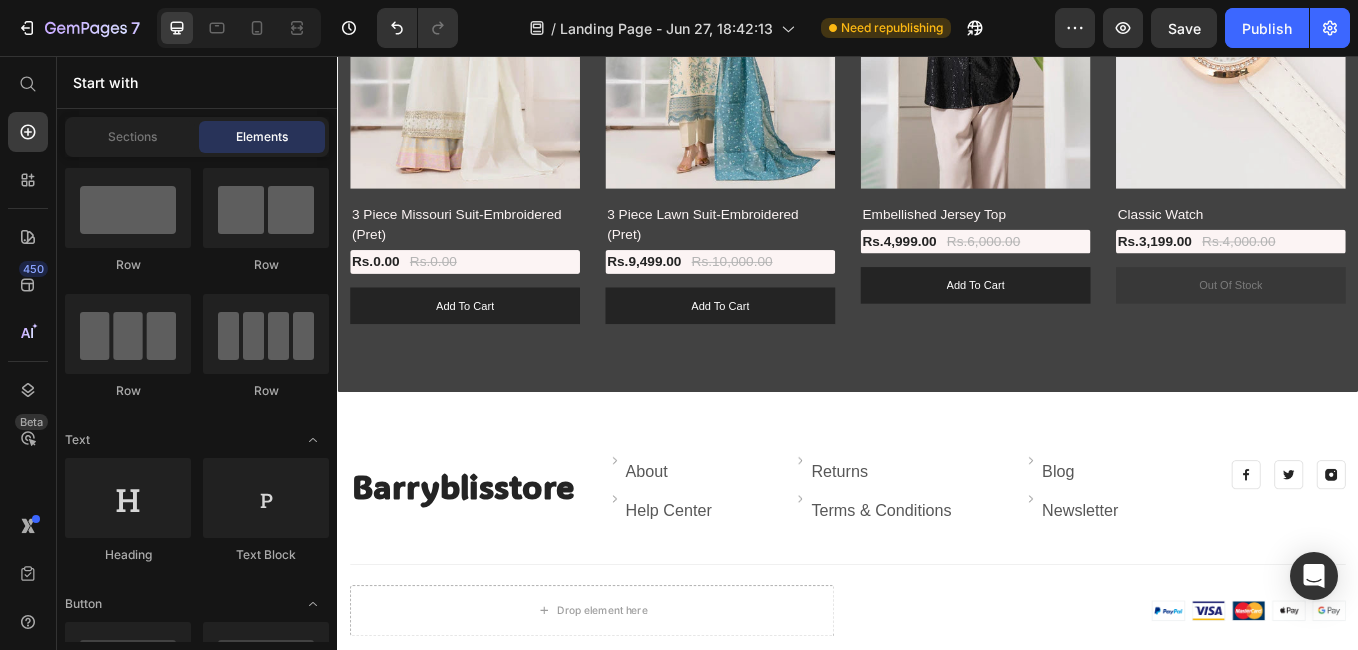 scroll, scrollTop: 3284, scrollLeft: 0, axis: vertical 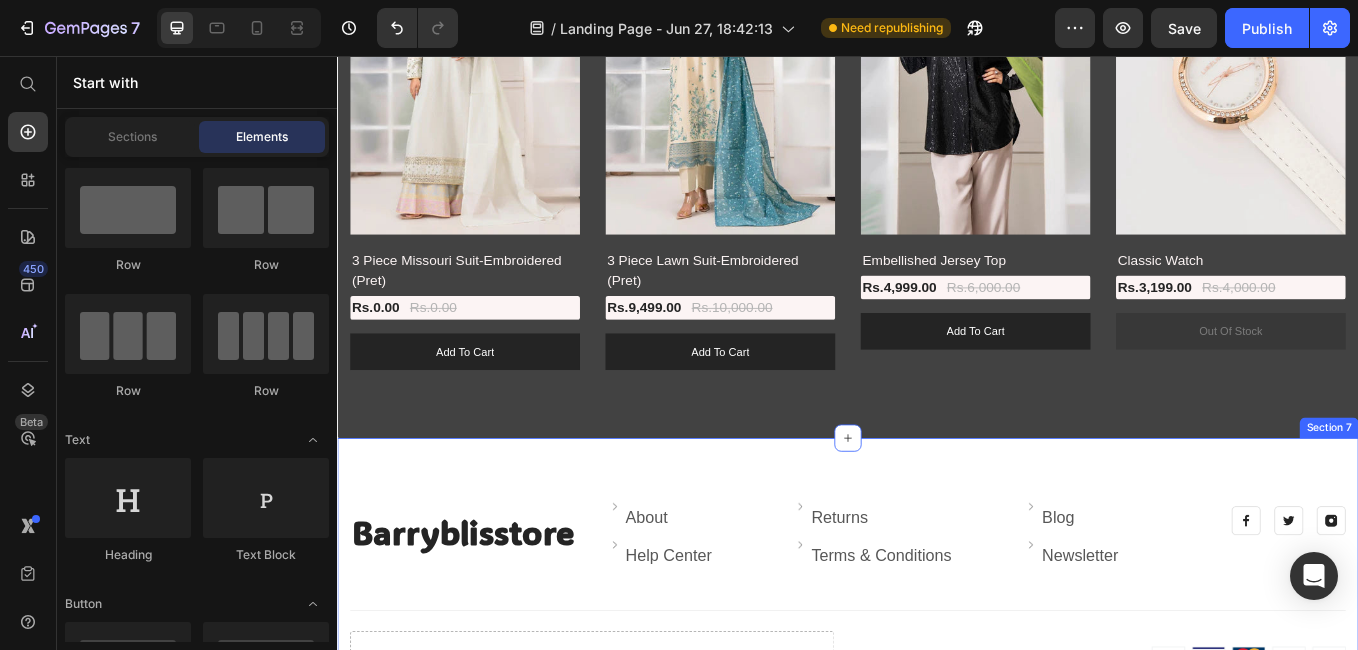 click on "⁠⁠⁠⁠⁠⁠⁠ Barryblisstore Heading Image About Text block Row Image Help Center Text block Row Image Returns Text block Row Image Terms & Conditions Text block Row Image Blog Text block Row Image Newsletter Text block Row Row Image Image Image Row Row                Title Line Row
Drop element here Image Row Section 7" at bounding box center [937, 688] 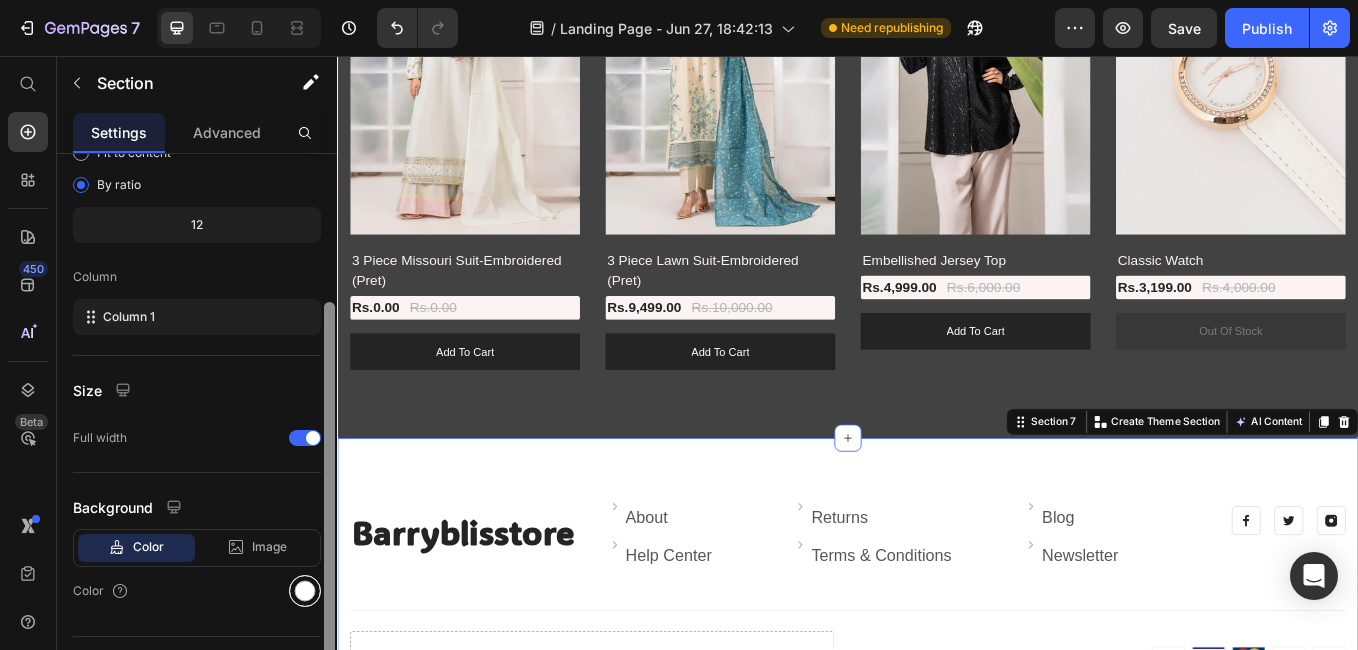 scroll, scrollTop: 213, scrollLeft: 0, axis: vertical 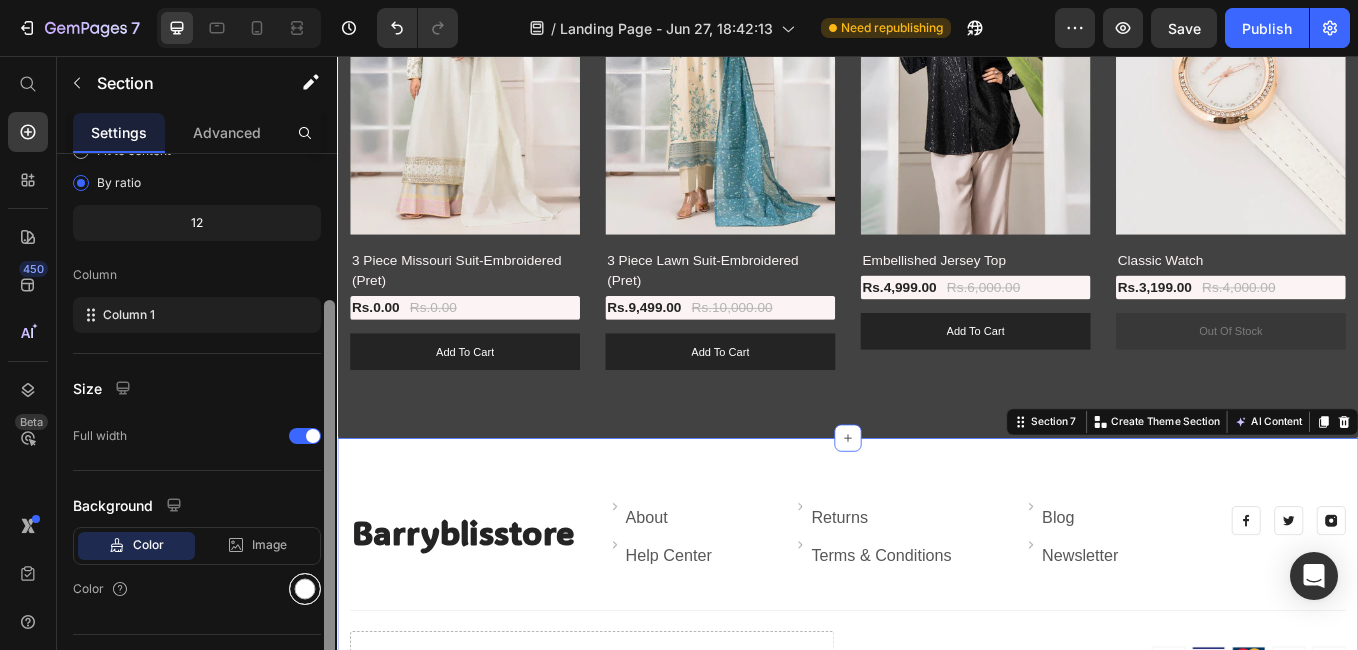 drag, startPoint x: 330, startPoint y: 435, endPoint x: 315, endPoint y: 581, distance: 146.76852 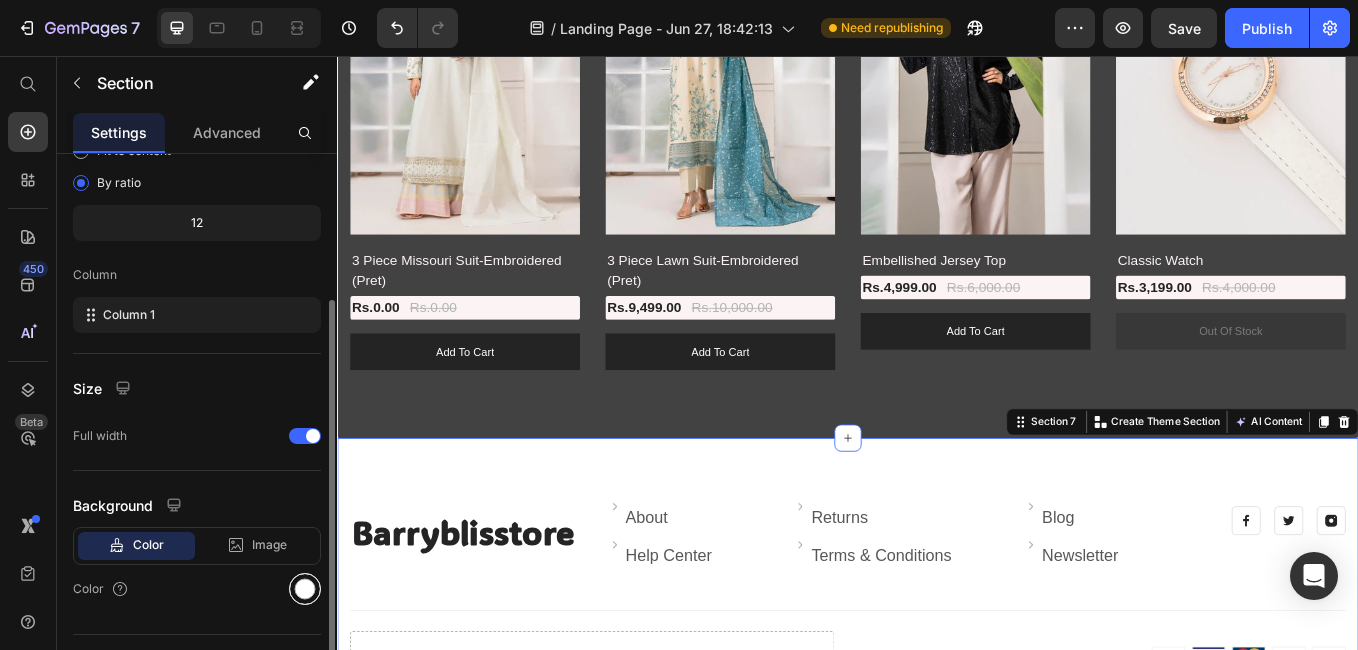 click at bounding box center (305, 589) 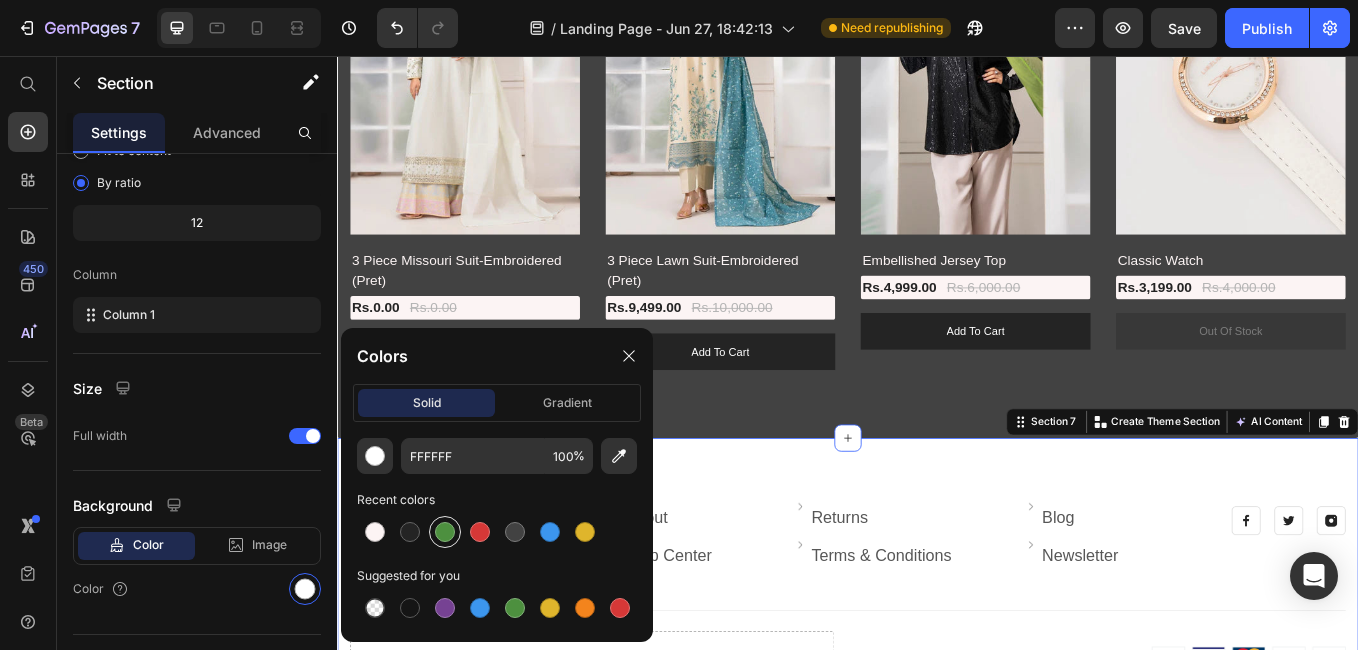click at bounding box center (445, 532) 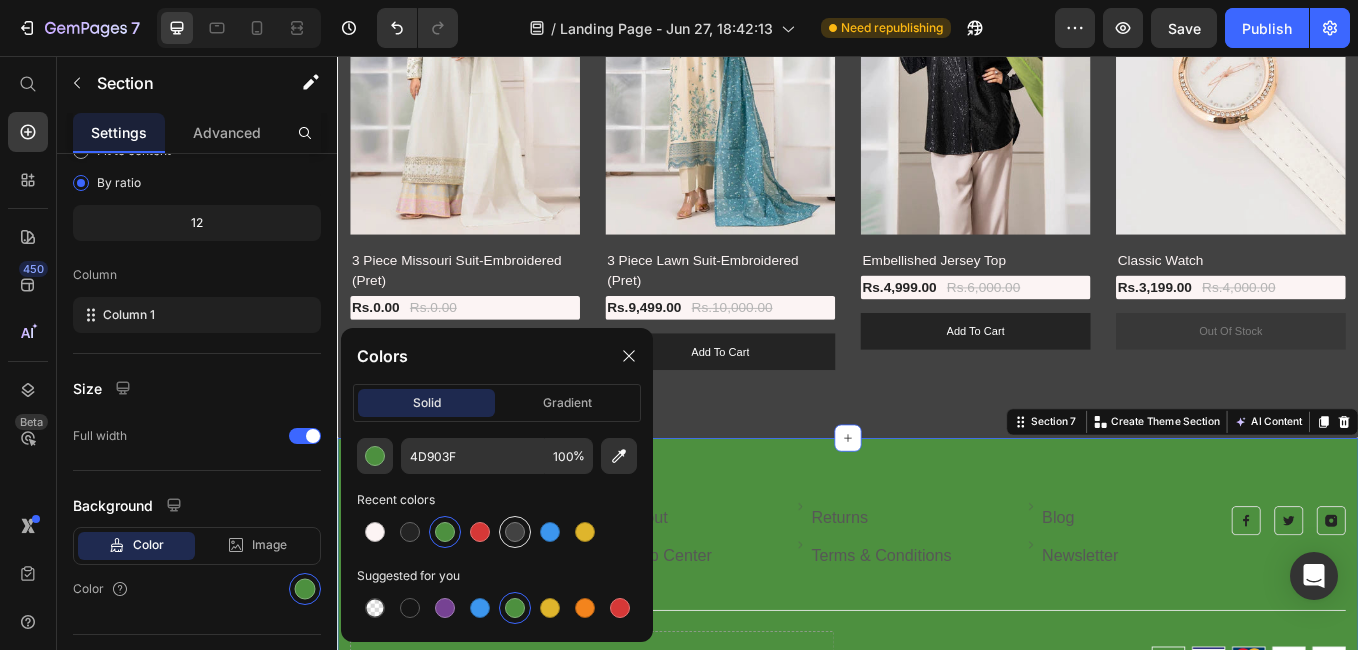 click at bounding box center (515, 532) 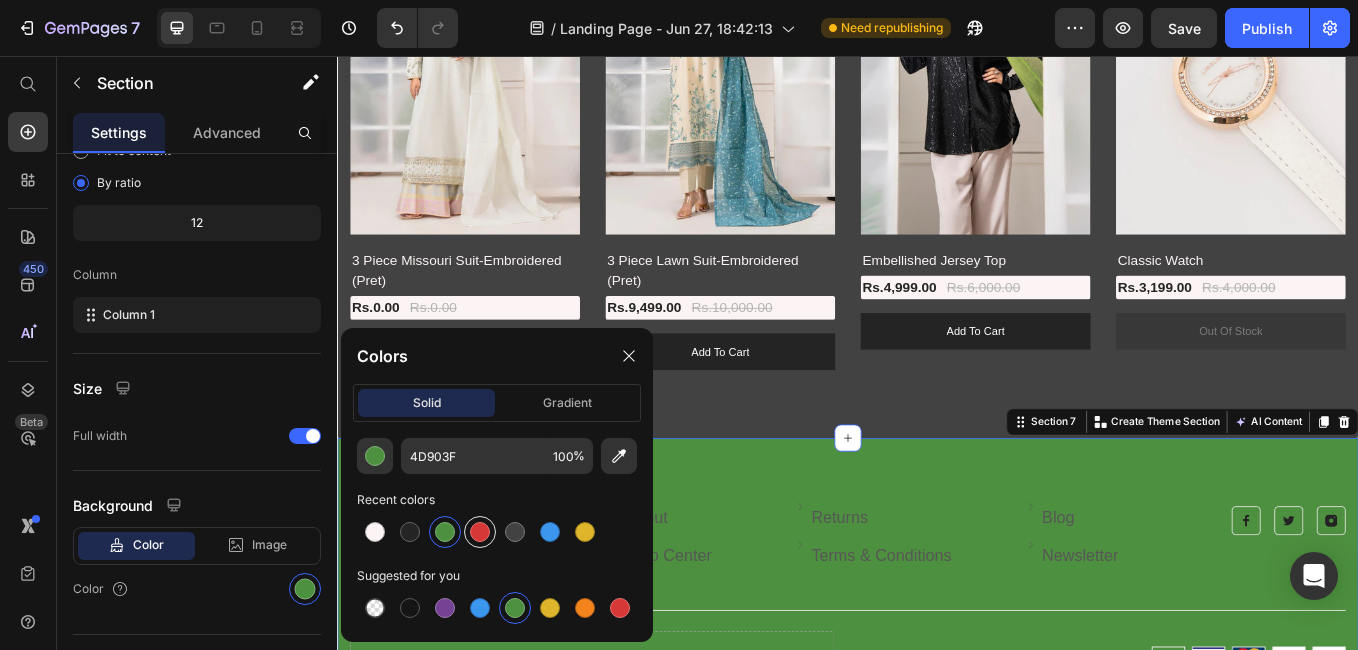 type on "424242" 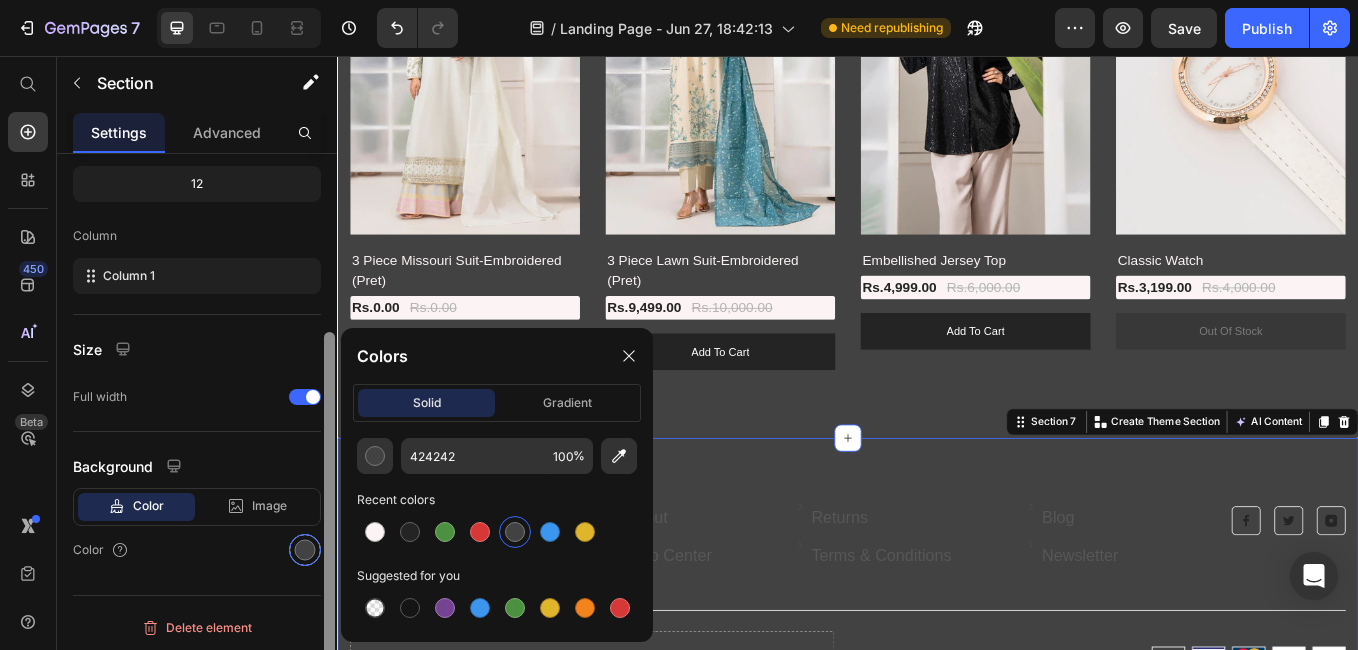 scroll, scrollTop: 255, scrollLeft: 0, axis: vertical 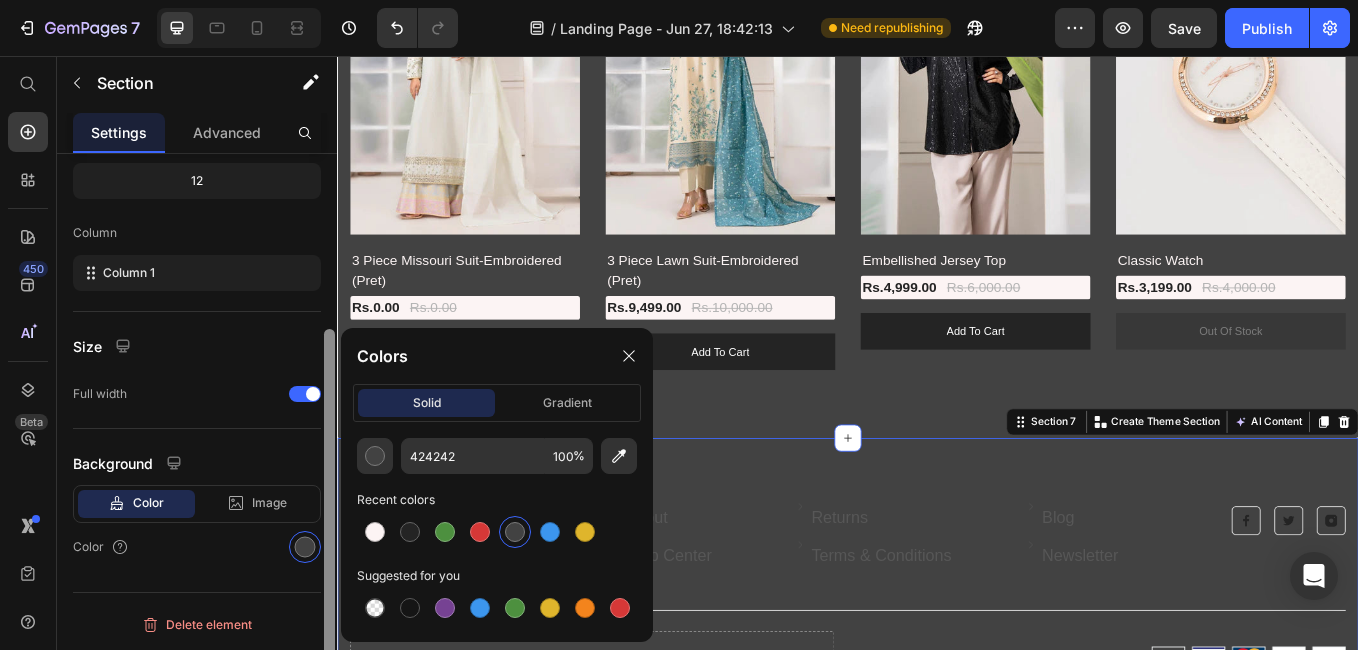 drag, startPoint x: 331, startPoint y: 521, endPoint x: 315, endPoint y: 574, distance: 55.362442 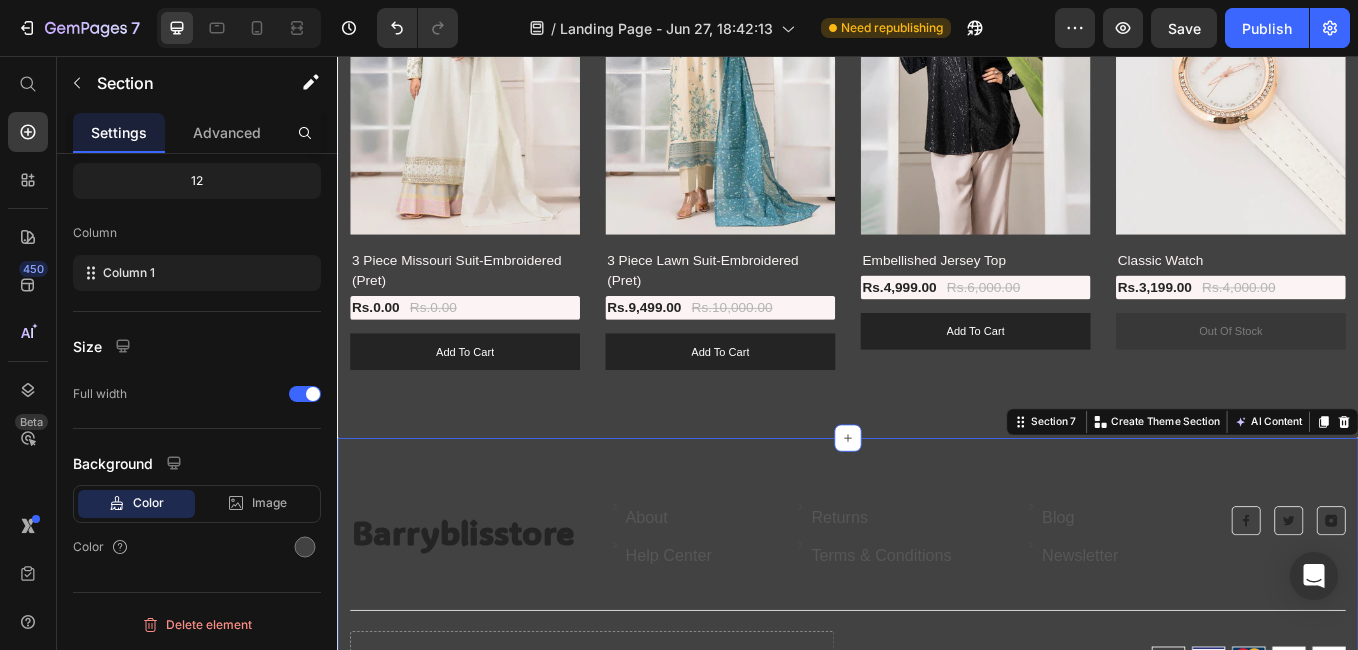 click on "[FIRST]blisstore" at bounding box center (937, 688) 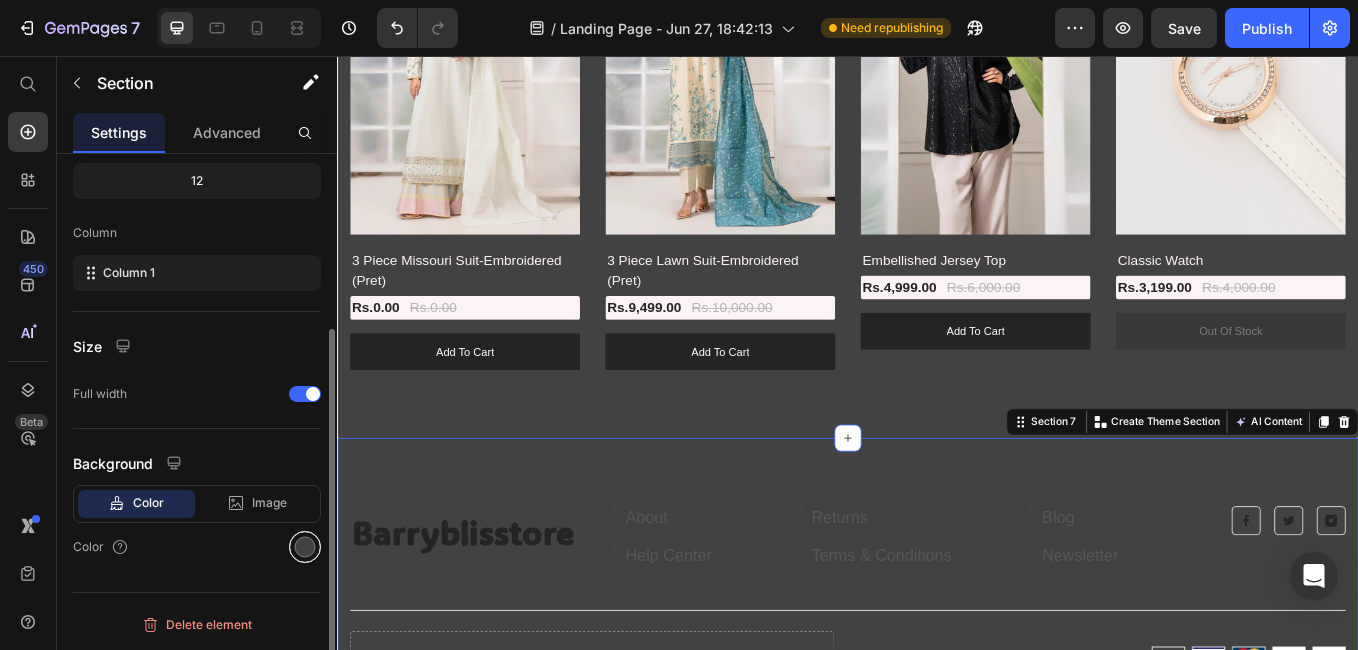 click at bounding box center [305, 547] 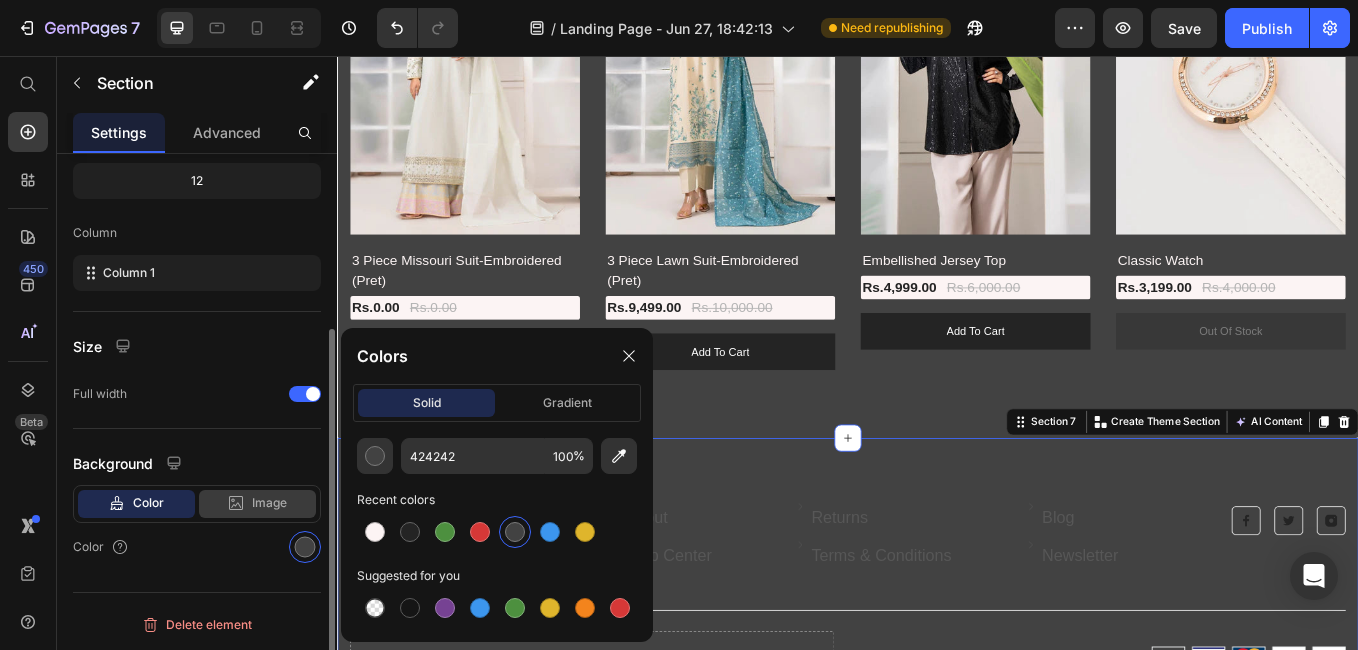 click 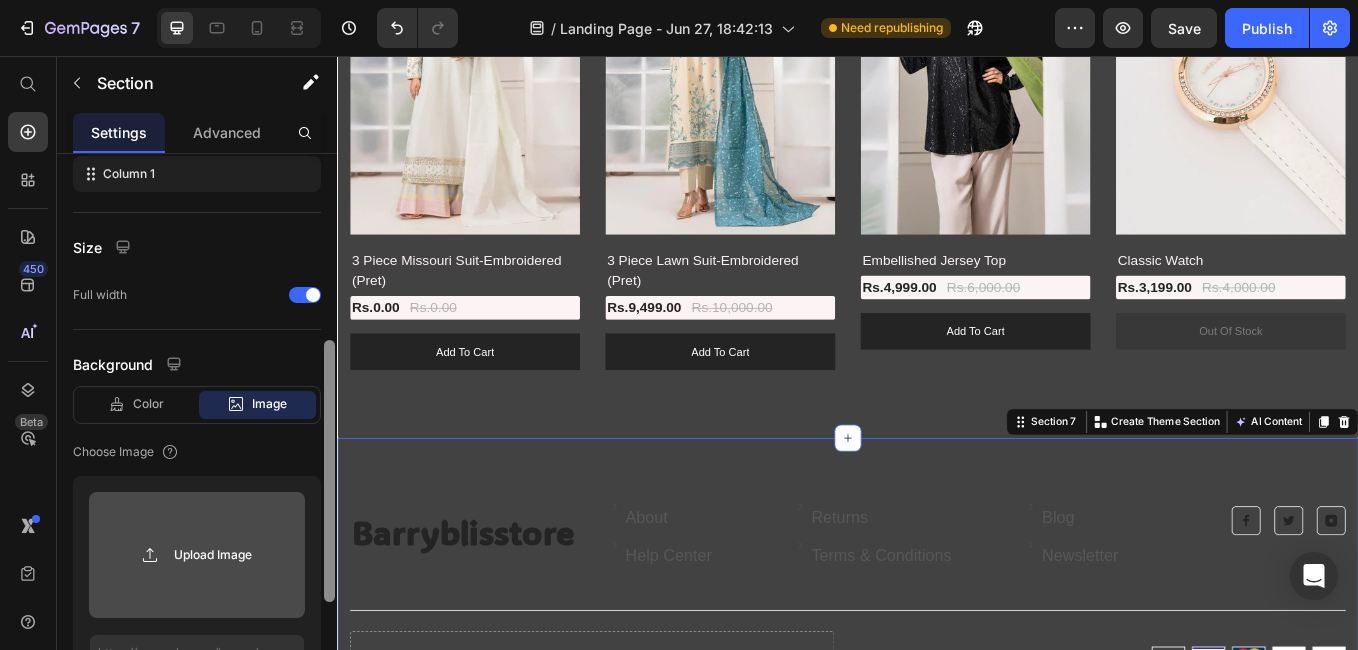 scroll, scrollTop: 368, scrollLeft: 0, axis: vertical 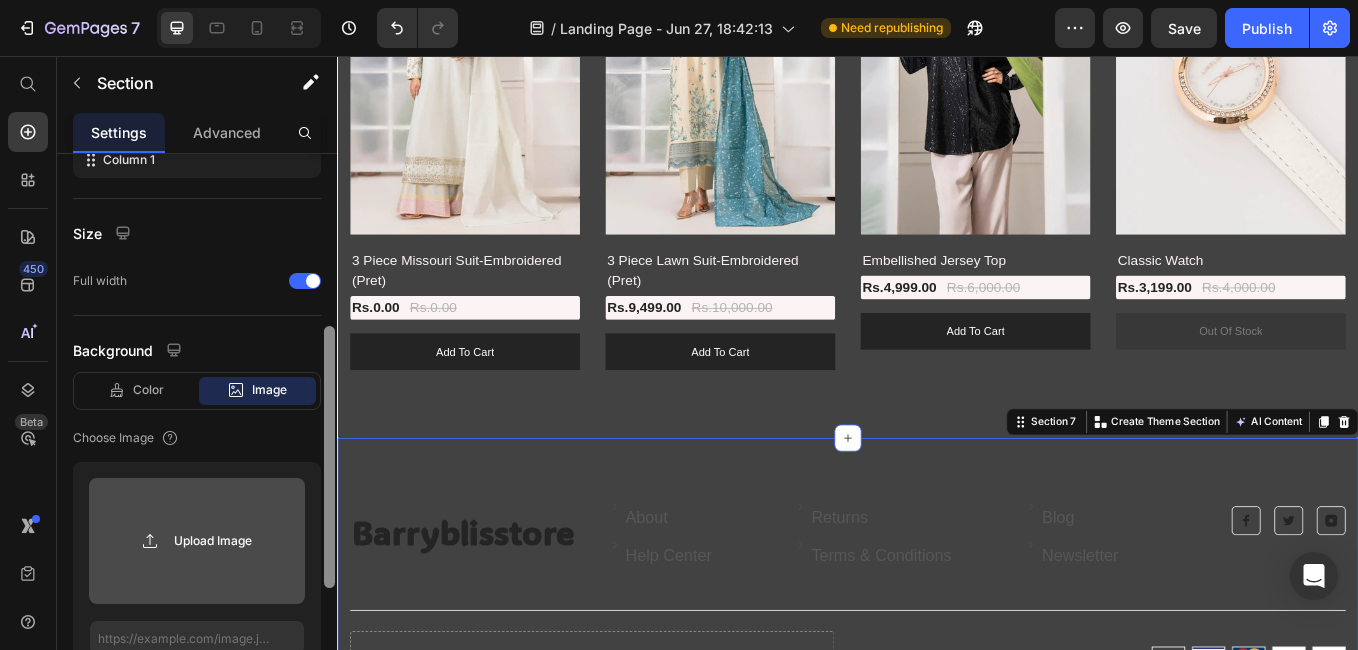 drag, startPoint x: 330, startPoint y: 510, endPoint x: 240, endPoint y: 556, distance: 101.07423 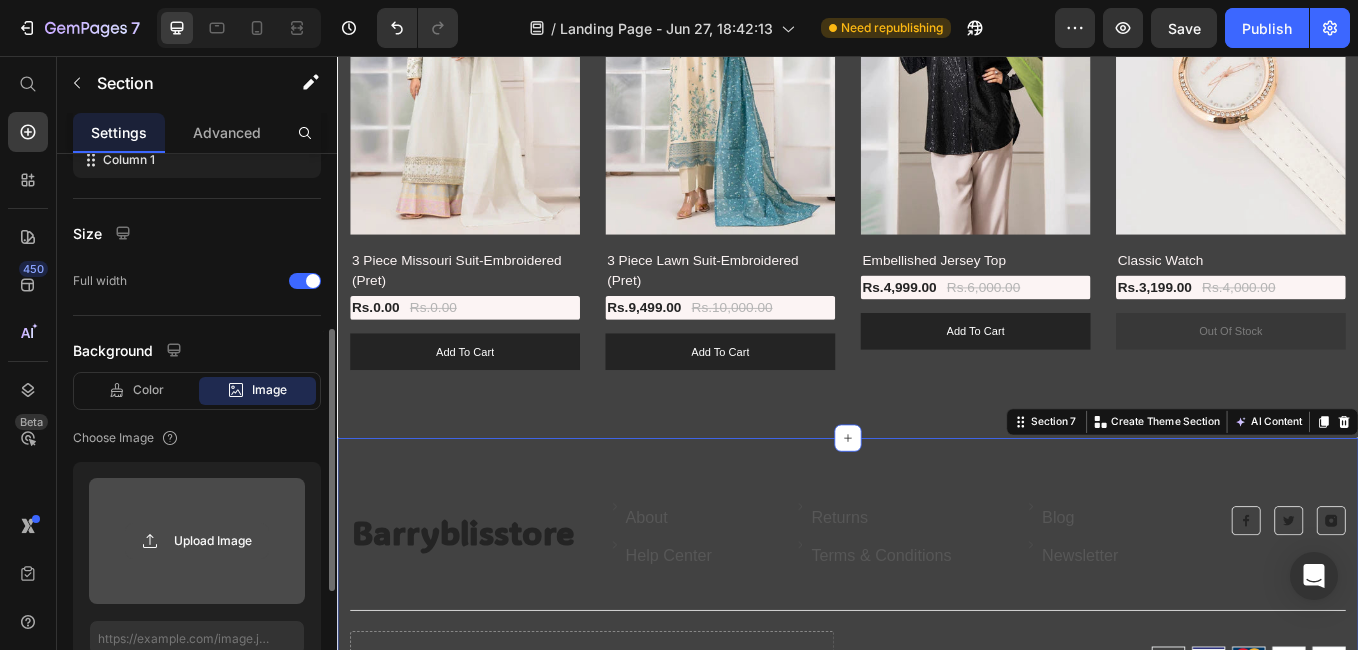 click 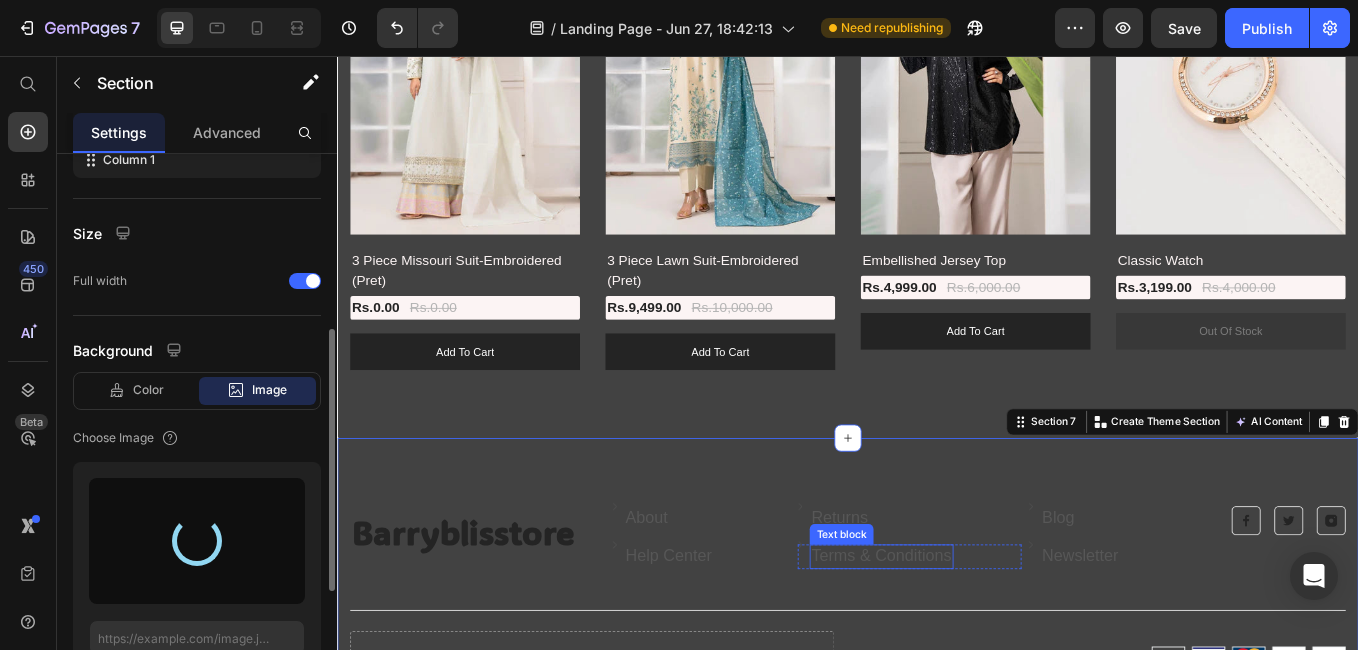 type on "https://cdn.shopify.com/s/files/1/0945/9528/5065/files/gempages_572603153153787104-e9f295b9-0e44-4dda-96dd-ffc9d258c33a.jpg" 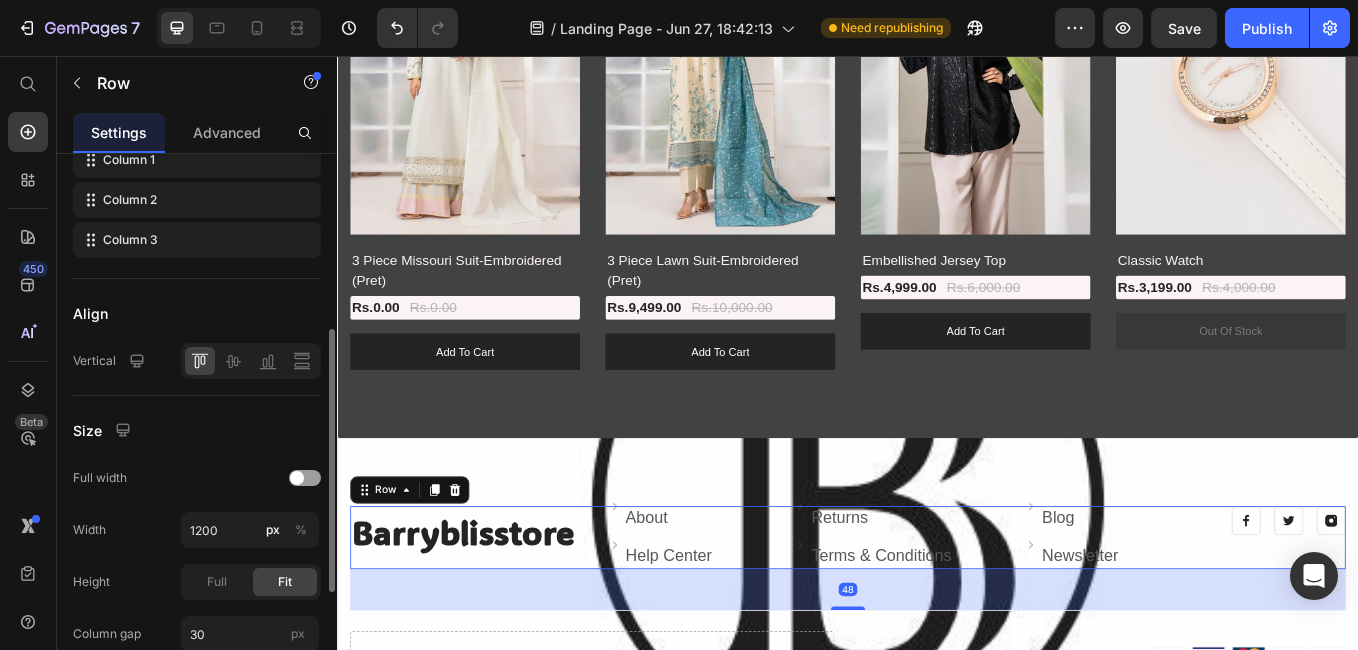 click on "⁠⁠⁠⁠⁠⁠⁠ Barryblisstore Heading Image About Text block Row Image Help Center Text block Row Image Returns Text block Row Image Terms & Conditions Text block Row Image Blog Text block Row Image Newsletter Text block Row Row Image Image Image Row Row   48" at bounding box center [937, 621] 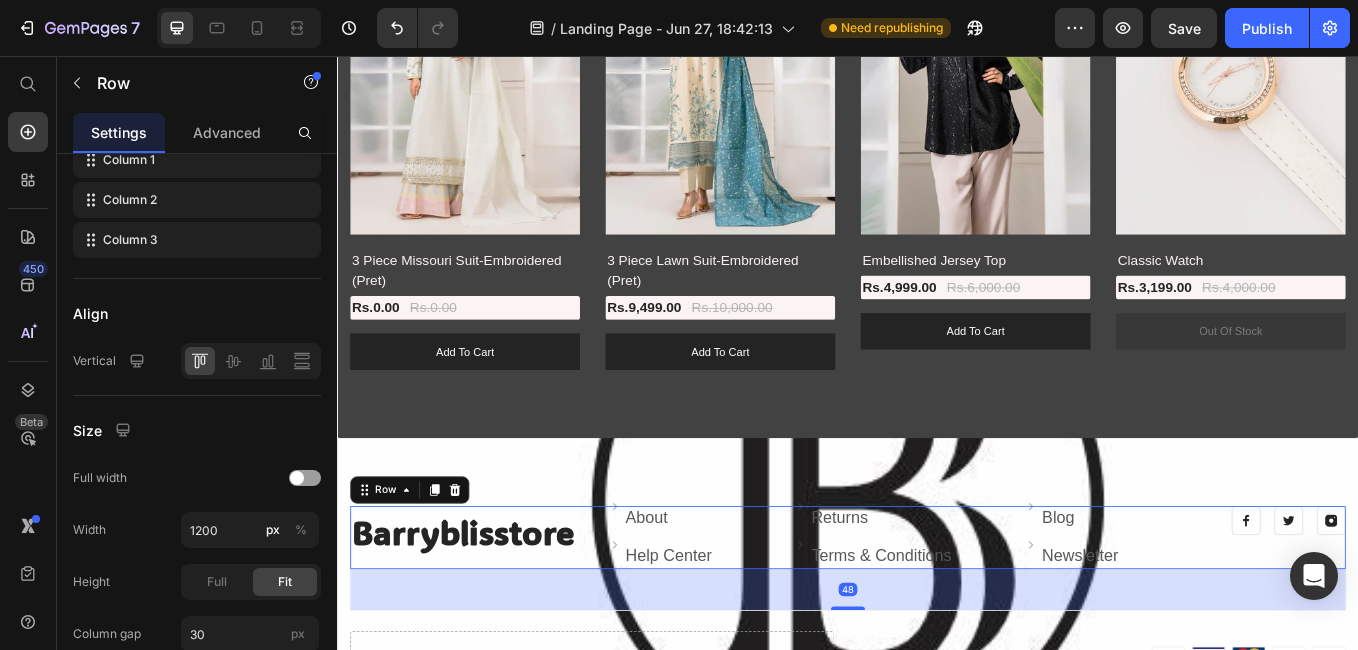 scroll, scrollTop: 0, scrollLeft: 0, axis: both 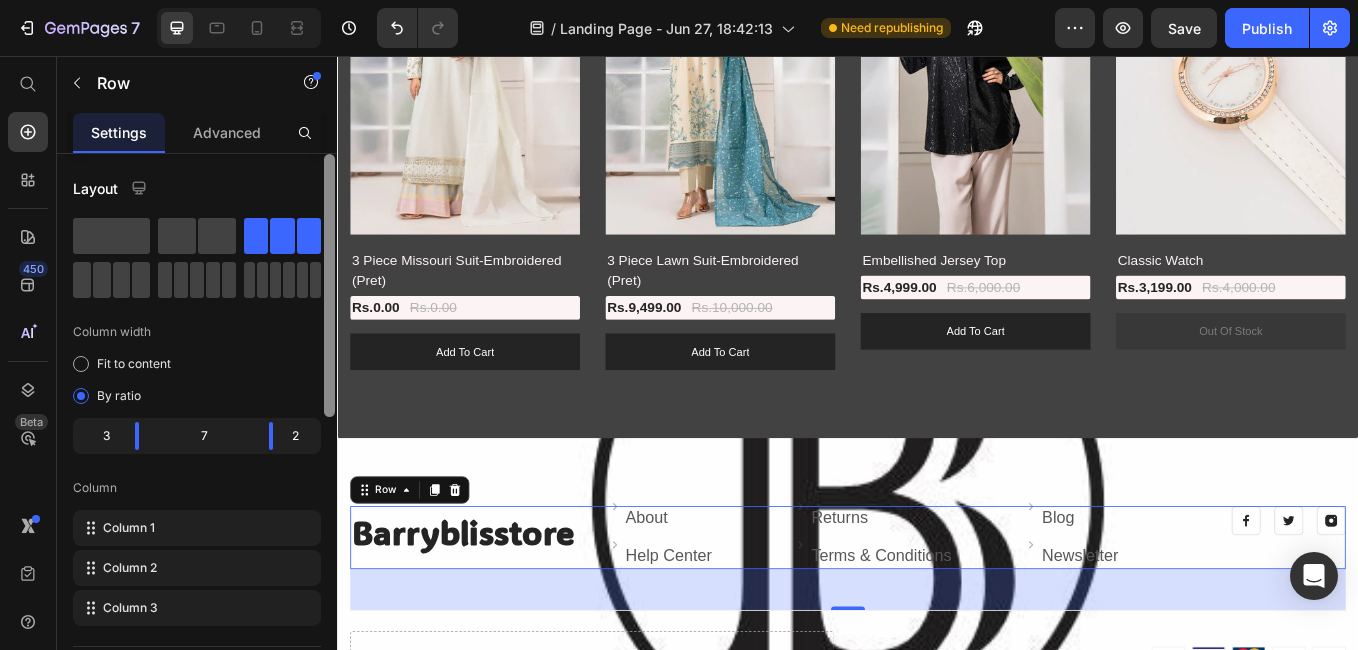 drag, startPoint x: 330, startPoint y: 372, endPoint x: 328, endPoint y: 294, distance: 78.025635 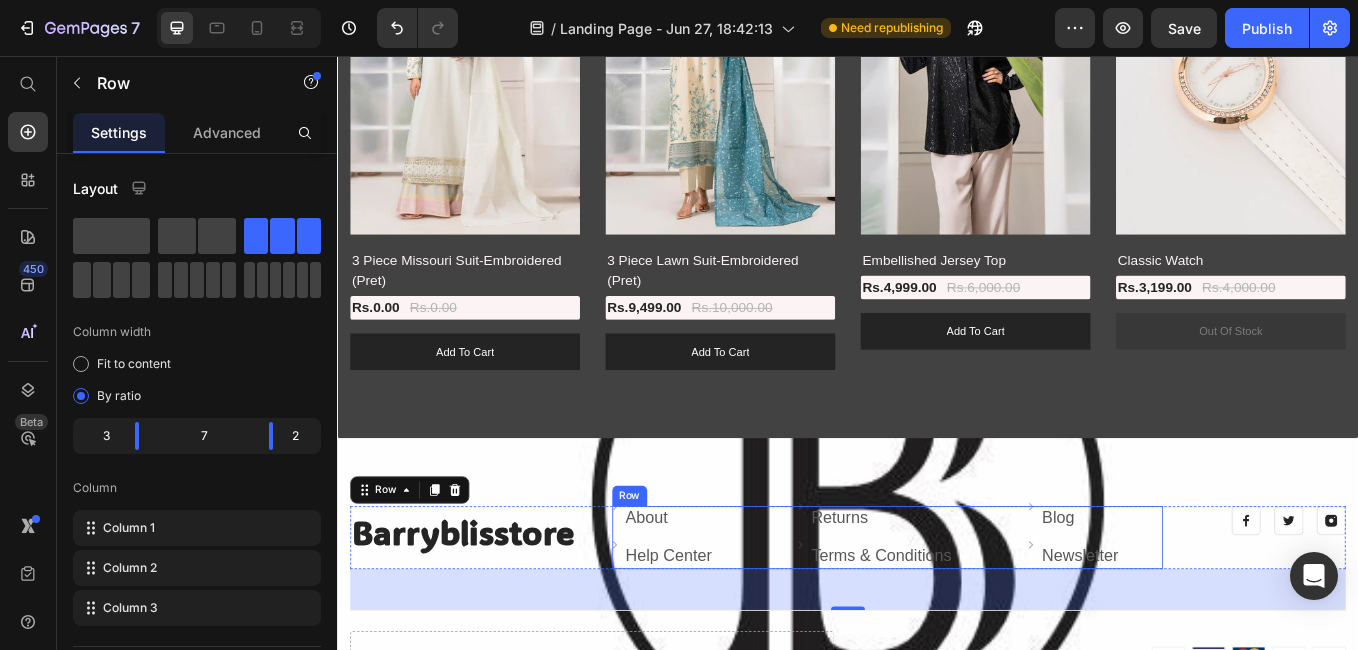 click on "Image About Text block Row Image Help Center Text block Row" at bounding box center (765, 621) 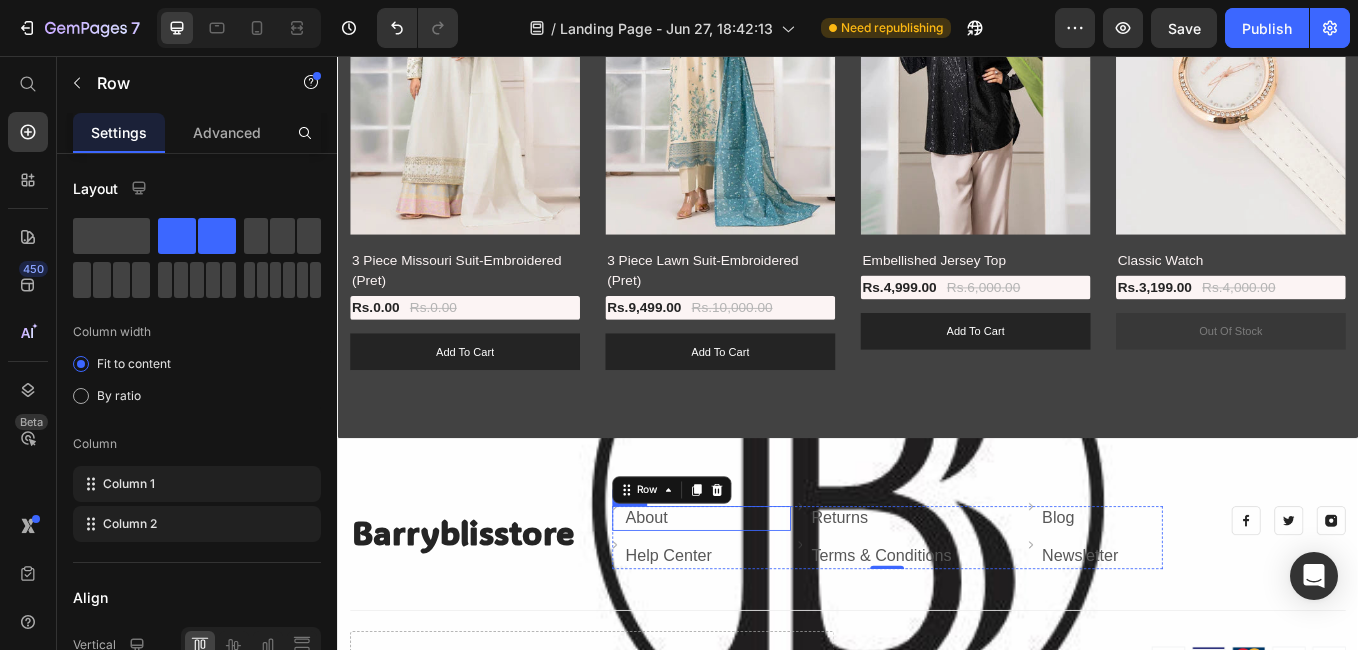 click on "Image About Text block Row" at bounding box center (765, 599) 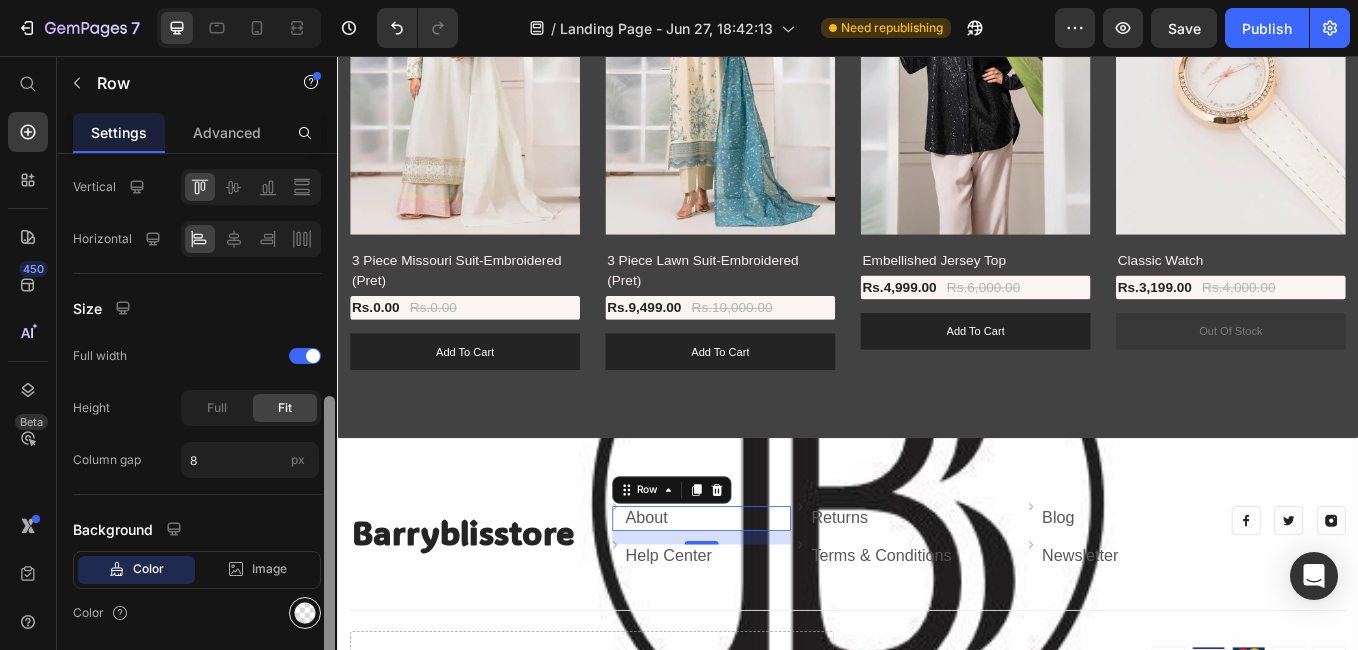 scroll, scrollTop: 462, scrollLeft: 0, axis: vertical 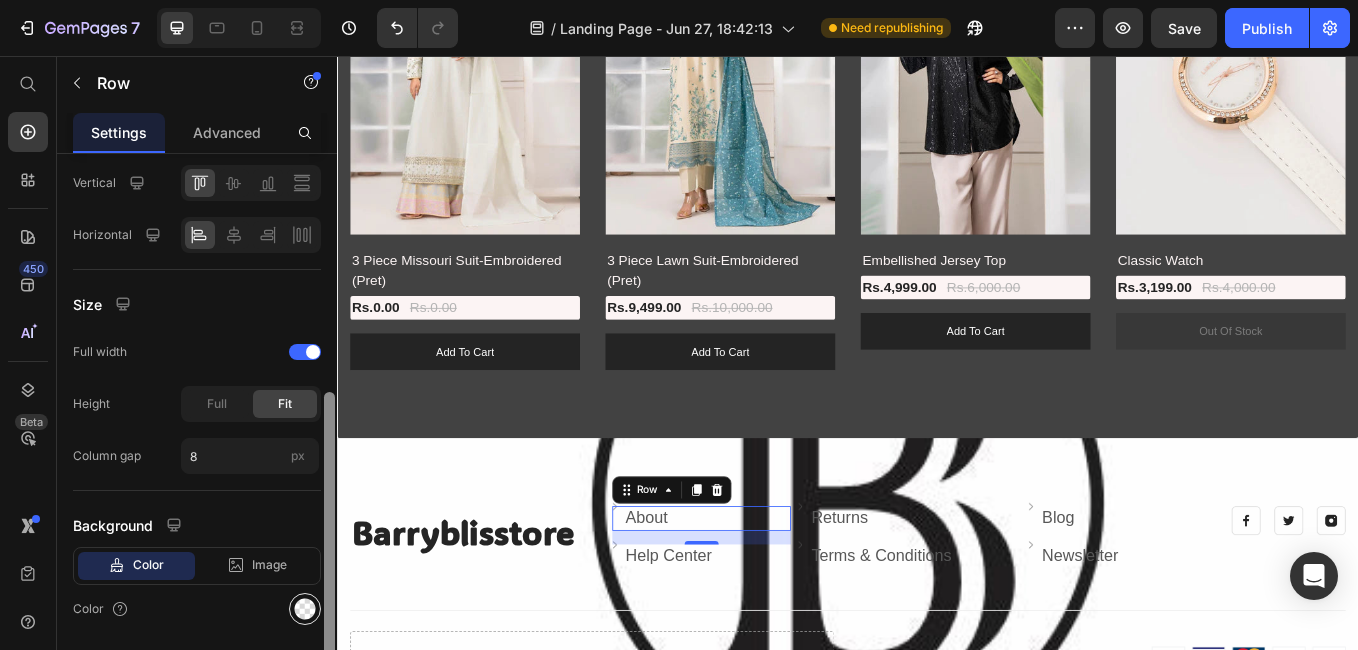 drag, startPoint x: 328, startPoint y: 388, endPoint x: 308, endPoint y: 626, distance: 238.83885 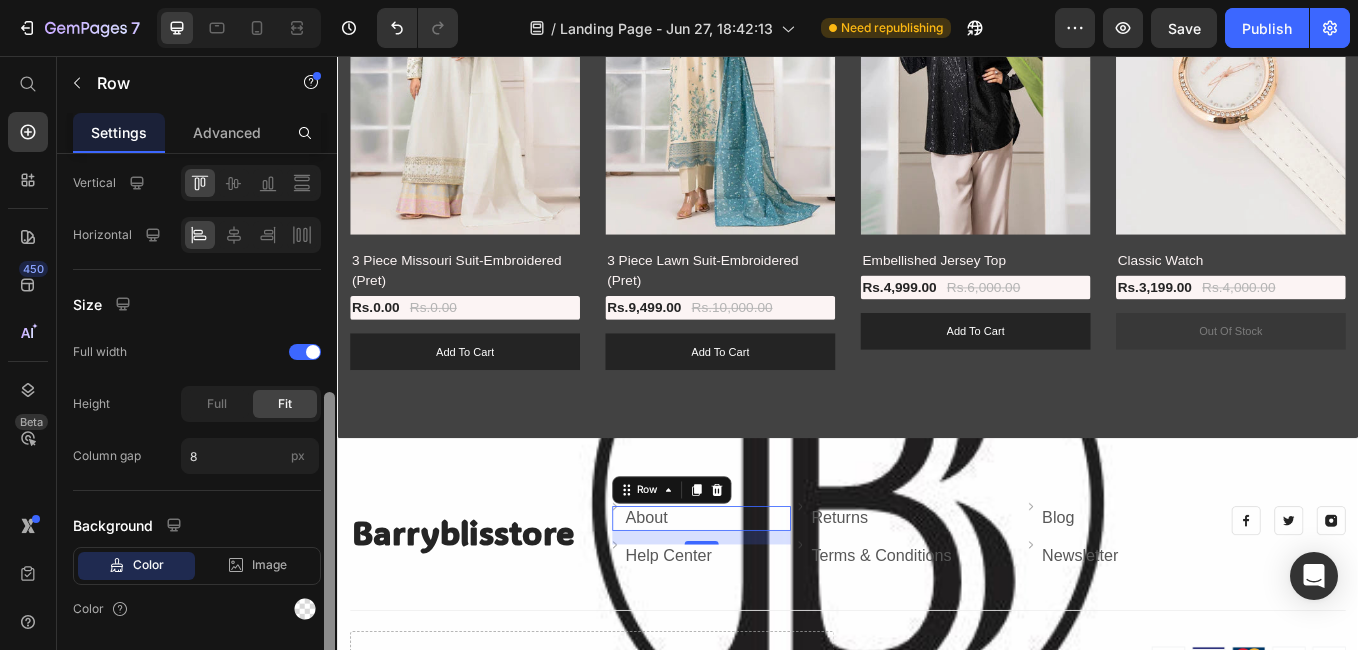 scroll, scrollTop: 384, scrollLeft: 0, axis: vertical 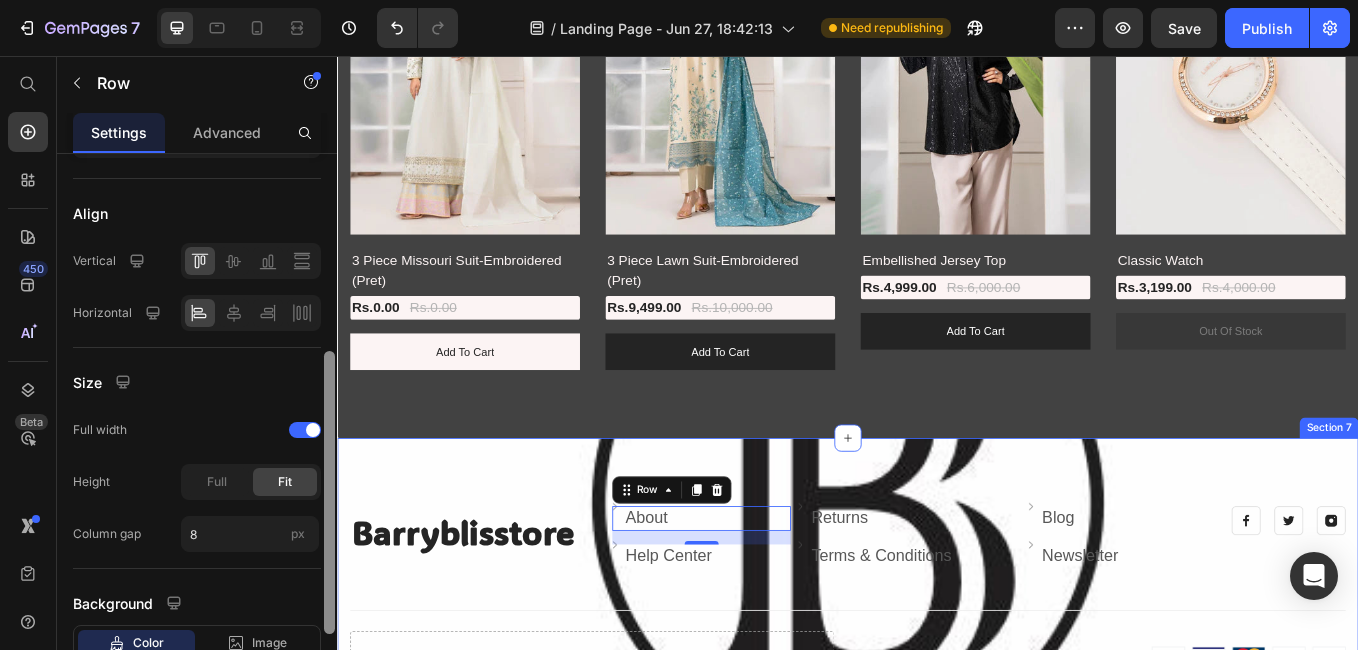 drag, startPoint x: 666, startPoint y: 611, endPoint x: 361, endPoint y: 380, distance: 382.60425 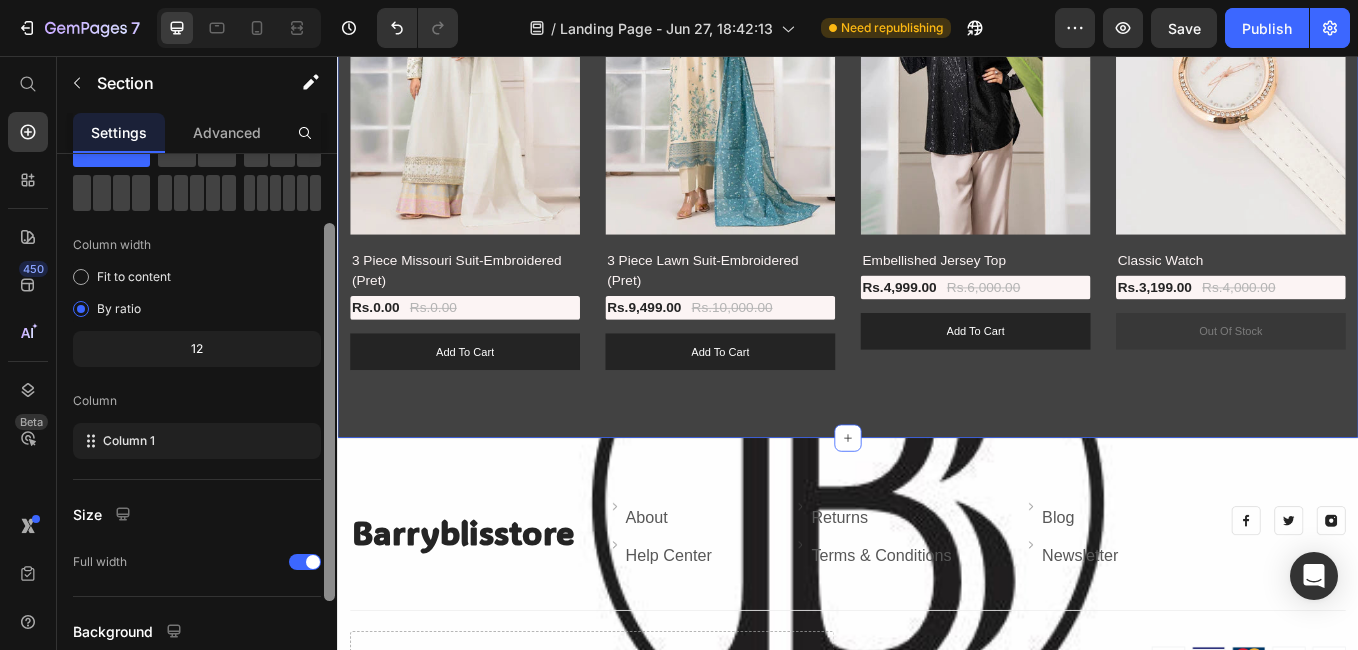scroll, scrollTop: 93, scrollLeft: 0, axis: vertical 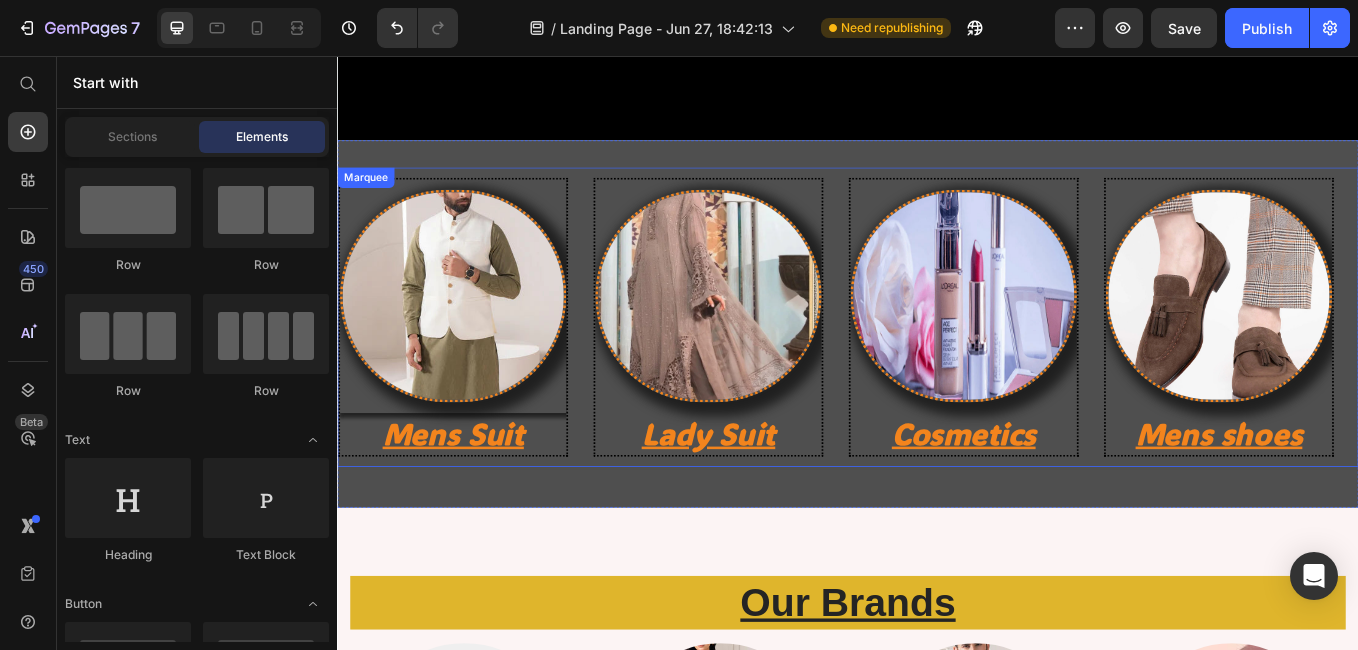 drag, startPoint x: 923, startPoint y: 487, endPoint x: 877, endPoint y: 487, distance: 46 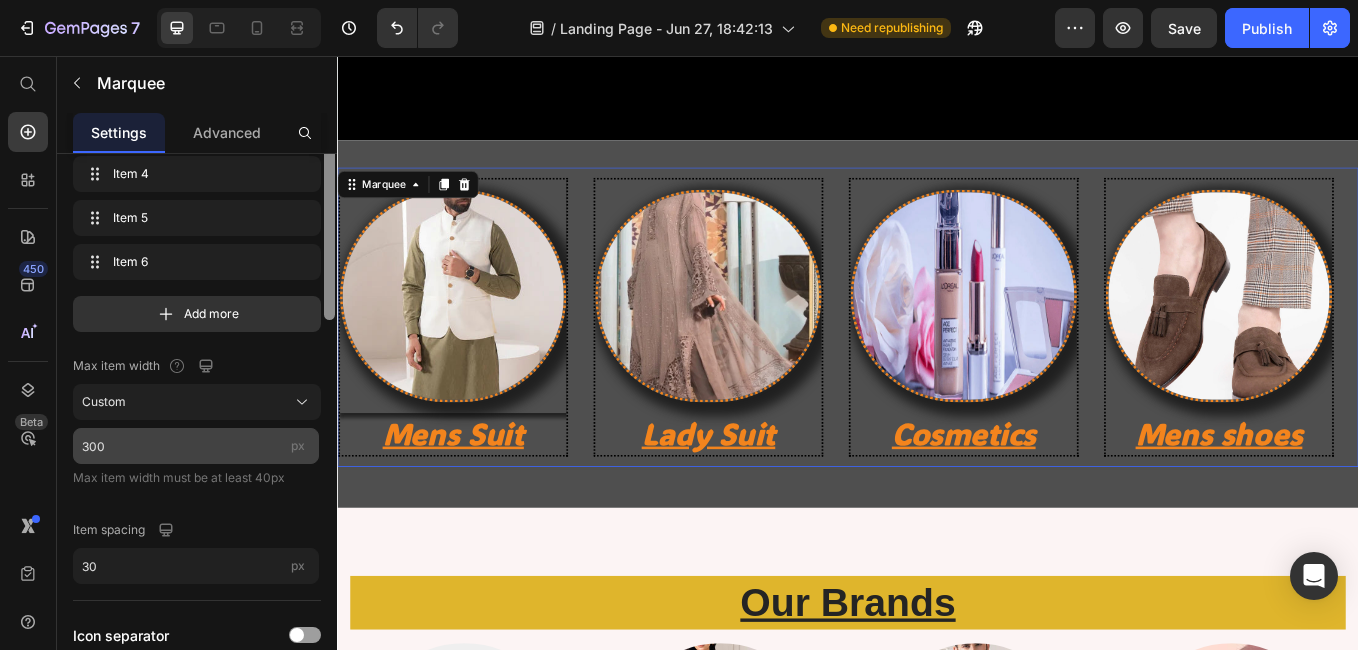 scroll, scrollTop: 216, scrollLeft: 0, axis: vertical 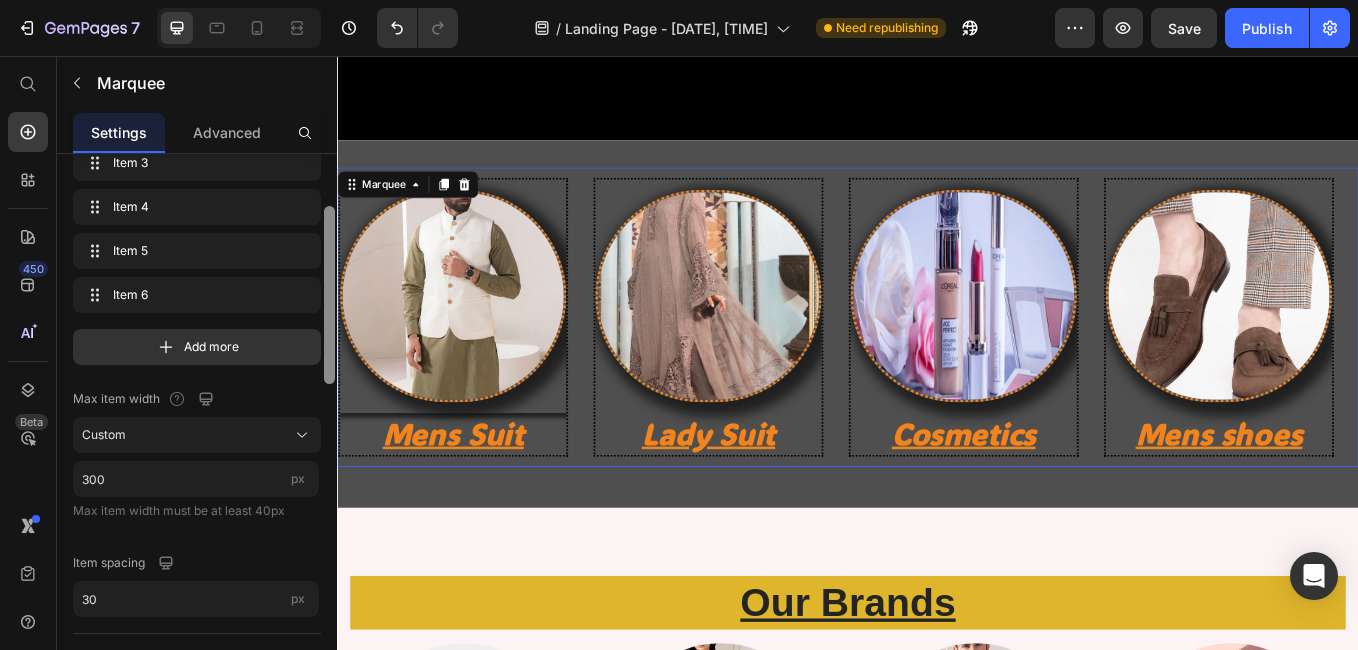 click on "Max item width" at bounding box center [197, 399] 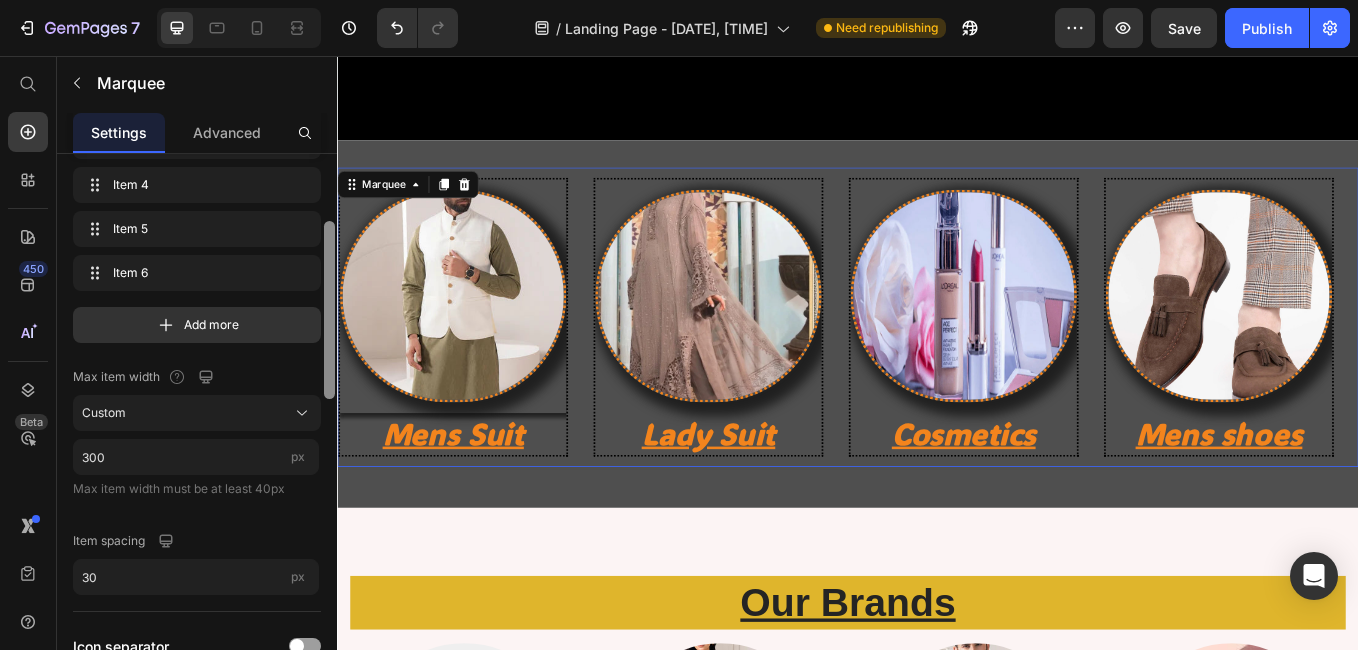 scroll, scrollTop: 195, scrollLeft: 0, axis: vertical 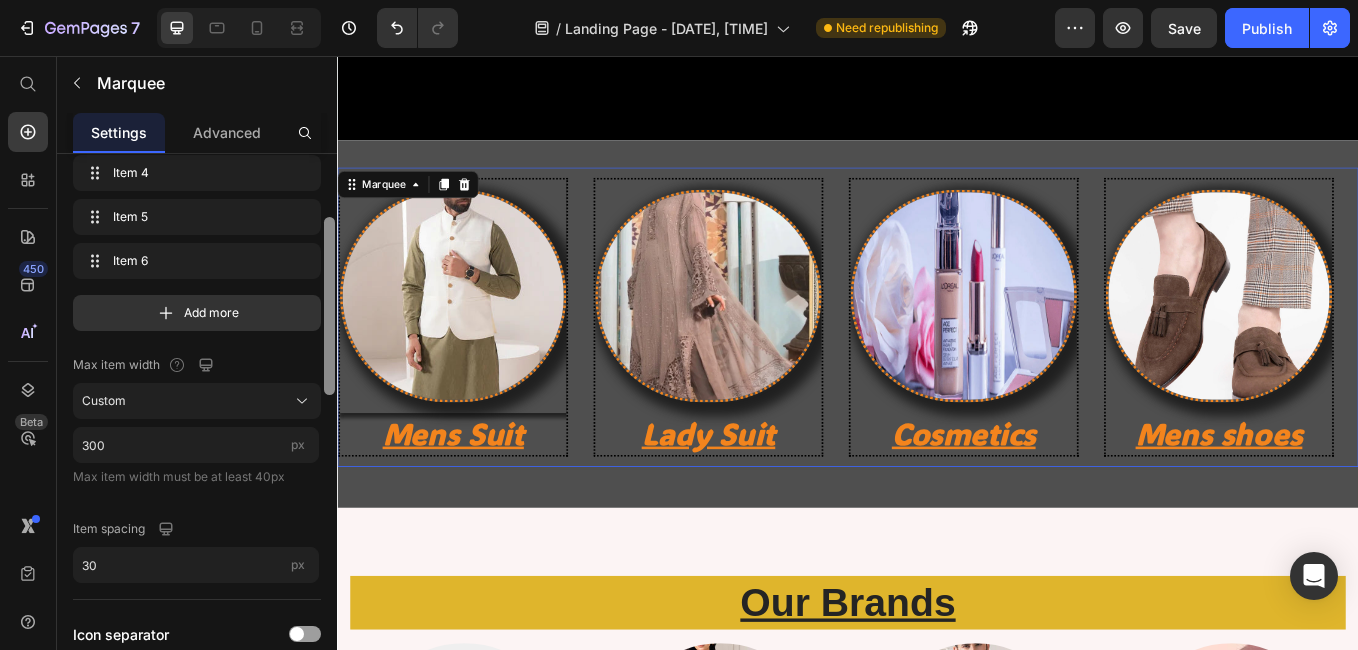drag, startPoint x: 326, startPoint y: 368, endPoint x: 329, endPoint y: 379, distance: 11.401754 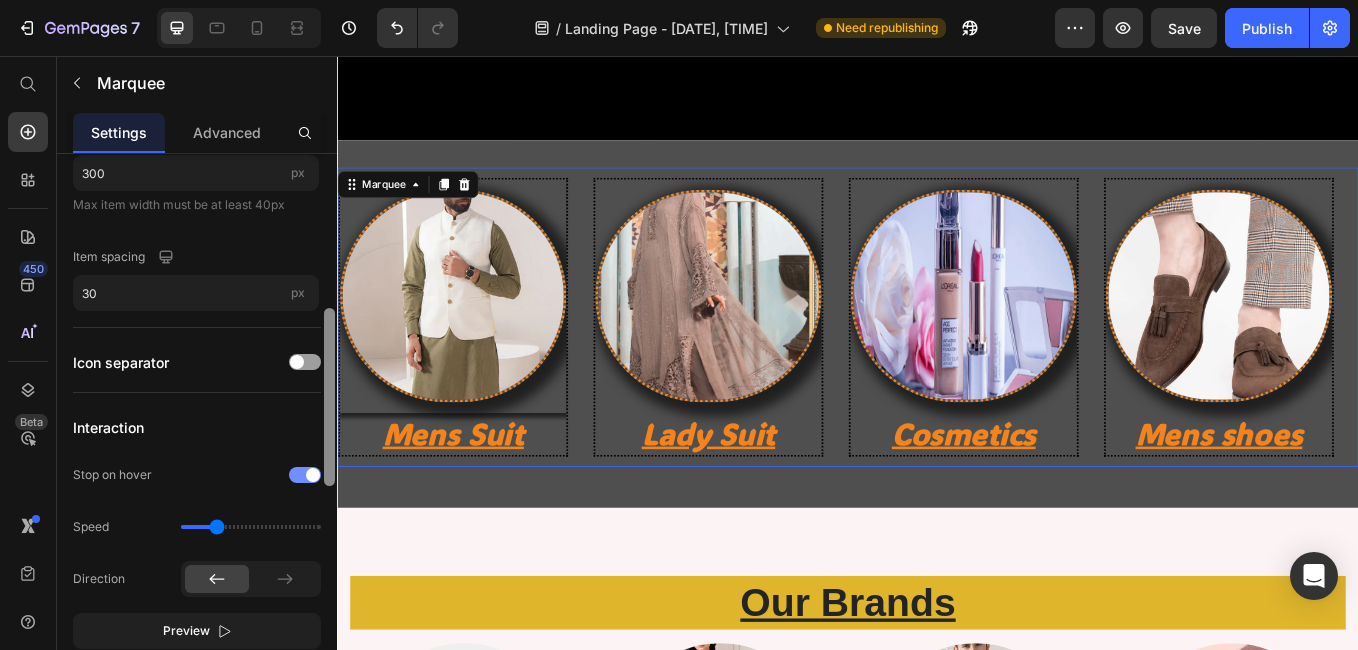 scroll, scrollTop: 473, scrollLeft: 0, axis: vertical 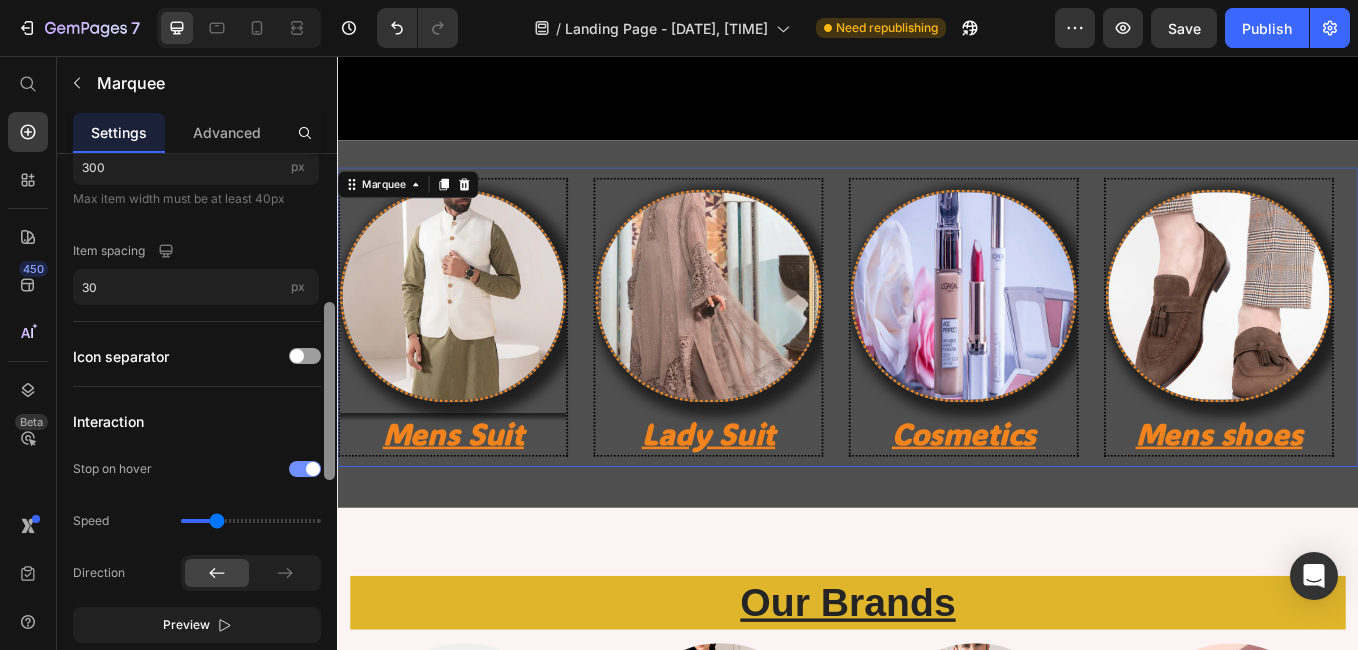 drag, startPoint x: 326, startPoint y: 391, endPoint x: 316, endPoint y: 481, distance: 90.55385 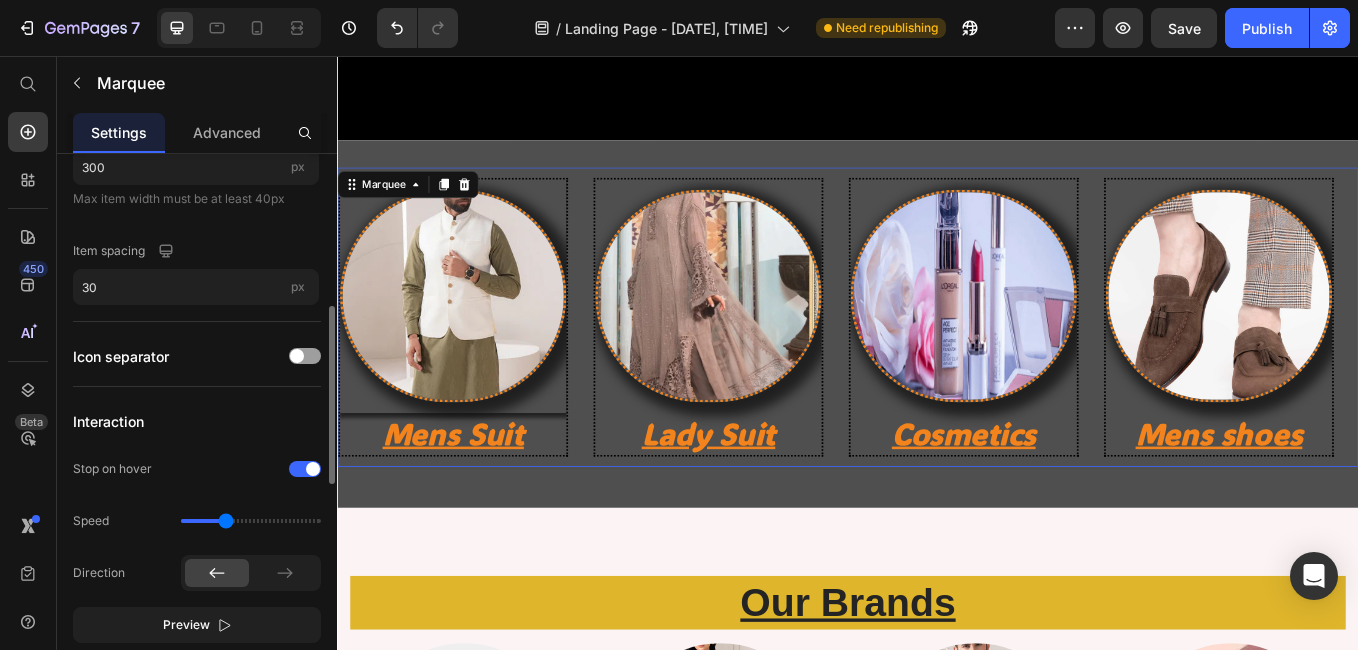 drag, startPoint x: 210, startPoint y: 517, endPoint x: 225, endPoint y: 518, distance: 15.033297 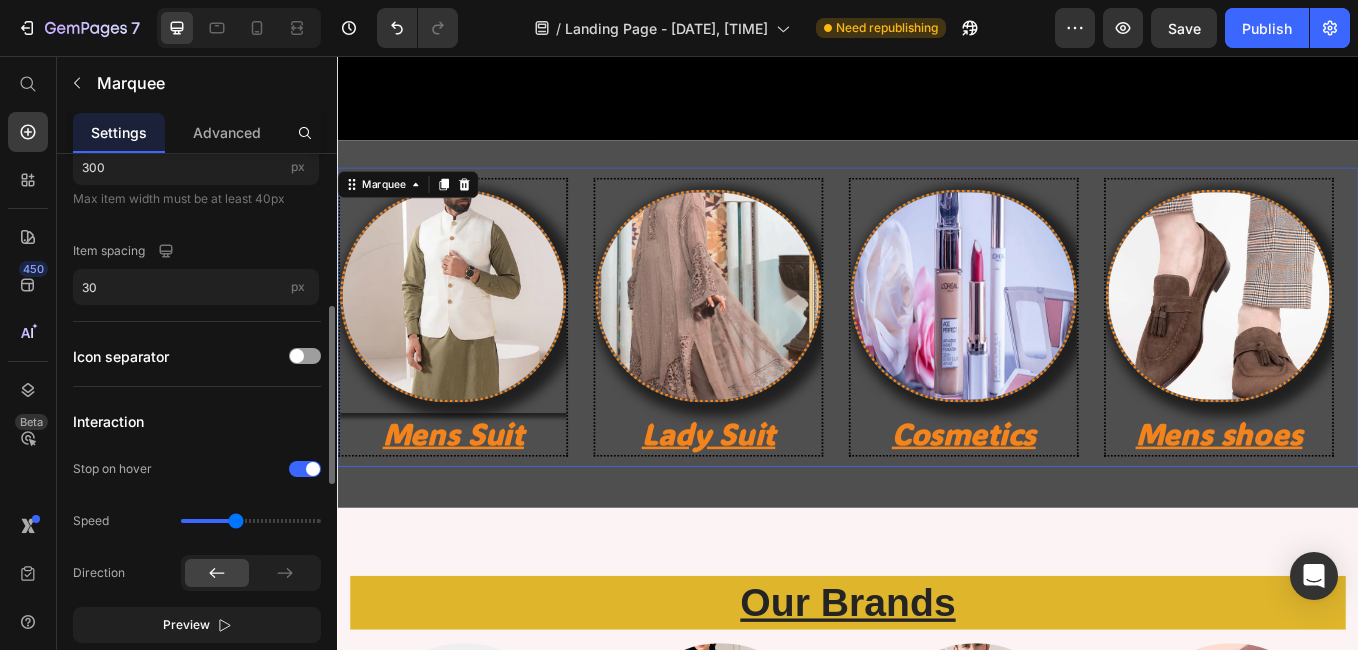 click at bounding box center (251, 521) 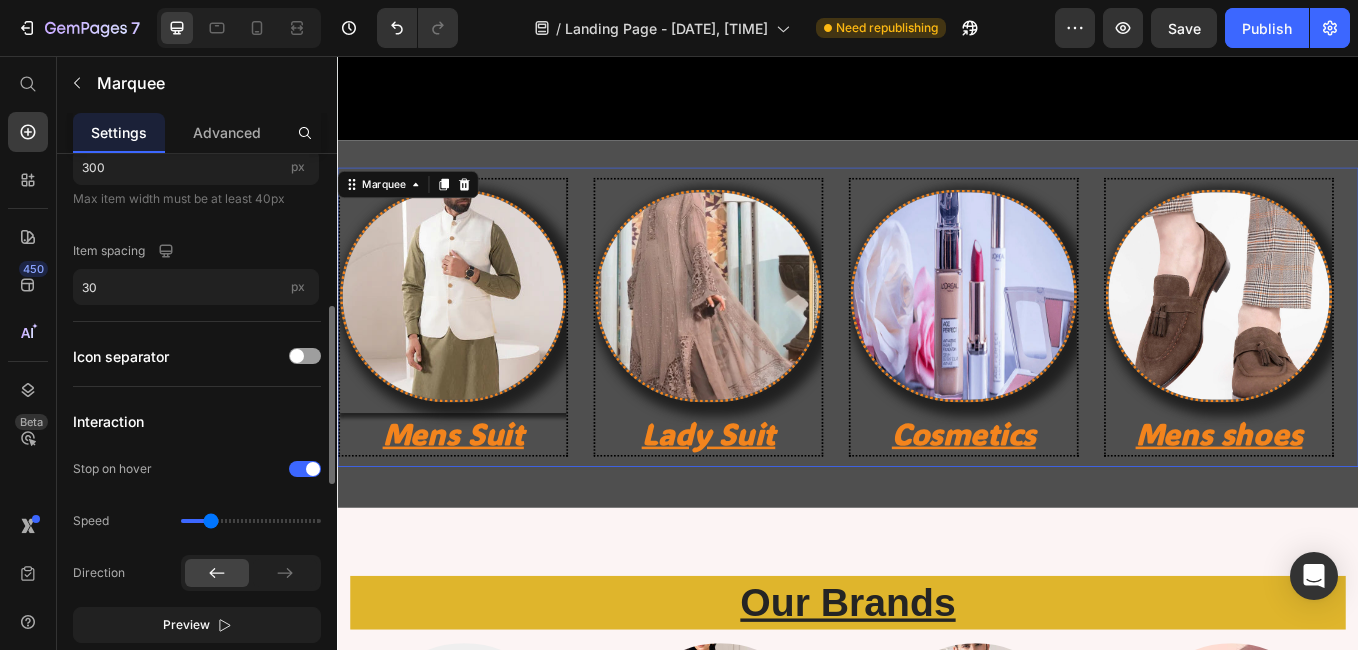 drag, startPoint x: 236, startPoint y: 519, endPoint x: 211, endPoint y: 527, distance: 26.24881 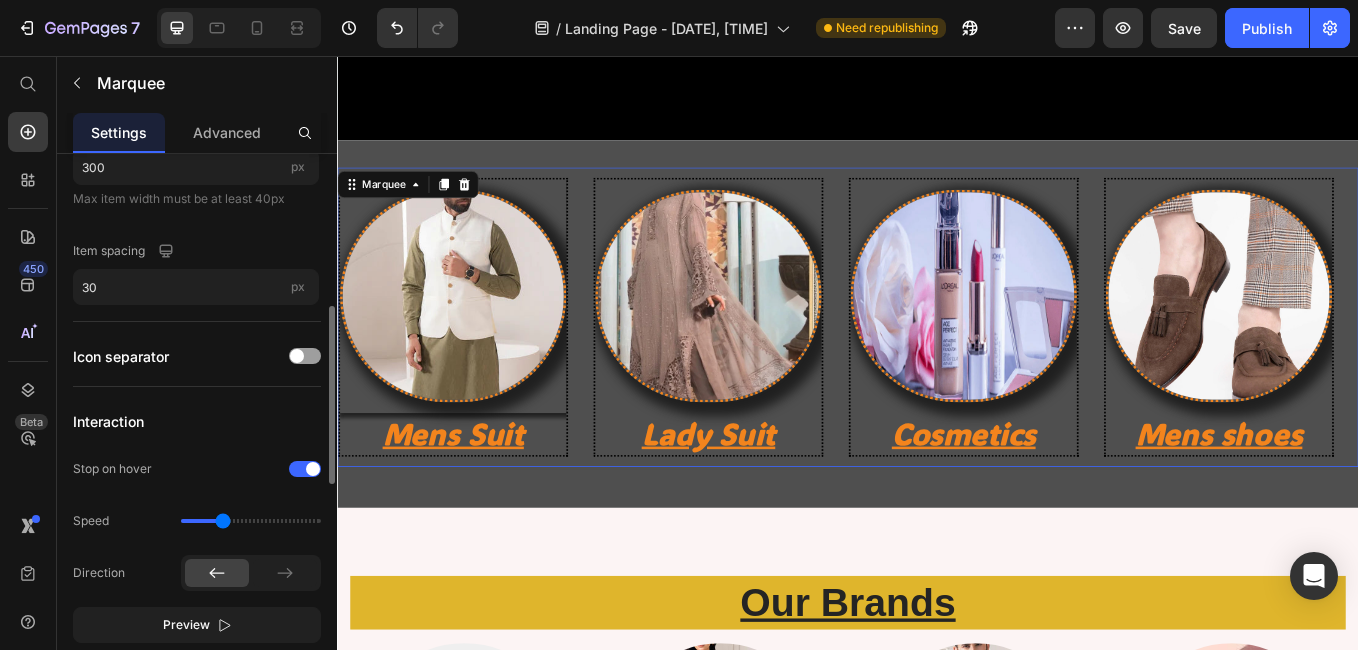 drag, startPoint x: 210, startPoint y: 527, endPoint x: 224, endPoint y: 524, distance: 14.3178215 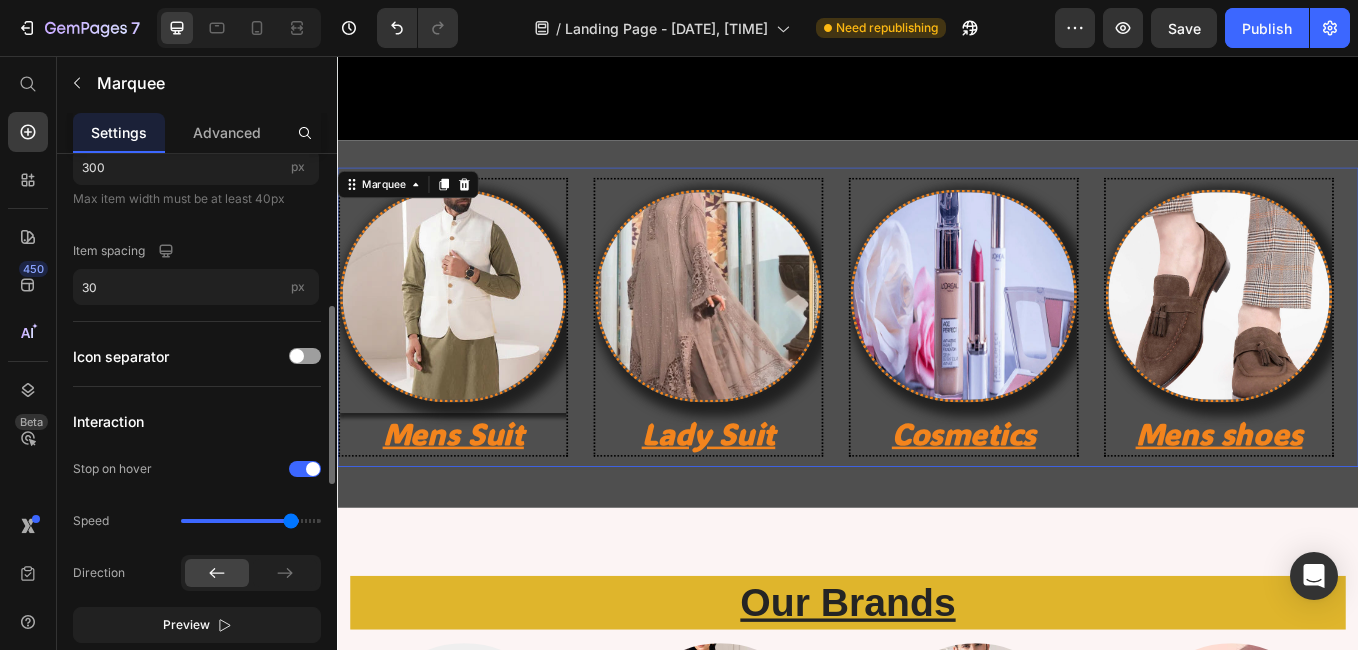 drag, startPoint x: 224, startPoint y: 524, endPoint x: 291, endPoint y: 531, distance: 67.36468 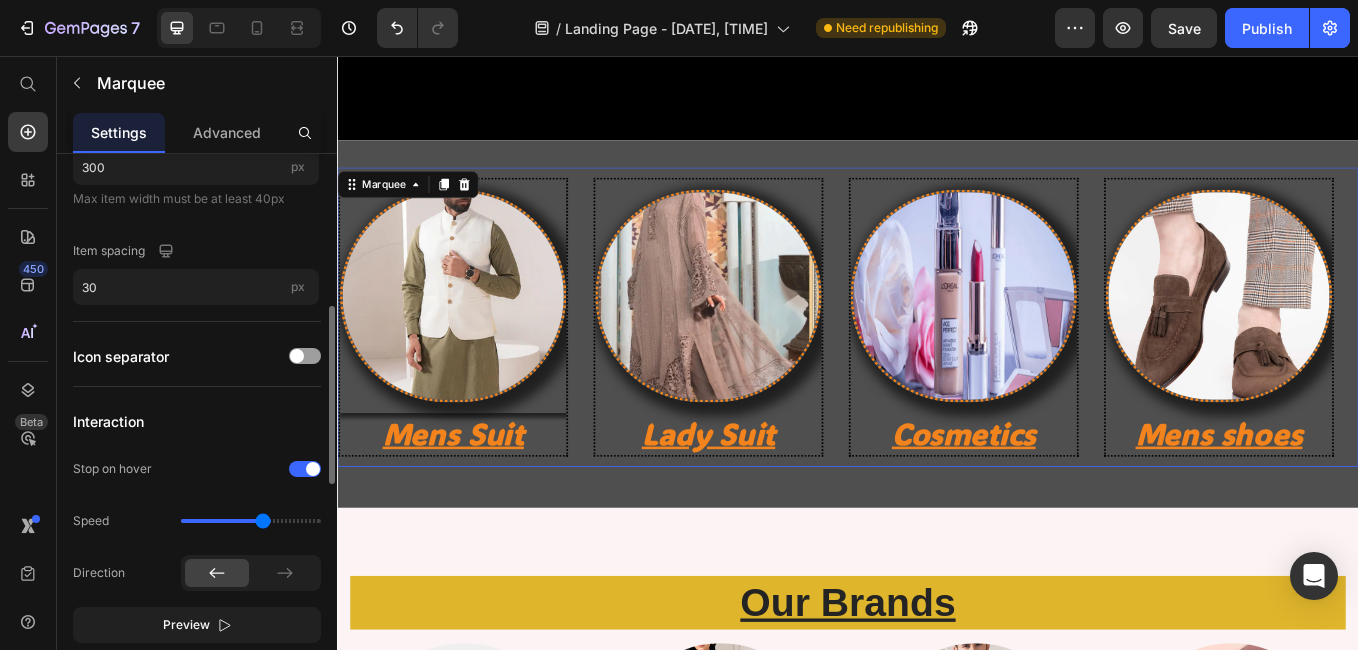 drag, startPoint x: 286, startPoint y: 522, endPoint x: 262, endPoint y: 521, distance: 24.020824 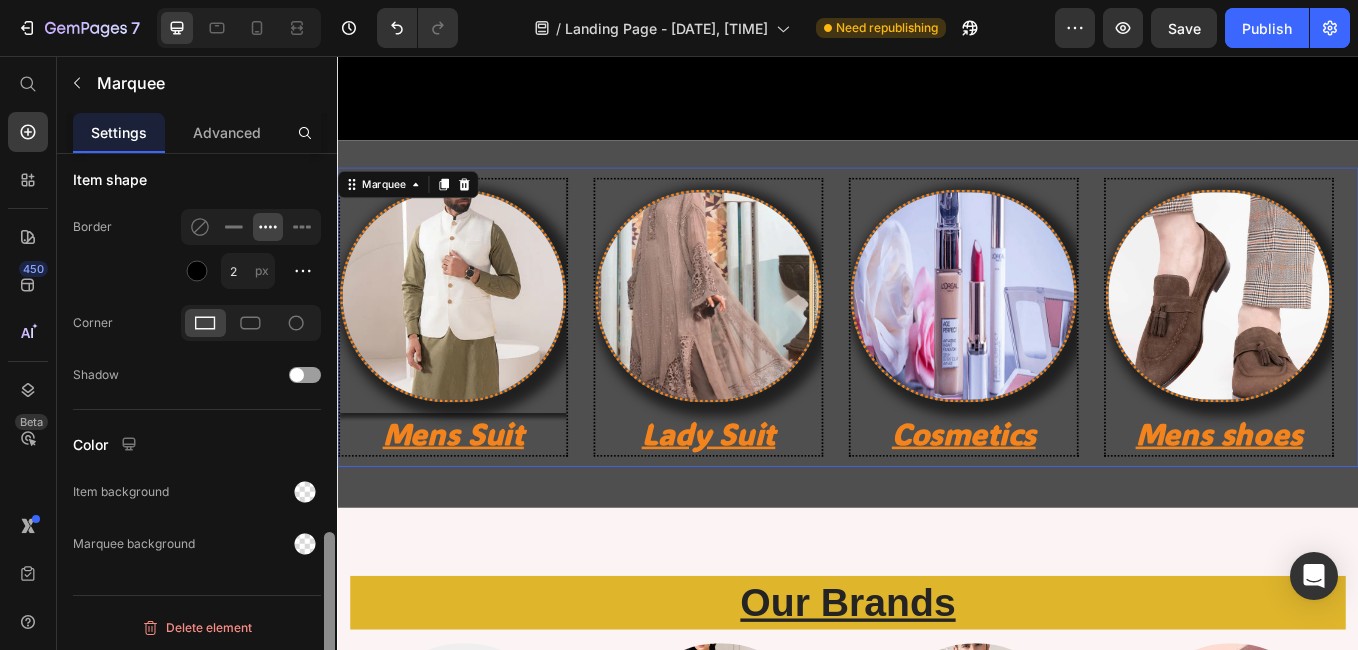 scroll, scrollTop: 1160, scrollLeft: 0, axis: vertical 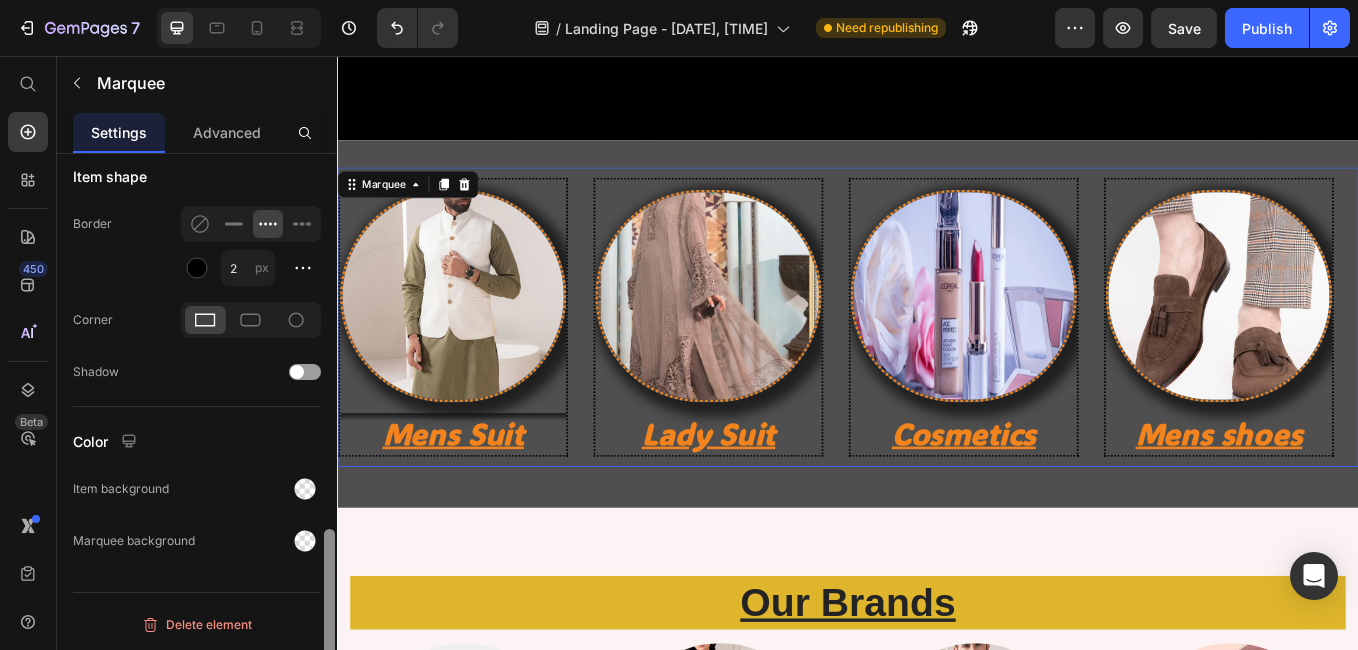drag, startPoint x: 330, startPoint y: 443, endPoint x: 339, endPoint y: 683, distance: 240.16869 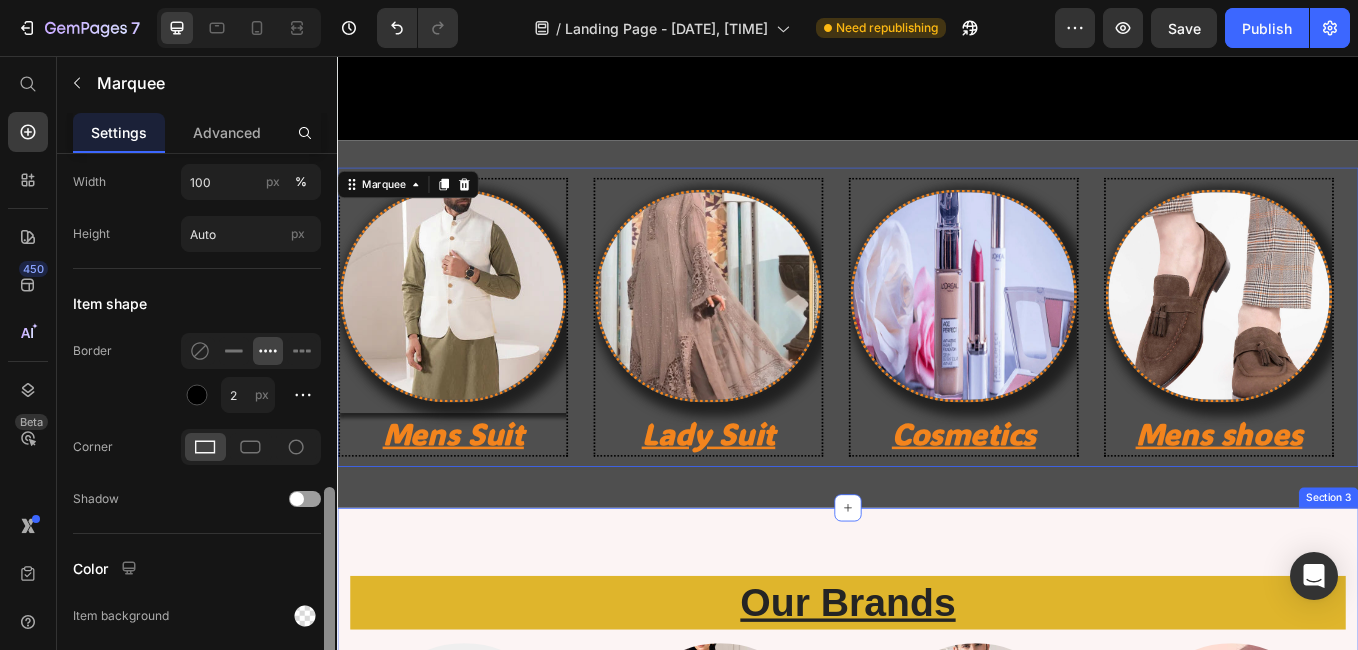 drag, startPoint x: 661, startPoint y: 624, endPoint x: 339, endPoint y: 601, distance: 322.82037 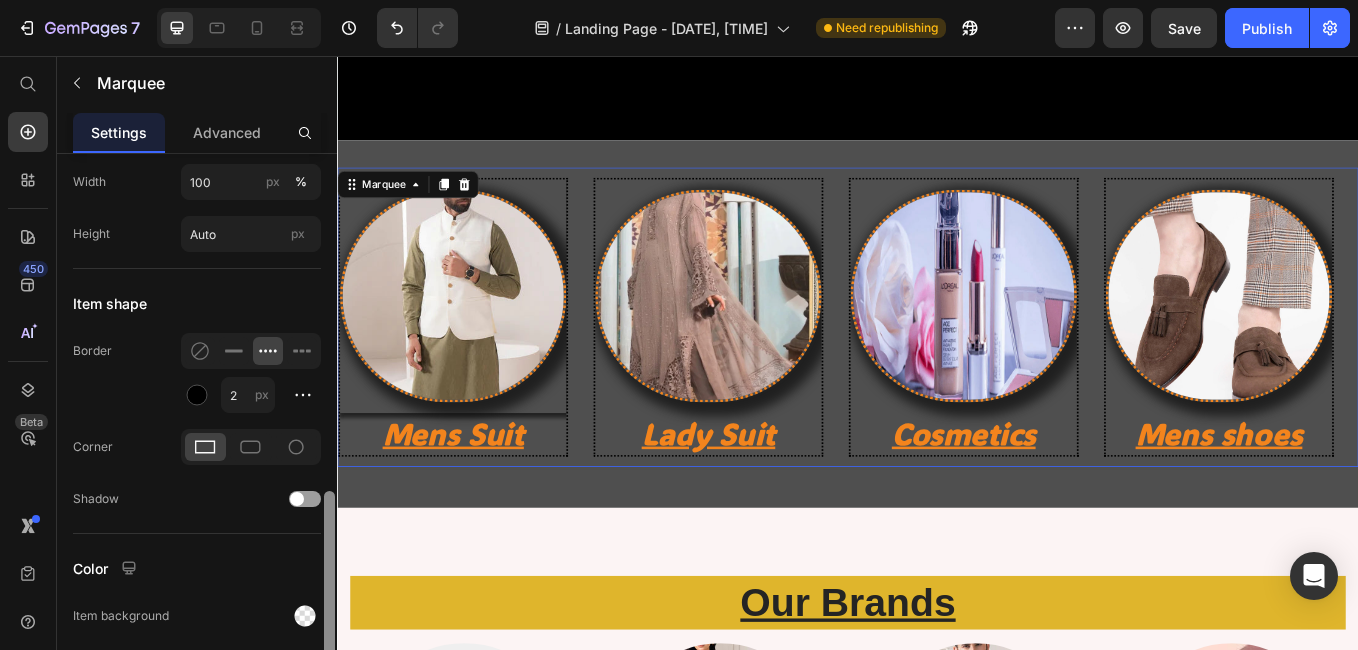 scroll, scrollTop: 1039, scrollLeft: 0, axis: vertical 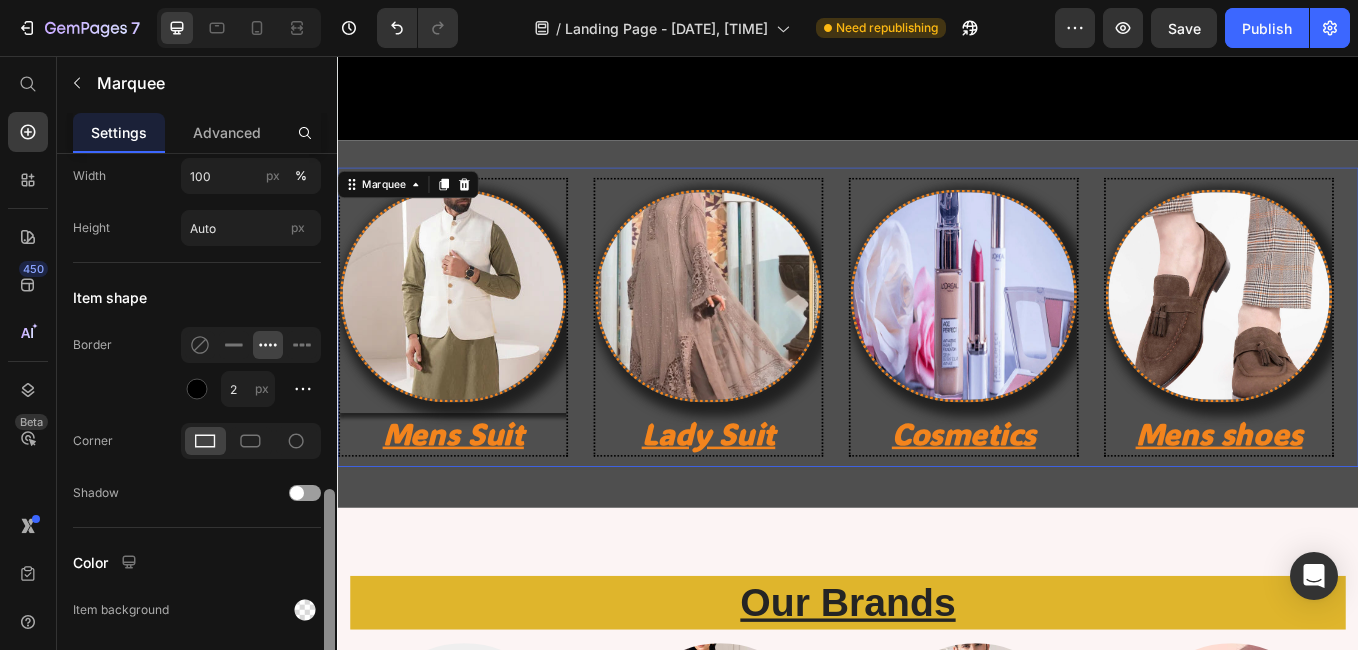 click on "Item management Item 1 Item 1 Item 2 Item 2 Item 3 Item 3 Item 4 Item 4 Item 5 Item 5 Item 6 Item 6 Add more Max item width Custom 300 px Max item width must be at least 40px Item spacing 30 px Icon separator Interaction Stop on hover Speed Direction Preview Size Width 100 px % Height Auto px Item shape Border 2 px Corner Shadow Color Item background Marquee background" at bounding box center [197, -78] 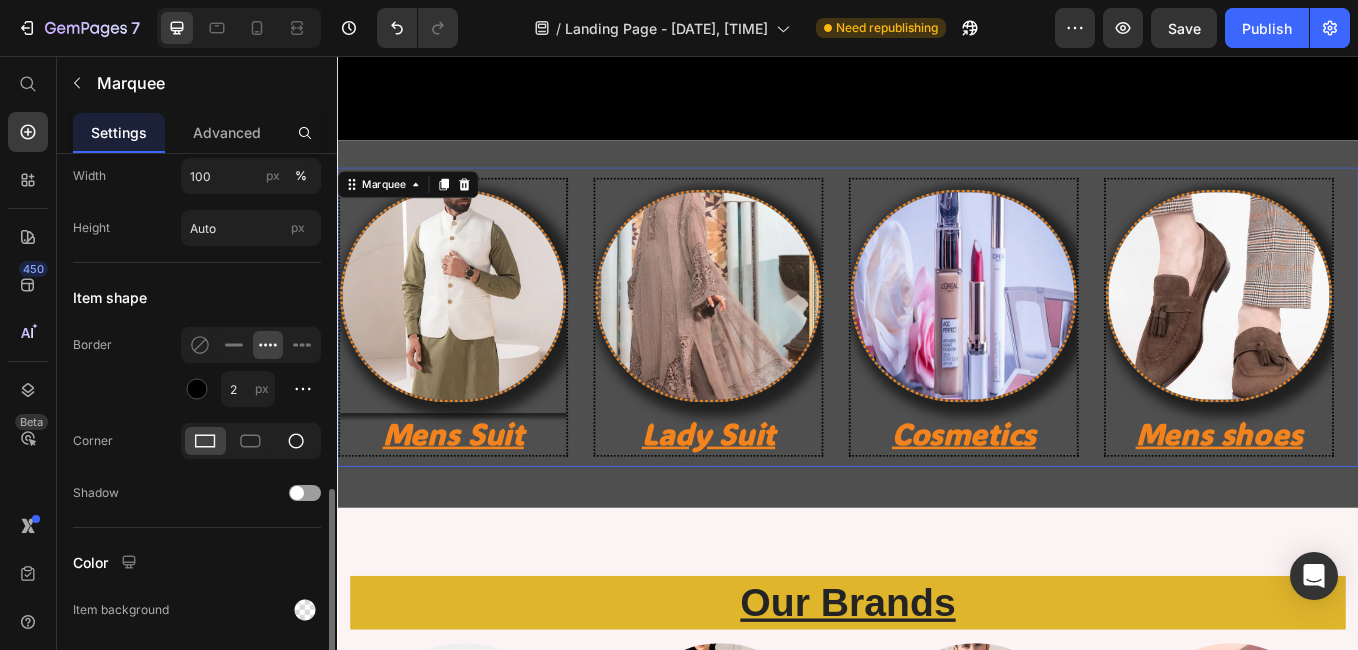 click 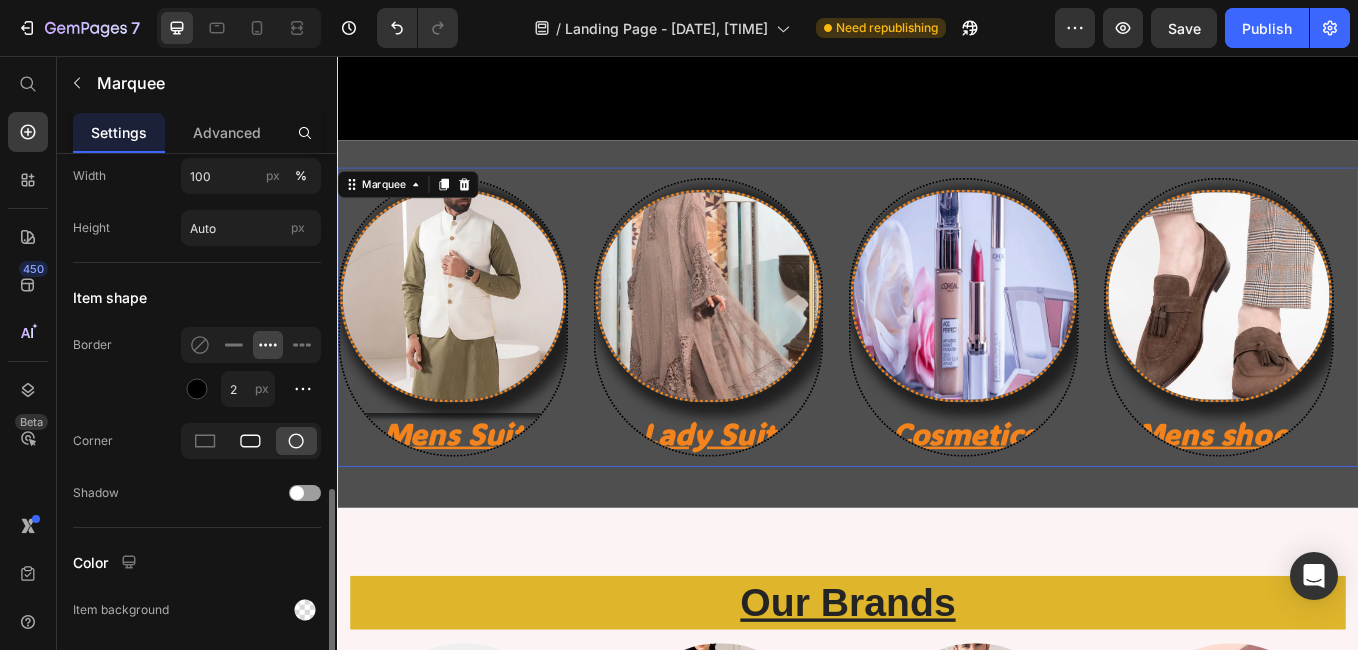 click 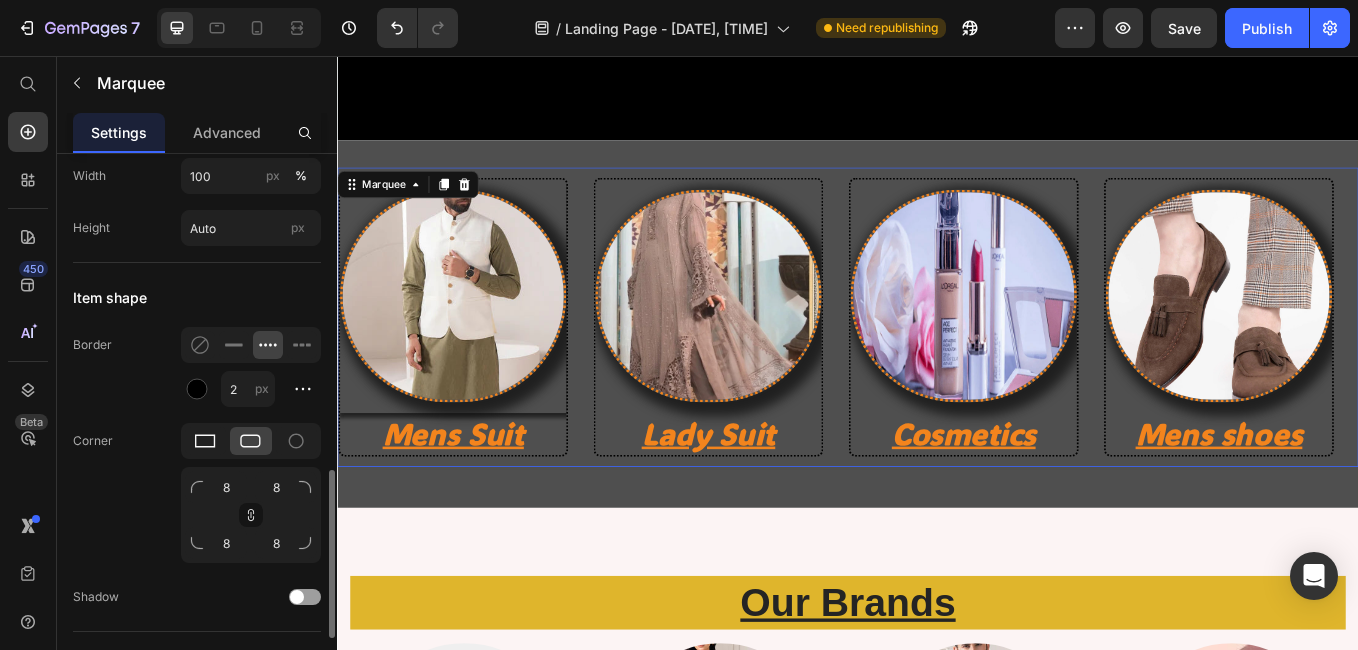 click 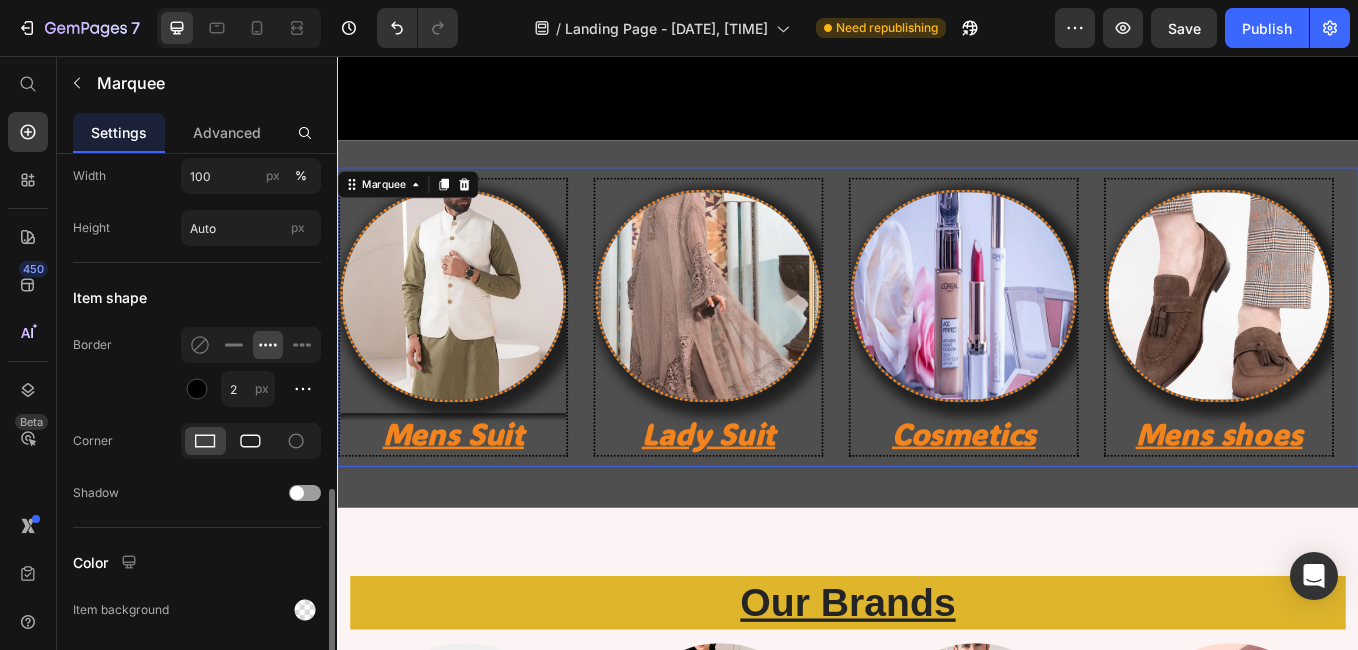 click 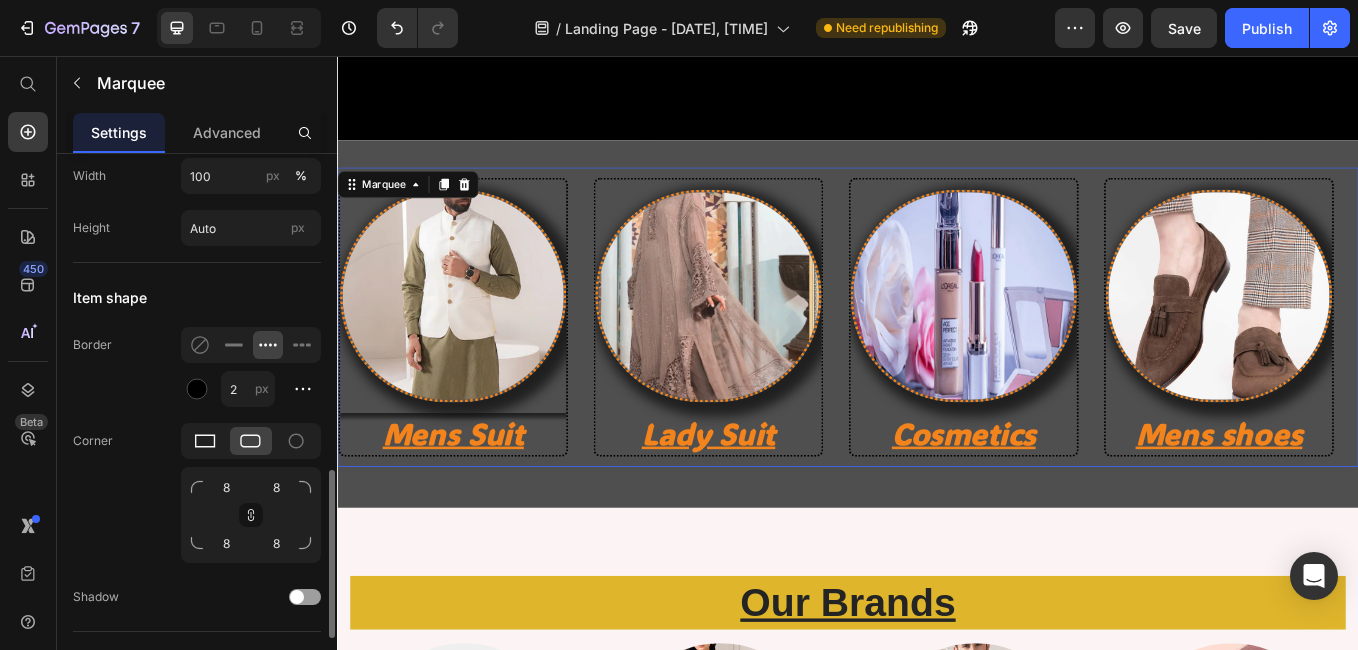 click 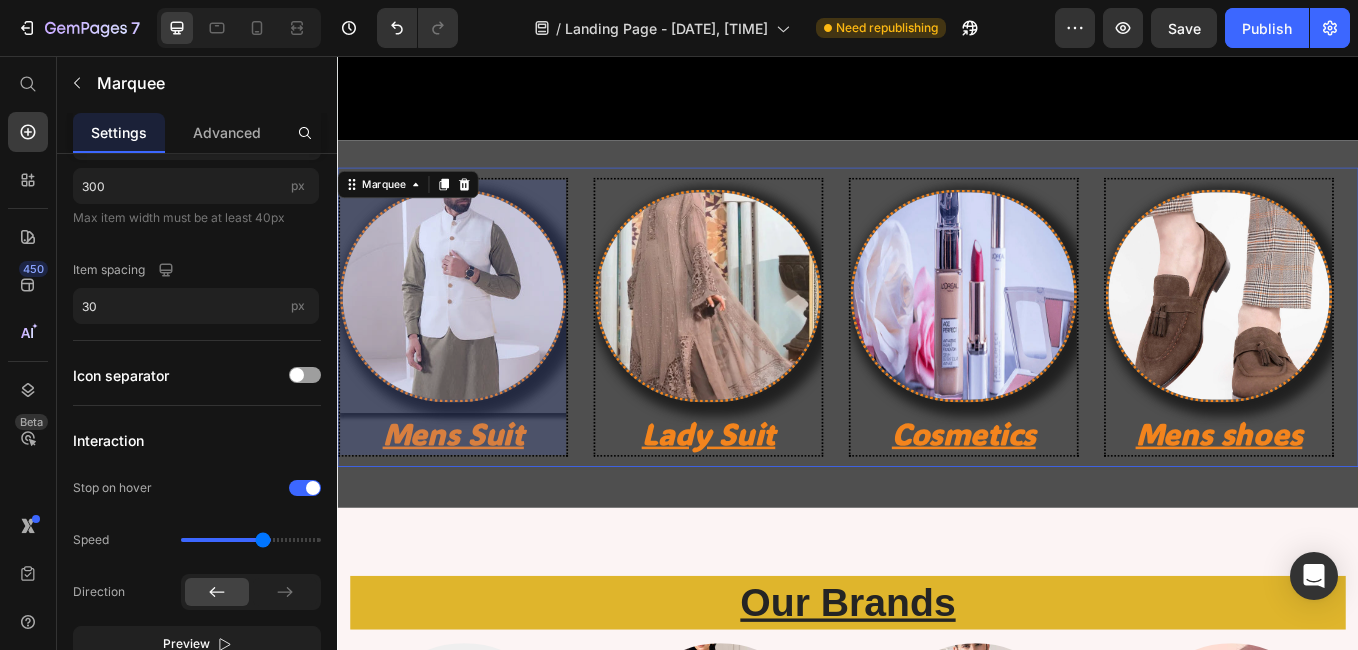 scroll, scrollTop: 0, scrollLeft: 0, axis: both 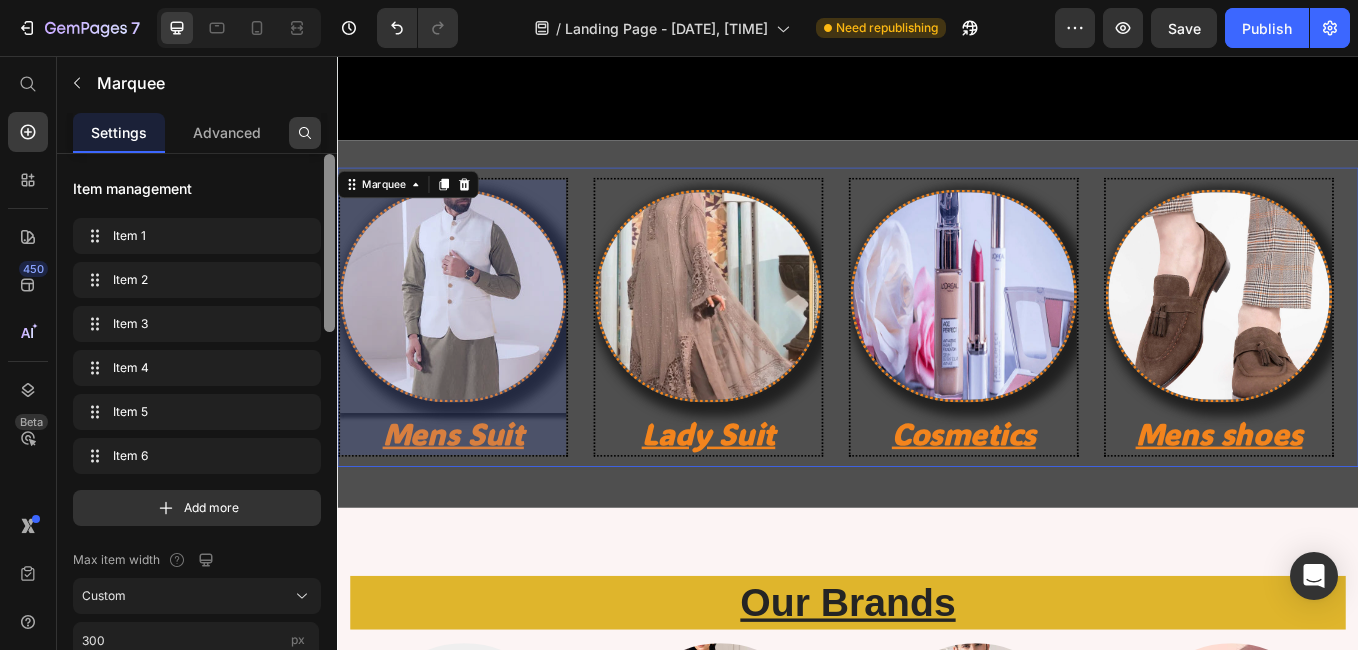 drag, startPoint x: 333, startPoint y: 503, endPoint x: 306, endPoint y: 140, distance: 364.00275 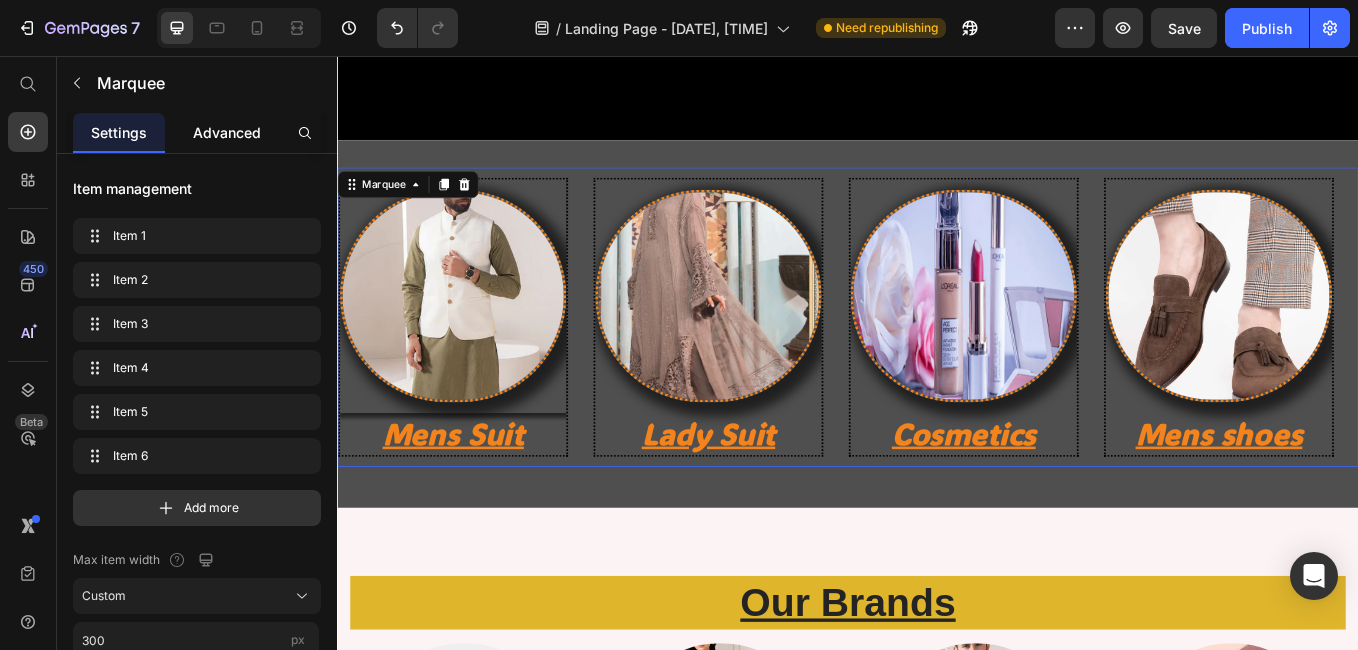 click on "Advanced" 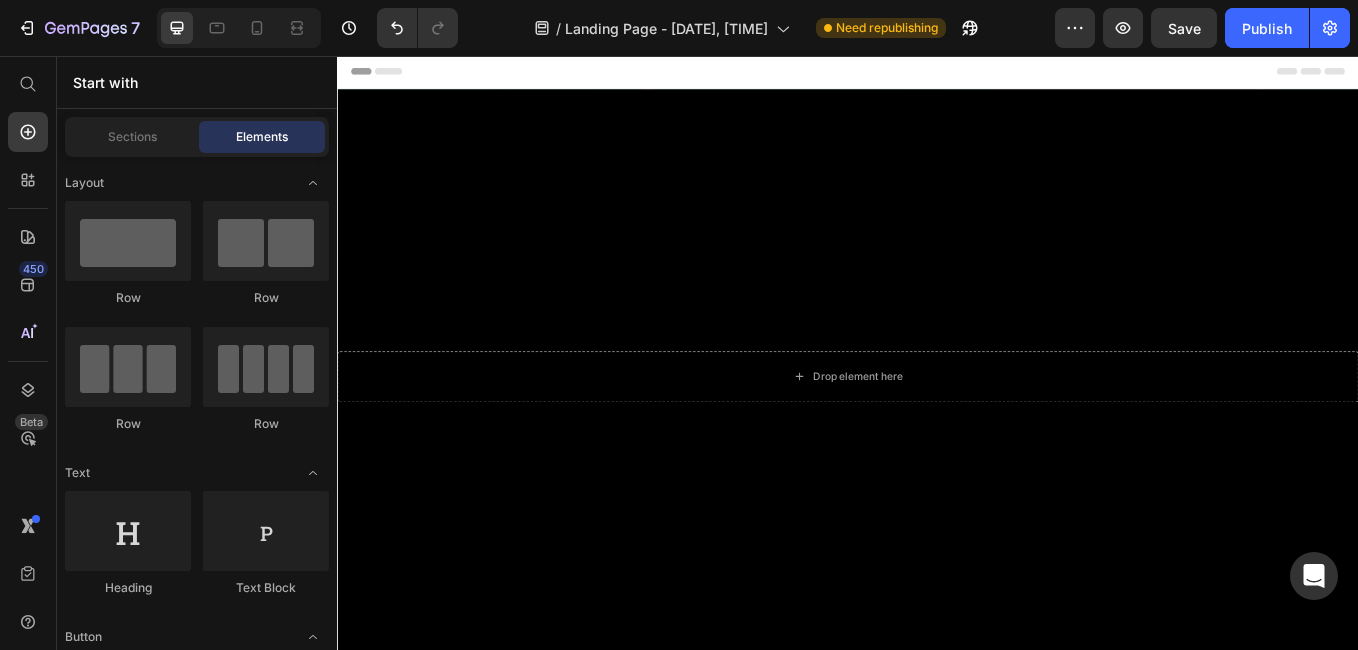 scroll, scrollTop: 0, scrollLeft: 0, axis: both 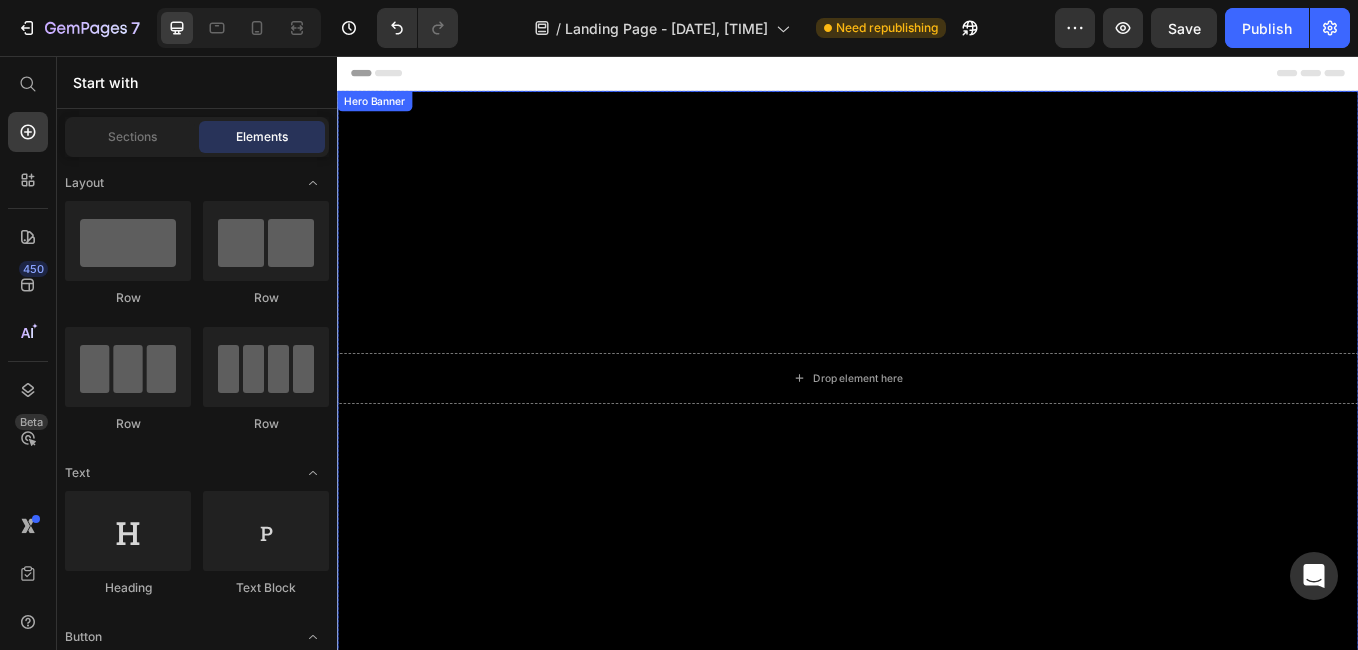 click on "Drop element here" at bounding box center (937, 435) 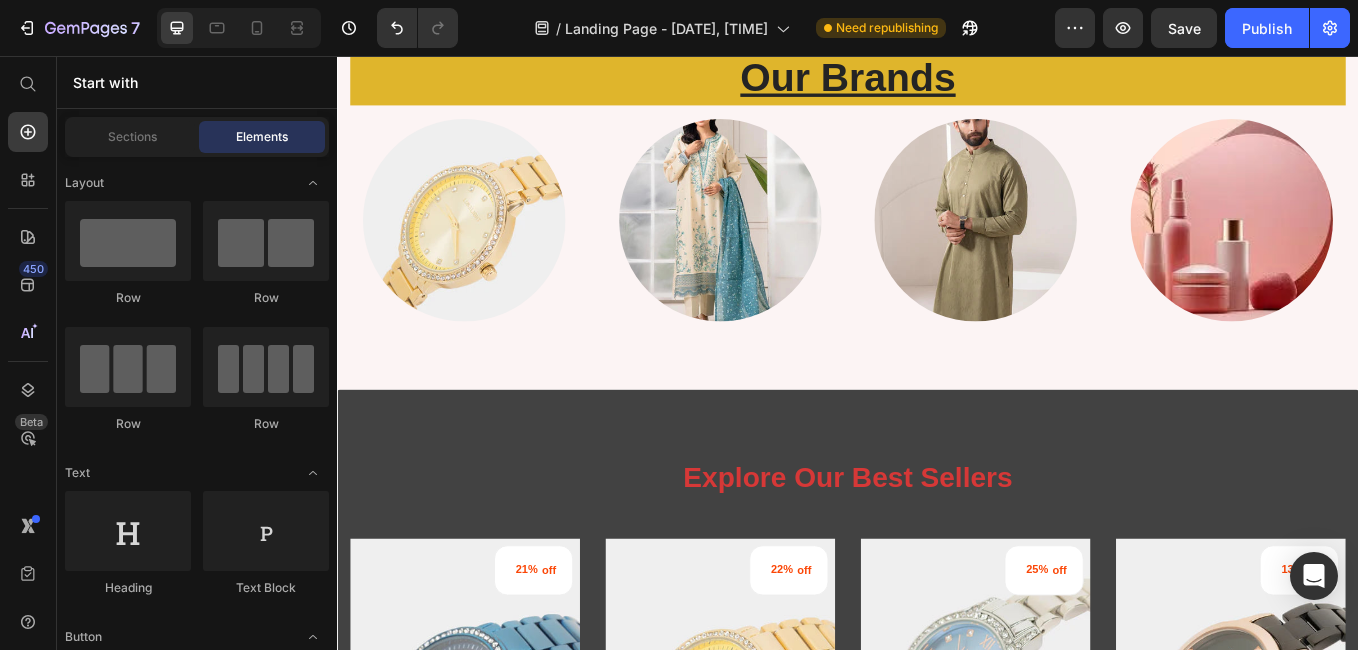 scroll, scrollTop: 1233, scrollLeft: 0, axis: vertical 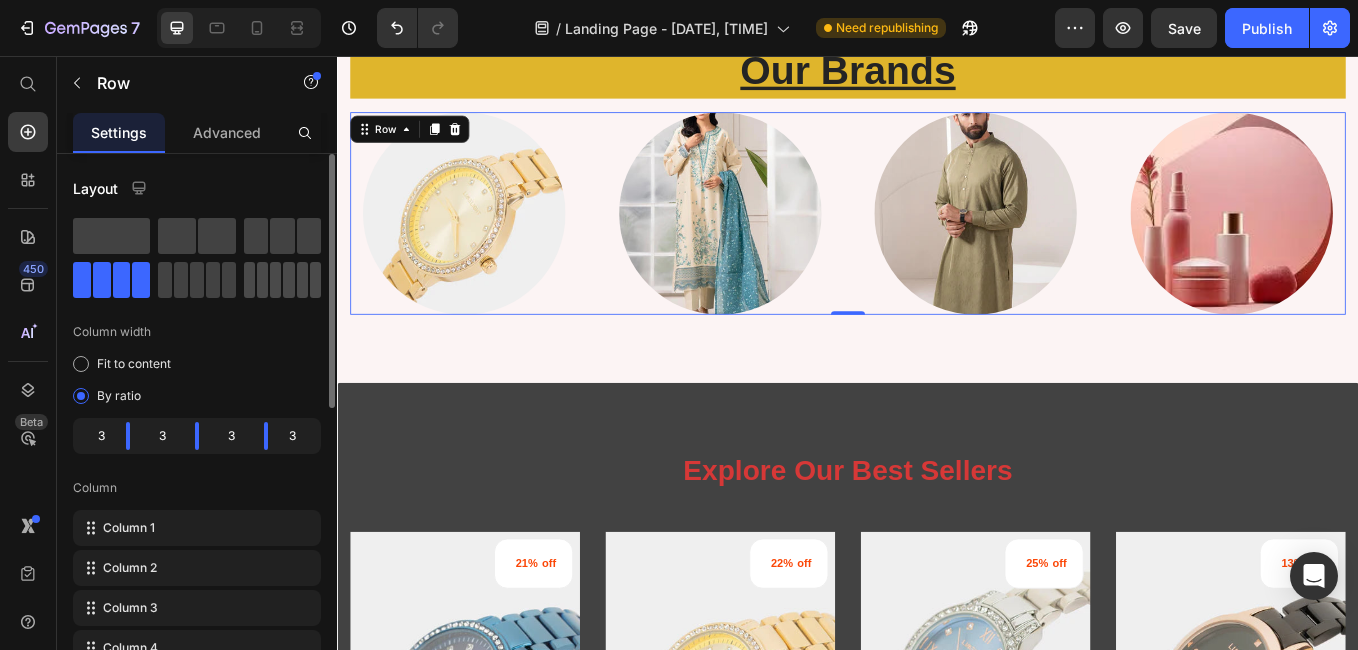click 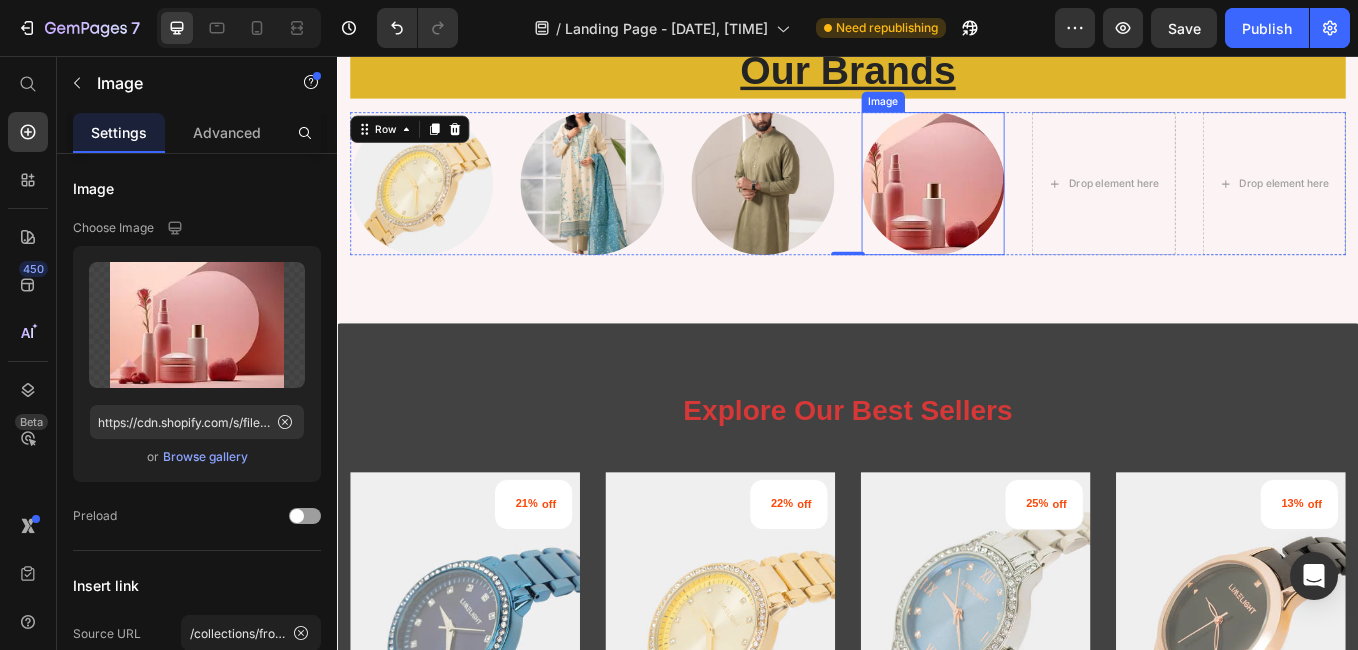click at bounding box center (1037, 206) 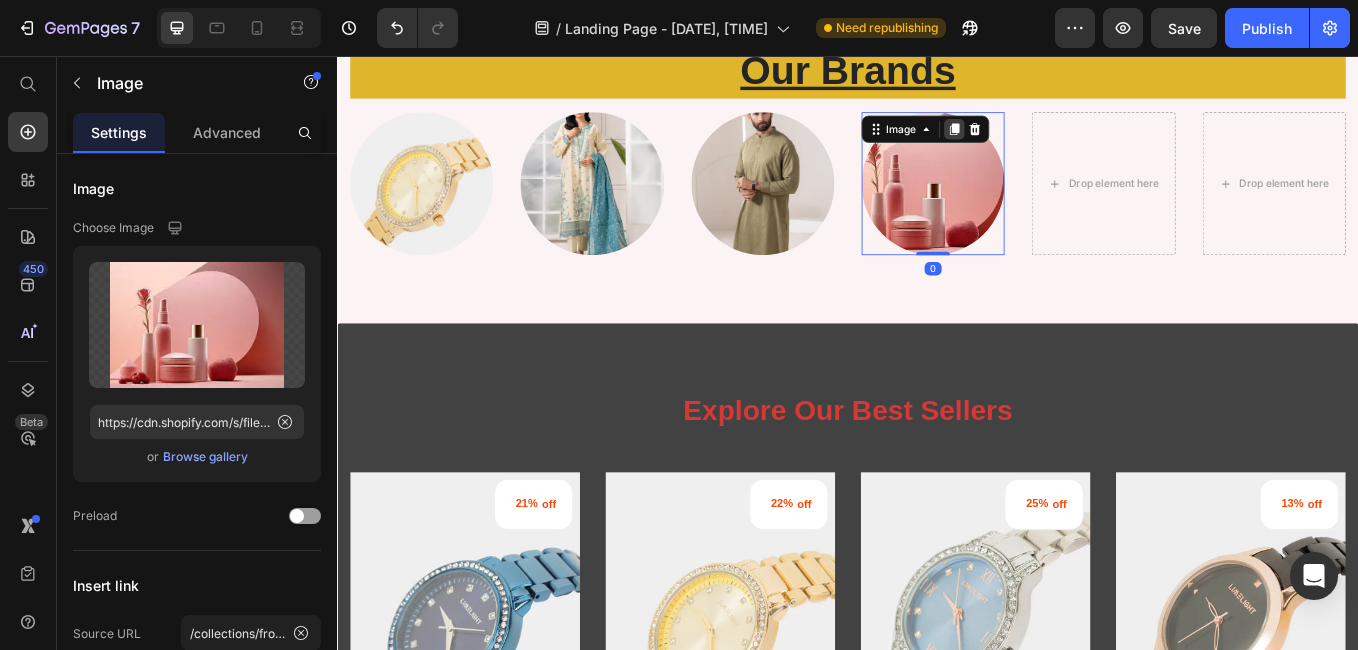 click 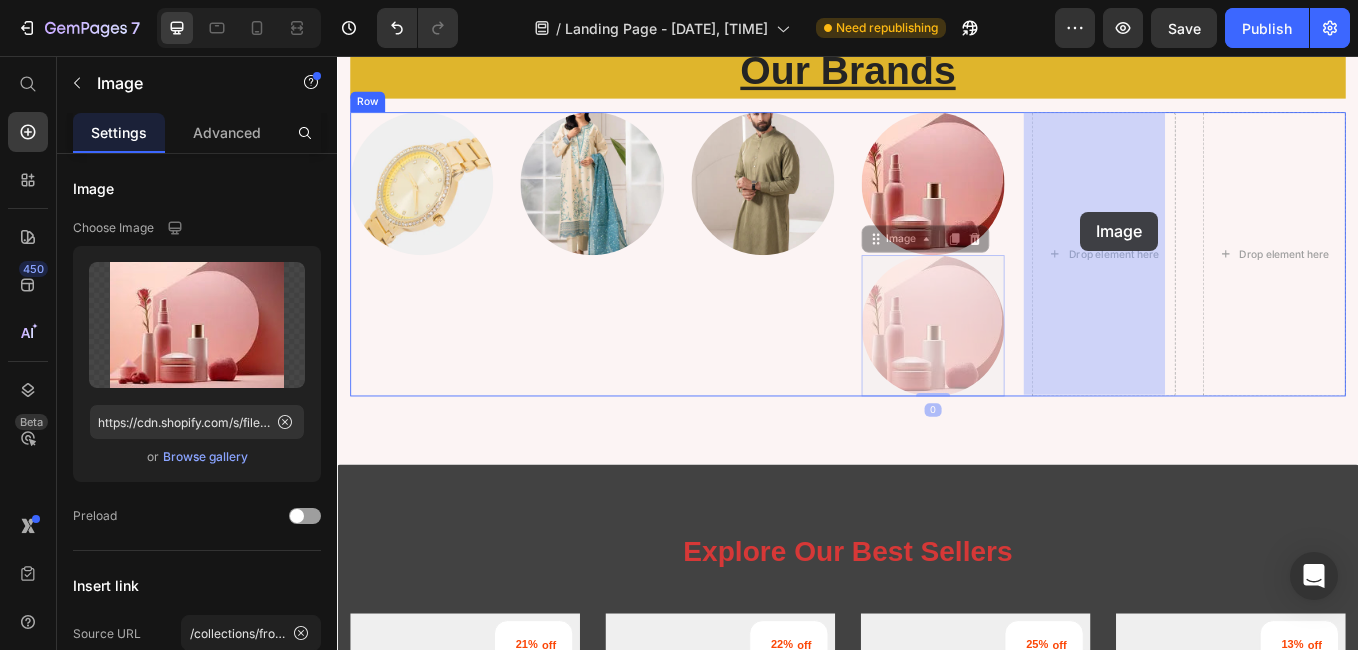 drag, startPoint x: 1039, startPoint y: 338, endPoint x: 1207, endPoint y: 239, distance: 195 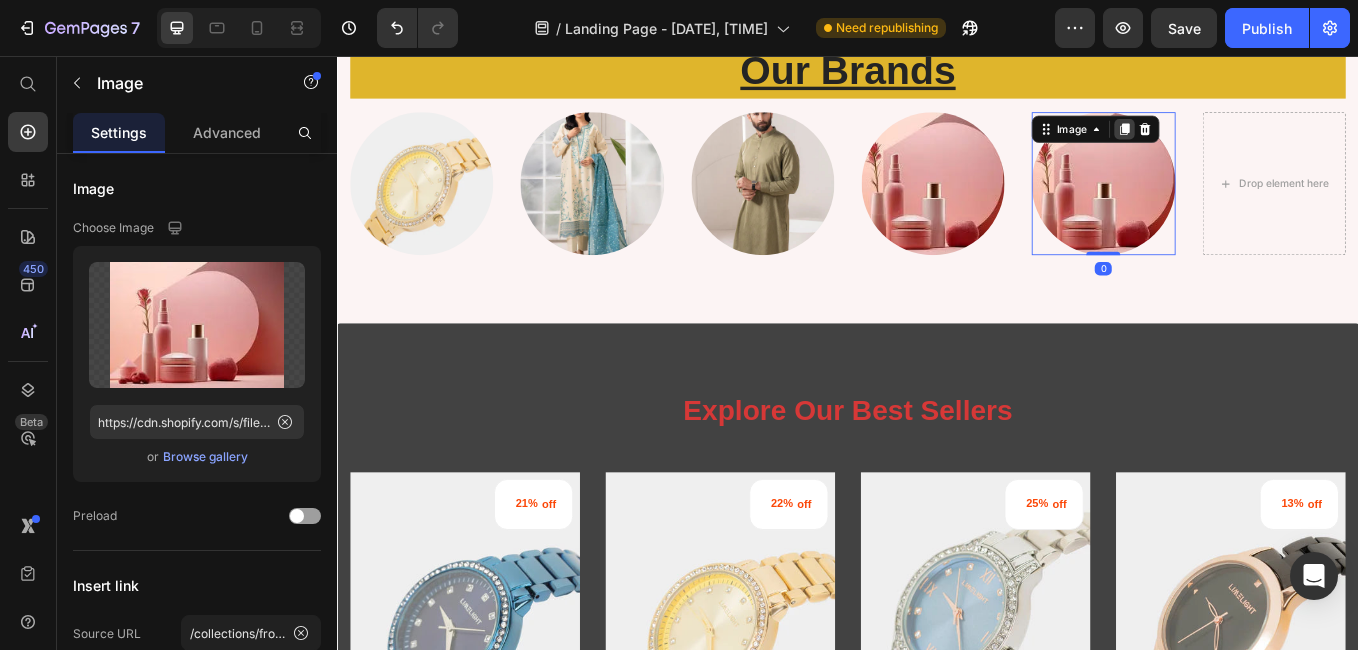 click 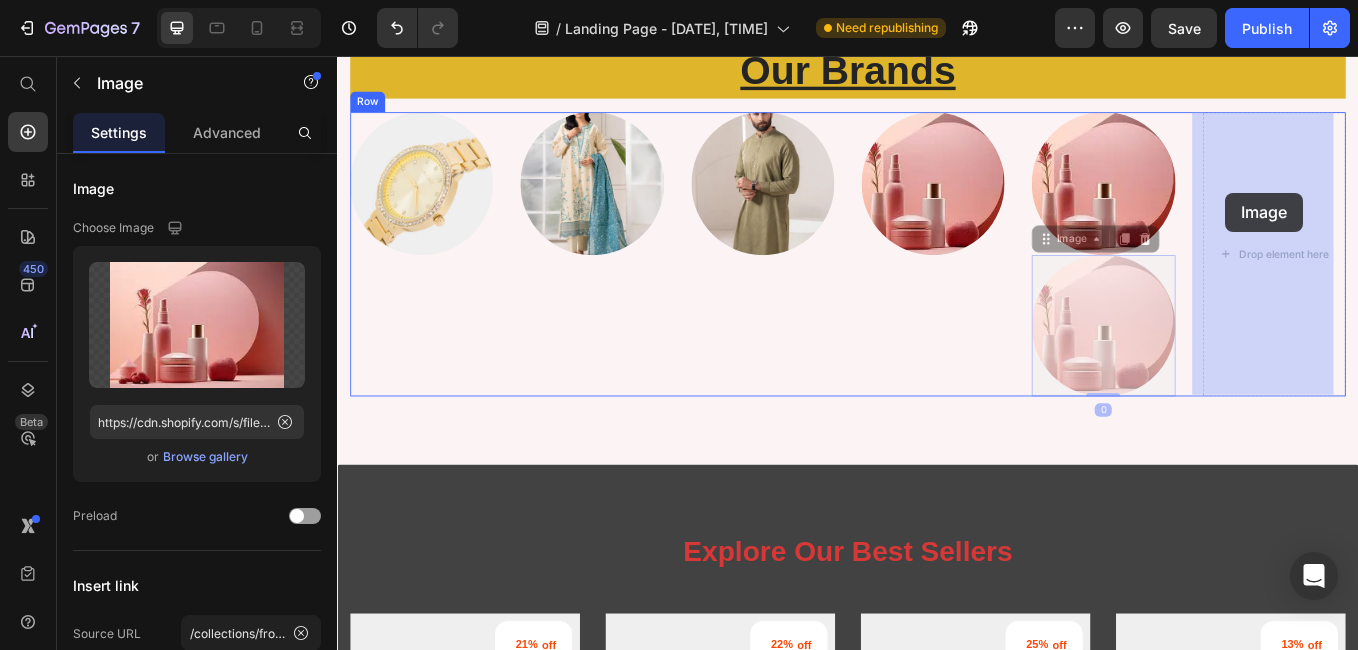 drag, startPoint x: 1226, startPoint y: 335, endPoint x: 1381, endPoint y: 217, distance: 194.80502 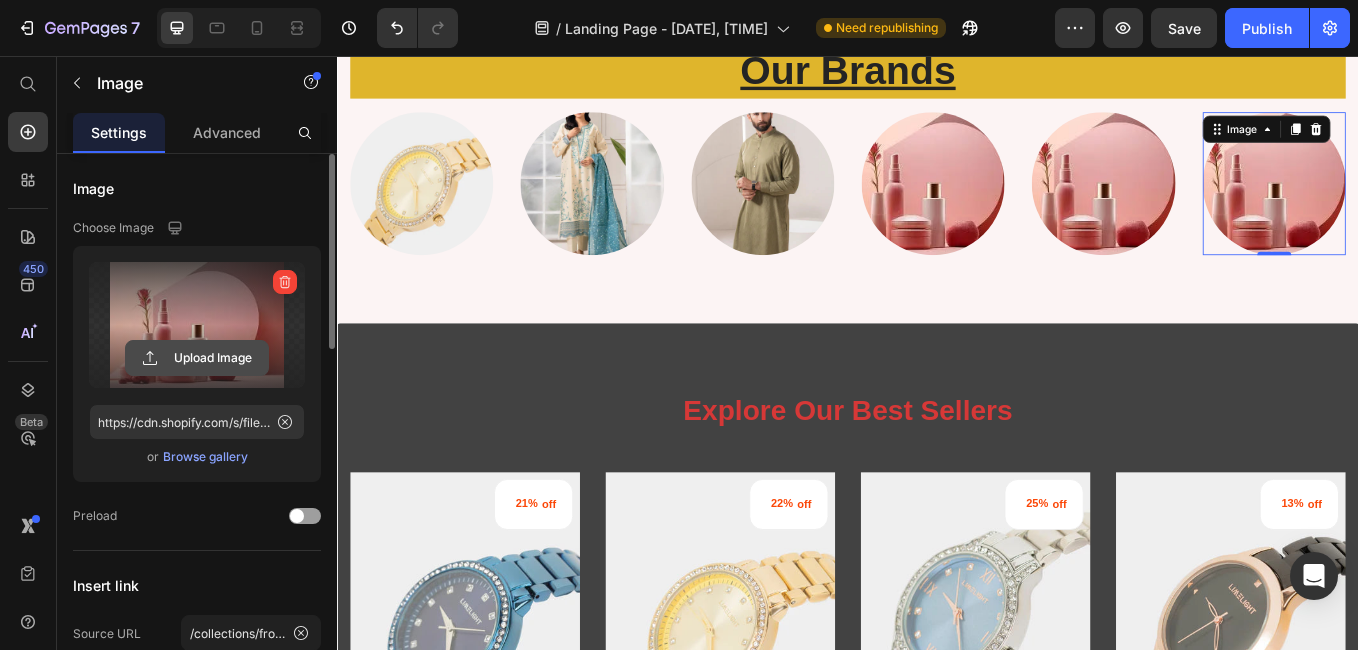 click 